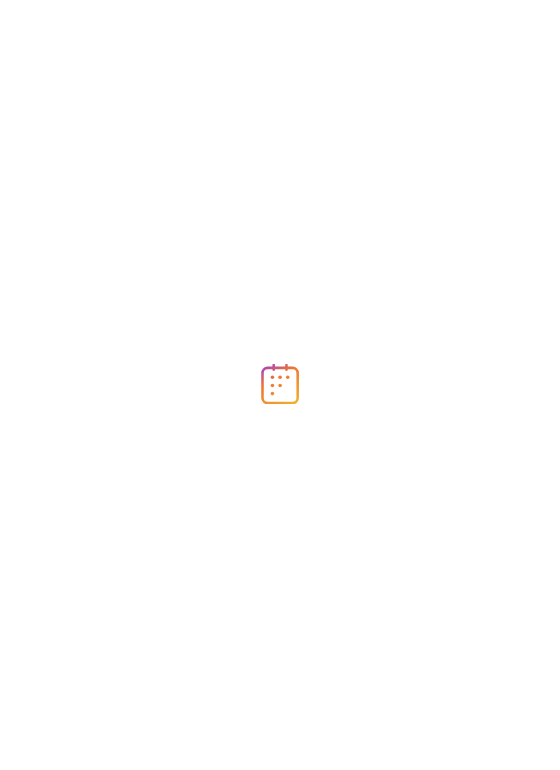 scroll, scrollTop: 0, scrollLeft: 0, axis: both 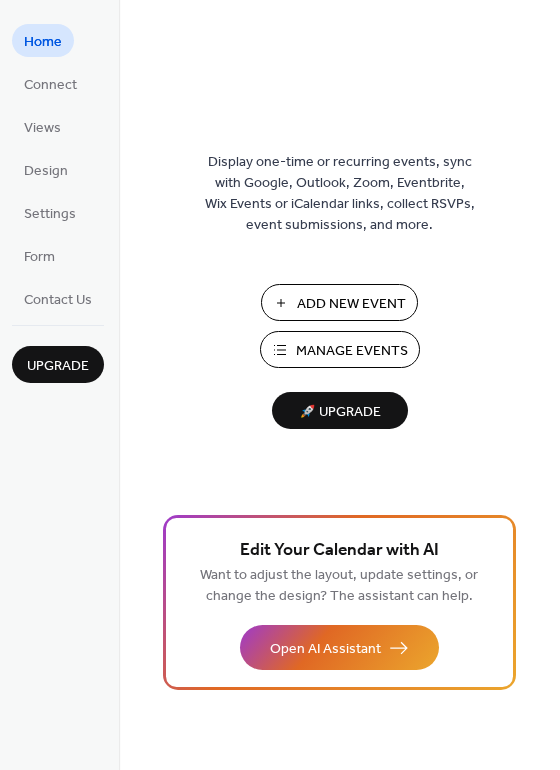 click on "Manage Events" at bounding box center (352, 351) 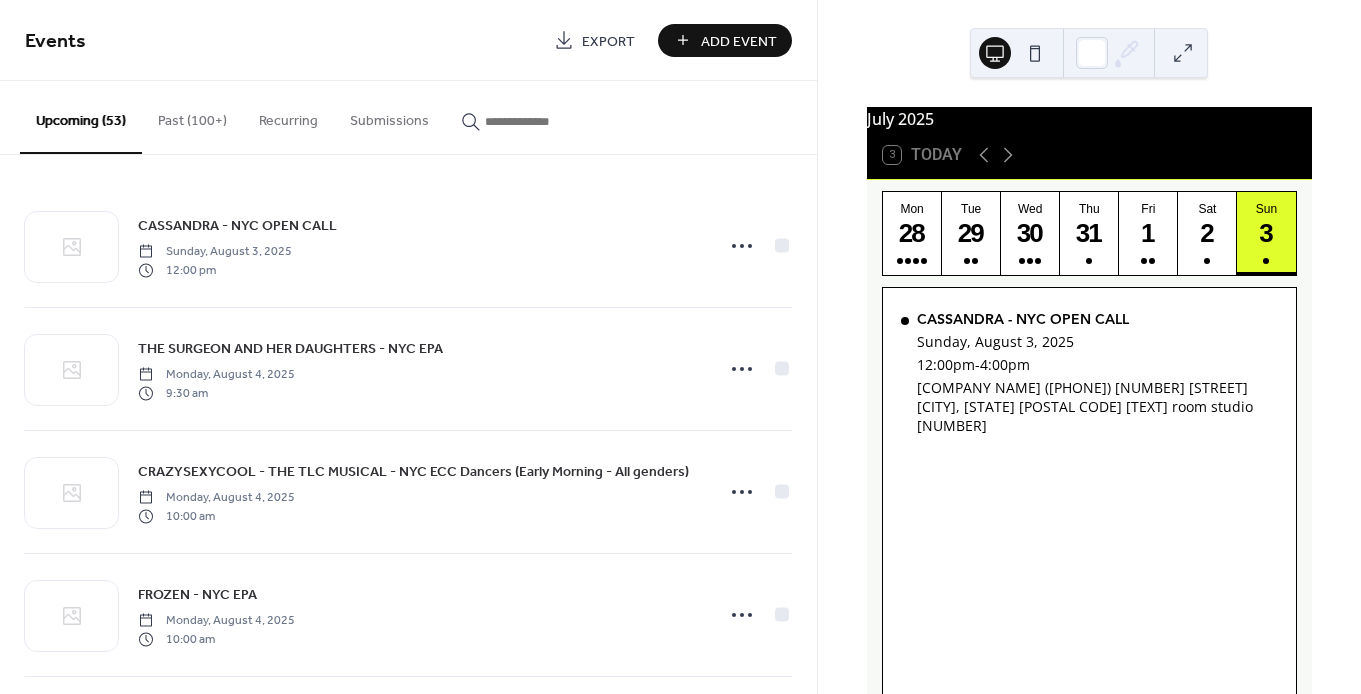 scroll, scrollTop: 0, scrollLeft: 0, axis: both 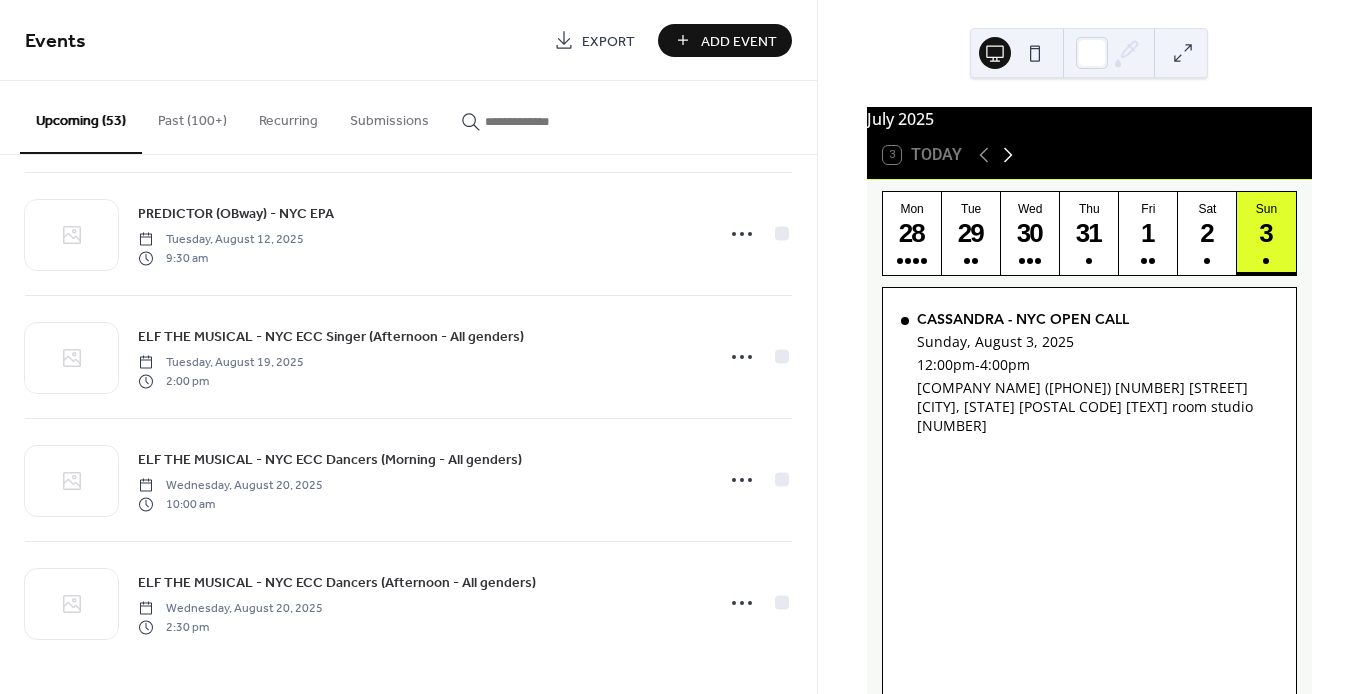 click 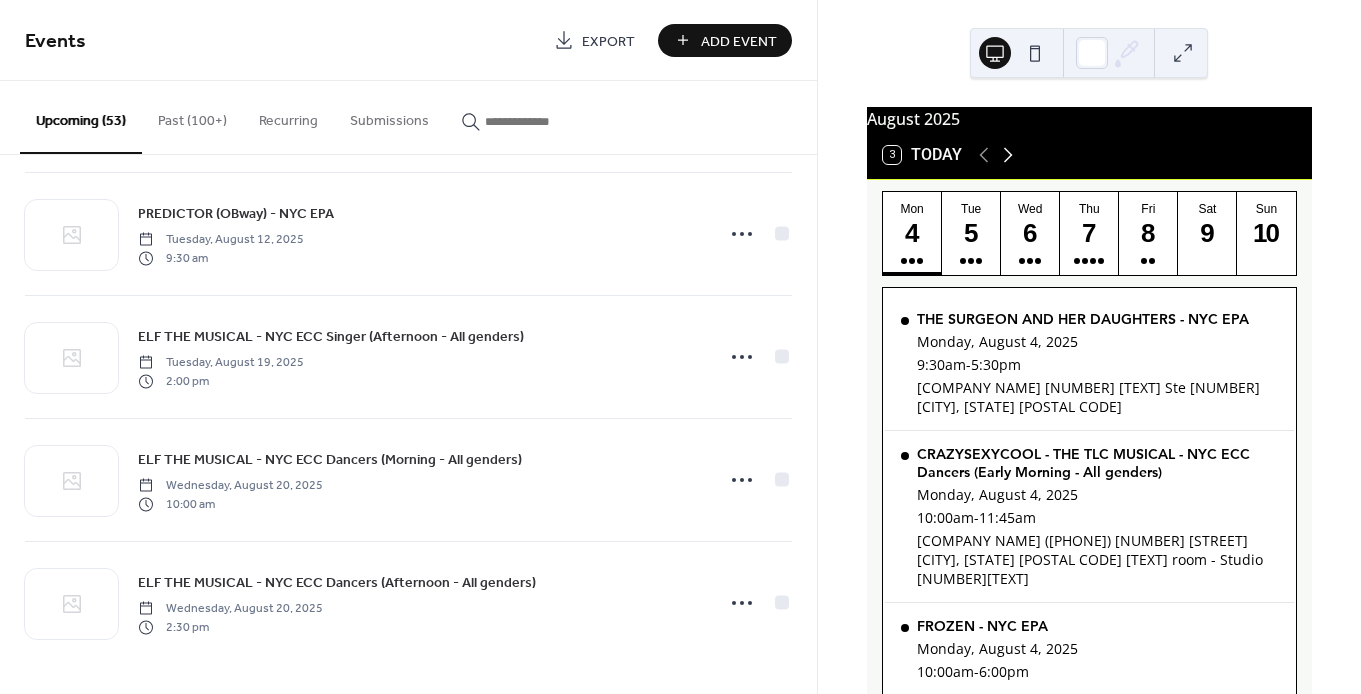 click 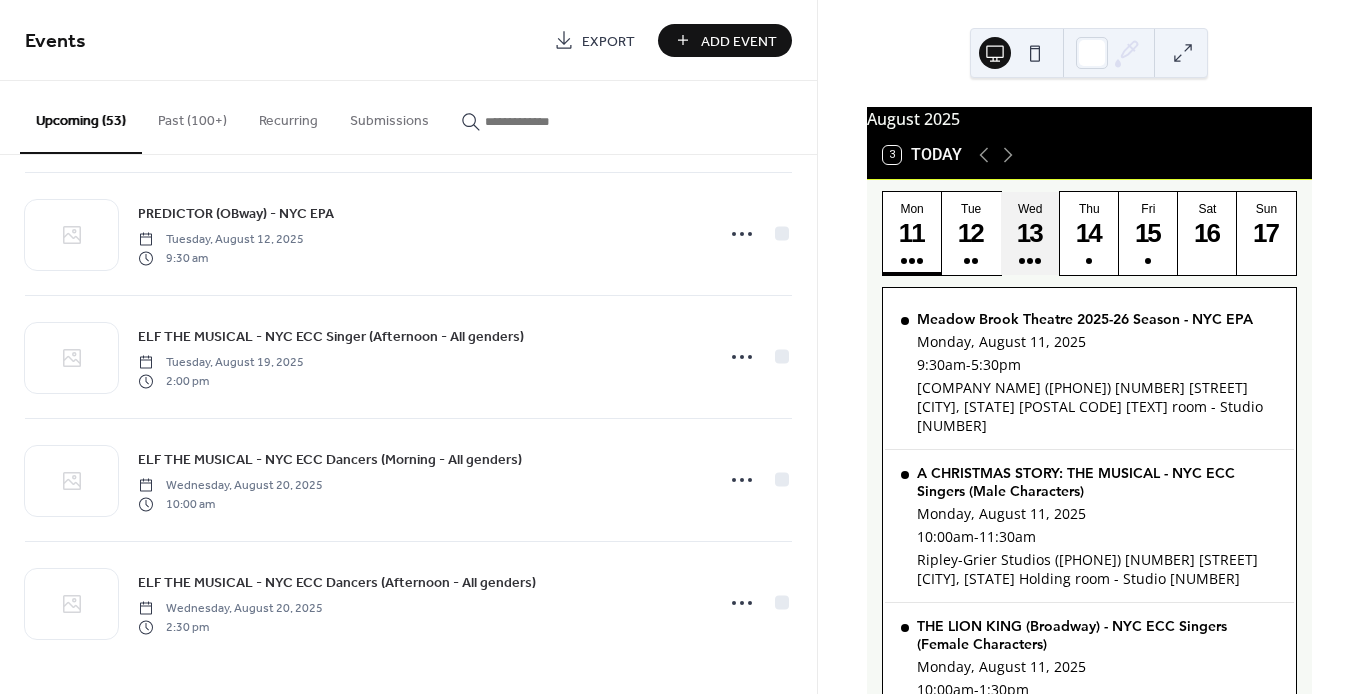 click at bounding box center [1038, 261] 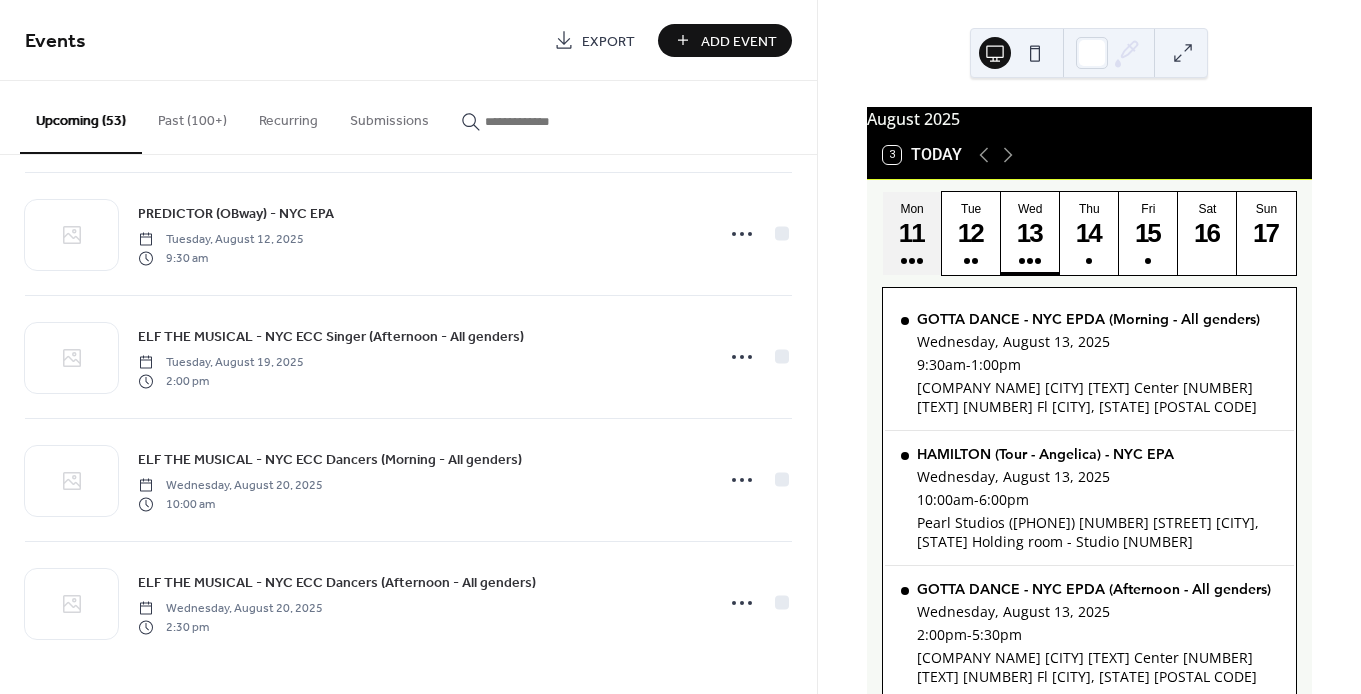 click at bounding box center [912, 261] 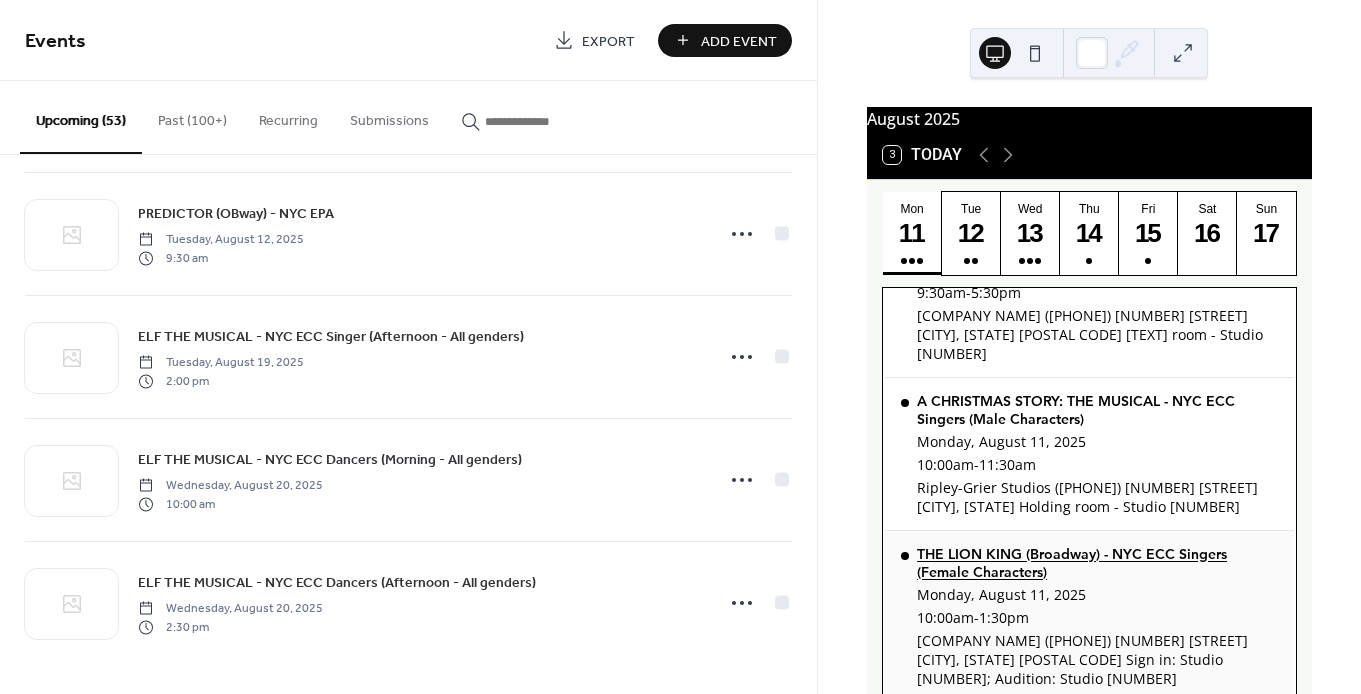 scroll, scrollTop: 0, scrollLeft: 0, axis: both 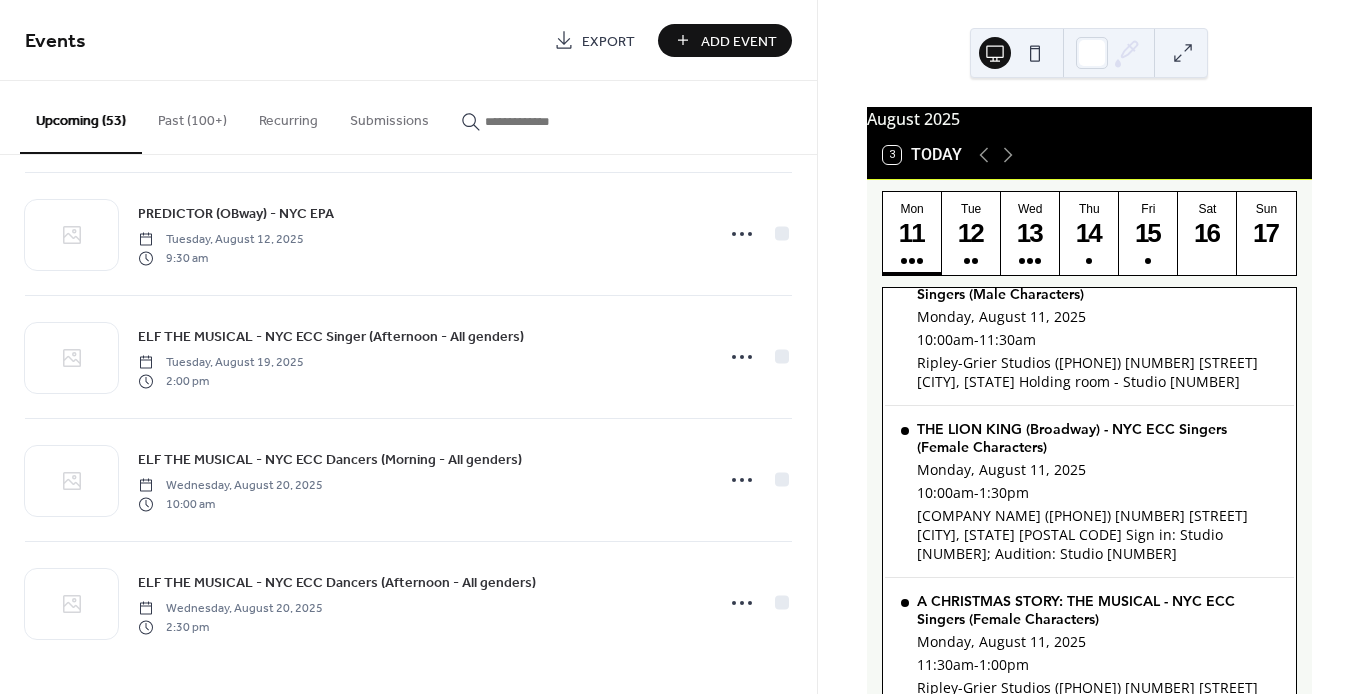 click on "Add Event" at bounding box center (739, 41) 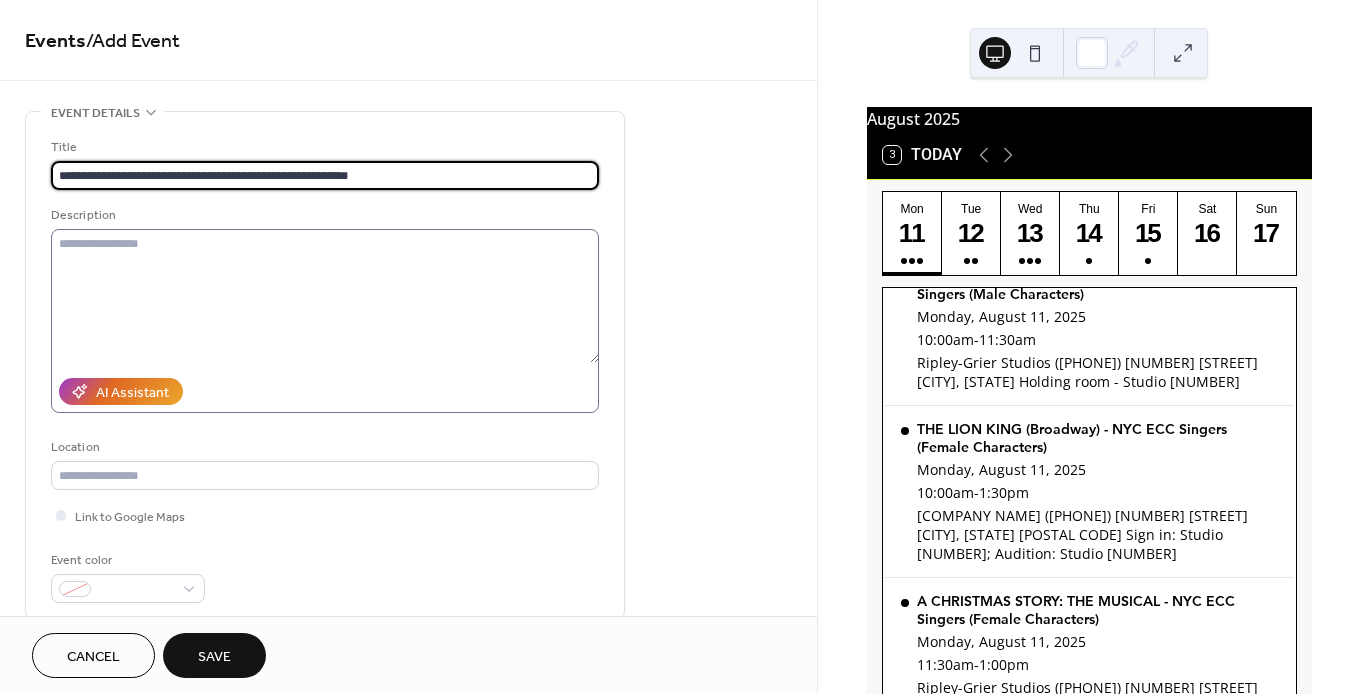 type on "**********" 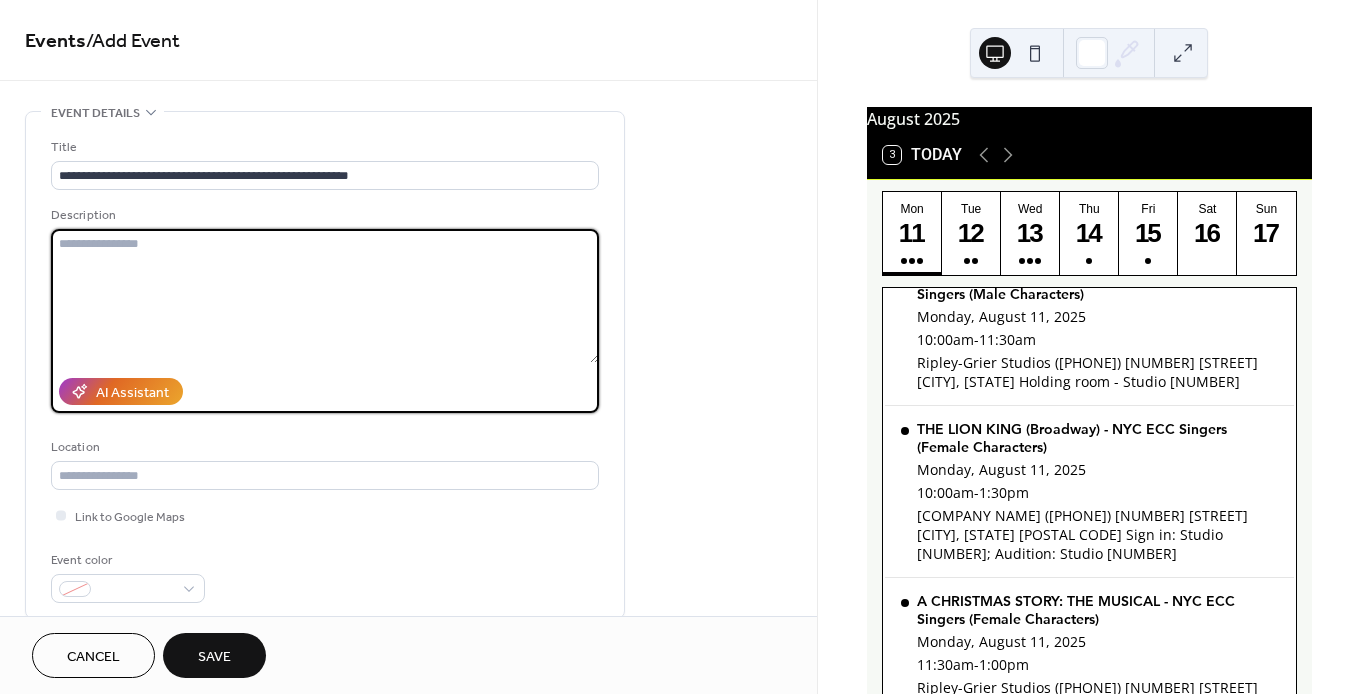 click at bounding box center (325, 296) 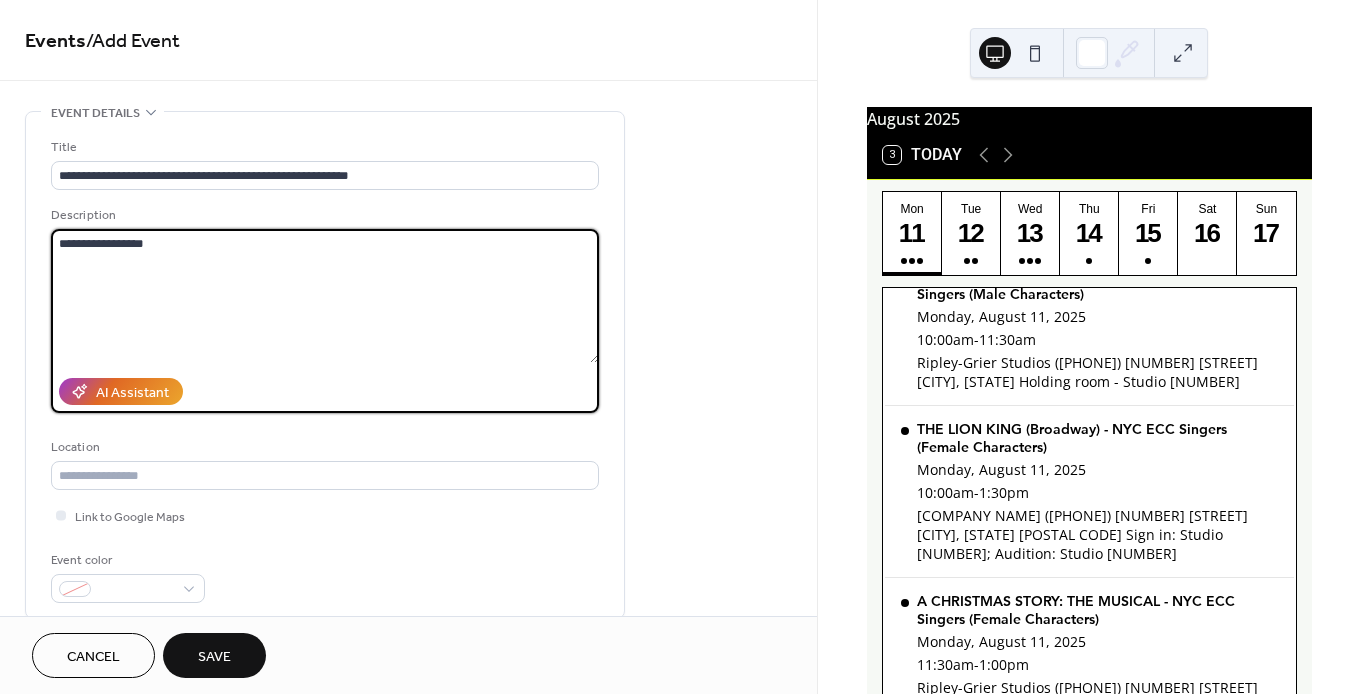 click on "**********" at bounding box center [325, 296] 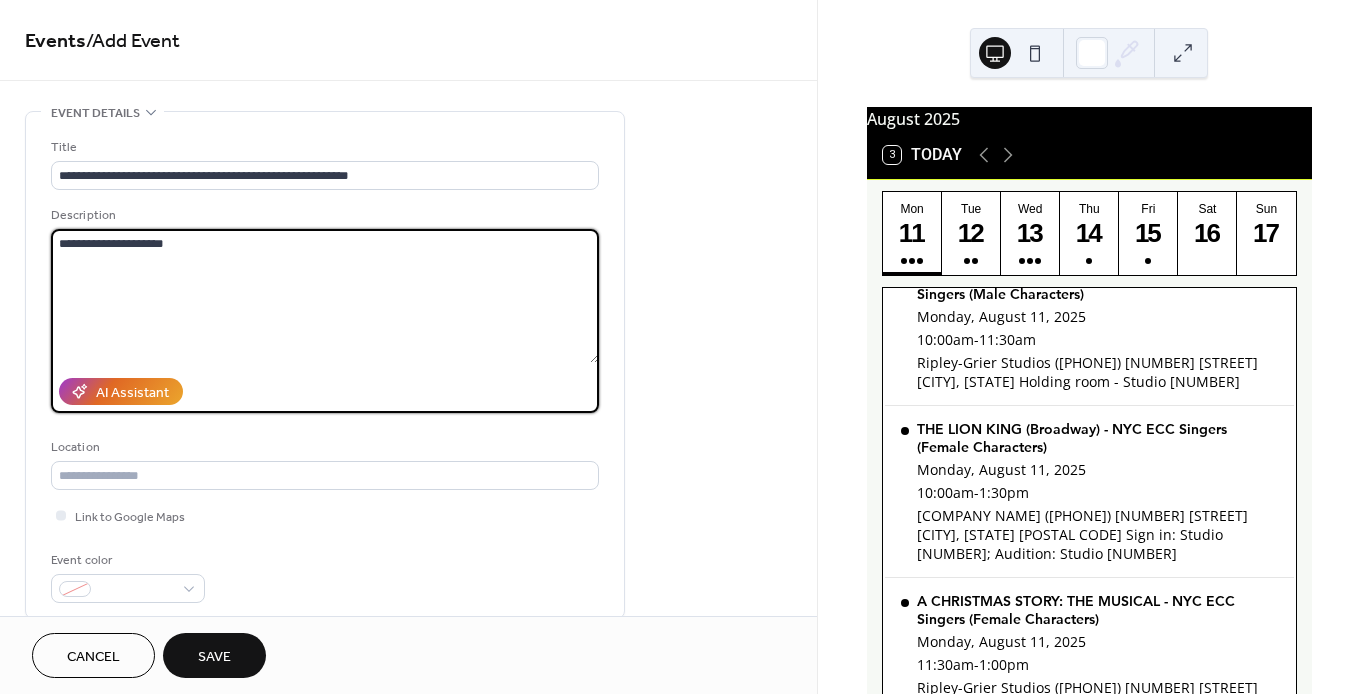 click on "**********" at bounding box center (325, 309) 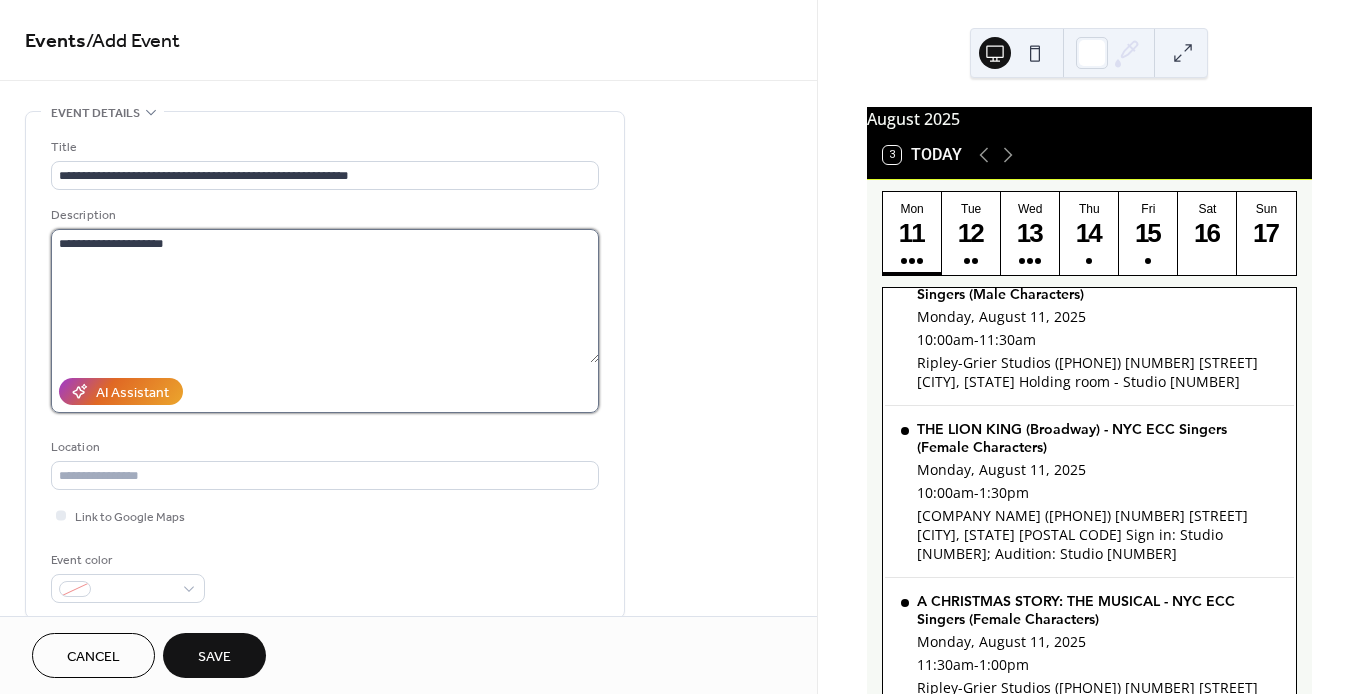 click on "**********" at bounding box center (325, 296) 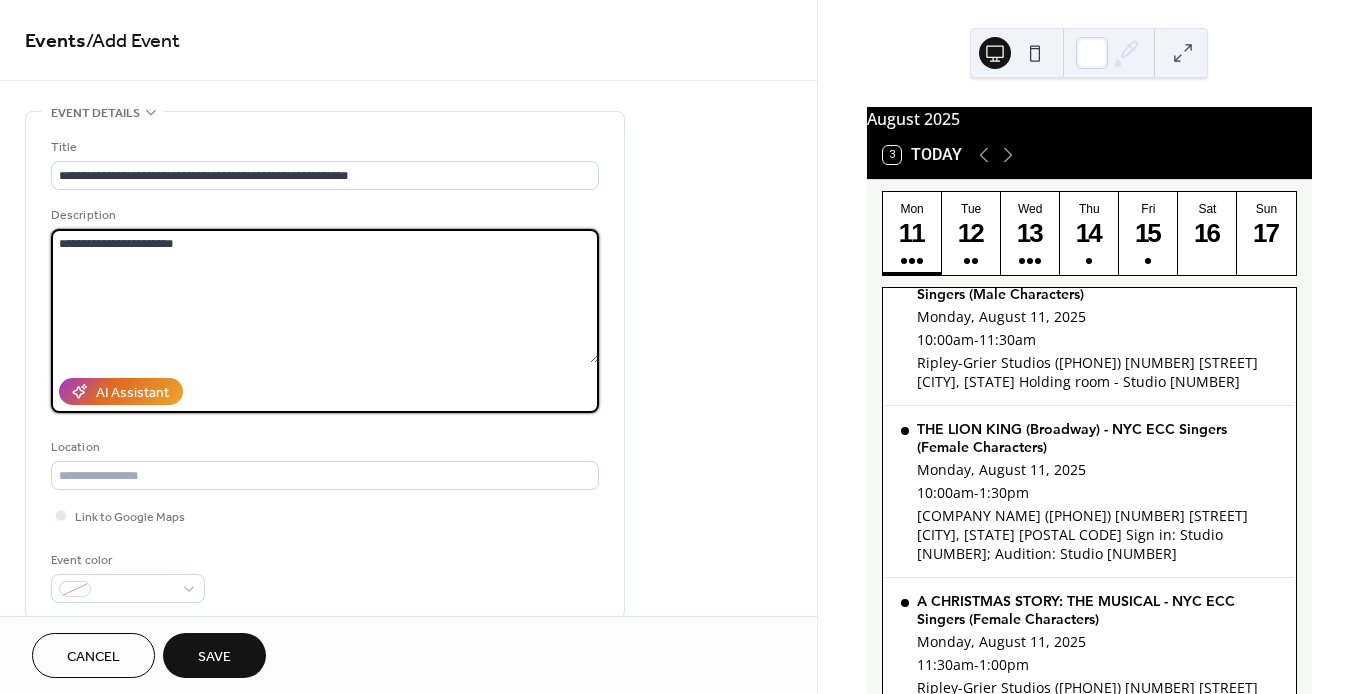 click on "**********" at bounding box center [325, 296] 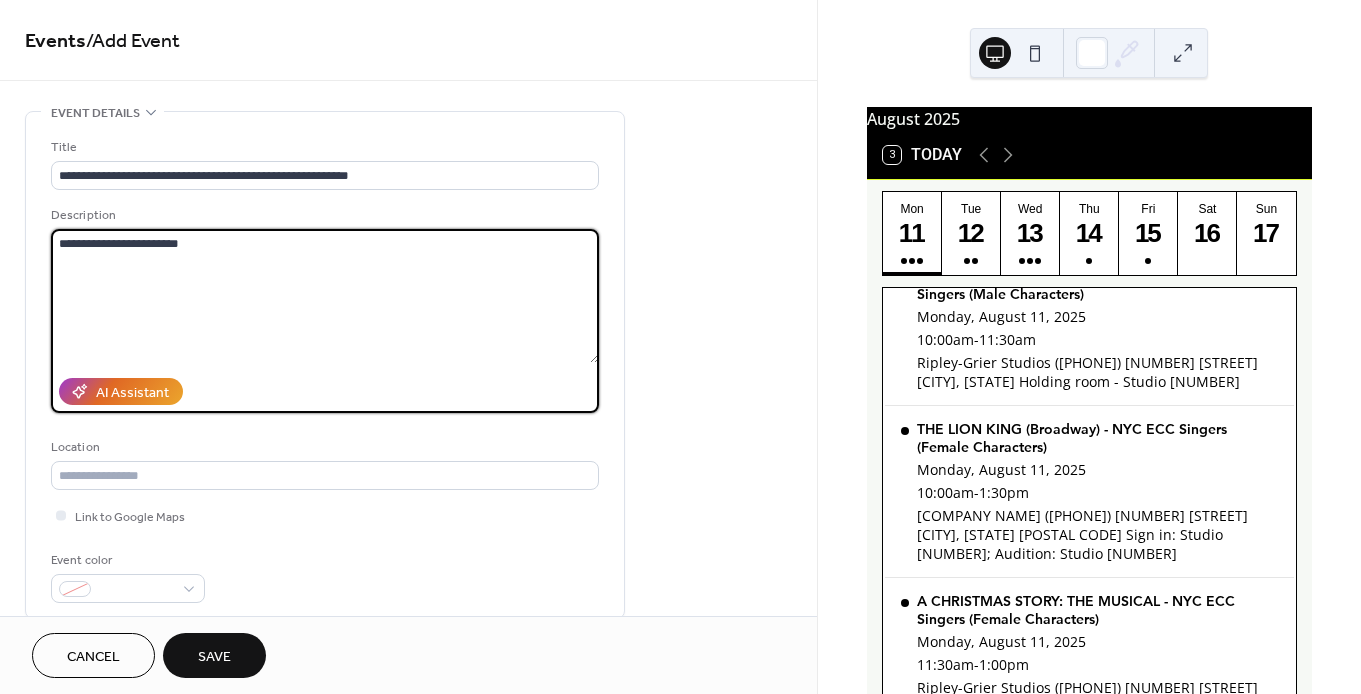 paste on "**********" 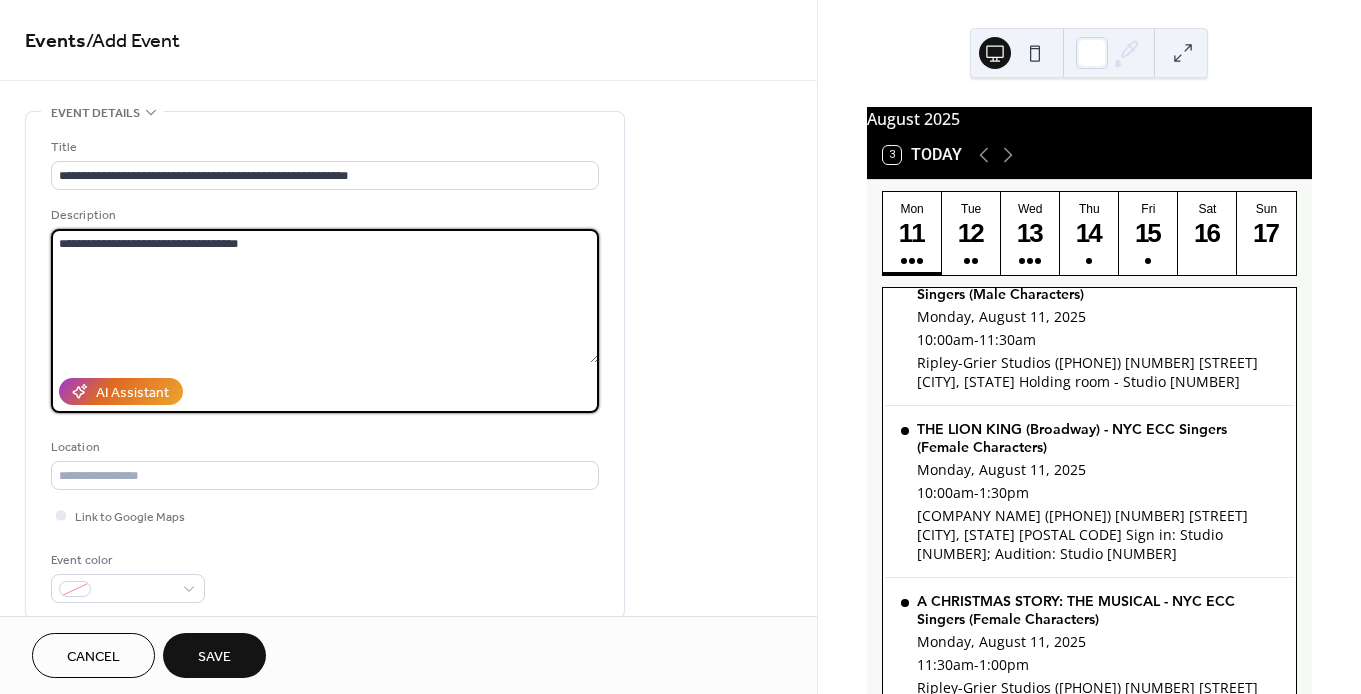 click on "**********" at bounding box center (325, 296) 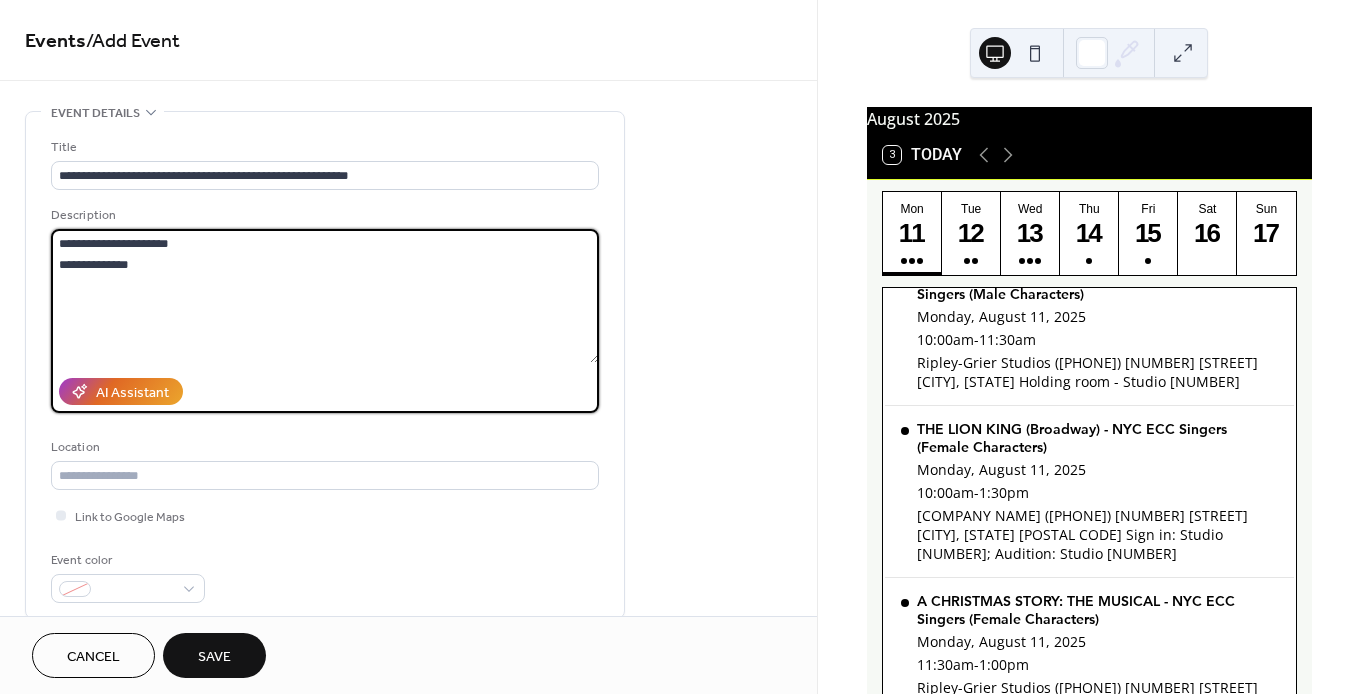 click on "**********" at bounding box center [325, 296] 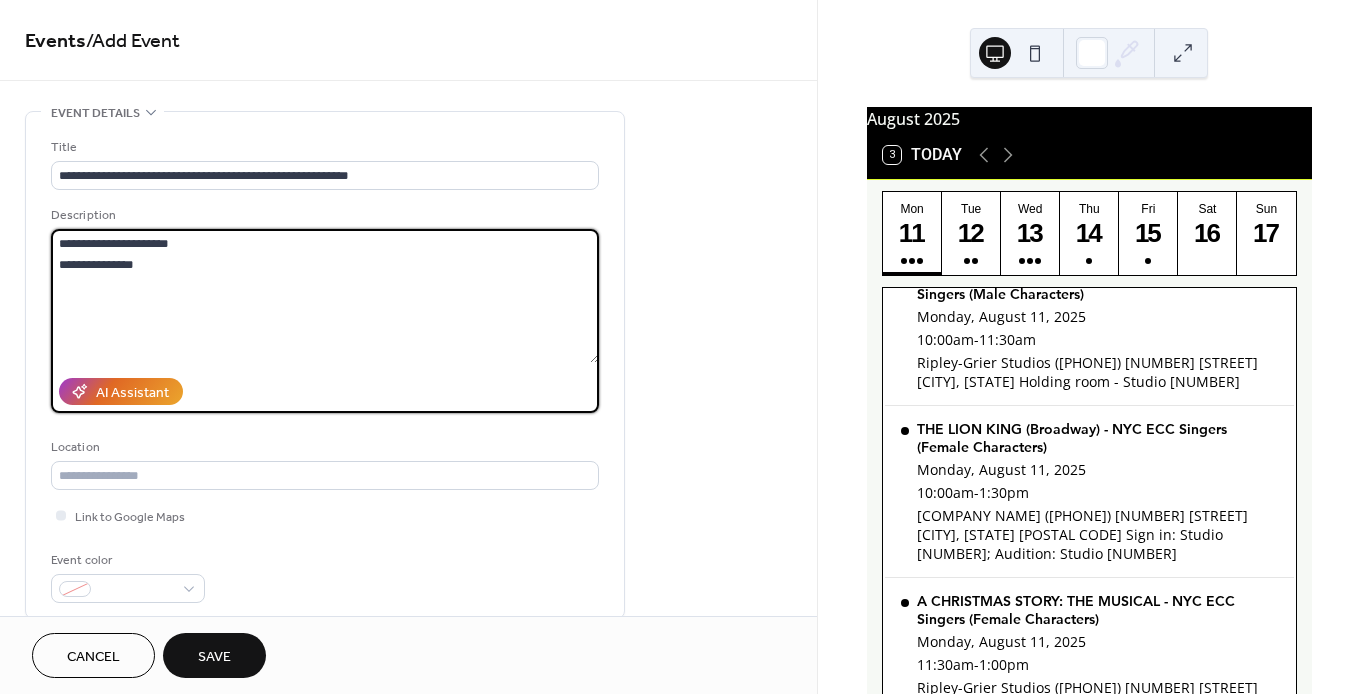 paste on "**********" 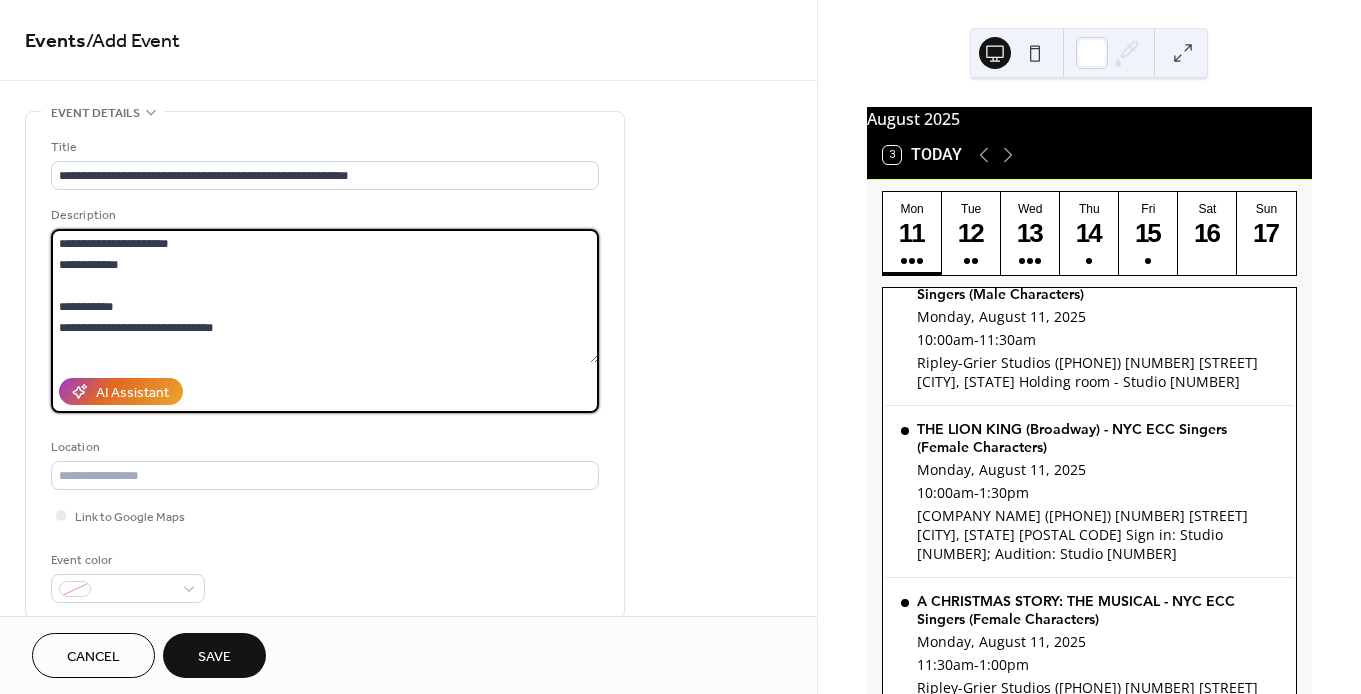 scroll, scrollTop: 3693, scrollLeft: 0, axis: vertical 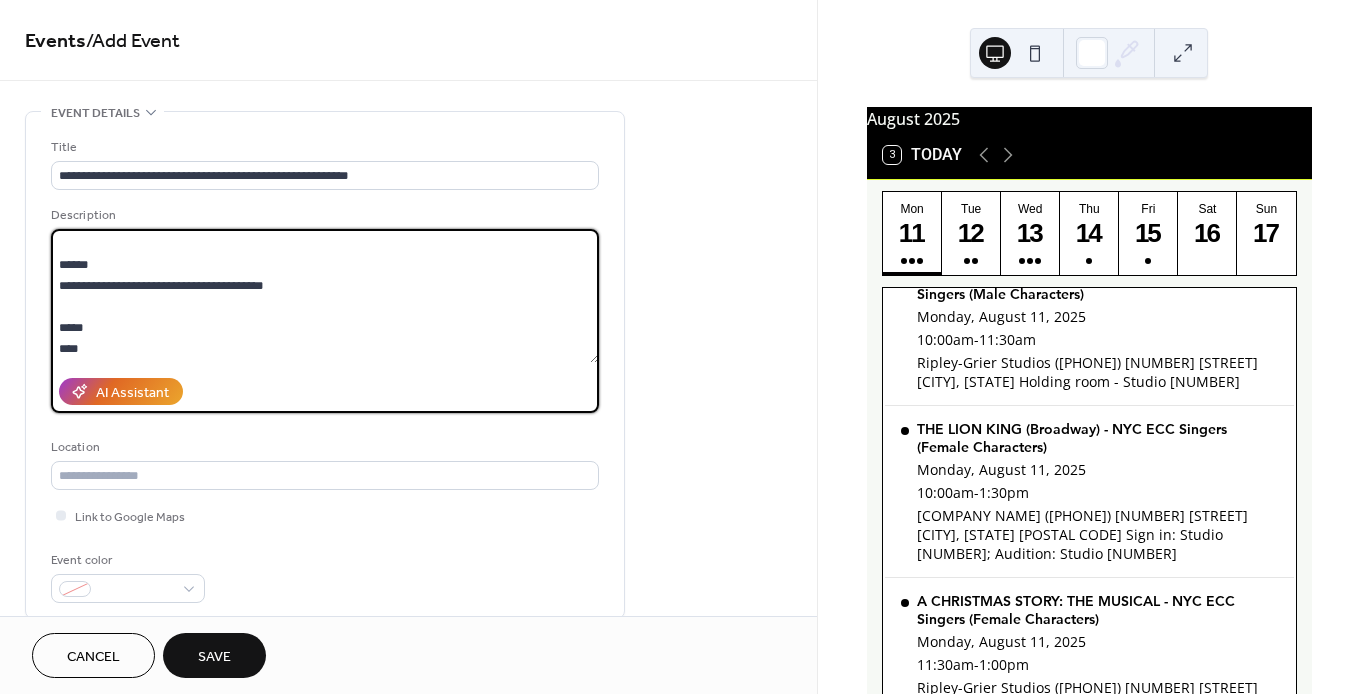 type on "**********" 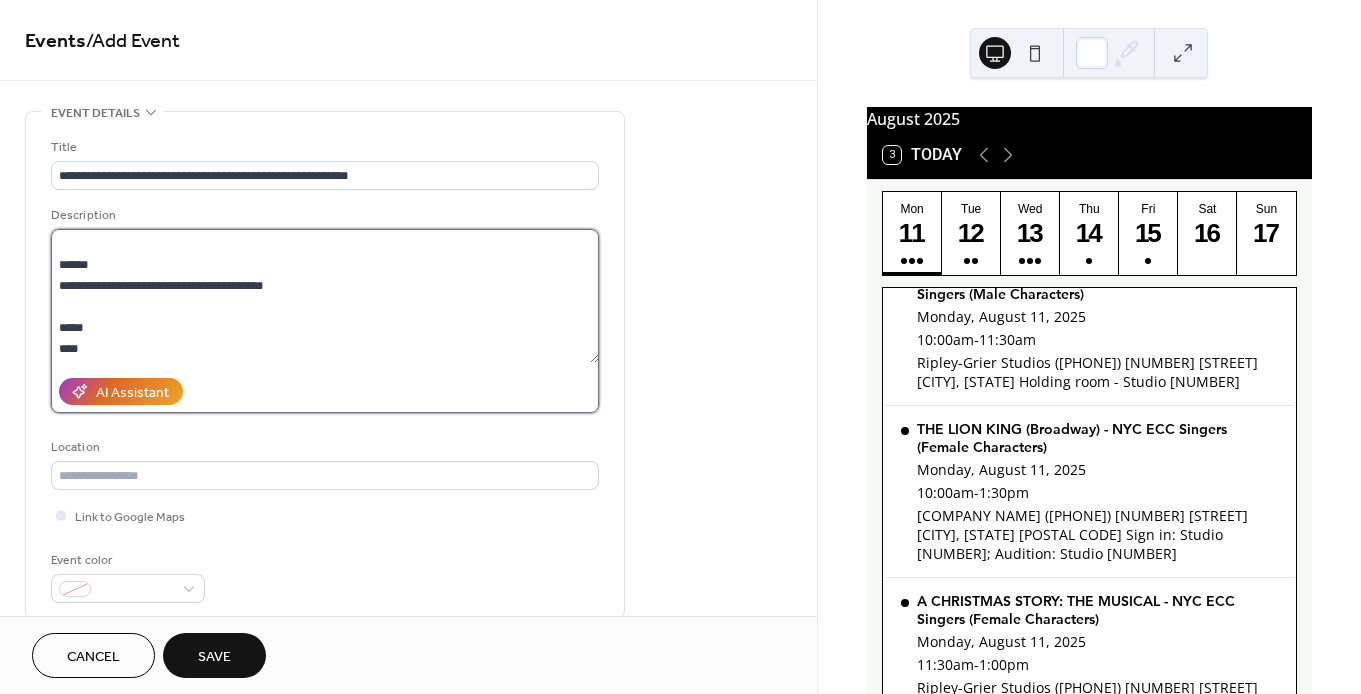 click at bounding box center [325, 296] 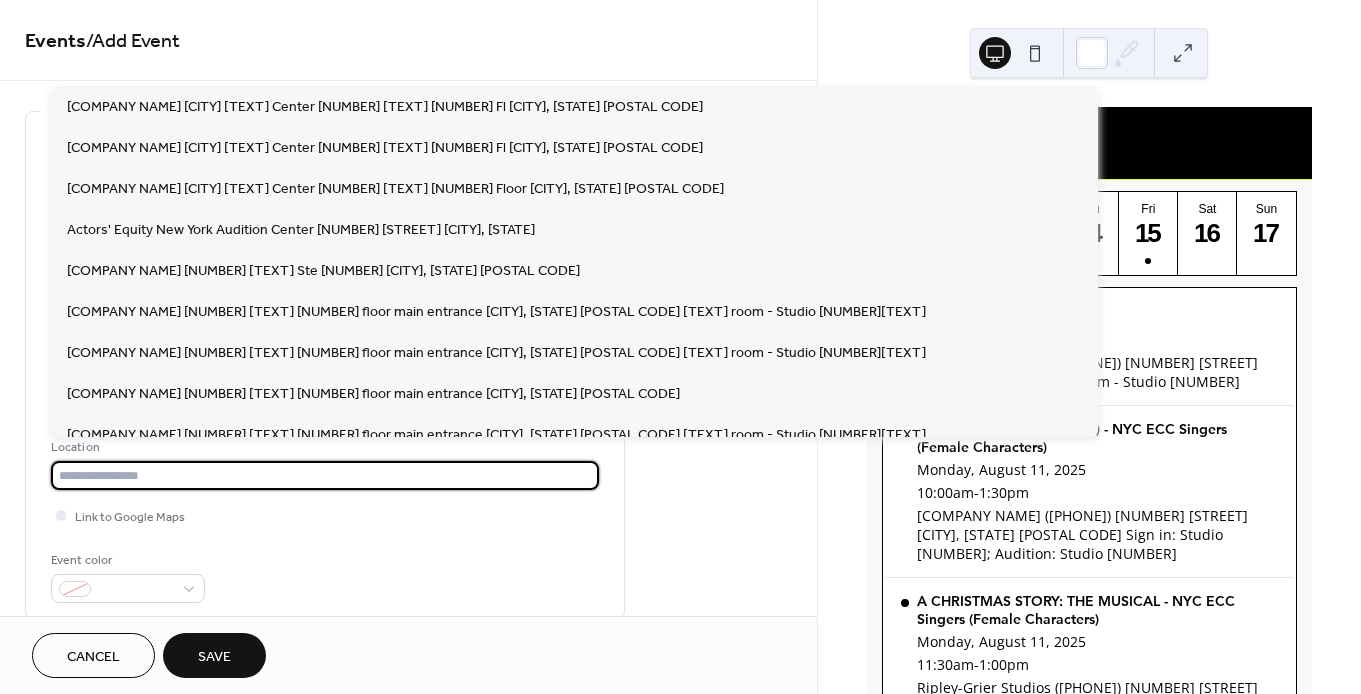 click at bounding box center (325, 475) 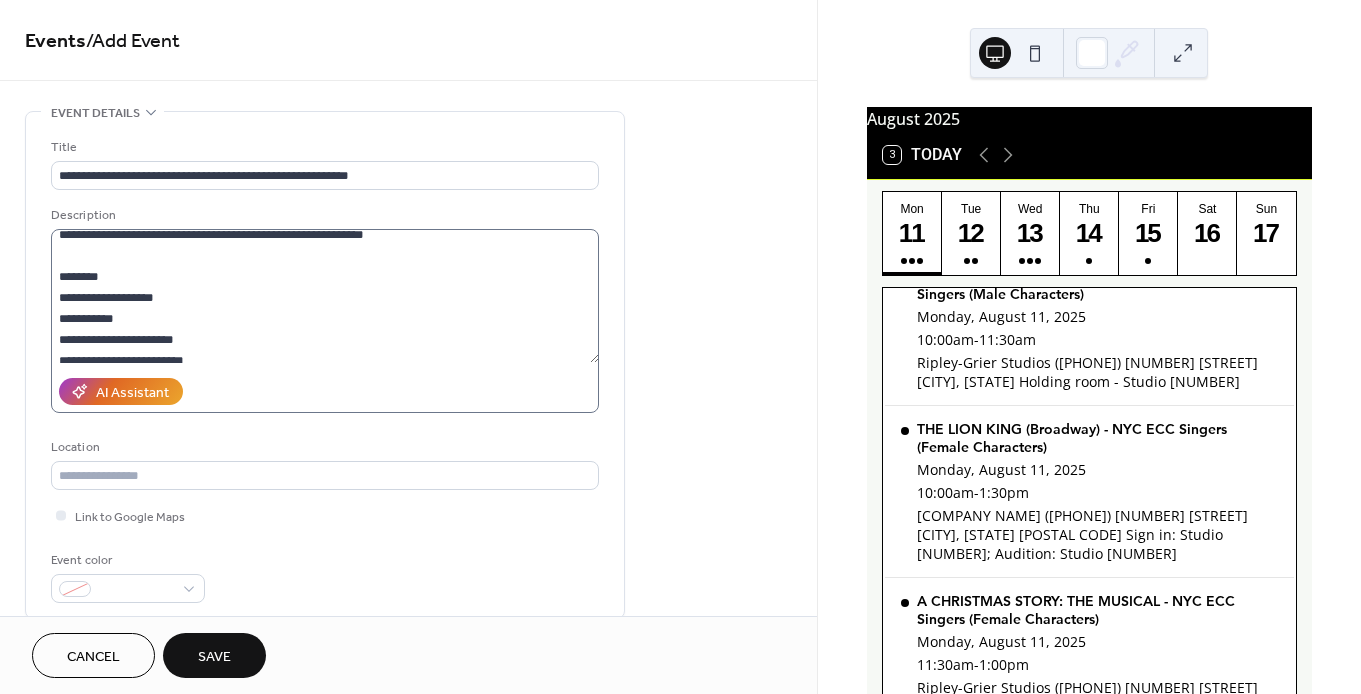 scroll, scrollTop: 1025, scrollLeft: 0, axis: vertical 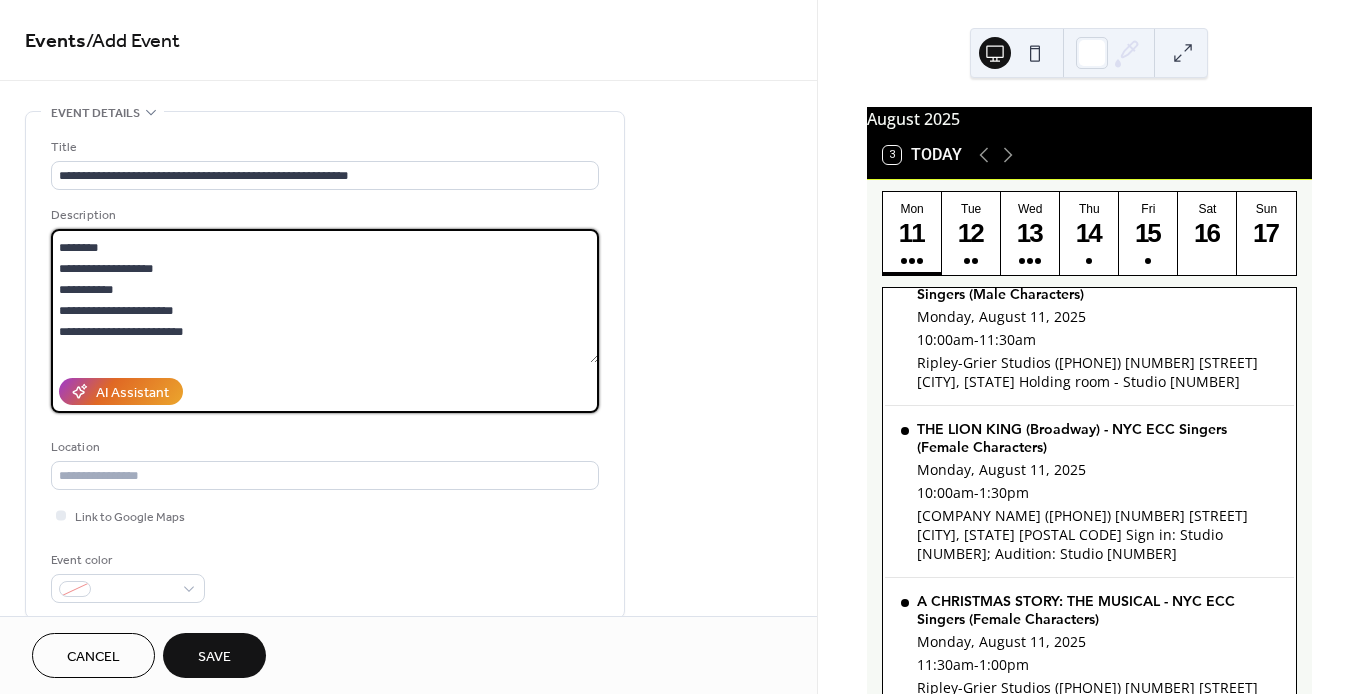 drag, startPoint x: 230, startPoint y: 335, endPoint x: 58, endPoint y: 277, distance: 181.51584 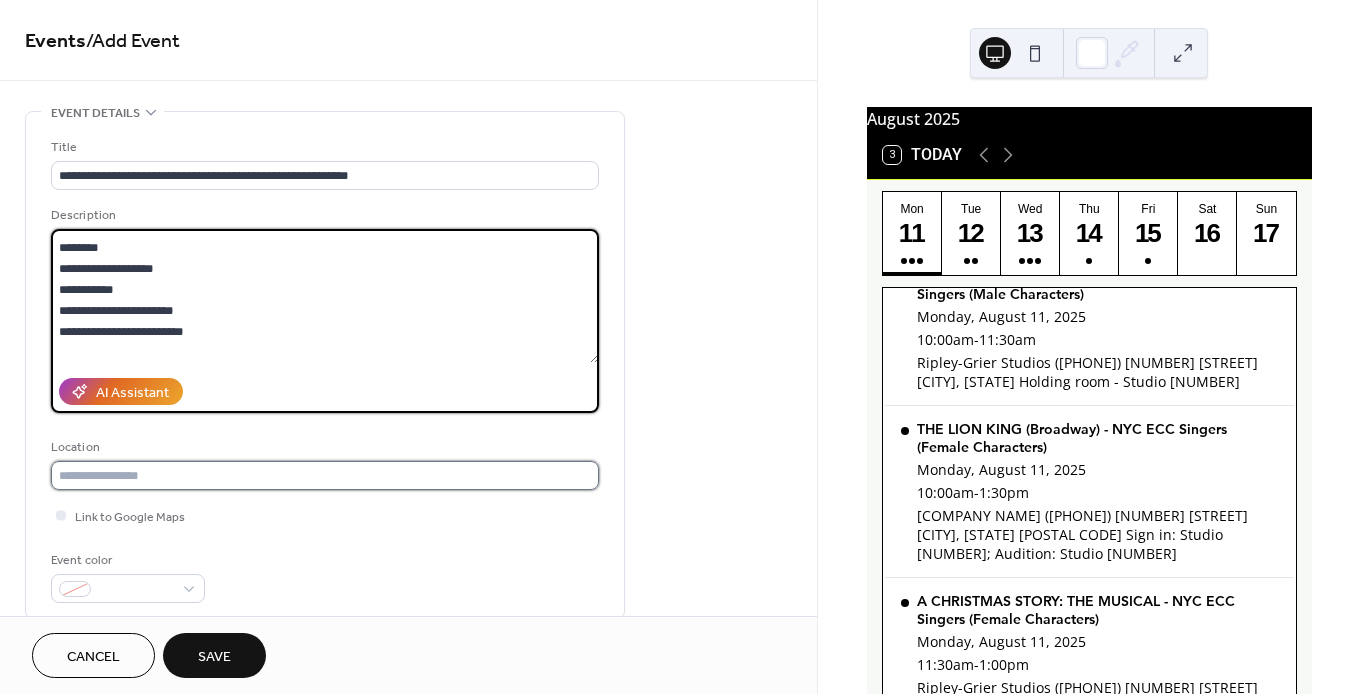click at bounding box center [325, 475] 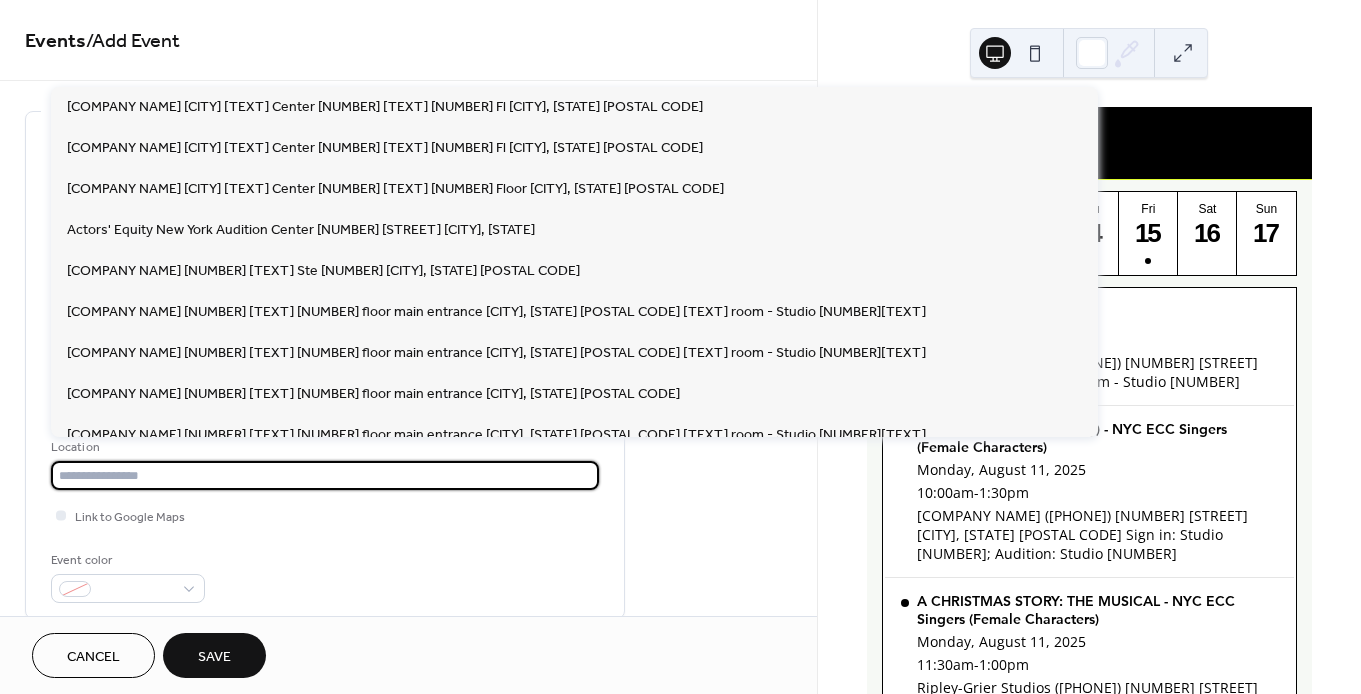 paste on "**********" 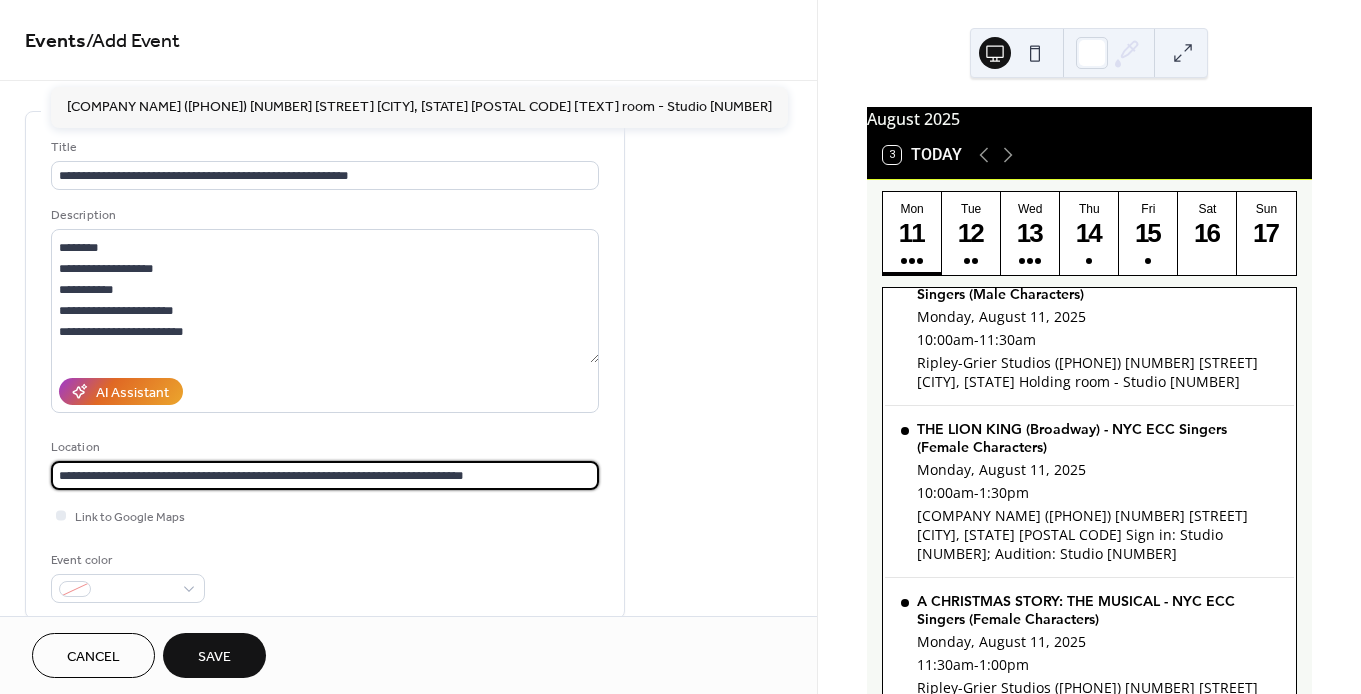 type on "**********" 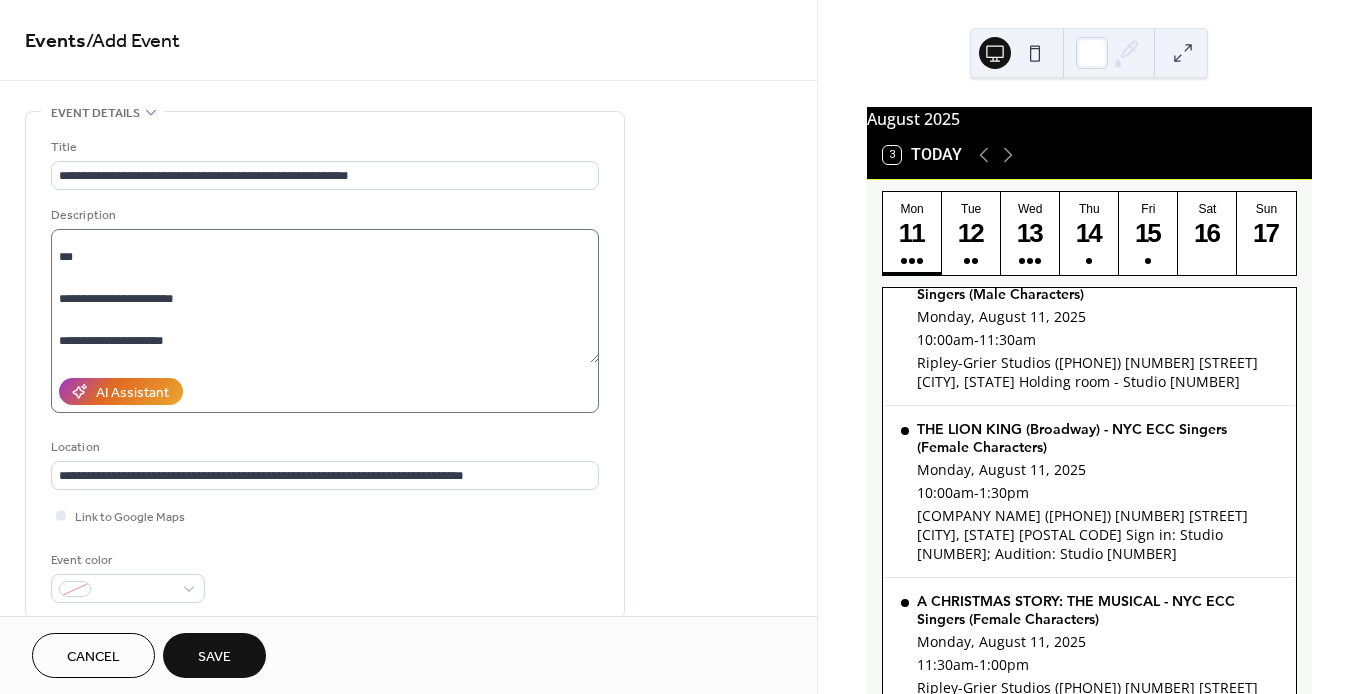 scroll, scrollTop: 327, scrollLeft: 0, axis: vertical 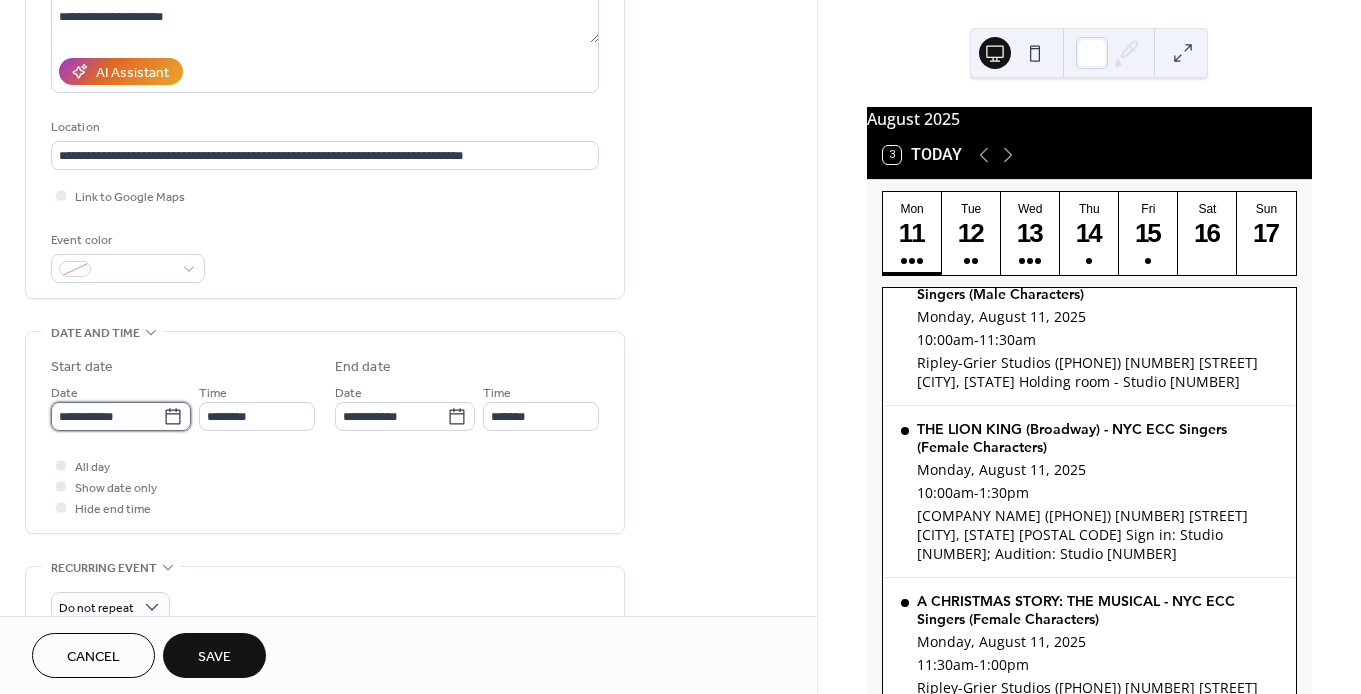 click on "**********" at bounding box center (107, 416) 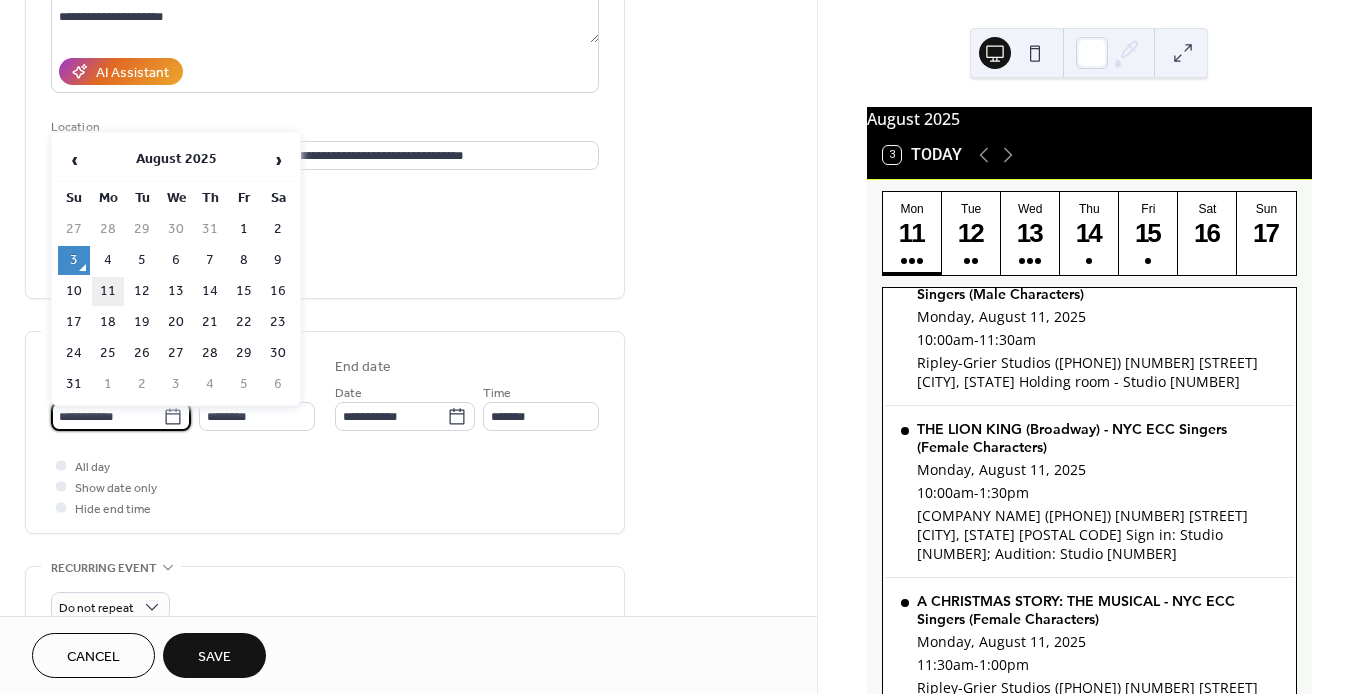 click on "11" at bounding box center (108, 291) 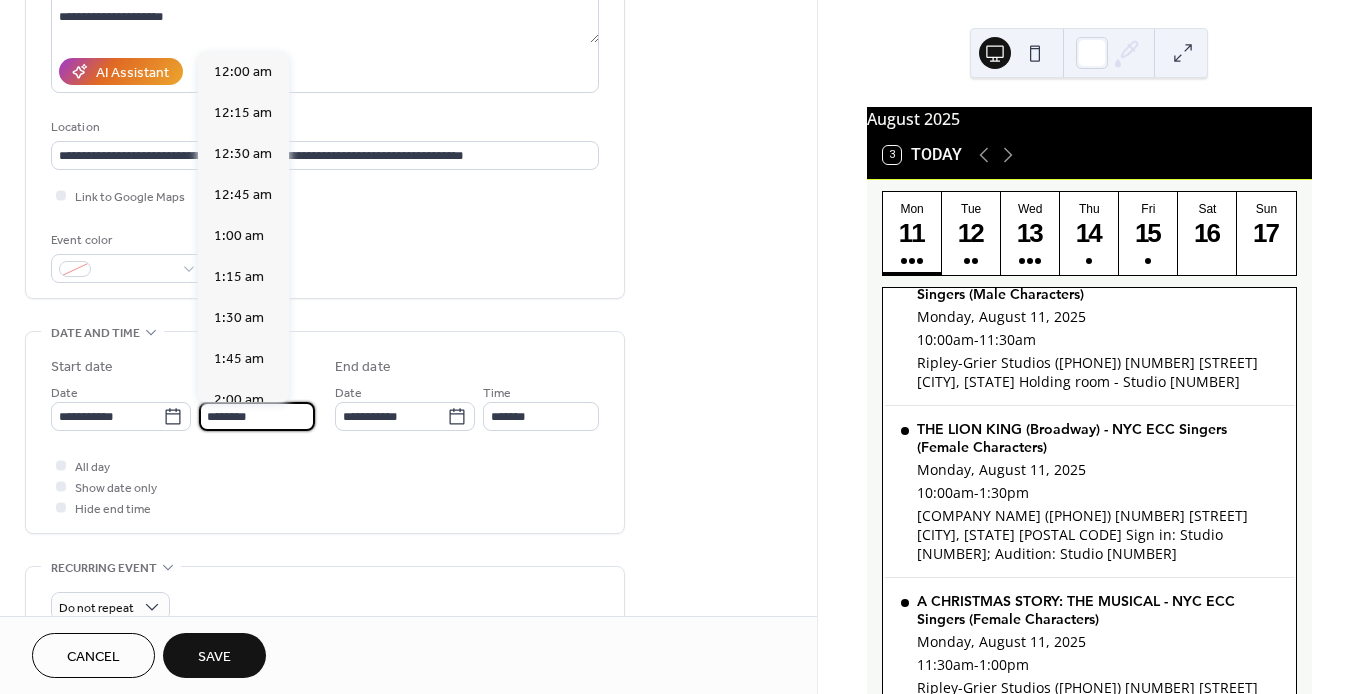 click on "********" at bounding box center [257, 416] 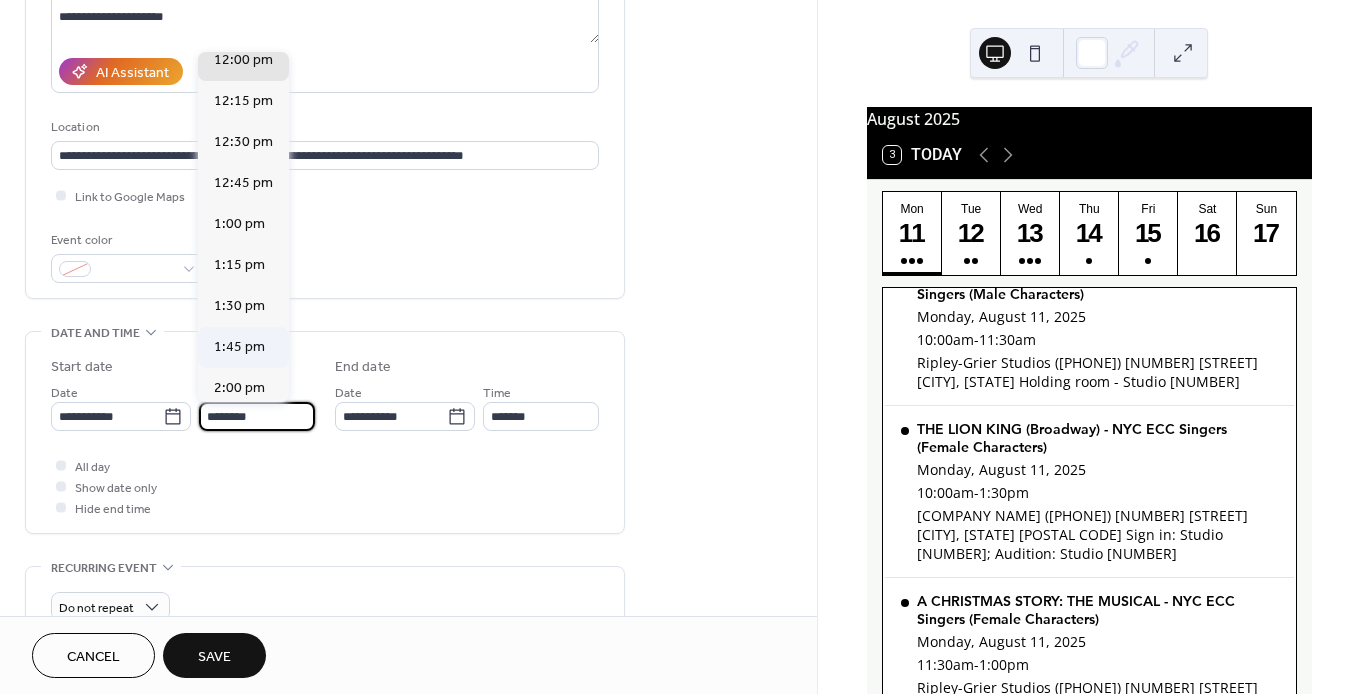 scroll, scrollTop: 1982, scrollLeft: 0, axis: vertical 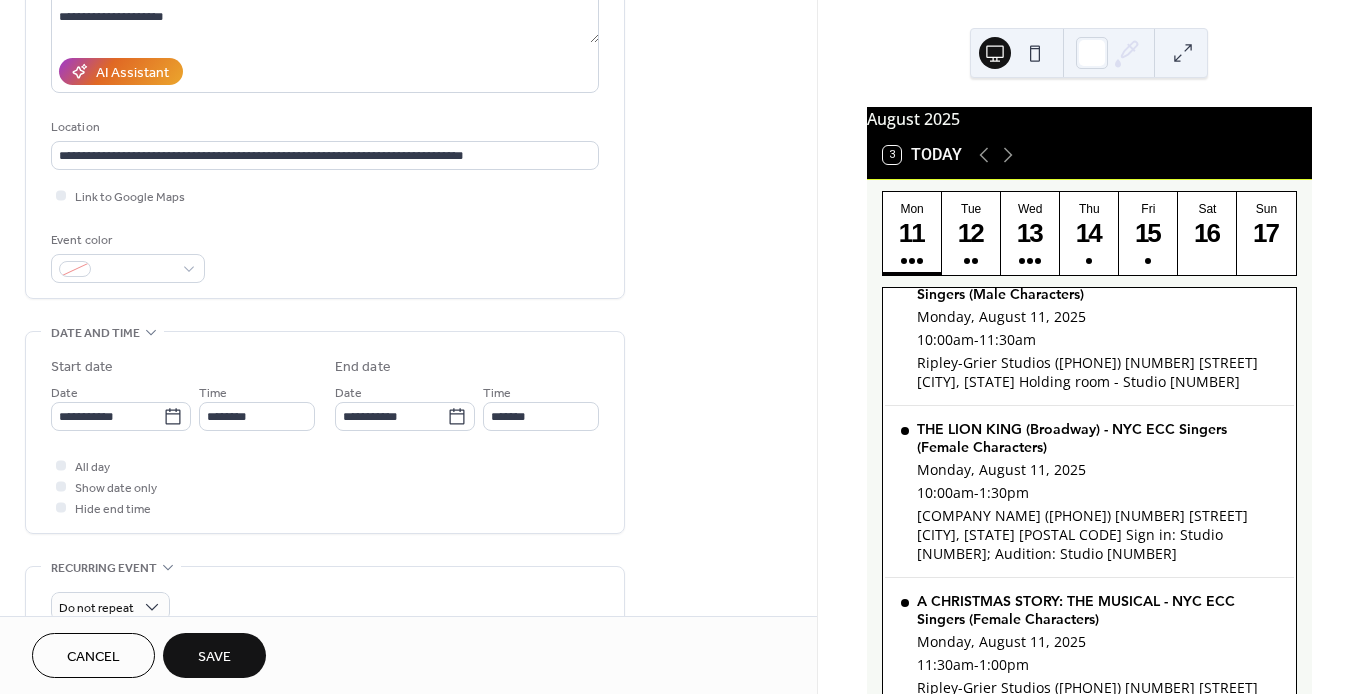 click on "All day Show date only Hide end time" at bounding box center (325, 486) 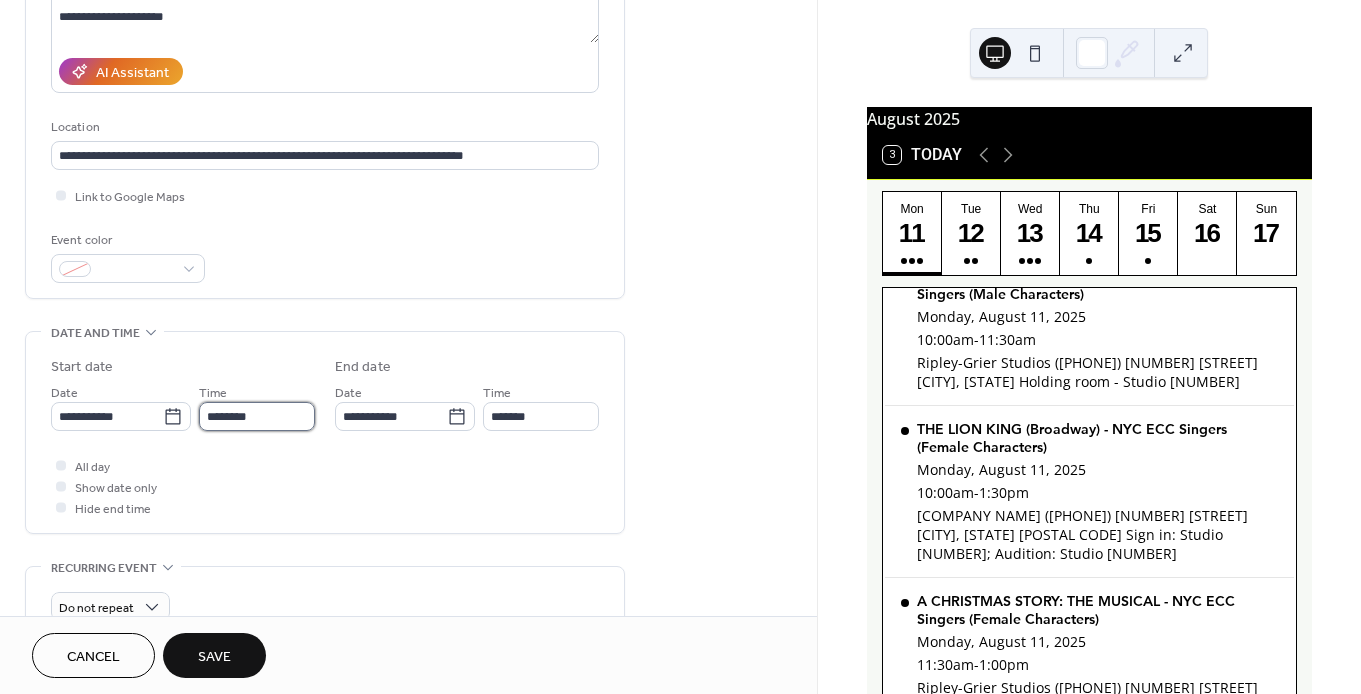 click on "********" at bounding box center (257, 416) 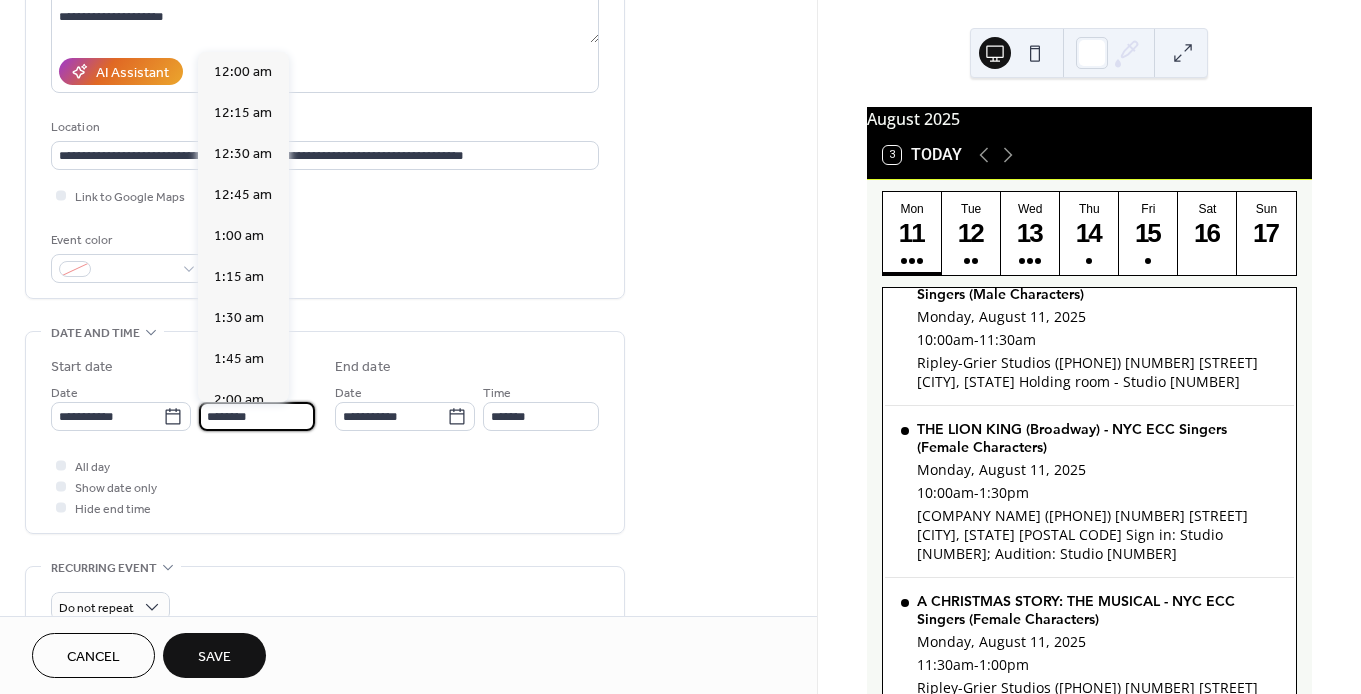 scroll, scrollTop: 1944, scrollLeft: 0, axis: vertical 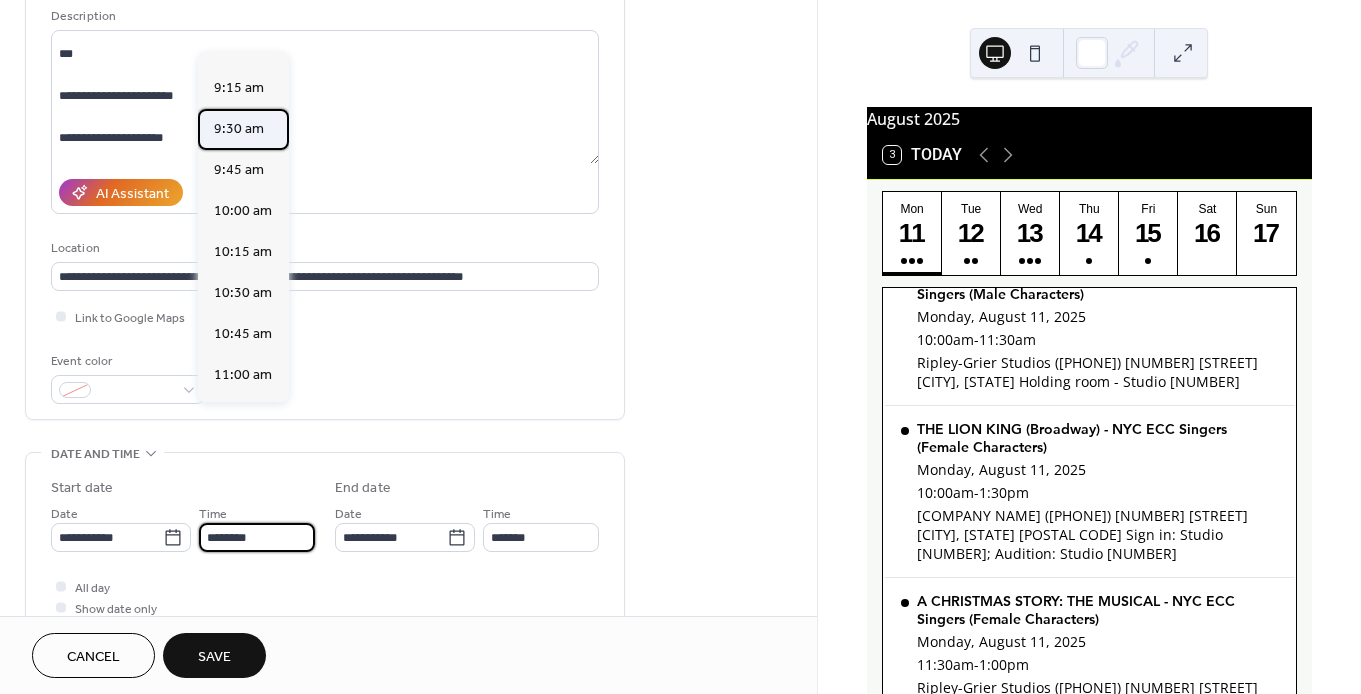 click on "9:30 am" at bounding box center (239, 129) 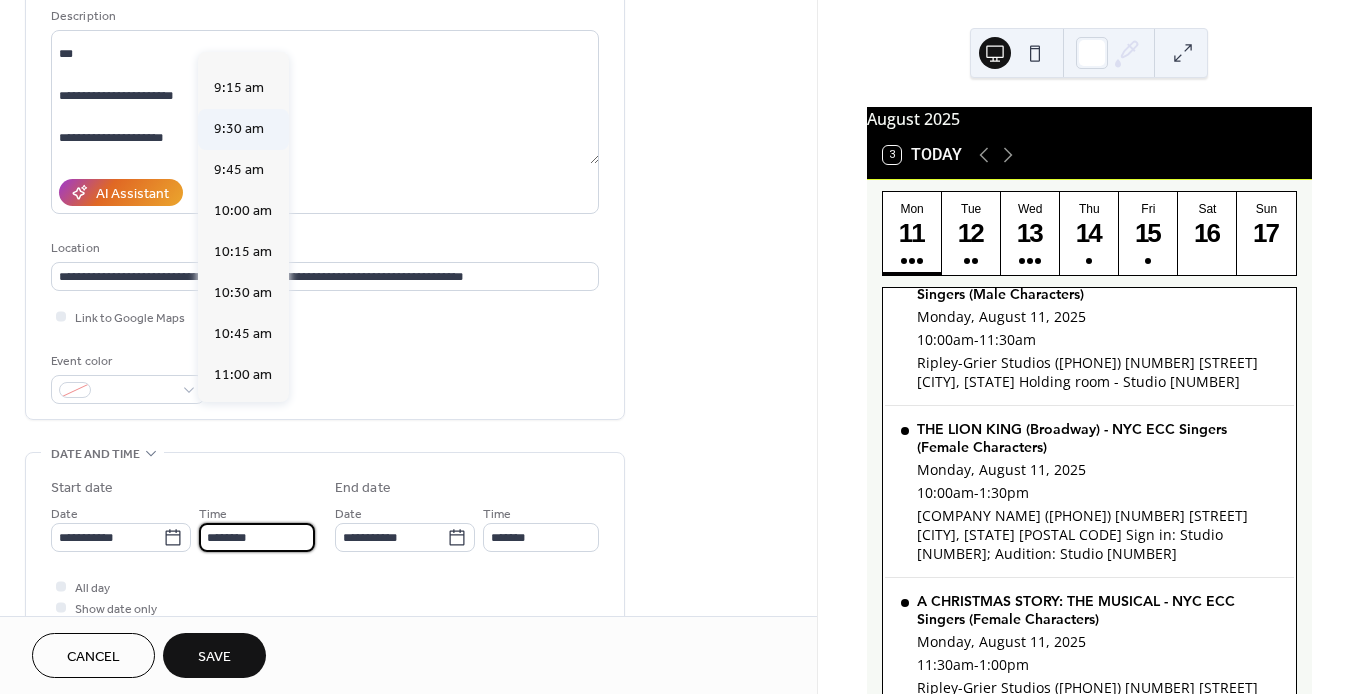 type on "*******" 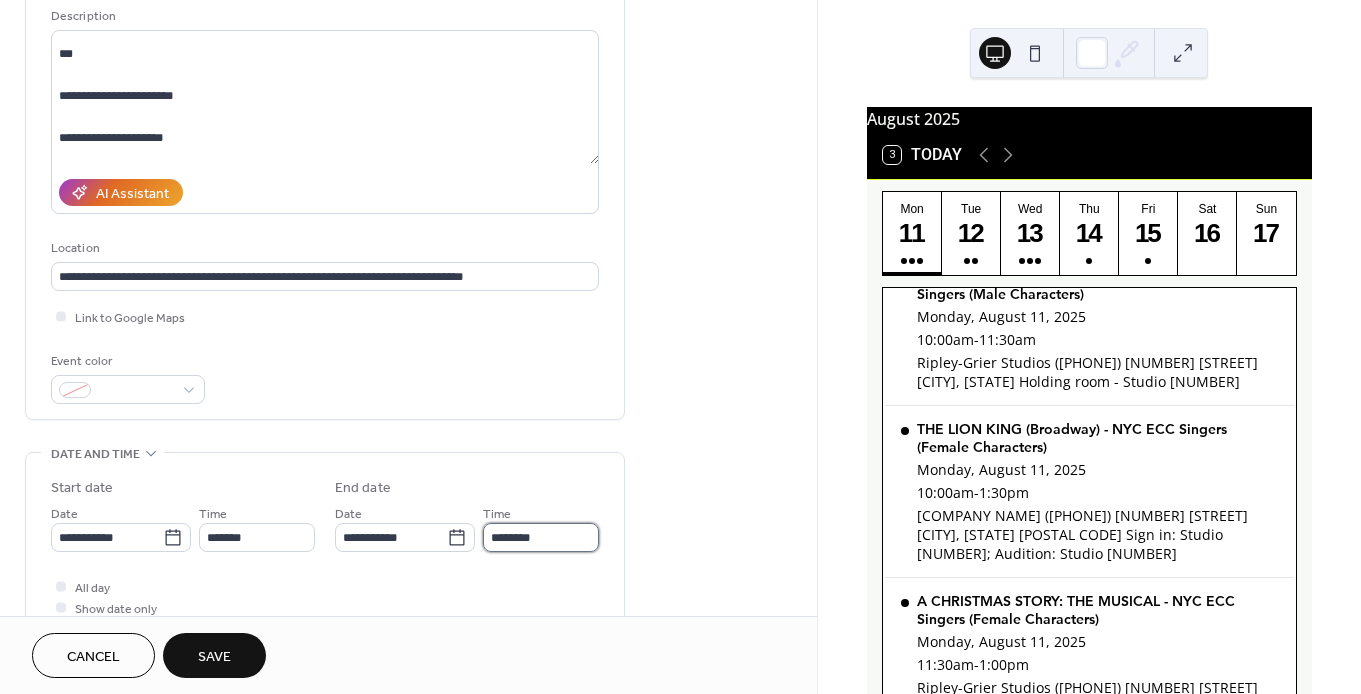 click on "********" at bounding box center [541, 537] 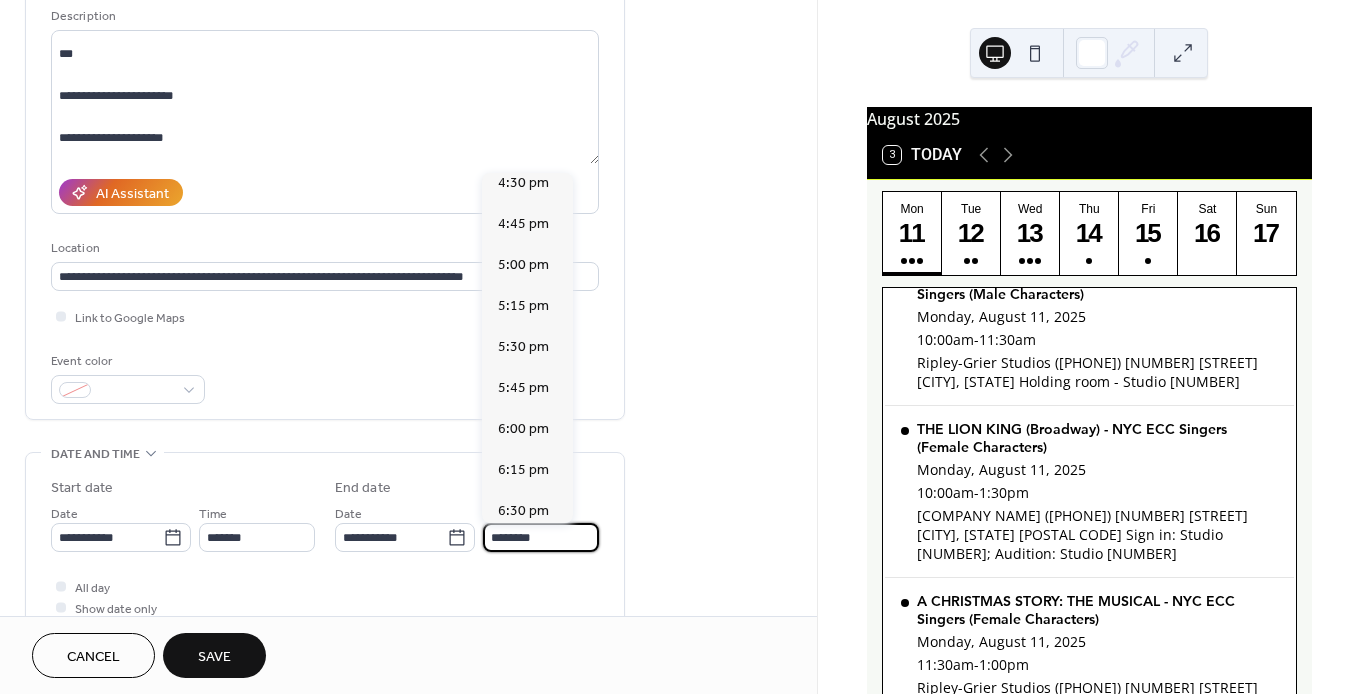 scroll, scrollTop: 1115, scrollLeft: 0, axis: vertical 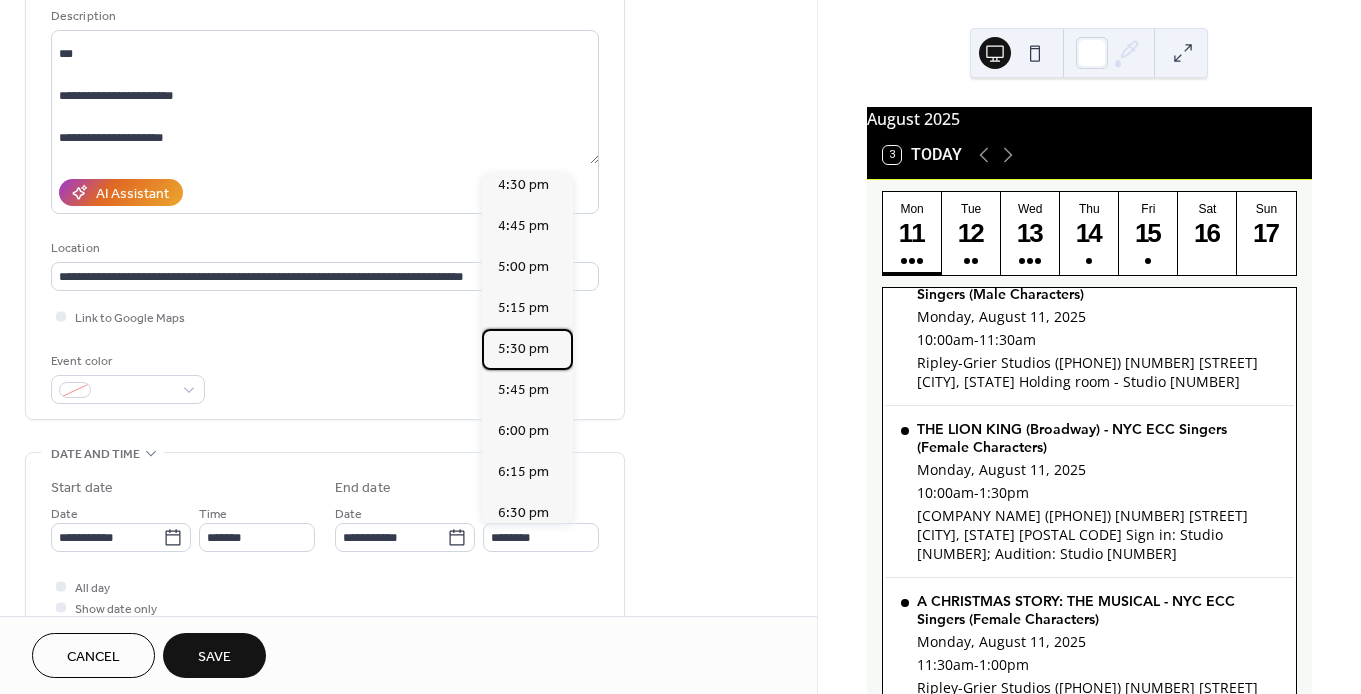 click on "5:30 pm" at bounding box center [523, 349] 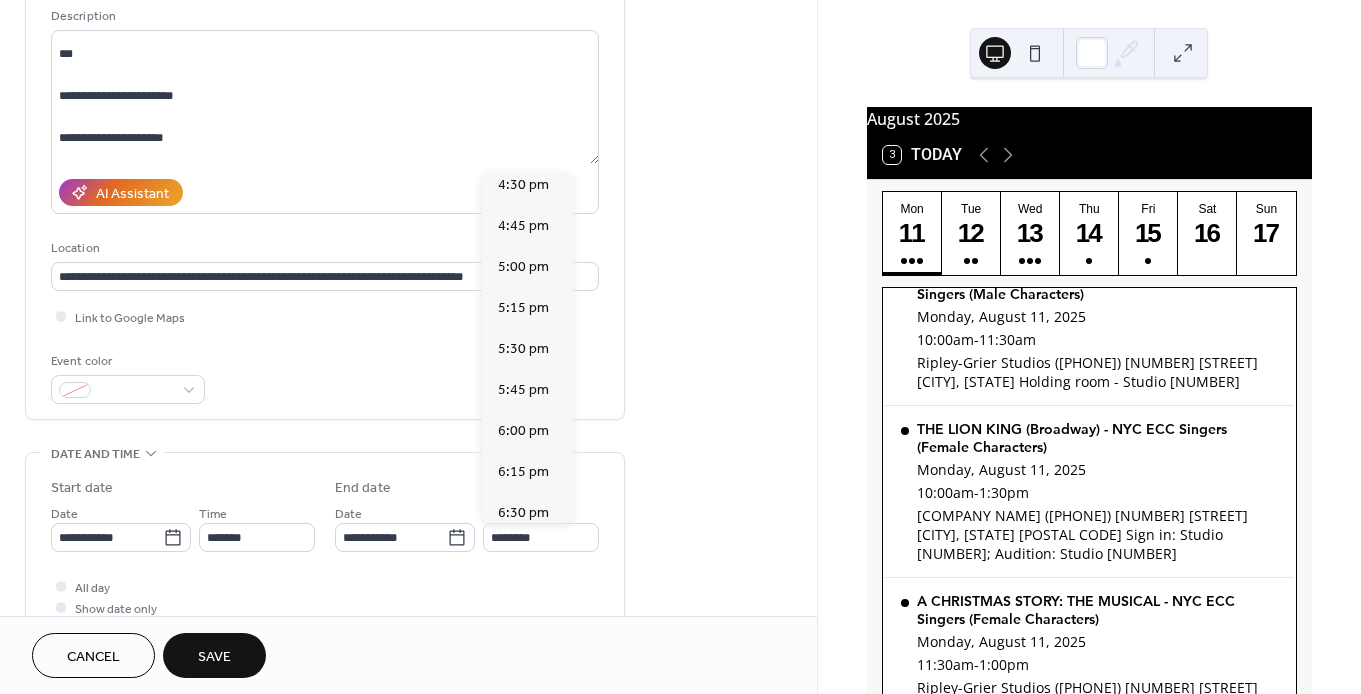 type on "*******" 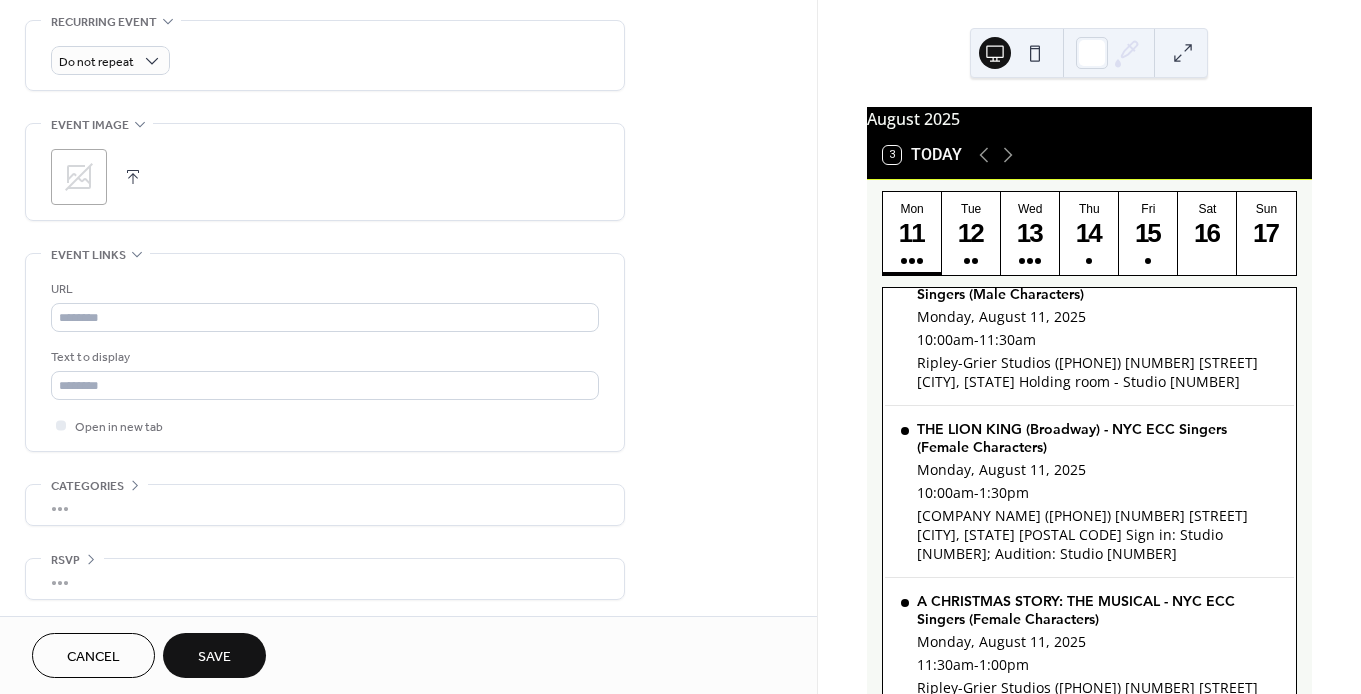 scroll, scrollTop: 863, scrollLeft: 0, axis: vertical 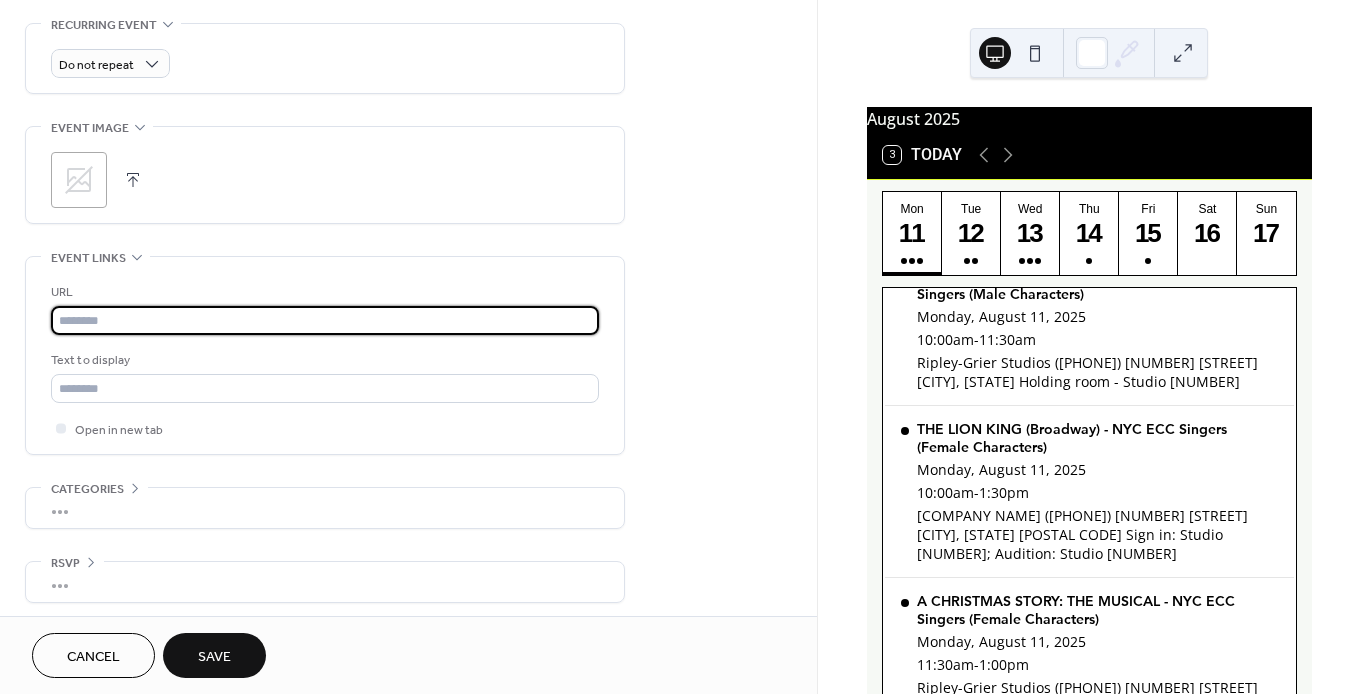 click at bounding box center [325, 320] 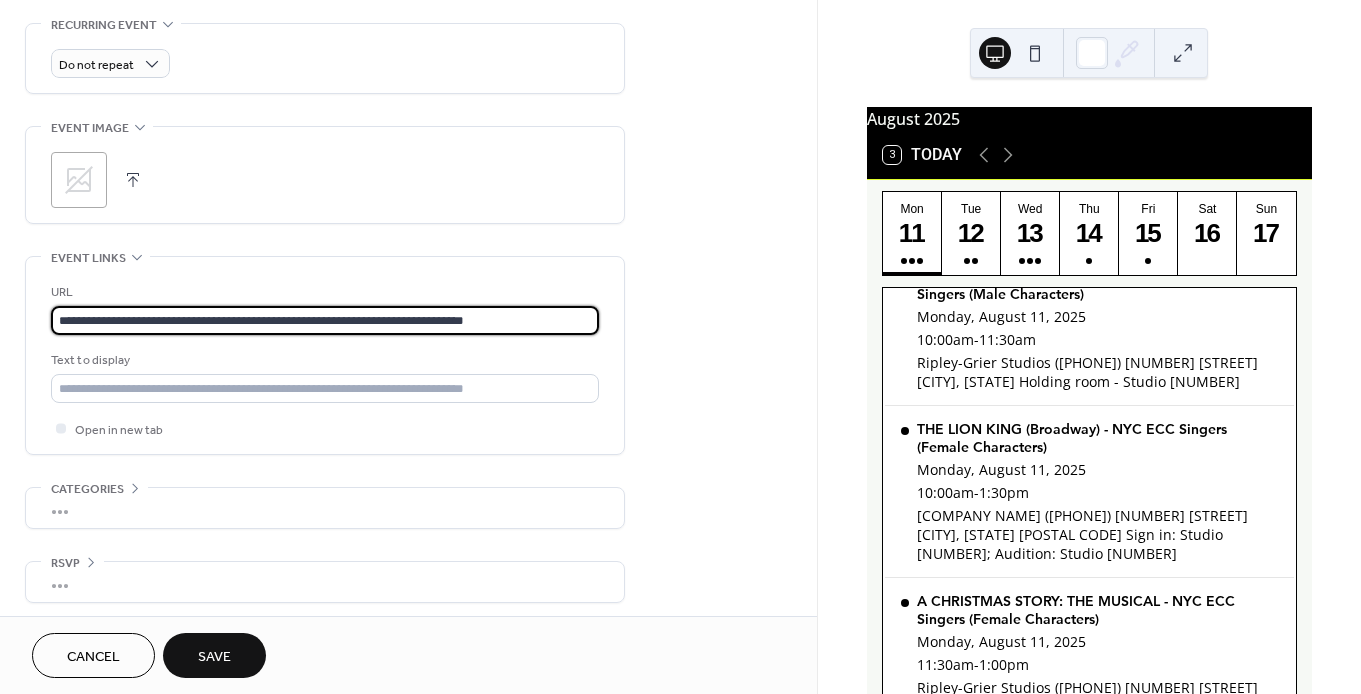click on "**********" at bounding box center (325, 320) 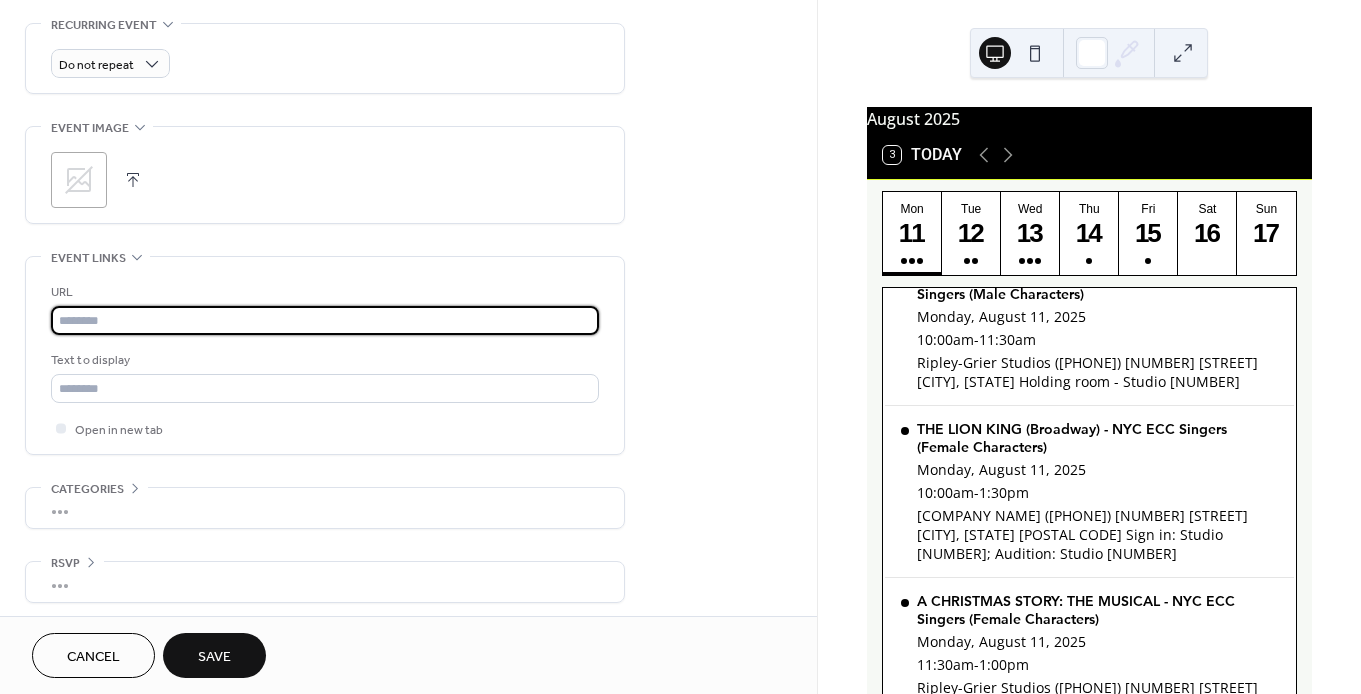 paste on "**********" 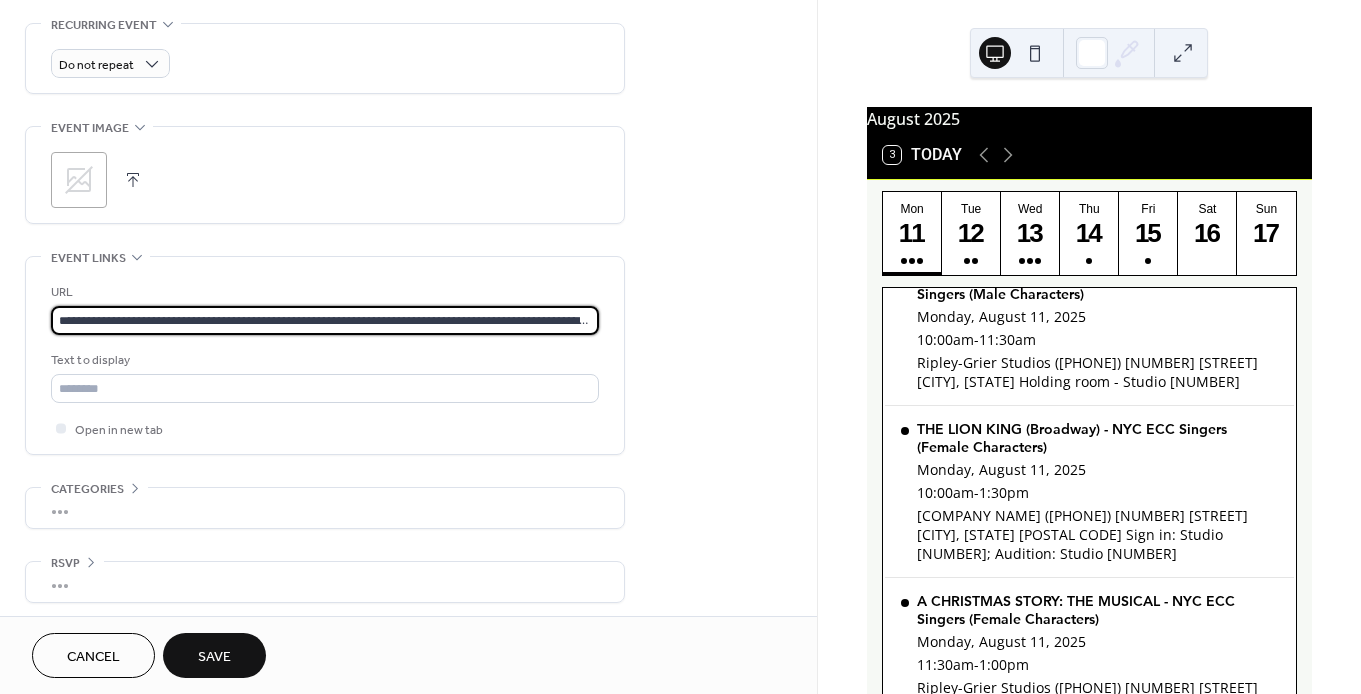 scroll, scrollTop: 0, scrollLeft: 197, axis: horizontal 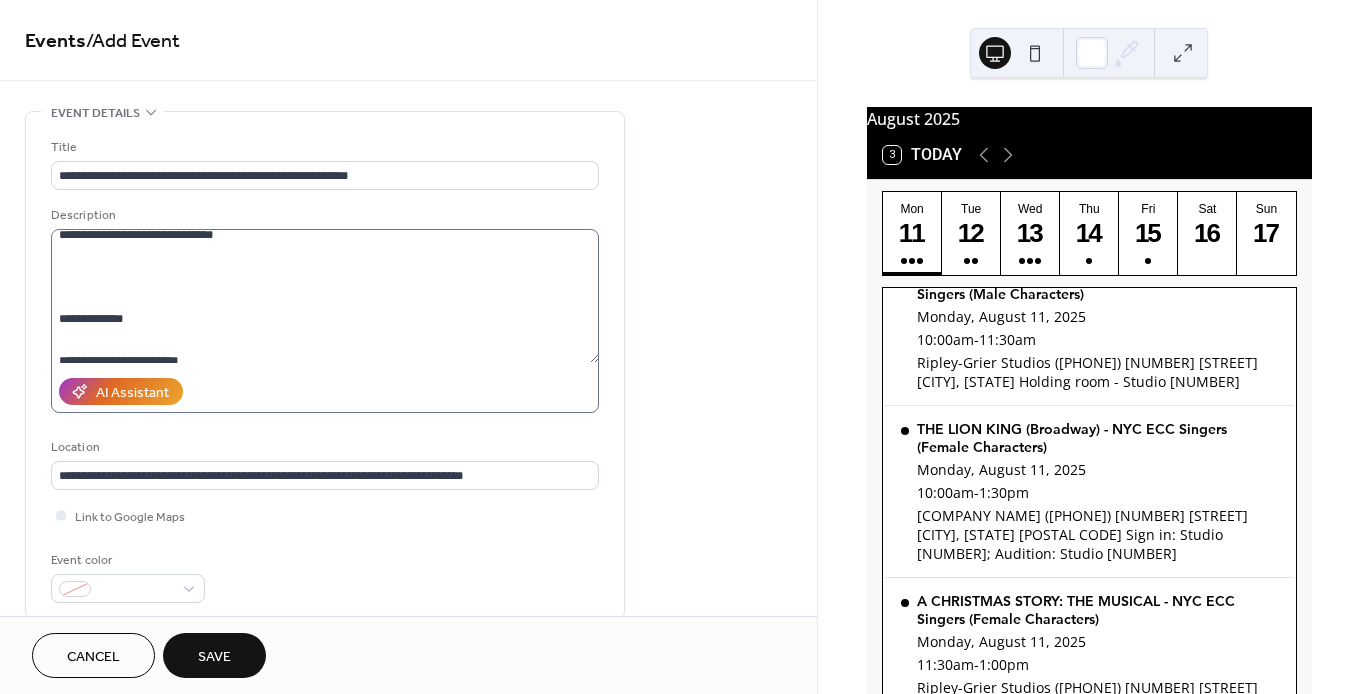 type on "**********" 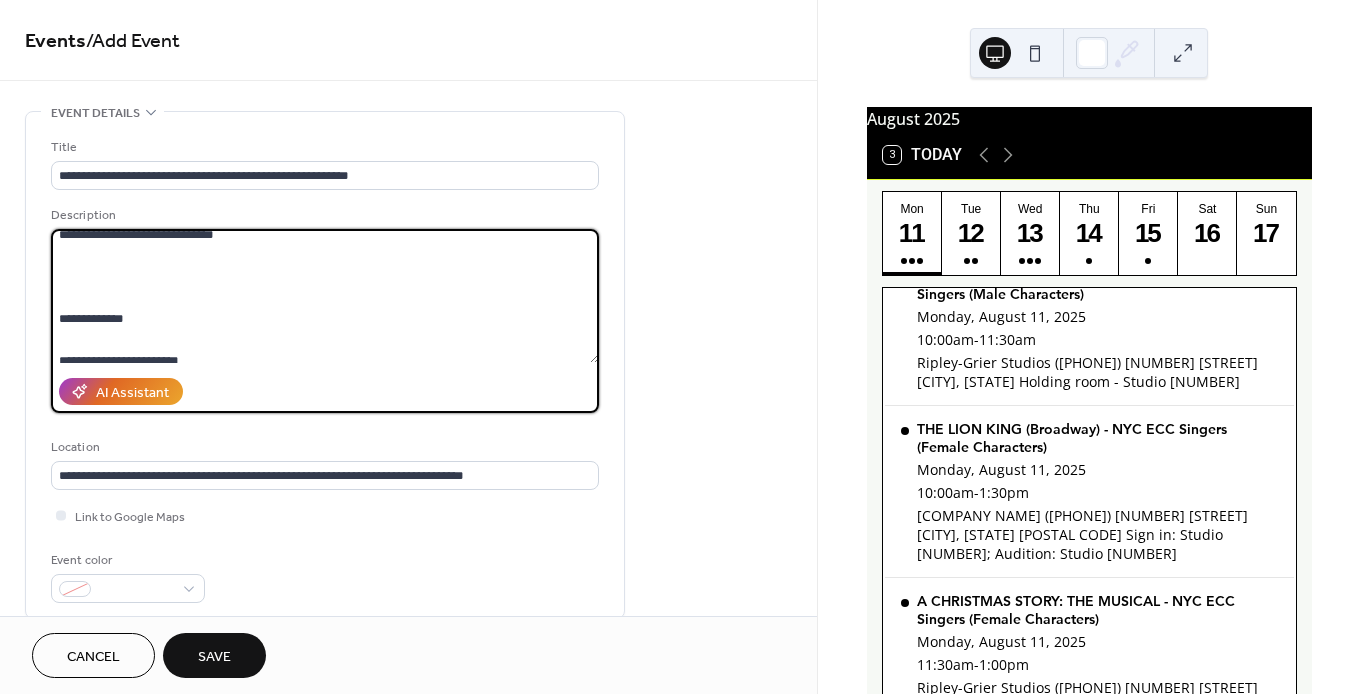scroll, scrollTop: 0, scrollLeft: 0, axis: both 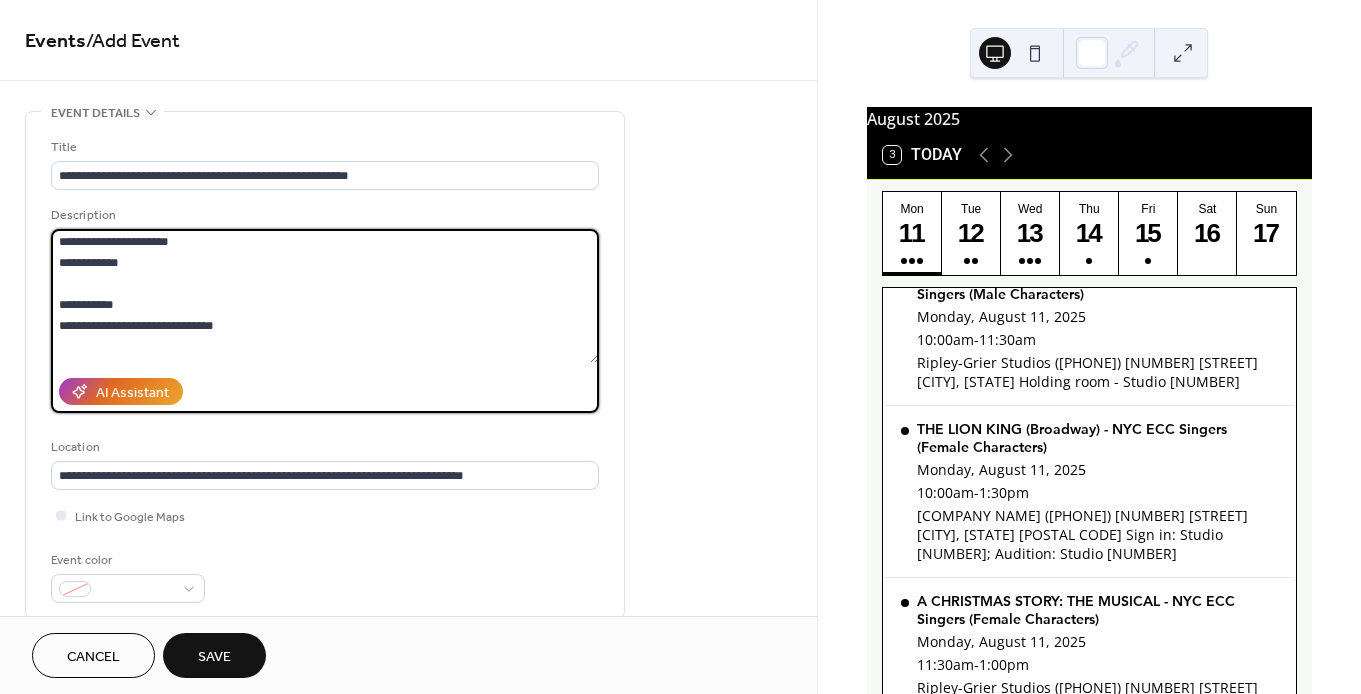 type on "**********" 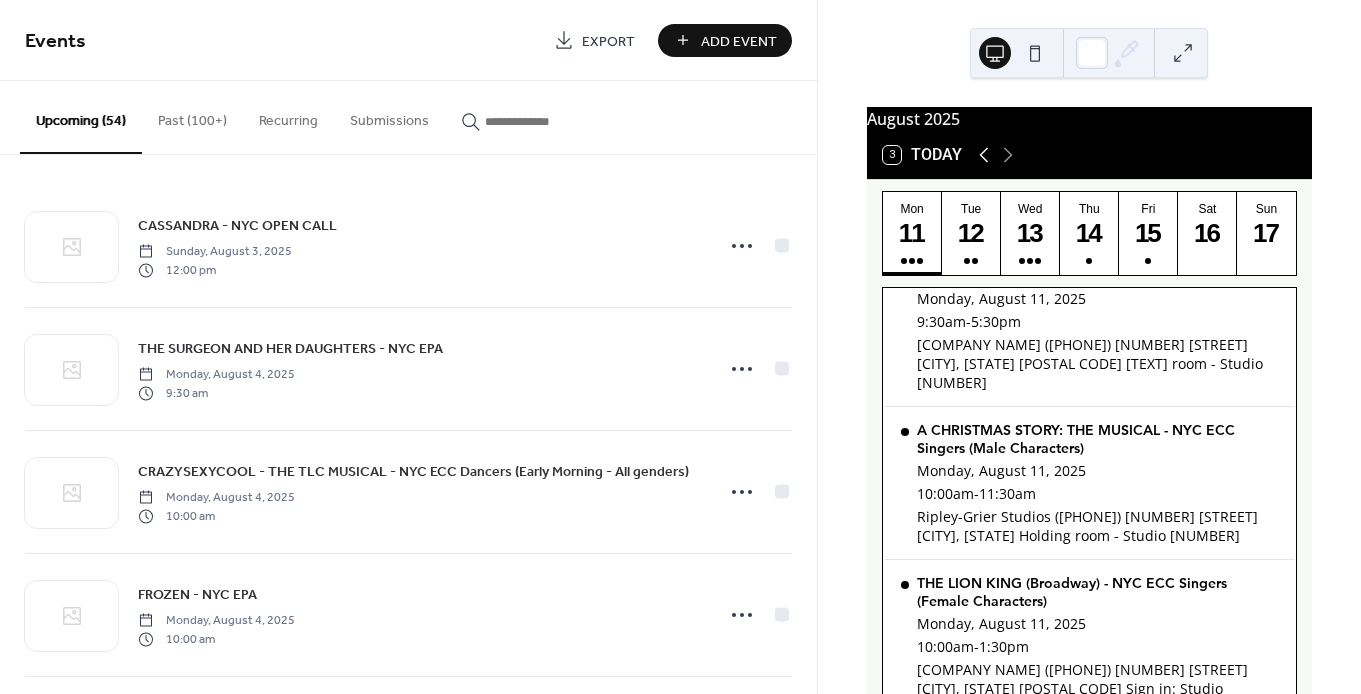 click 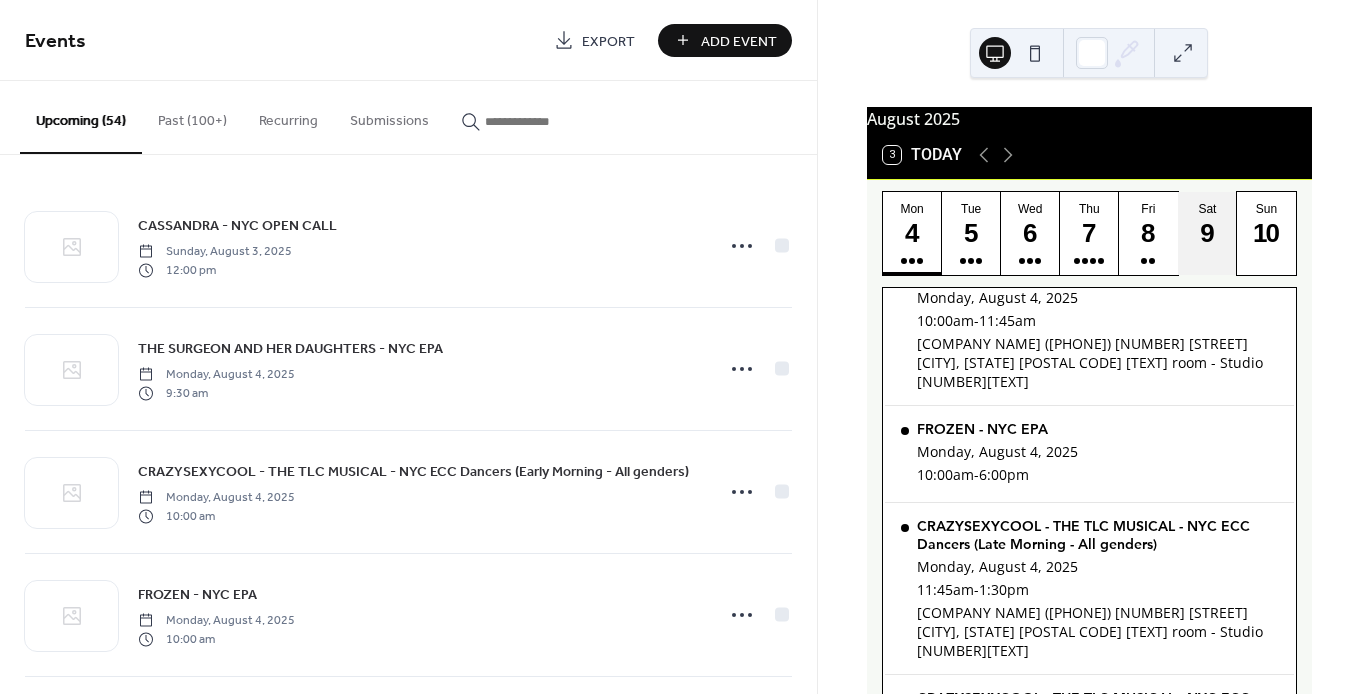 click on "9" at bounding box center [1206, 233] 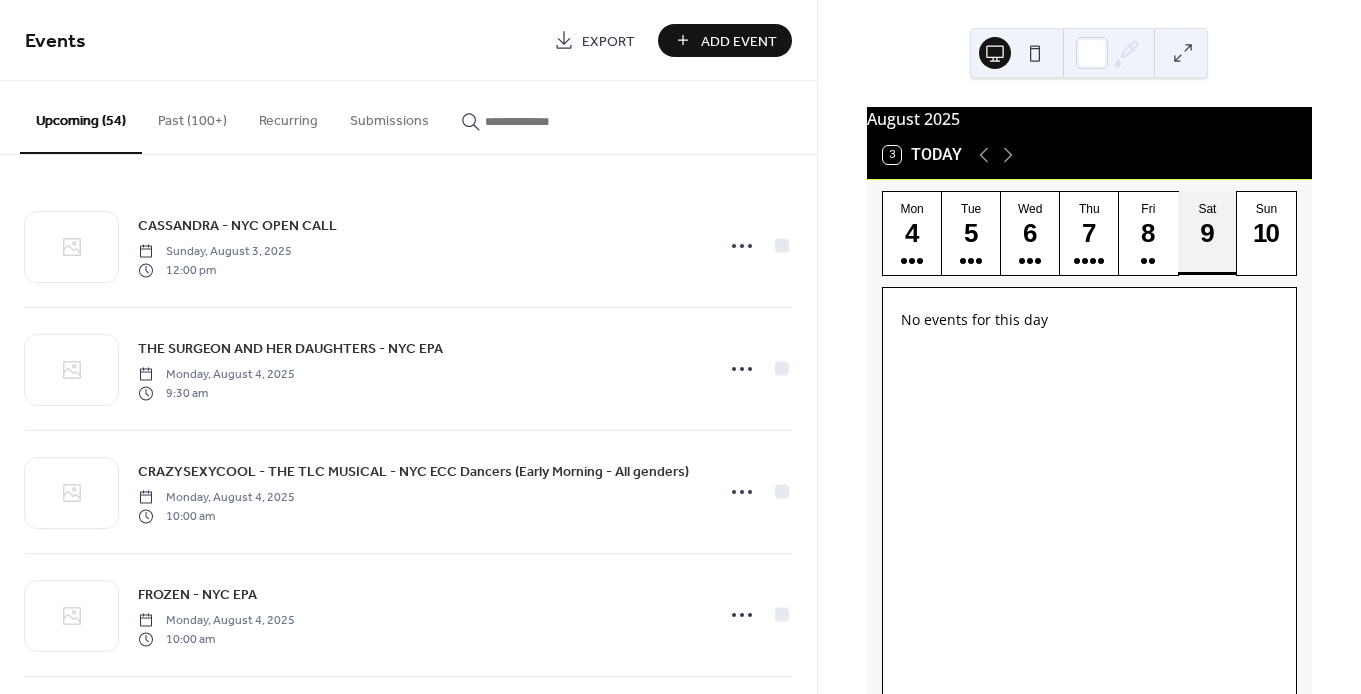 scroll, scrollTop: 0, scrollLeft: 0, axis: both 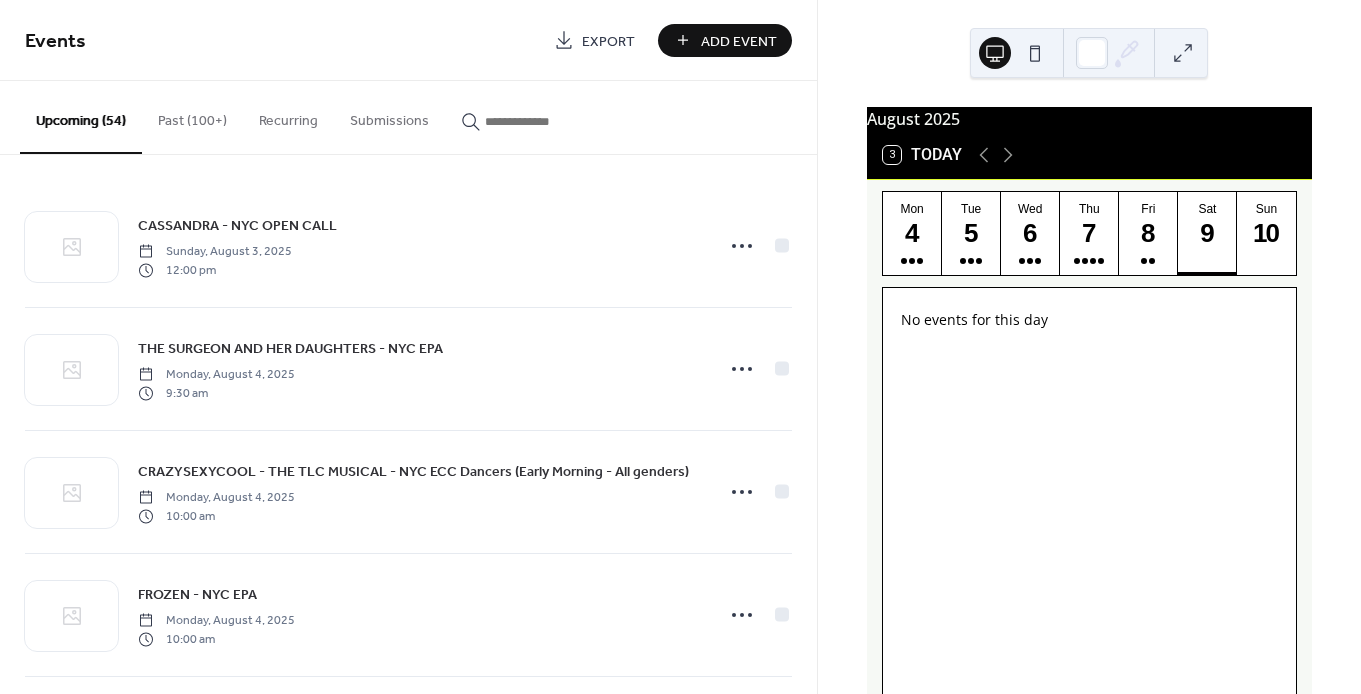 click on "Add Event" at bounding box center (725, 40) 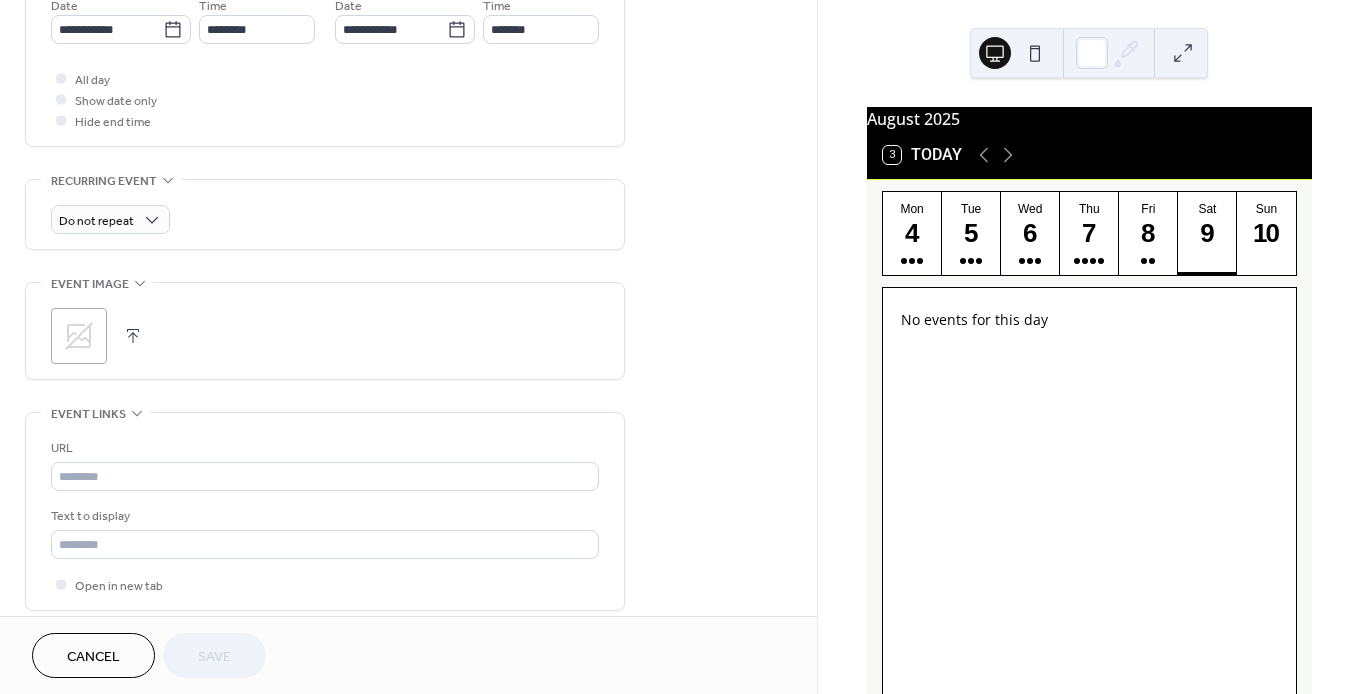 scroll, scrollTop: 870, scrollLeft: 0, axis: vertical 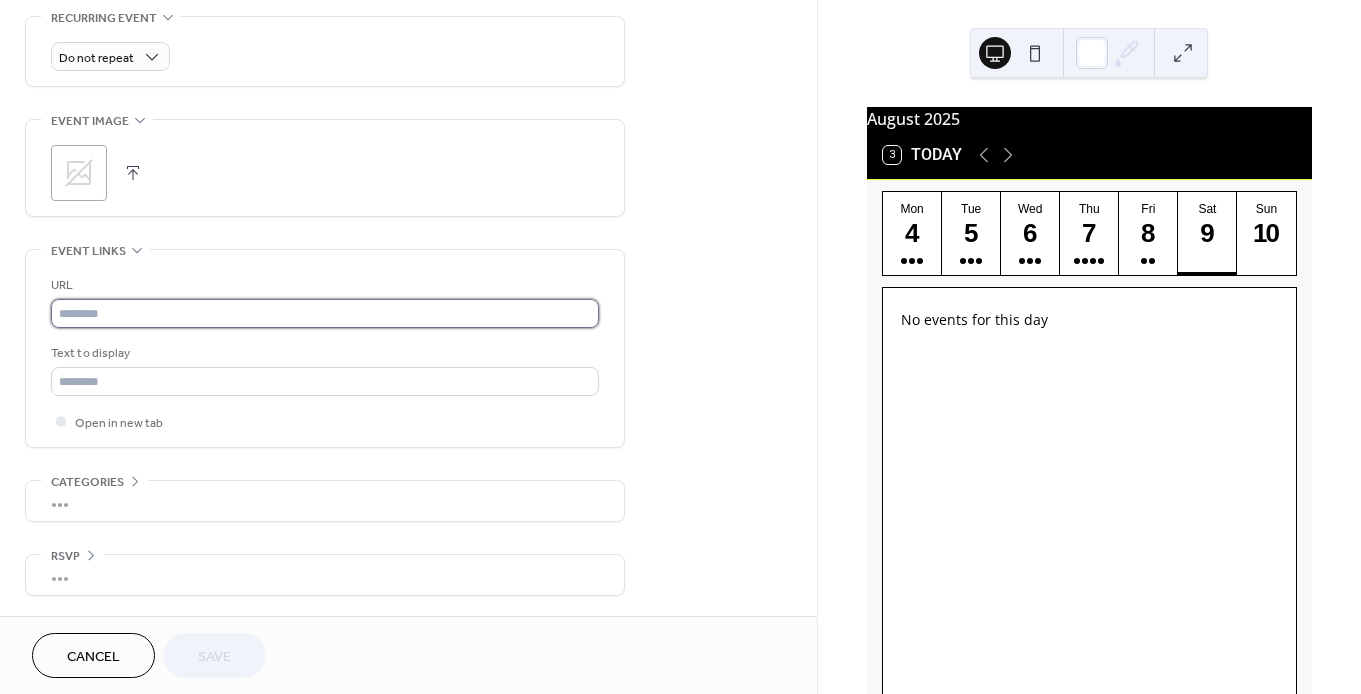 click at bounding box center [325, 313] 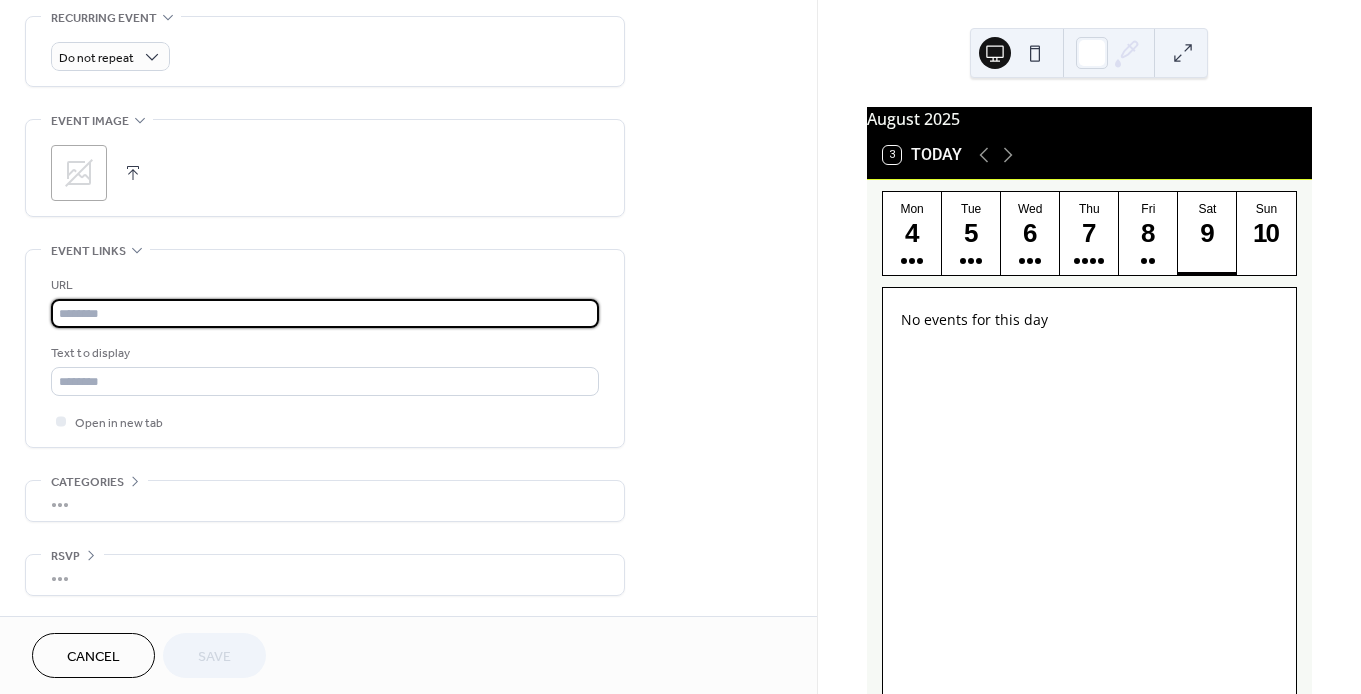 paste on "**********" 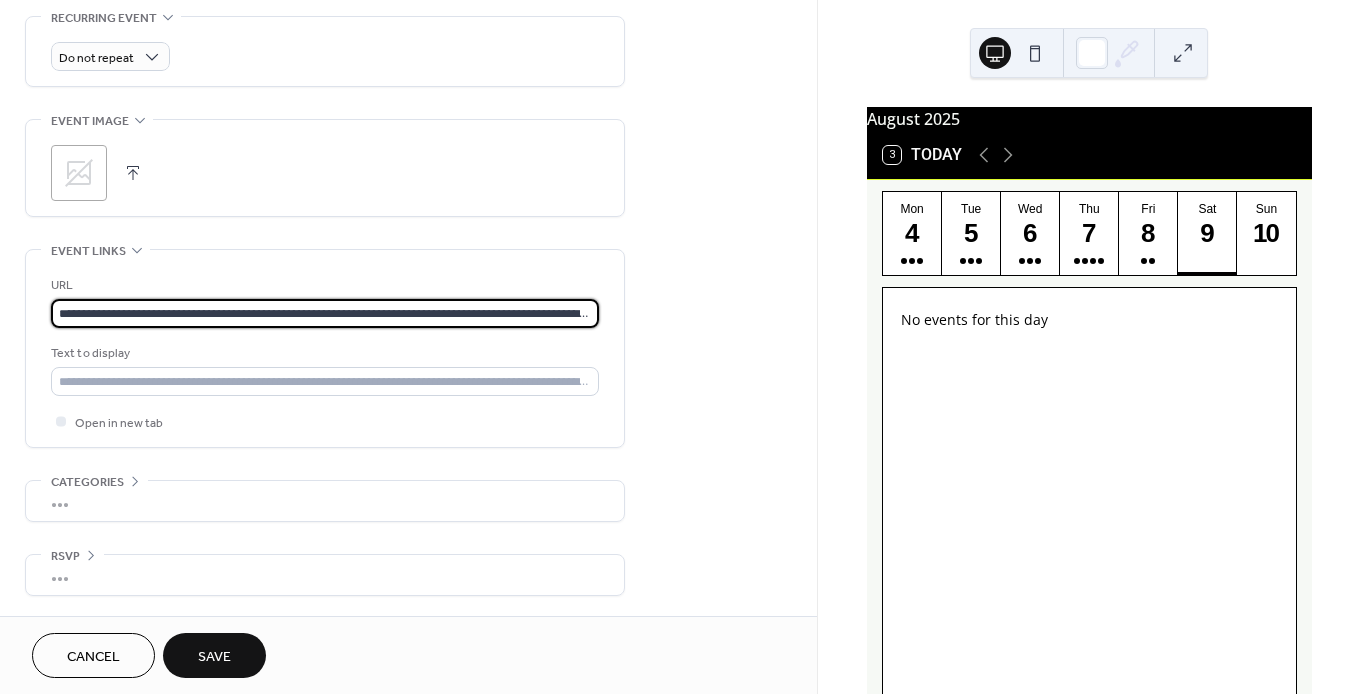 scroll, scrollTop: 0, scrollLeft: 197, axis: horizontal 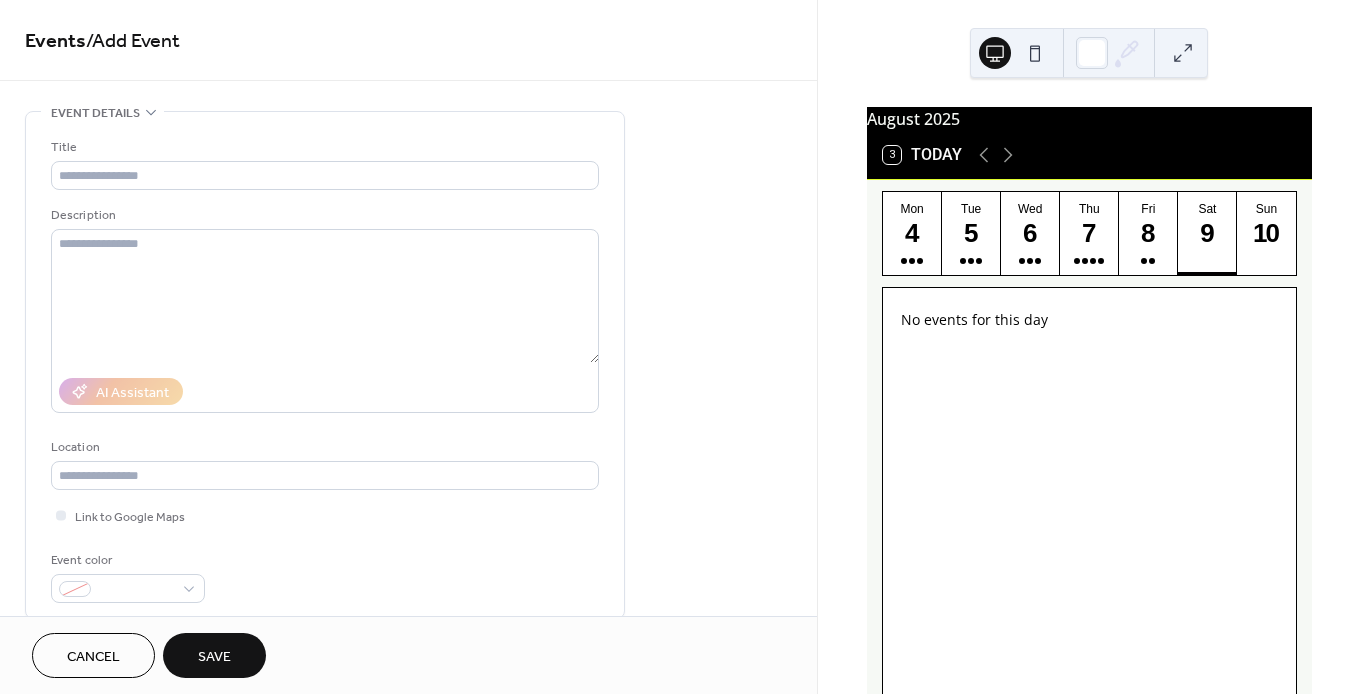 type on "**********" 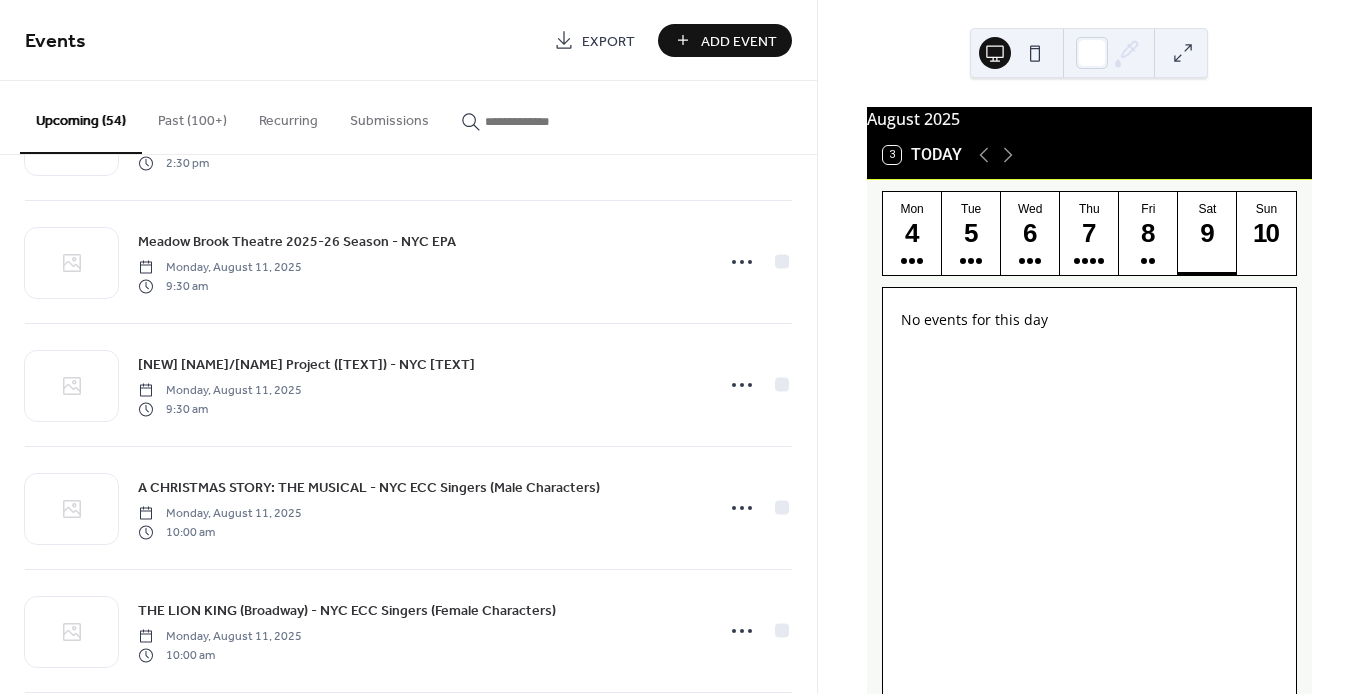 scroll, scrollTop: 3789, scrollLeft: 0, axis: vertical 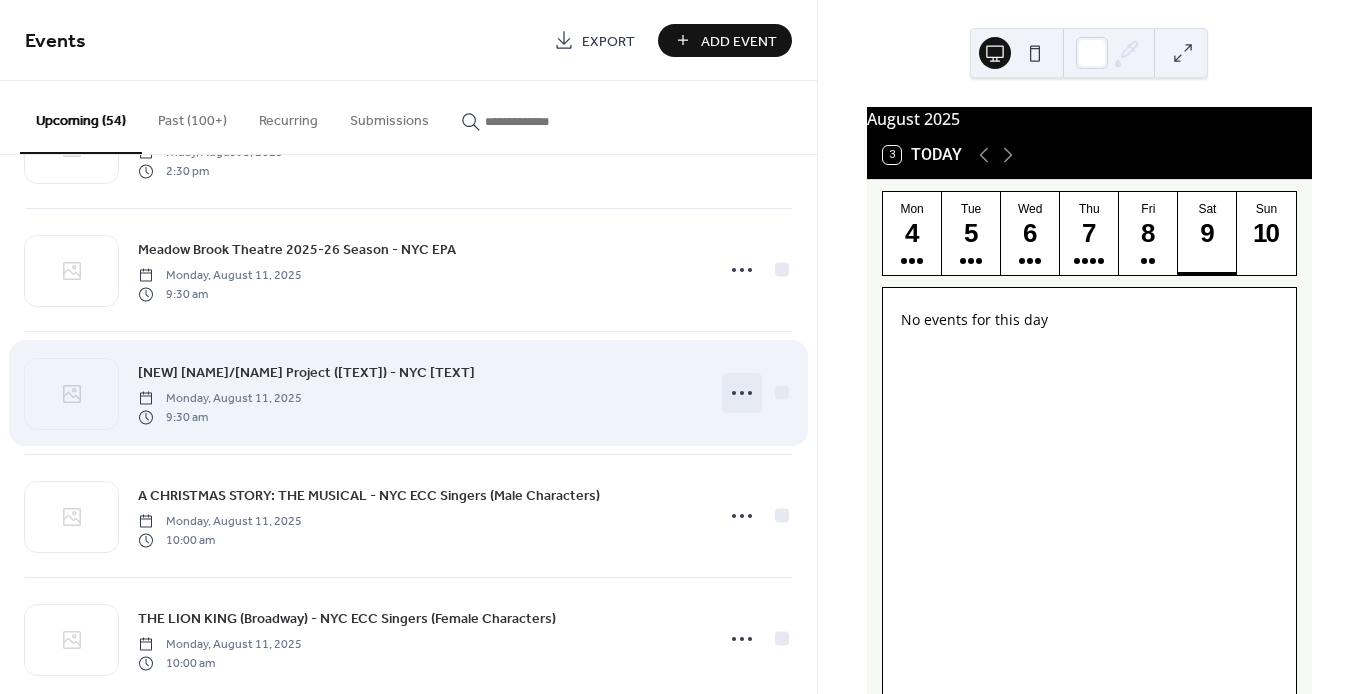 click 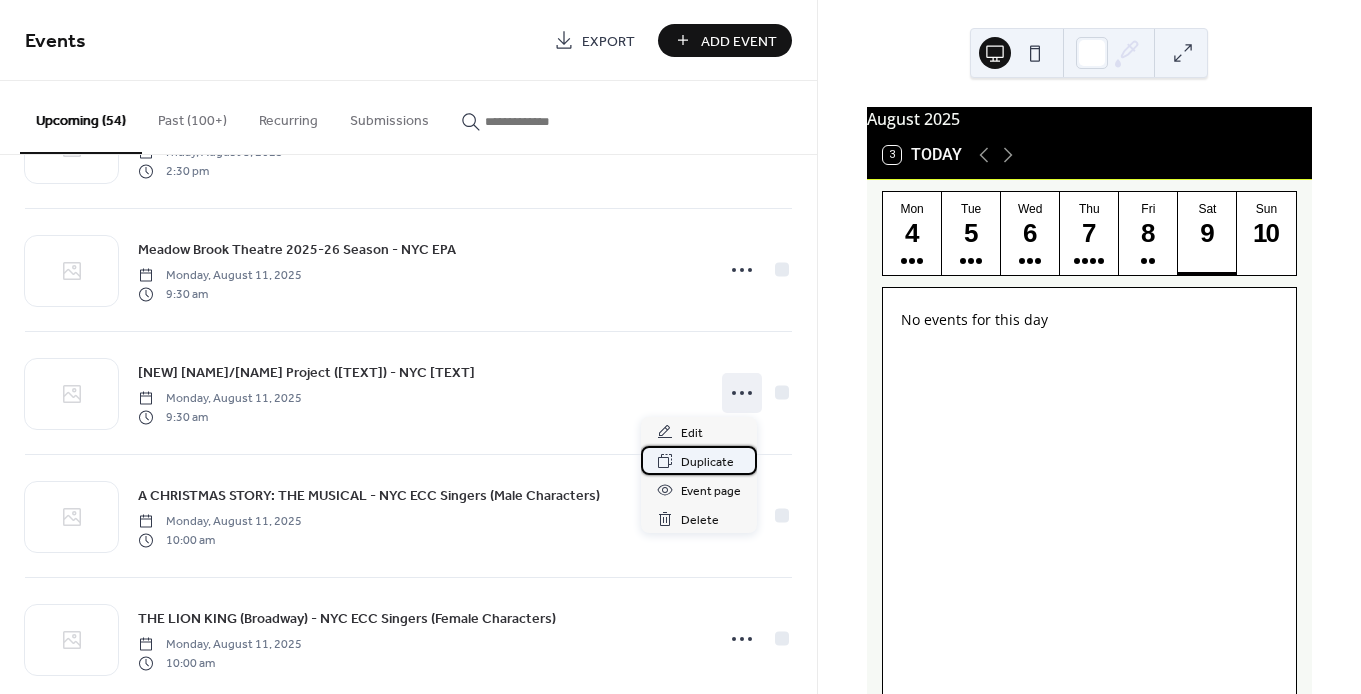 click on "Duplicate" at bounding box center [707, 462] 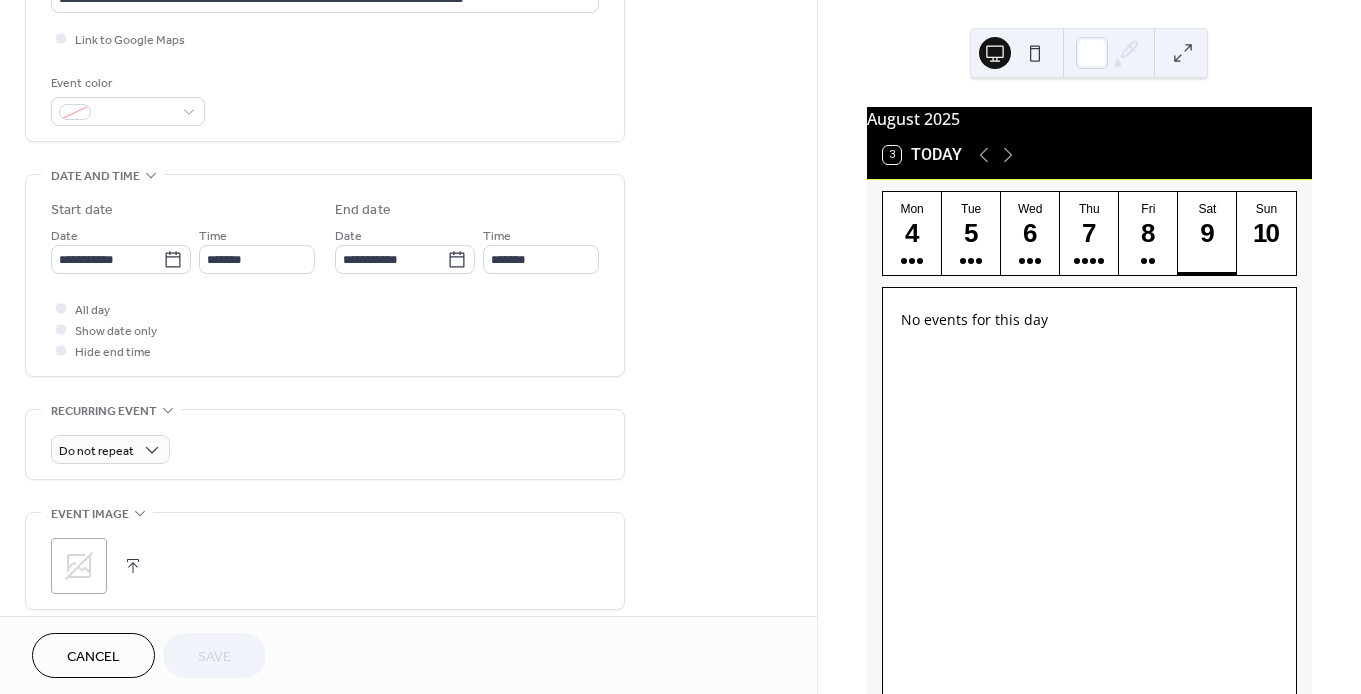 scroll, scrollTop: 580, scrollLeft: 0, axis: vertical 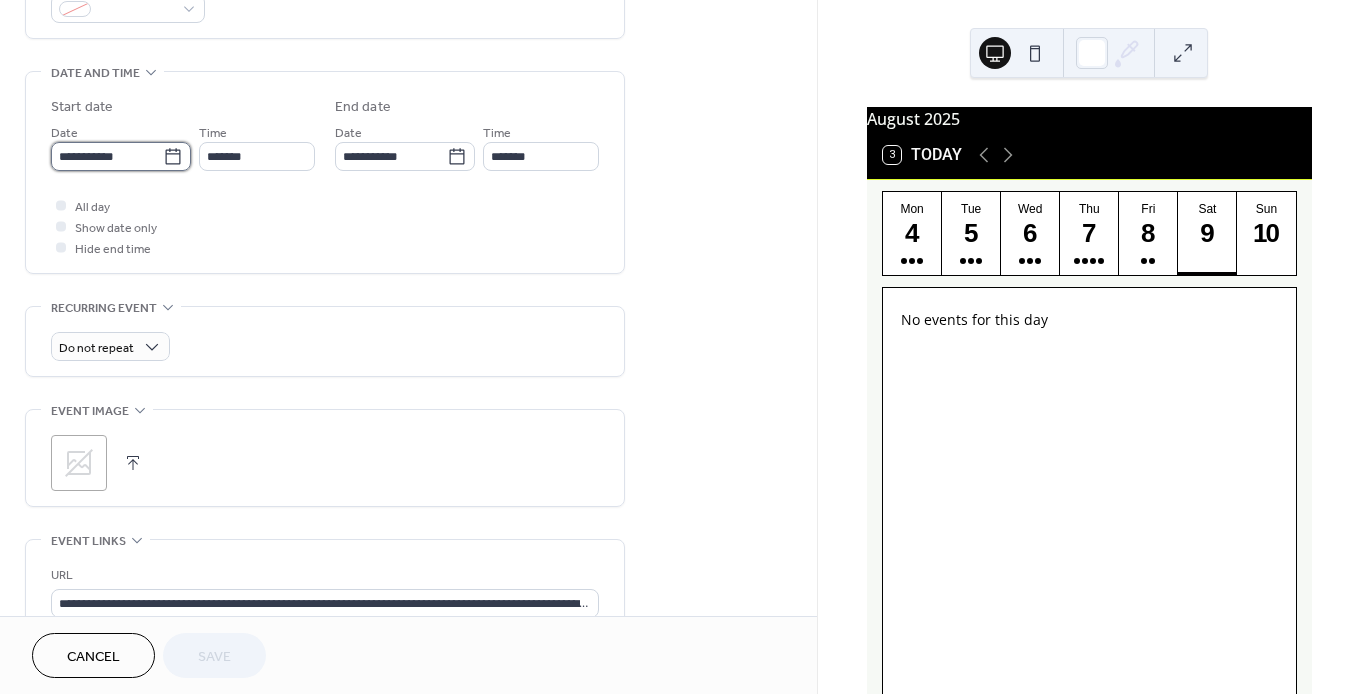 click on "**********" at bounding box center [107, 156] 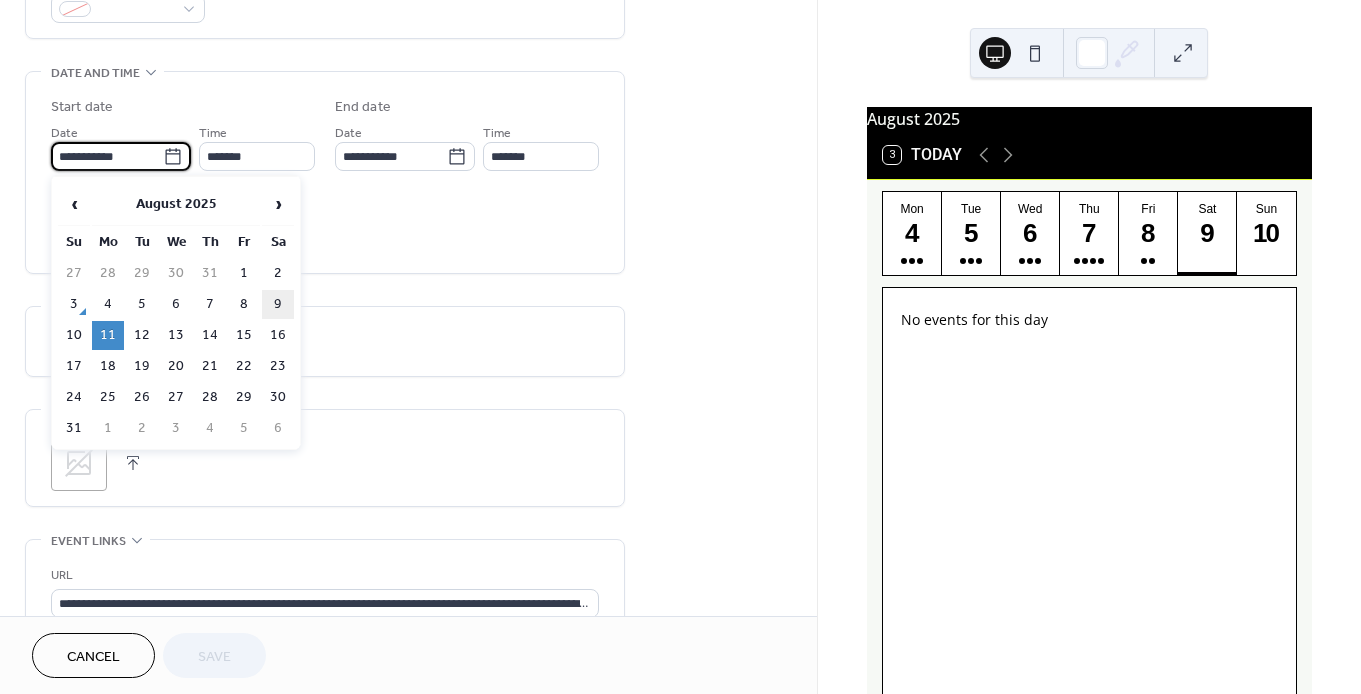 click on "9" at bounding box center [278, 304] 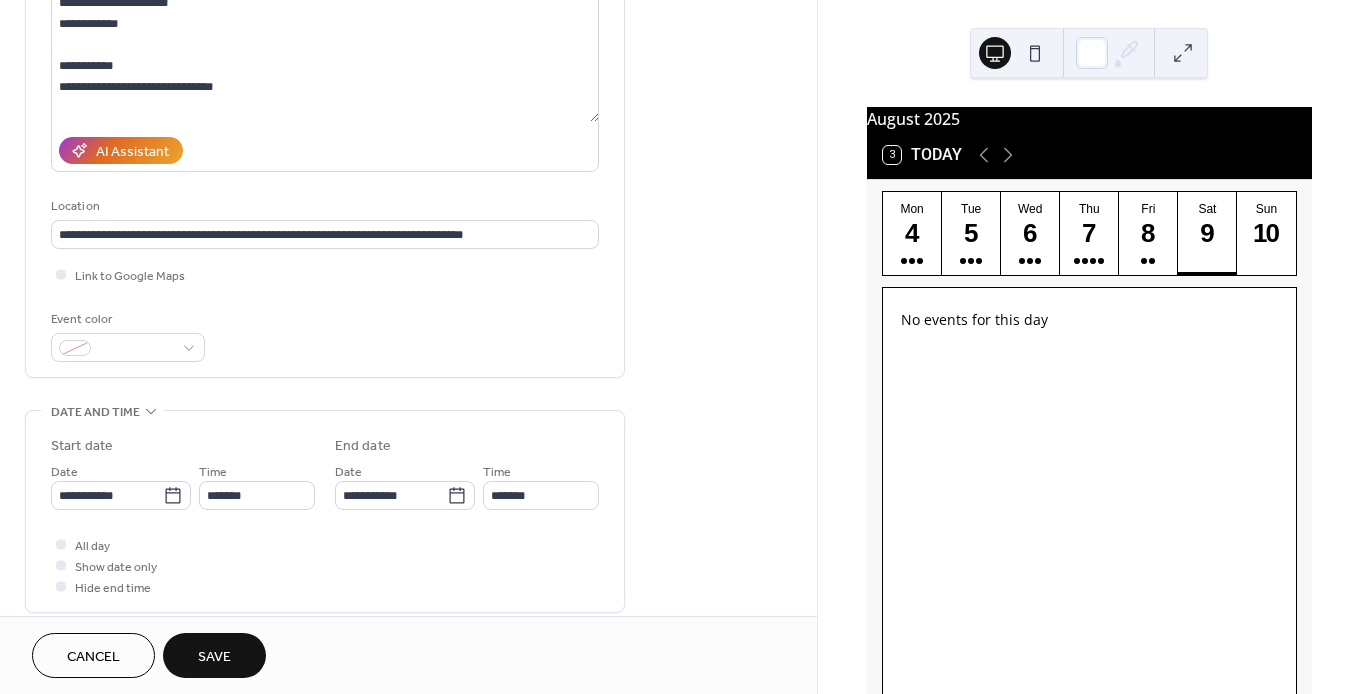 scroll, scrollTop: 137, scrollLeft: 0, axis: vertical 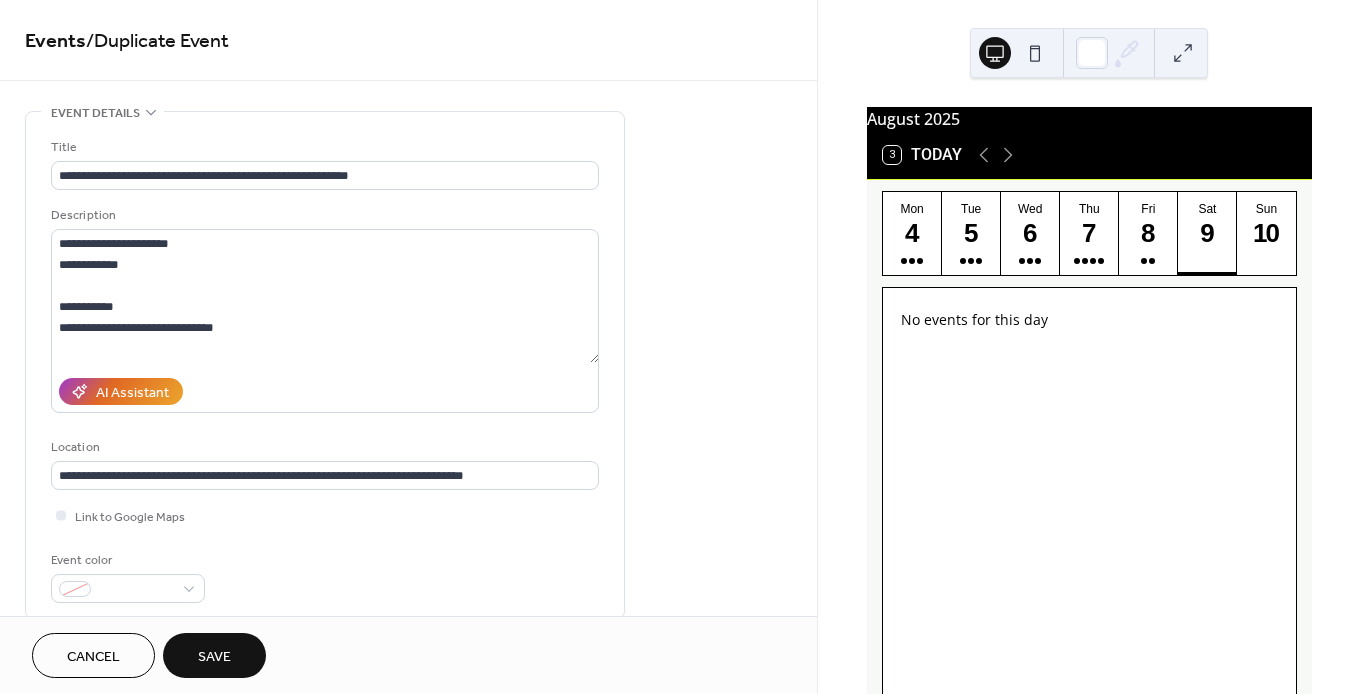 click on "Save" at bounding box center (214, 657) 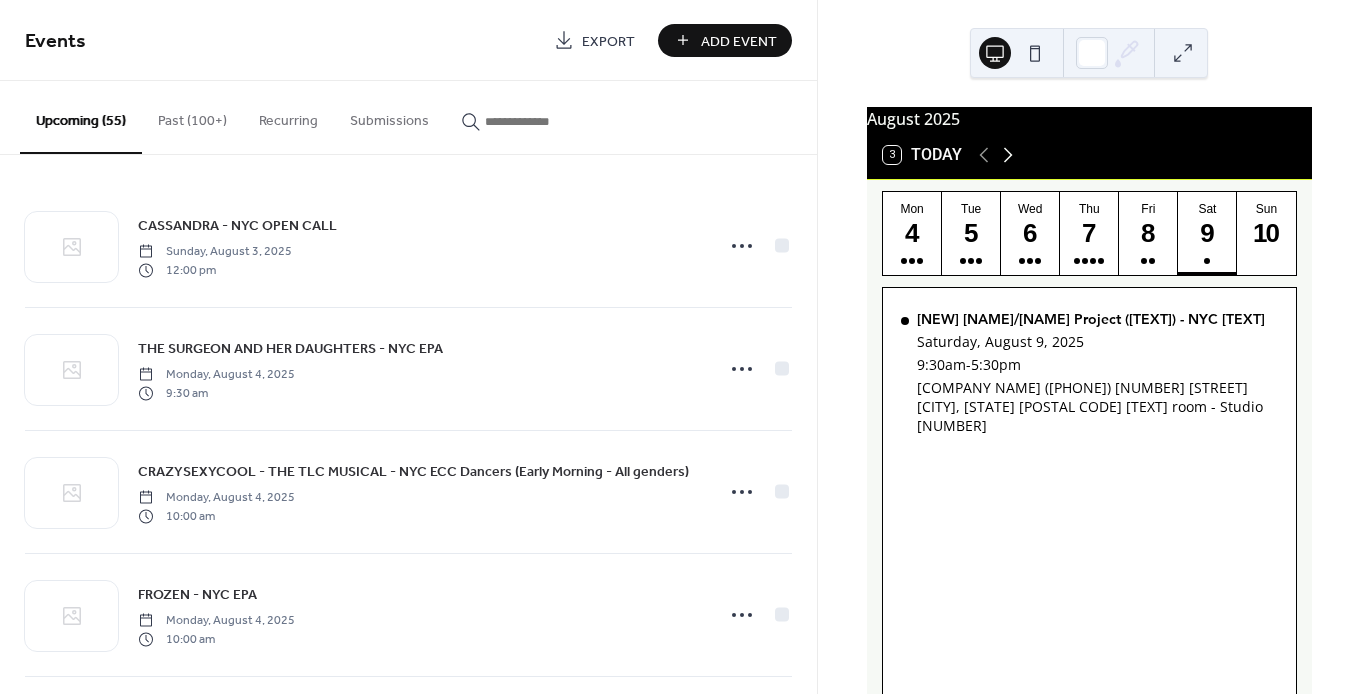 click 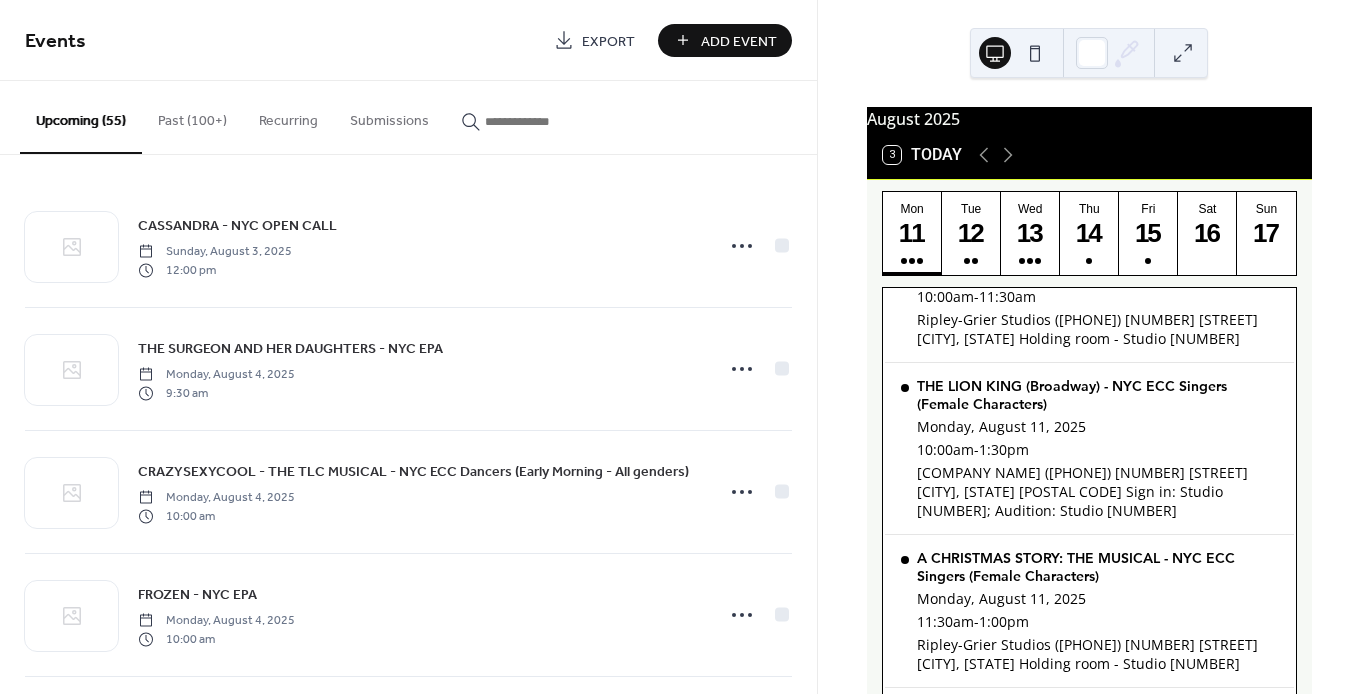 scroll, scrollTop: 395, scrollLeft: 0, axis: vertical 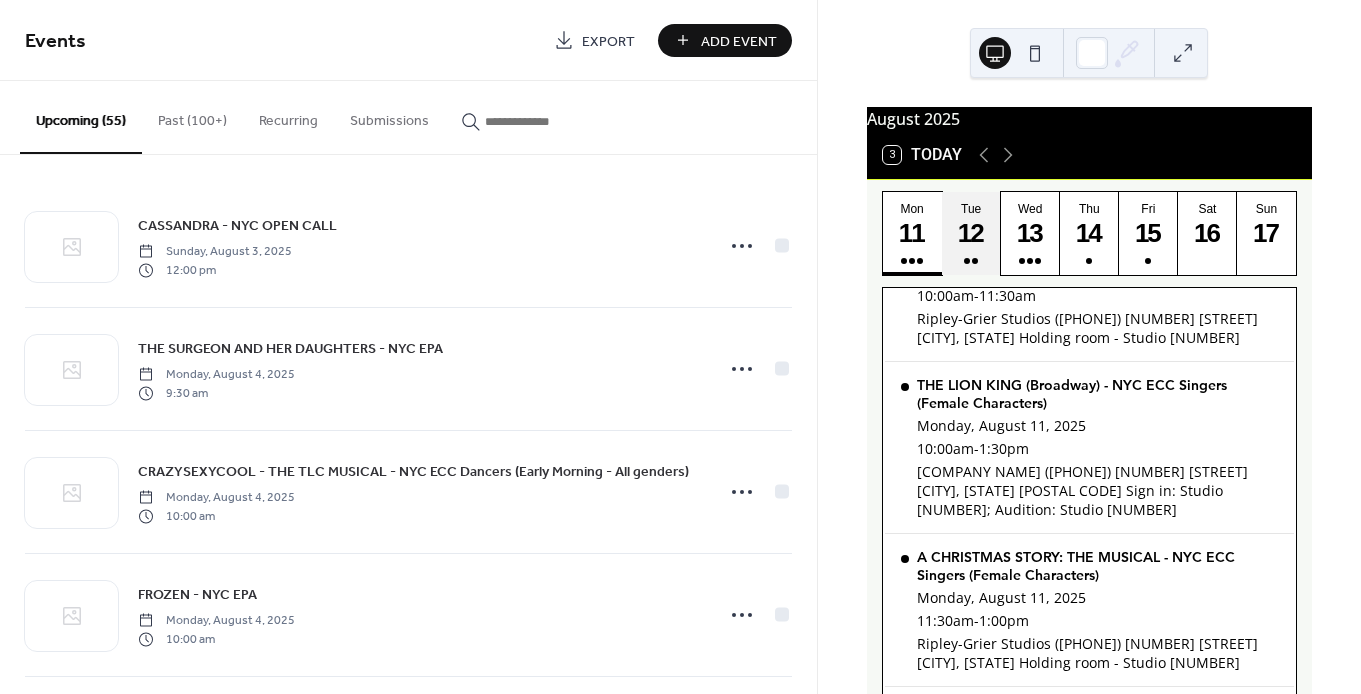 click at bounding box center [975, 261] 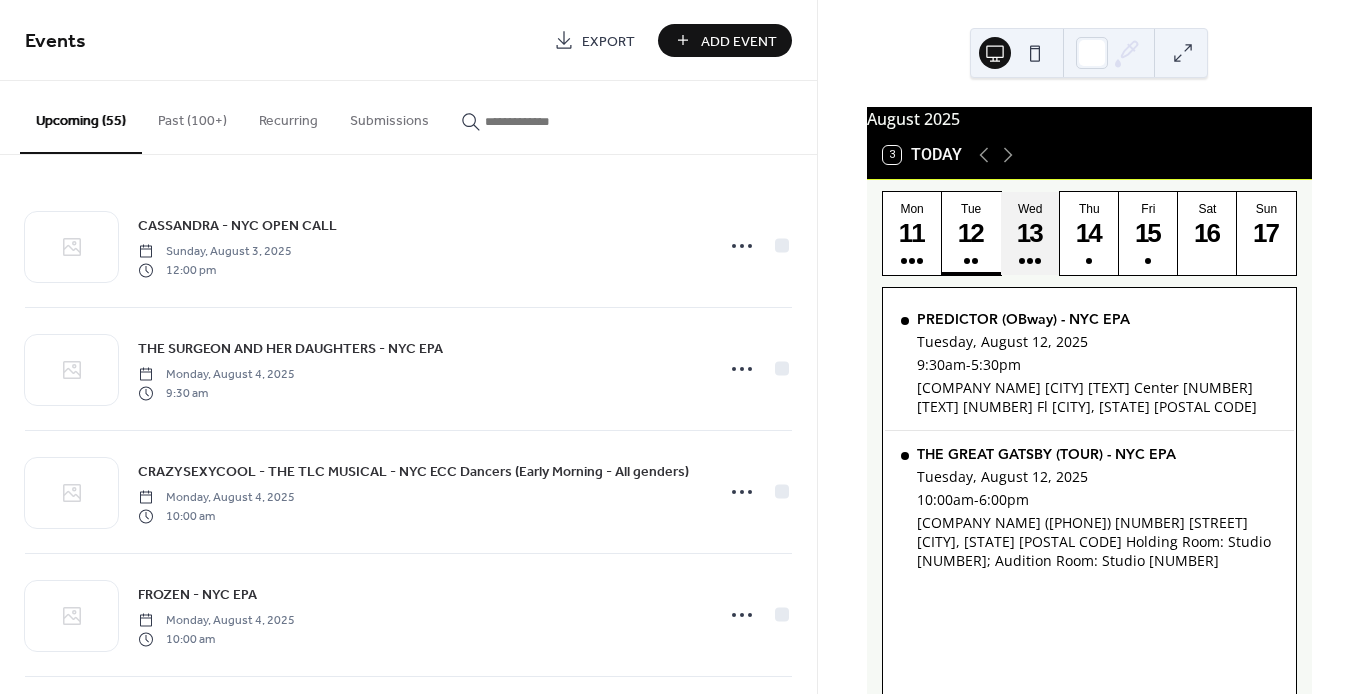 click on "13" at bounding box center [1029, 233] 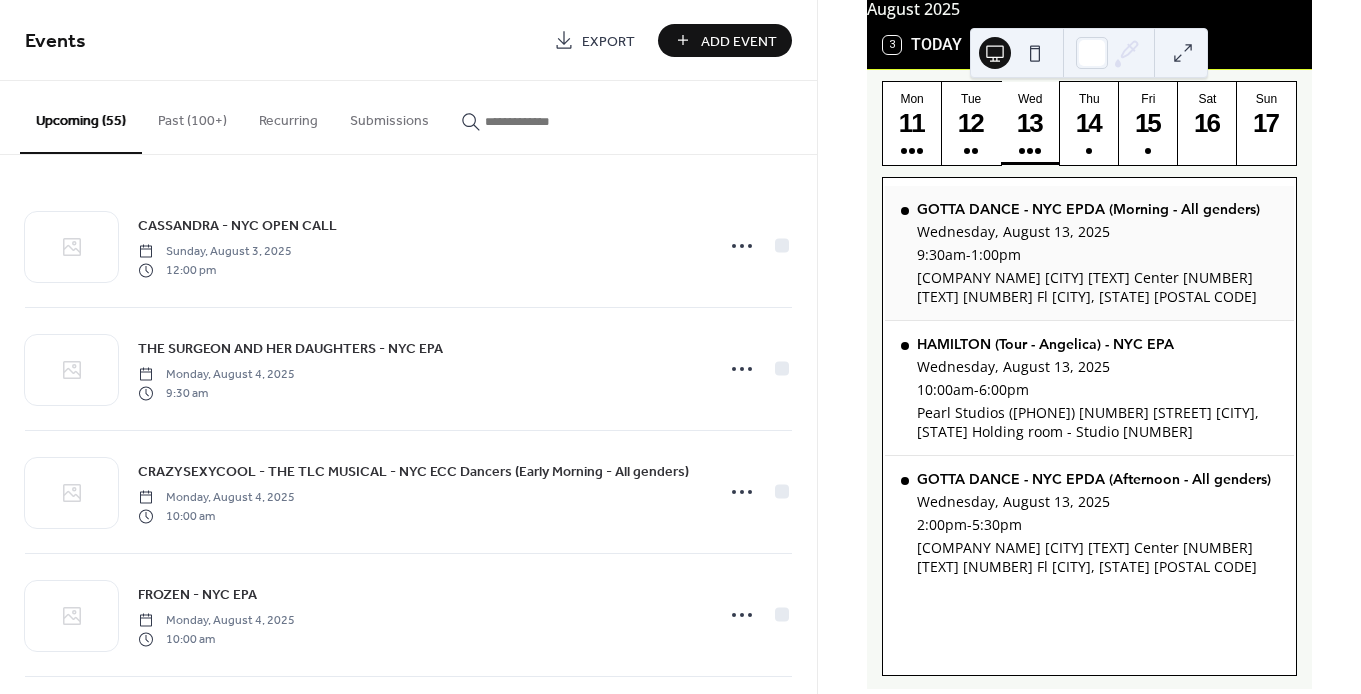 scroll, scrollTop: 138, scrollLeft: 0, axis: vertical 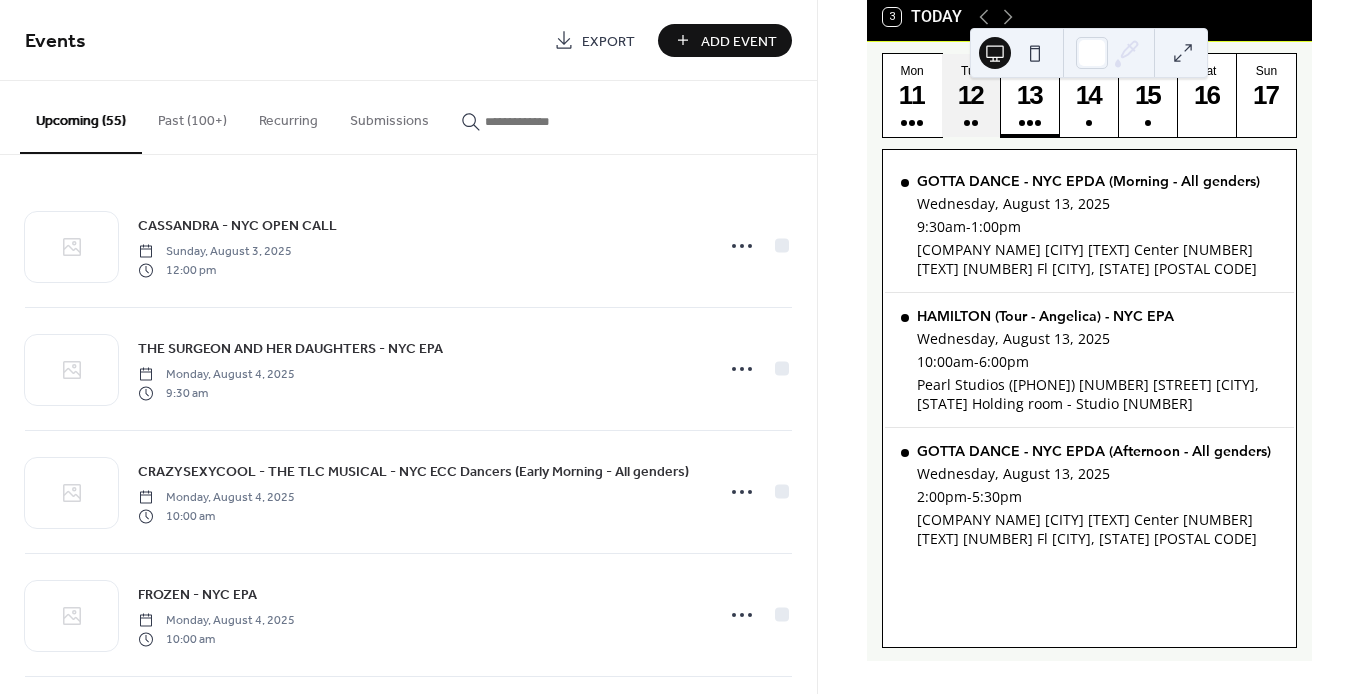 click on "Tue 12" at bounding box center (971, 95) 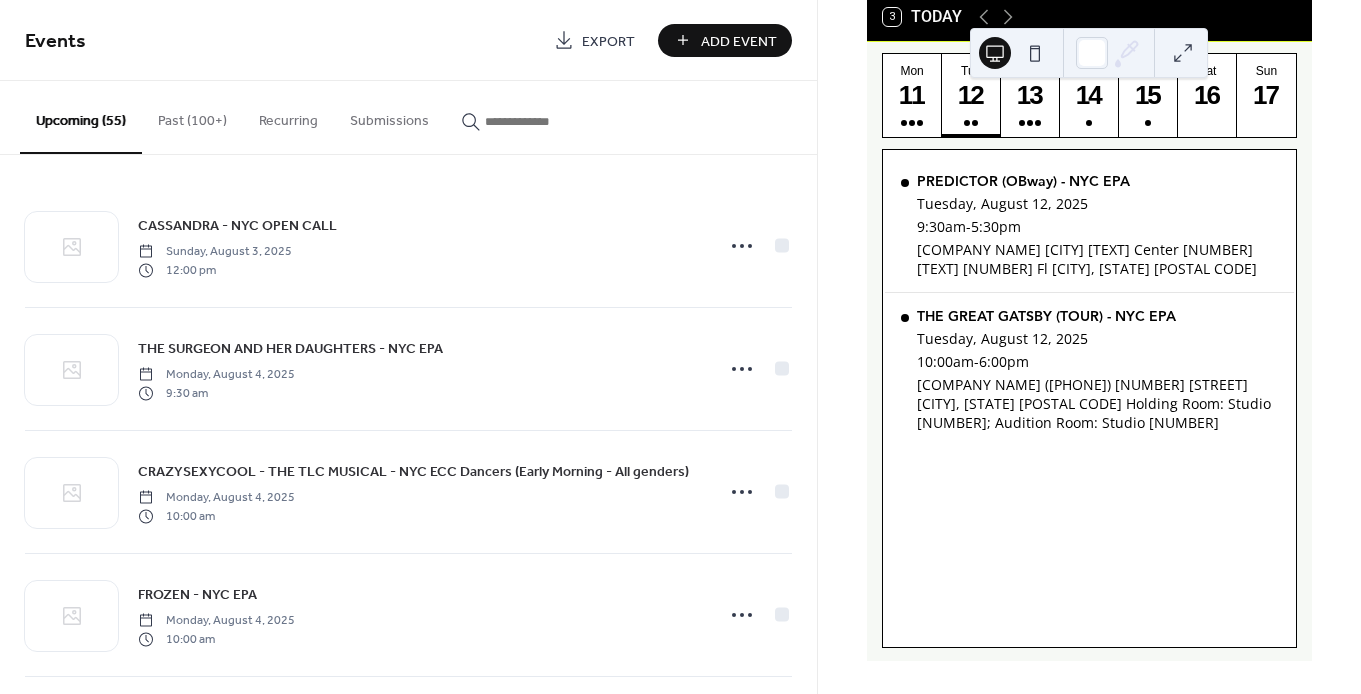 click on "Add Event" at bounding box center [725, 40] 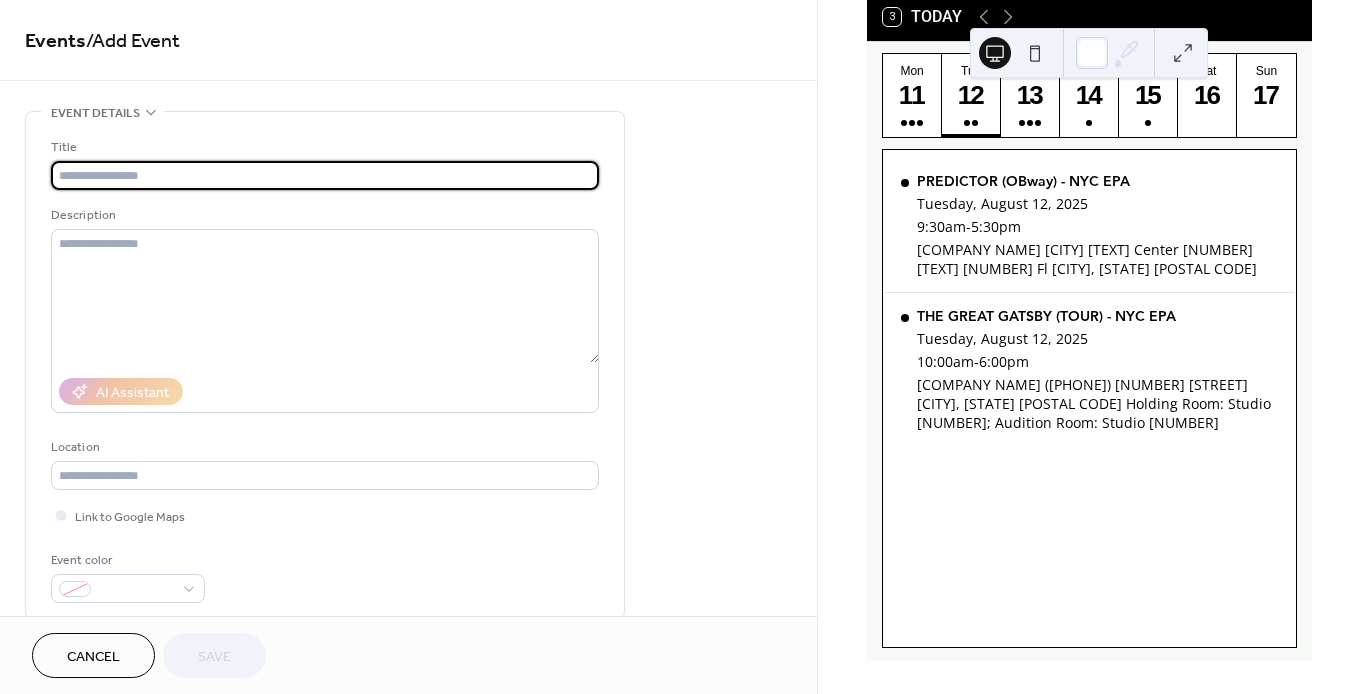 paste on "**********" 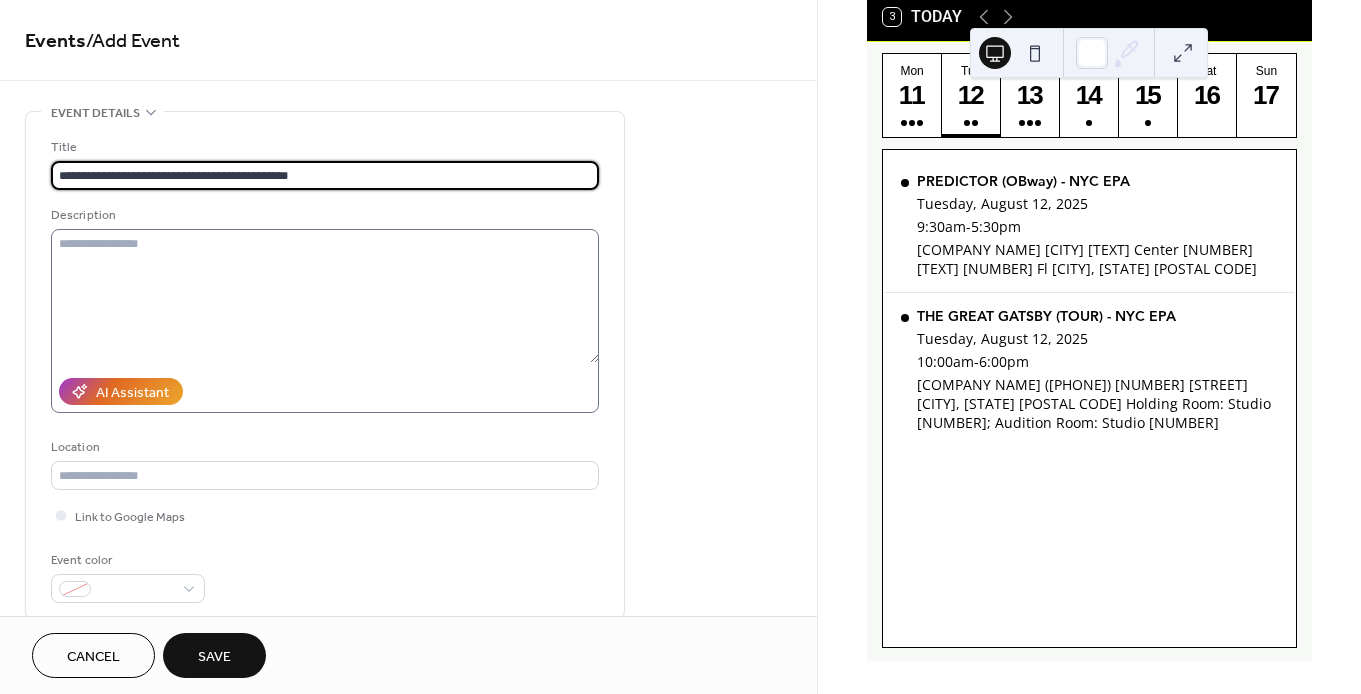 type on "**********" 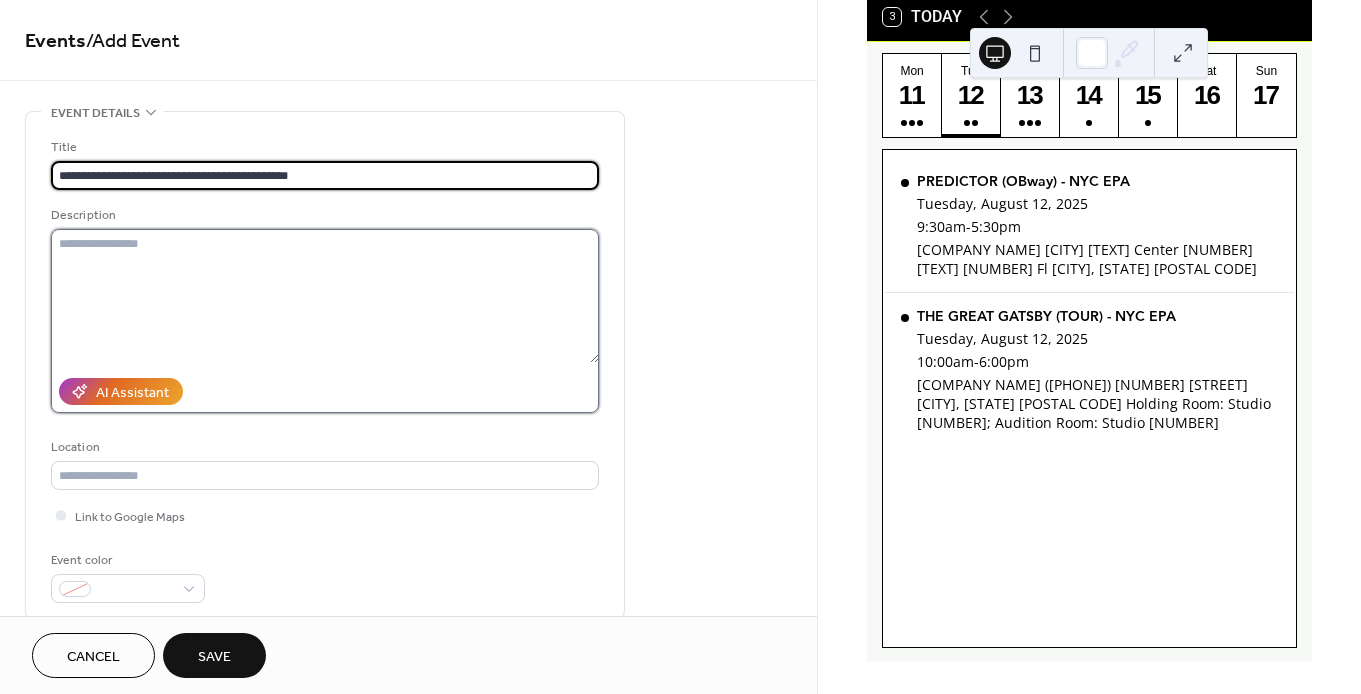 click at bounding box center (325, 296) 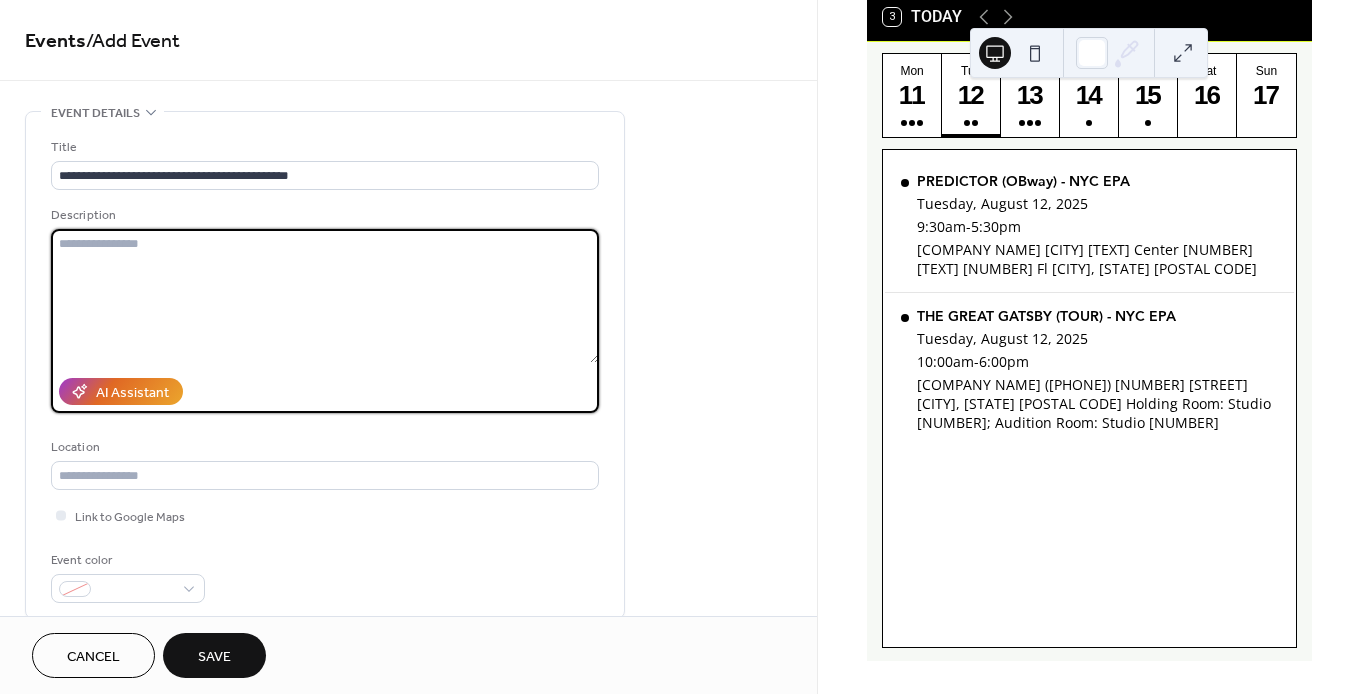 paste on "**********" 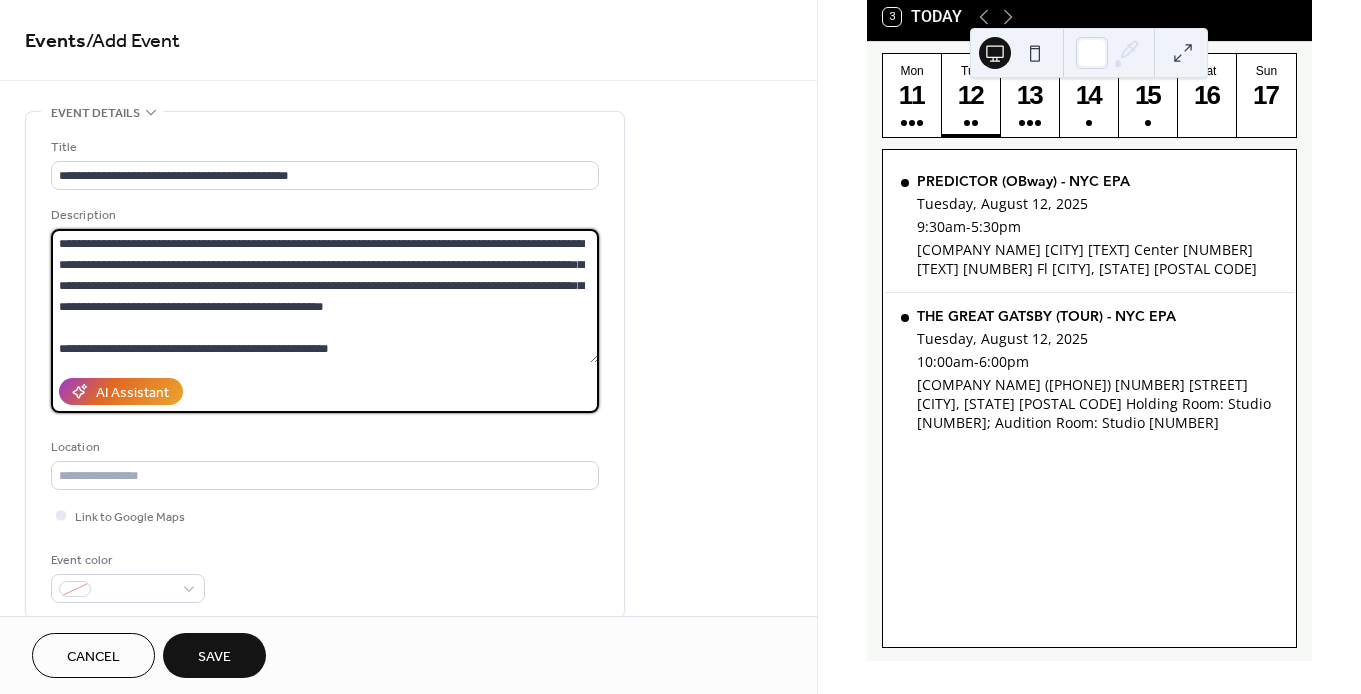 scroll, scrollTop: 0, scrollLeft: 0, axis: both 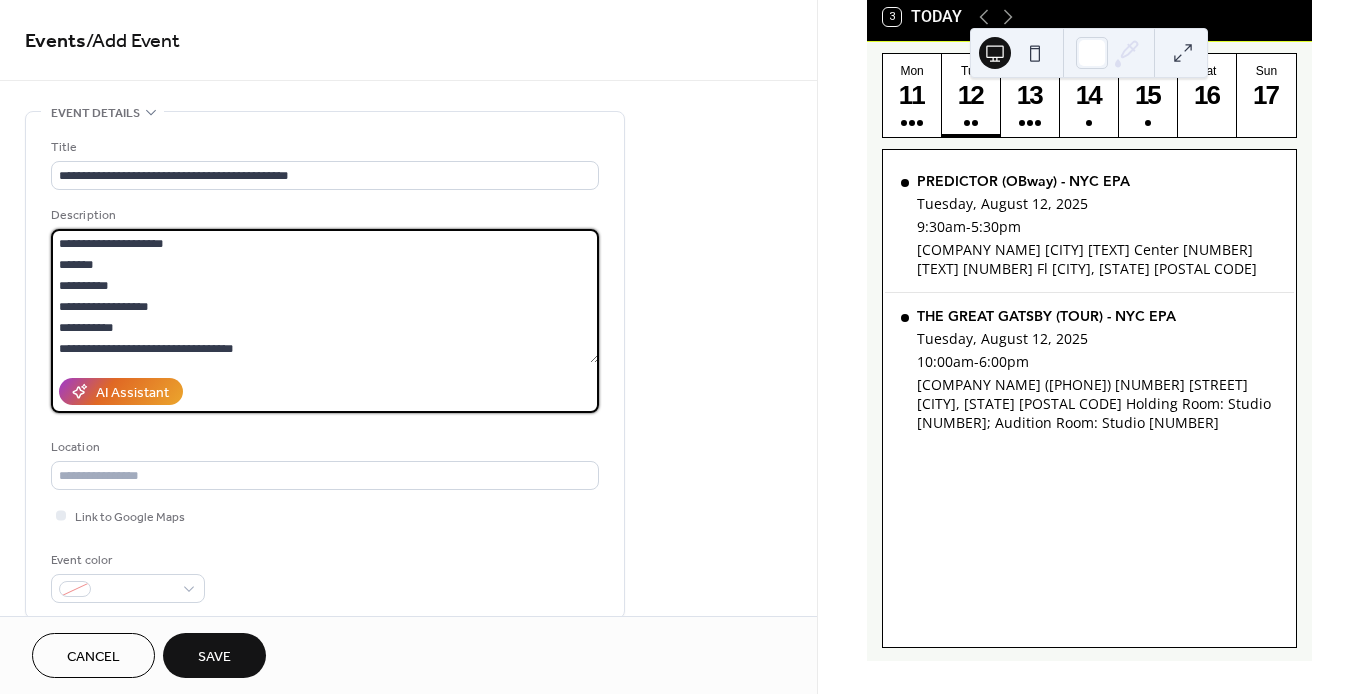 drag, startPoint x: 125, startPoint y: 266, endPoint x: 37, endPoint y: 267, distance: 88.005684 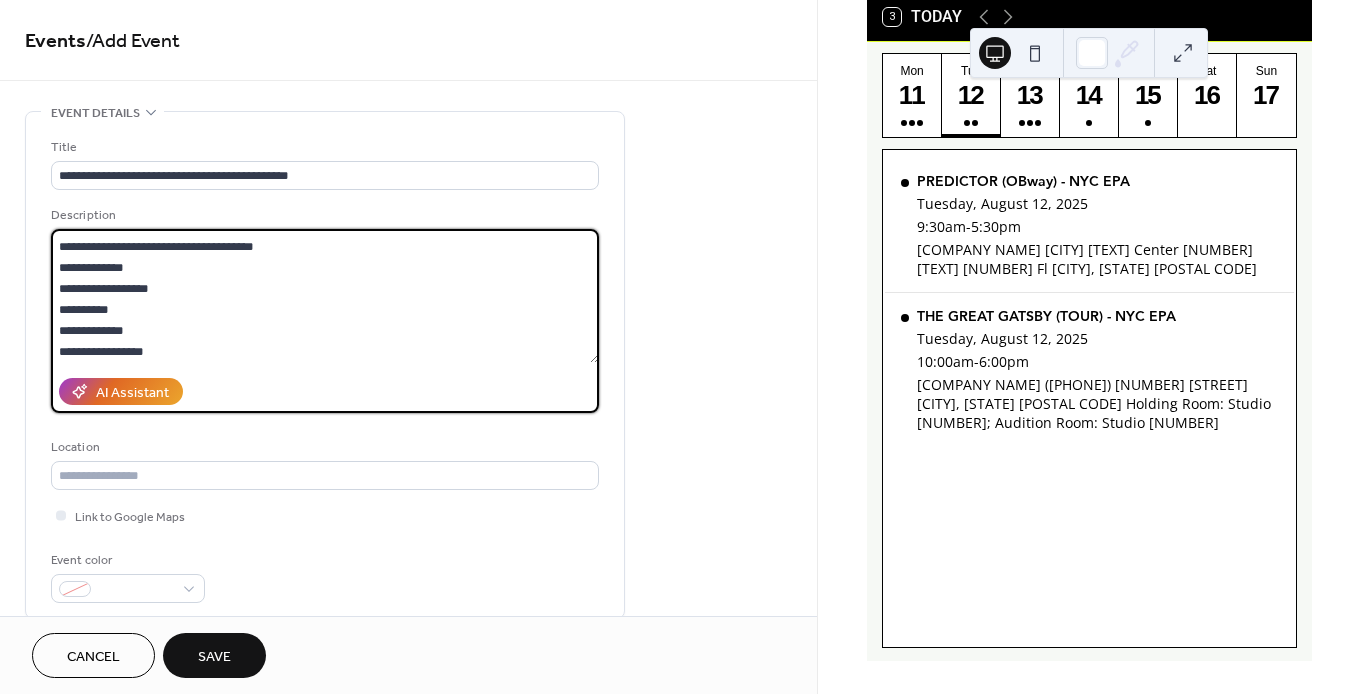scroll, scrollTop: 0, scrollLeft: 0, axis: both 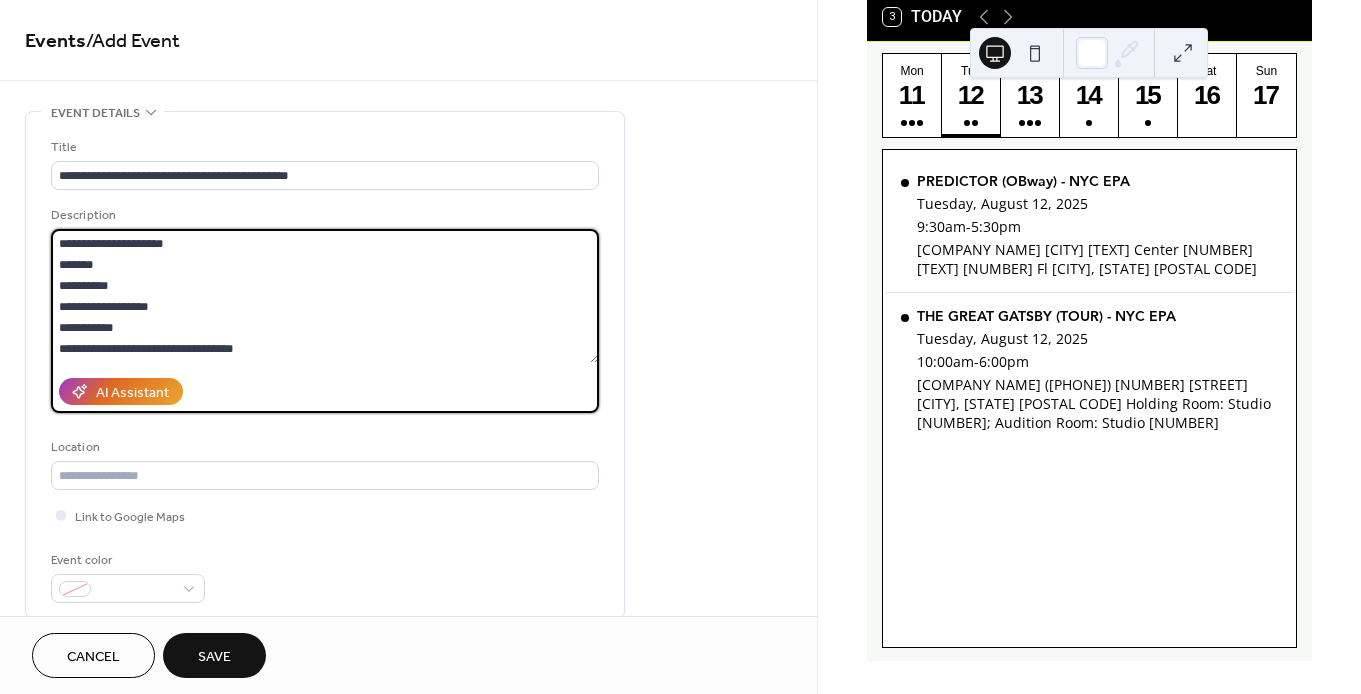 drag, startPoint x: 55, startPoint y: 267, endPoint x: 287, endPoint y: 346, distance: 245.08162 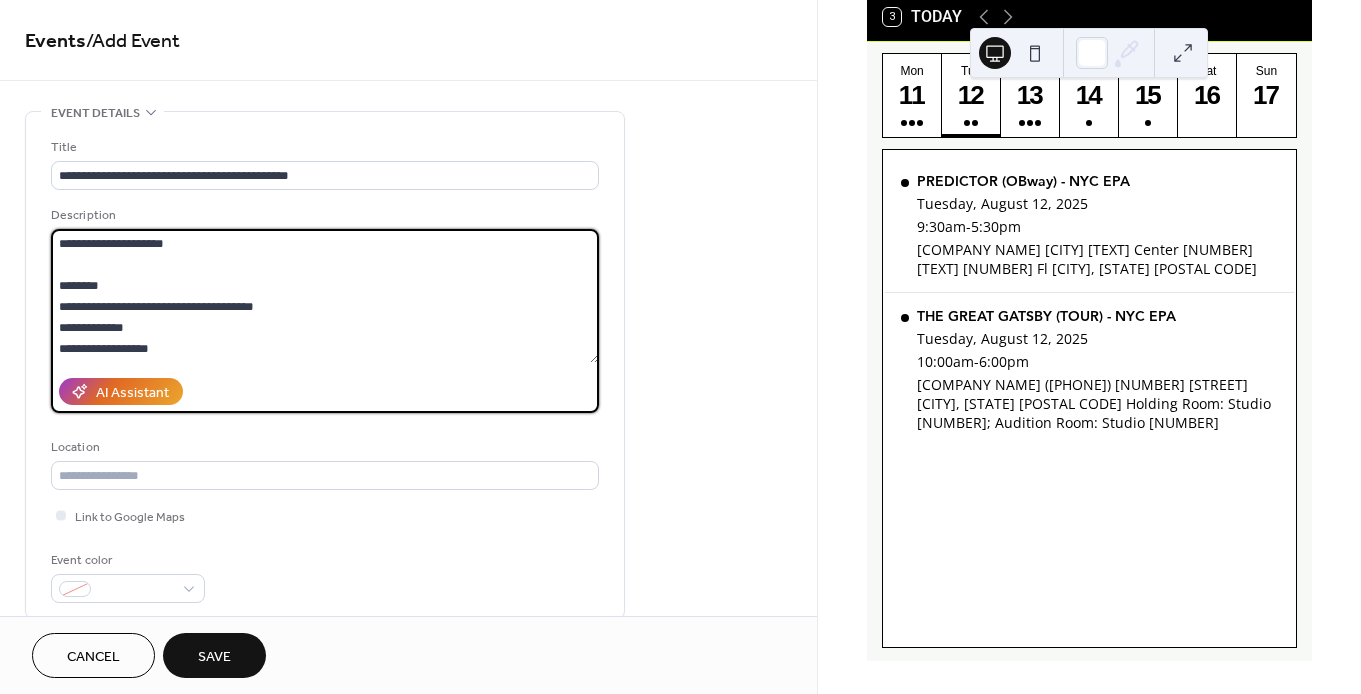 click at bounding box center (325, 296) 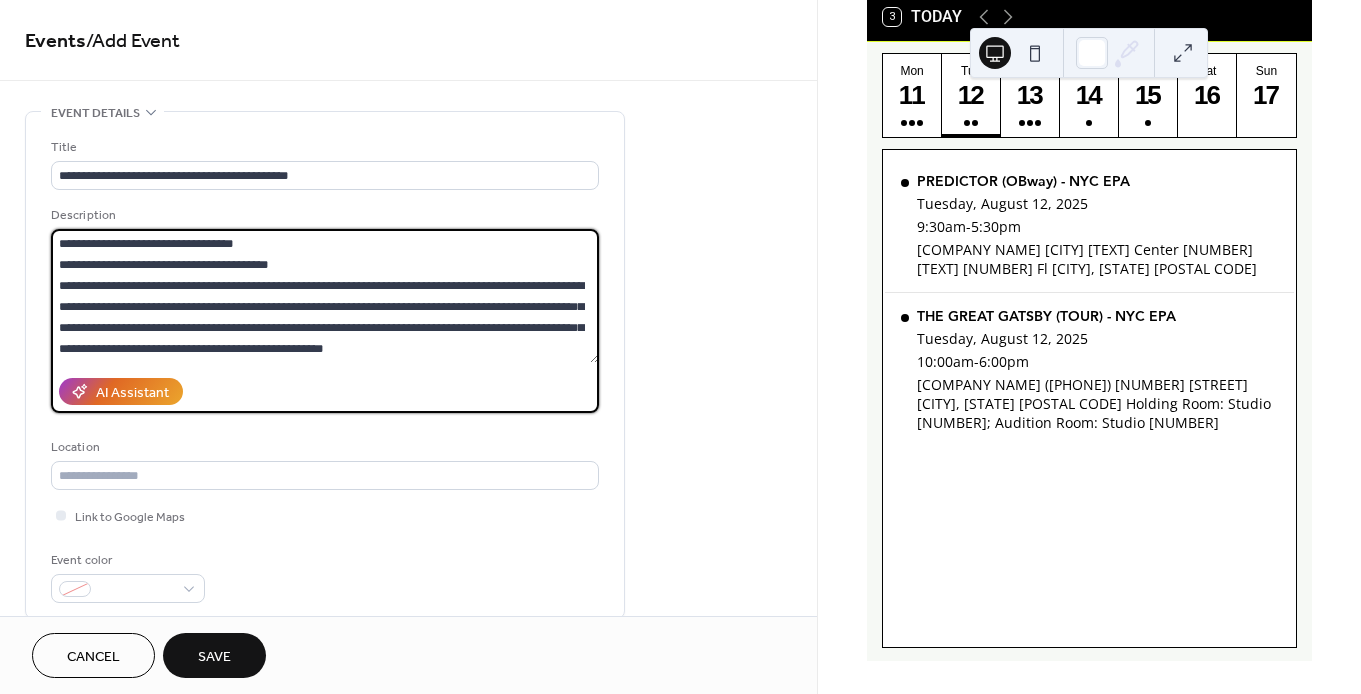 scroll, scrollTop: 756, scrollLeft: 0, axis: vertical 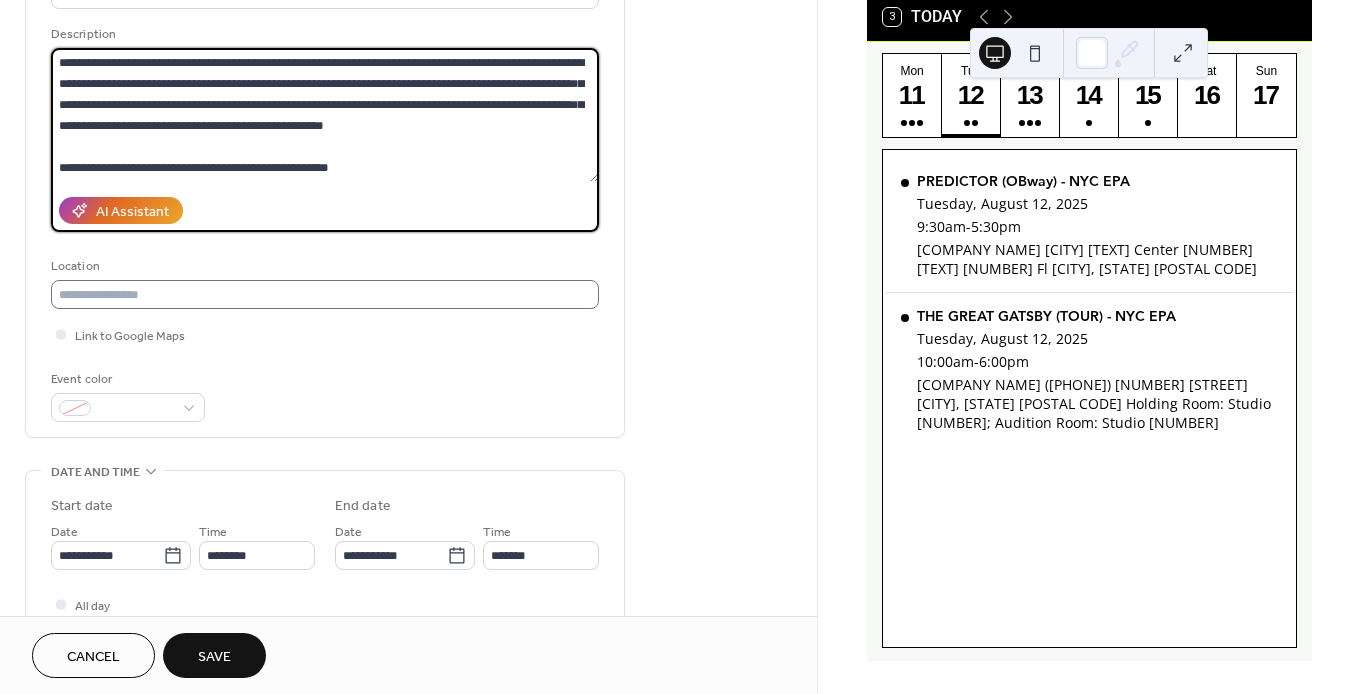 type on "**********" 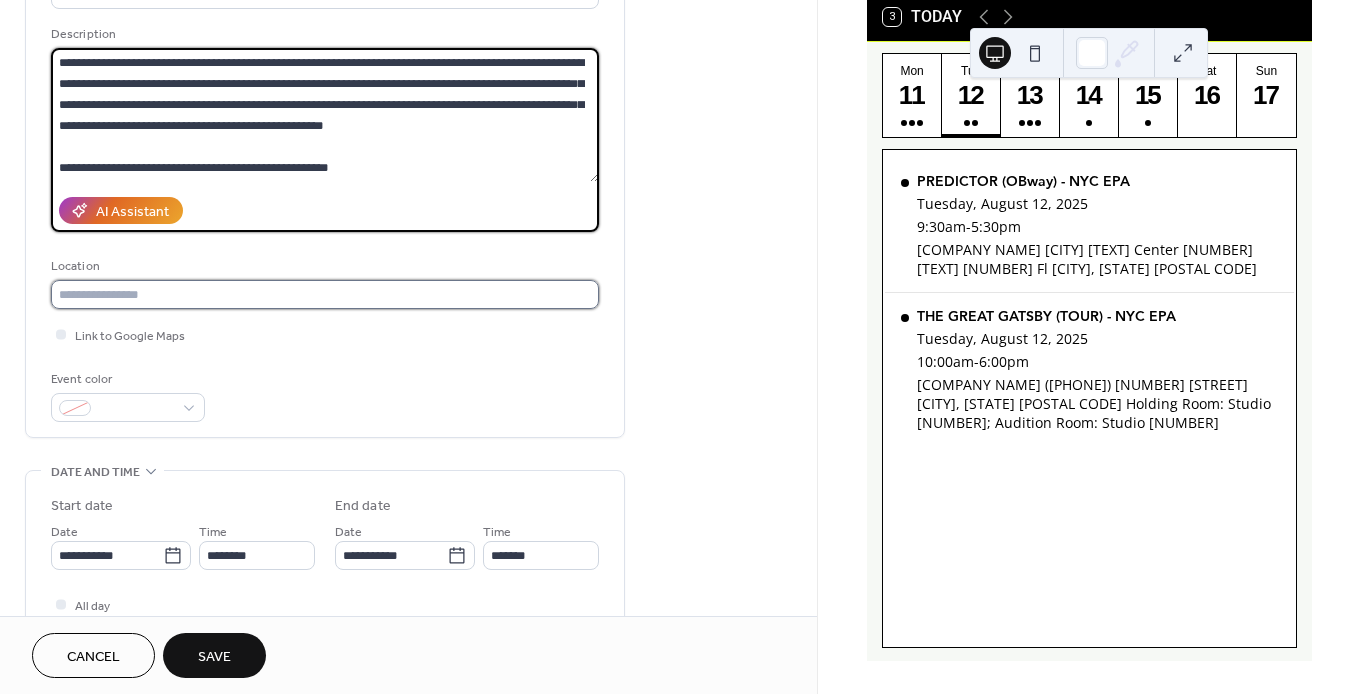 click at bounding box center [325, 294] 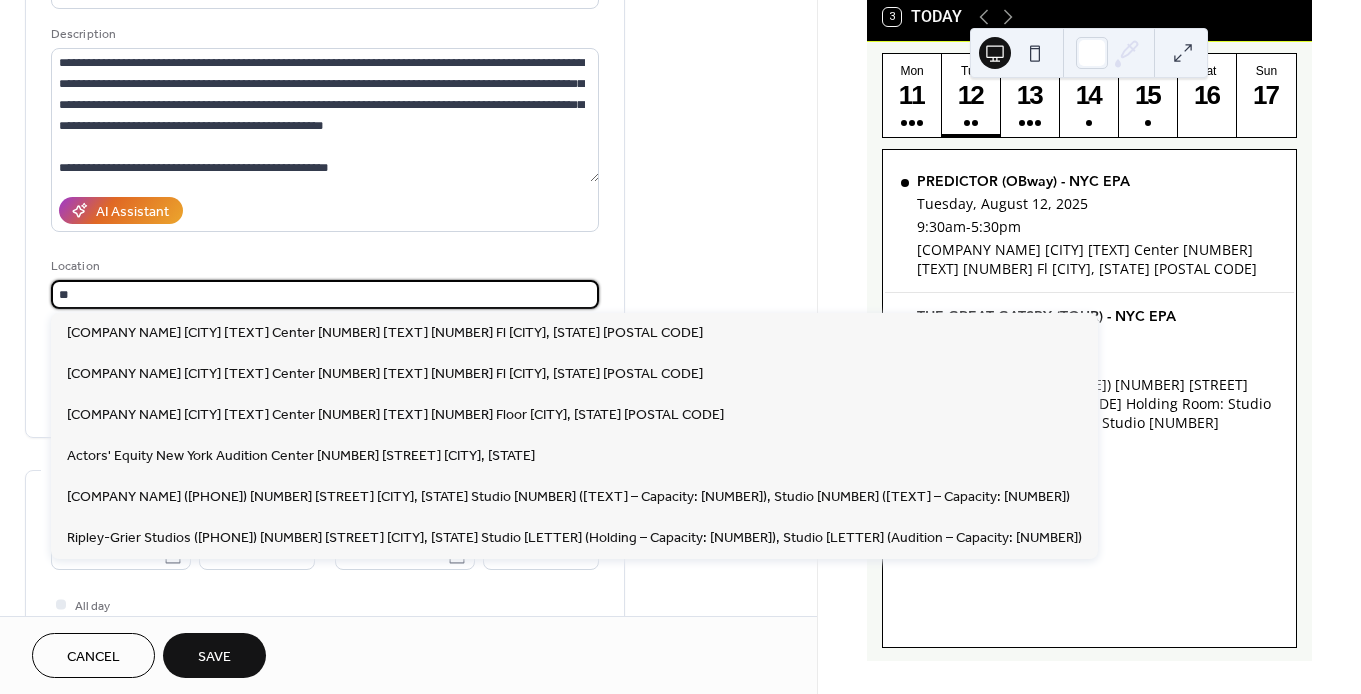 type on "*" 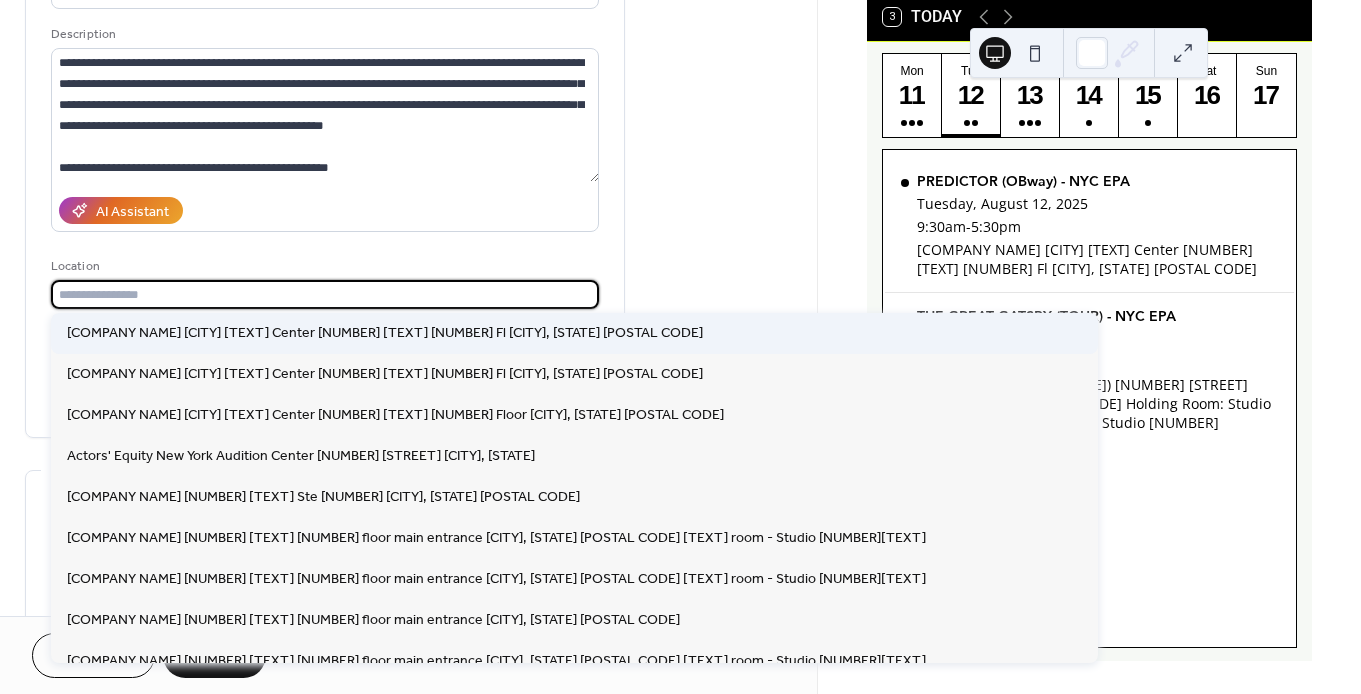 paste on "**********" 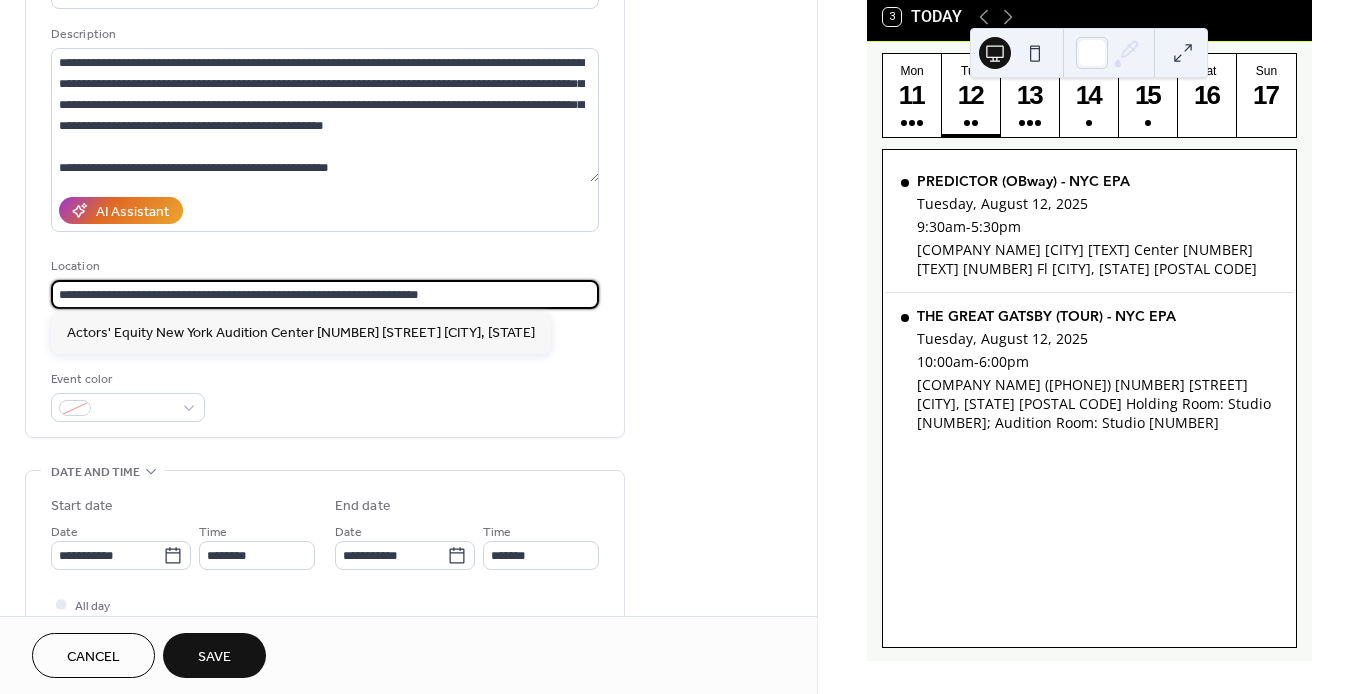 type on "**********" 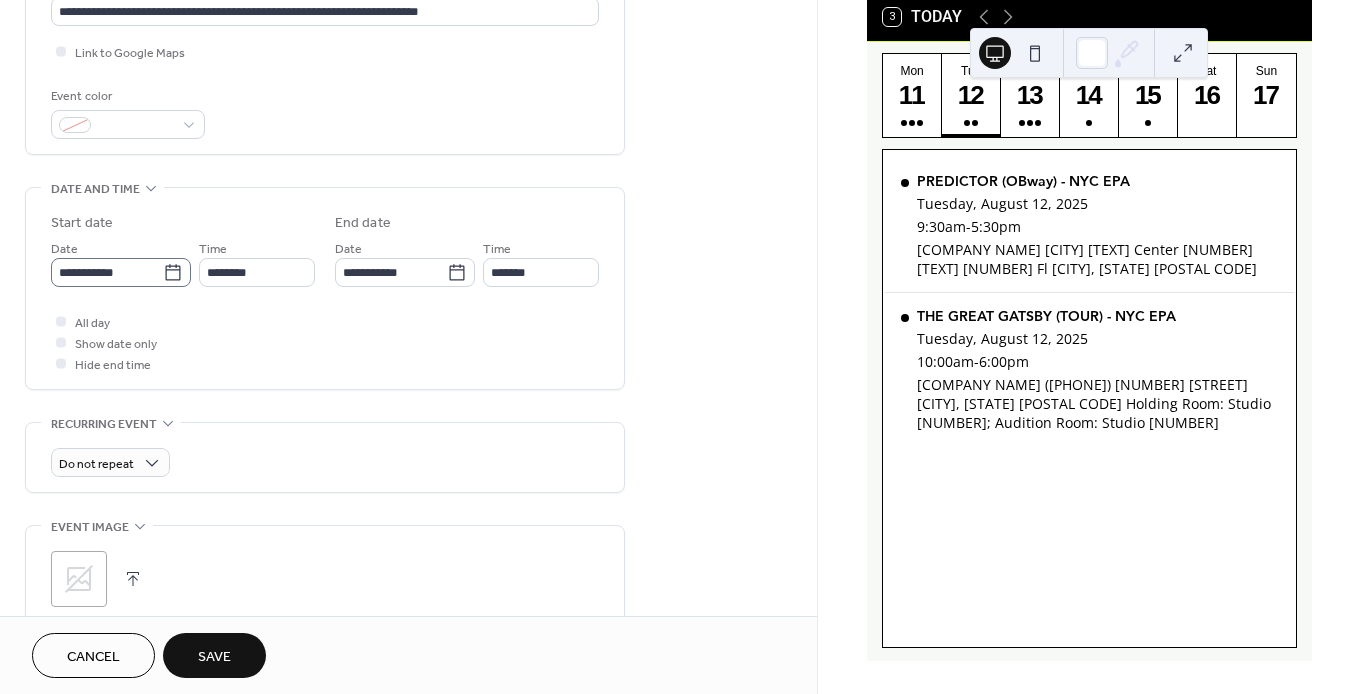 scroll, scrollTop: 466, scrollLeft: 0, axis: vertical 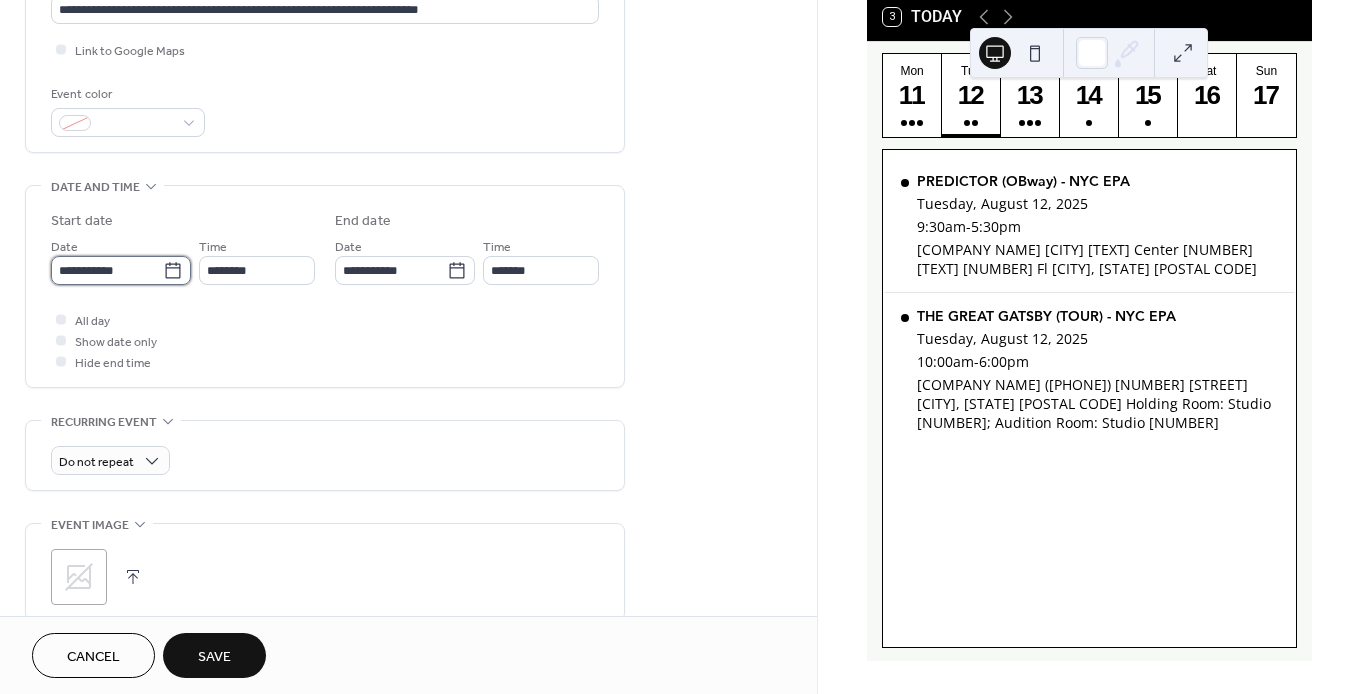 click on "**********" at bounding box center [107, 270] 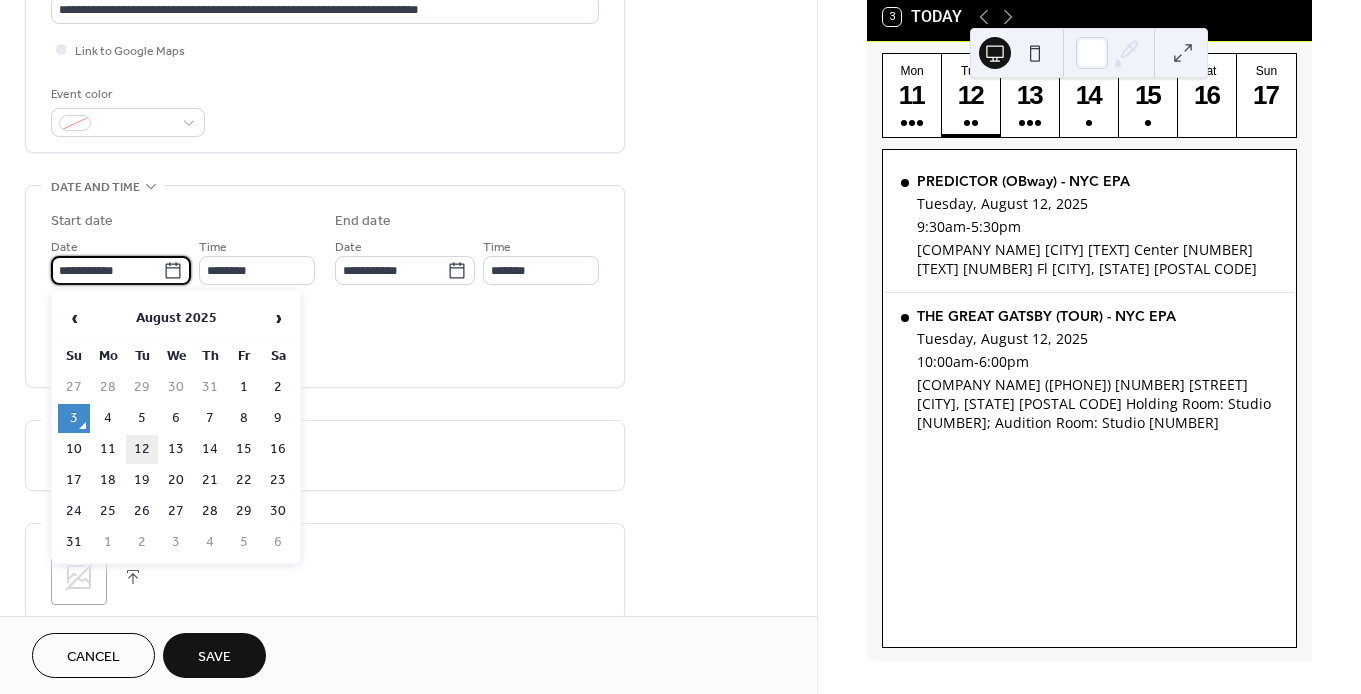 click on "12" at bounding box center [142, 449] 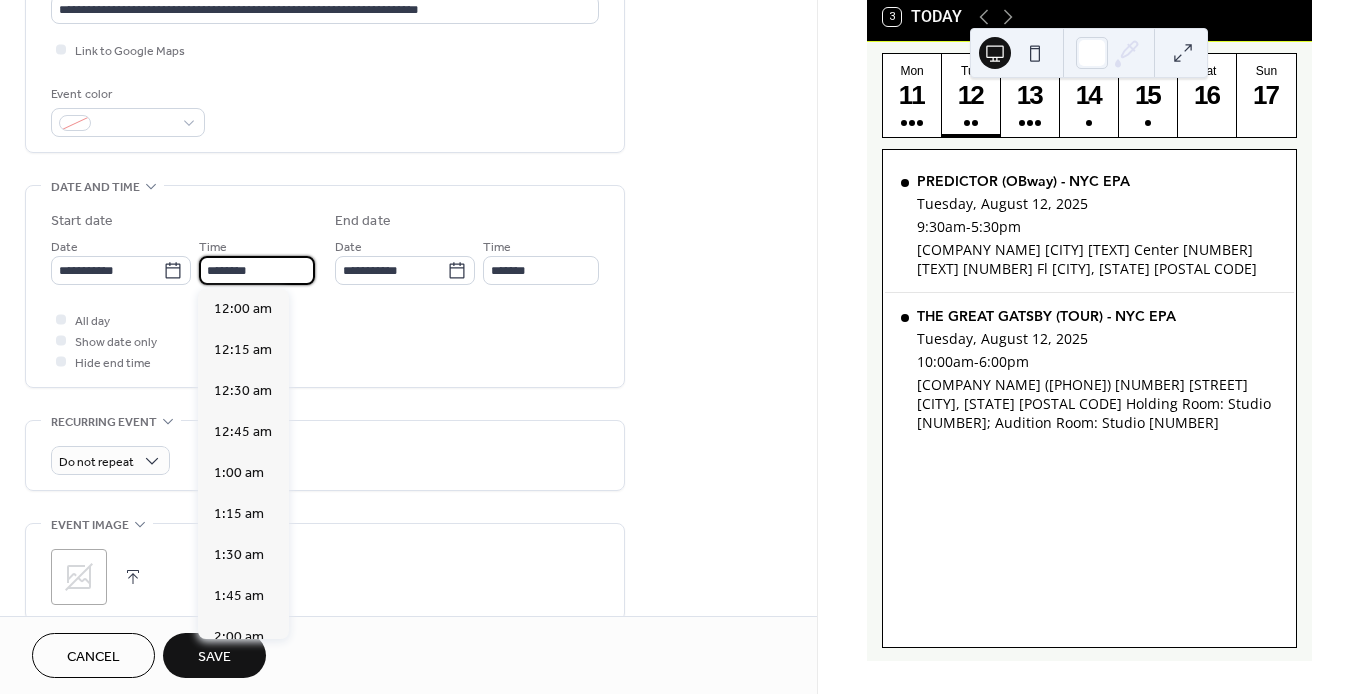 click on "********" at bounding box center (257, 270) 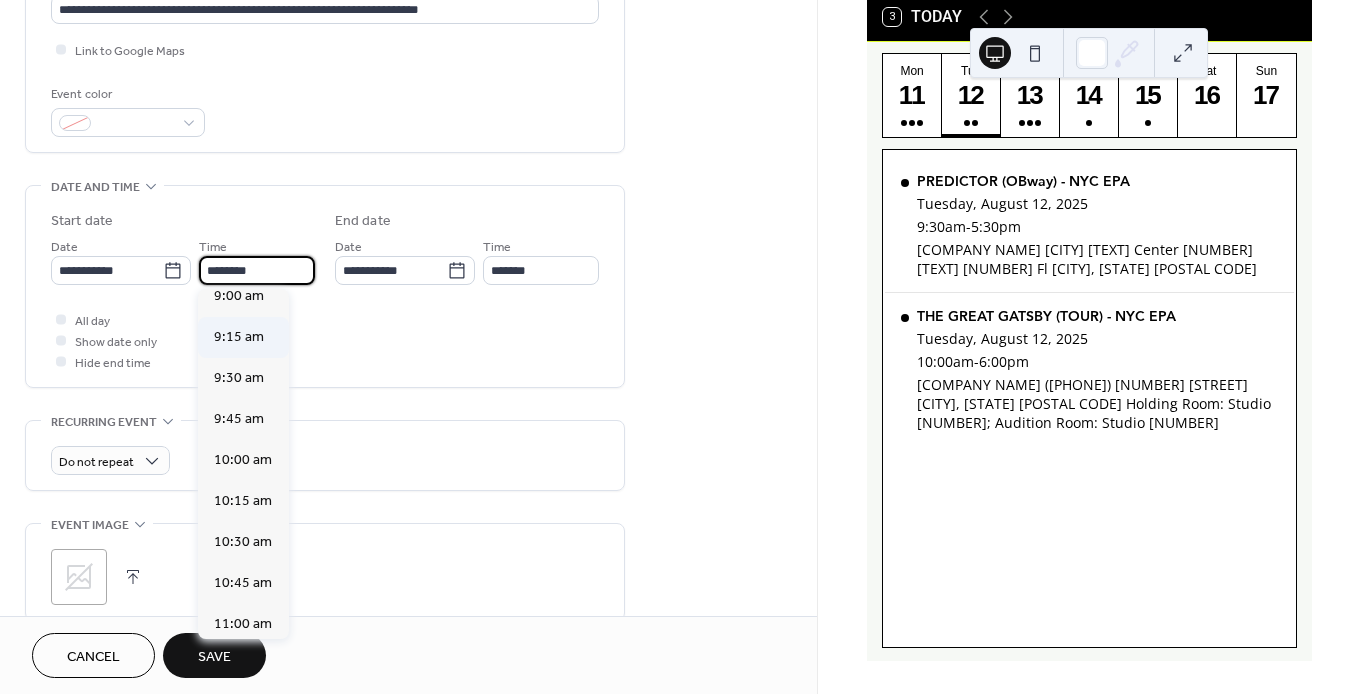 scroll, scrollTop: 1487, scrollLeft: 0, axis: vertical 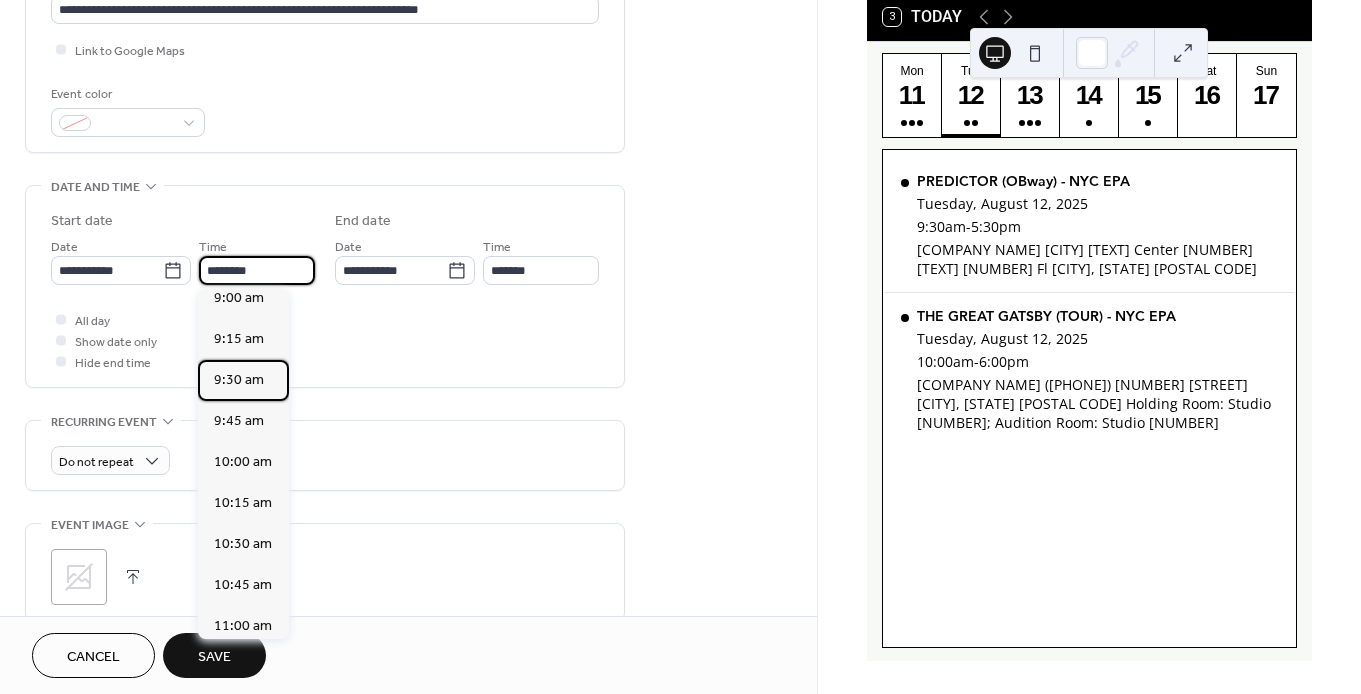 click on "9:30 am" at bounding box center [239, 380] 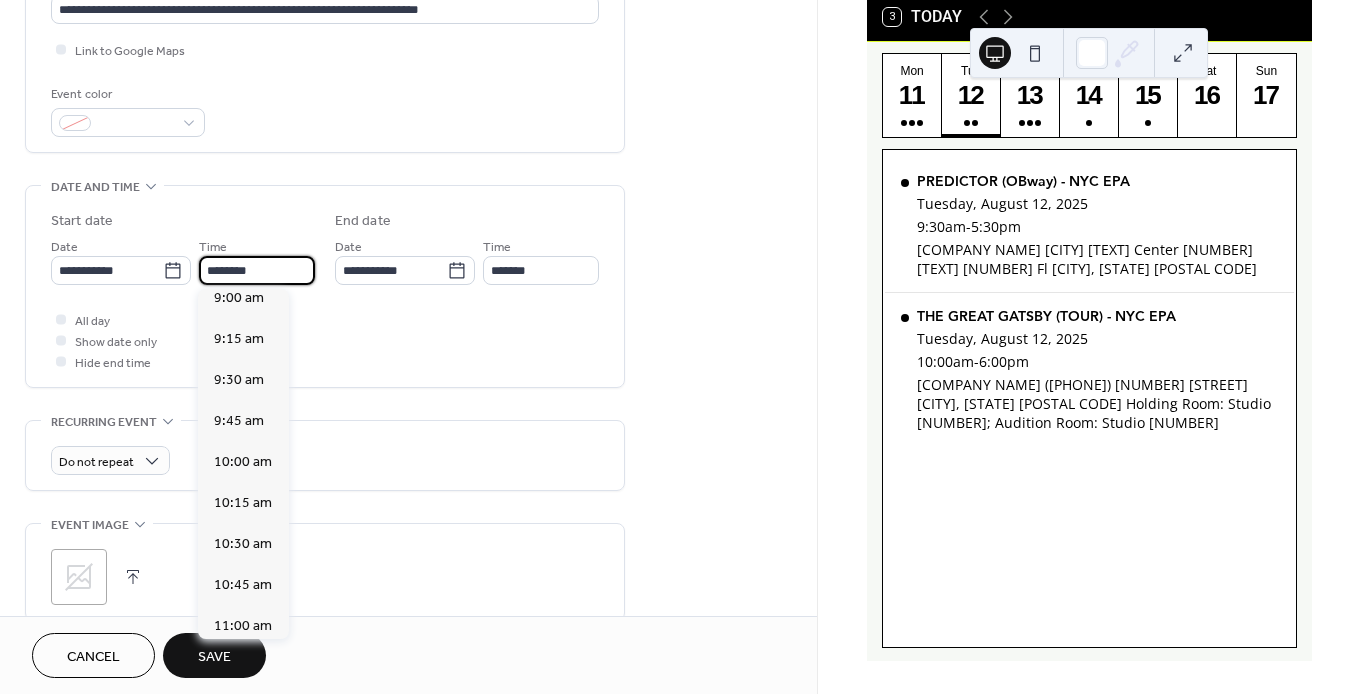type on "*******" 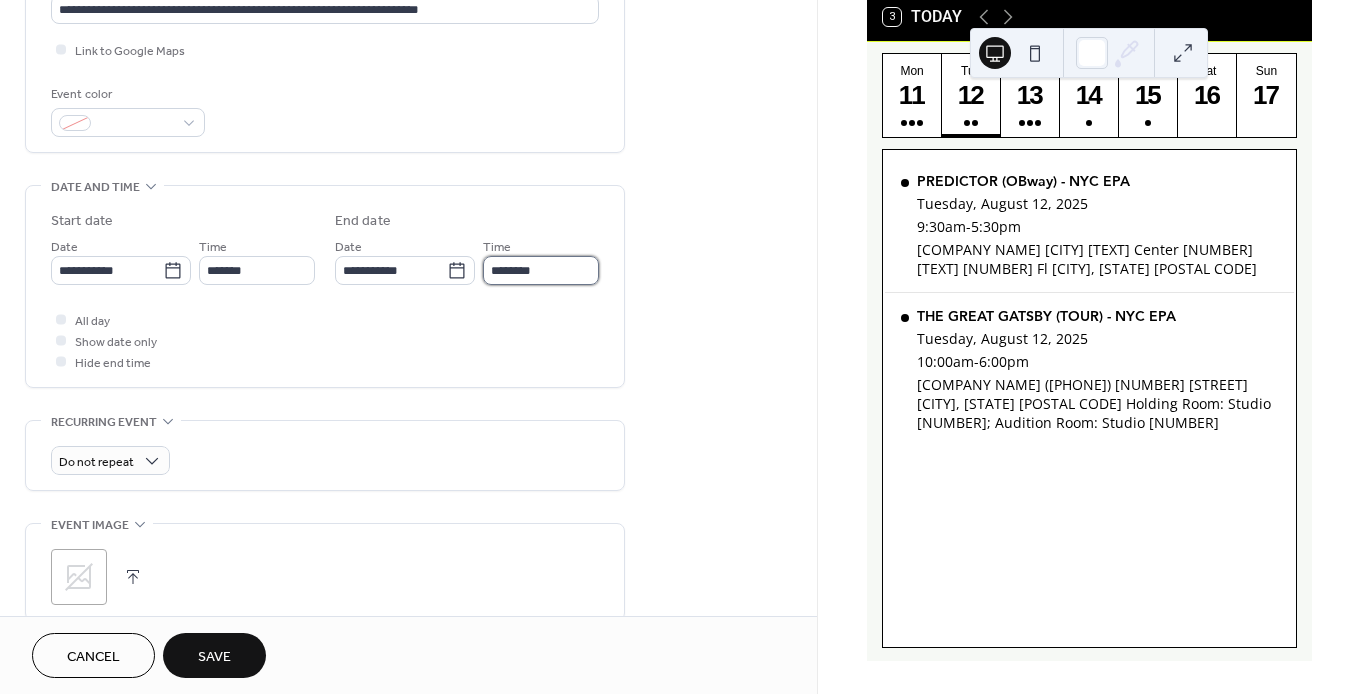 click on "********" at bounding box center (541, 270) 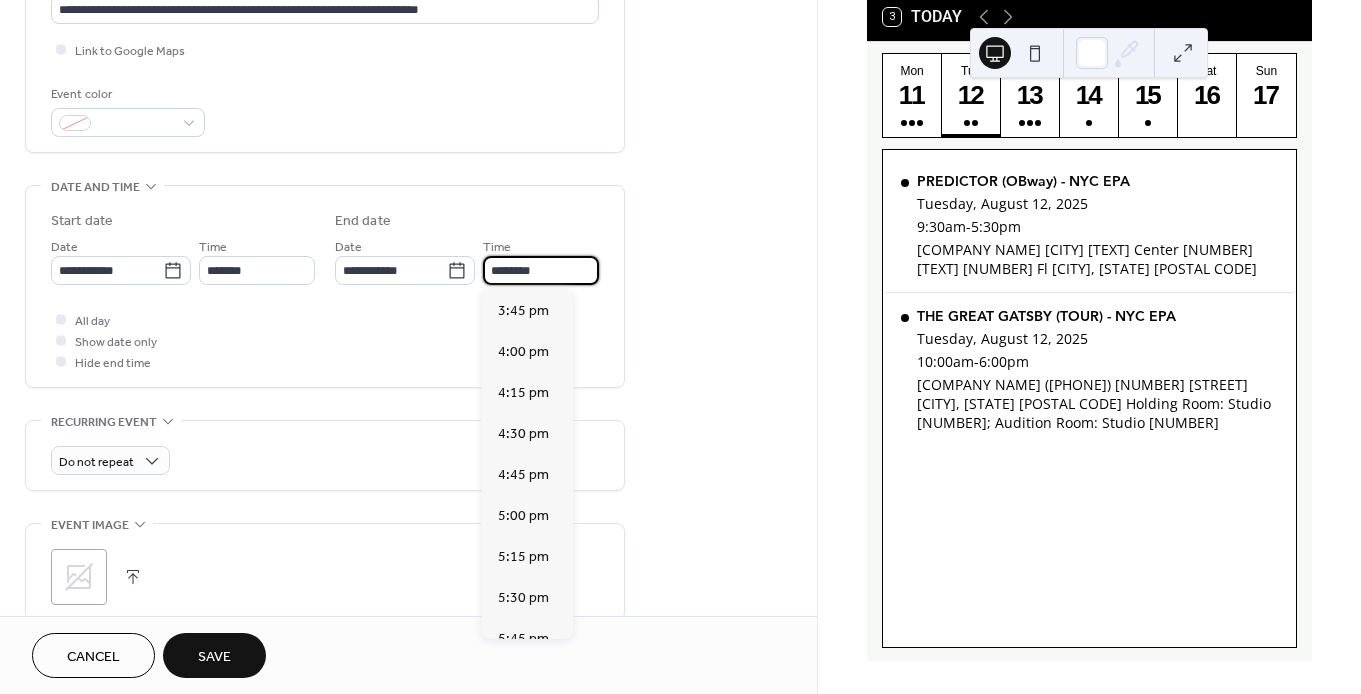 scroll, scrollTop: 1068, scrollLeft: 0, axis: vertical 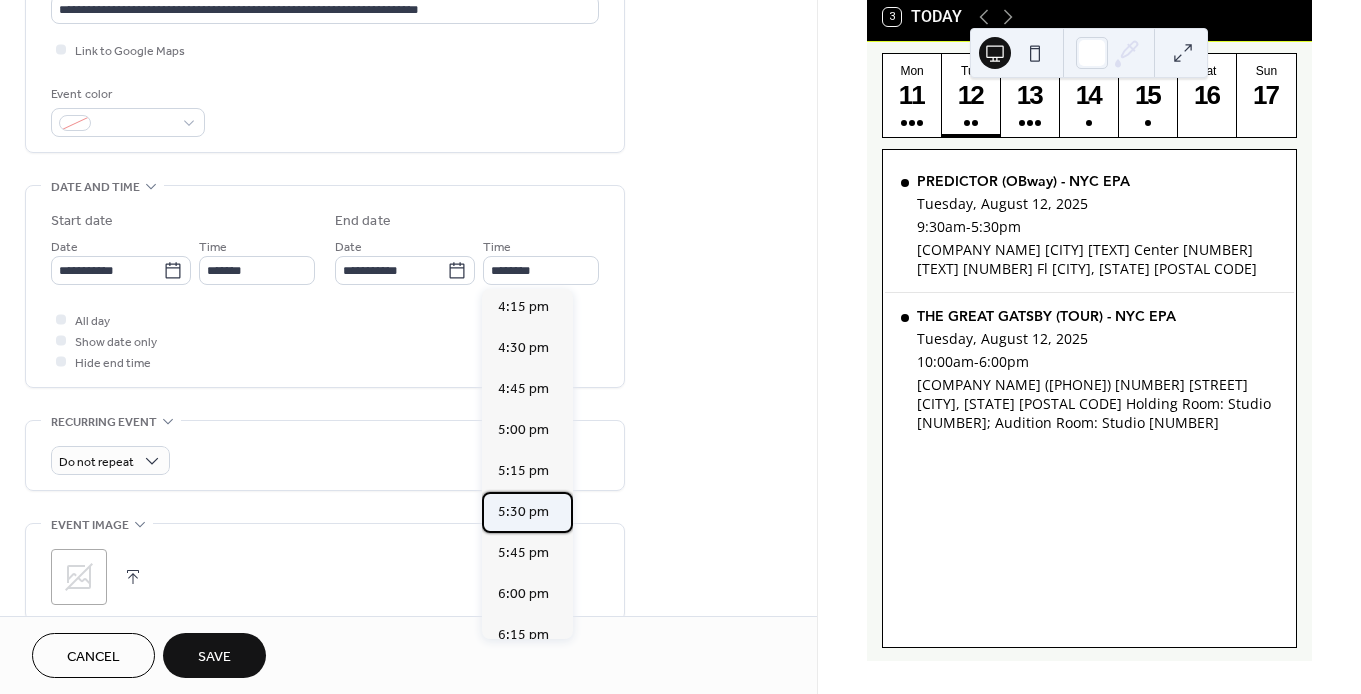 click on "5:30 pm" at bounding box center [523, 512] 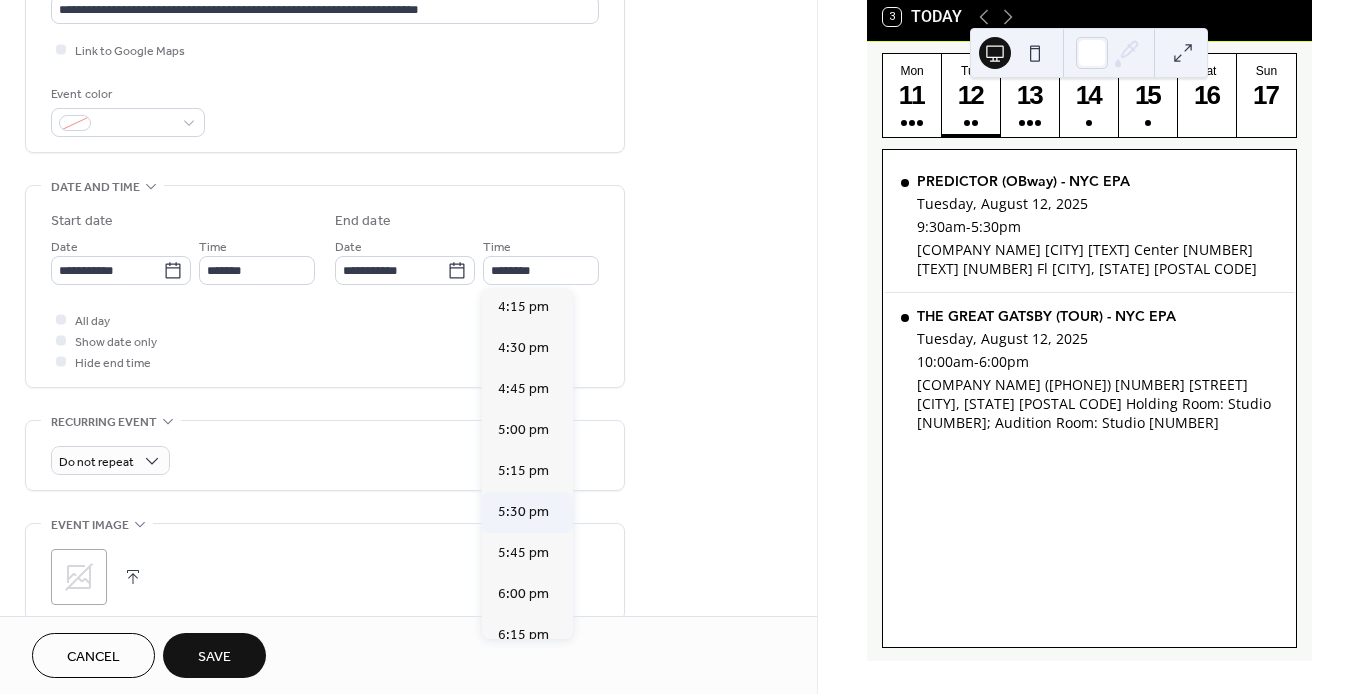 type on "*******" 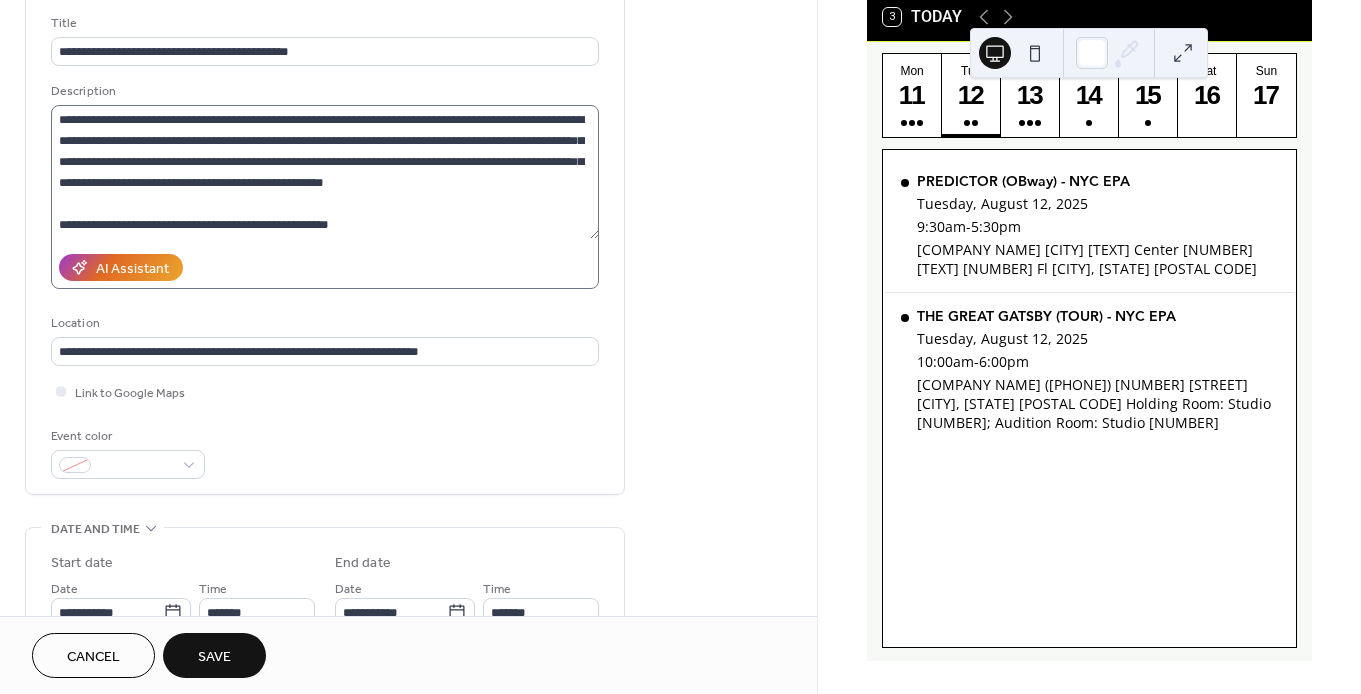 scroll, scrollTop: 73, scrollLeft: 0, axis: vertical 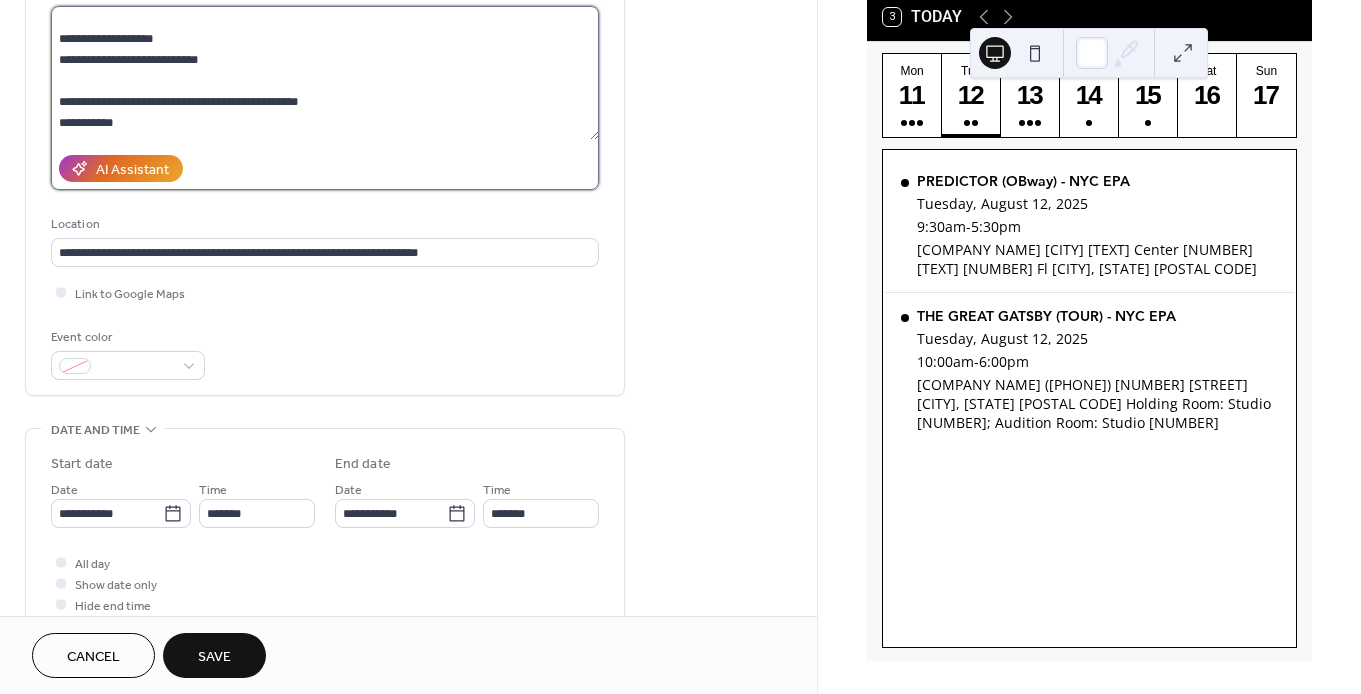 click at bounding box center [325, 73] 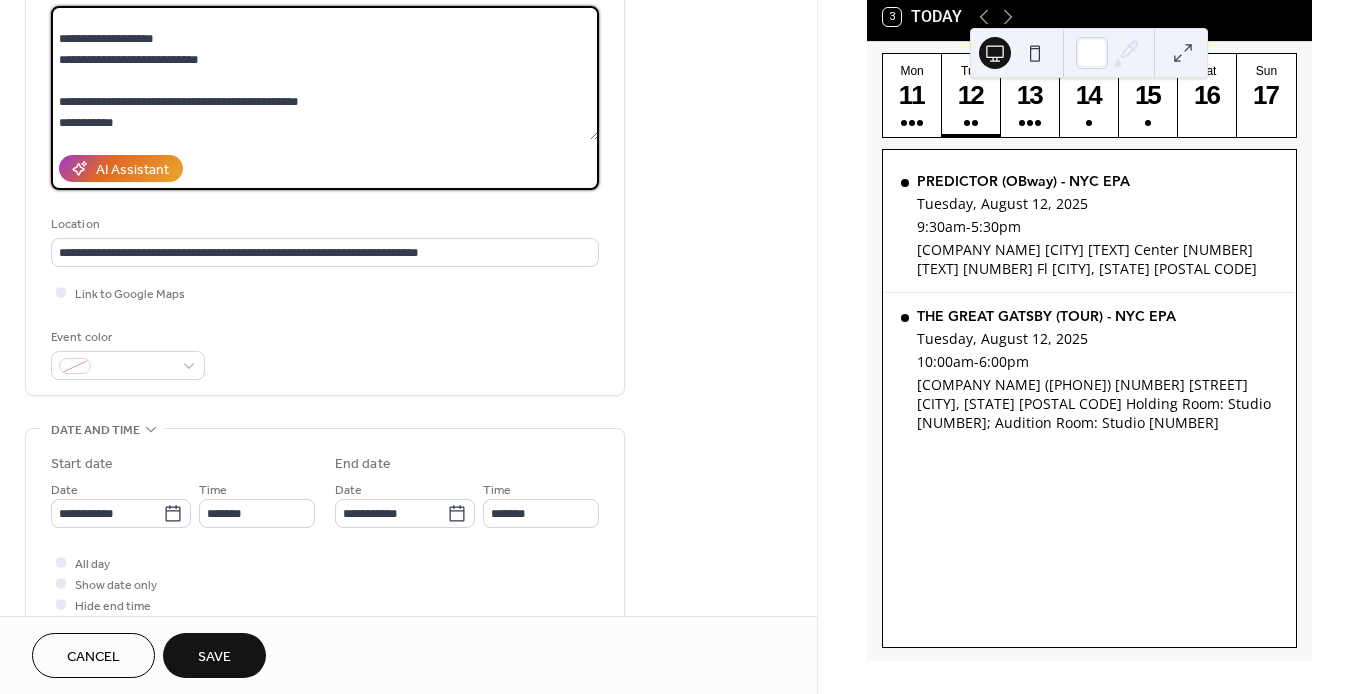 click at bounding box center (325, 73) 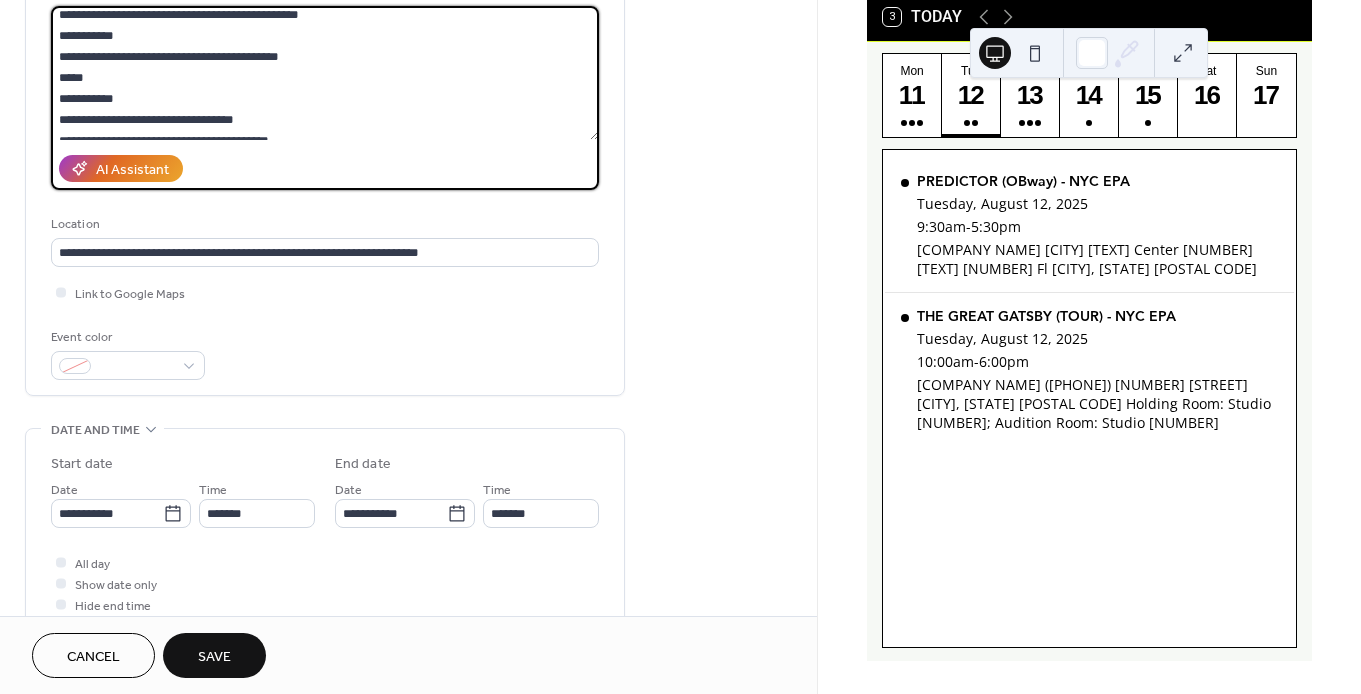 scroll, scrollTop: 597, scrollLeft: 0, axis: vertical 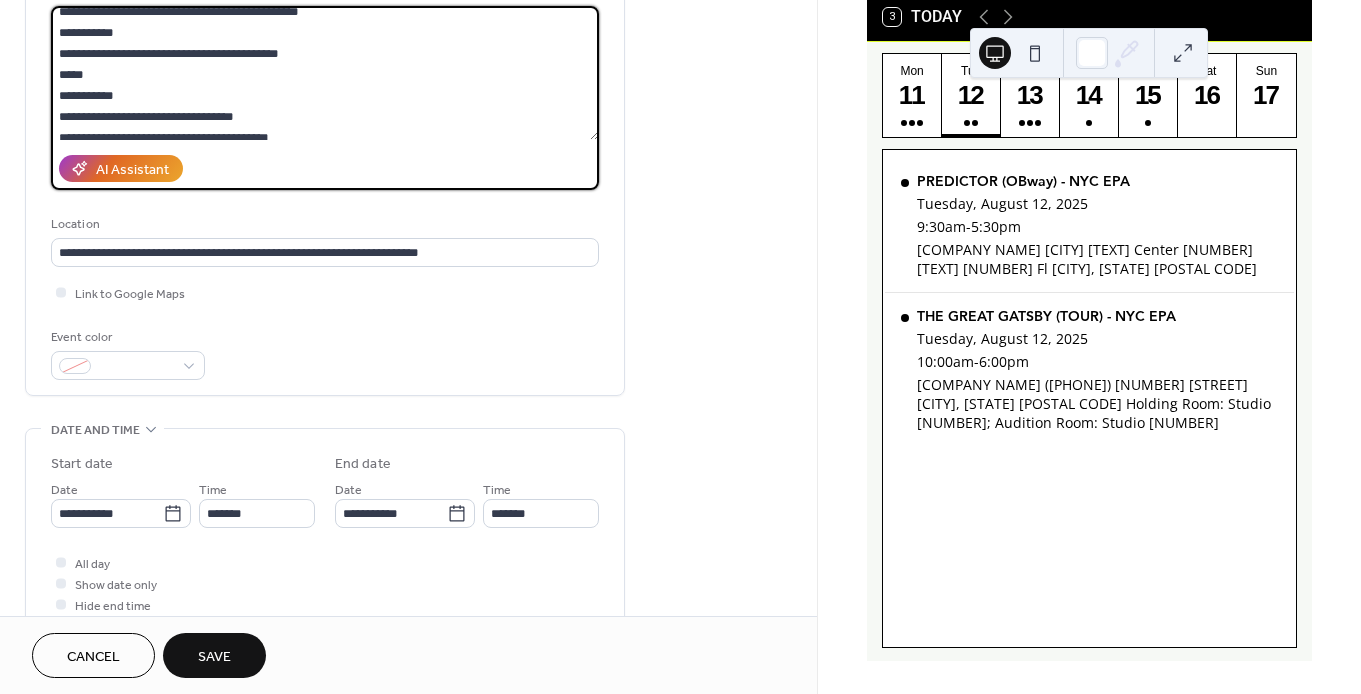 click at bounding box center (325, 73) 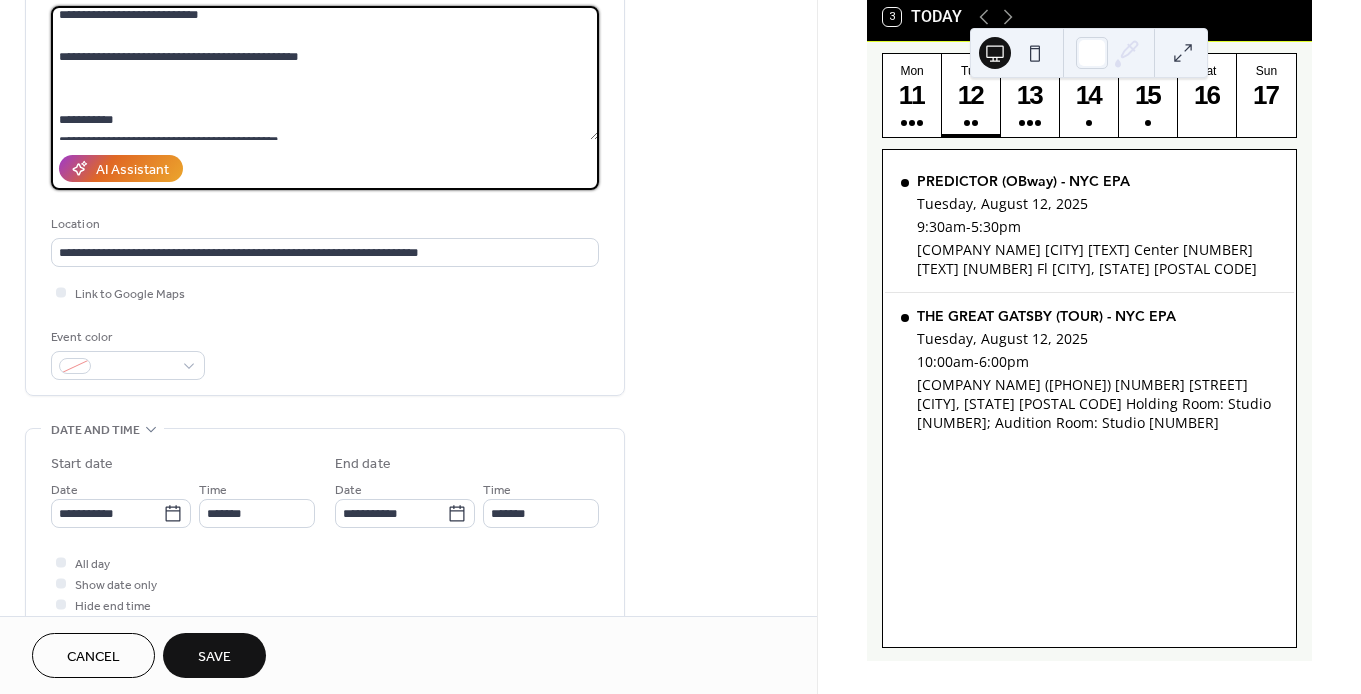 scroll, scrollTop: 527, scrollLeft: 0, axis: vertical 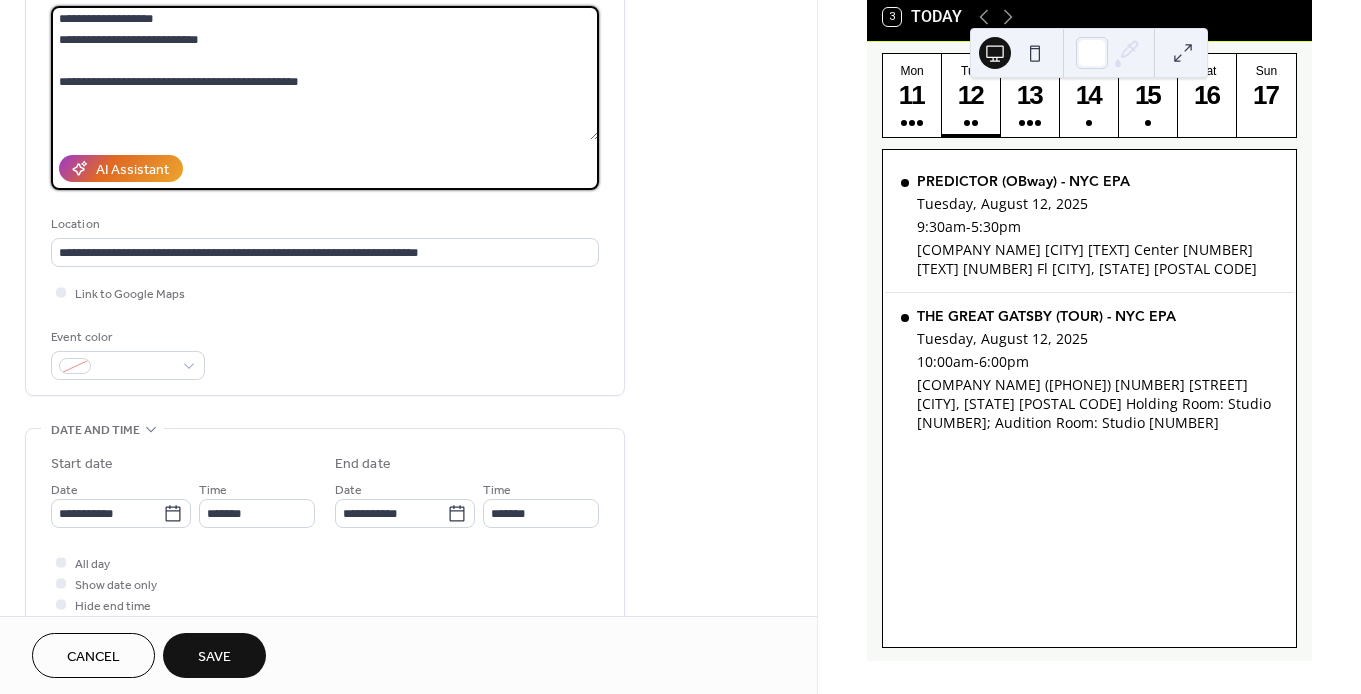 paste on "**********" 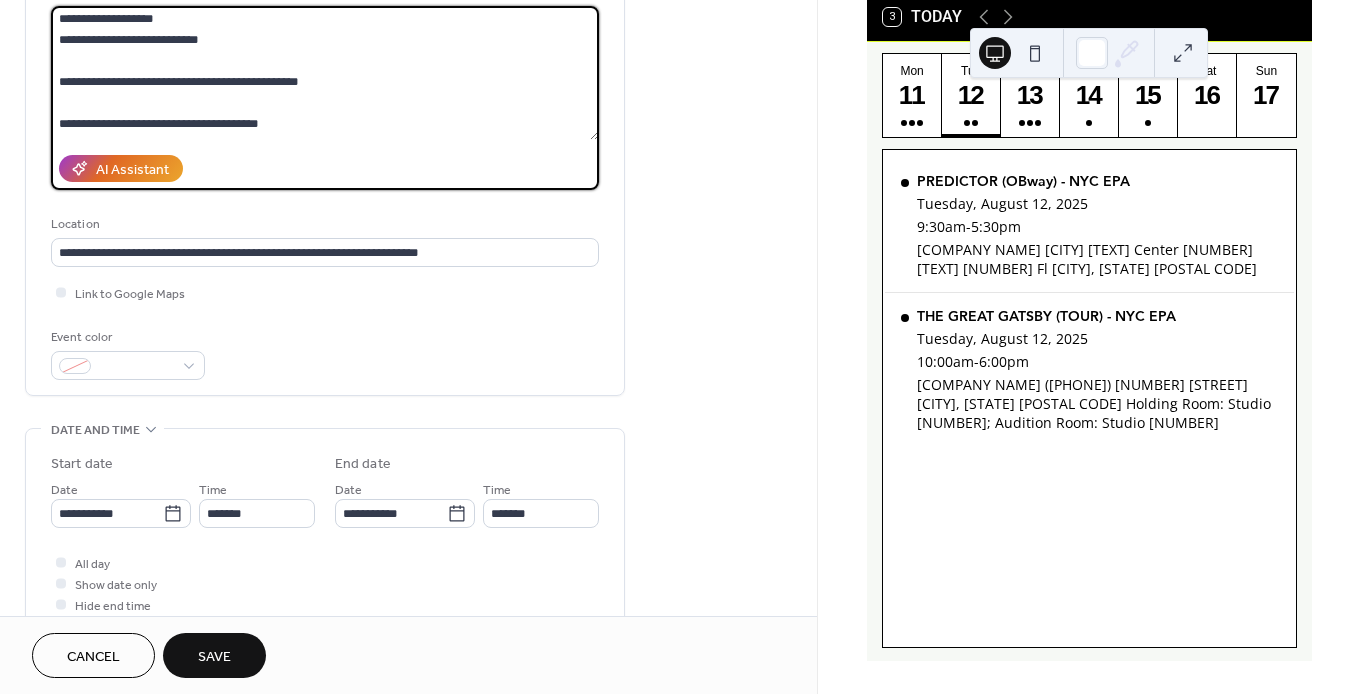 scroll, scrollTop: 5289, scrollLeft: 0, axis: vertical 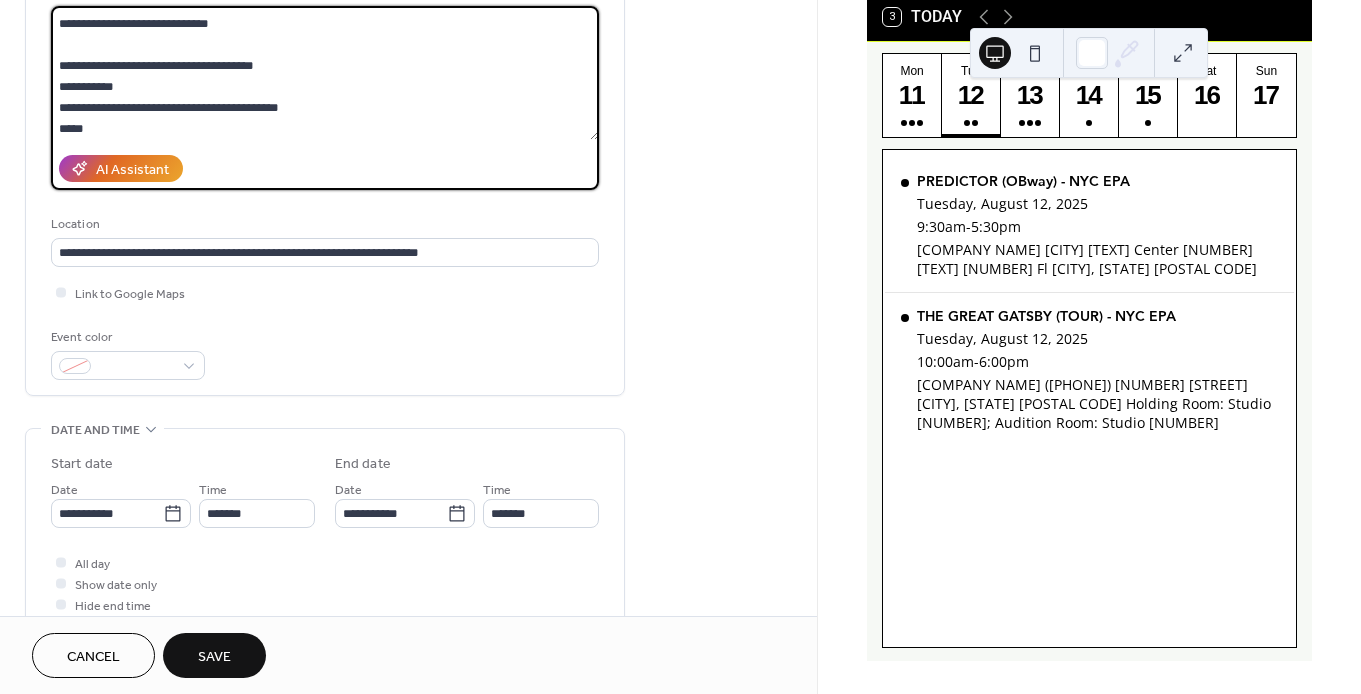 type on "**********" 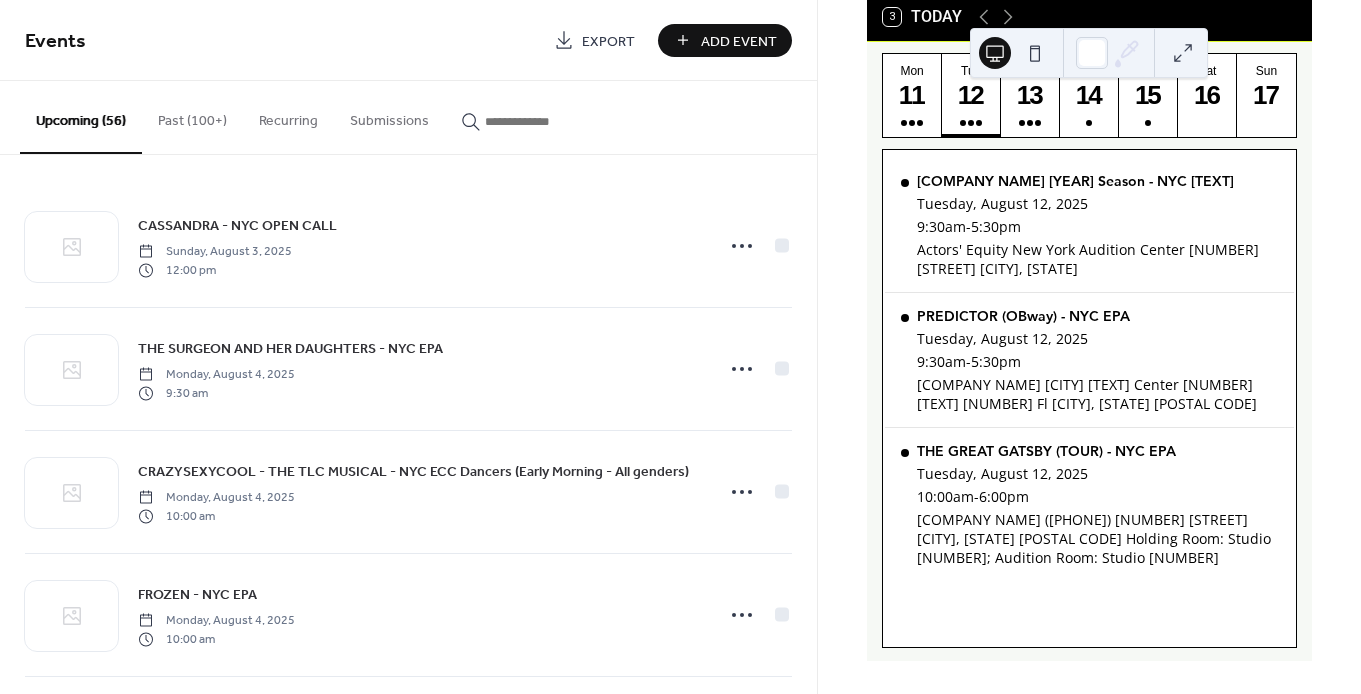 click on "Add Event" at bounding box center [739, 41] 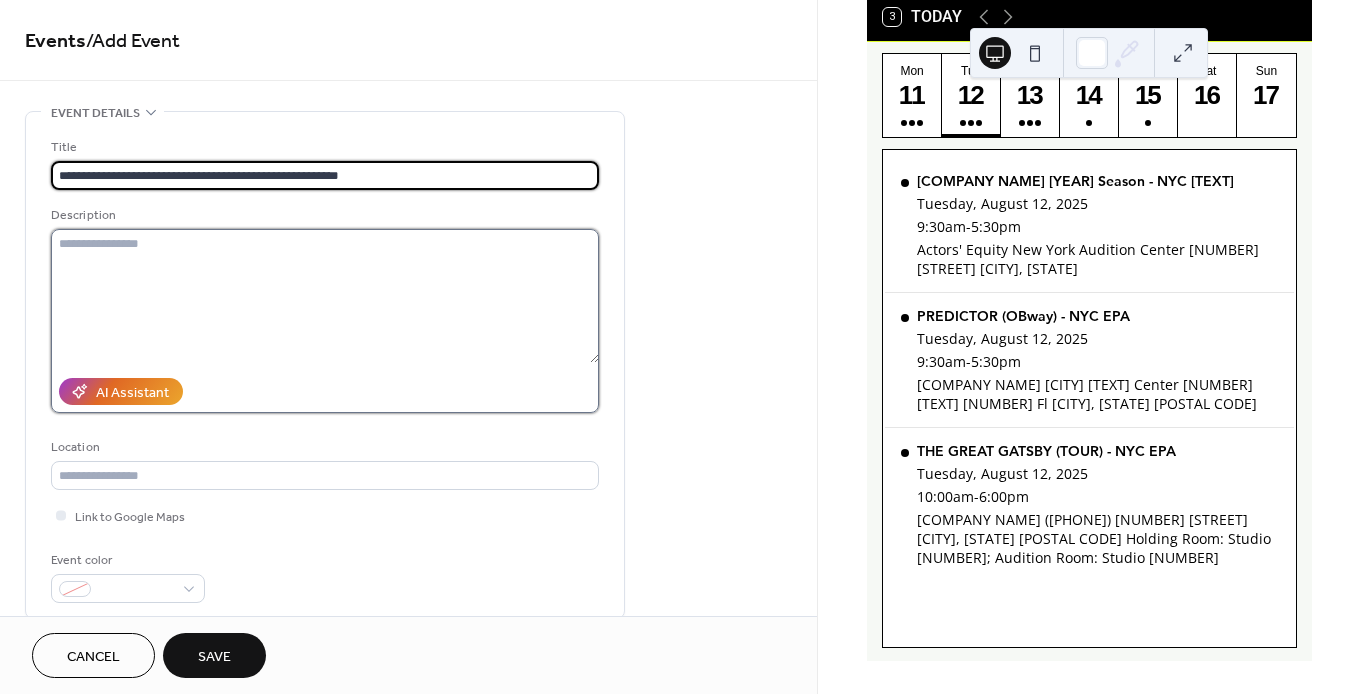 click at bounding box center (325, 296) 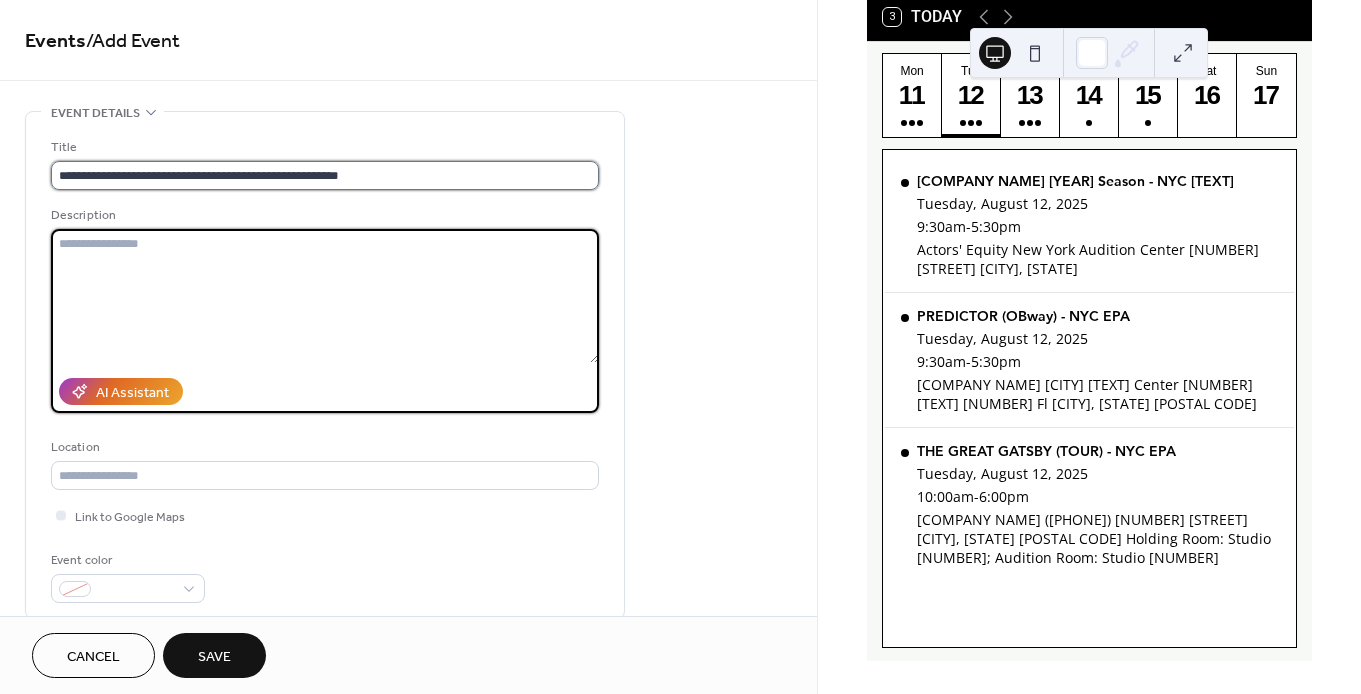 click on "**********" at bounding box center [325, 175] 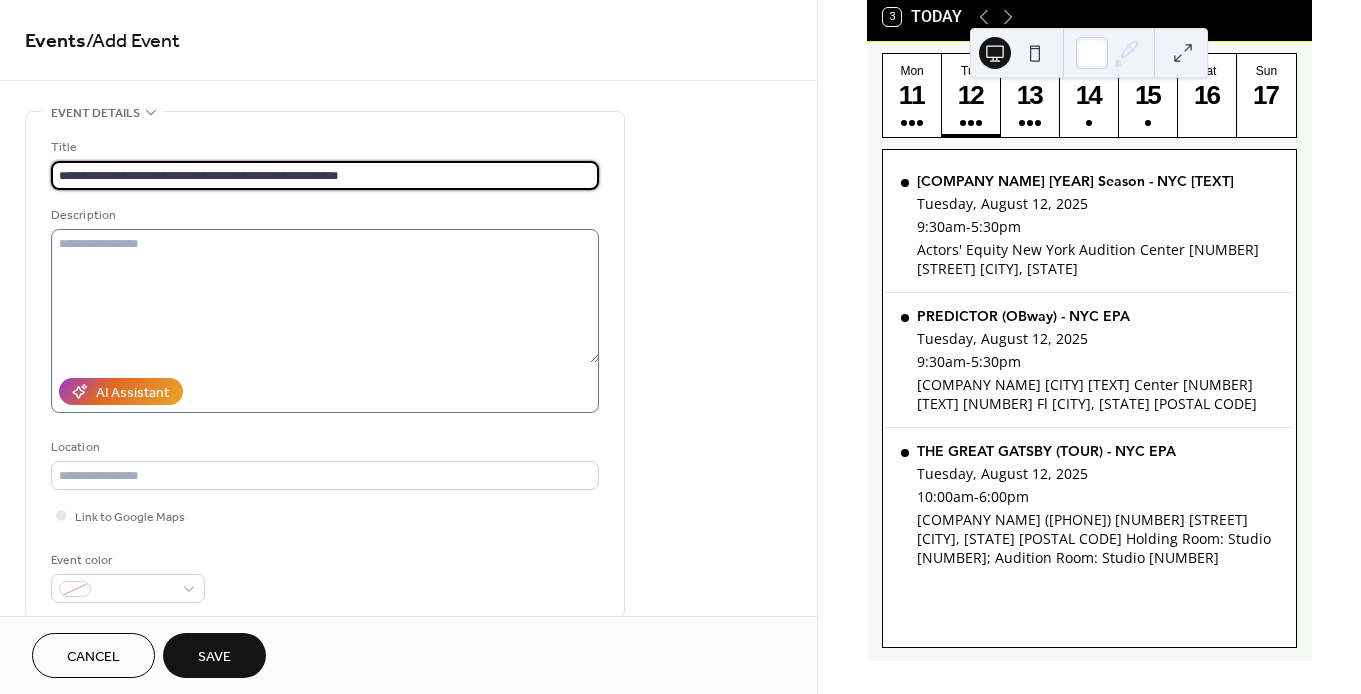 type on "**********" 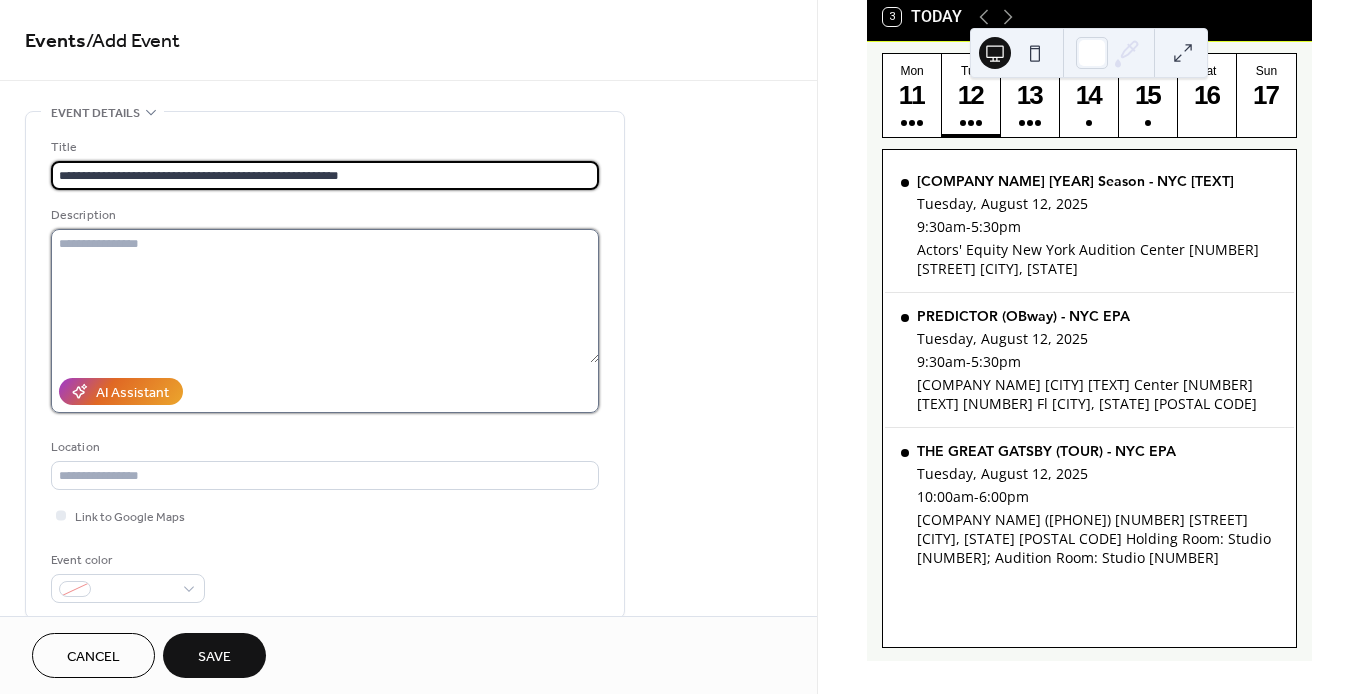 click at bounding box center [325, 296] 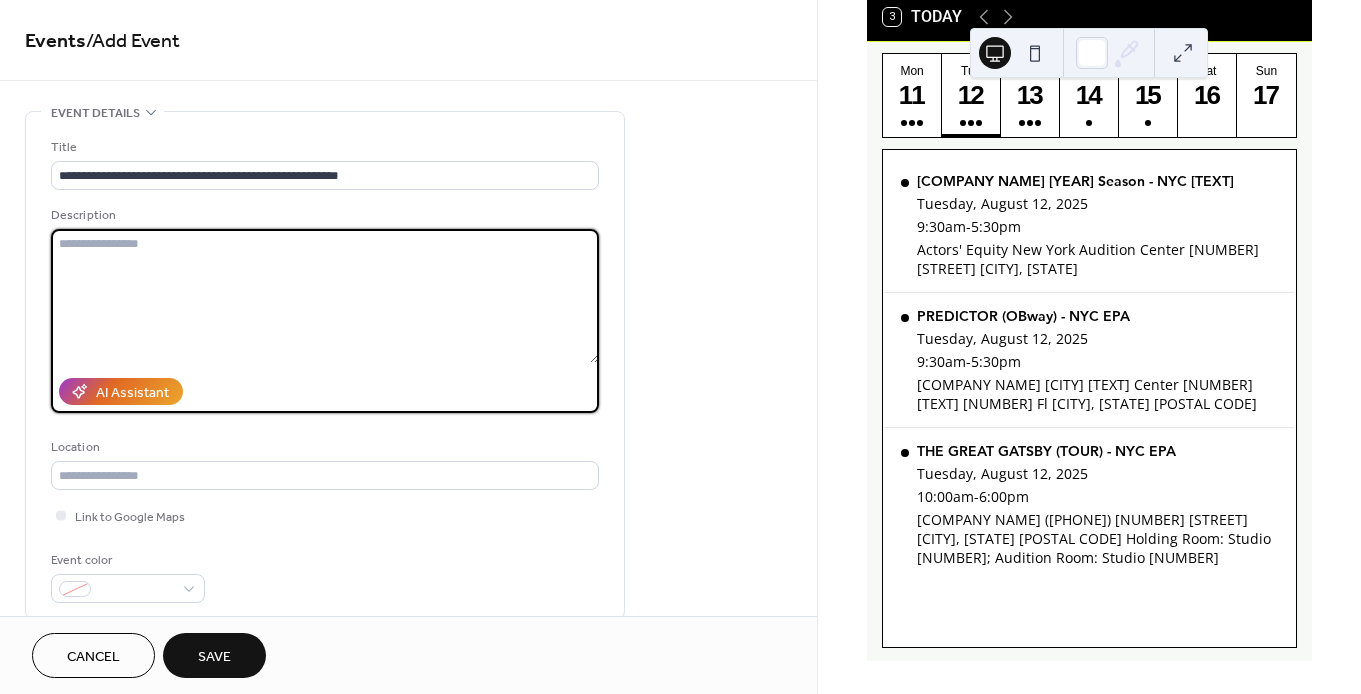 paste on "**********" 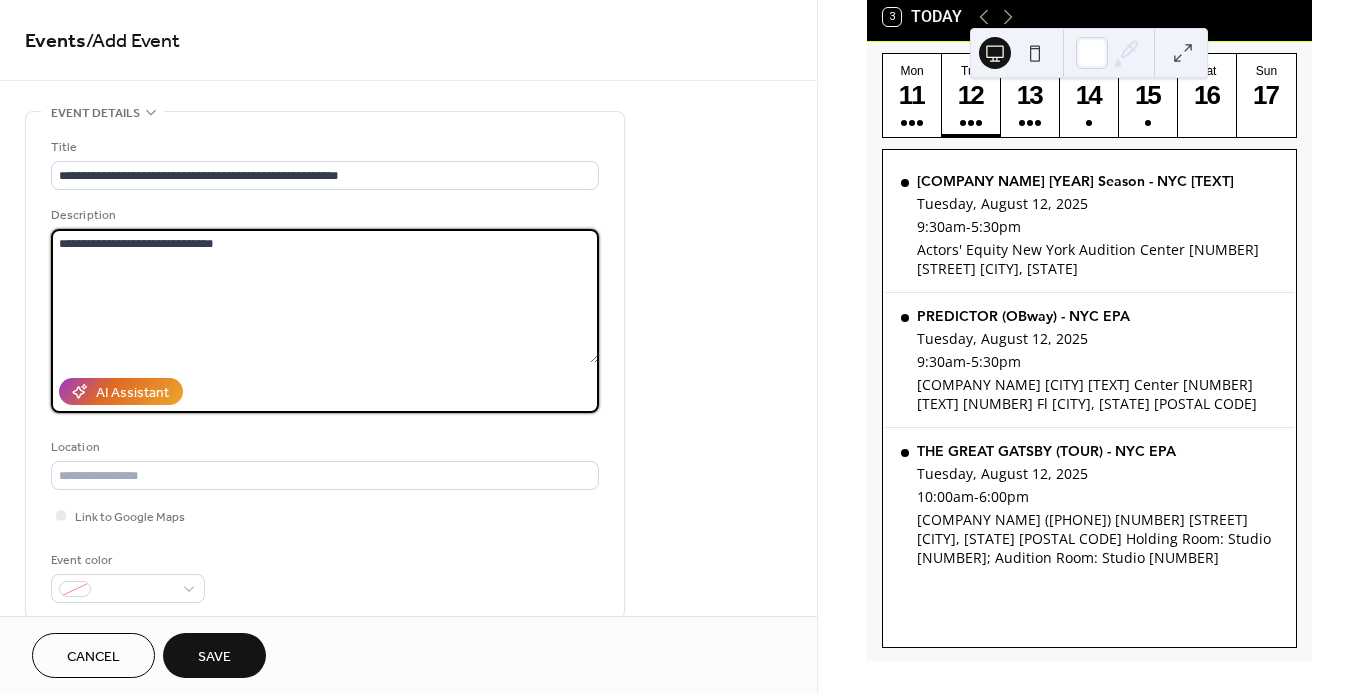 paste on "**********" 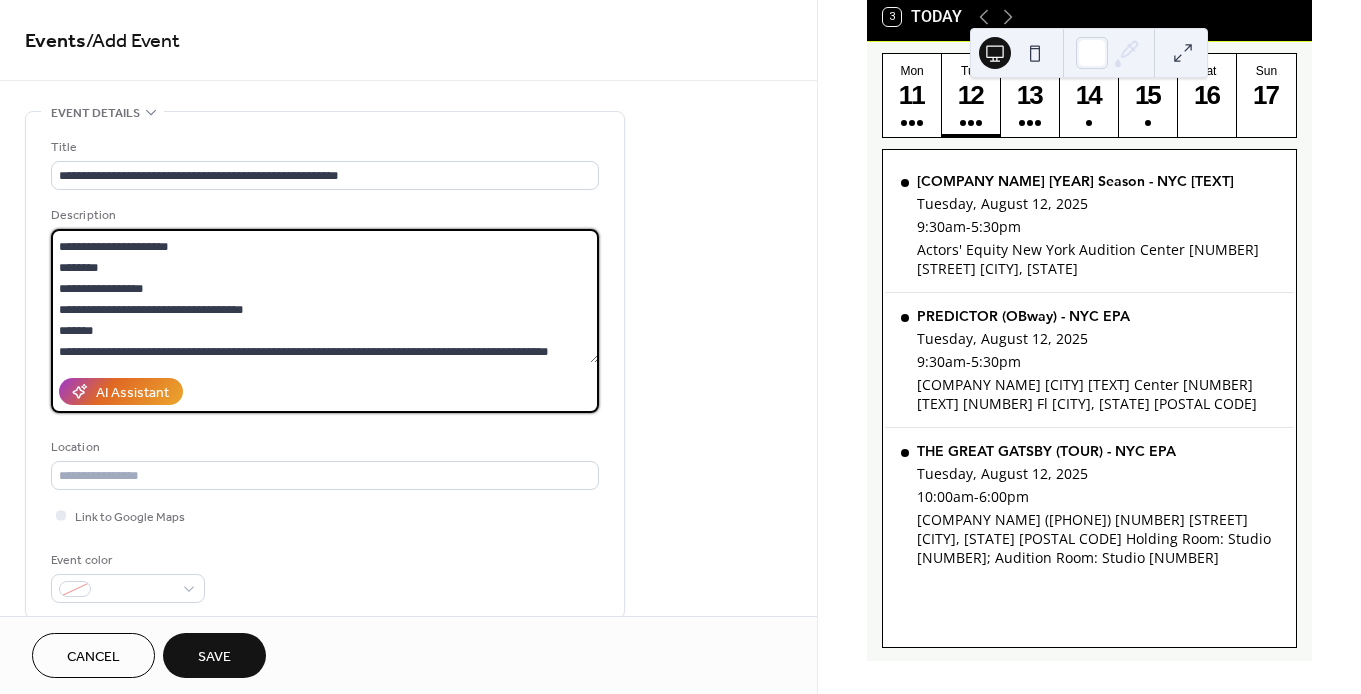 scroll, scrollTop: 306, scrollLeft: 0, axis: vertical 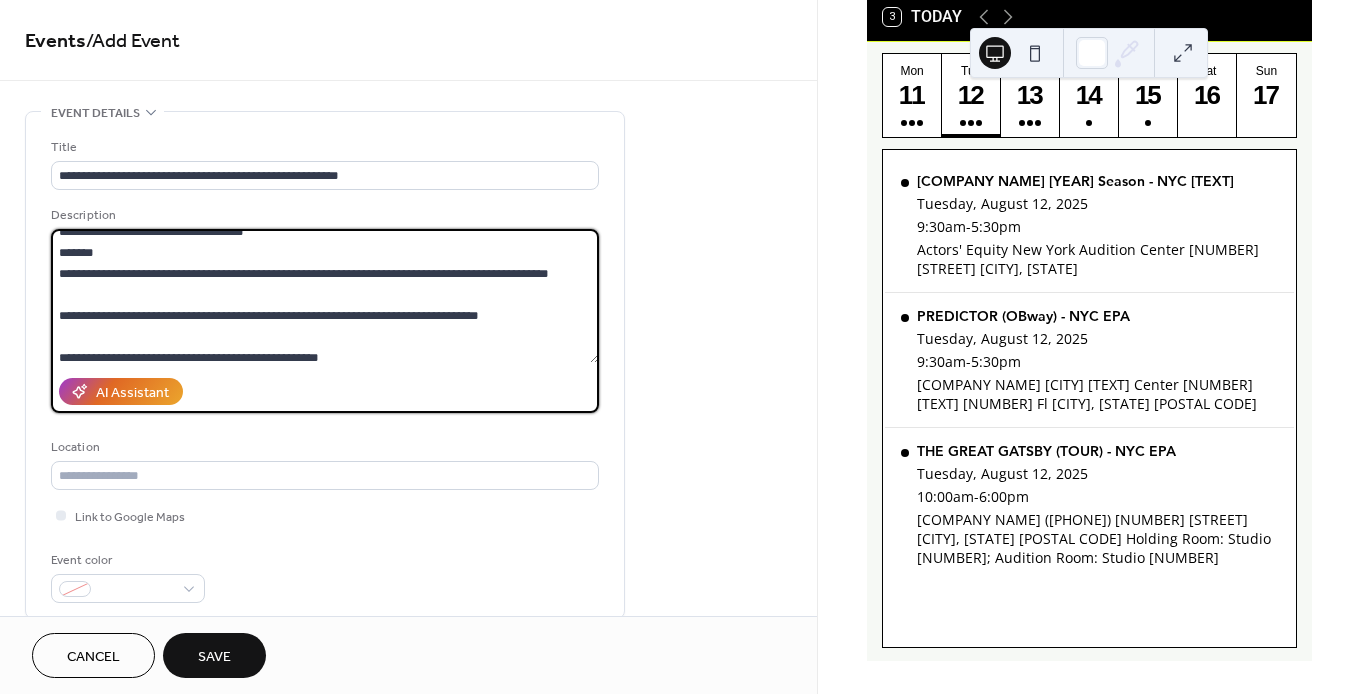 click at bounding box center [325, 296] 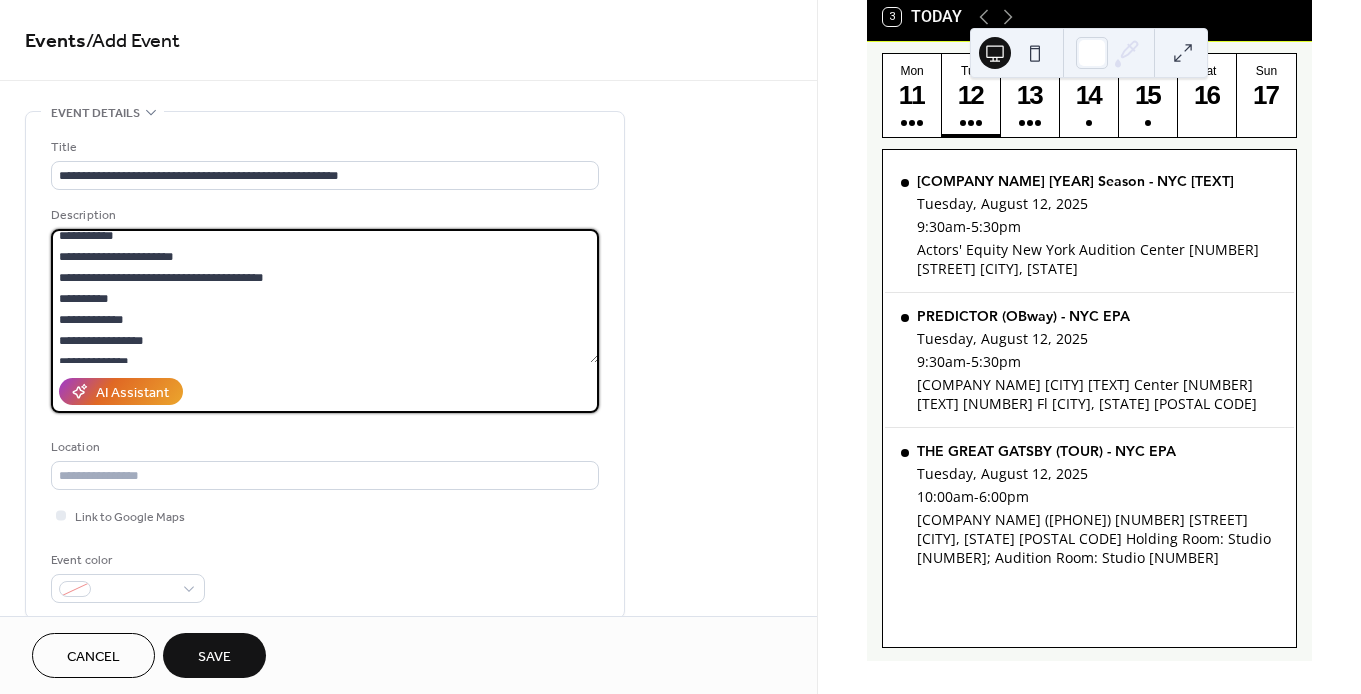 scroll, scrollTop: 84, scrollLeft: 0, axis: vertical 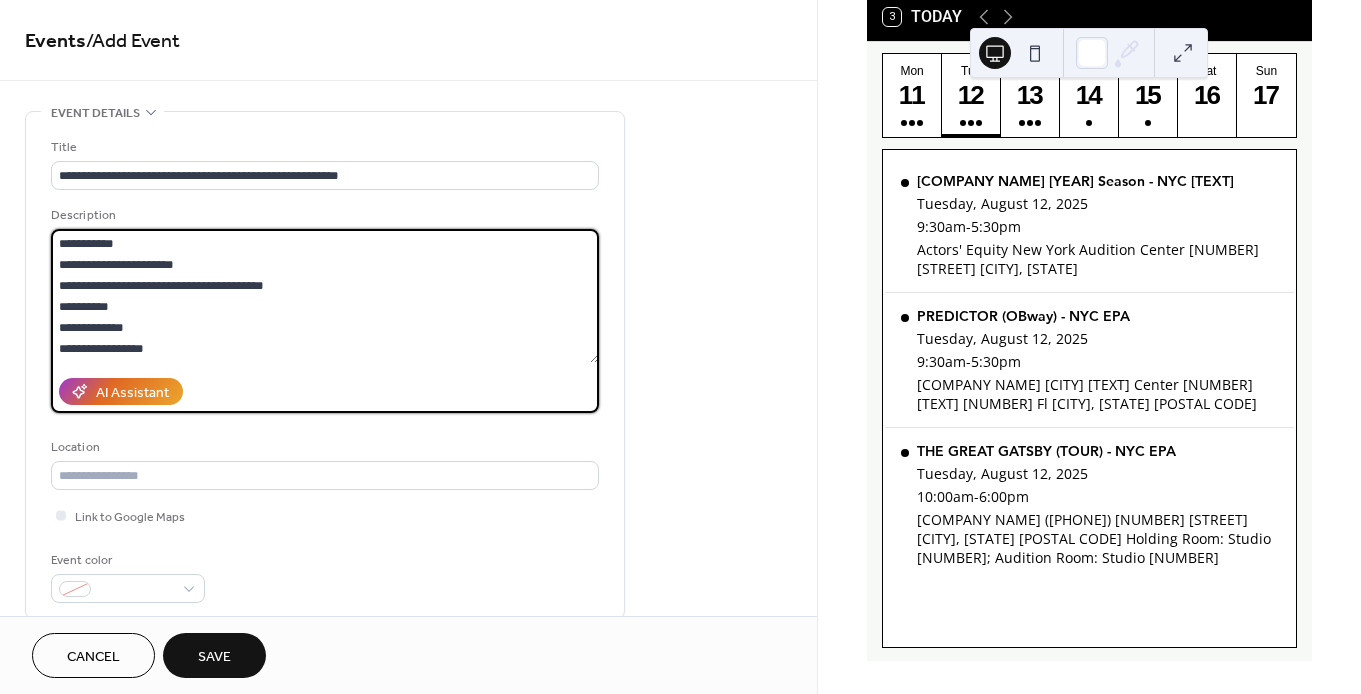 drag, startPoint x: 169, startPoint y: 310, endPoint x: 11, endPoint y: 305, distance: 158.0791 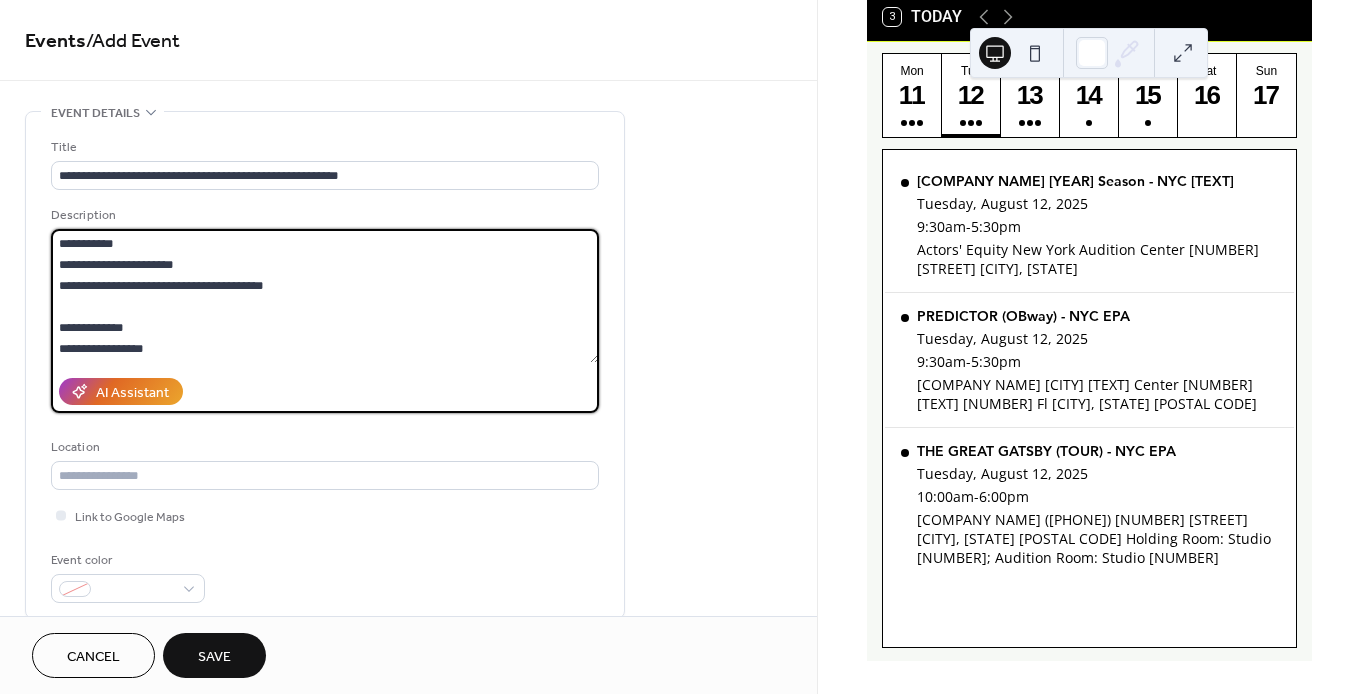 scroll, scrollTop: 69, scrollLeft: 0, axis: vertical 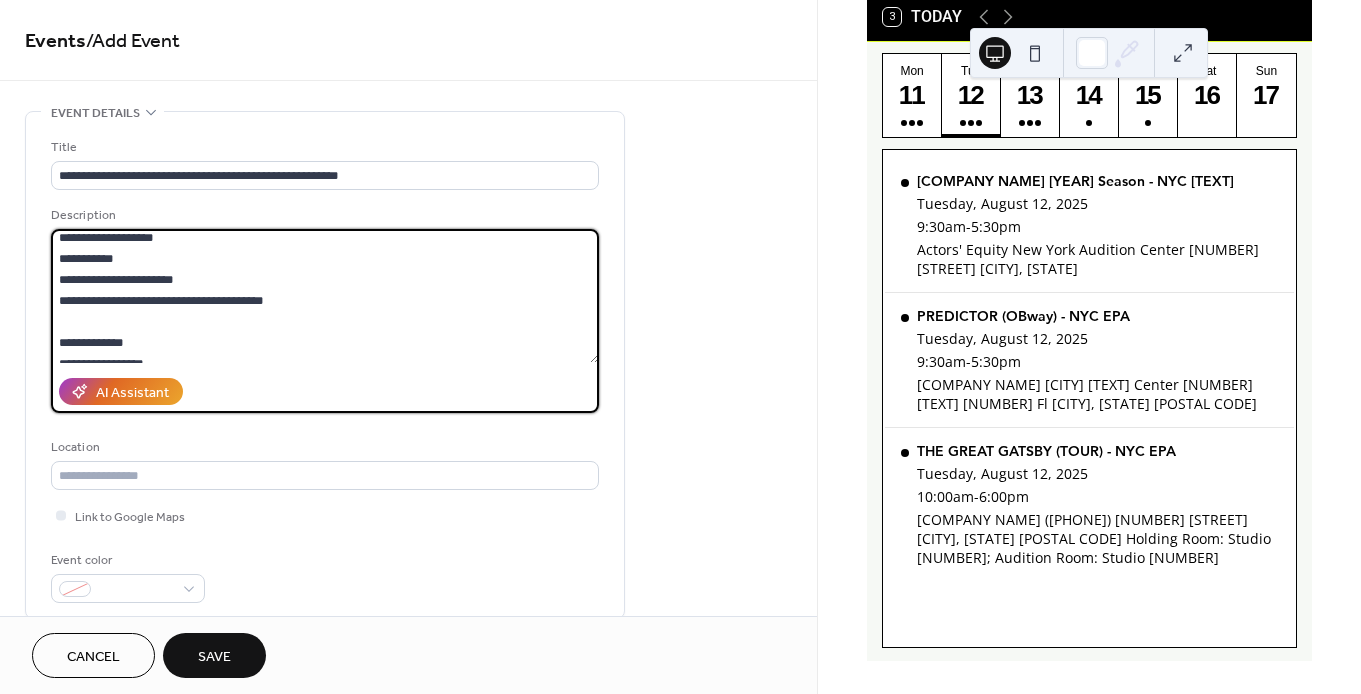 drag, startPoint x: 298, startPoint y: 302, endPoint x: 45, endPoint y: 244, distance: 259.56308 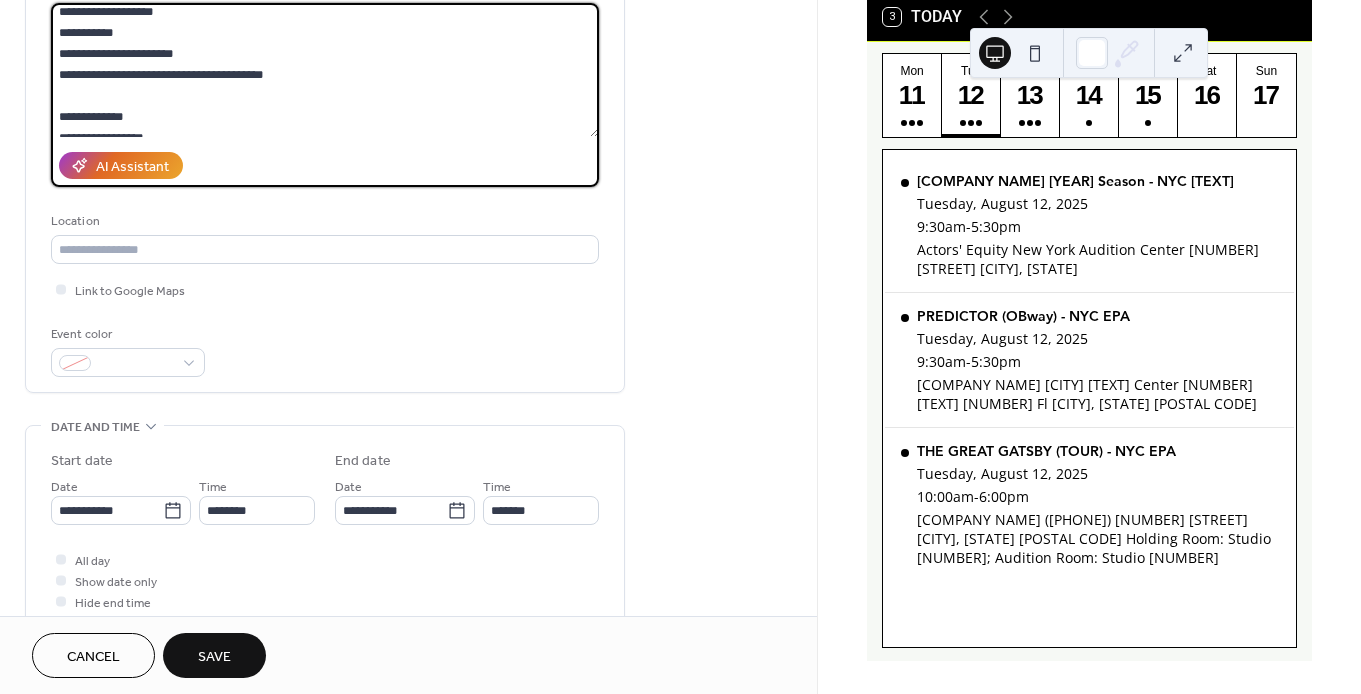 scroll, scrollTop: 238, scrollLeft: 0, axis: vertical 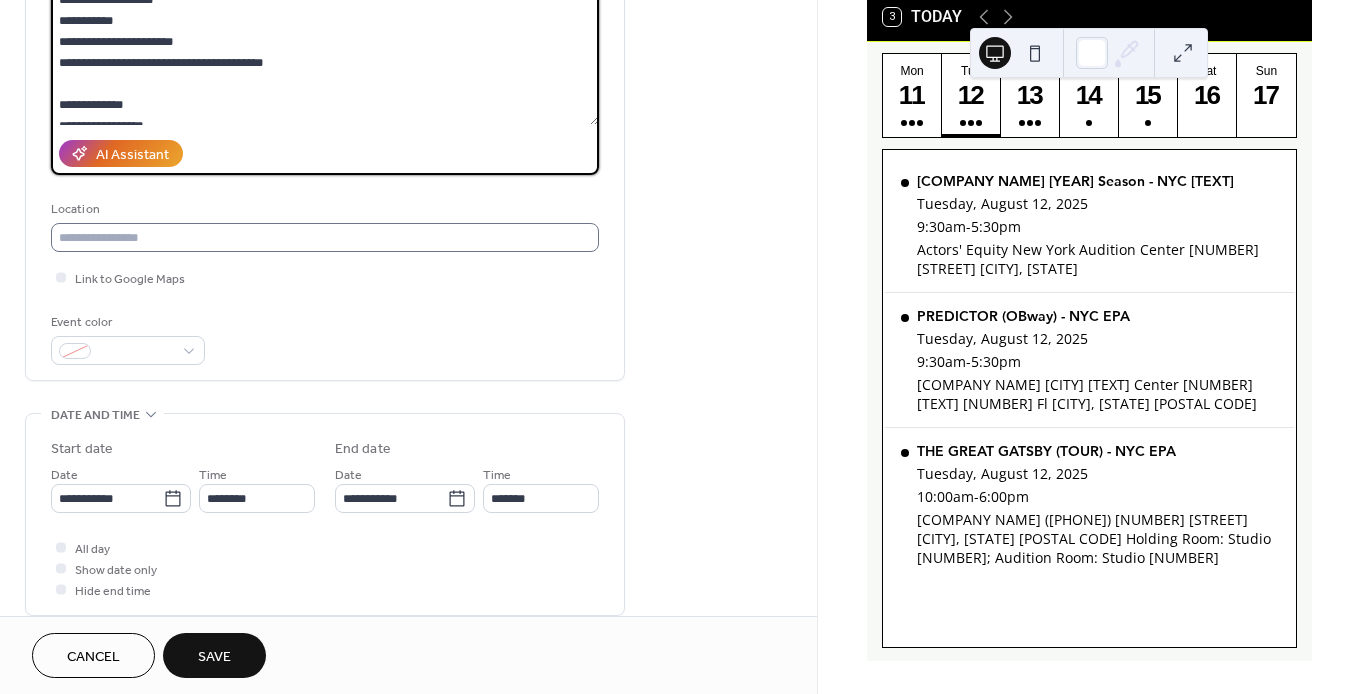 type on "**********" 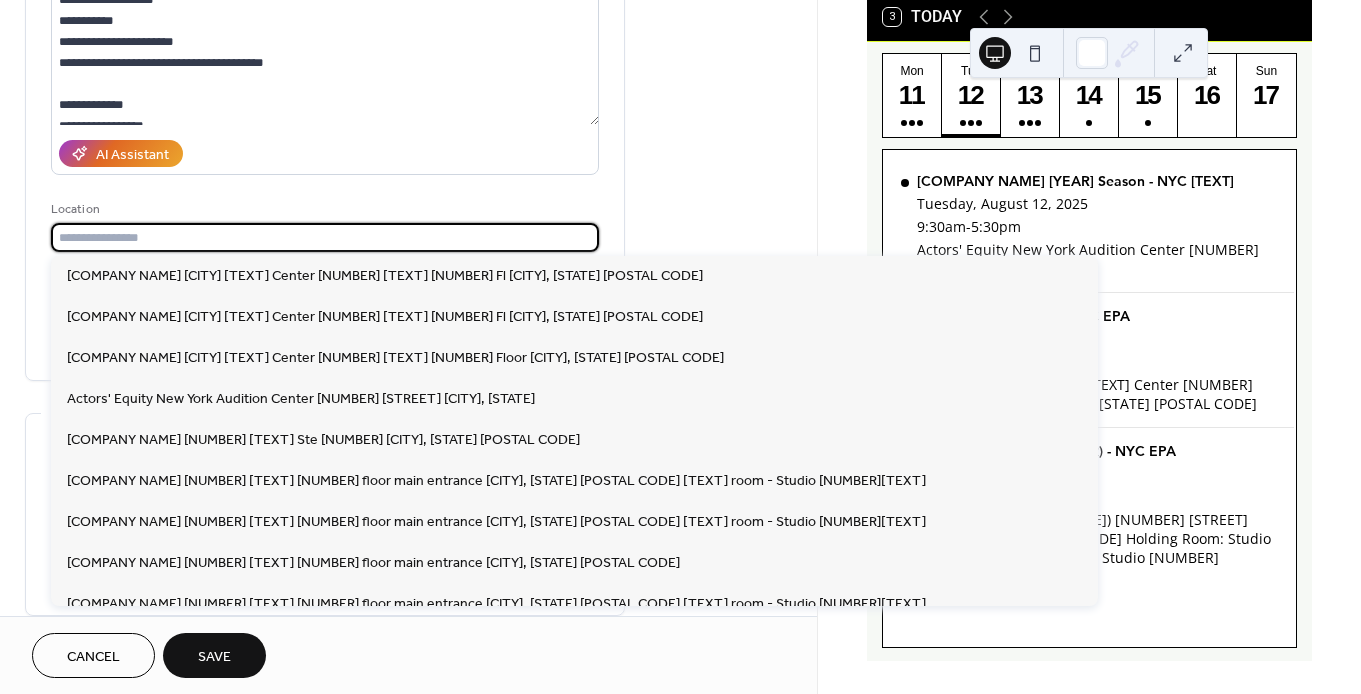 click at bounding box center [325, 237] 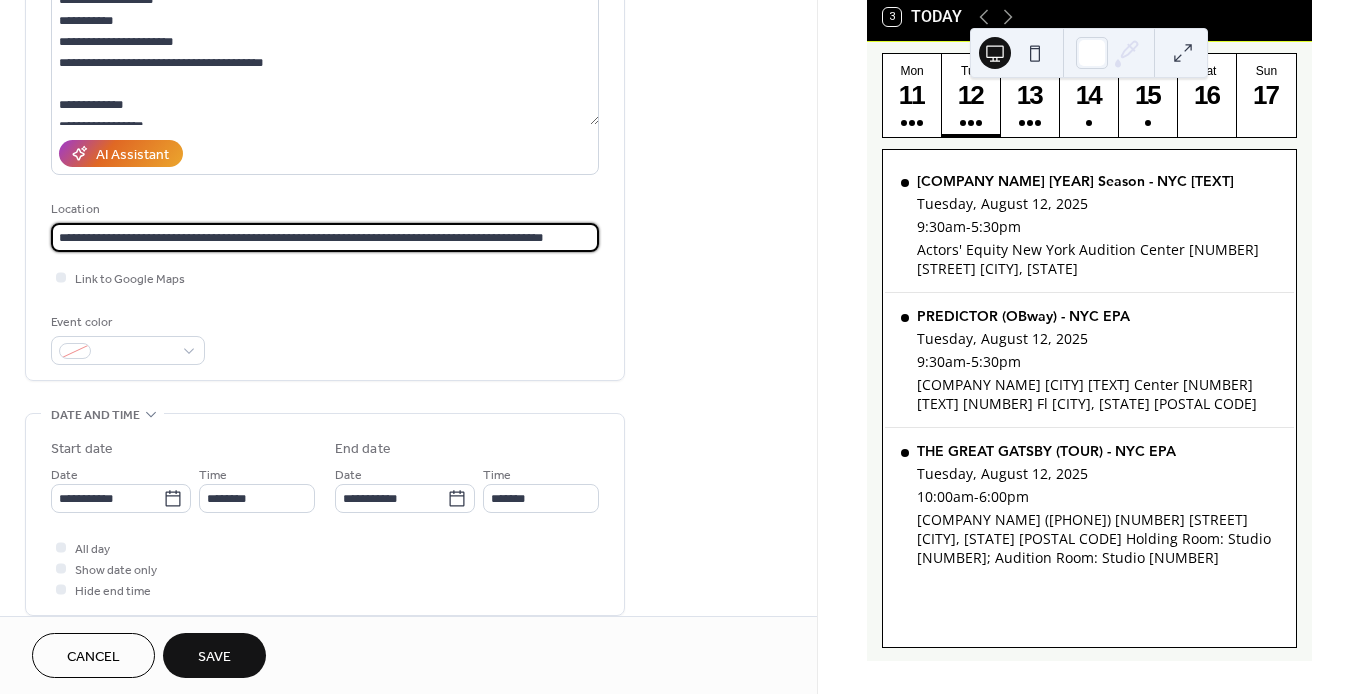 type on "**********" 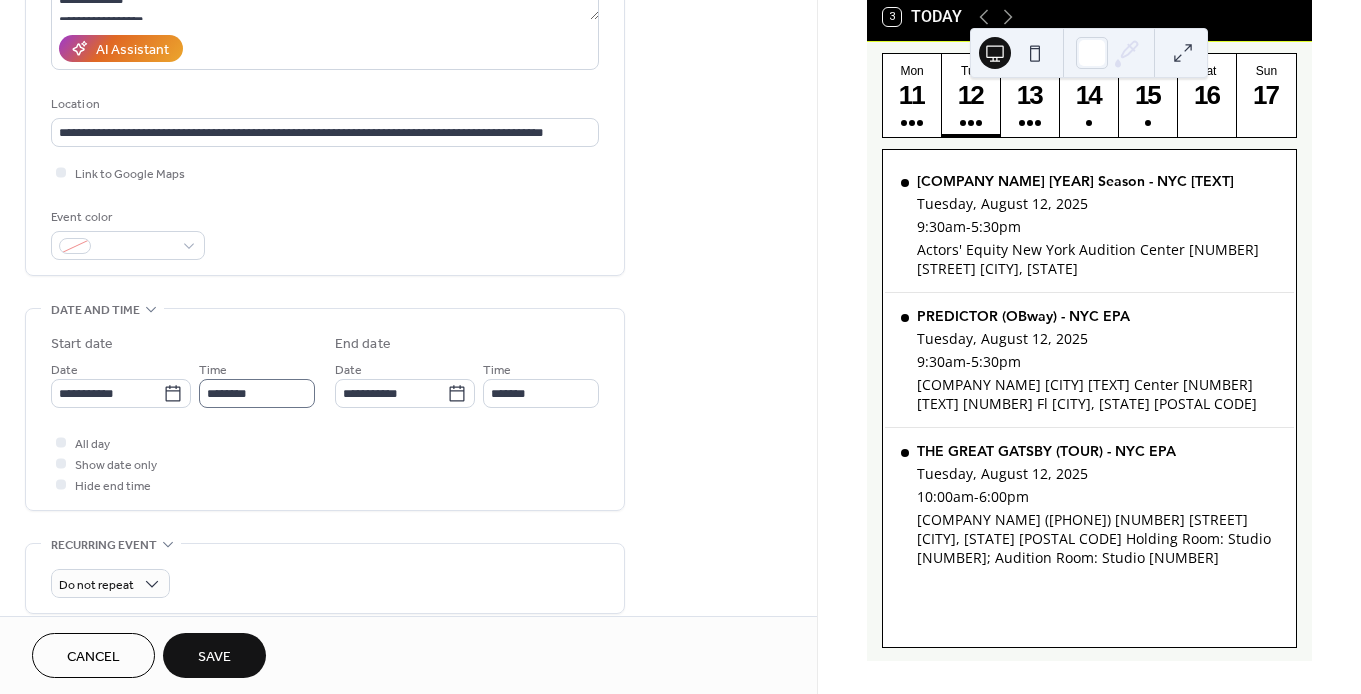 scroll, scrollTop: 351, scrollLeft: 0, axis: vertical 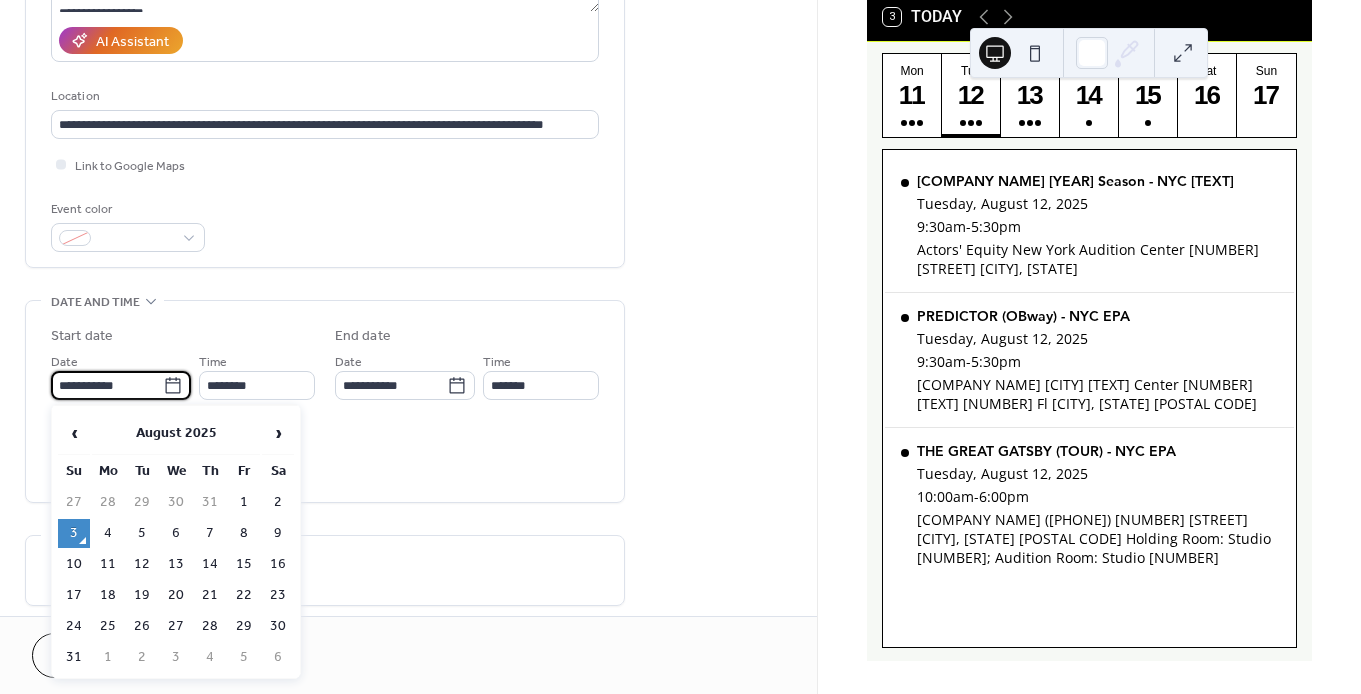 click on "**********" at bounding box center [107, 385] 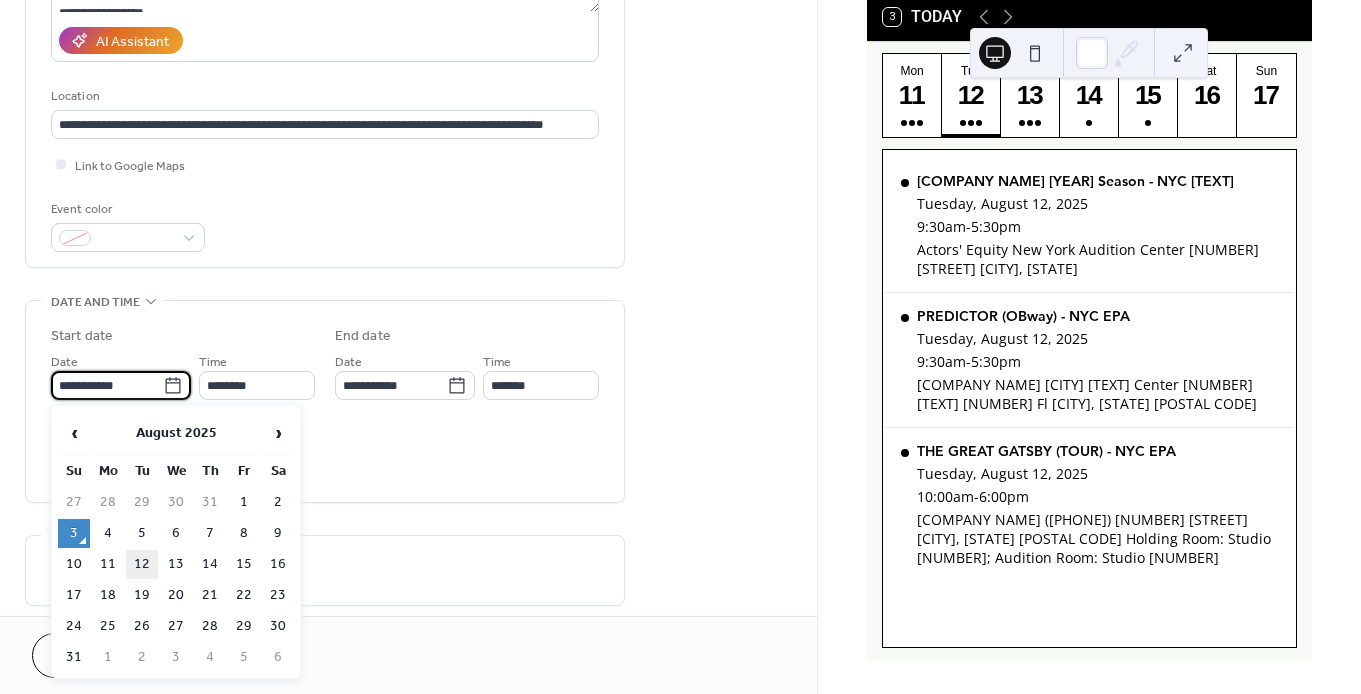 click on "12" at bounding box center [142, 564] 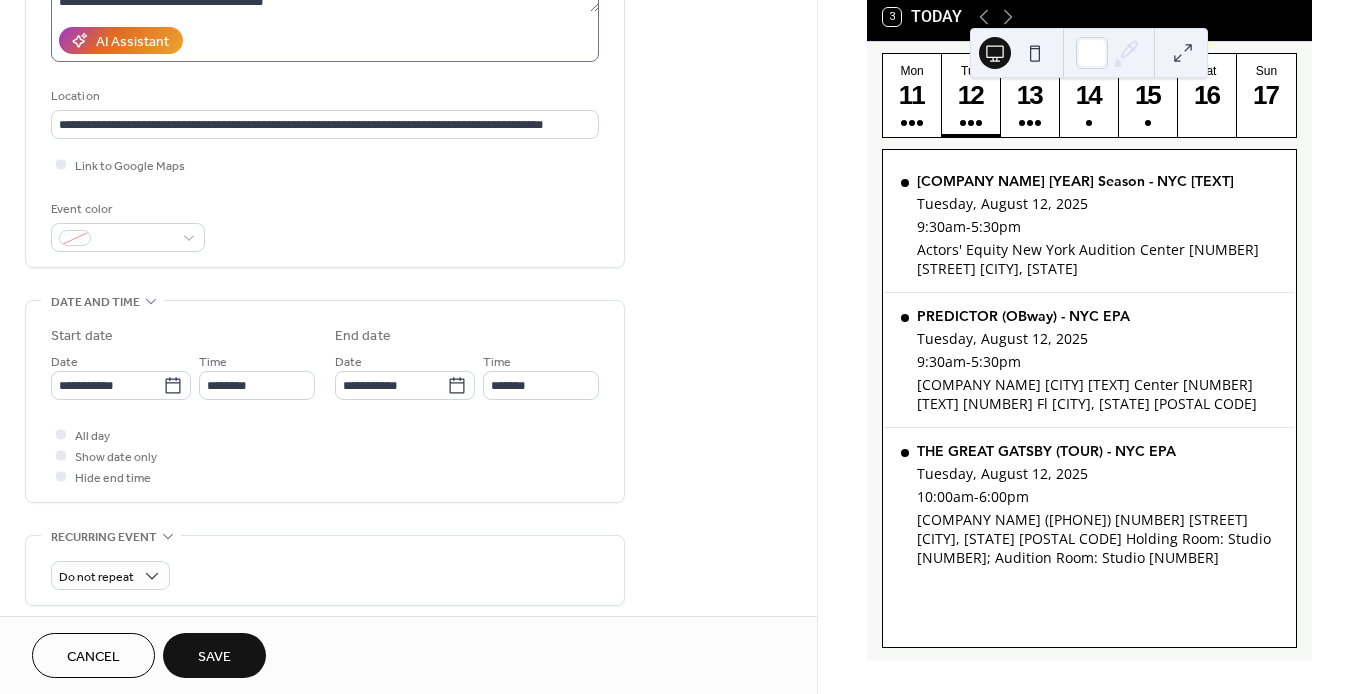 scroll, scrollTop: 18, scrollLeft: 0, axis: vertical 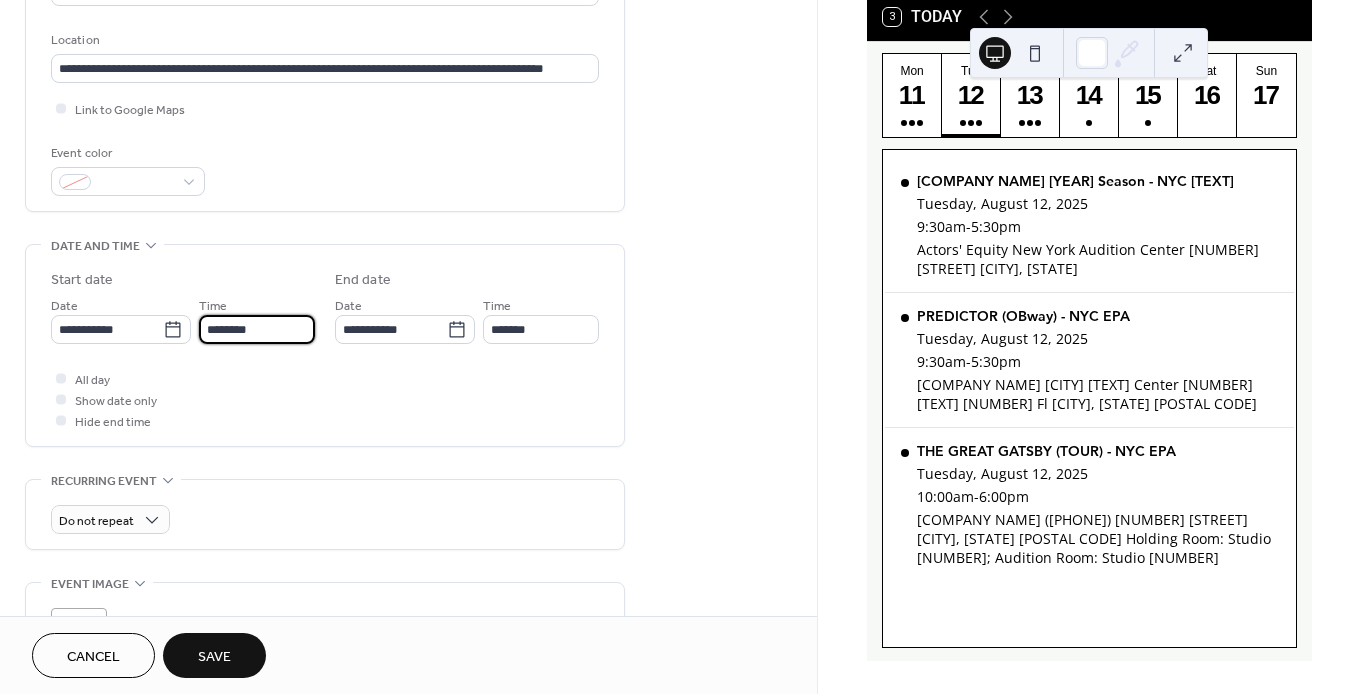 click on "********" at bounding box center [257, 329] 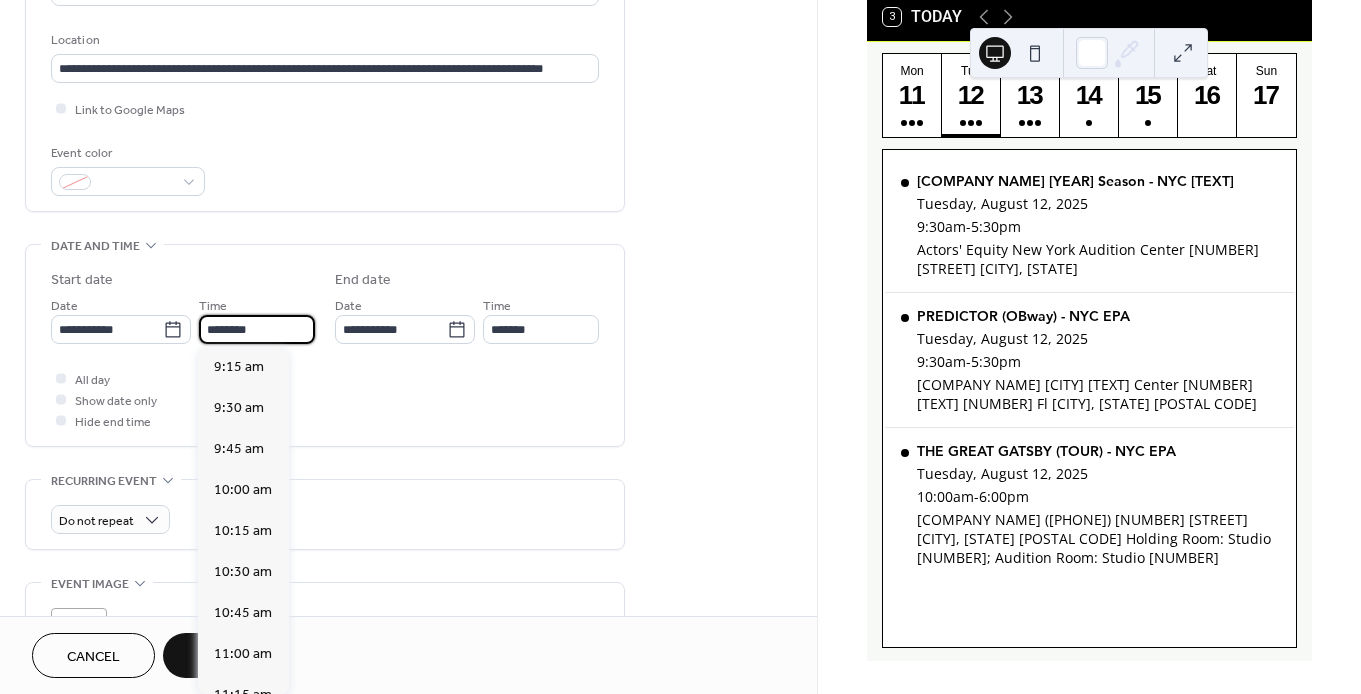 scroll, scrollTop: 1520, scrollLeft: 0, axis: vertical 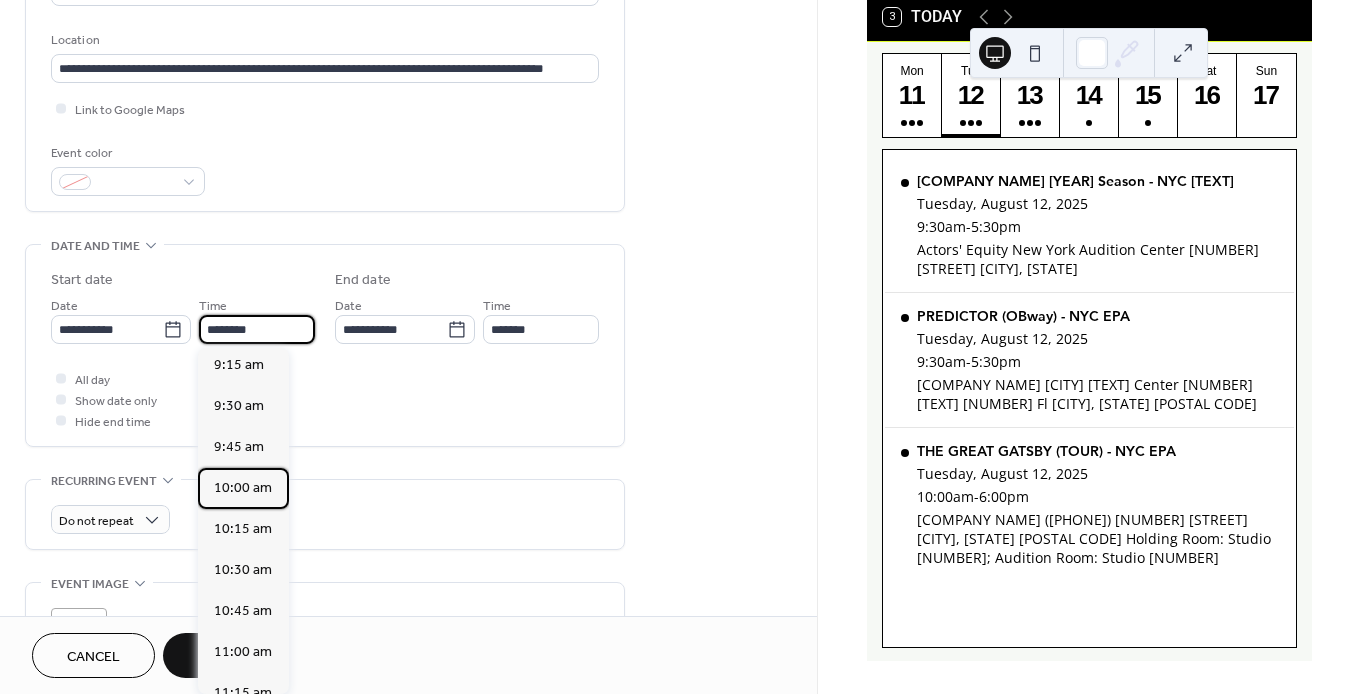 click on "10:00 am" at bounding box center (243, 488) 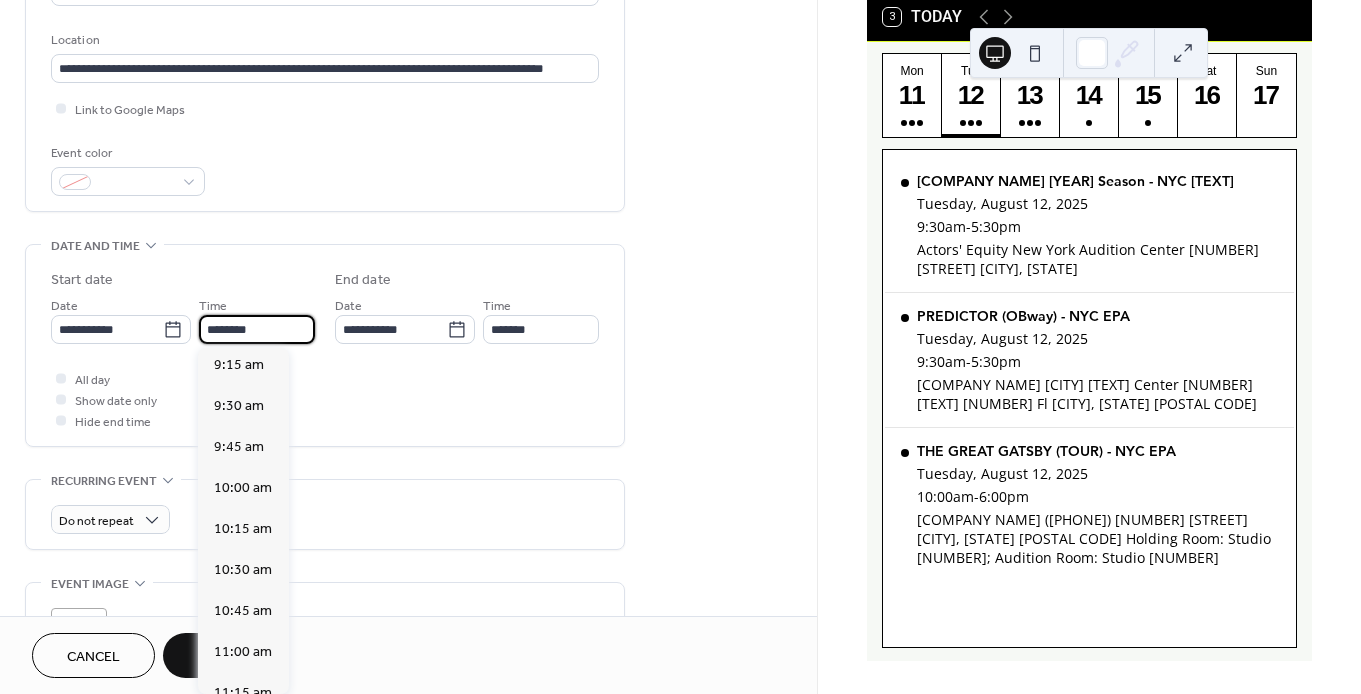 type on "********" 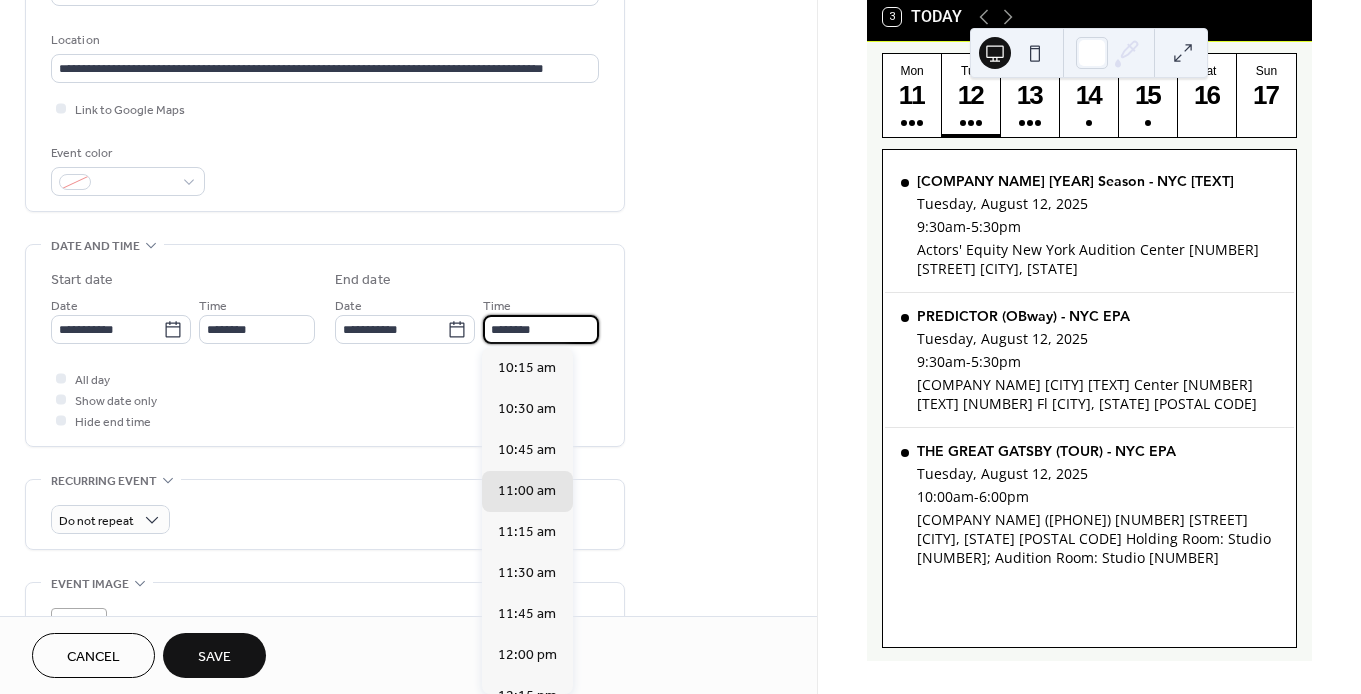 click on "********" at bounding box center [541, 329] 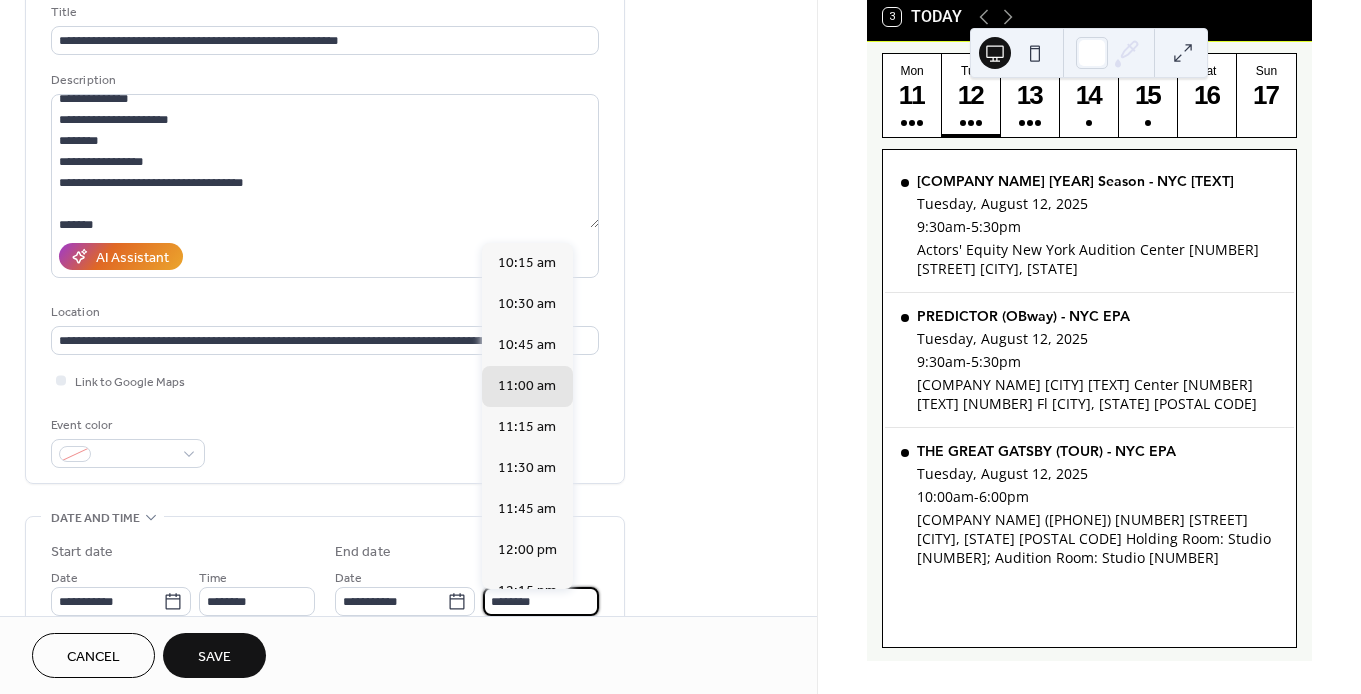scroll, scrollTop: 135, scrollLeft: 0, axis: vertical 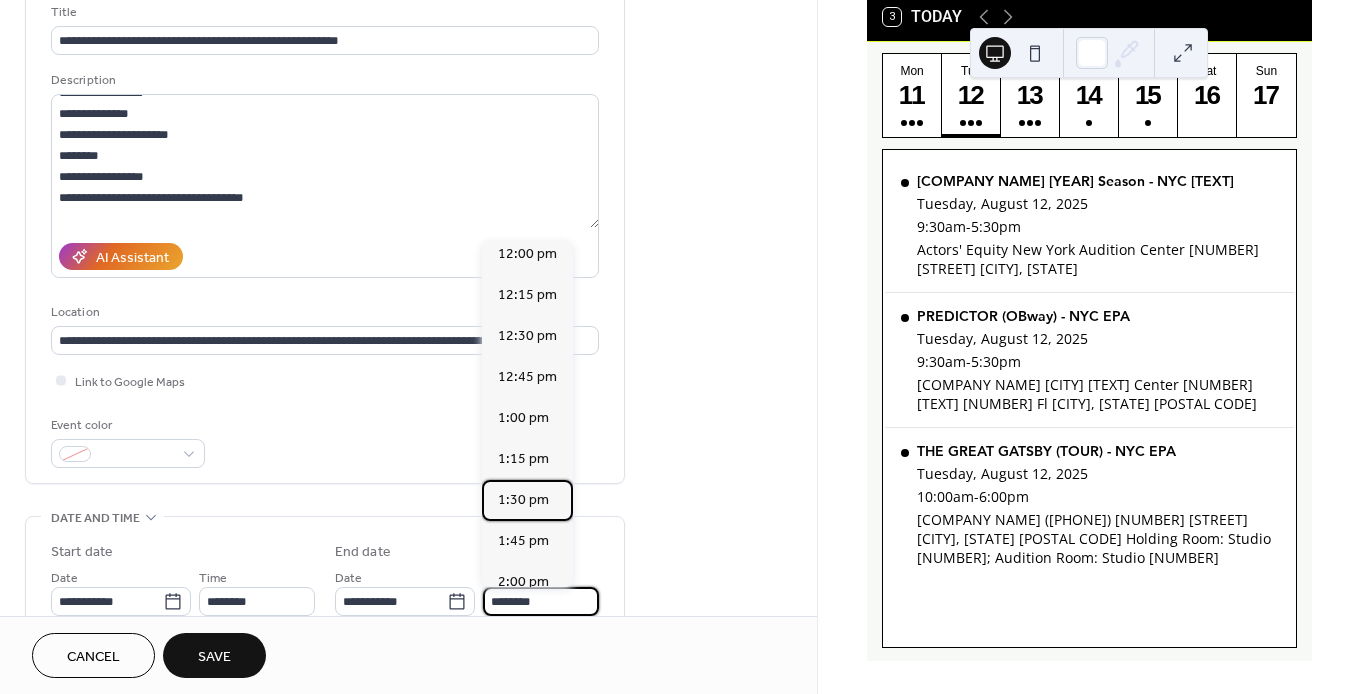 click on "1:30 pm" at bounding box center (523, 500) 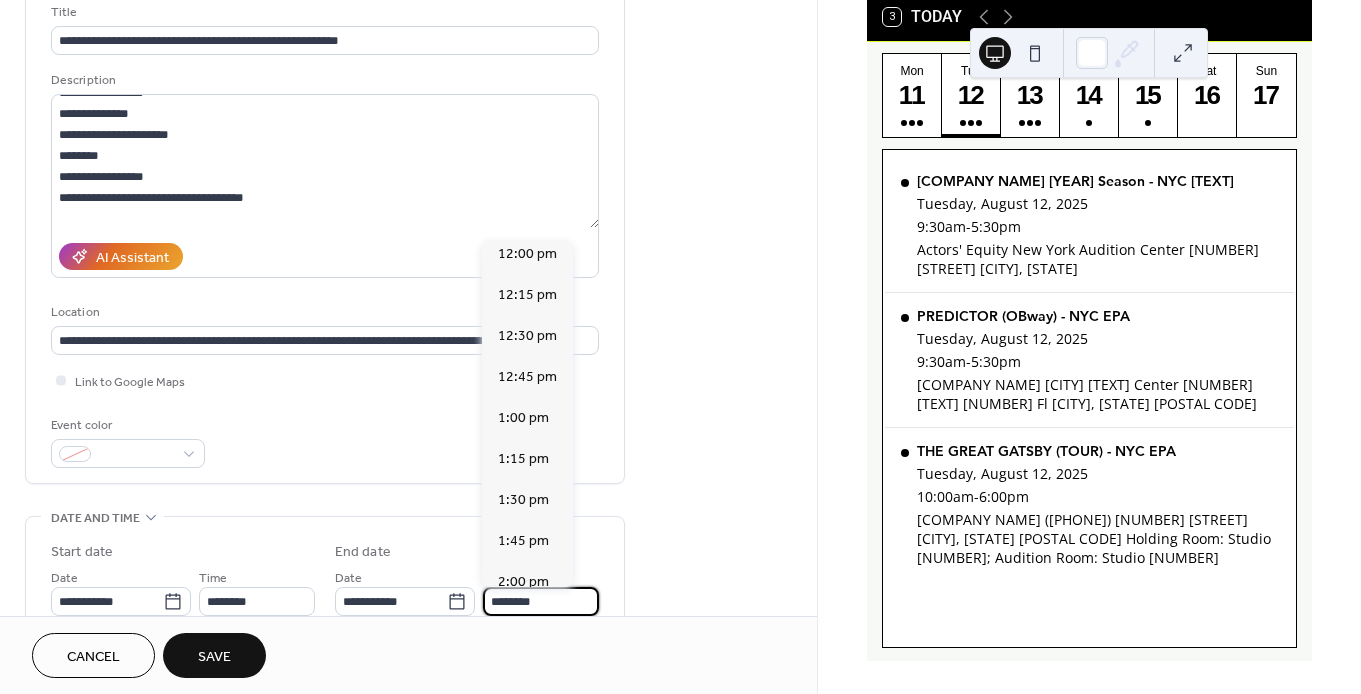 type on "*******" 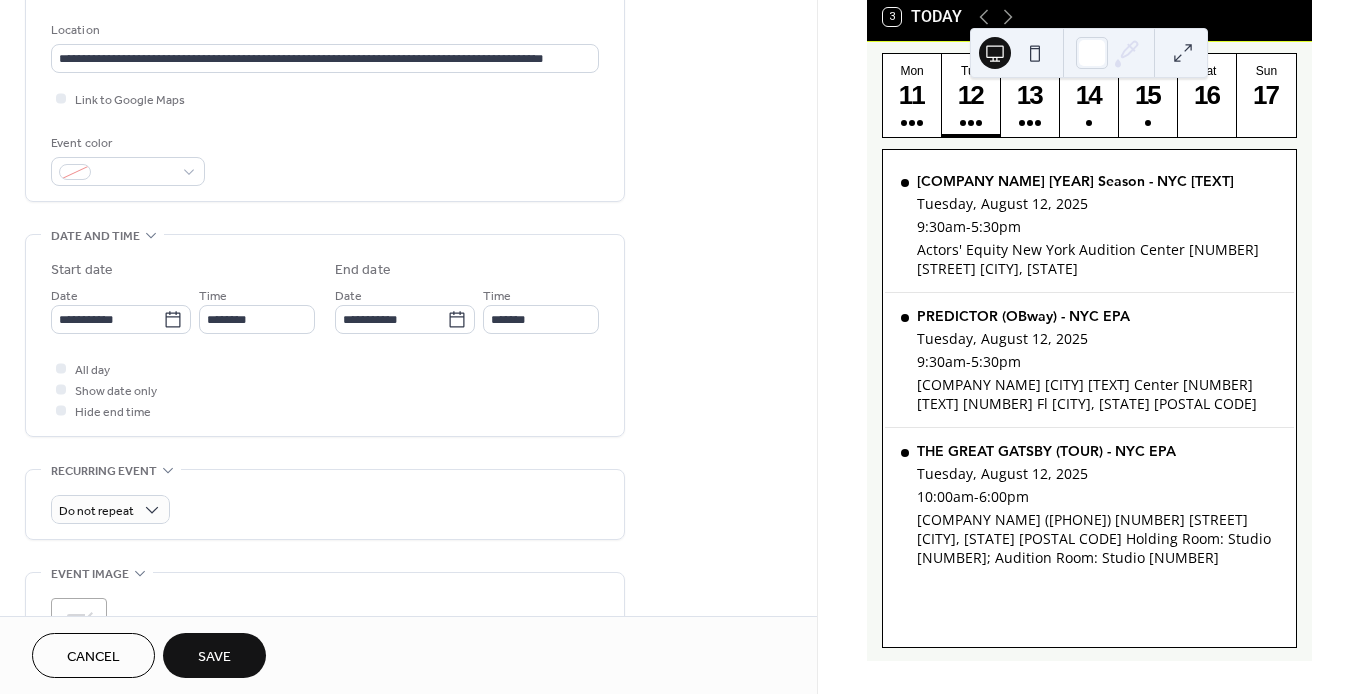 scroll, scrollTop: 387, scrollLeft: 0, axis: vertical 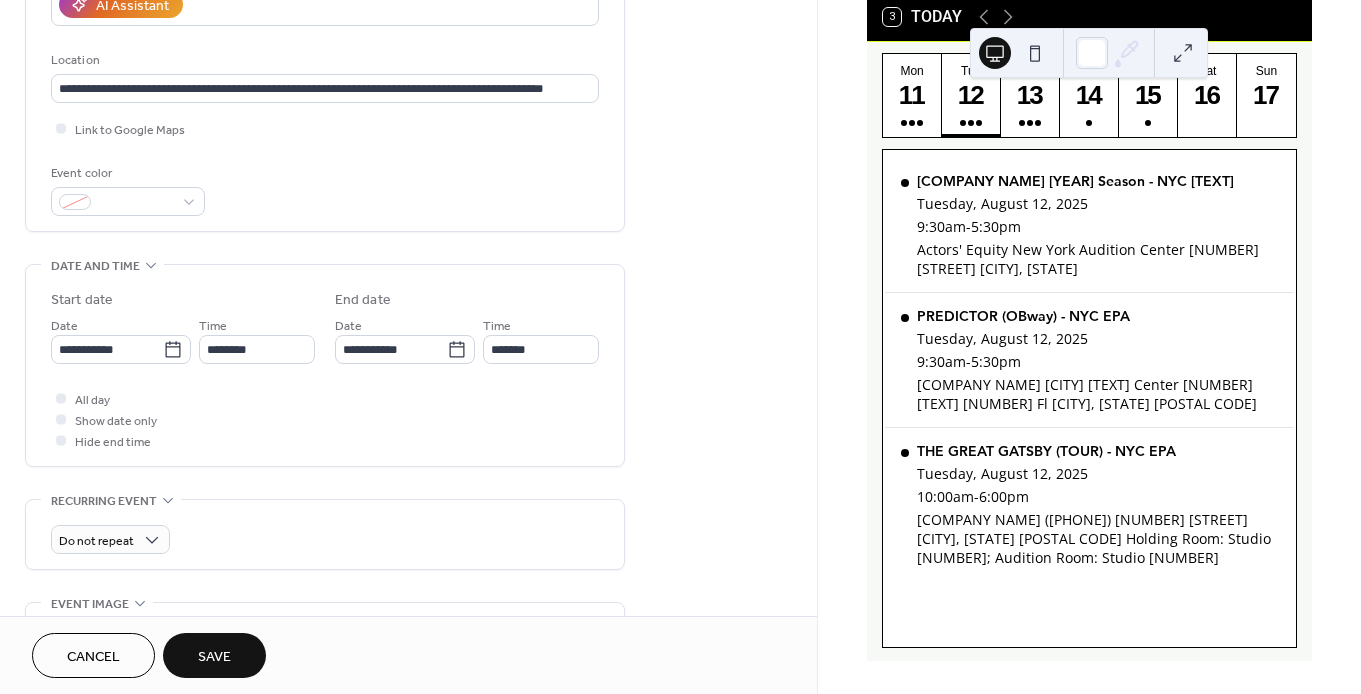 click on "Save" at bounding box center [214, 657] 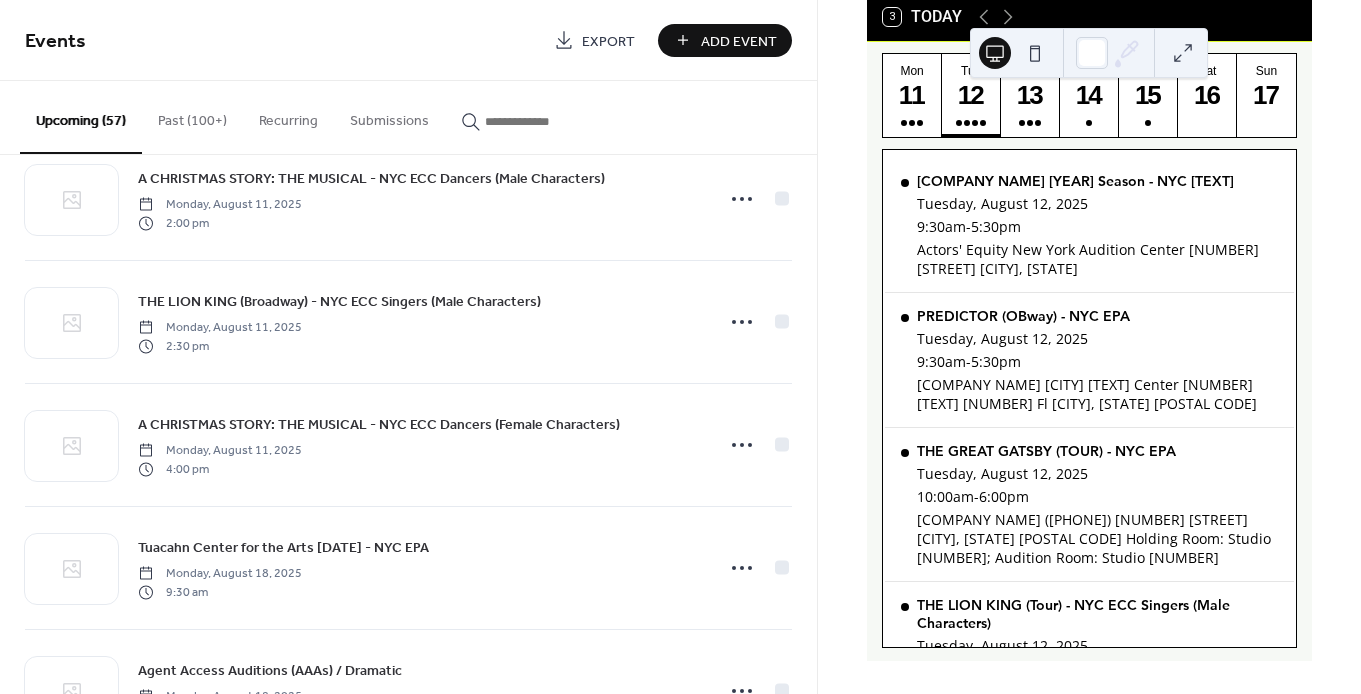 scroll, scrollTop: 4595, scrollLeft: 0, axis: vertical 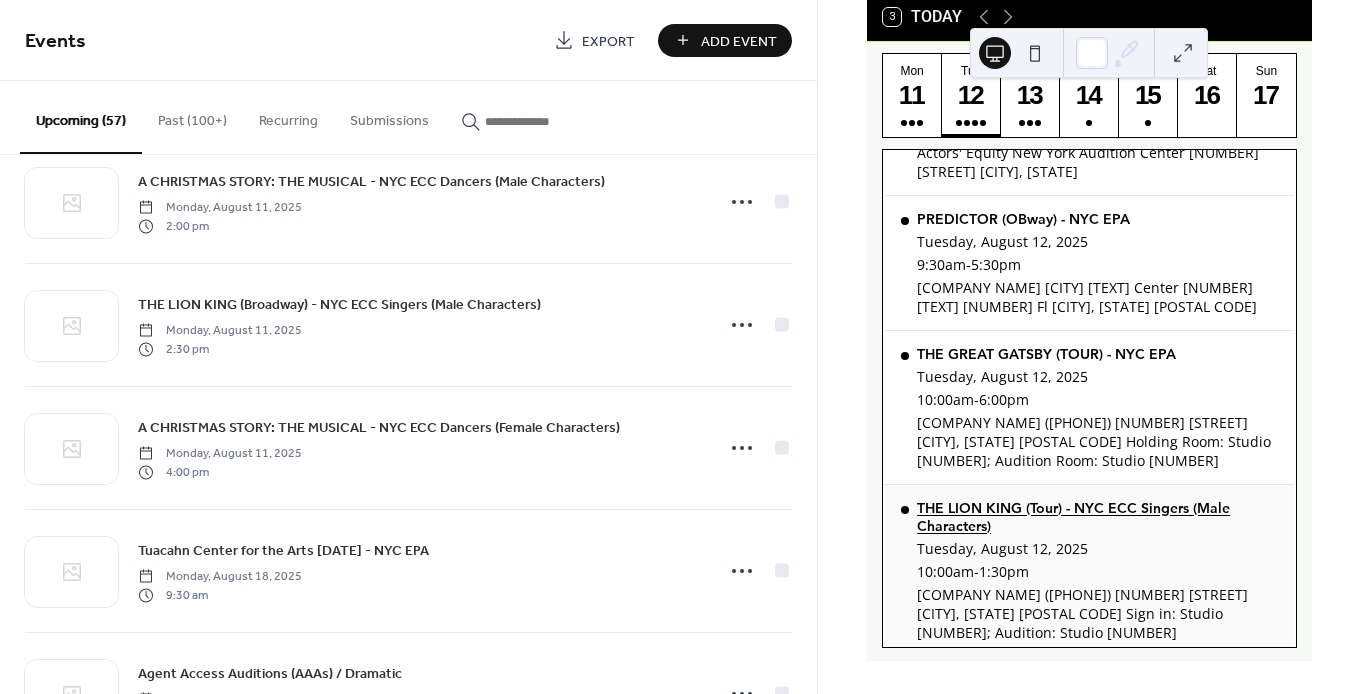 click on "THE LION KING (Tour) - NYC ECC Singers (Male Characters)" at bounding box center (1097, 517) 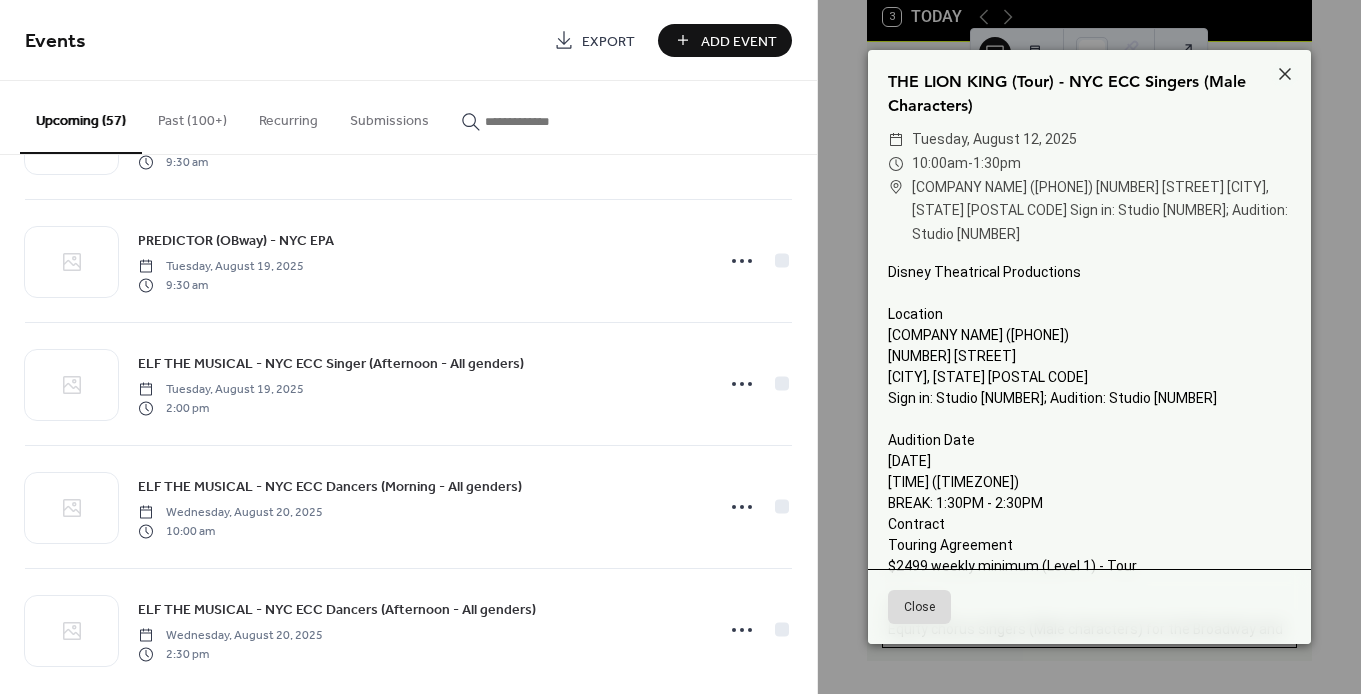 scroll, scrollTop: 5245, scrollLeft: 0, axis: vertical 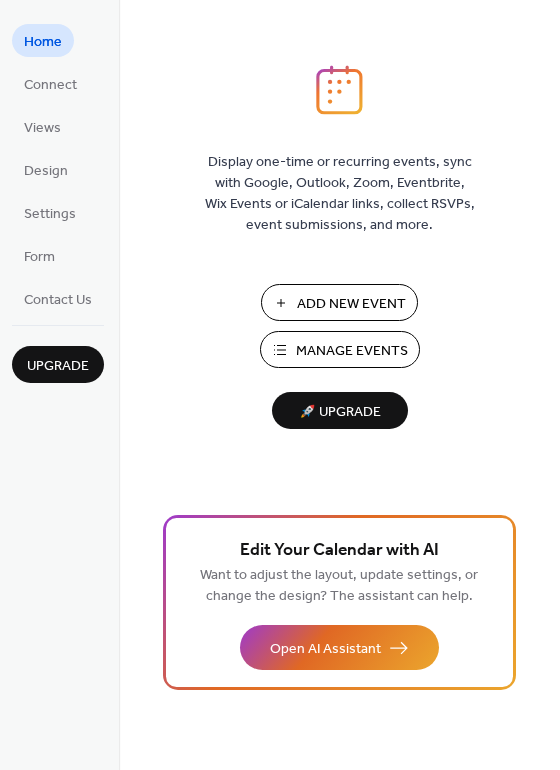 click on "Manage Events" at bounding box center (352, 351) 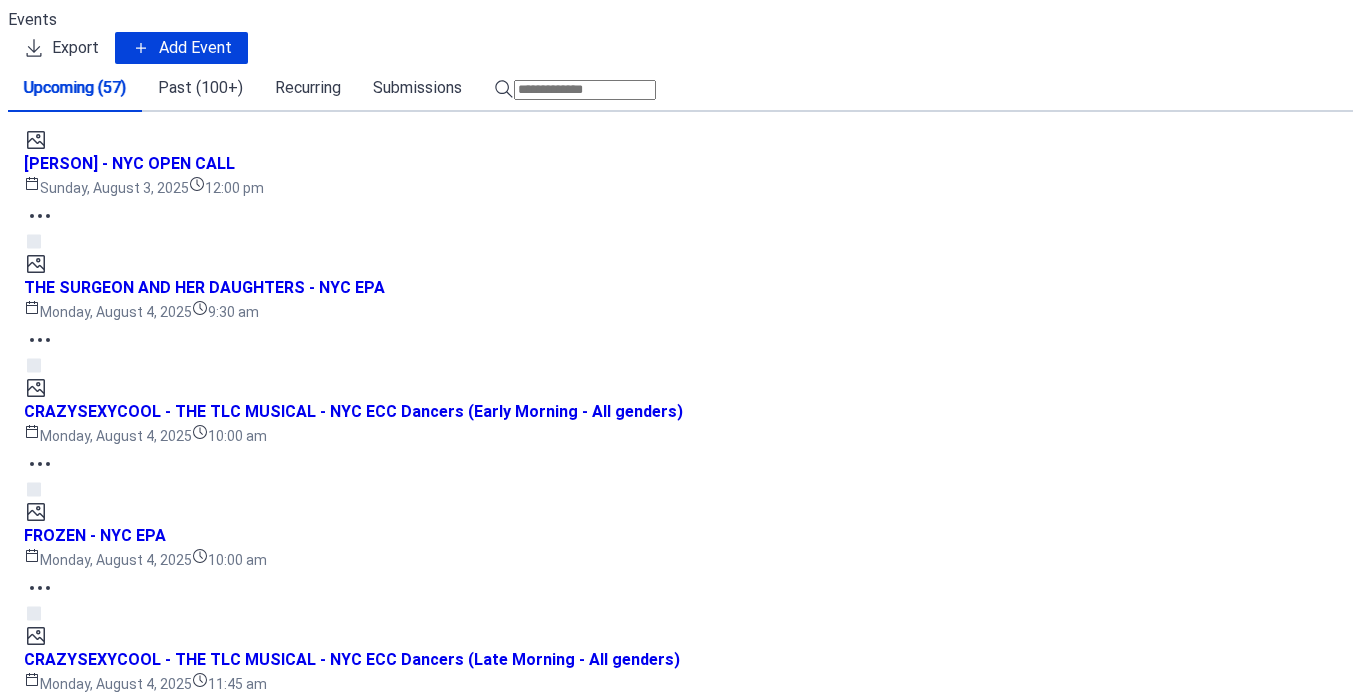 scroll, scrollTop: 0, scrollLeft: 0, axis: both 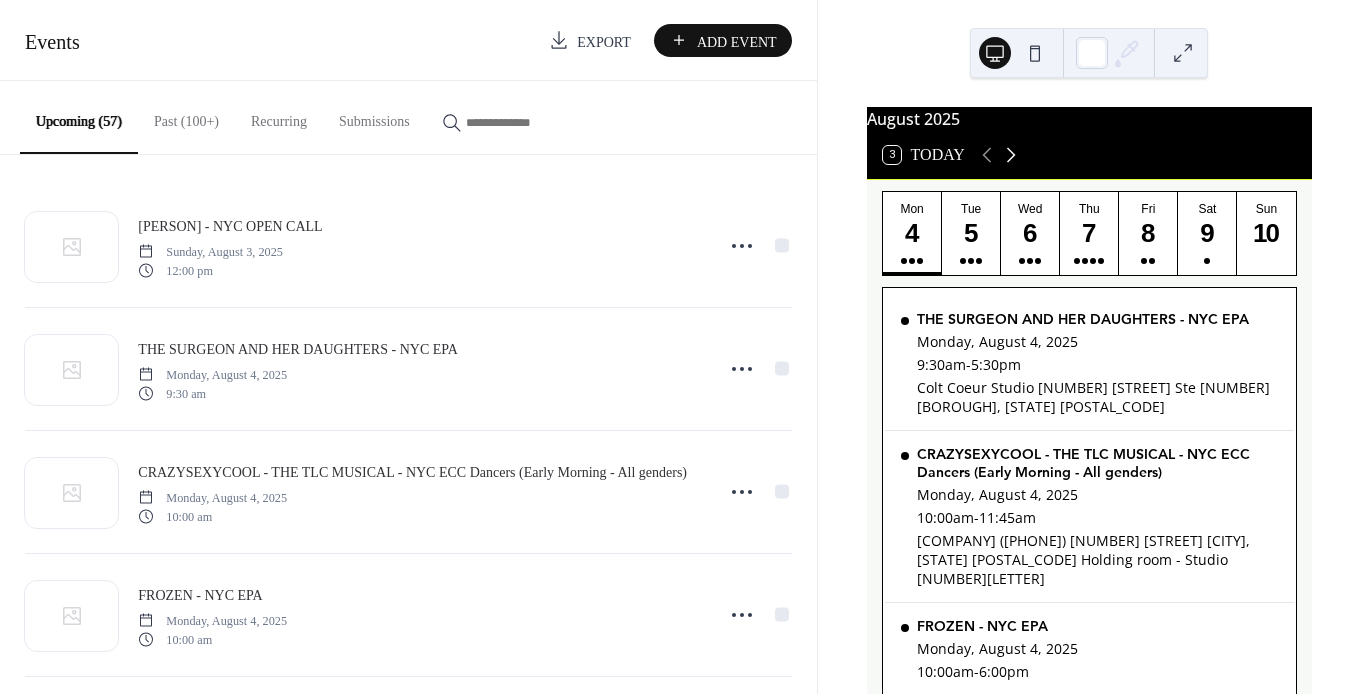 click 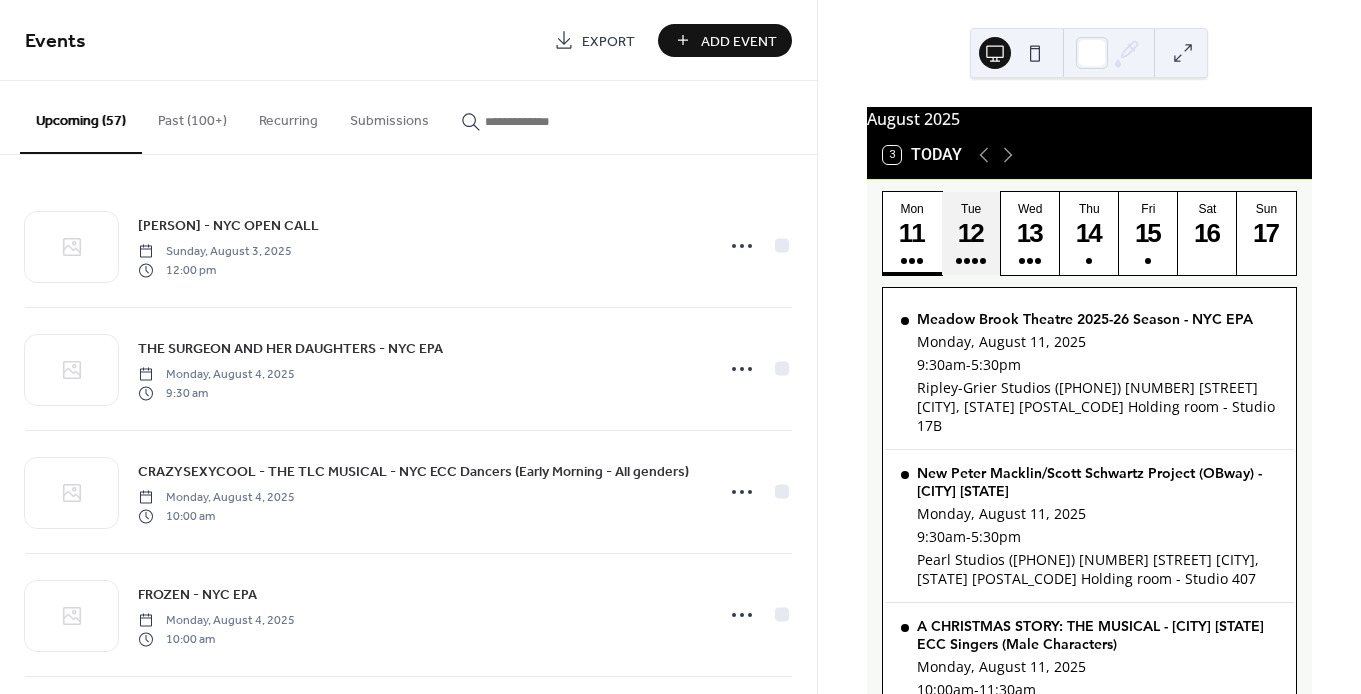 click on "12" at bounding box center [970, 233] 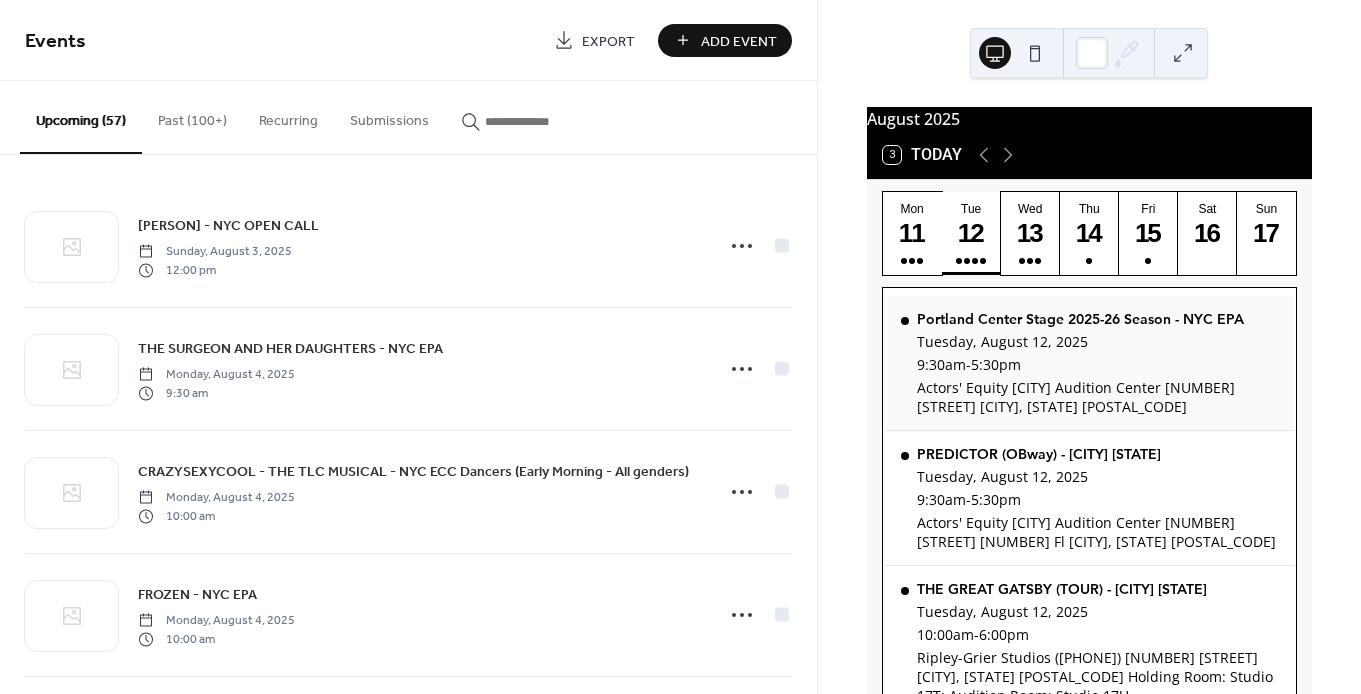 scroll, scrollTop: 97, scrollLeft: 0, axis: vertical 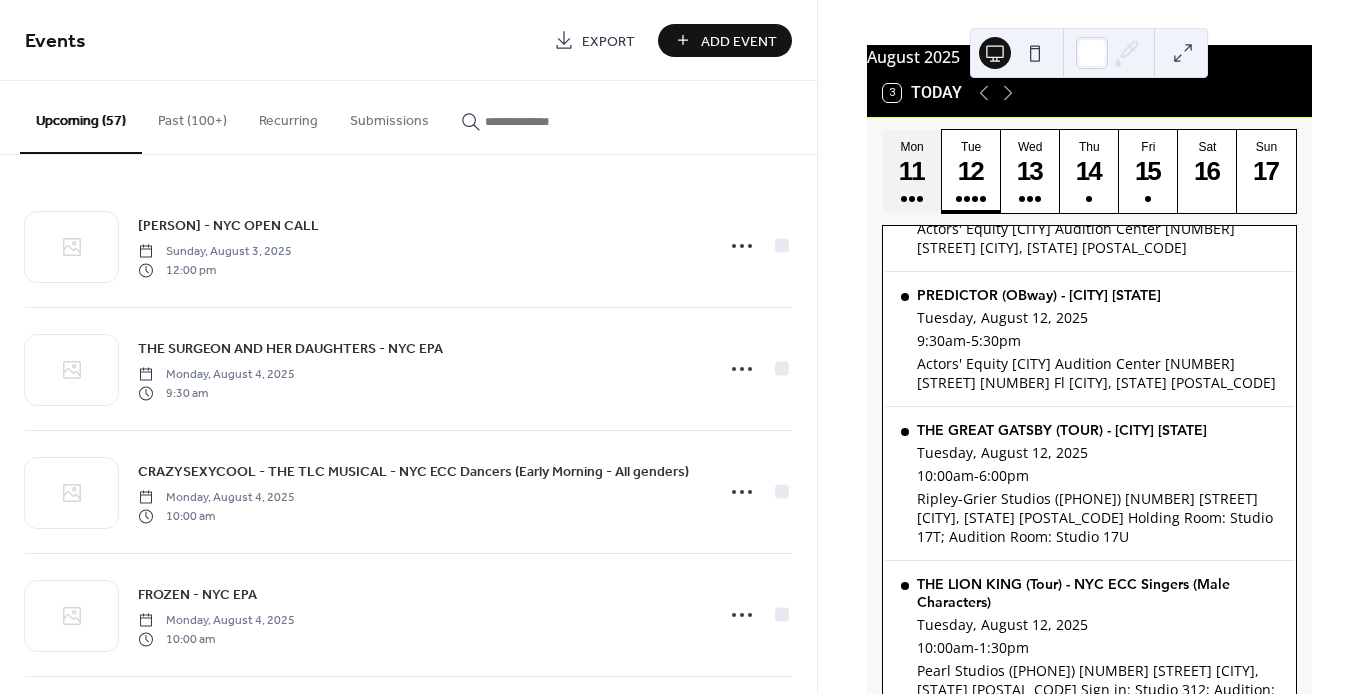 click on "Mon 11" at bounding box center (912, 171) 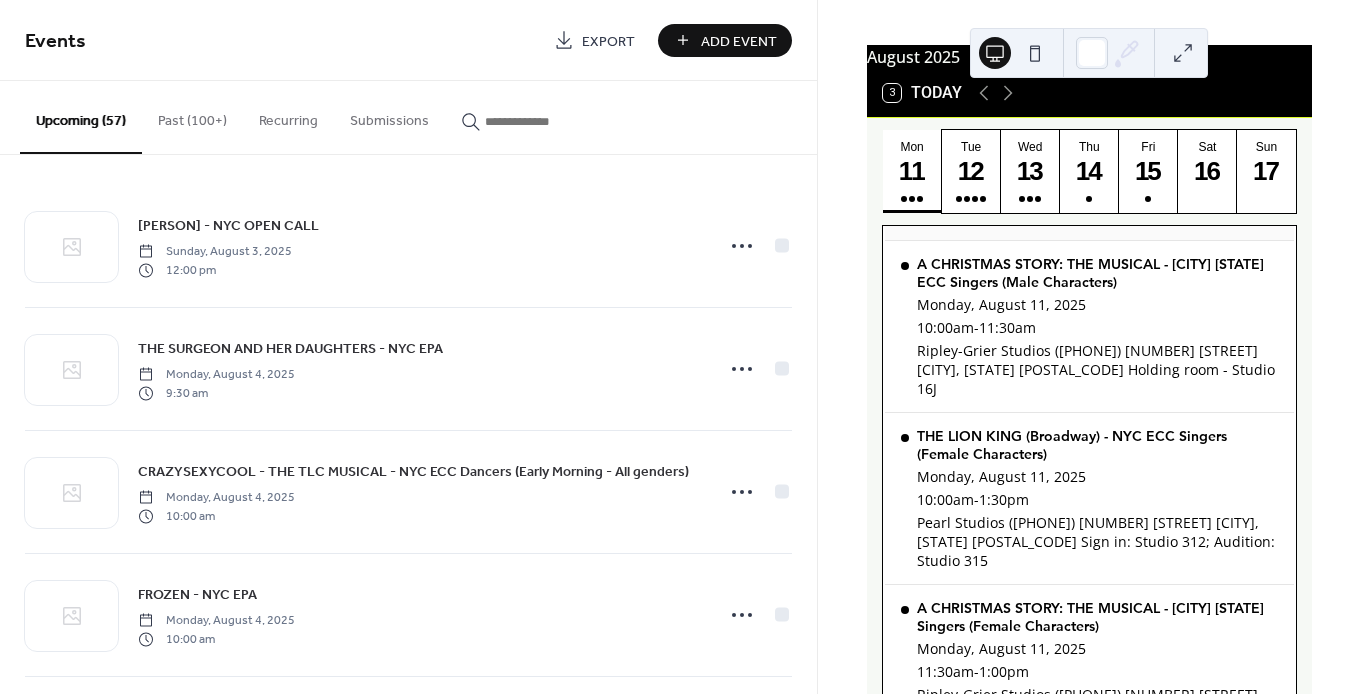 scroll, scrollTop: 845, scrollLeft: 0, axis: vertical 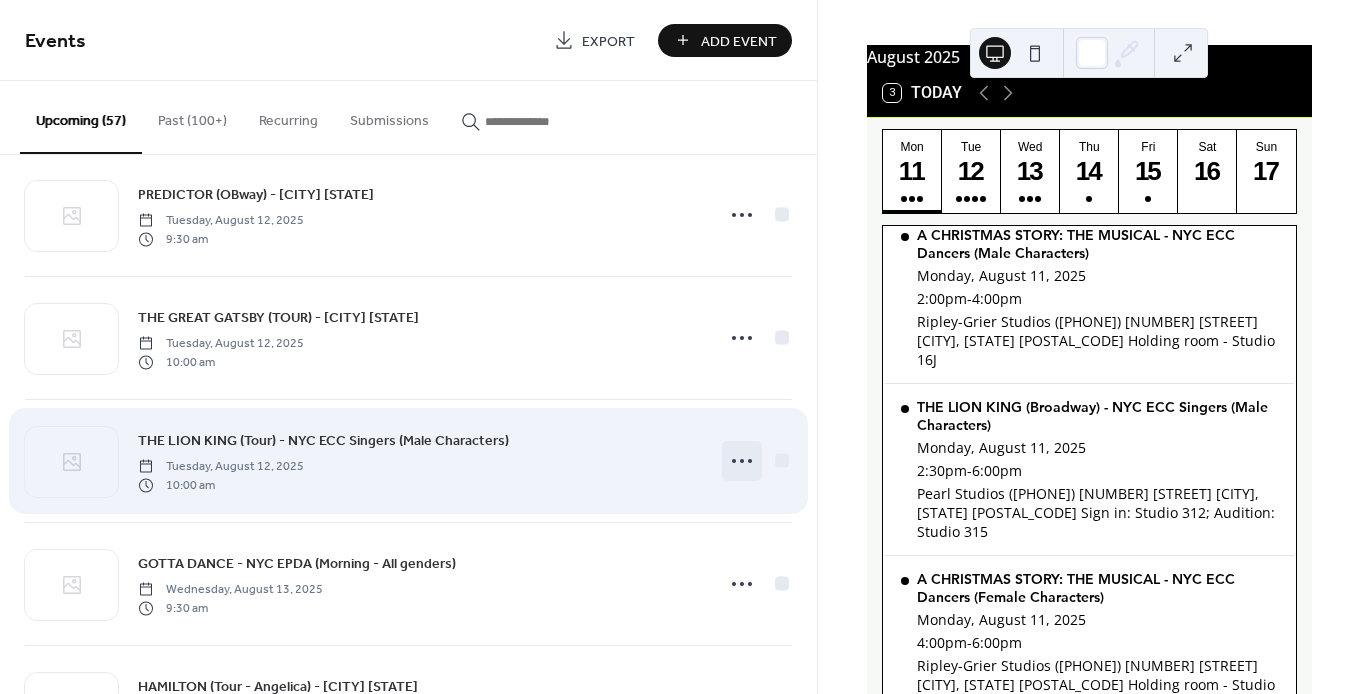 click 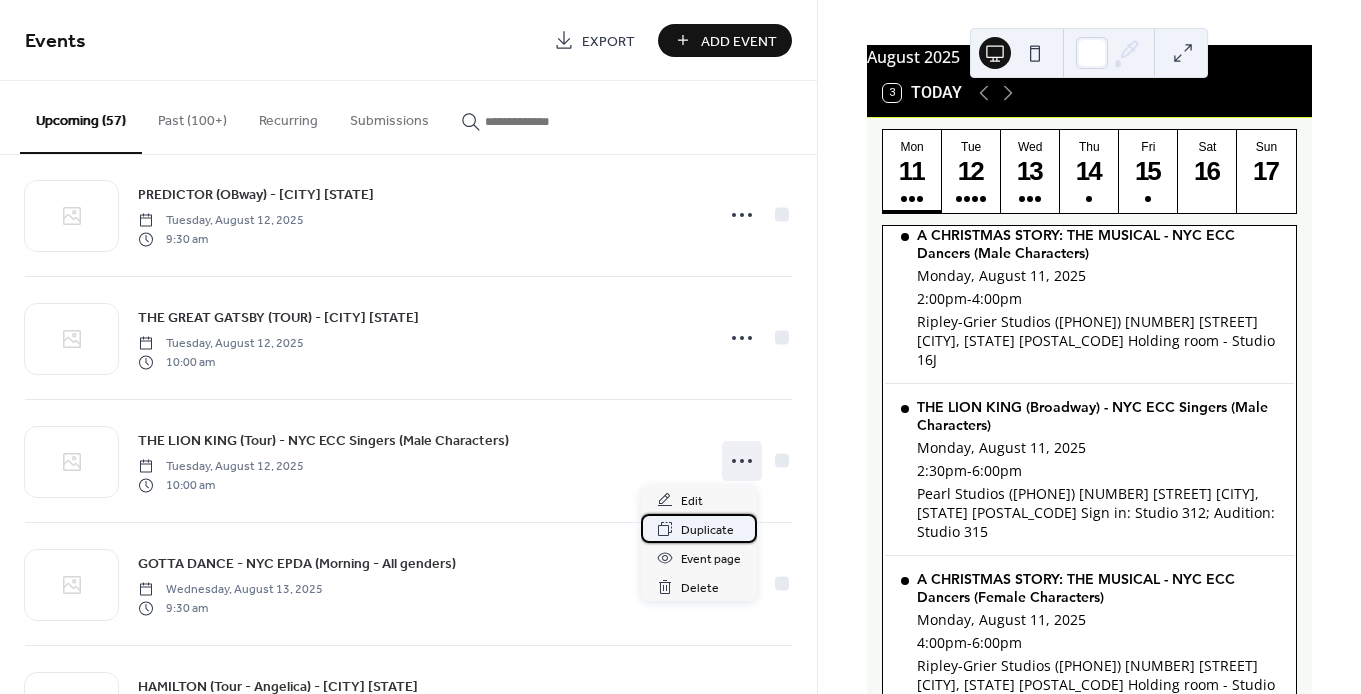 click on "Duplicate" at bounding box center (707, 530) 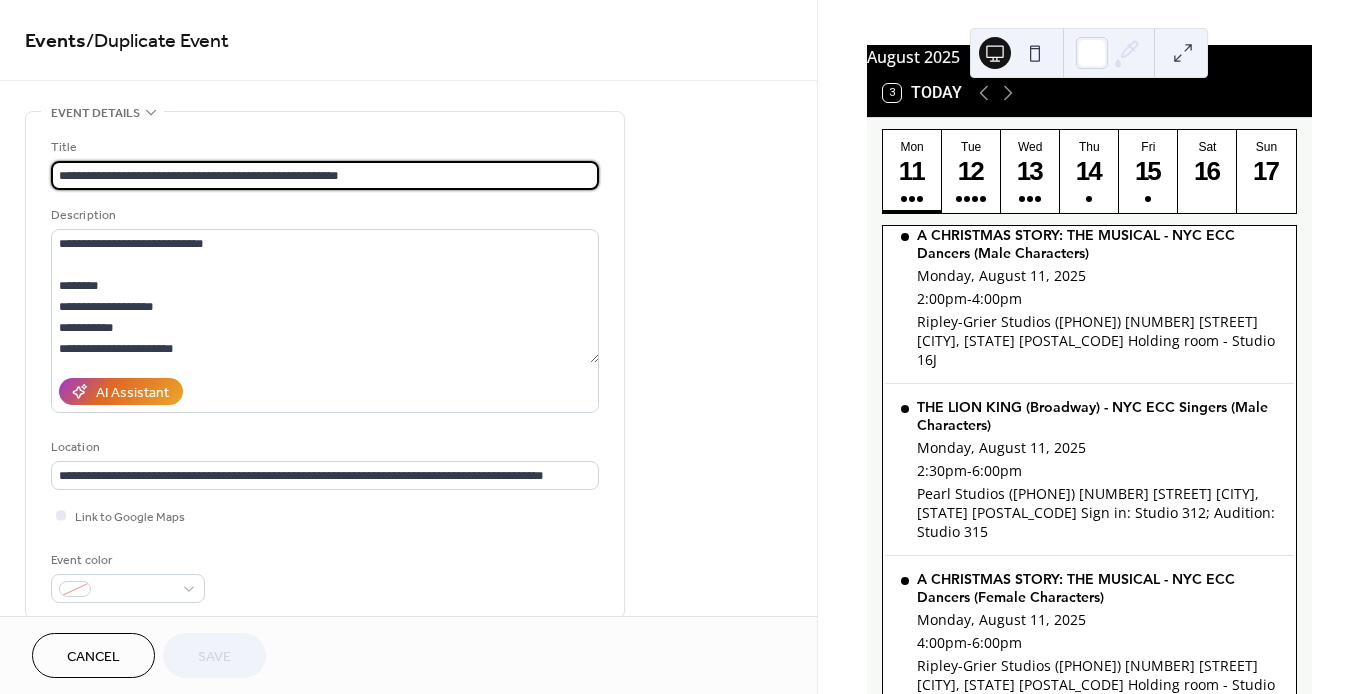 click on "**********" at bounding box center (325, 175) 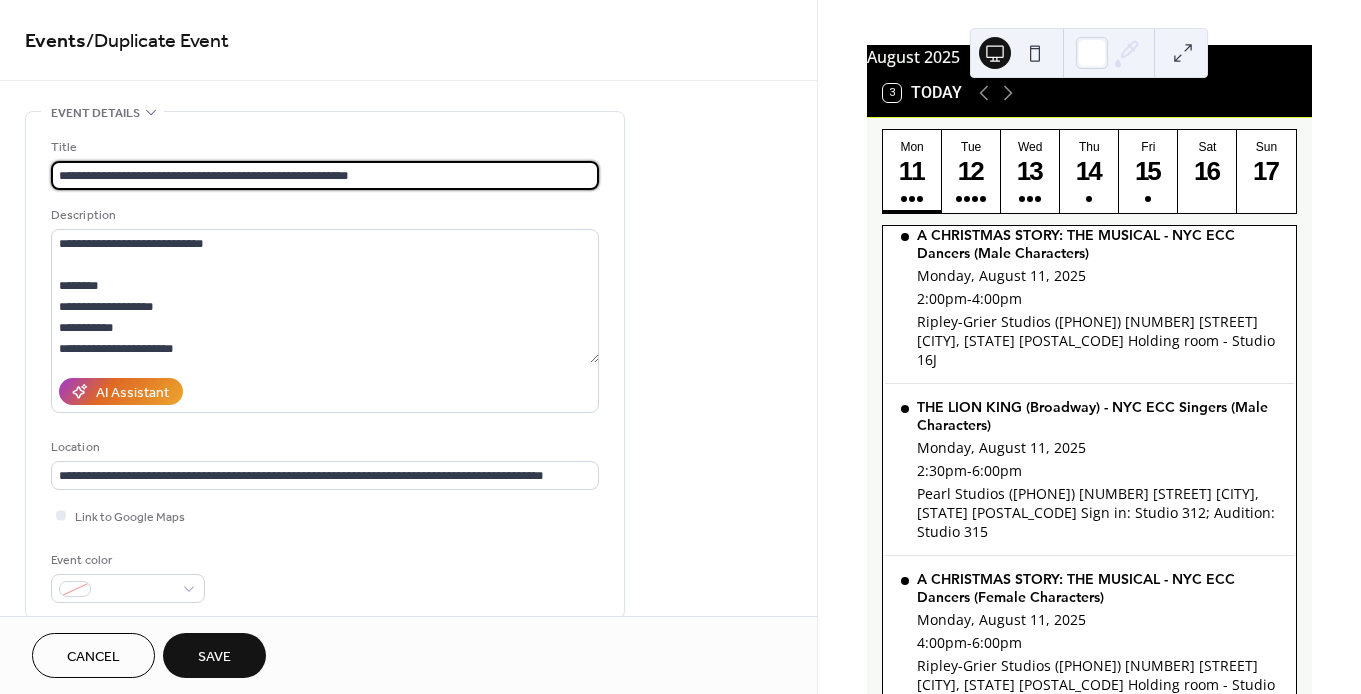scroll, scrollTop: 31, scrollLeft: 0, axis: vertical 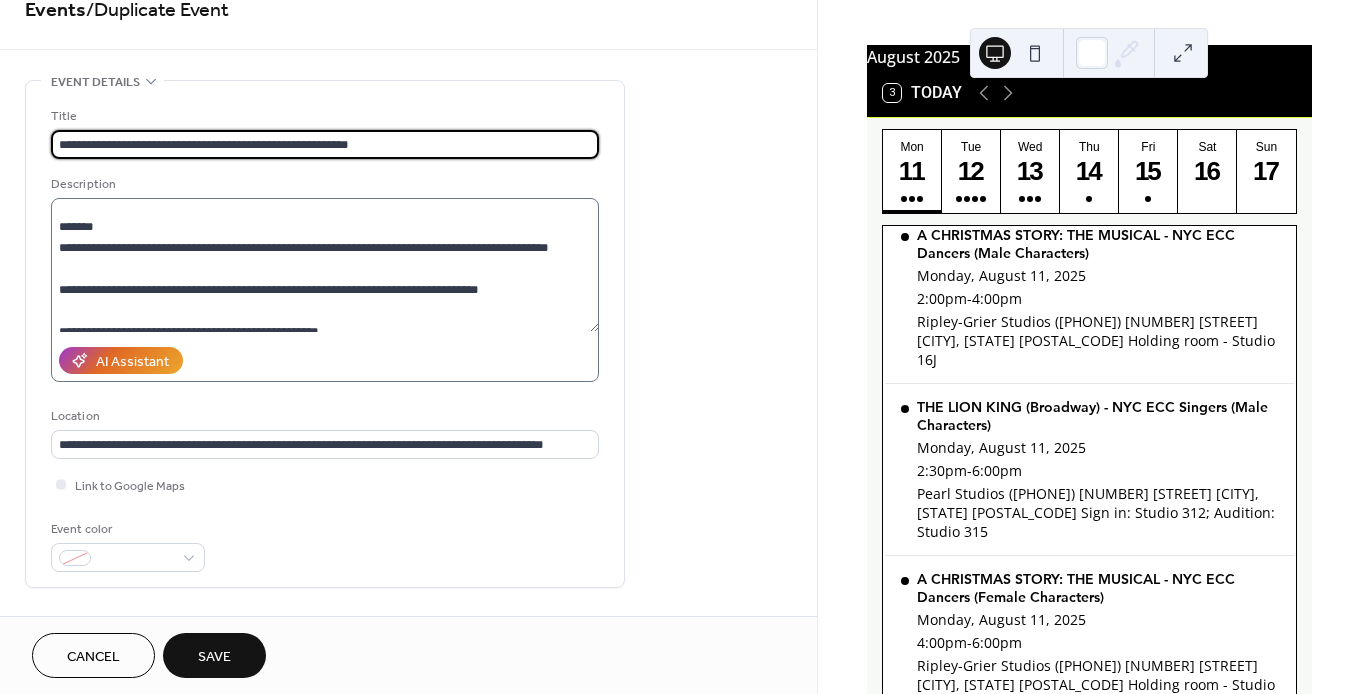 type on "**********" 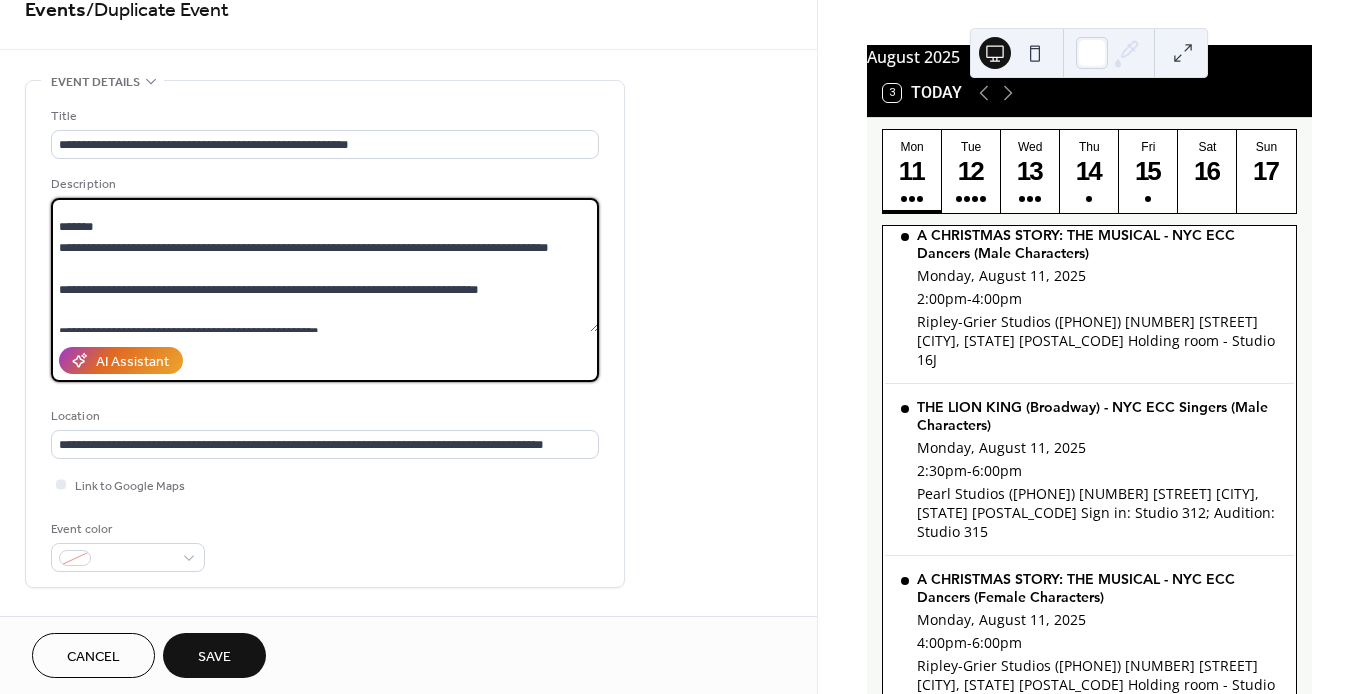 drag, startPoint x: 201, startPoint y: 247, endPoint x: 177, endPoint y: 248, distance: 24.020824 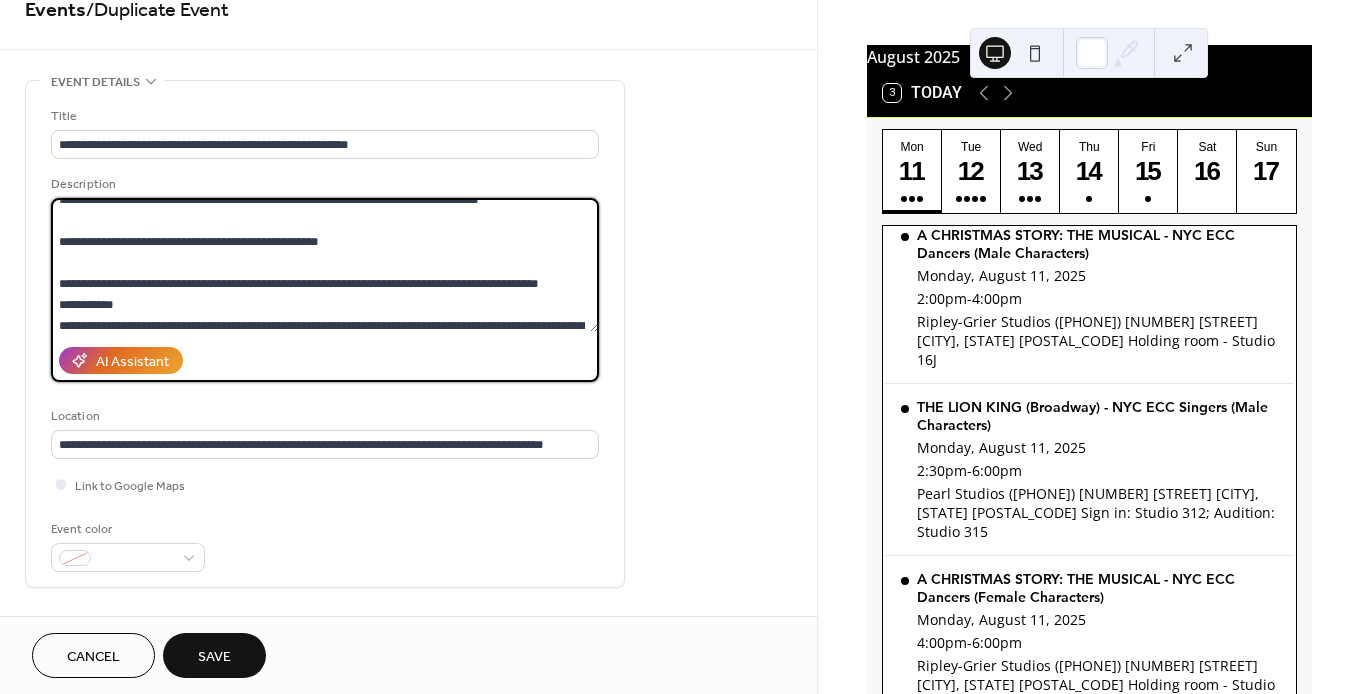 scroll, scrollTop: 407, scrollLeft: 0, axis: vertical 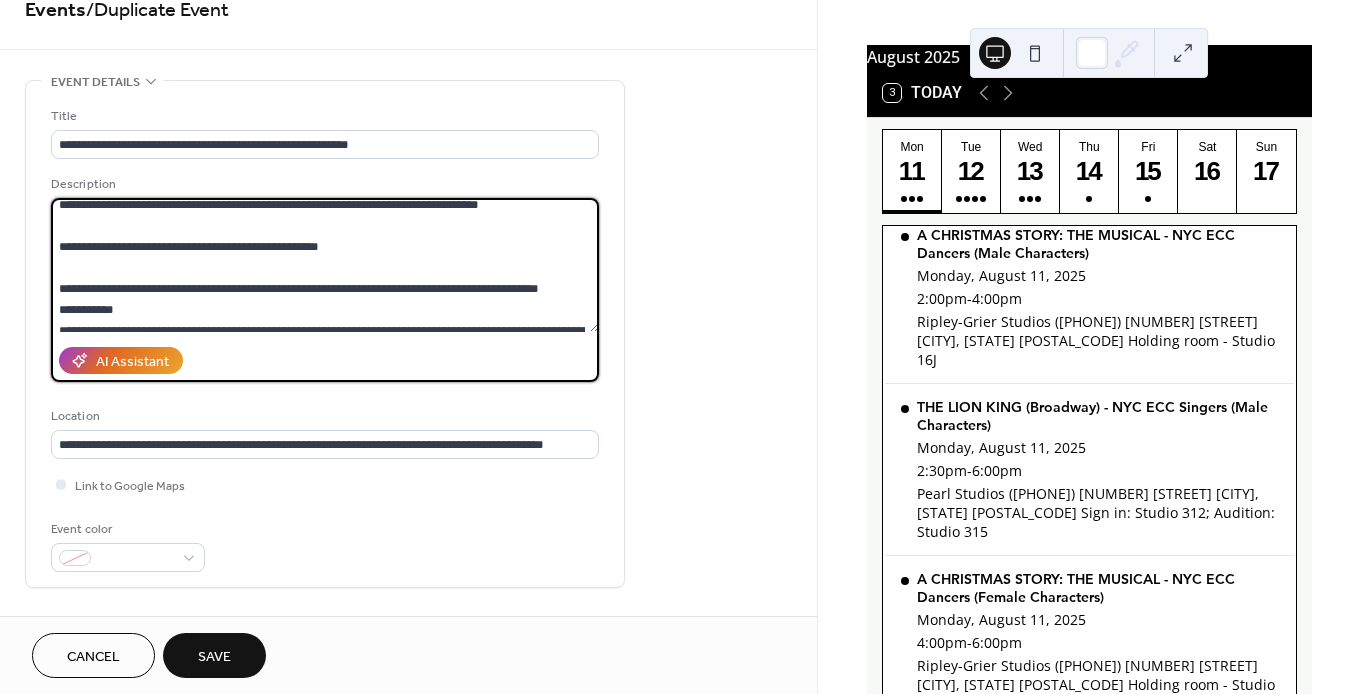 click at bounding box center (325, 265) 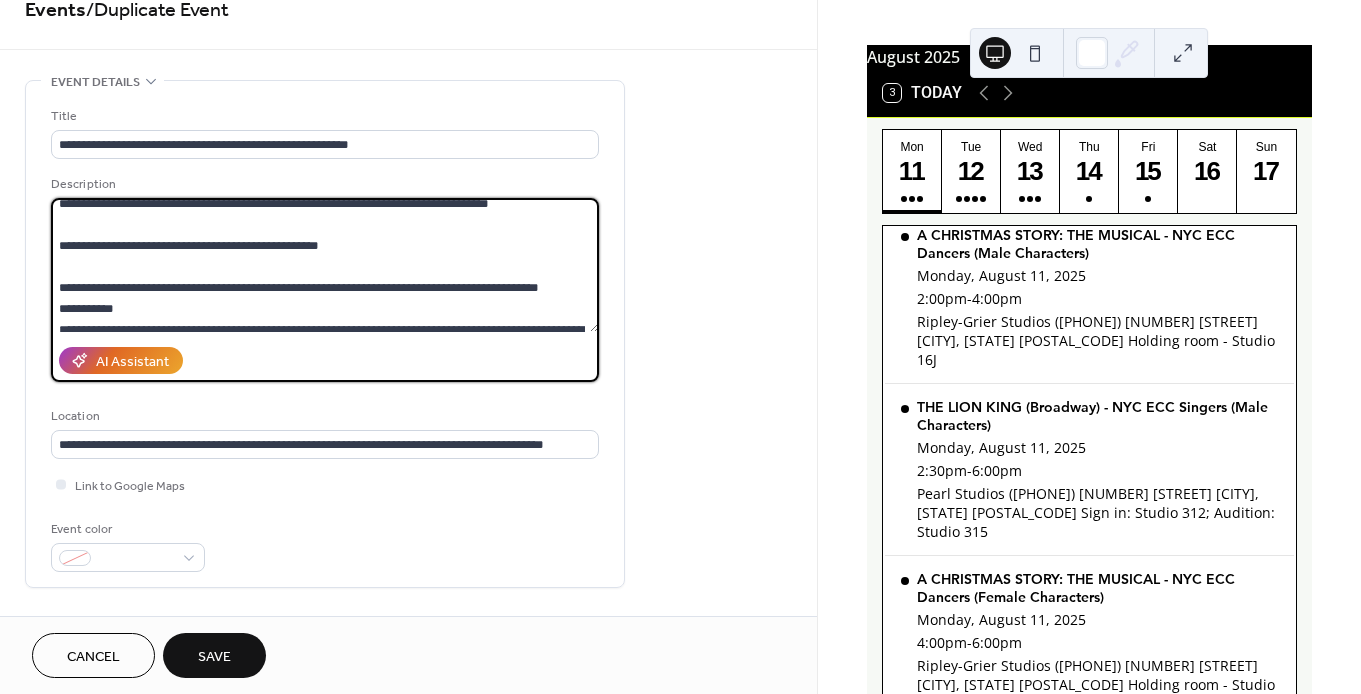 scroll, scrollTop: 406, scrollLeft: 0, axis: vertical 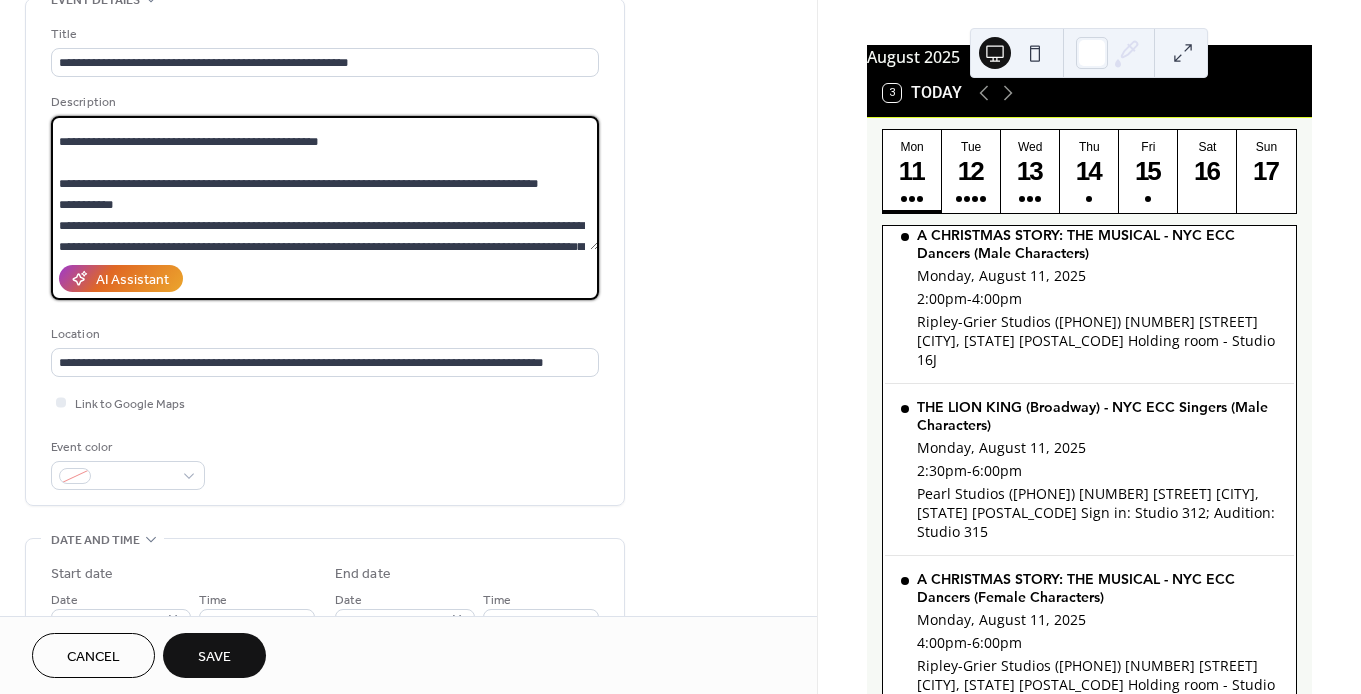 drag, startPoint x: 397, startPoint y: 242, endPoint x: 57, endPoint y: 125, distance: 359.5678 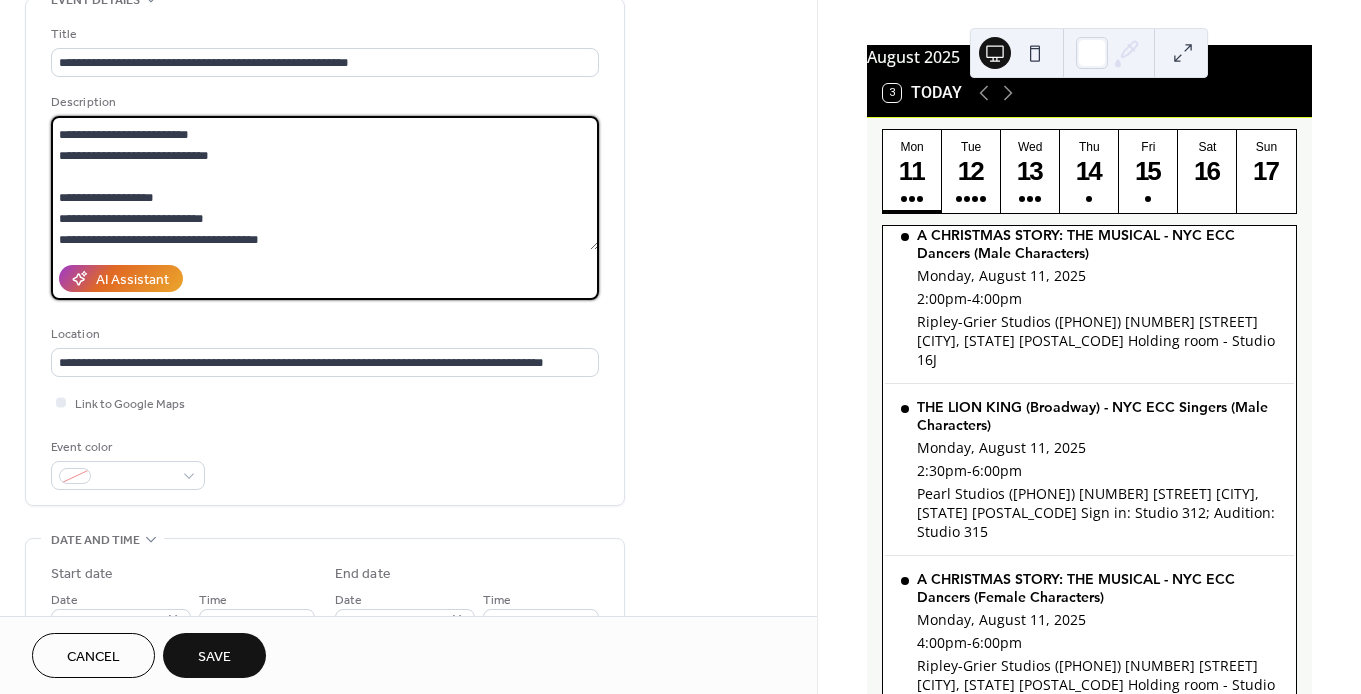 scroll, scrollTop: 876, scrollLeft: 0, axis: vertical 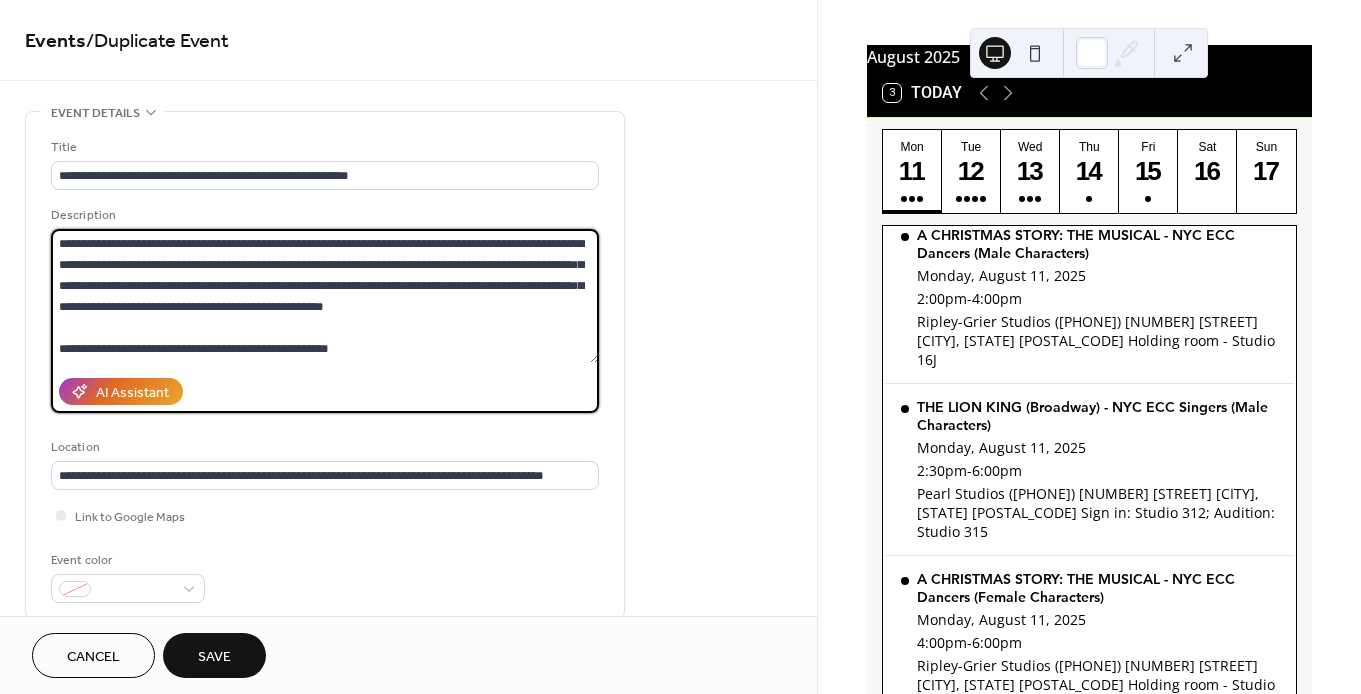 drag, startPoint x: 59, startPoint y: 279, endPoint x: 236, endPoint y: 440, distance: 239.26973 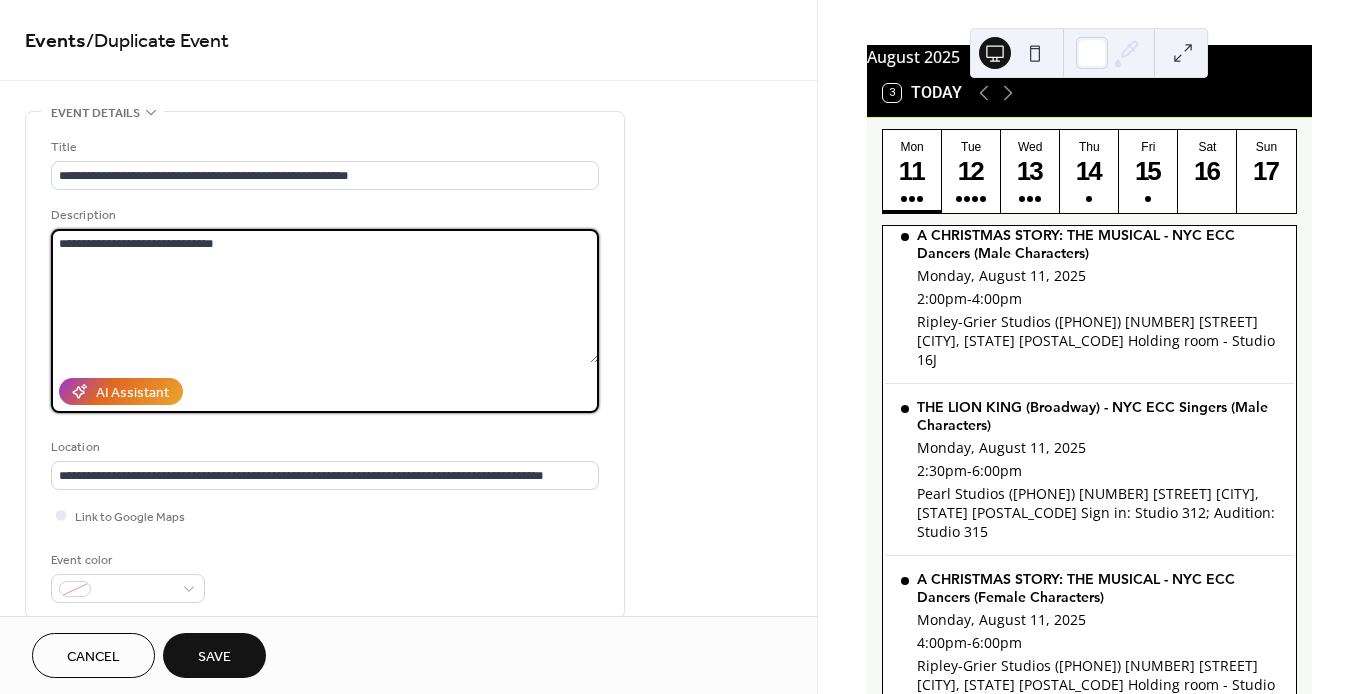 scroll, scrollTop: 0, scrollLeft: 0, axis: both 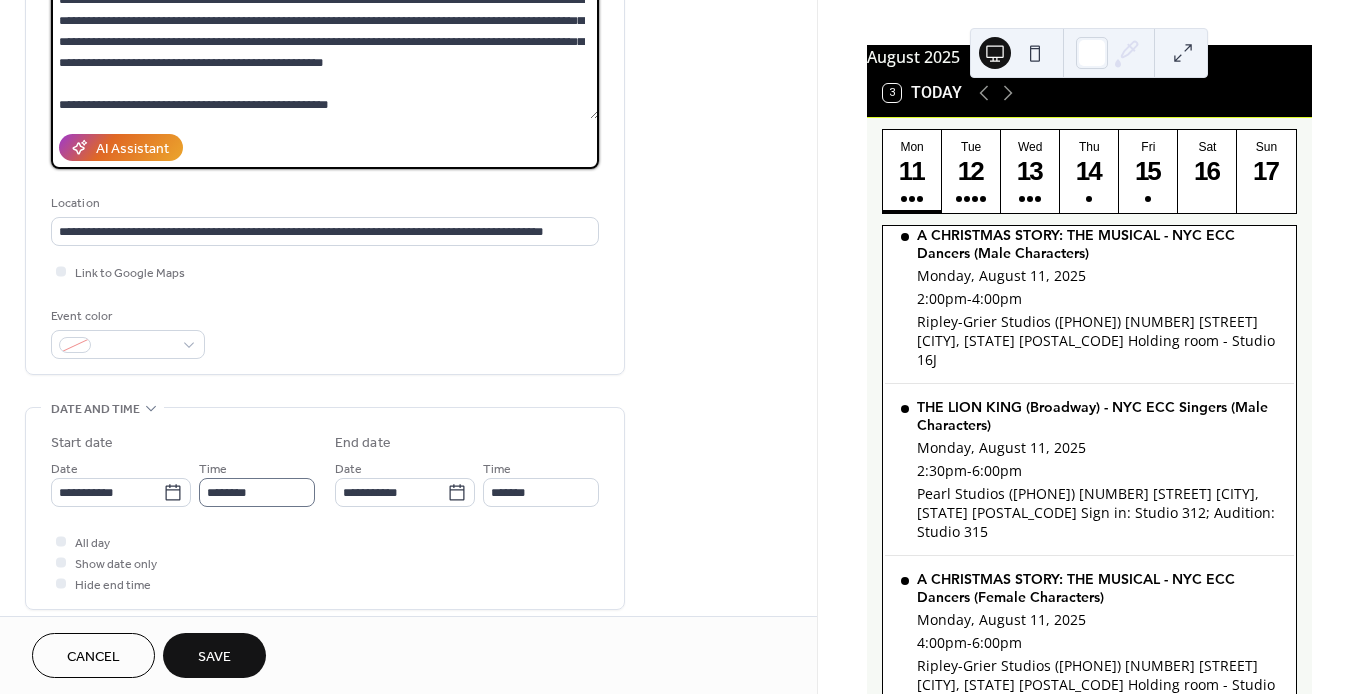 type on "**********" 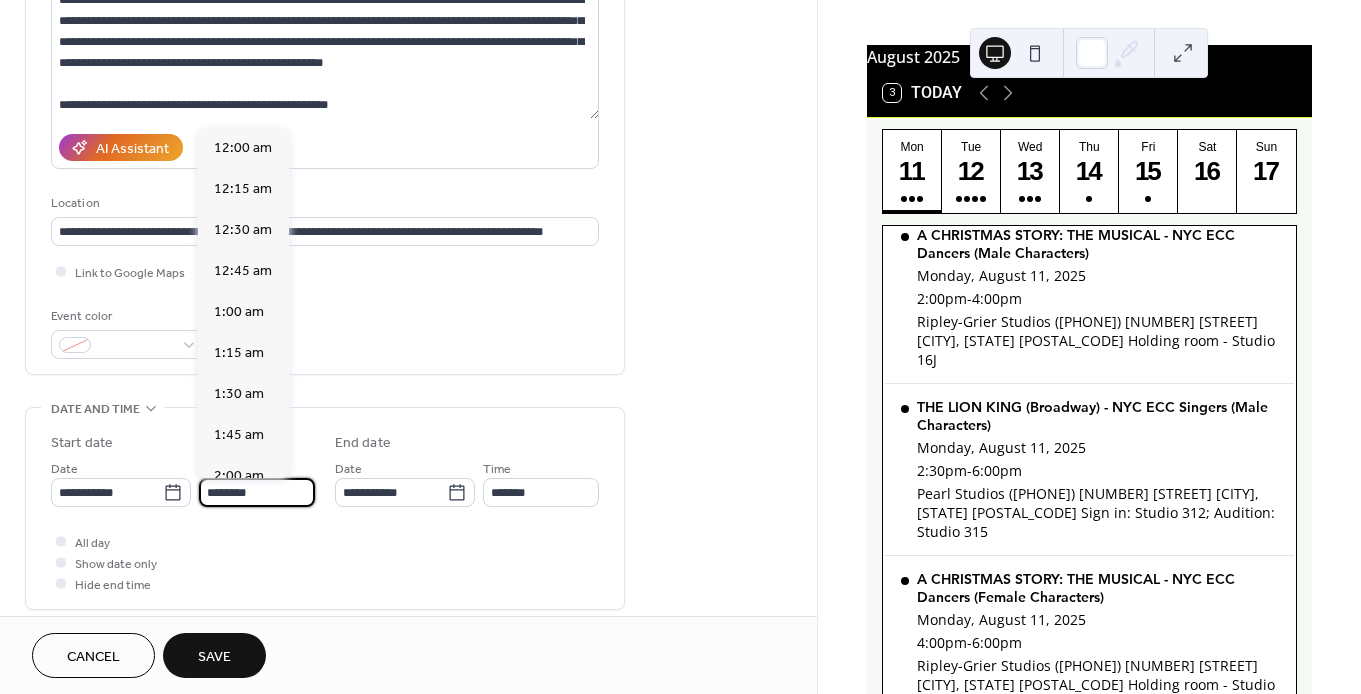 click on "********" at bounding box center (257, 492) 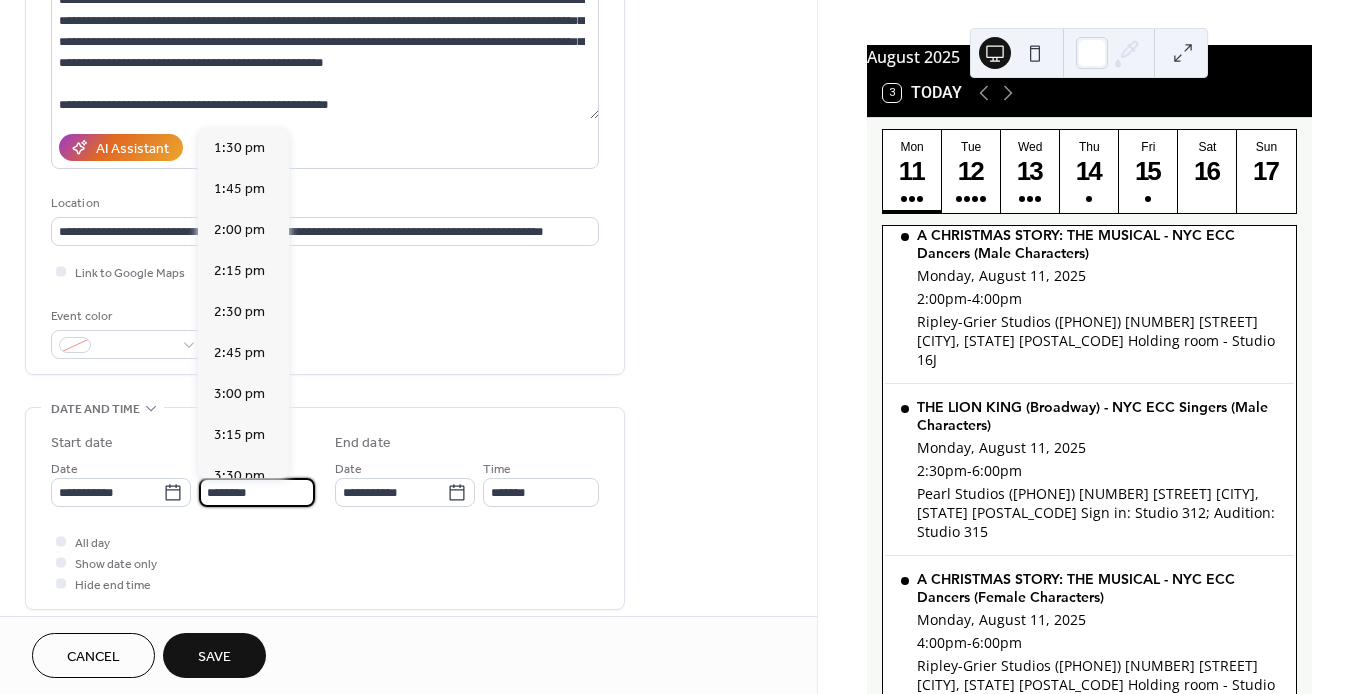 scroll, scrollTop: 2217, scrollLeft: 0, axis: vertical 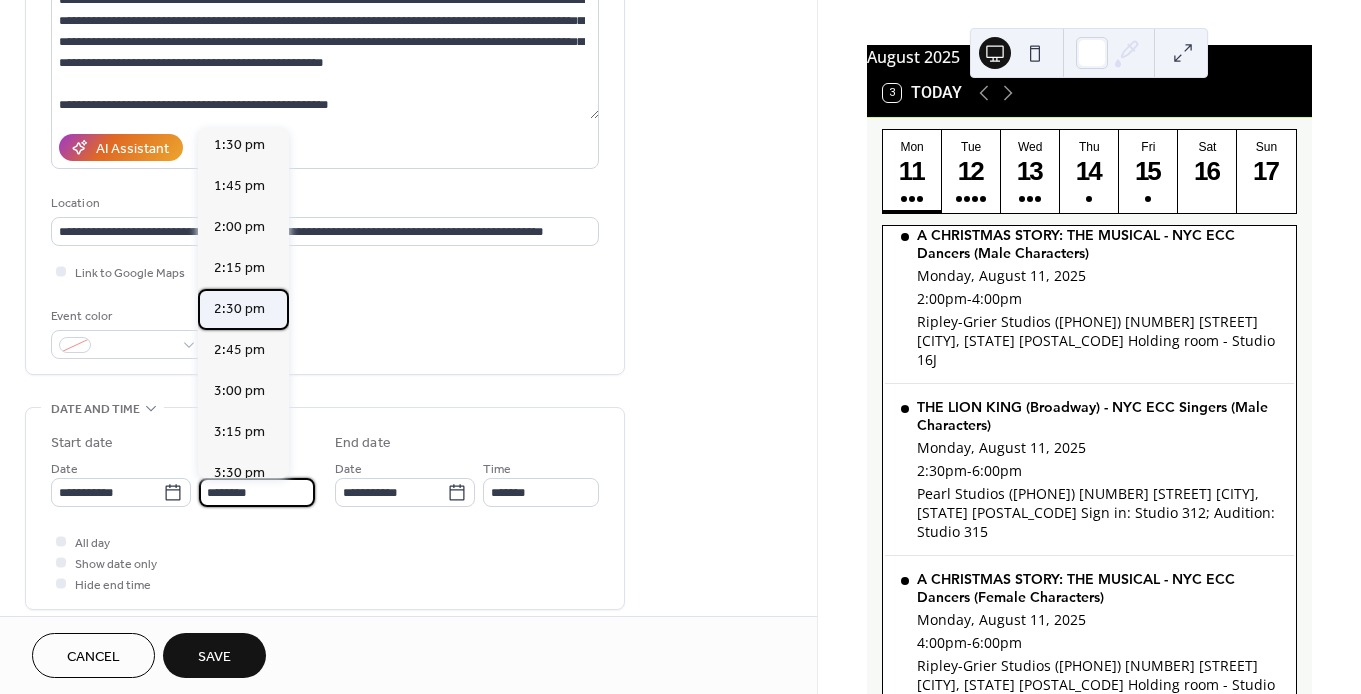 click on "2:30 pm" at bounding box center [239, 309] 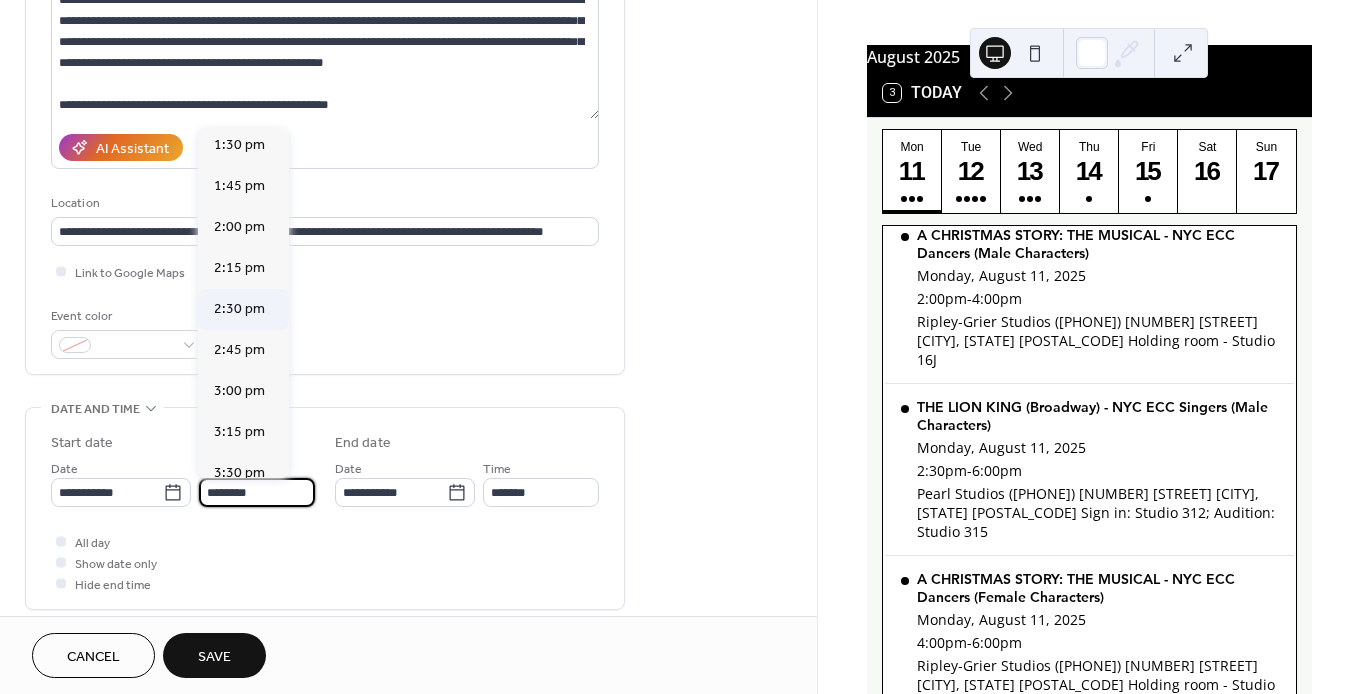 type on "*******" 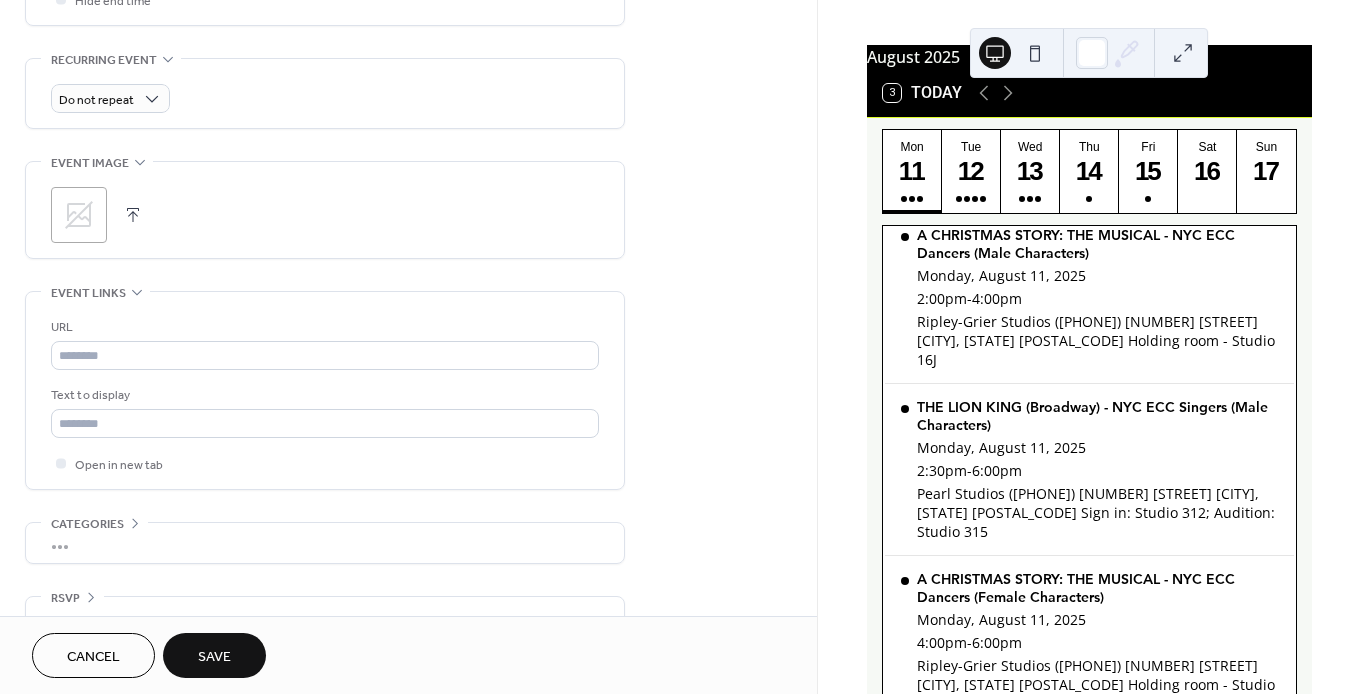 scroll, scrollTop: 870, scrollLeft: 0, axis: vertical 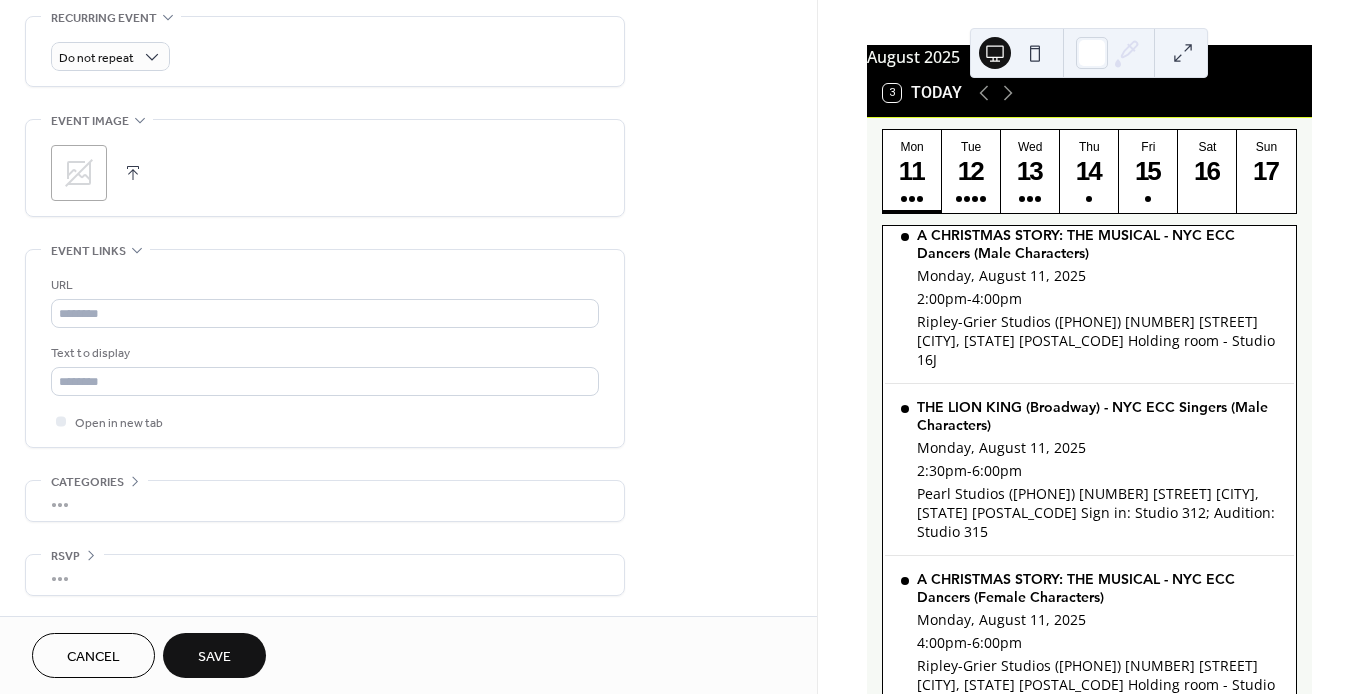 click on "Save" at bounding box center (214, 657) 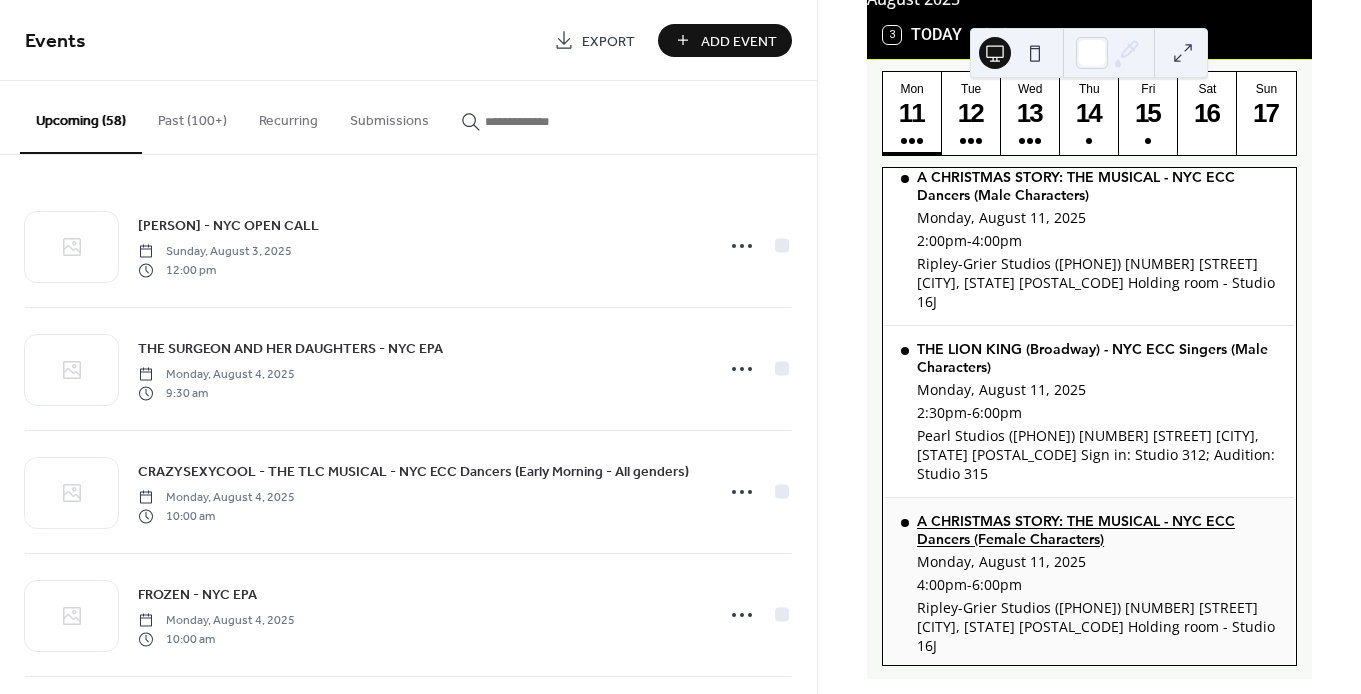 scroll, scrollTop: 119, scrollLeft: 0, axis: vertical 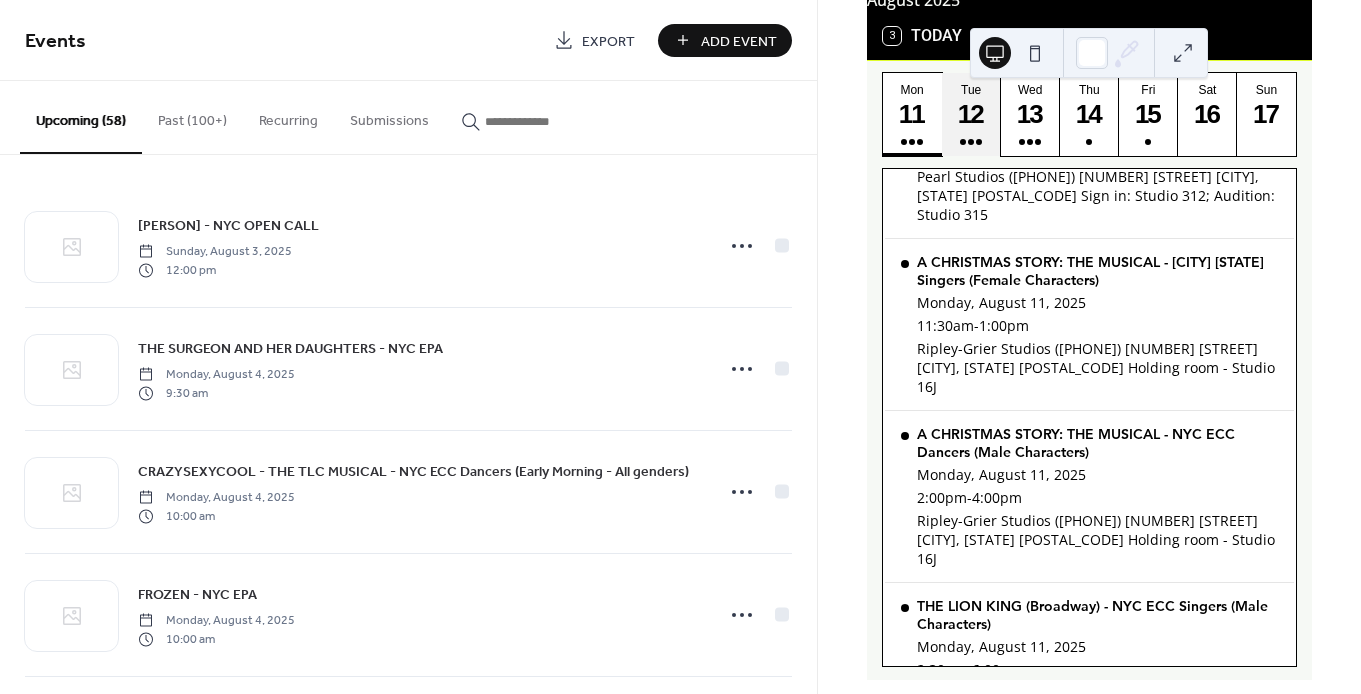 click on "12" at bounding box center (970, 114) 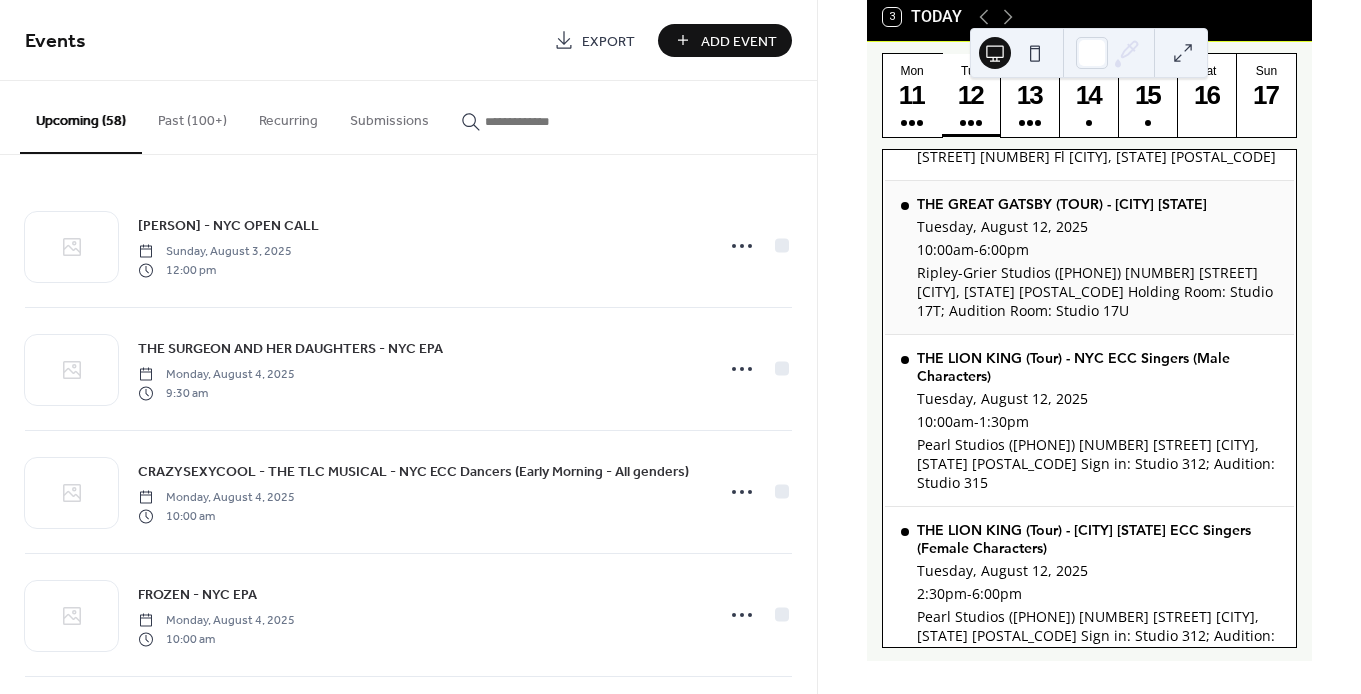 scroll, scrollTop: 135, scrollLeft: 0, axis: vertical 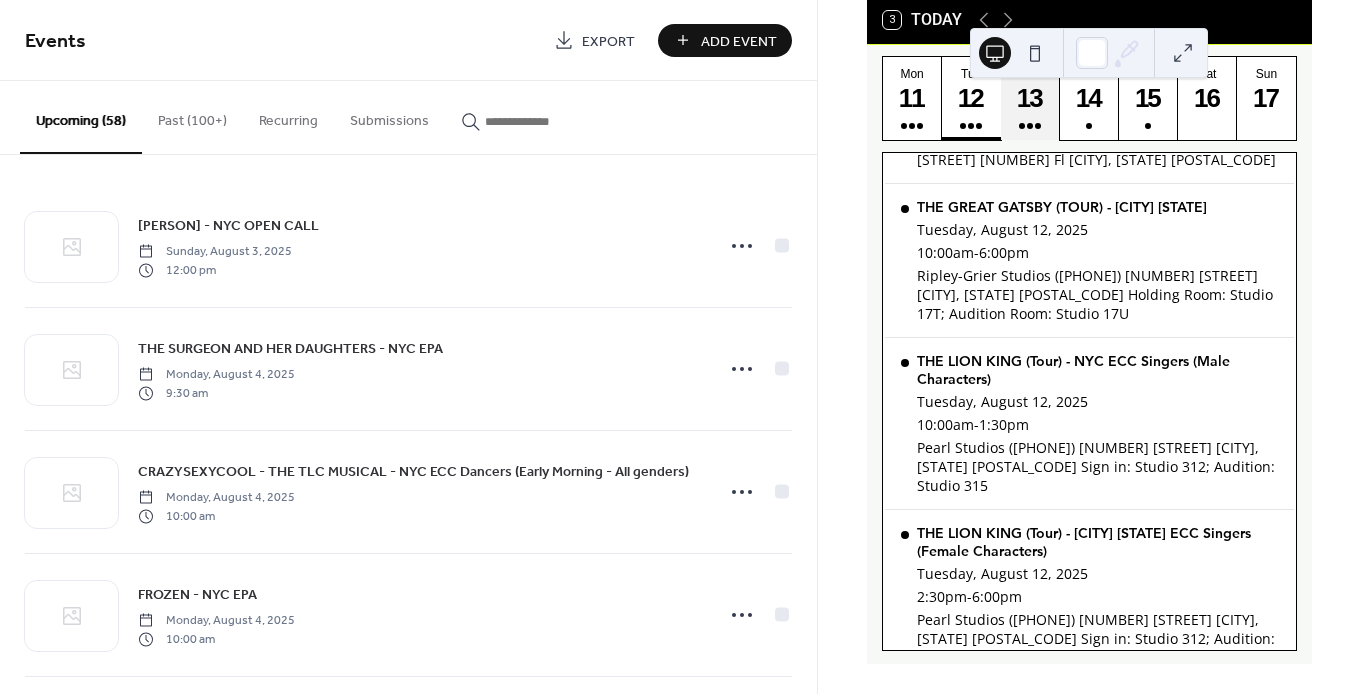 click on "13" at bounding box center (1029, 98) 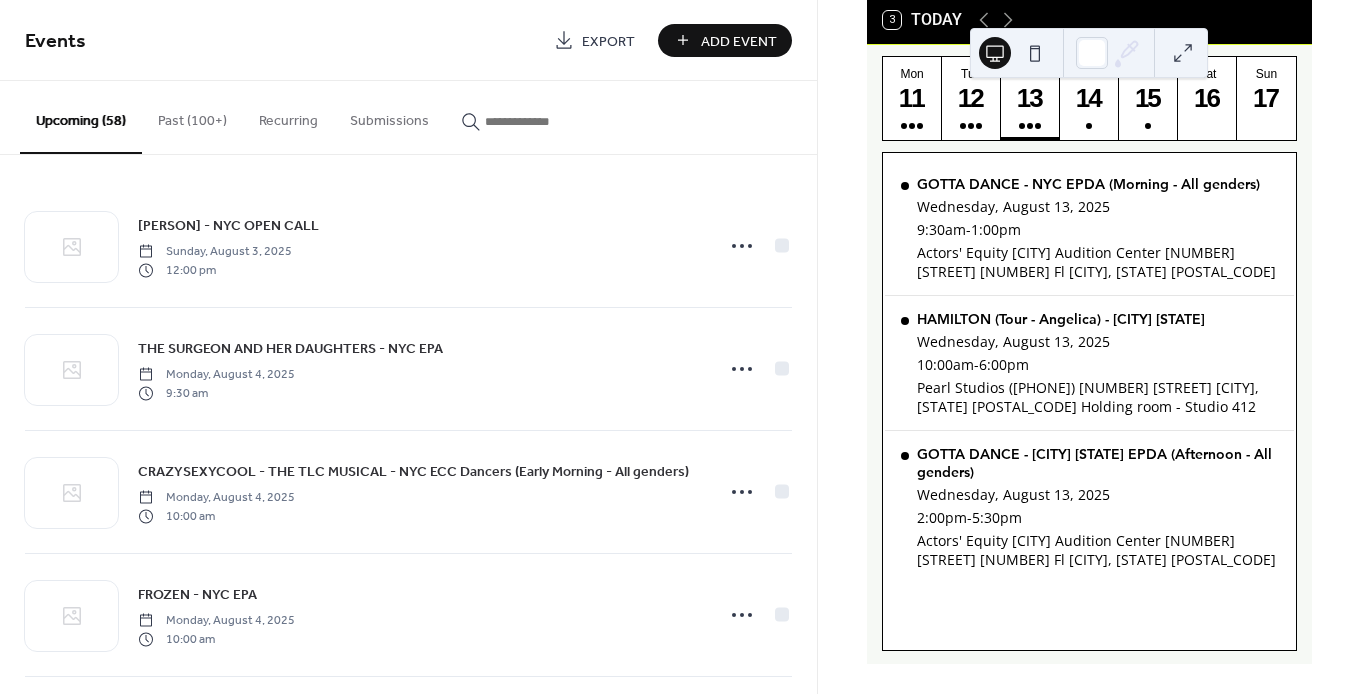 click on "Add Event" at bounding box center [739, 41] 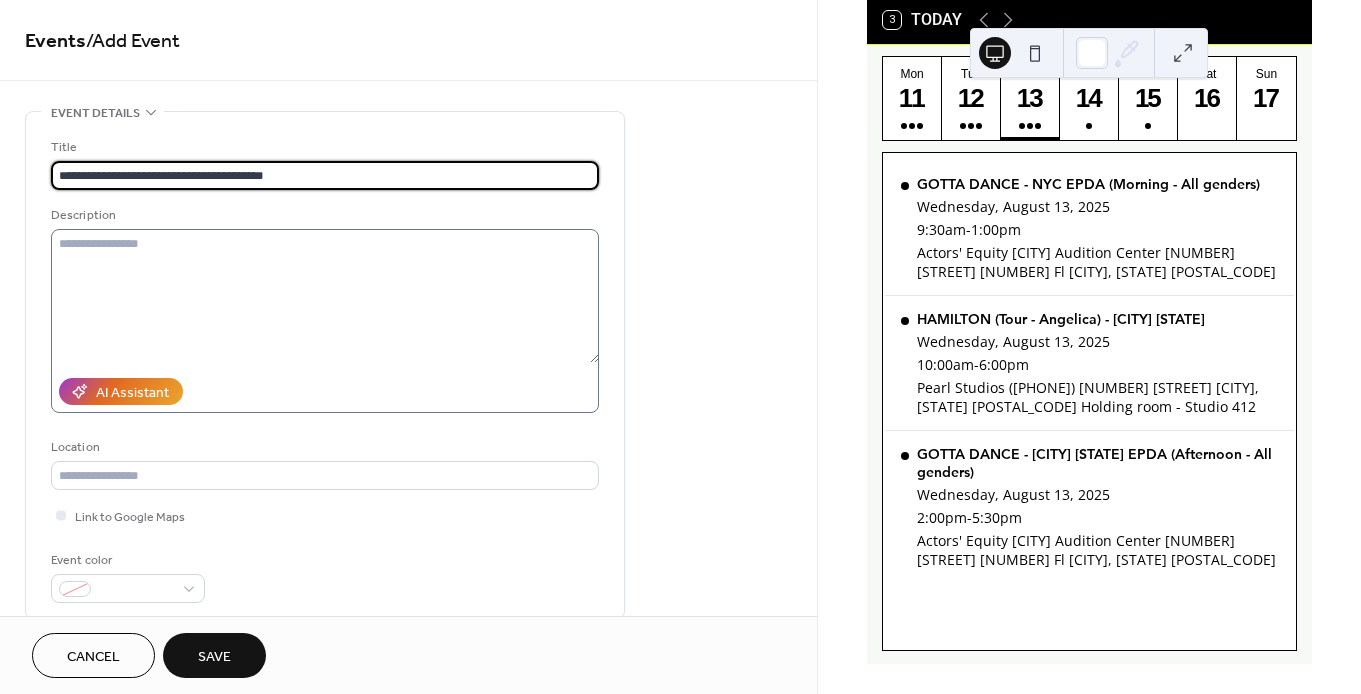type on "**********" 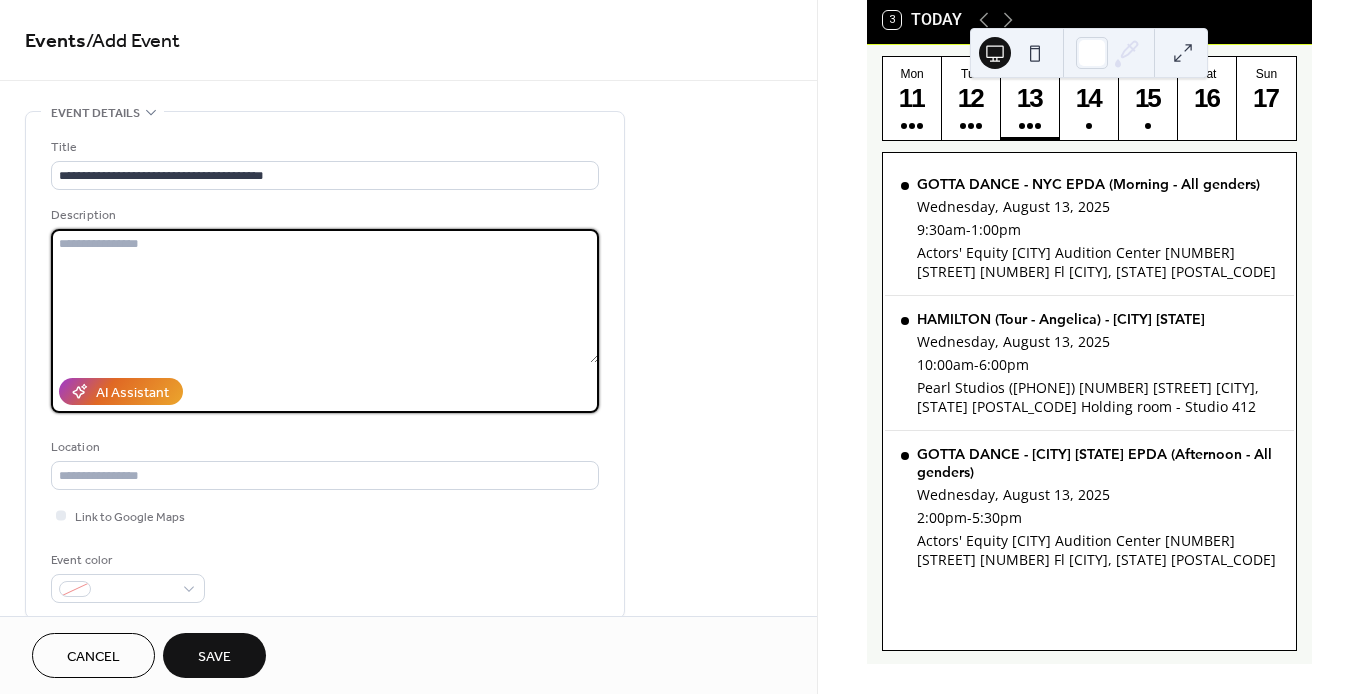 click at bounding box center (325, 296) 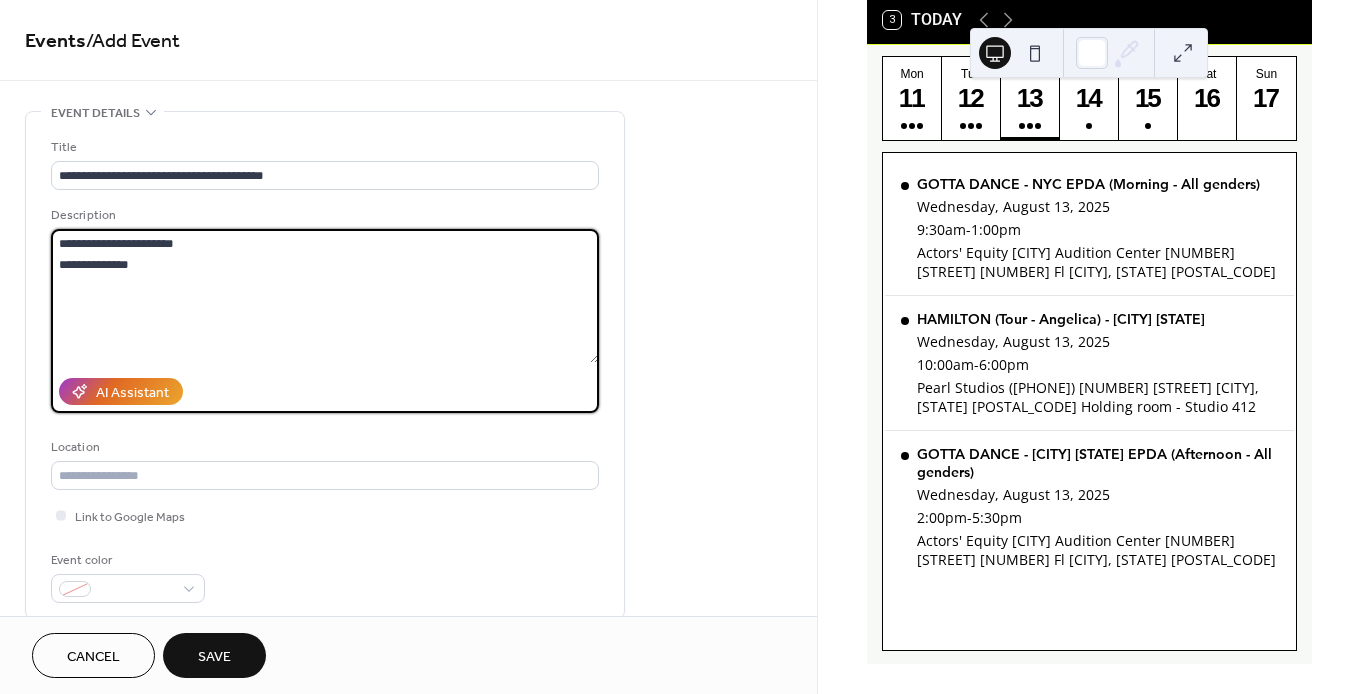 paste on "**********" 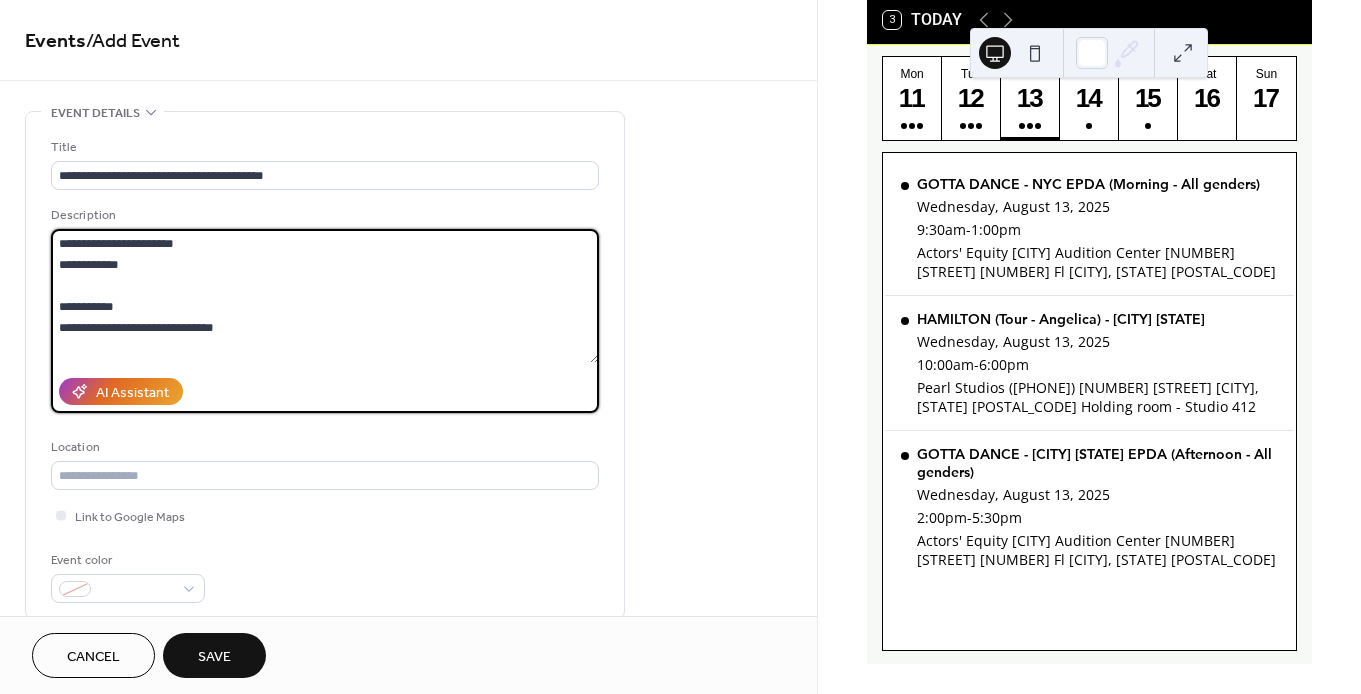 scroll, scrollTop: 3714, scrollLeft: 0, axis: vertical 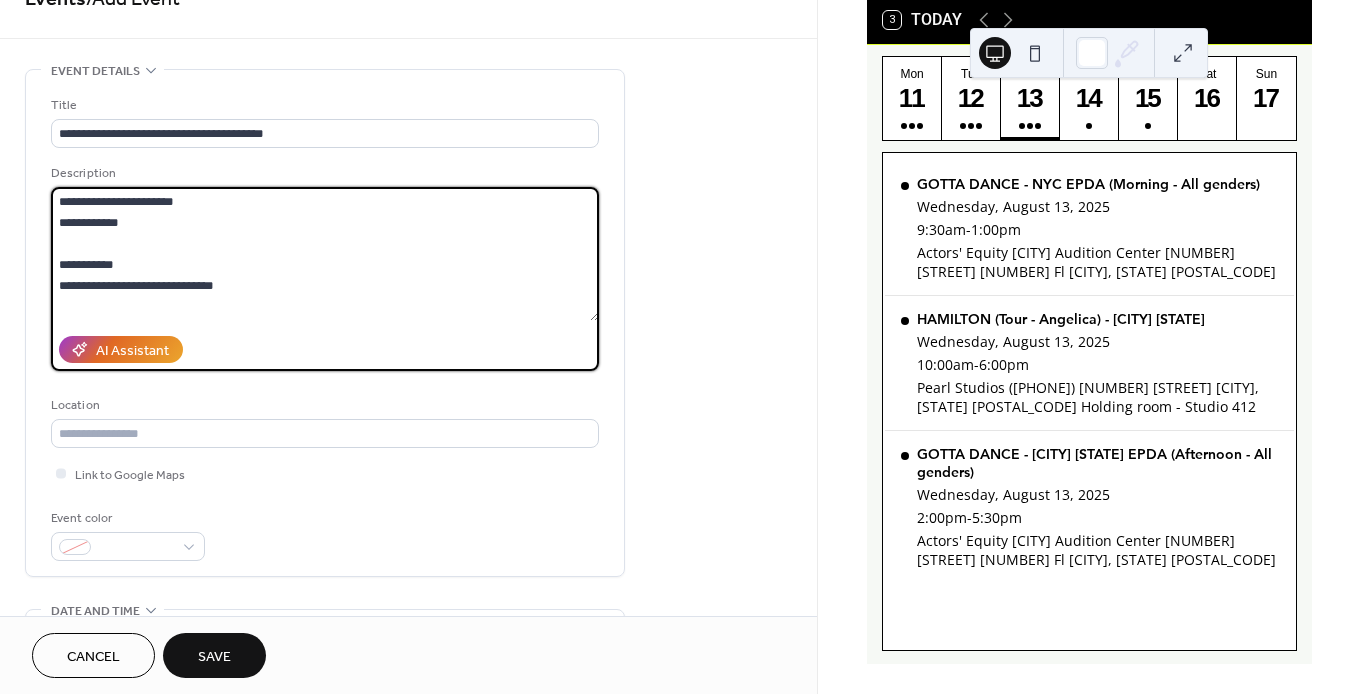 drag, startPoint x: 201, startPoint y: 212, endPoint x: 44, endPoint y: 294, distance: 177.12425 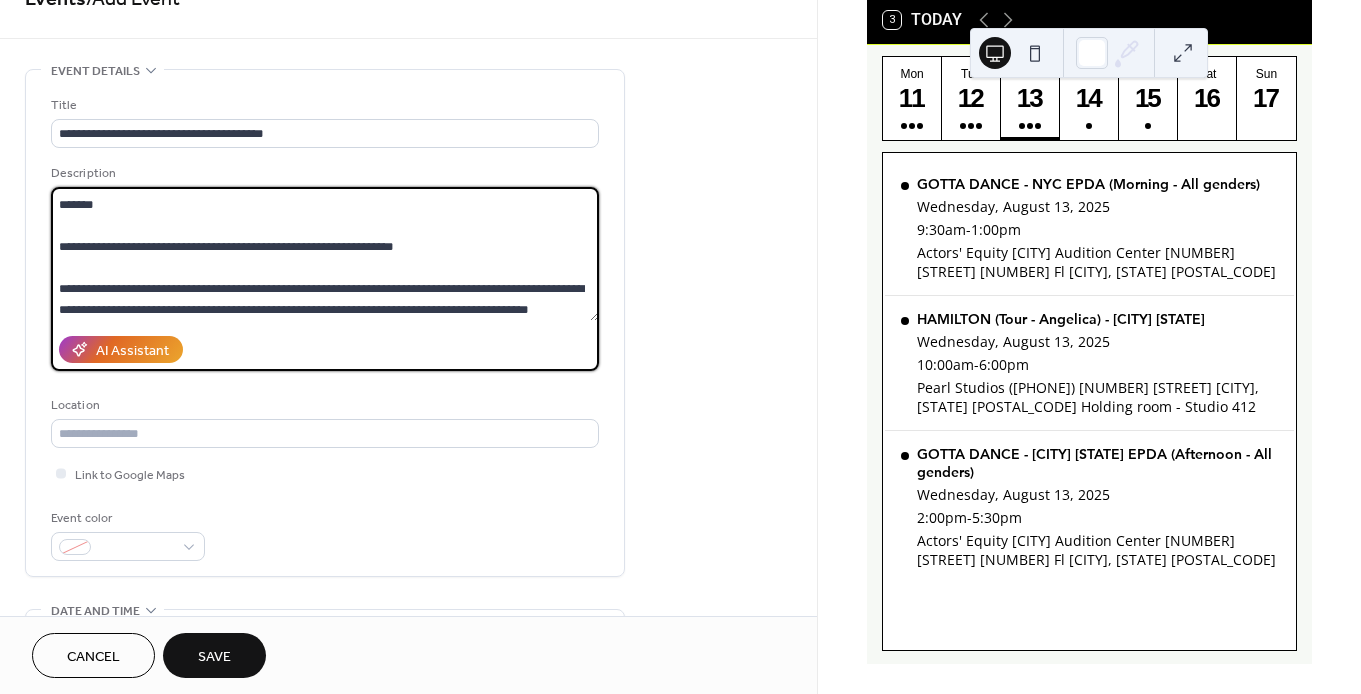 scroll, scrollTop: 798, scrollLeft: 0, axis: vertical 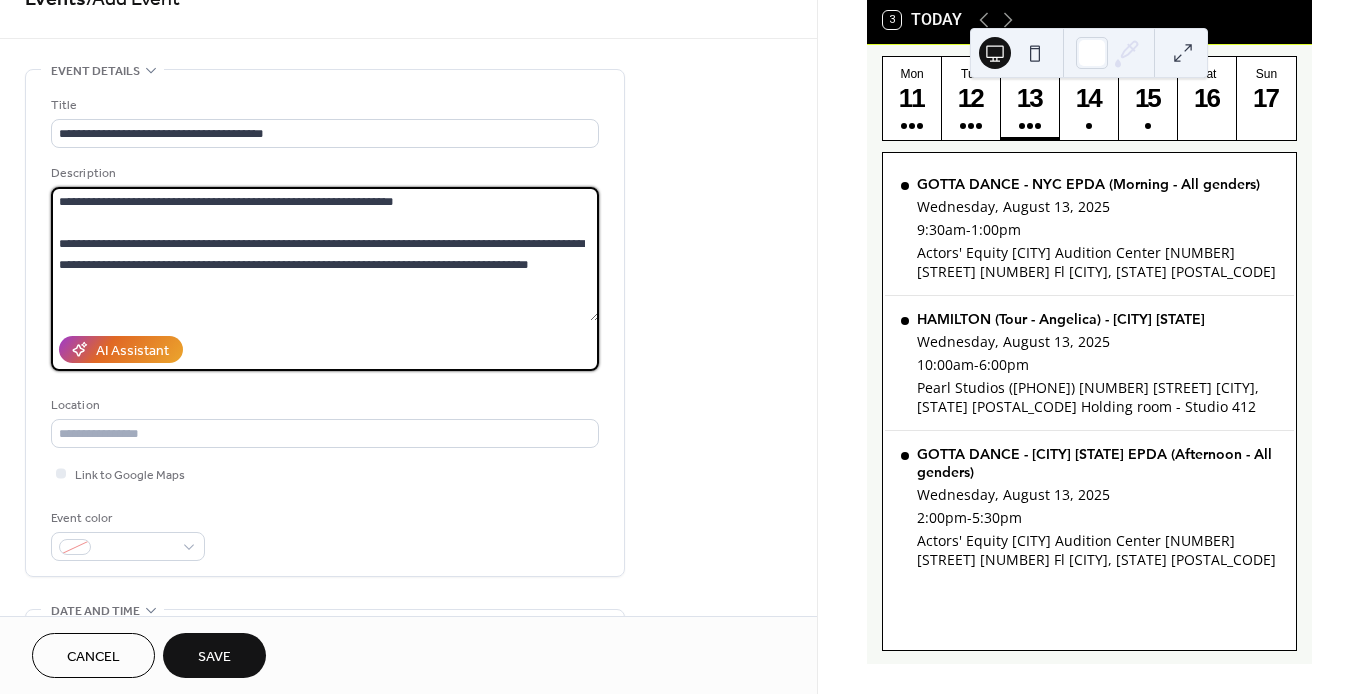 type on "**********" 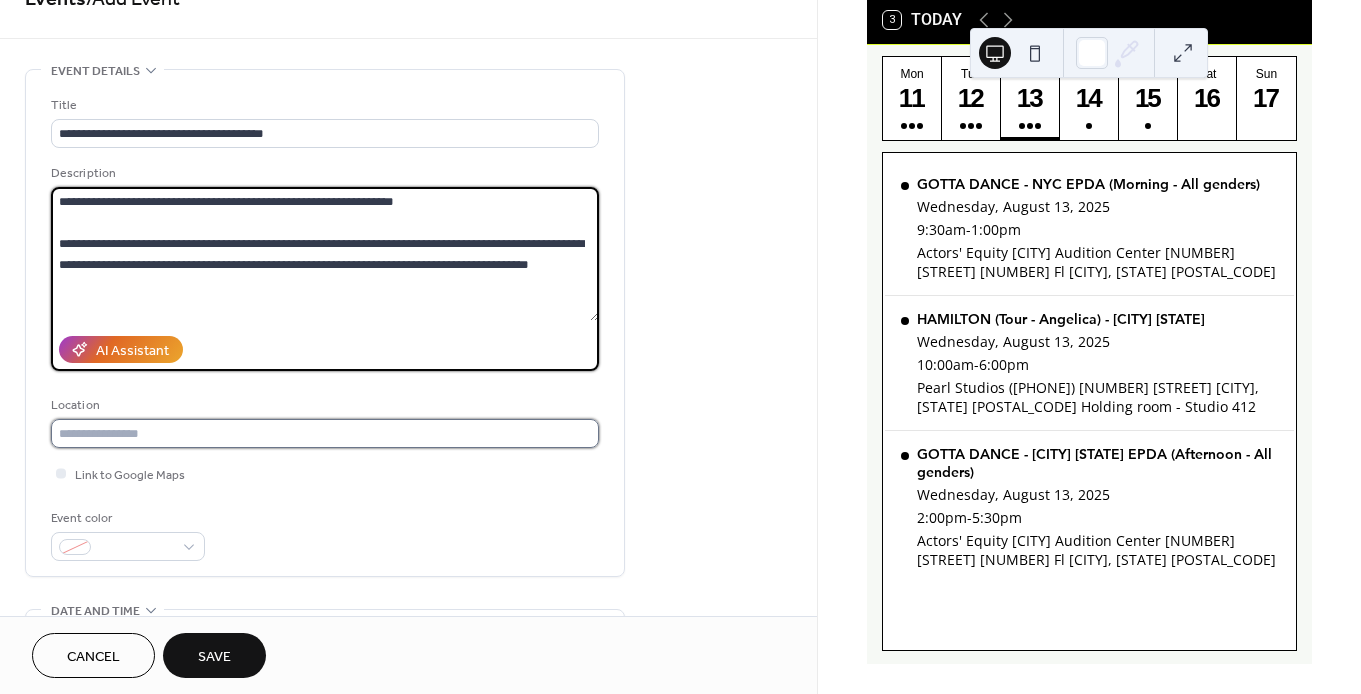 click at bounding box center [325, 433] 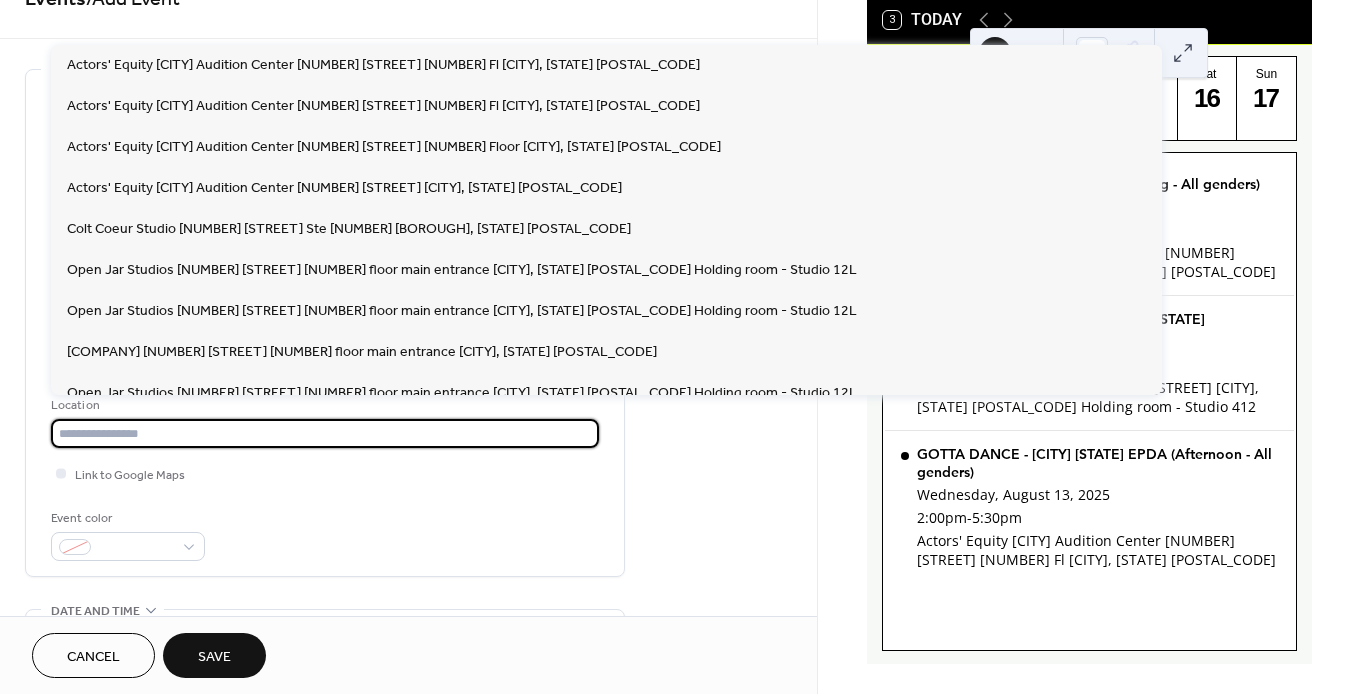 paste on "**********" 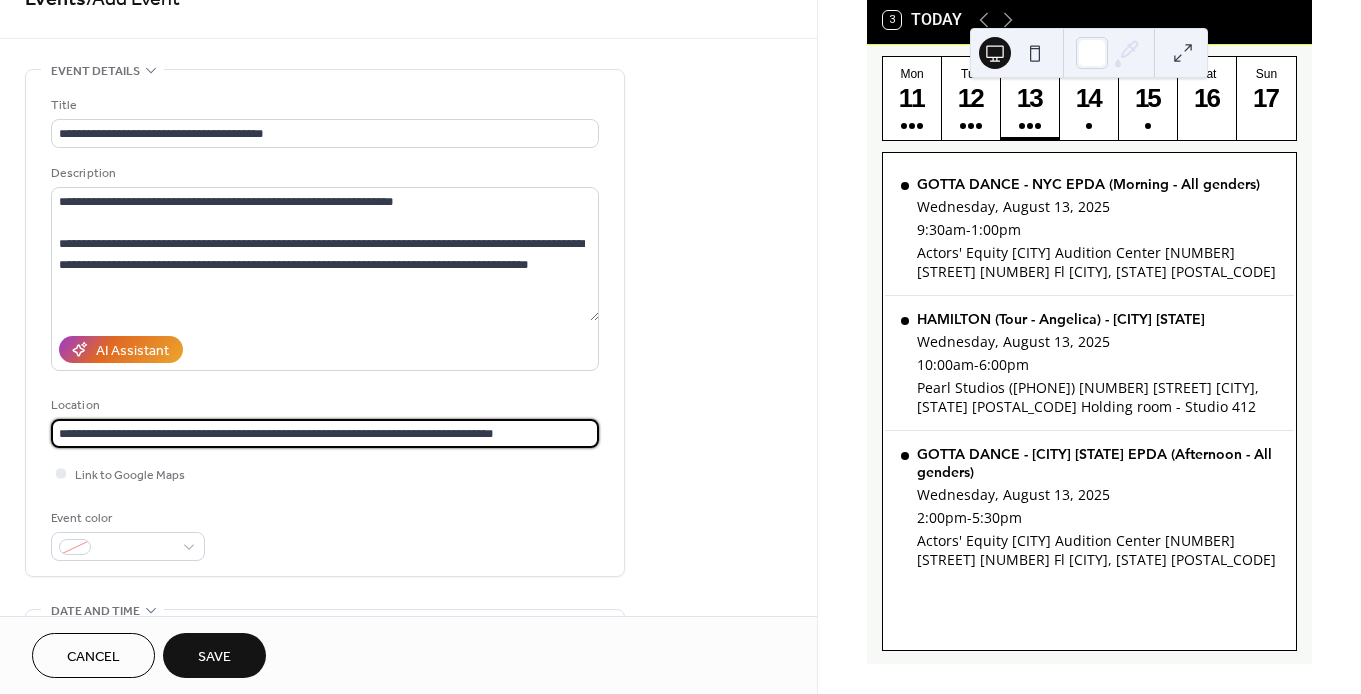 click on "**********" at bounding box center [325, 433] 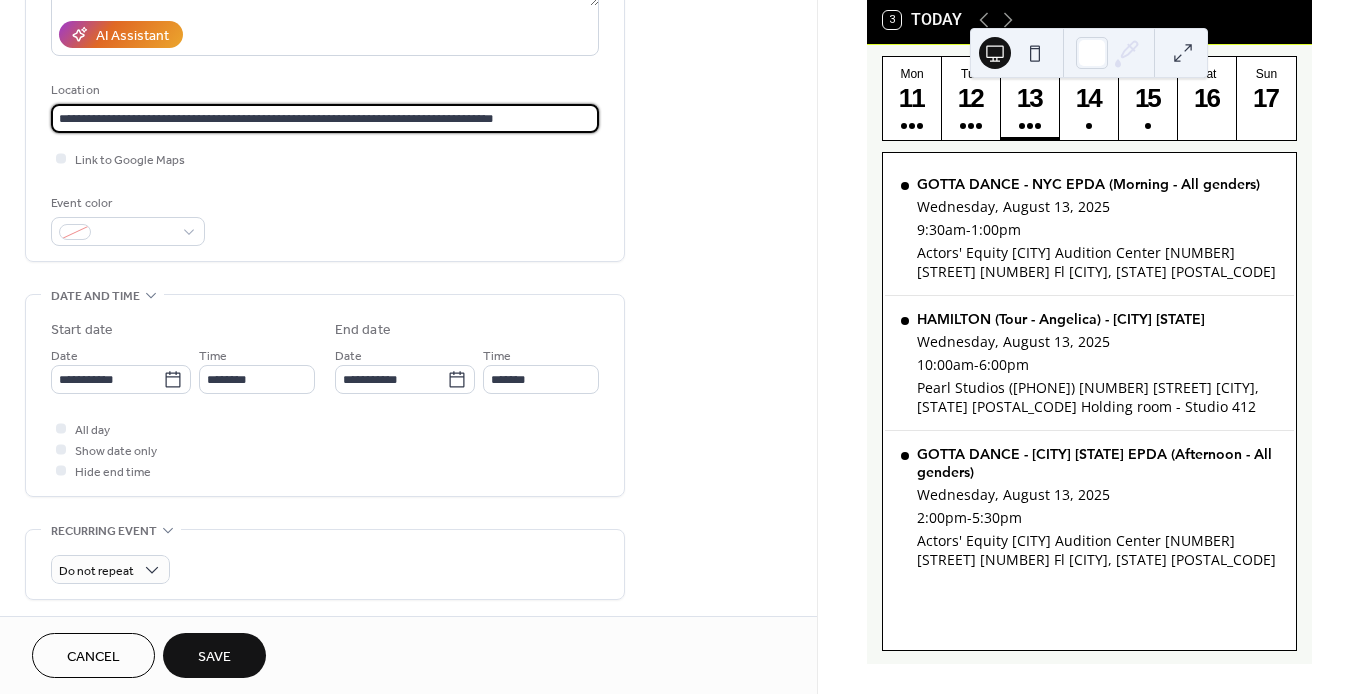 scroll, scrollTop: 372, scrollLeft: 0, axis: vertical 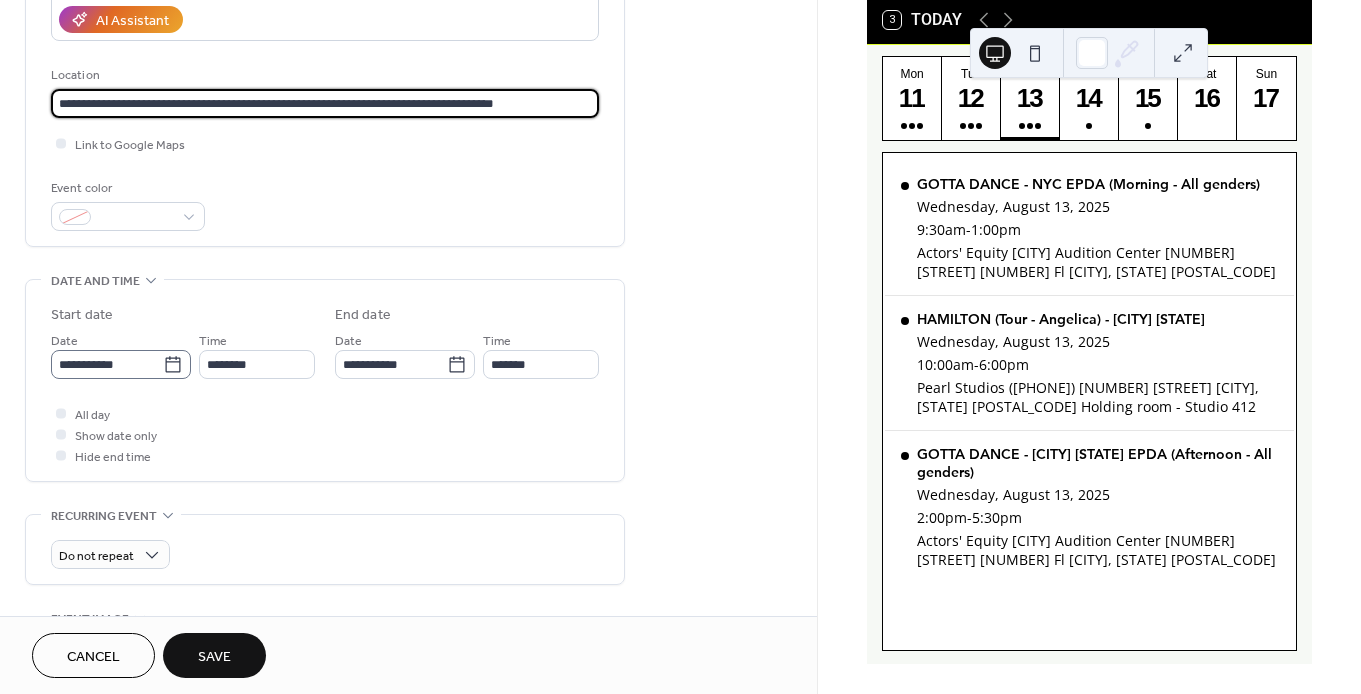 type on "**********" 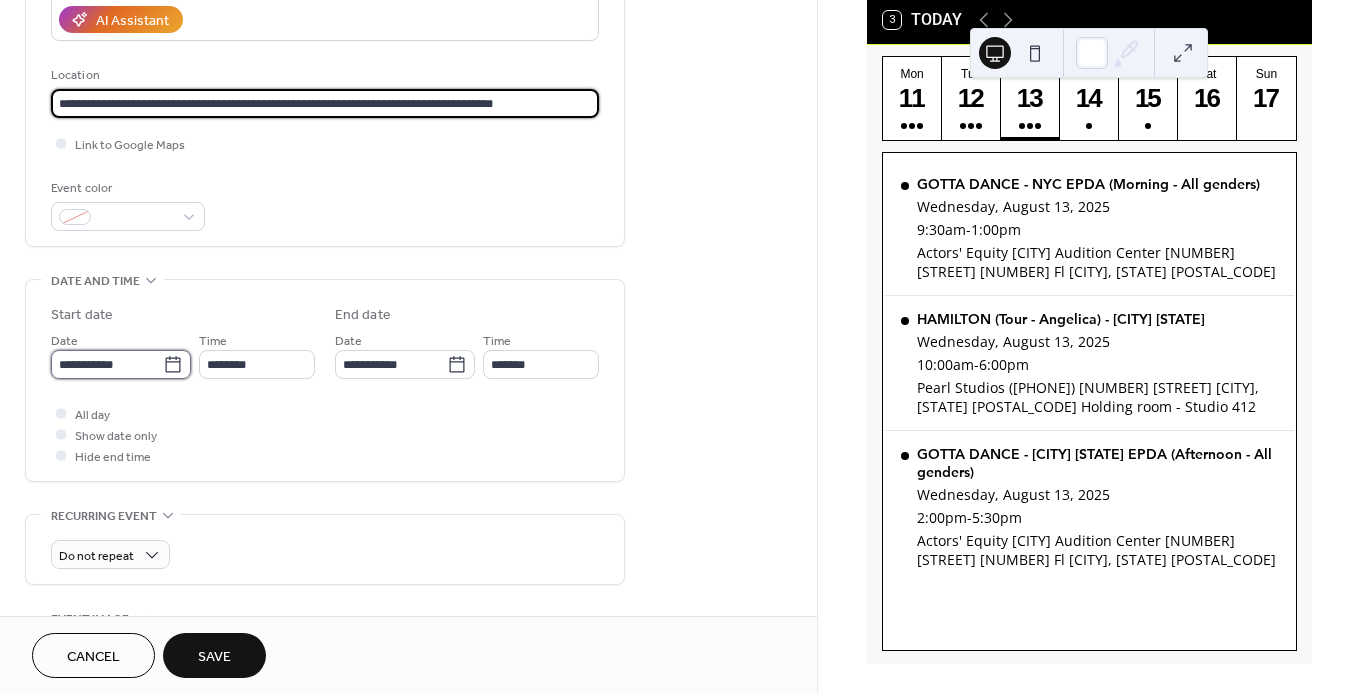 click on "**********" at bounding box center [107, 364] 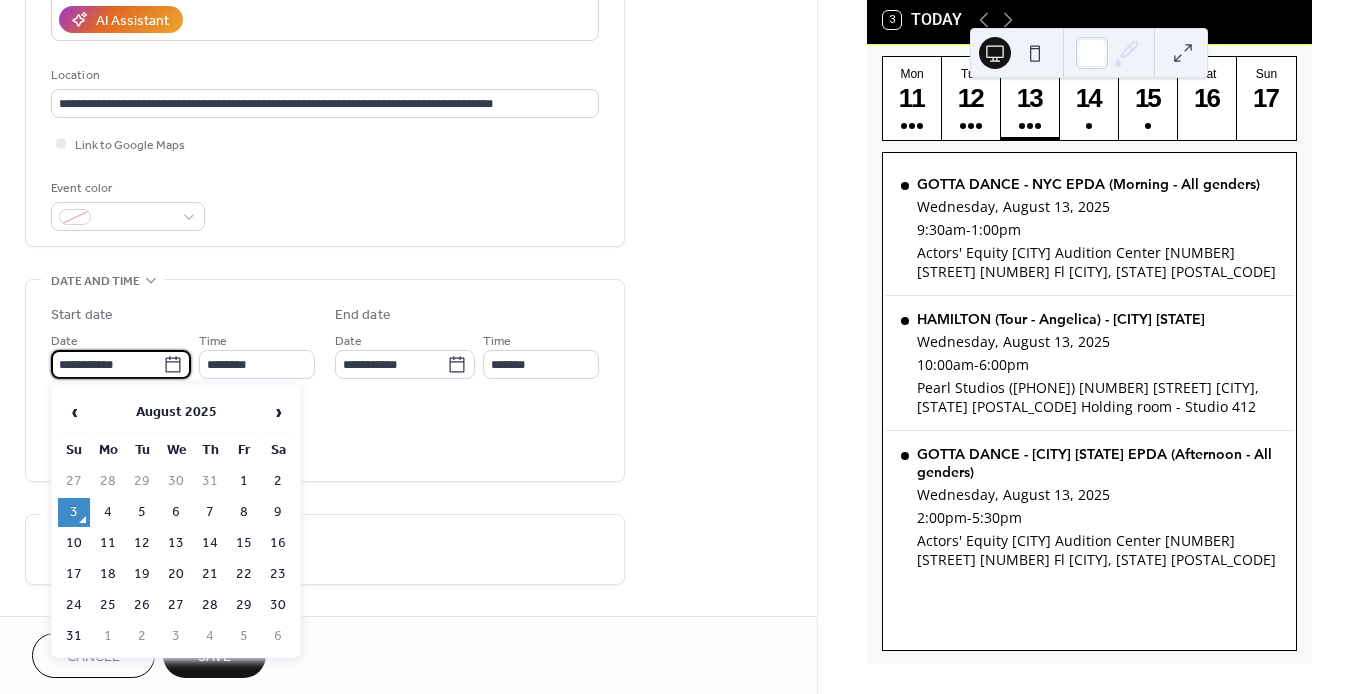 click on "13" at bounding box center (176, 543) 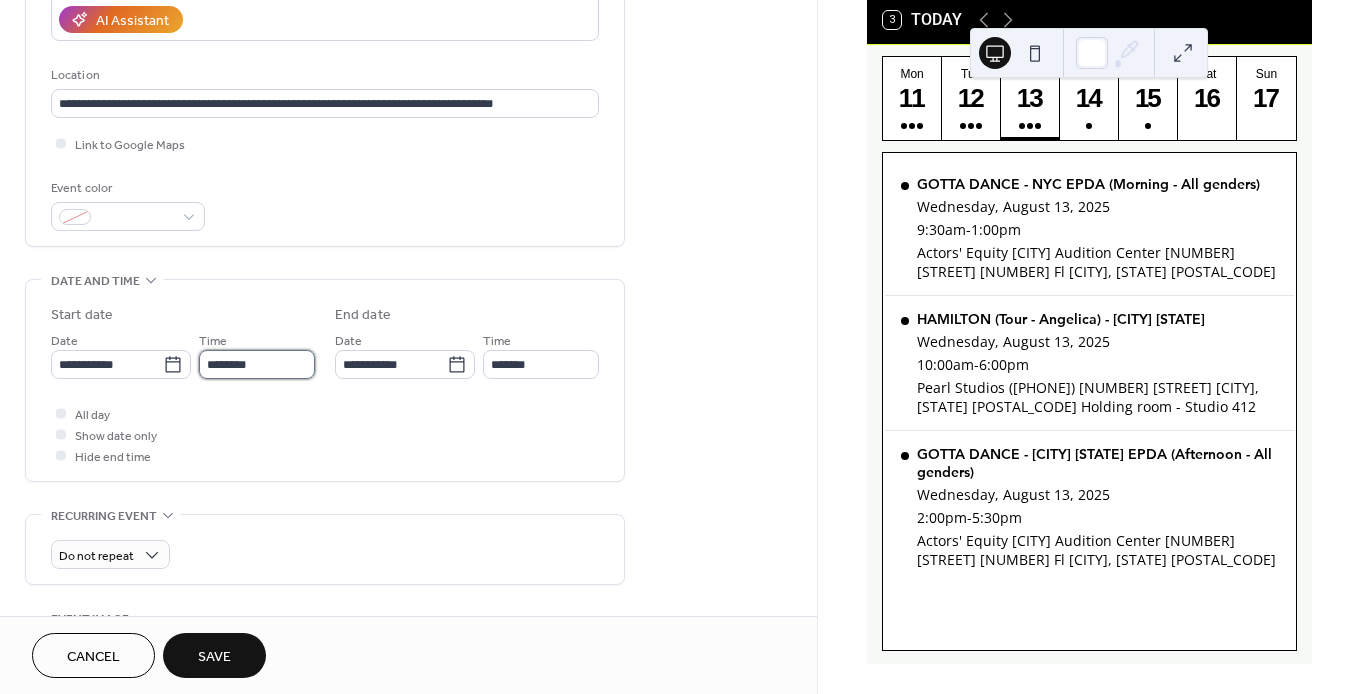 click on "********" at bounding box center (257, 364) 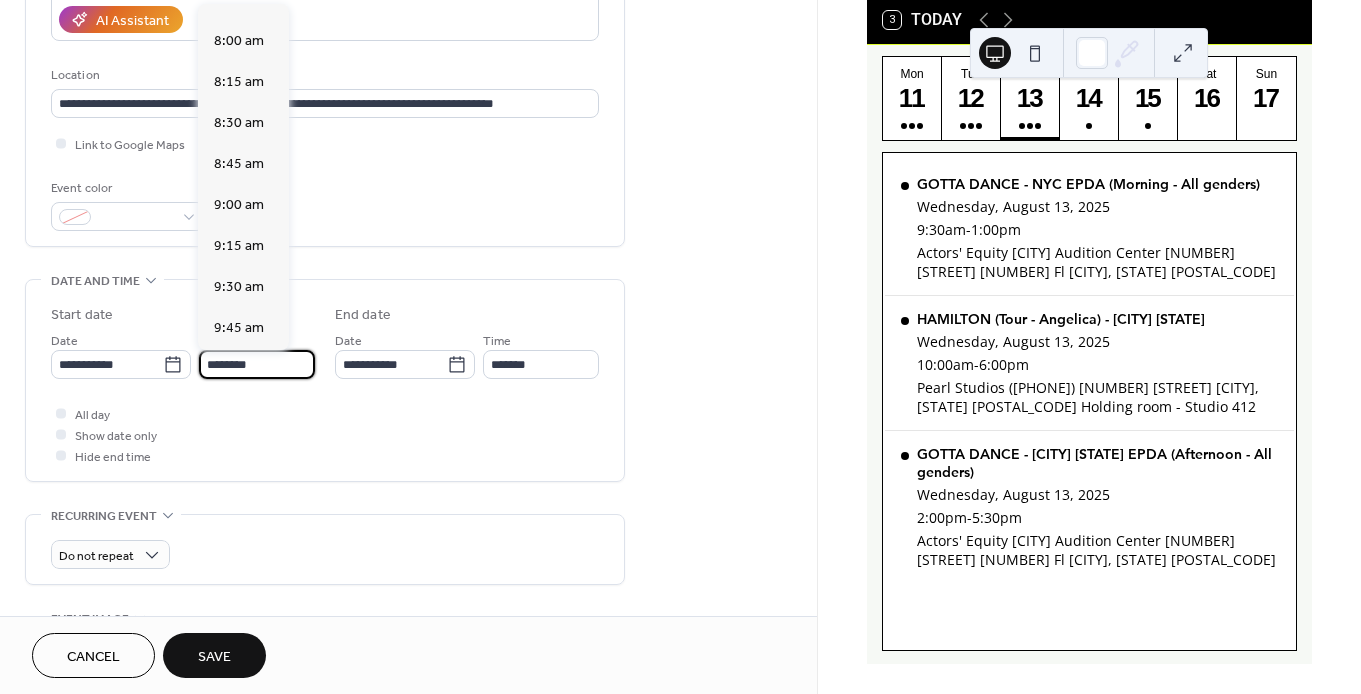 scroll, scrollTop: 1303, scrollLeft: 0, axis: vertical 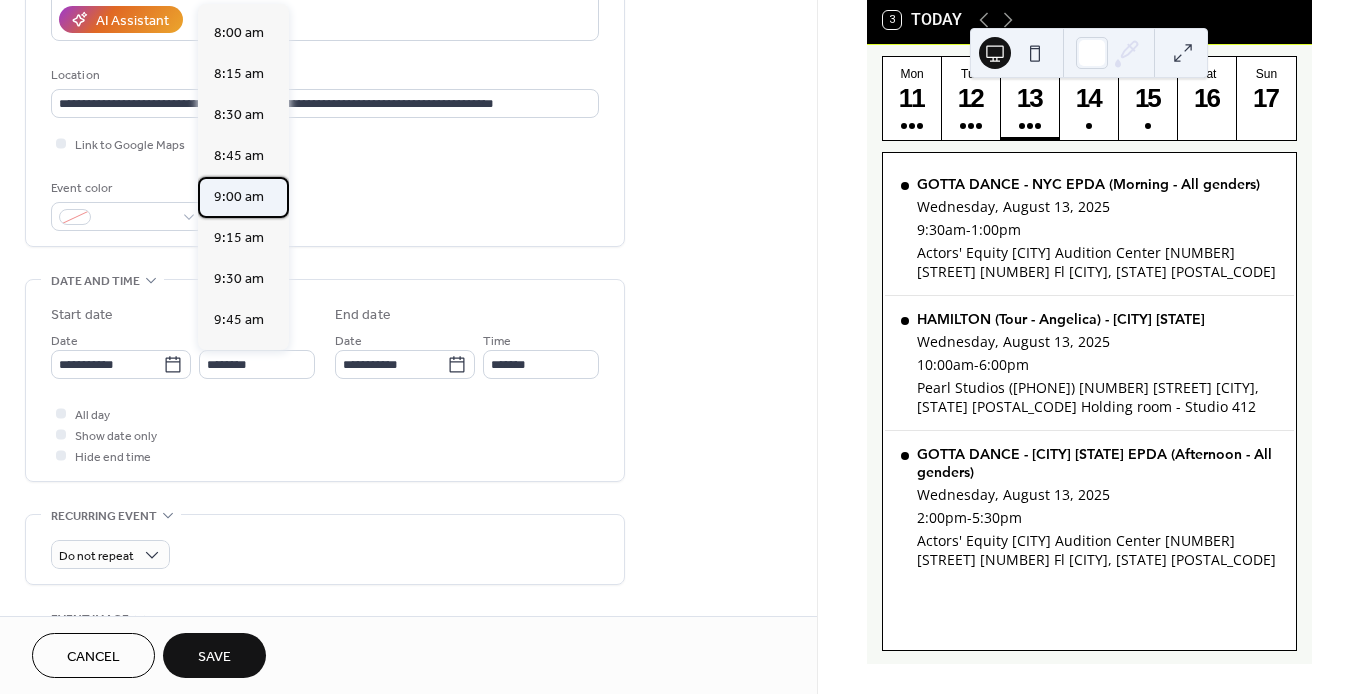 click on "9:00 am" at bounding box center (239, 197) 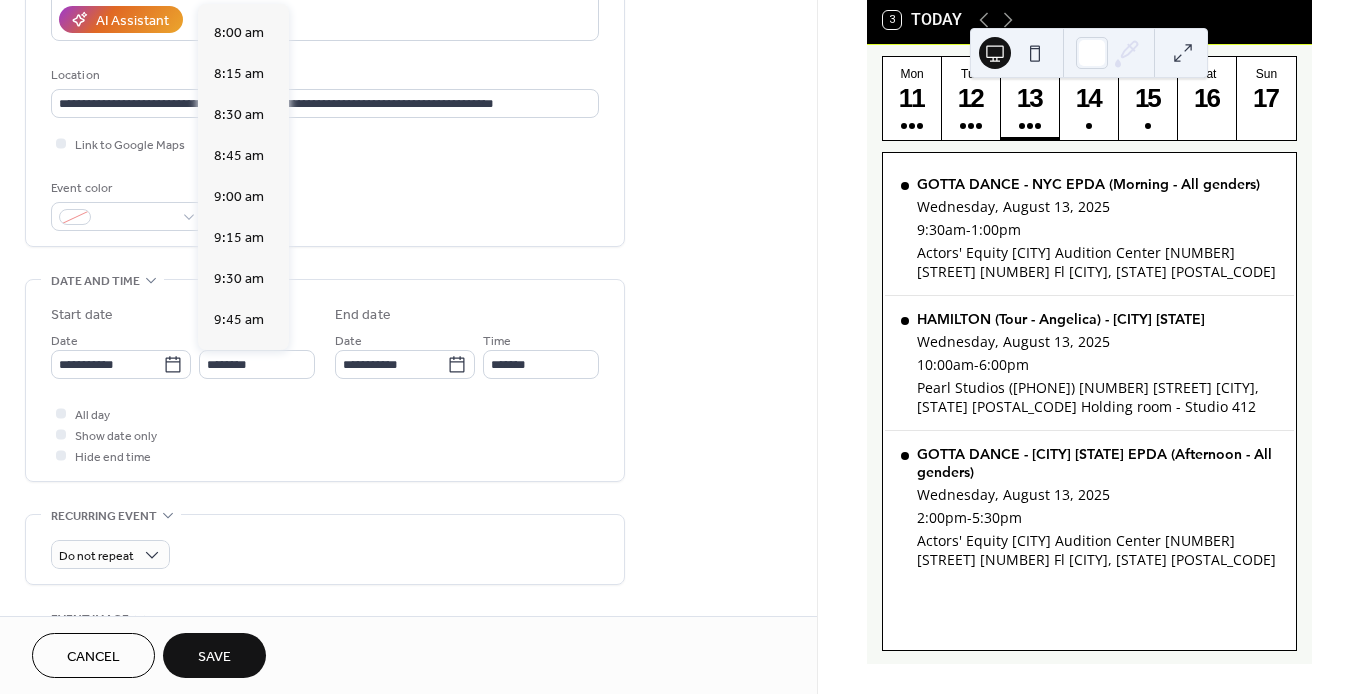 type on "*******" 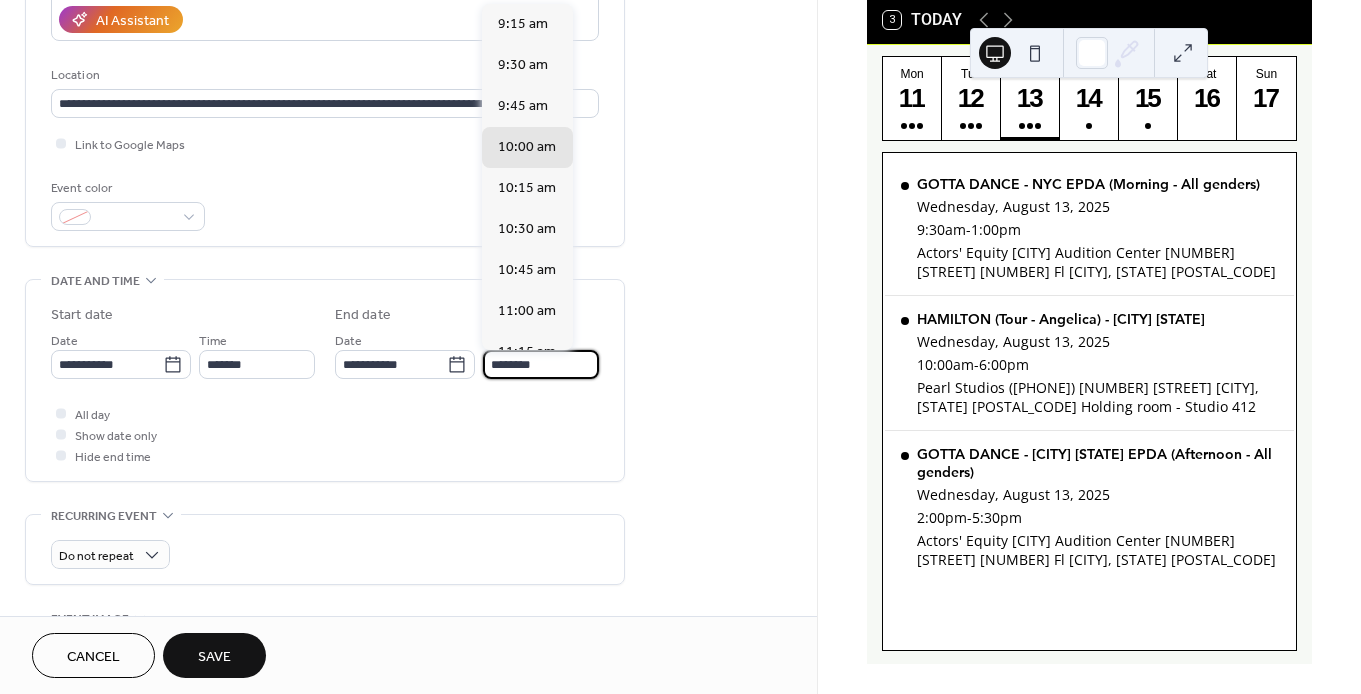 click on "********" at bounding box center [541, 364] 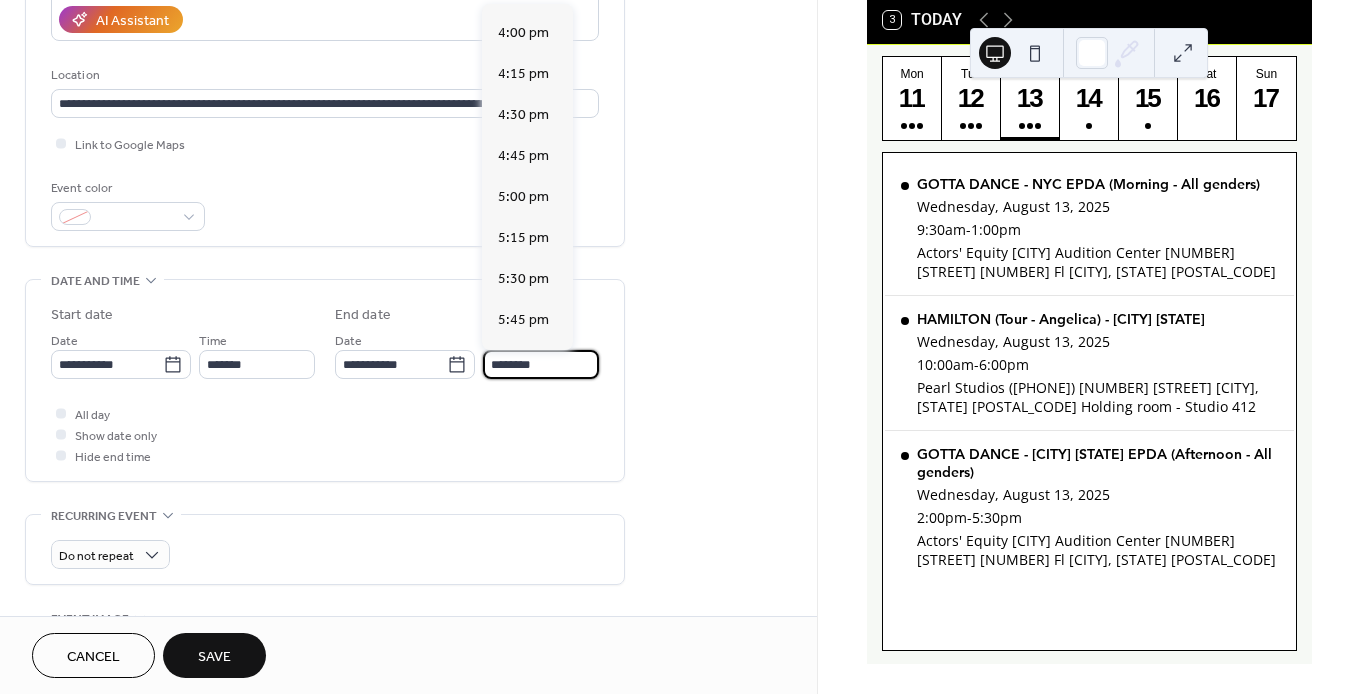 scroll, scrollTop: 1106, scrollLeft: 0, axis: vertical 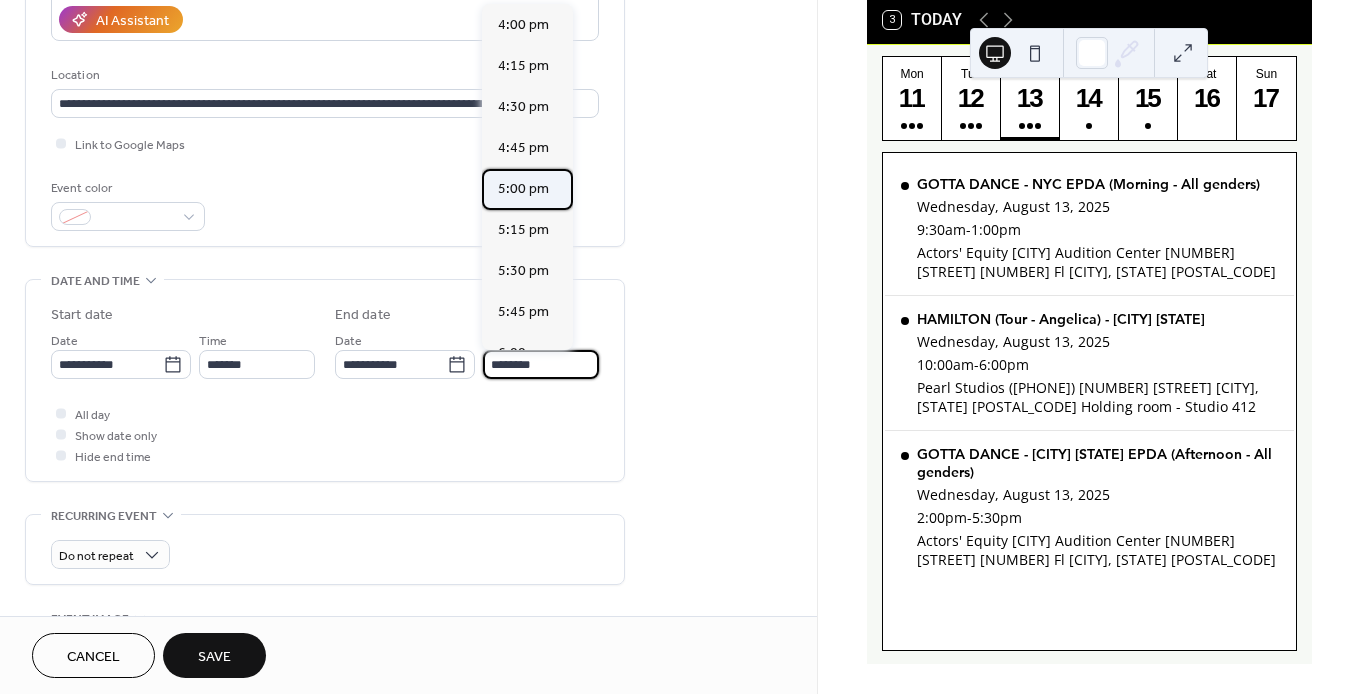 click on "5:00 pm" at bounding box center (523, 189) 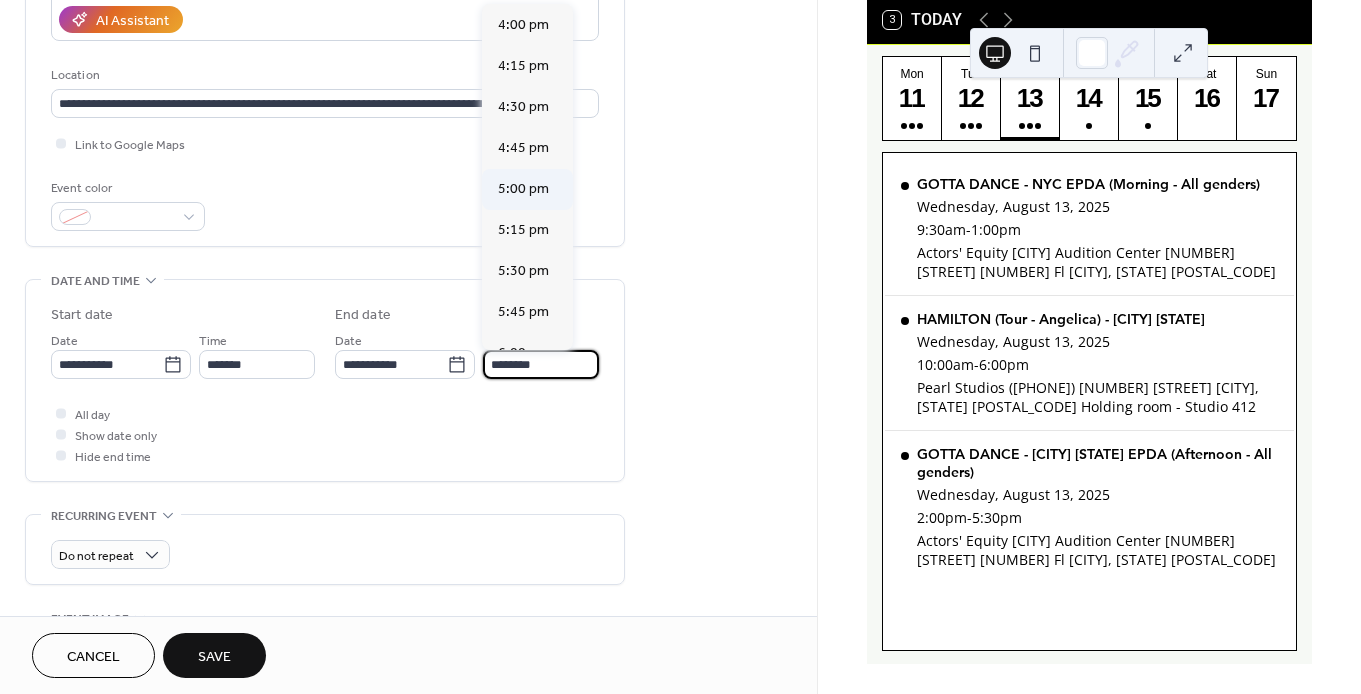 type on "*******" 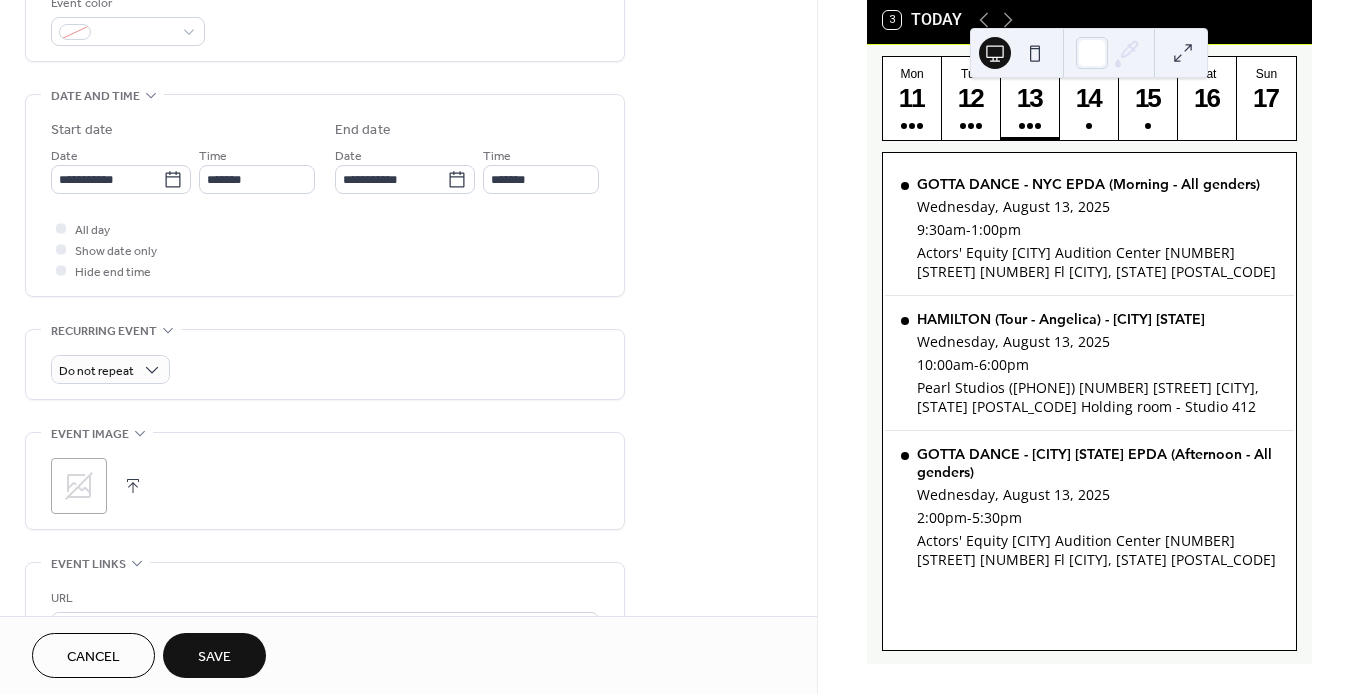 scroll, scrollTop: 0, scrollLeft: 0, axis: both 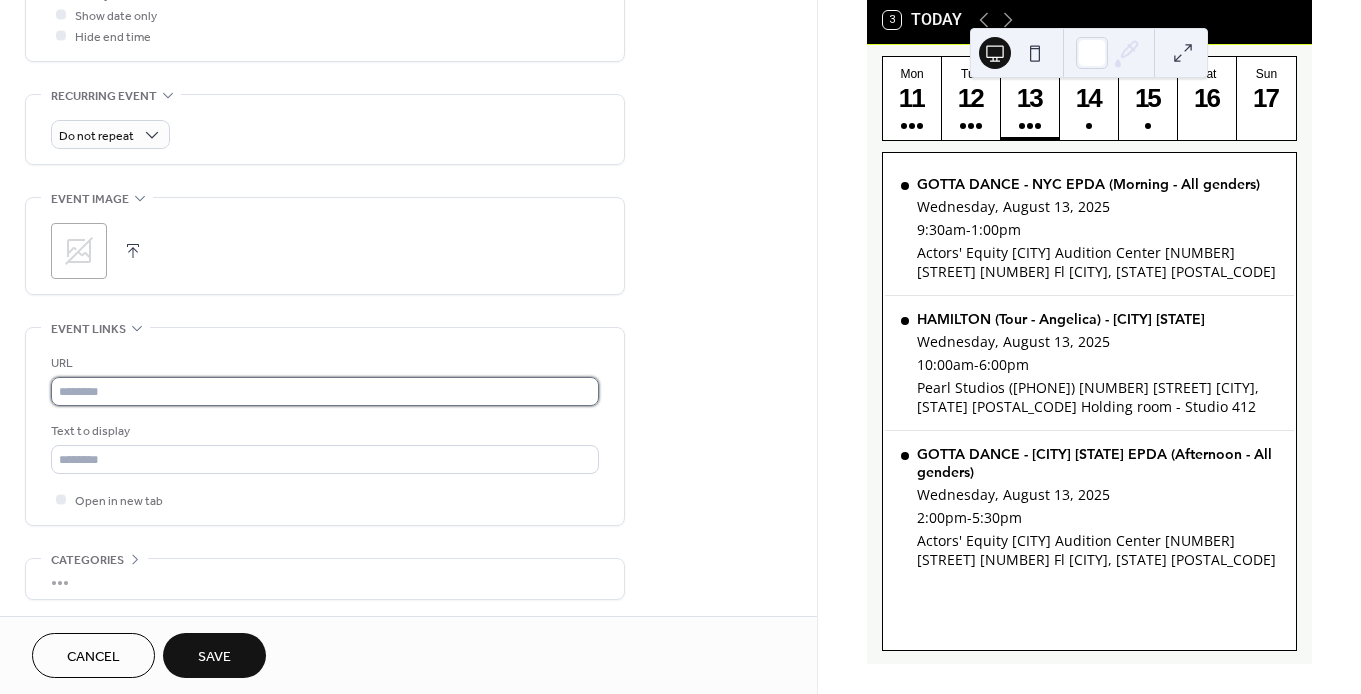 click at bounding box center [325, 391] 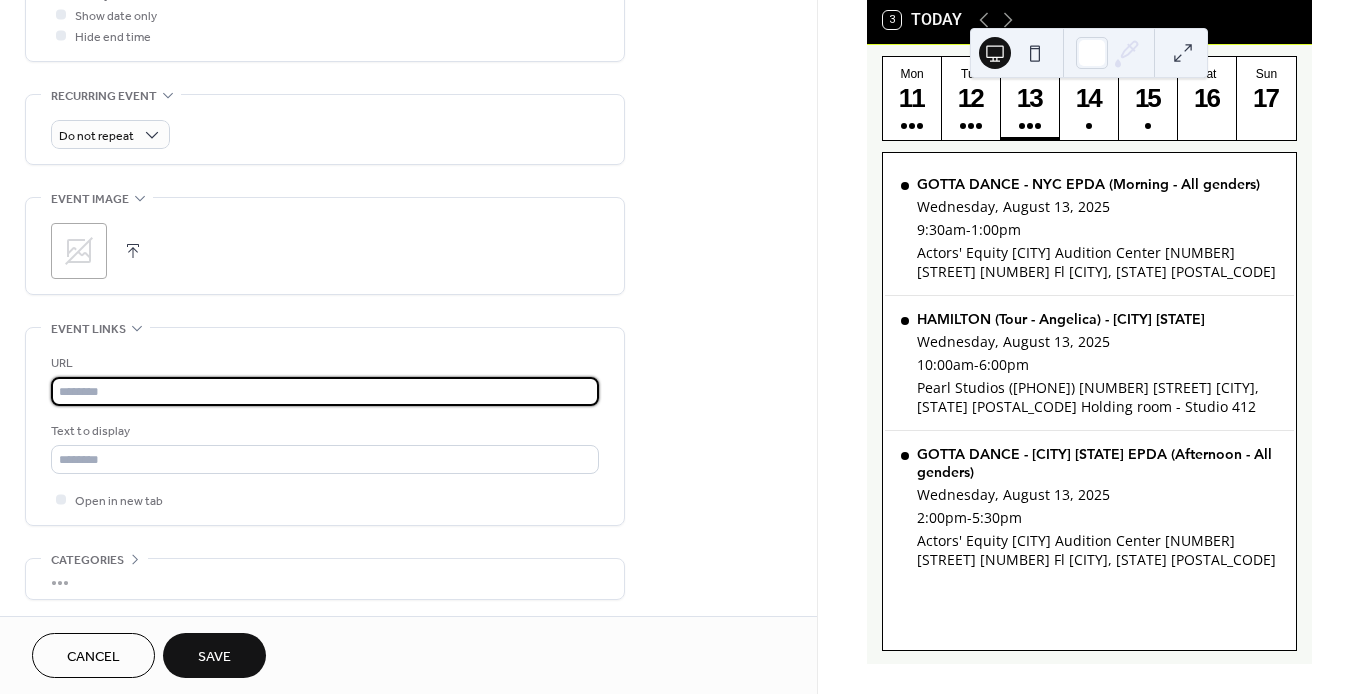 paste on "**********" 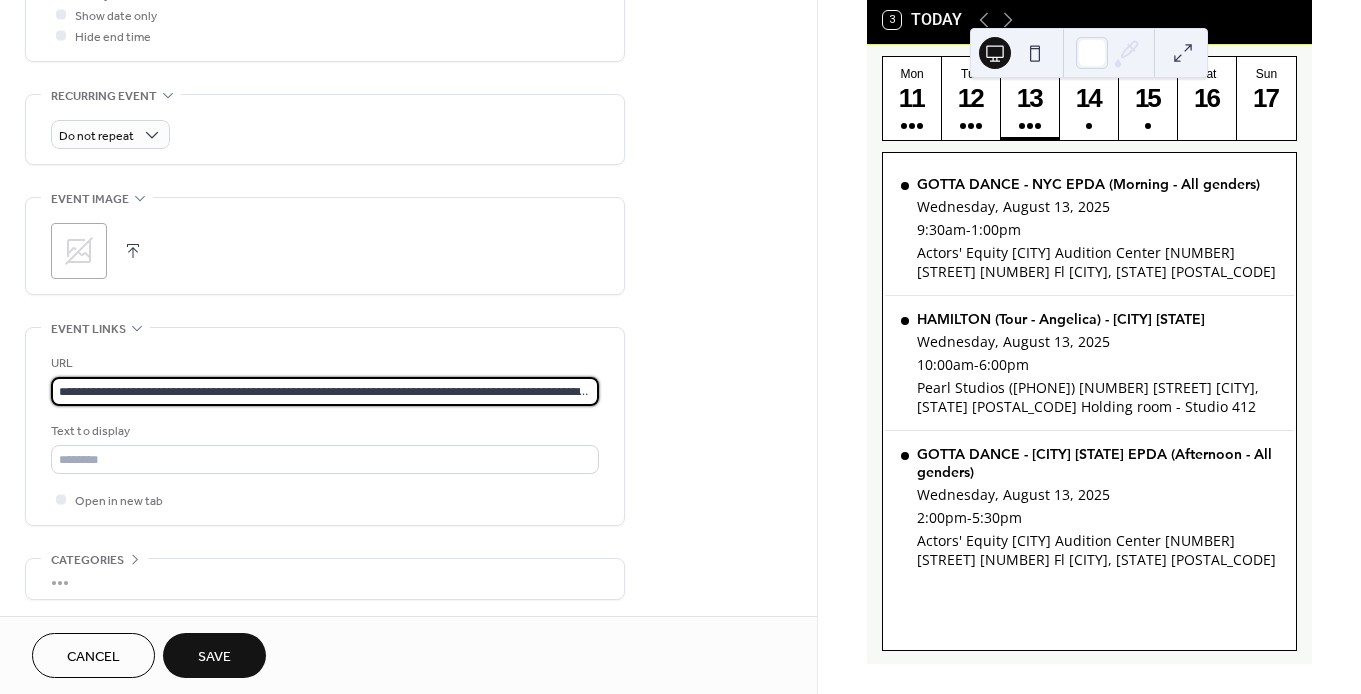 scroll, scrollTop: 0, scrollLeft: 208, axis: horizontal 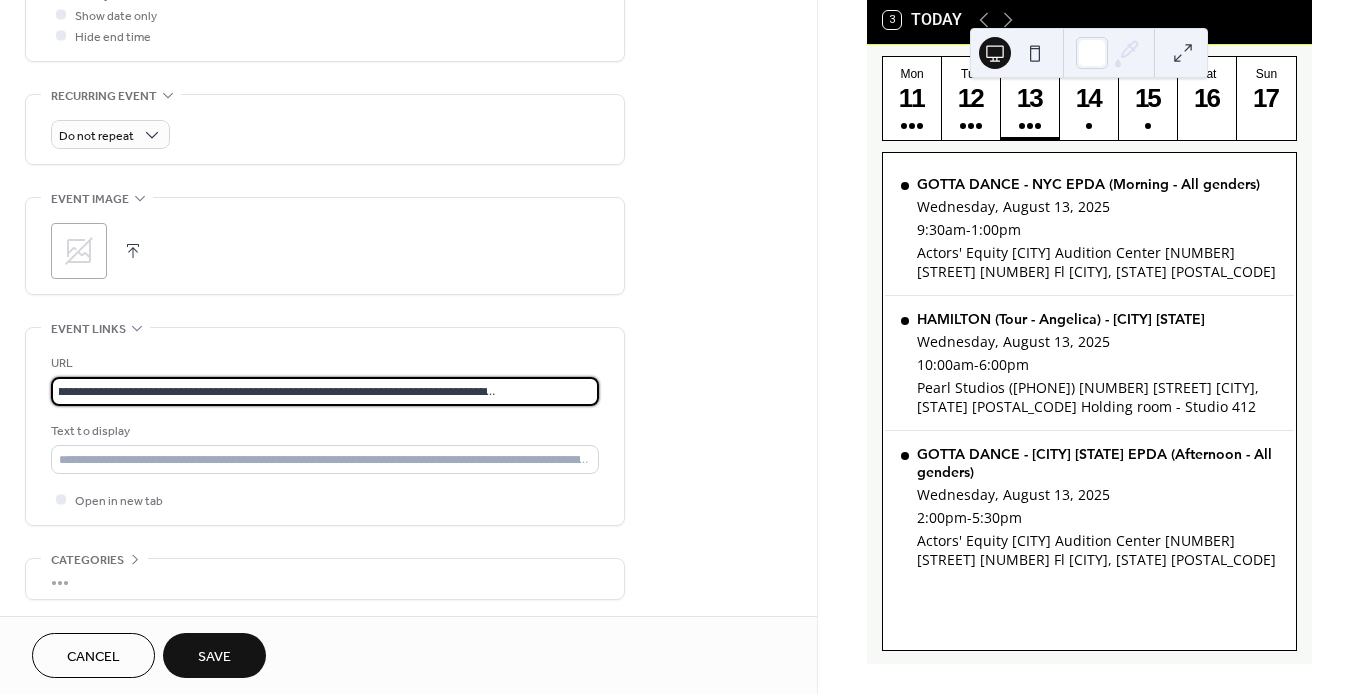 type on "**********" 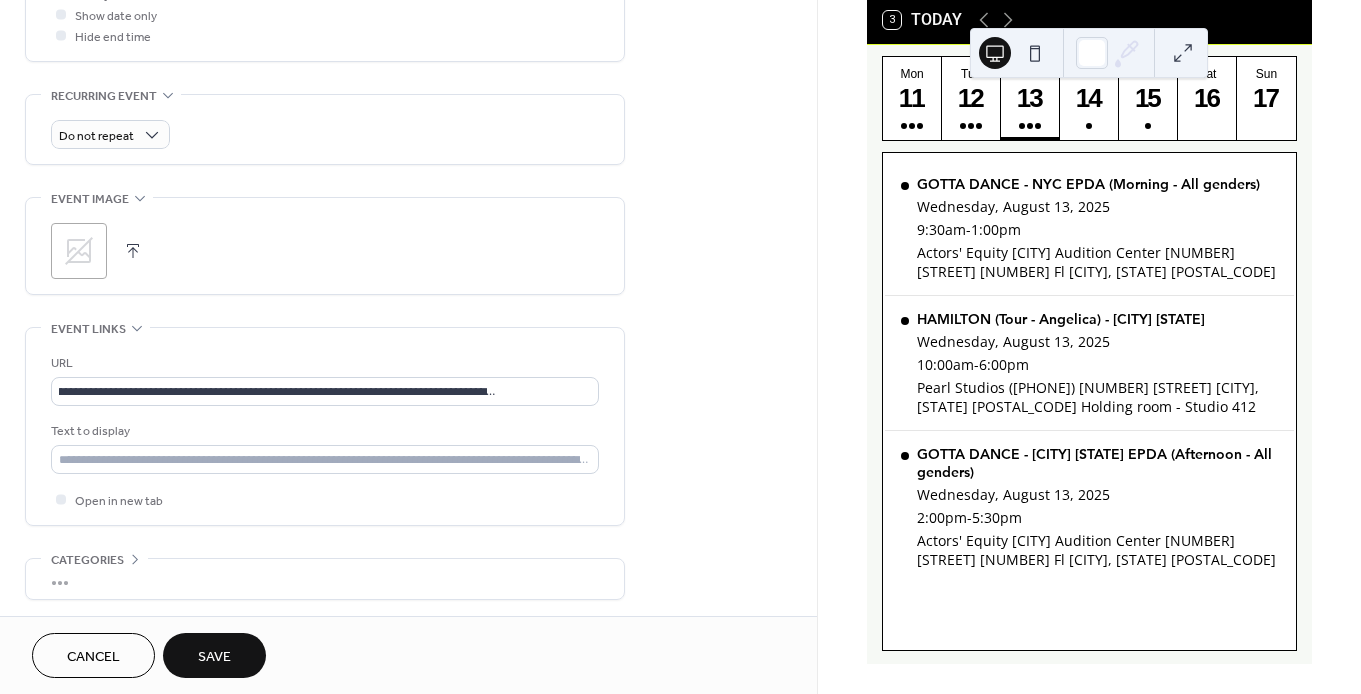 scroll, scrollTop: 0, scrollLeft: 0, axis: both 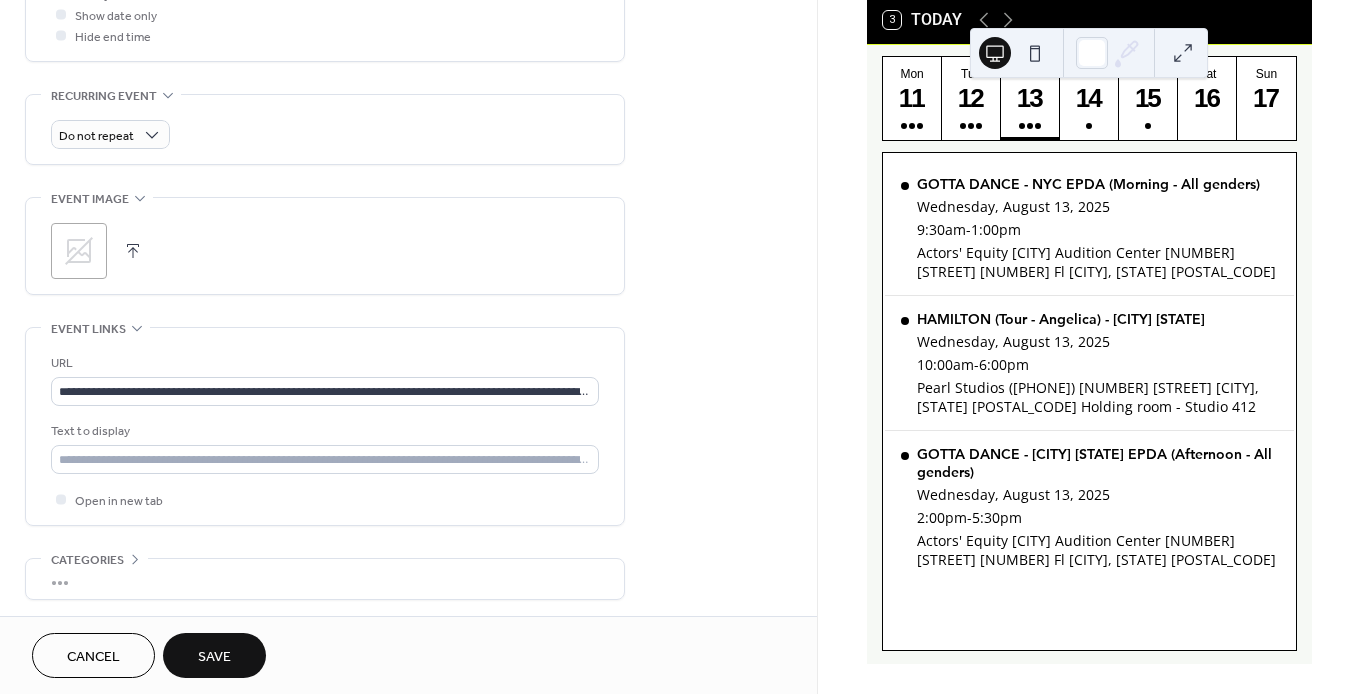 click on "URL" at bounding box center [323, 363] 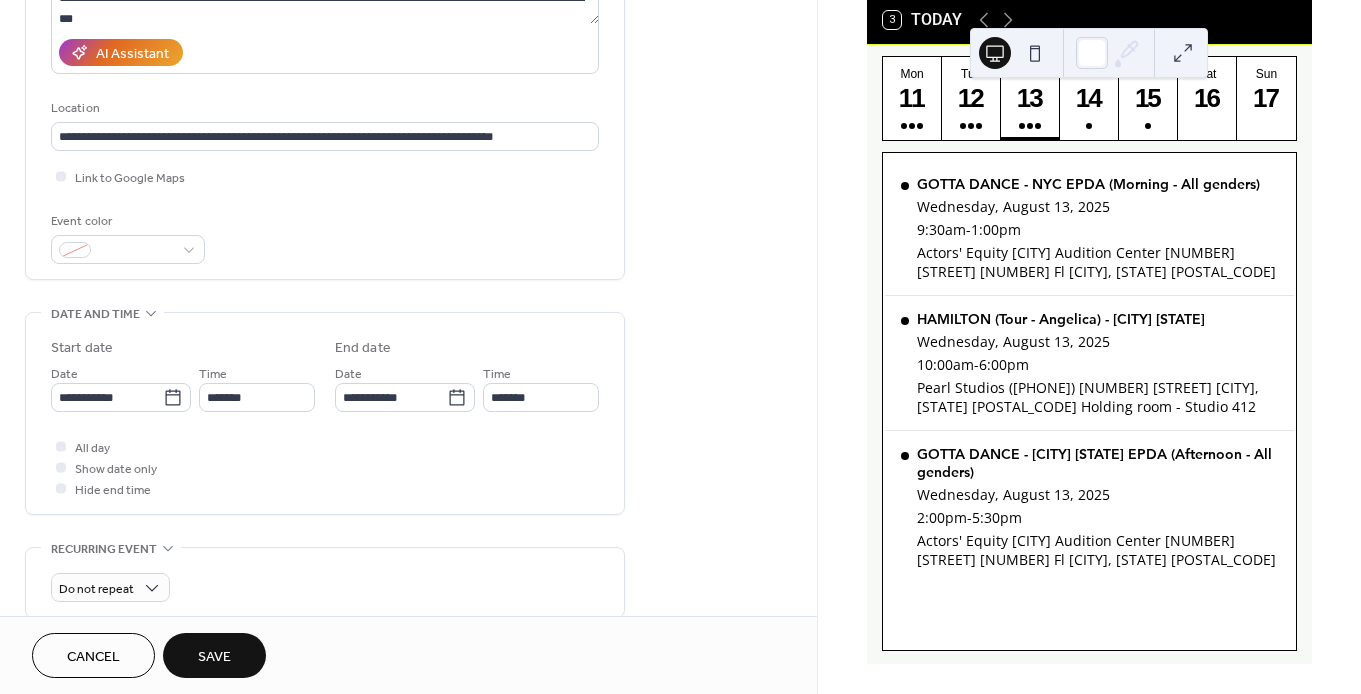 scroll, scrollTop: 341, scrollLeft: 0, axis: vertical 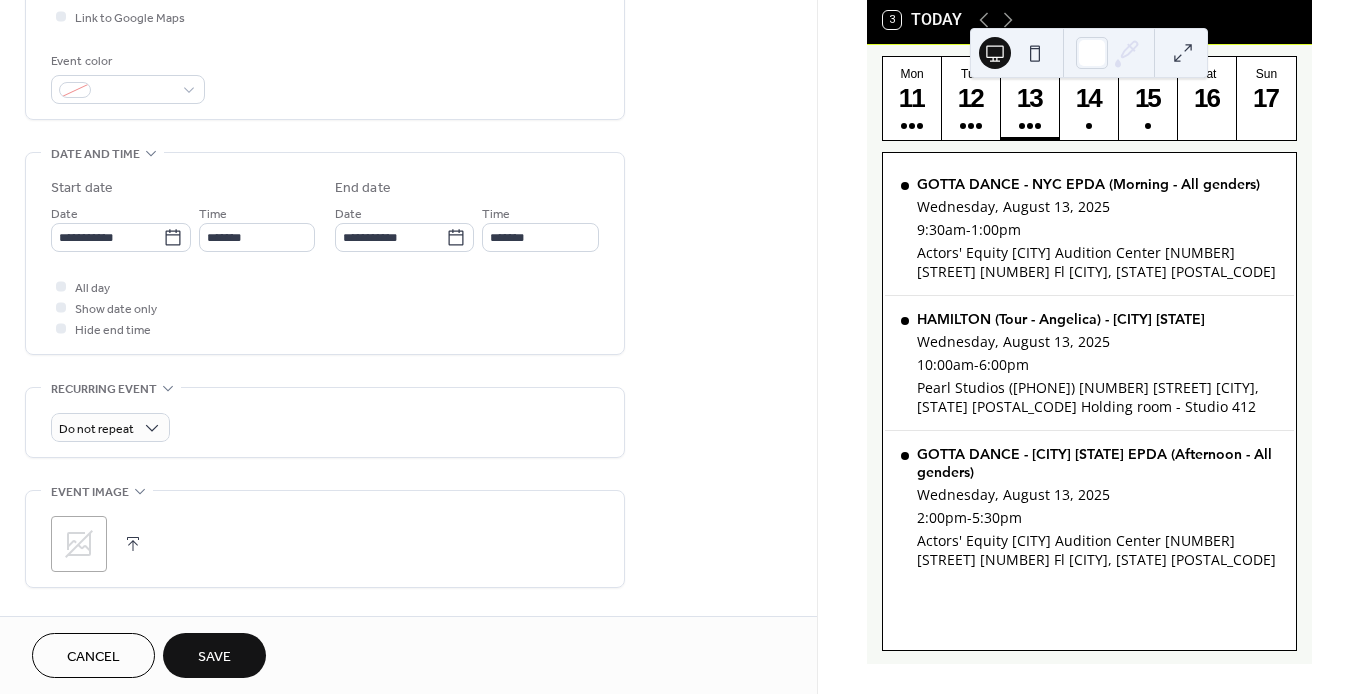 click on "Save" at bounding box center [214, 657] 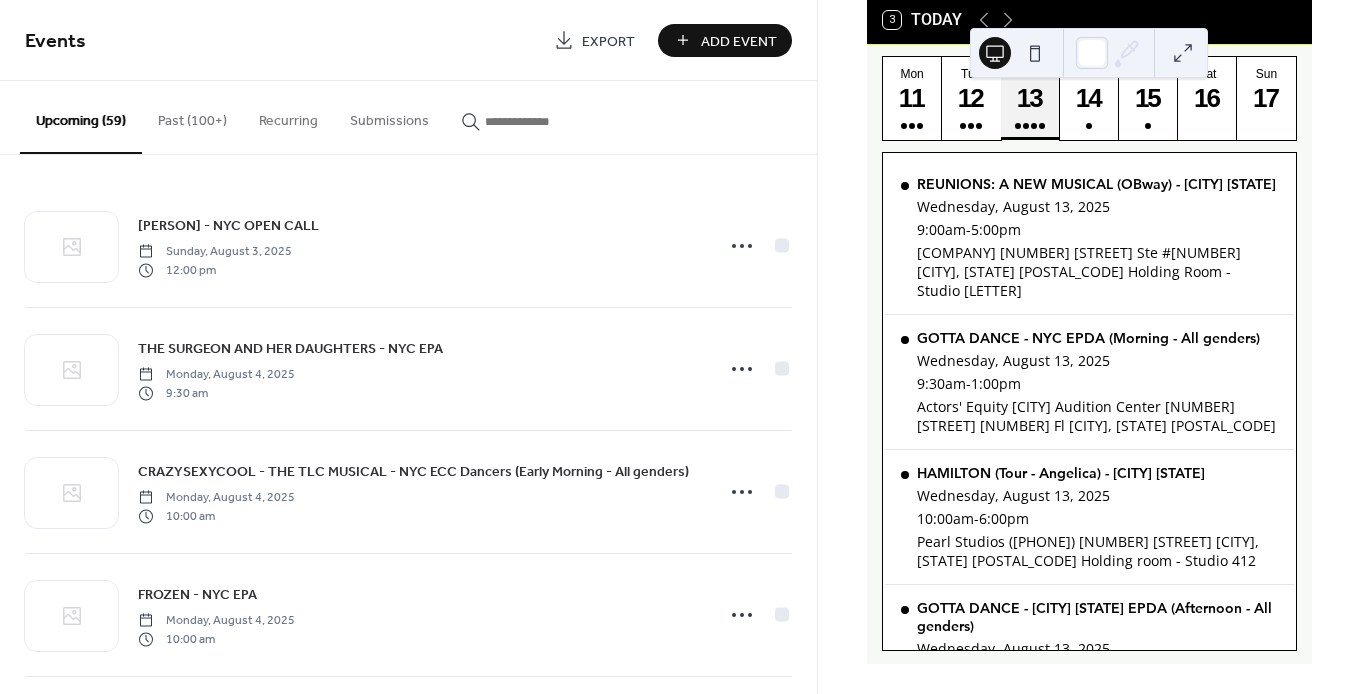 click at bounding box center (1030, 126) 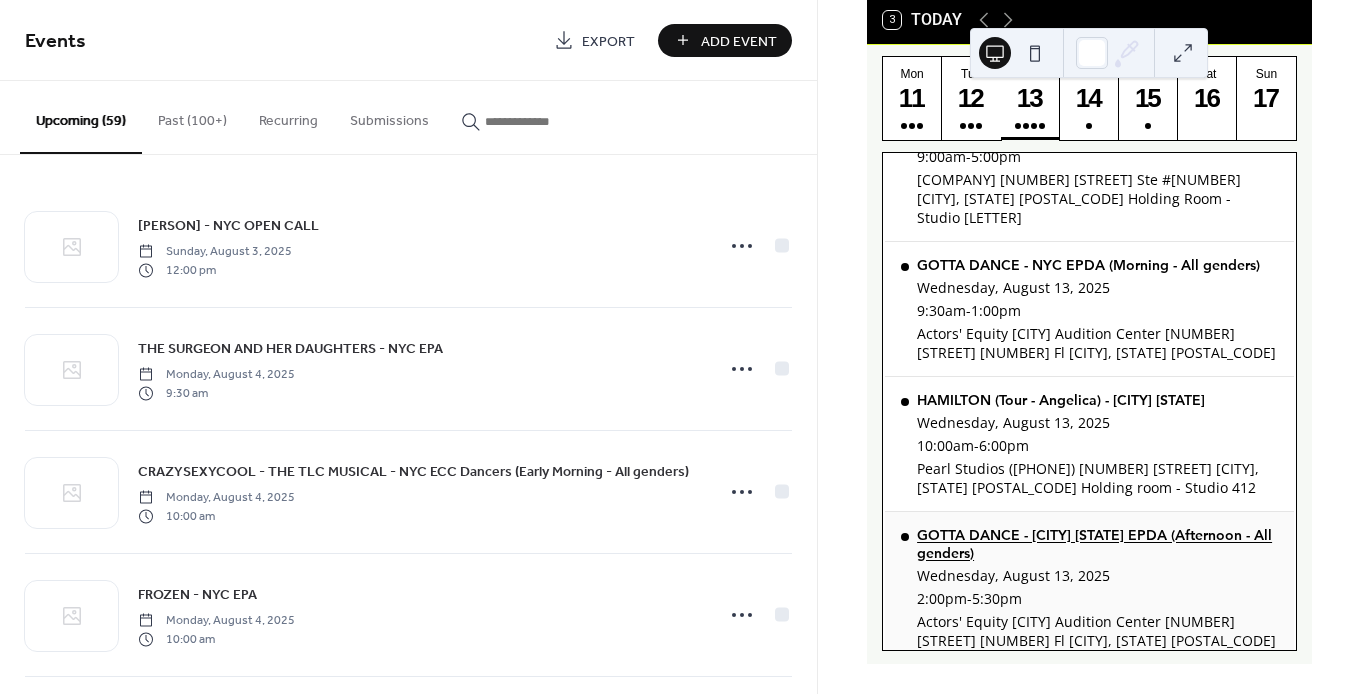 scroll, scrollTop: 0, scrollLeft: 0, axis: both 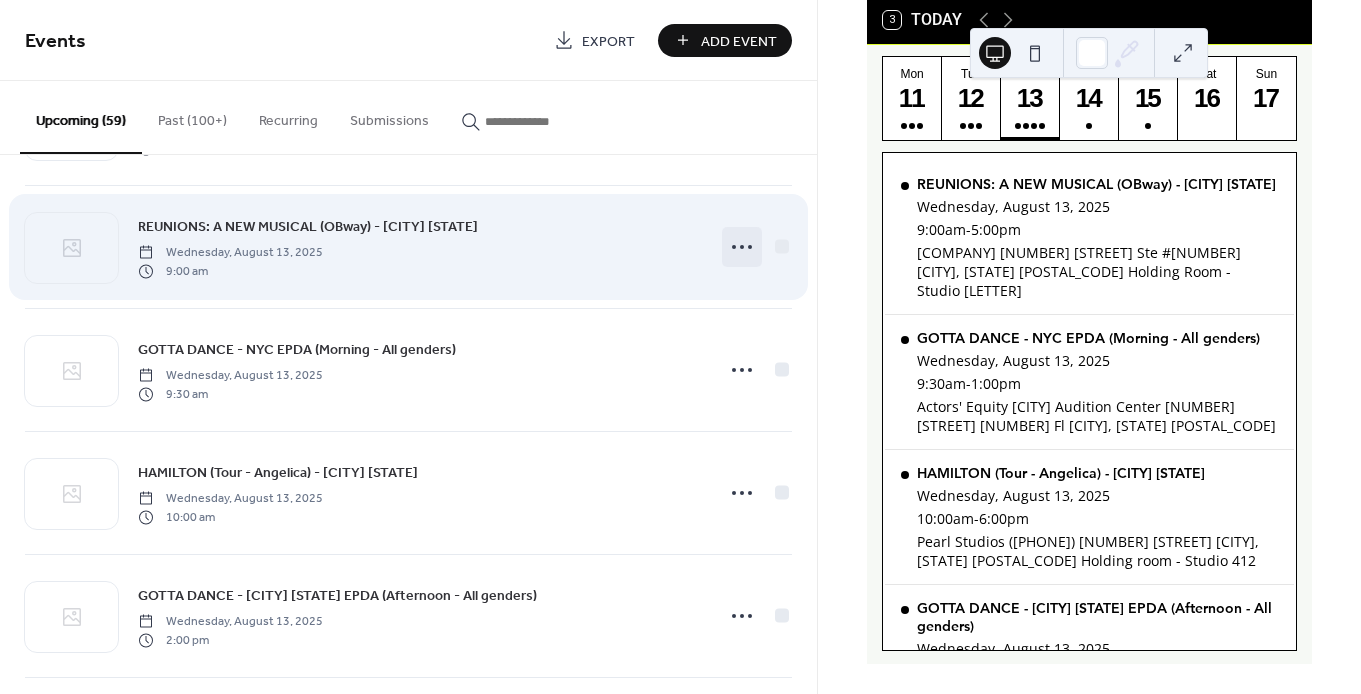 click 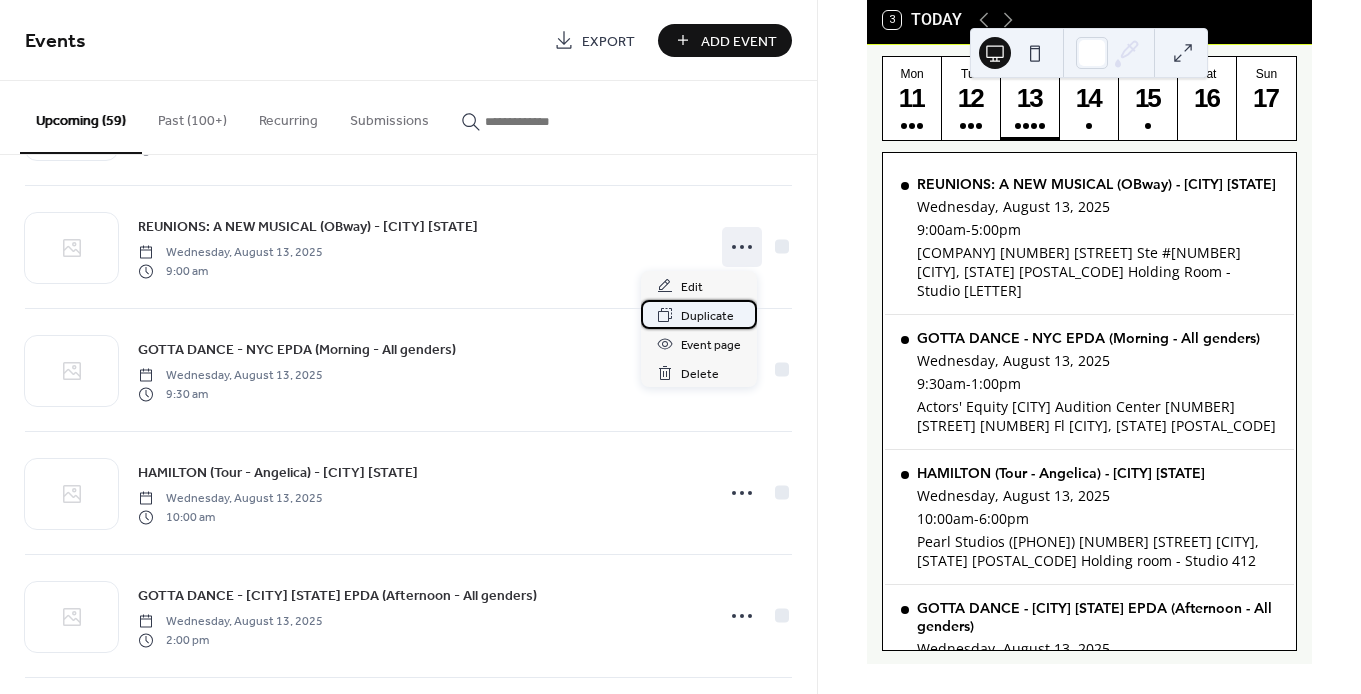 click on "Duplicate" at bounding box center (707, 316) 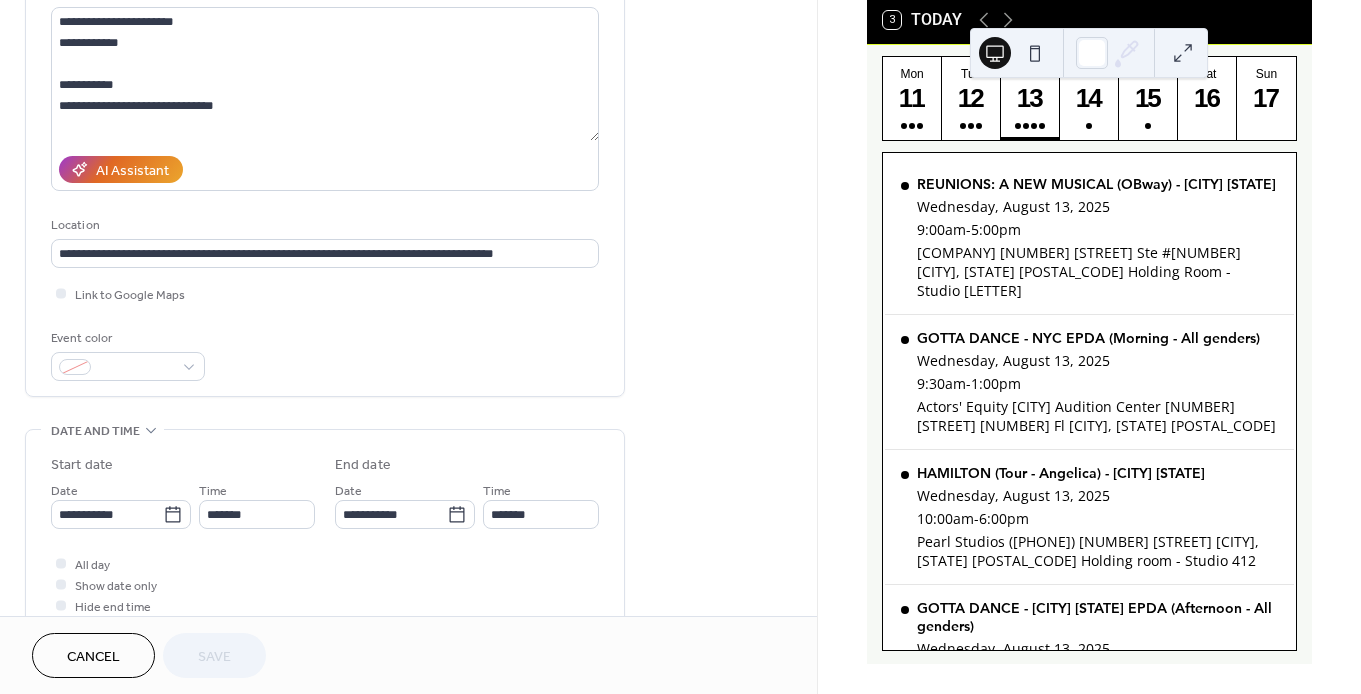 scroll, scrollTop: 213, scrollLeft: 0, axis: vertical 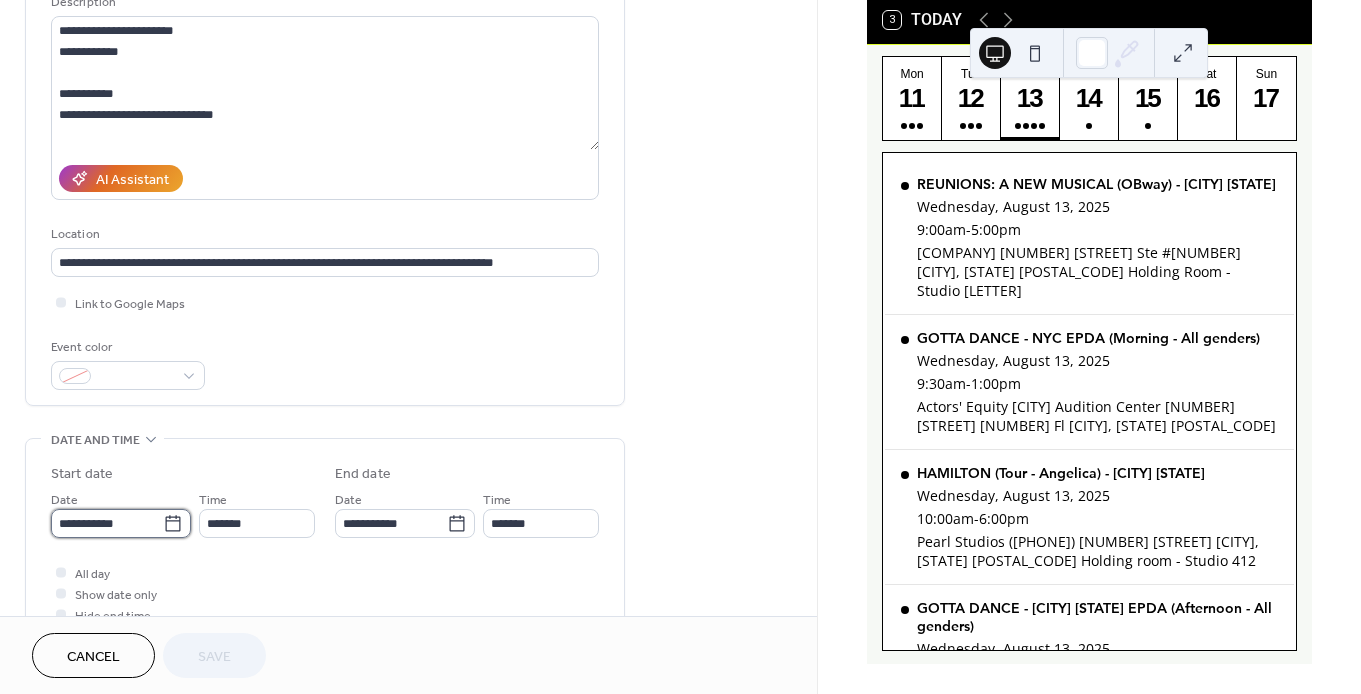 click on "**********" at bounding box center [107, 523] 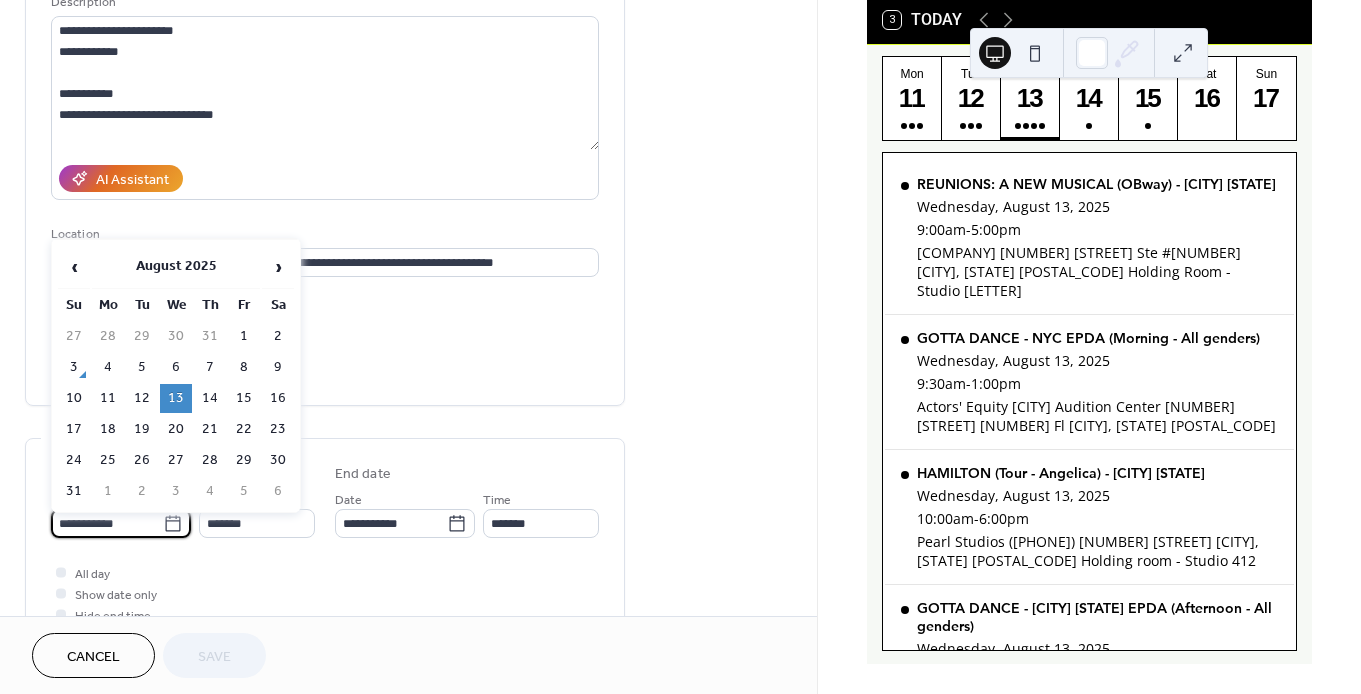 click on "14" at bounding box center (210, 398) 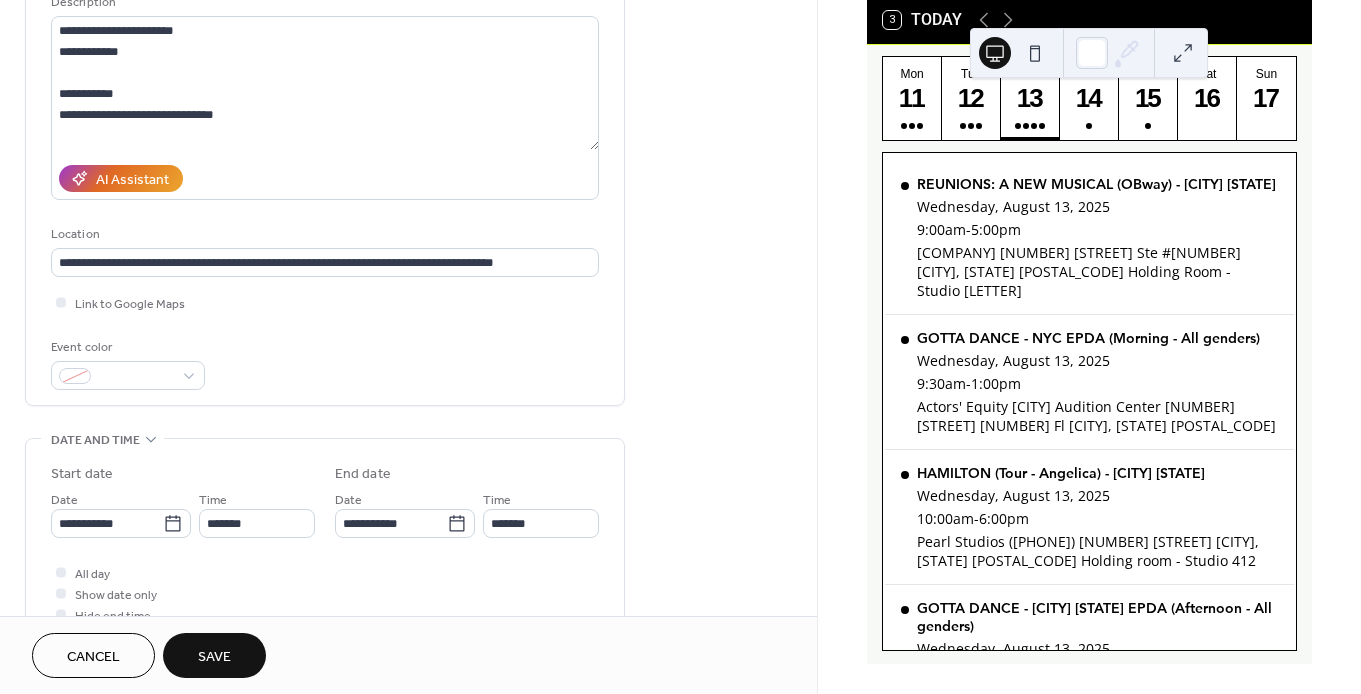click on "Save" at bounding box center [214, 657] 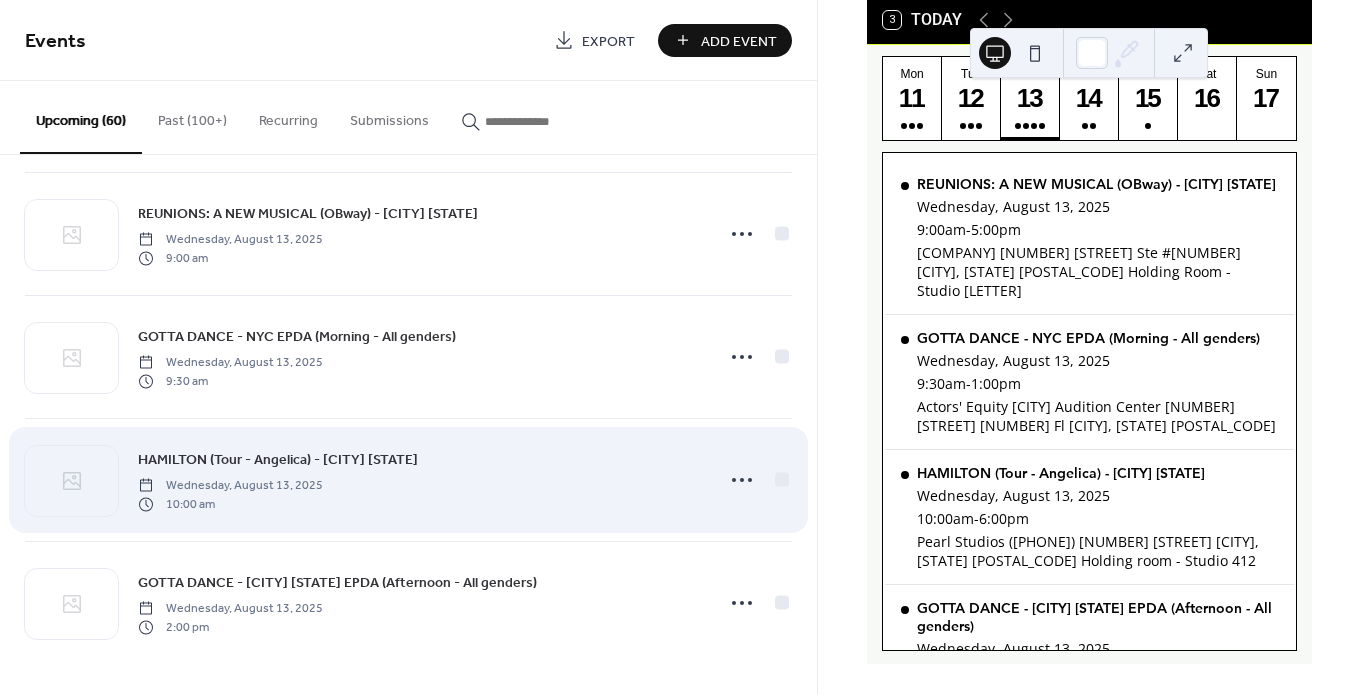 scroll, scrollTop: 5667, scrollLeft: 0, axis: vertical 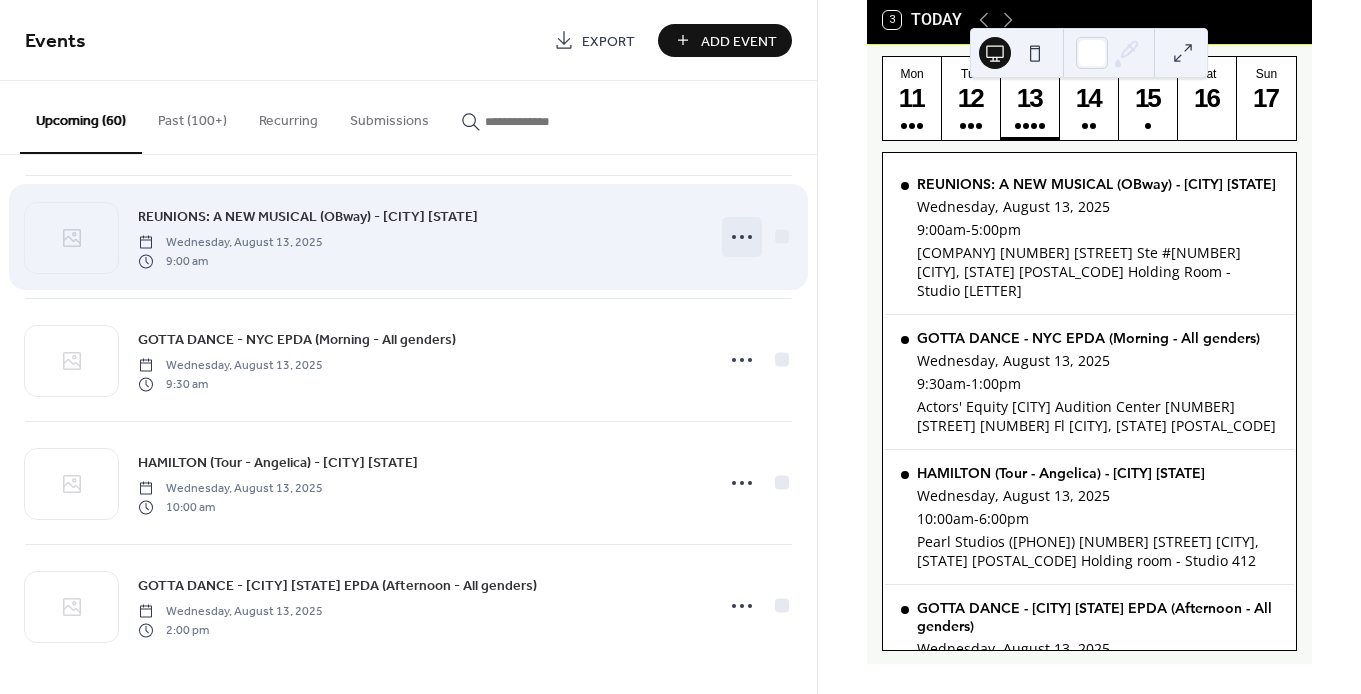 click 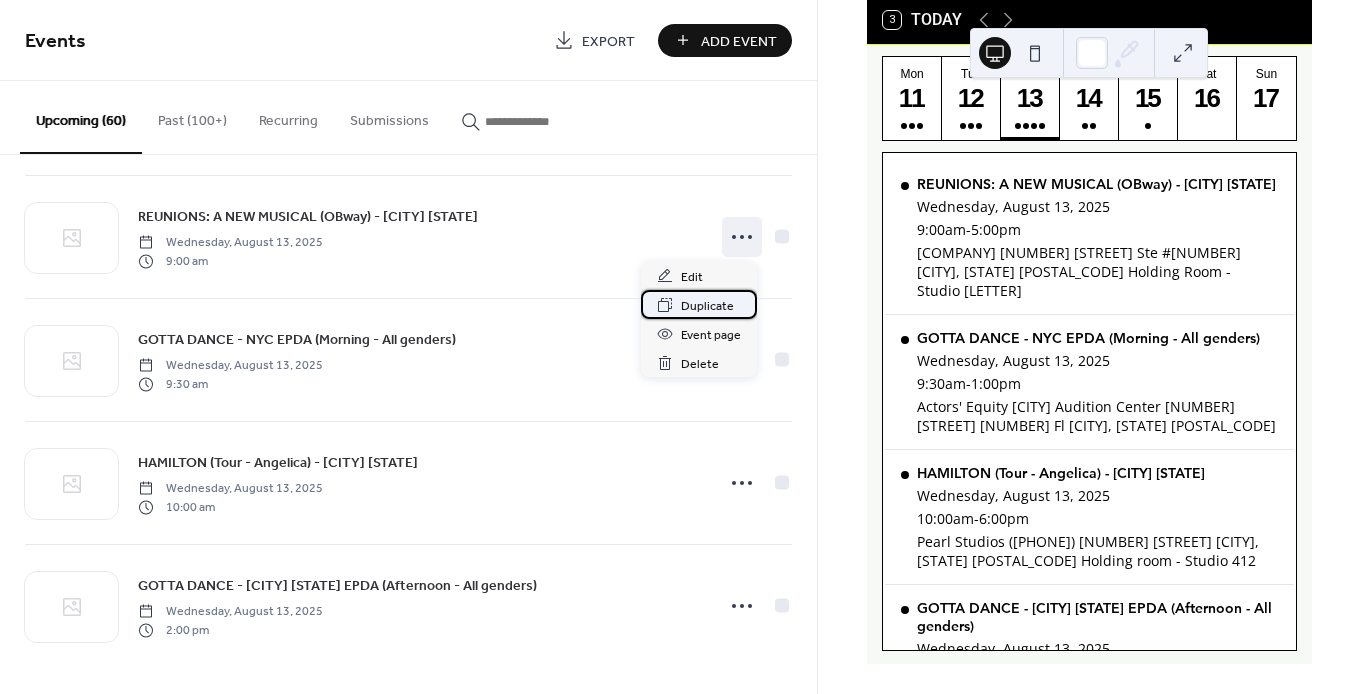 click on "Duplicate" at bounding box center (707, 306) 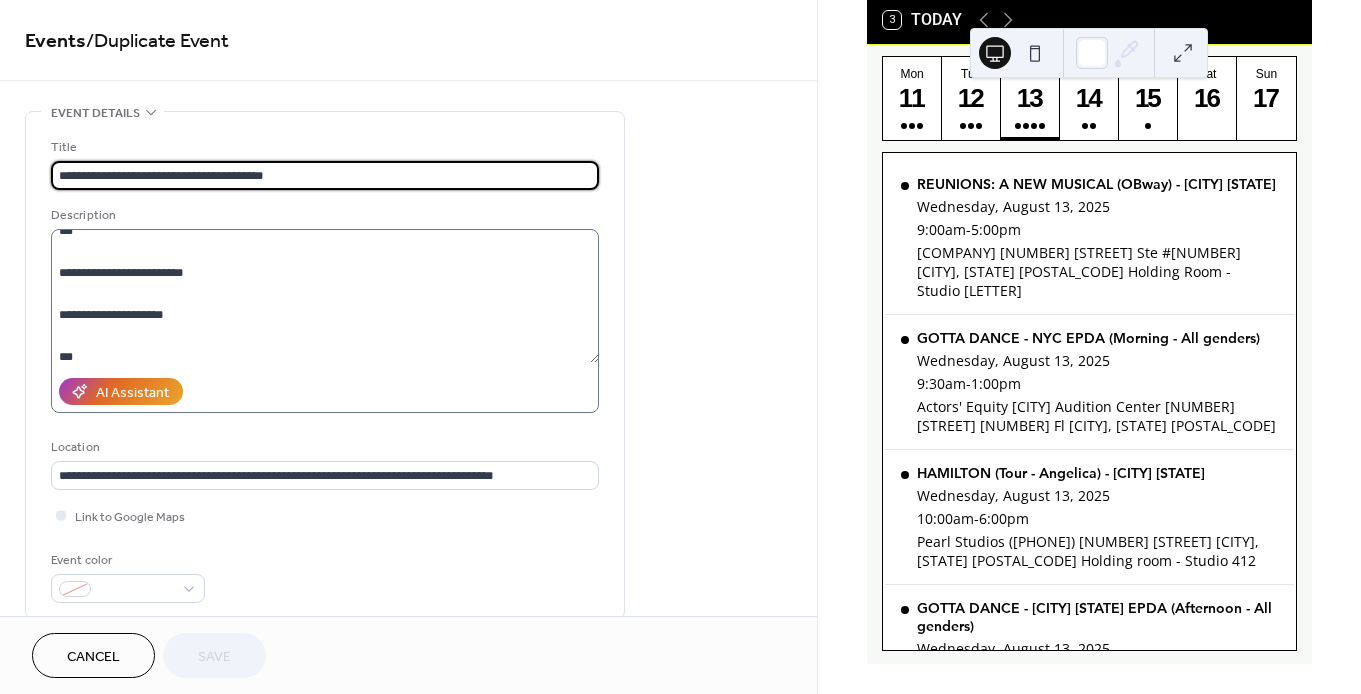 scroll, scrollTop: 275, scrollLeft: 0, axis: vertical 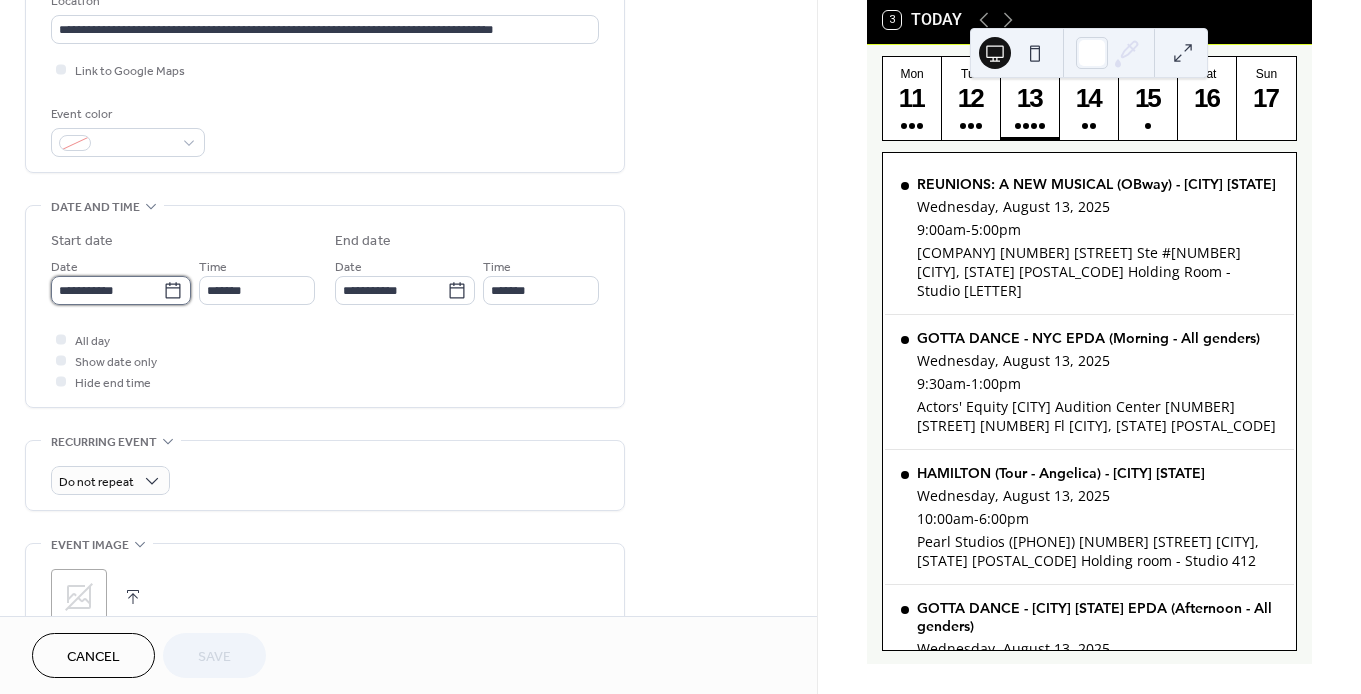 click on "**********" at bounding box center [107, 290] 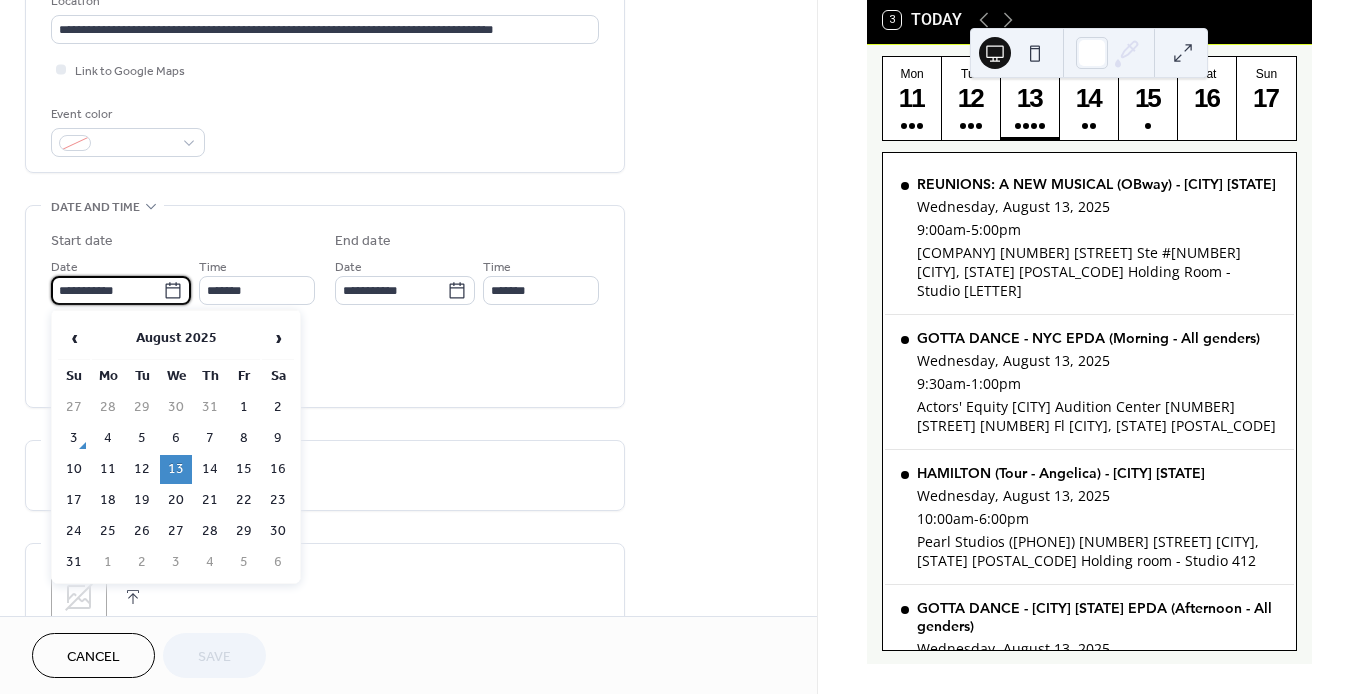 click on "18" at bounding box center [108, 500] 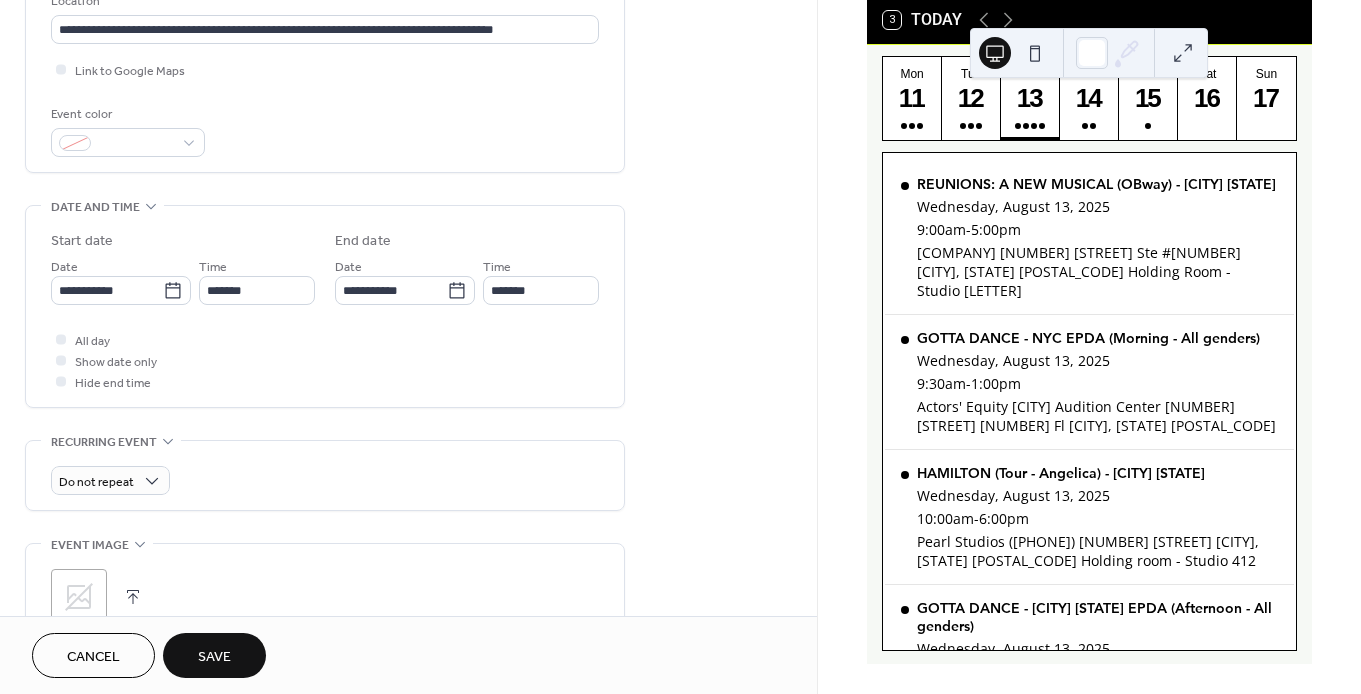 click on "Save" at bounding box center (214, 657) 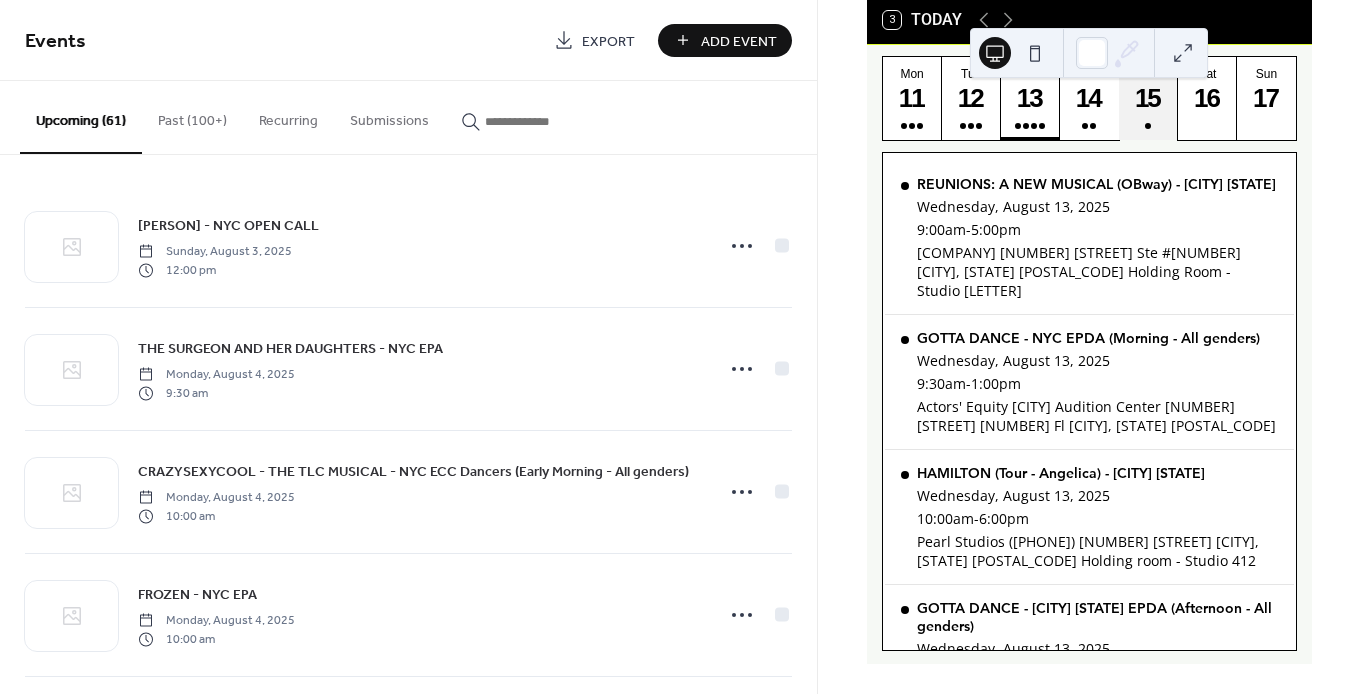 click on "15" at bounding box center [1147, 98] 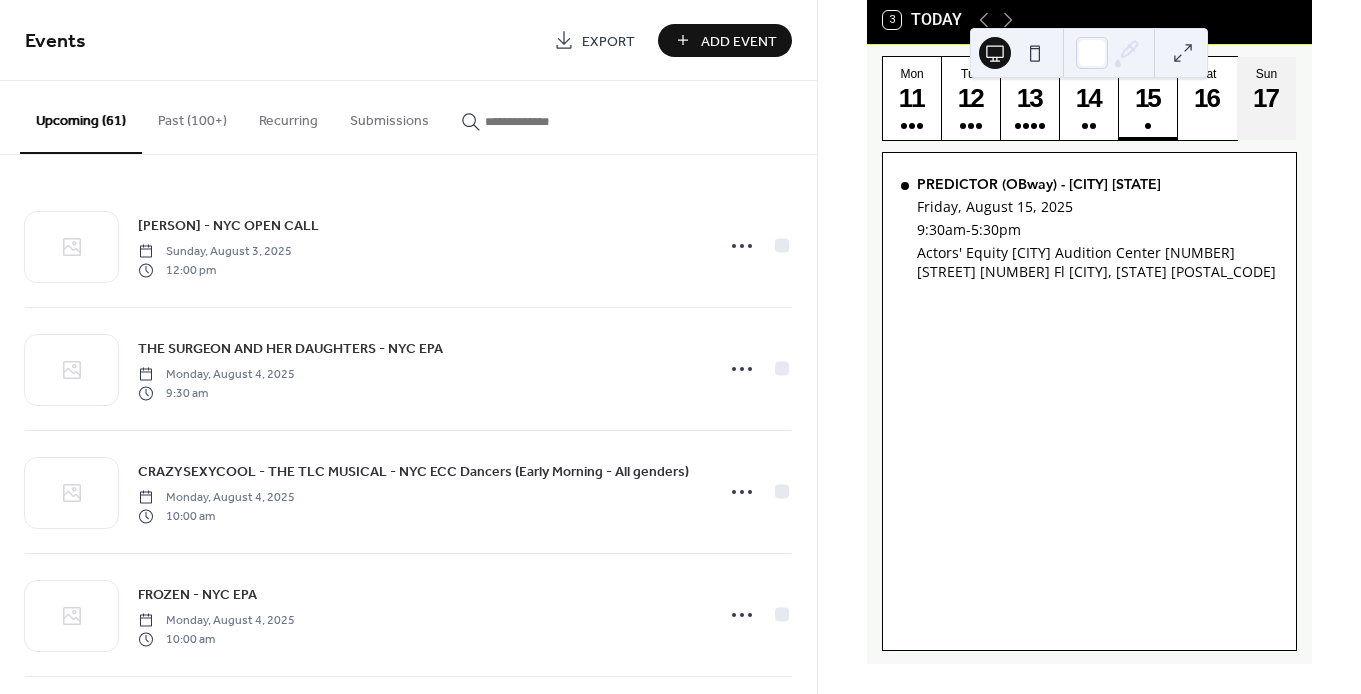click on "17" at bounding box center (1265, 98) 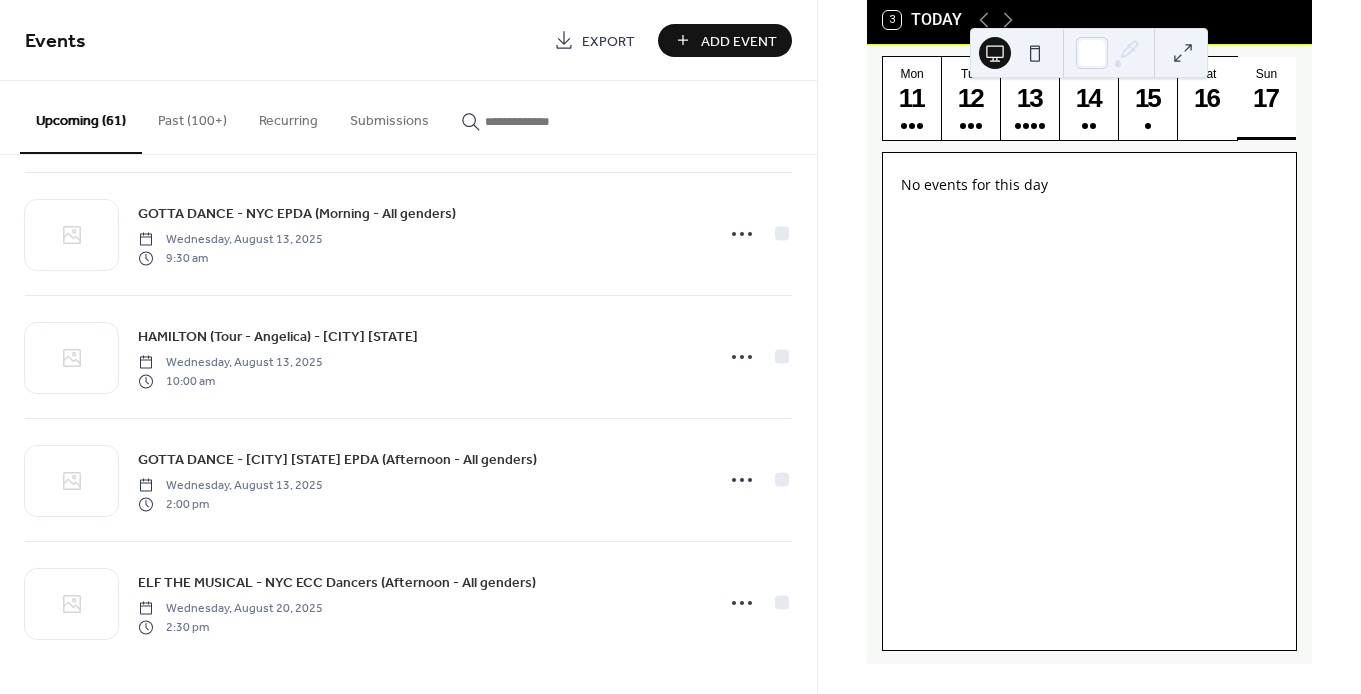 scroll, scrollTop: 5792, scrollLeft: 0, axis: vertical 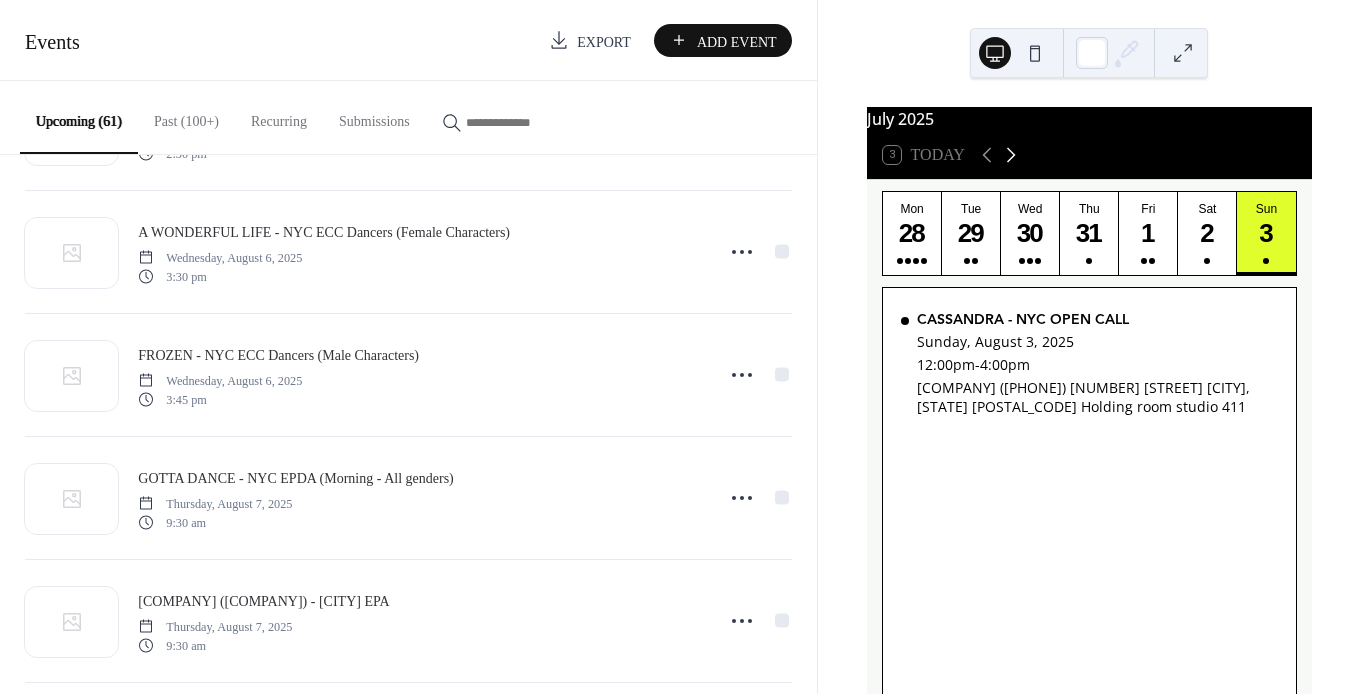 click 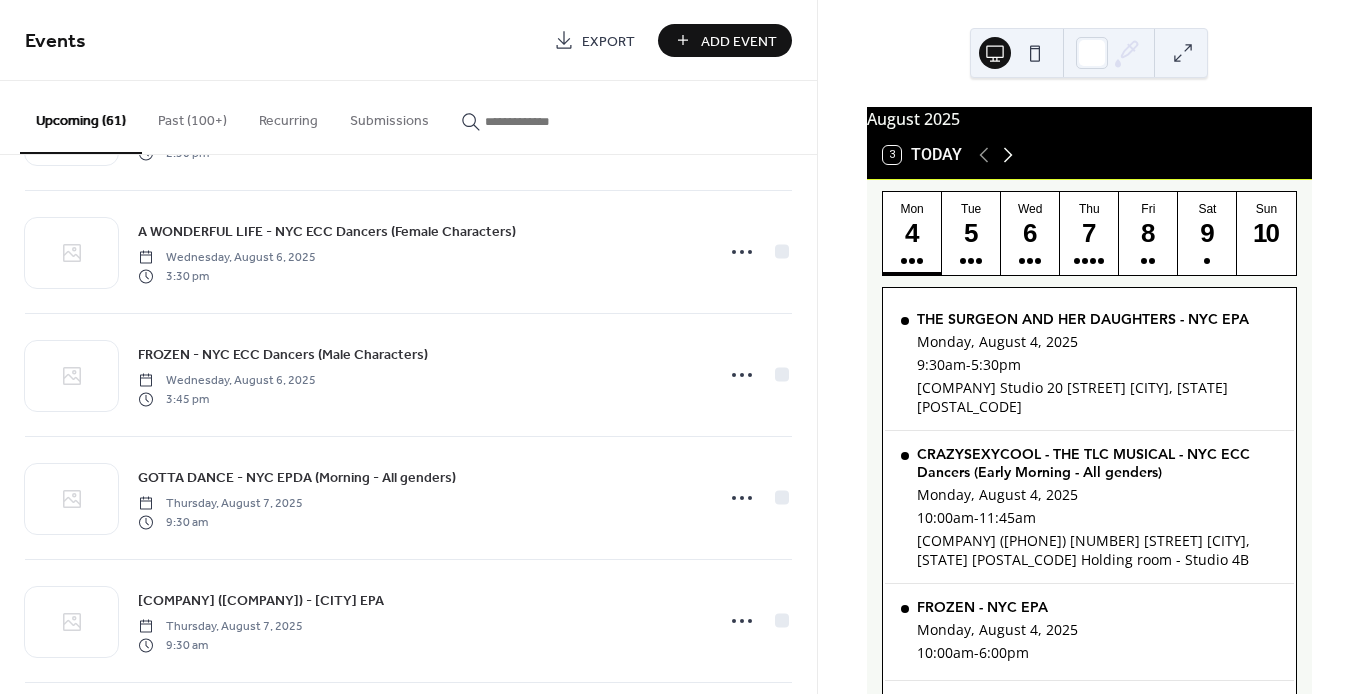 click 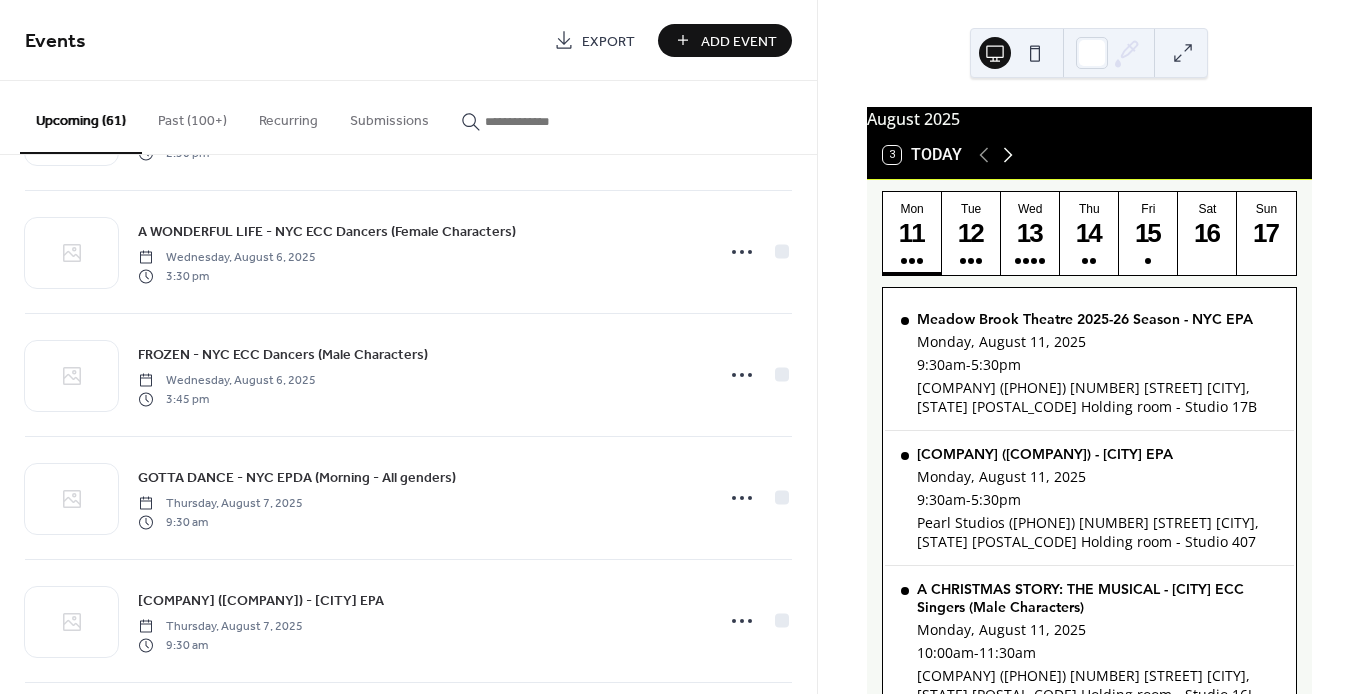 click 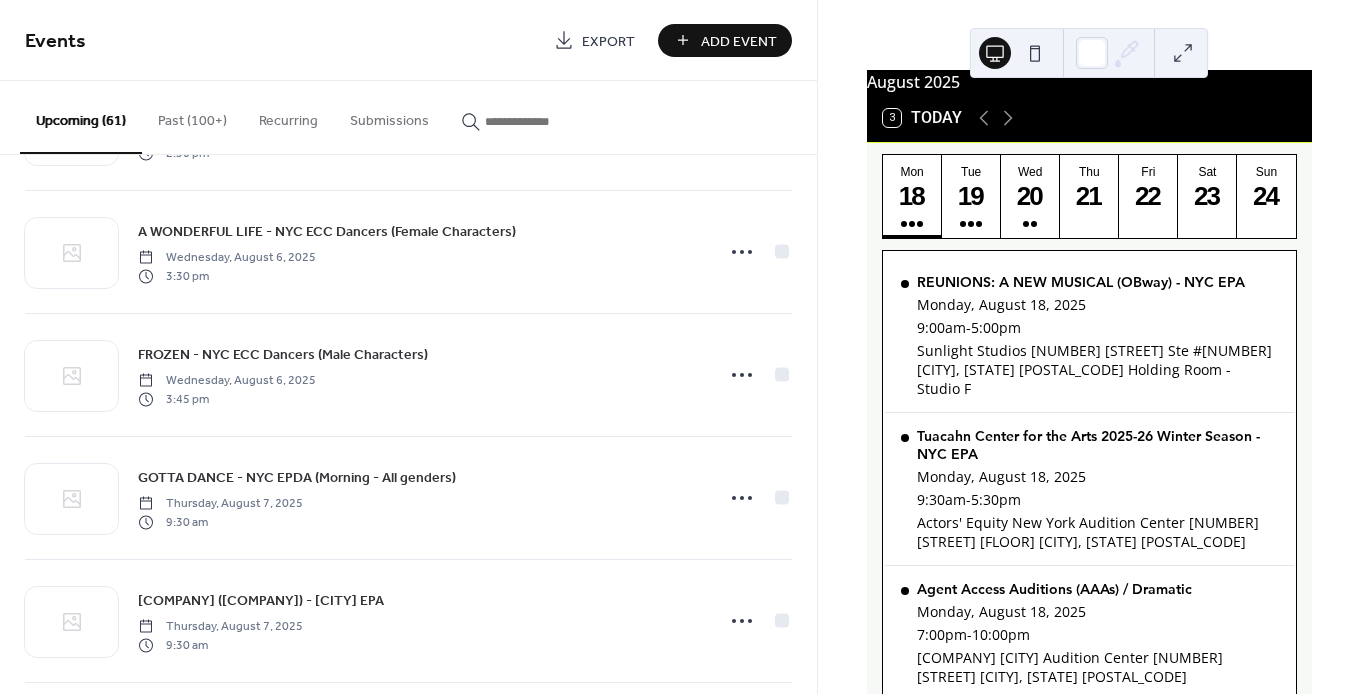 scroll, scrollTop: 16, scrollLeft: 0, axis: vertical 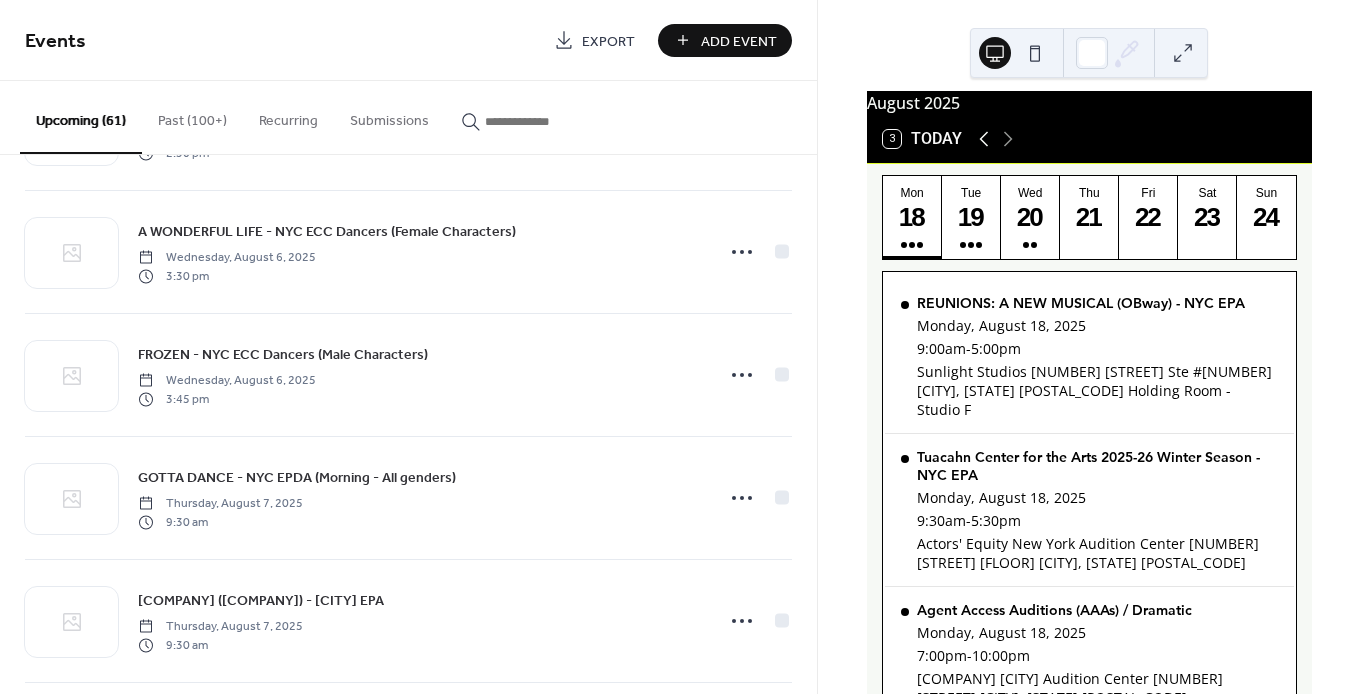 click 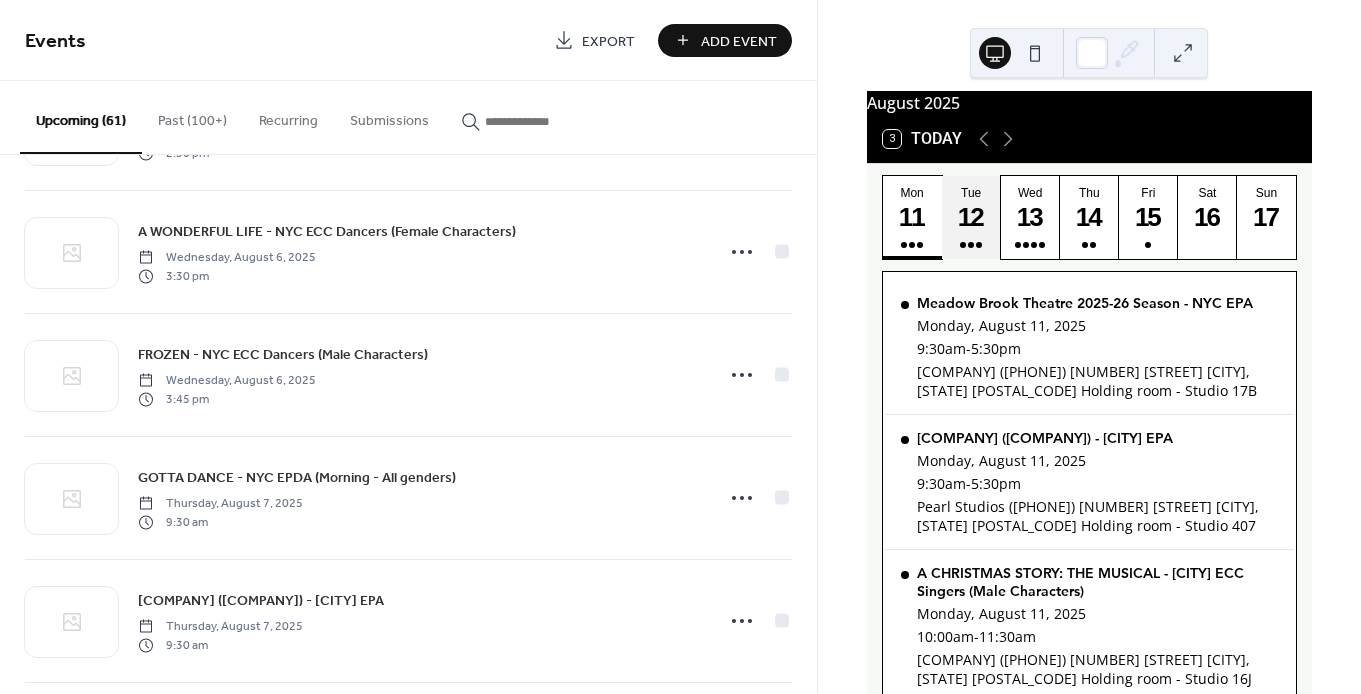 click at bounding box center [979, 245] 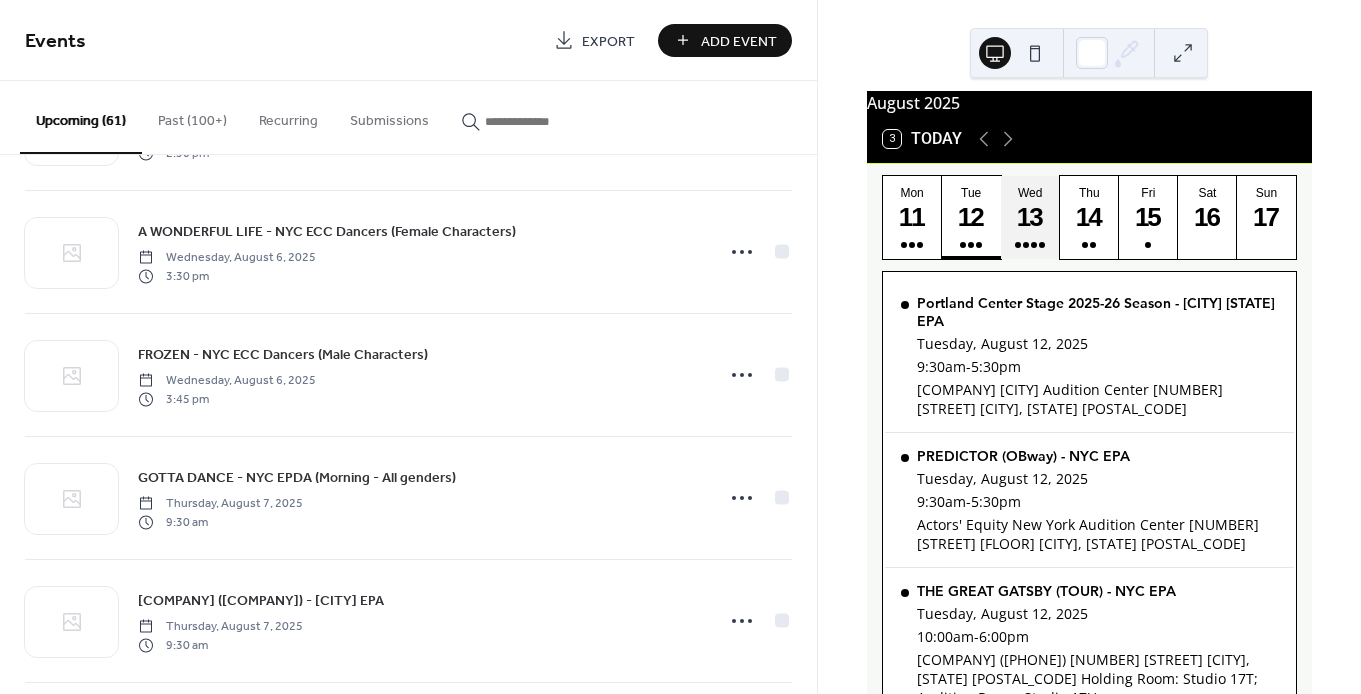 click on "13" at bounding box center (1029, 217) 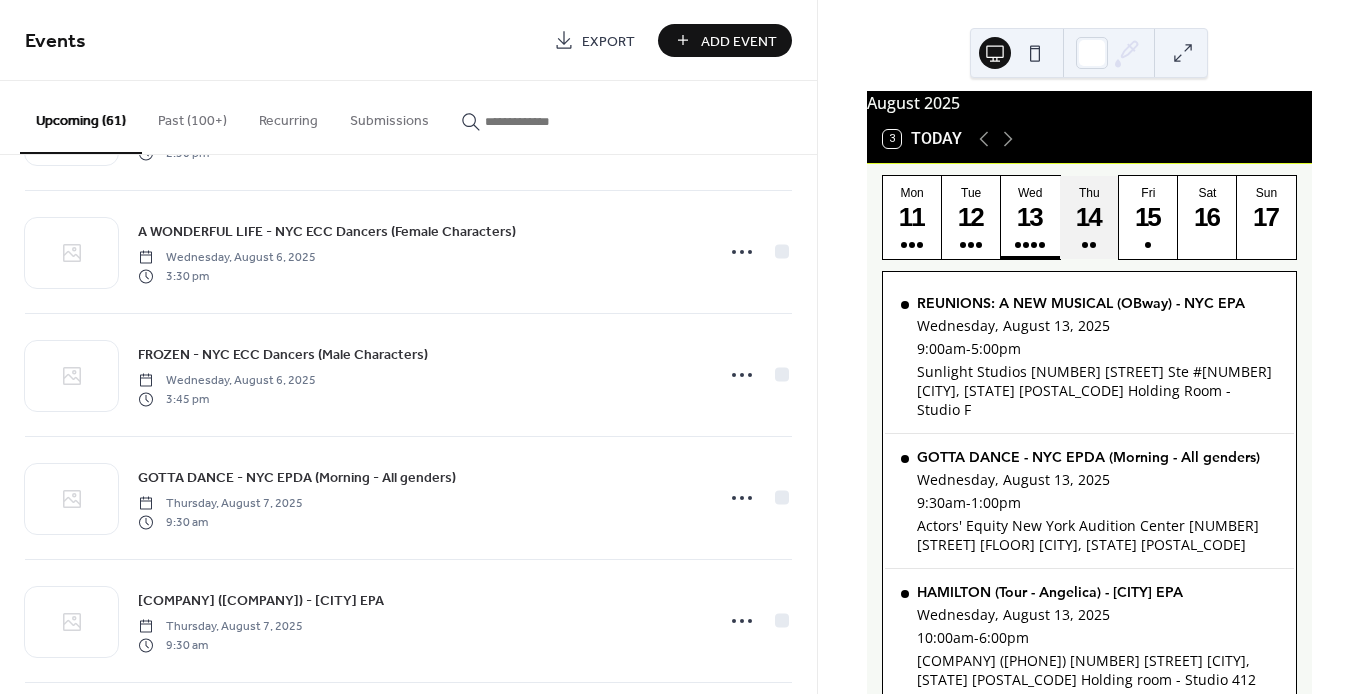 click on "14" at bounding box center [1088, 217] 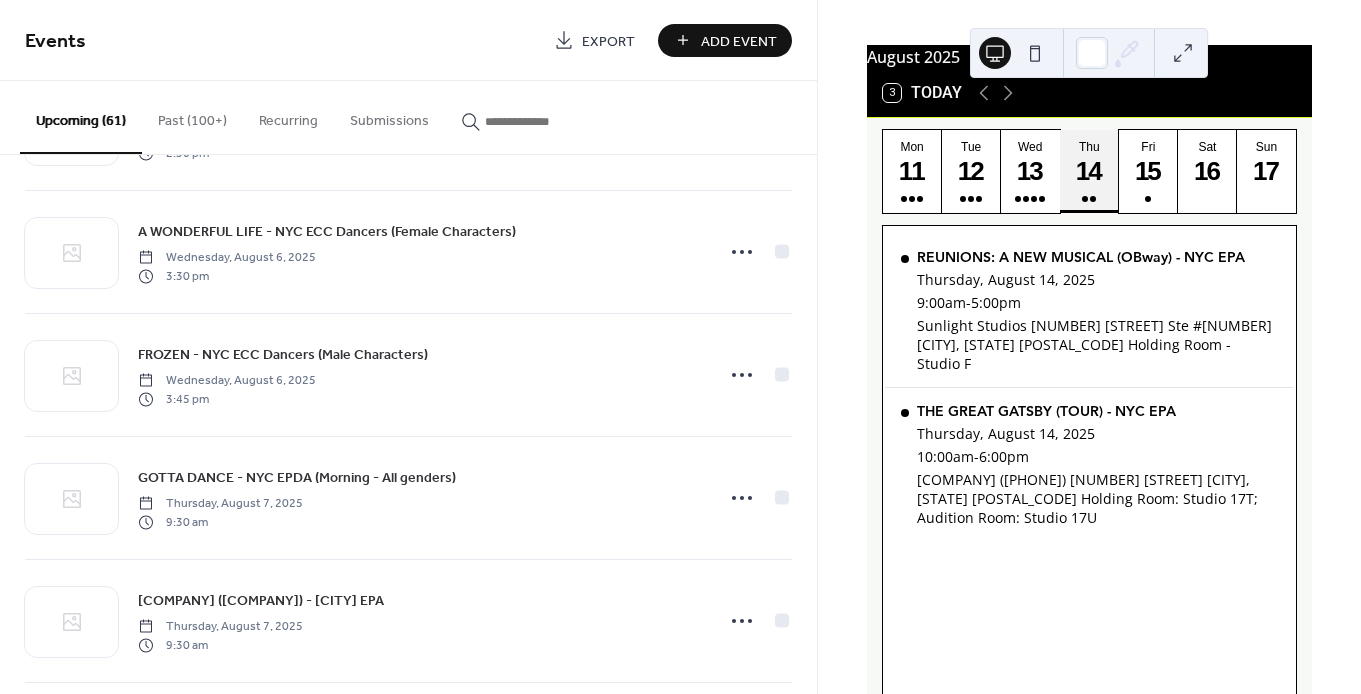 scroll, scrollTop: 57, scrollLeft: 0, axis: vertical 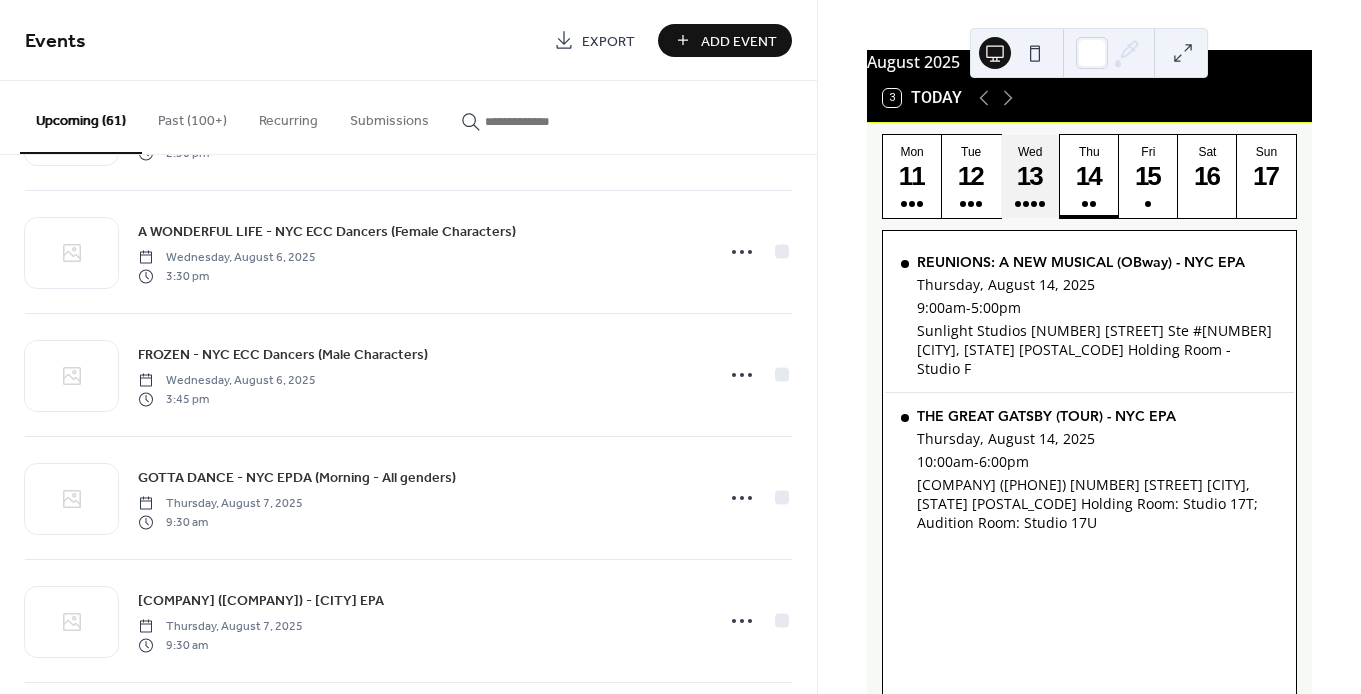 click on "13" at bounding box center [1029, 176] 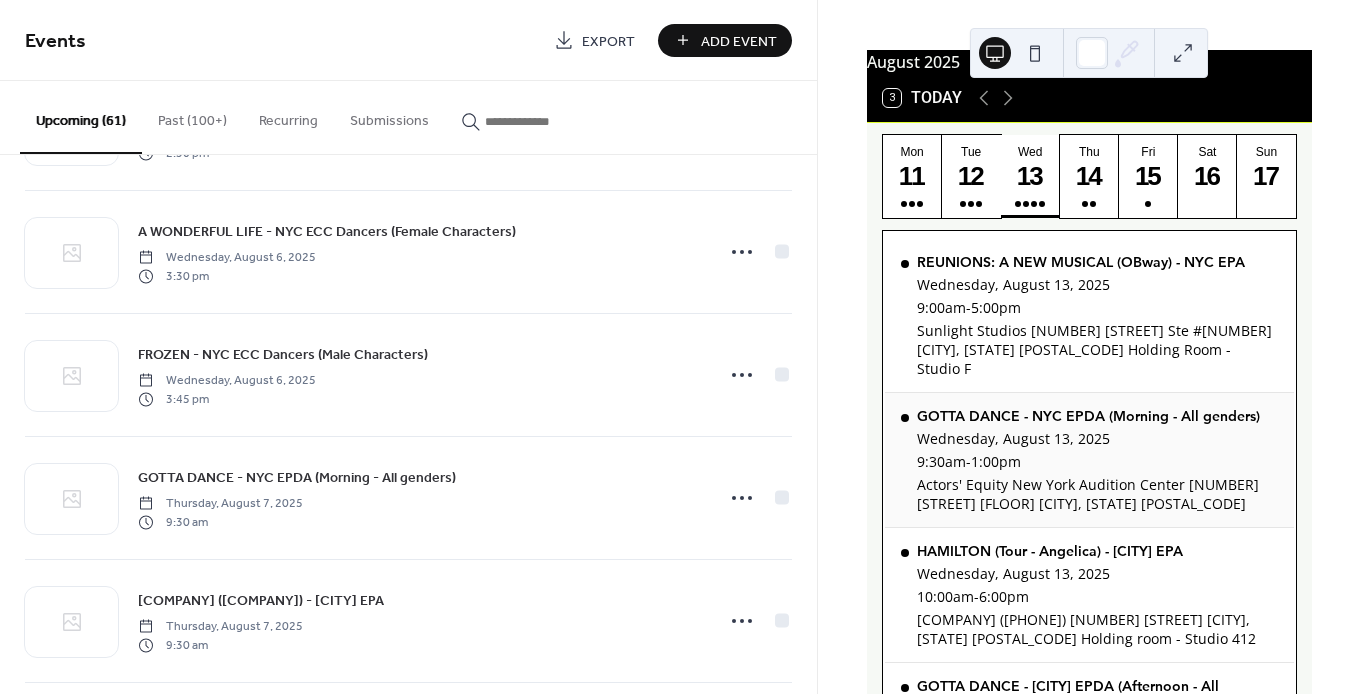 scroll, scrollTop: 78, scrollLeft: 0, axis: vertical 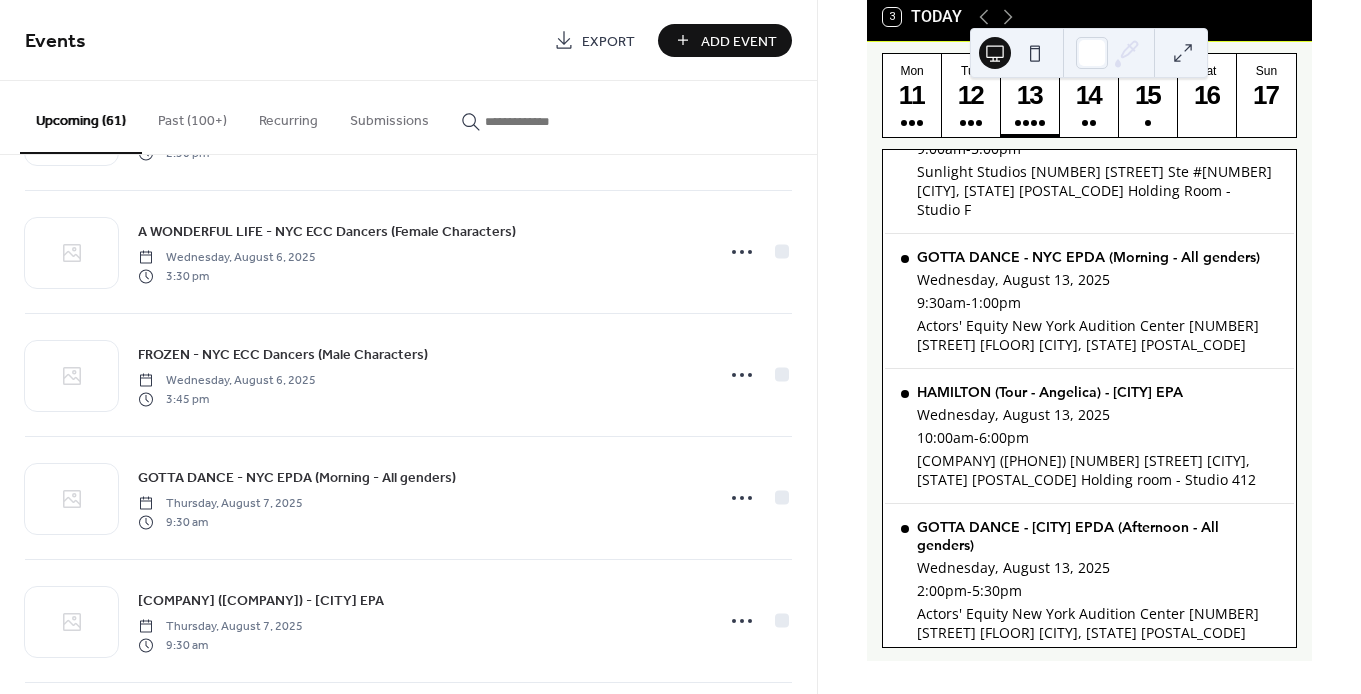 click on "Add Event" at bounding box center (739, 41) 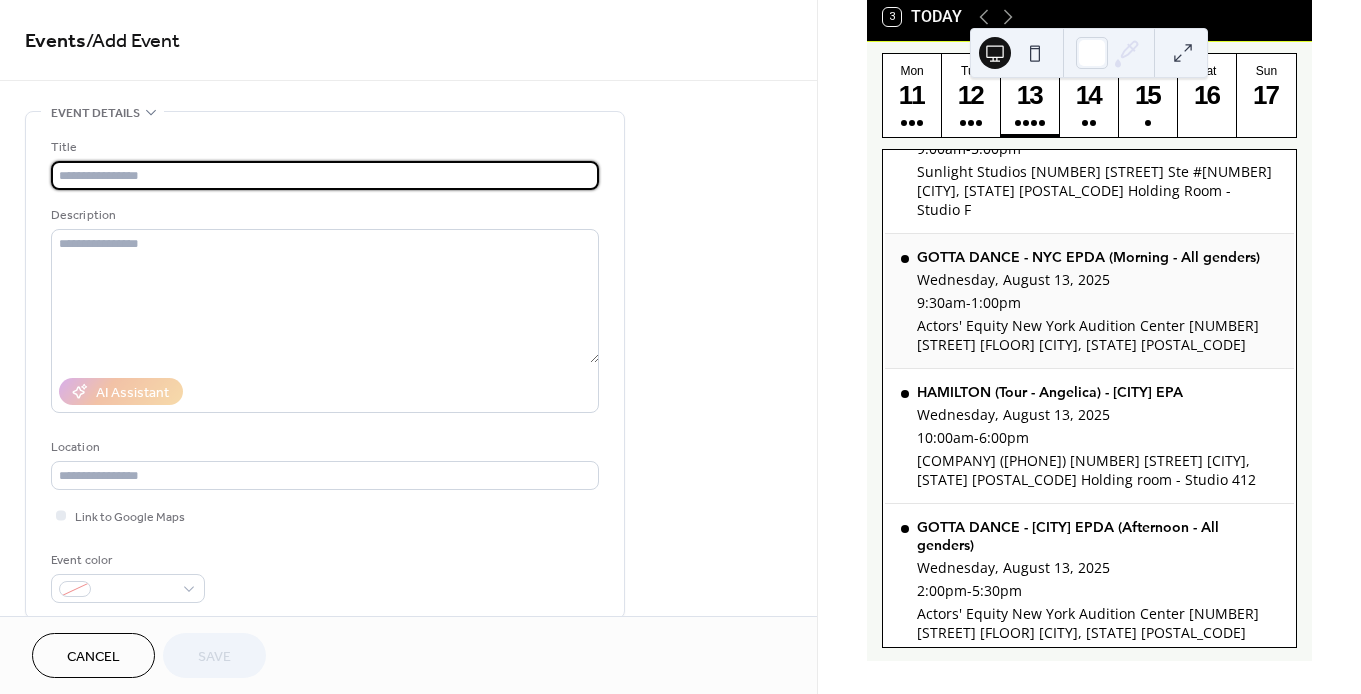 scroll, scrollTop: 0, scrollLeft: 0, axis: both 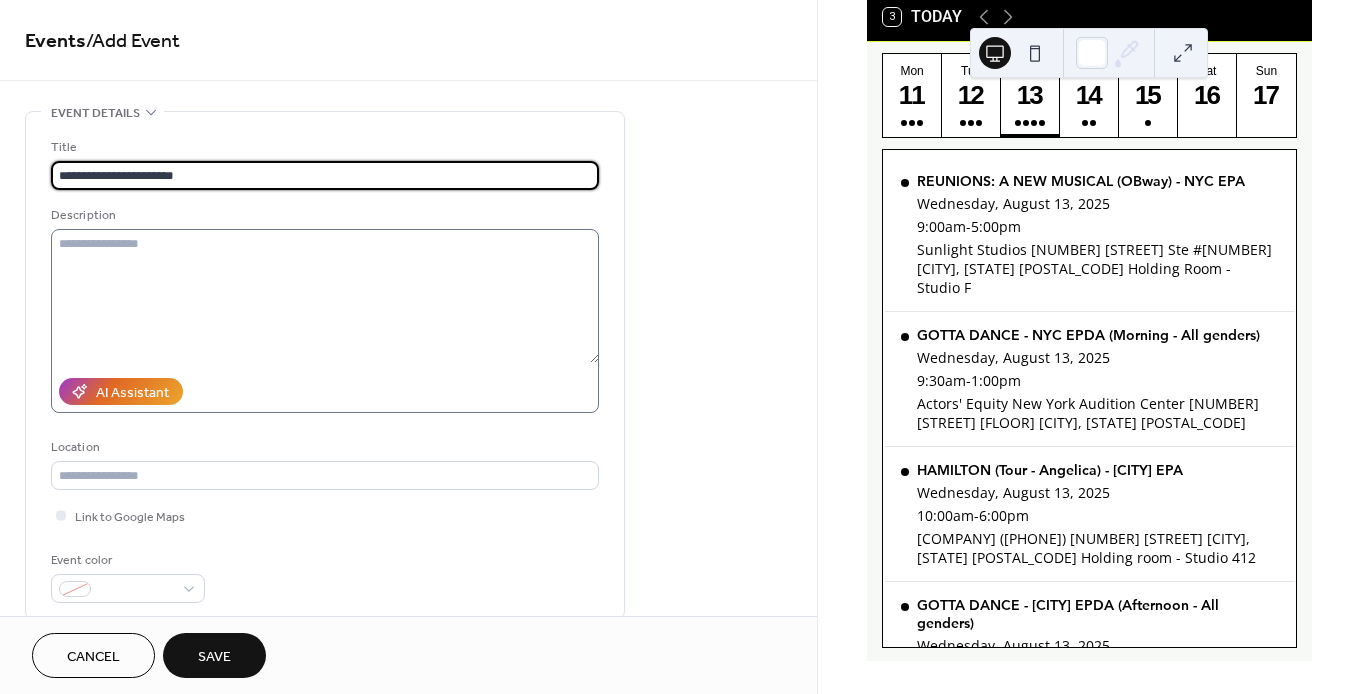 type on "**********" 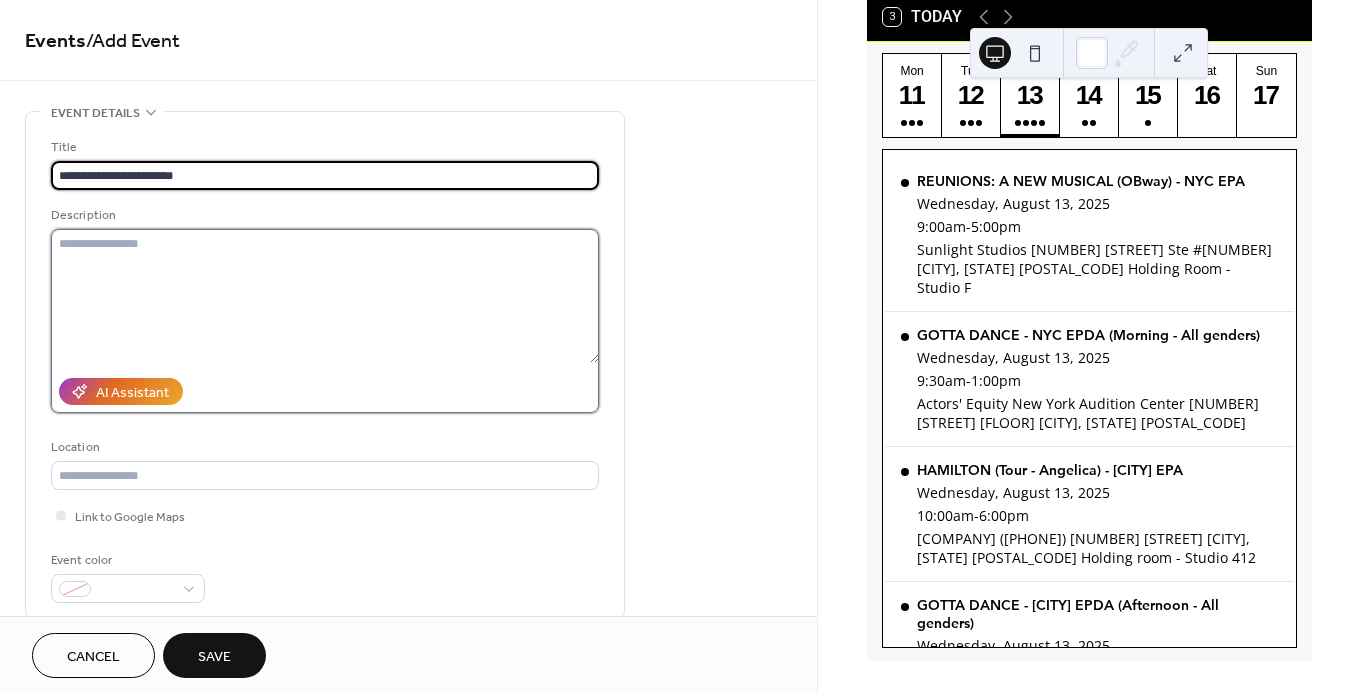 click at bounding box center [325, 296] 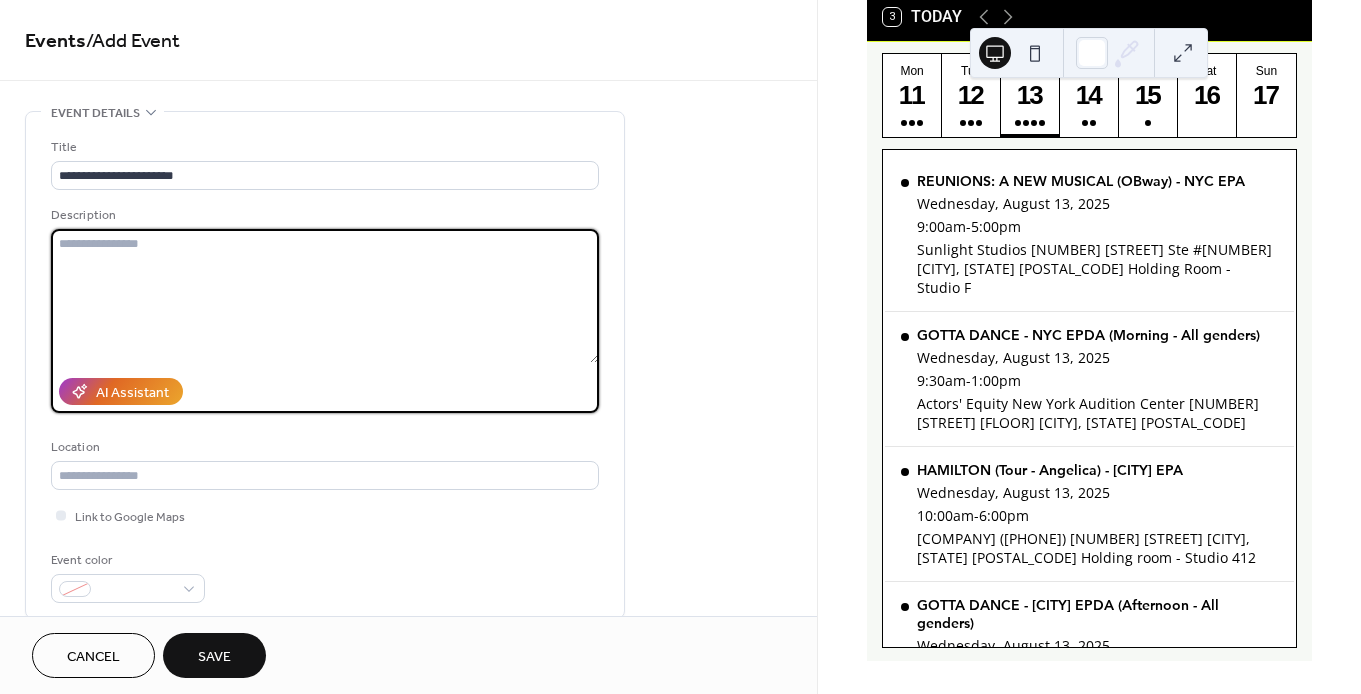 paste on "**********" 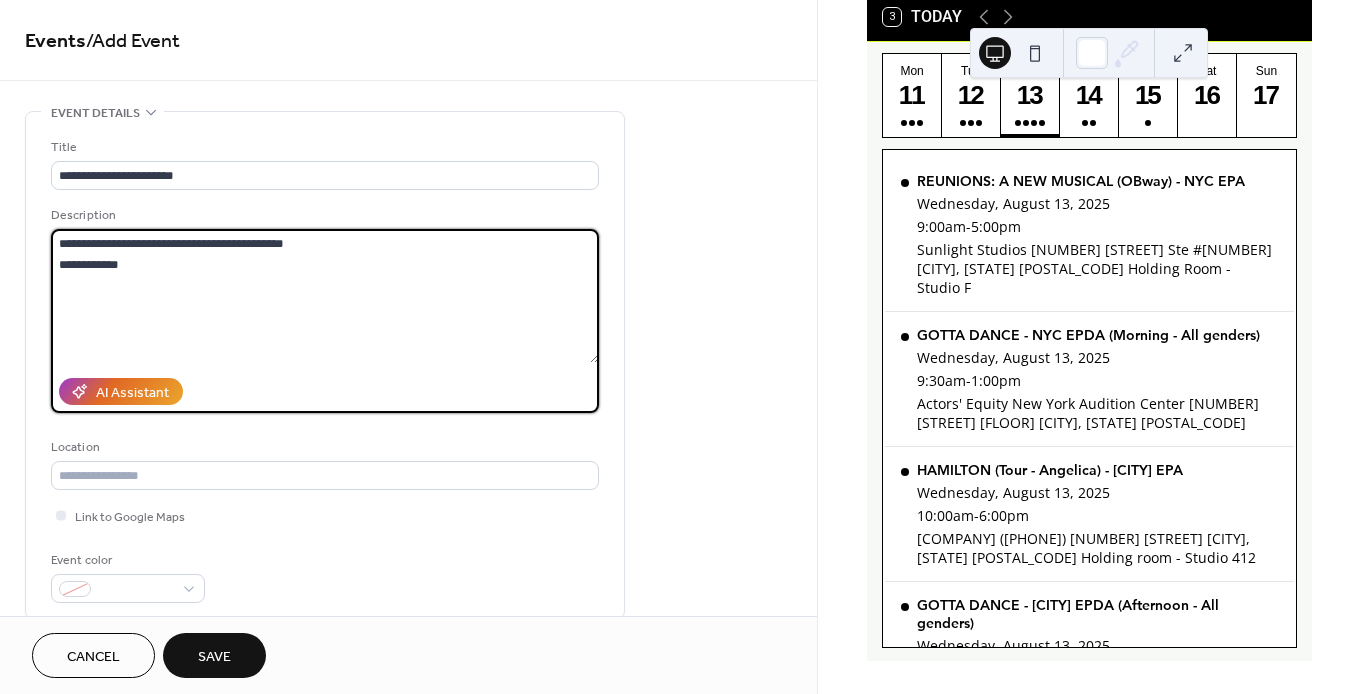 drag, startPoint x: 170, startPoint y: 269, endPoint x: 26, endPoint y: 267, distance: 144.01389 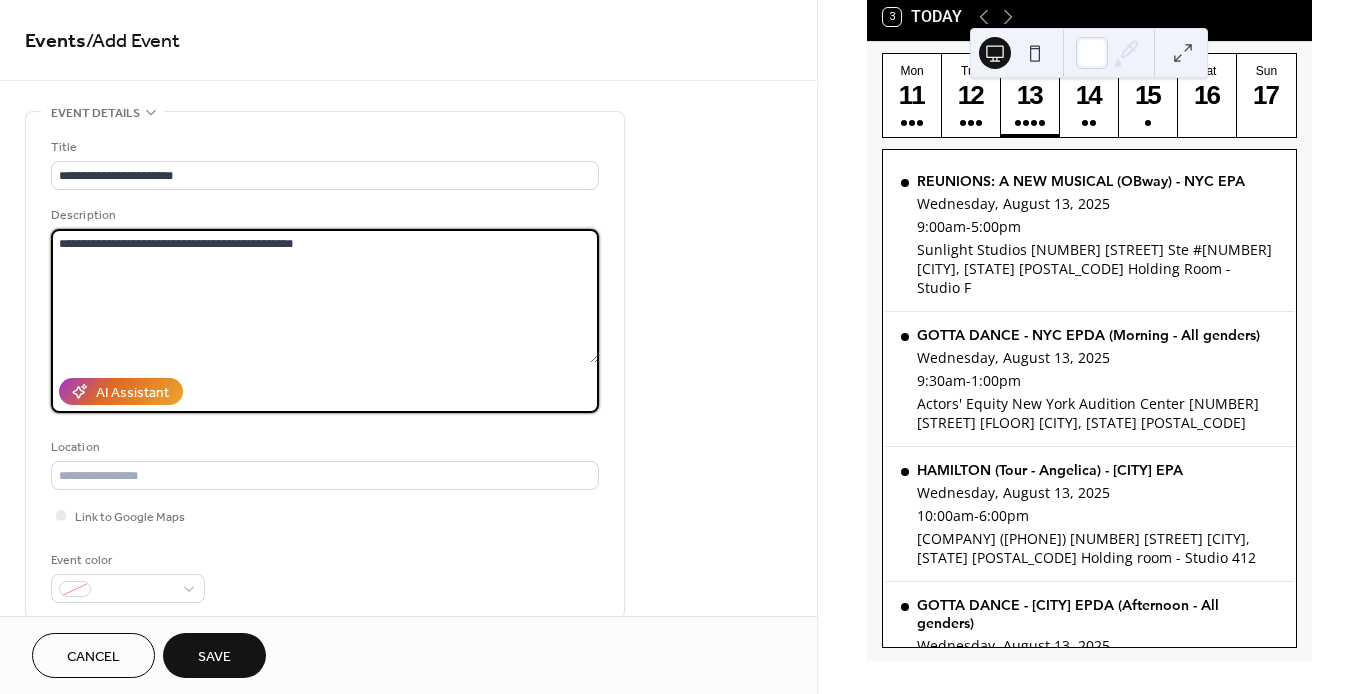 paste on "**********" 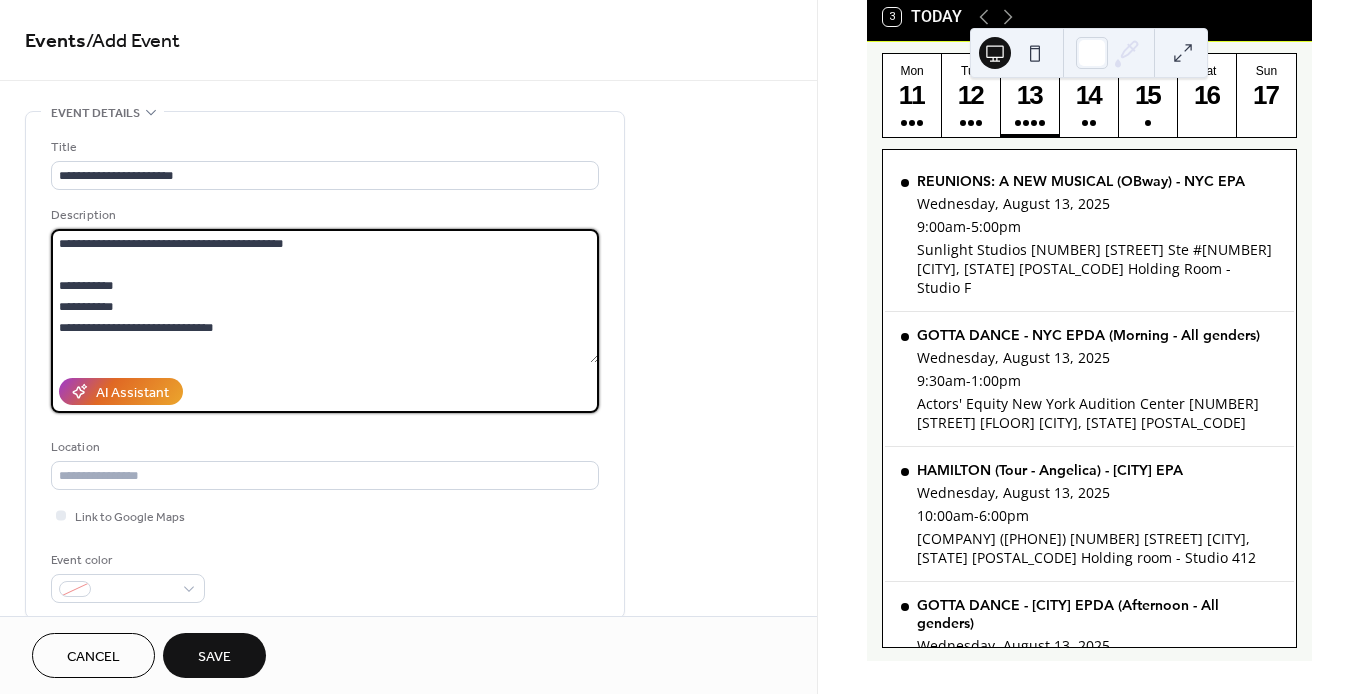 scroll, scrollTop: 2643, scrollLeft: 0, axis: vertical 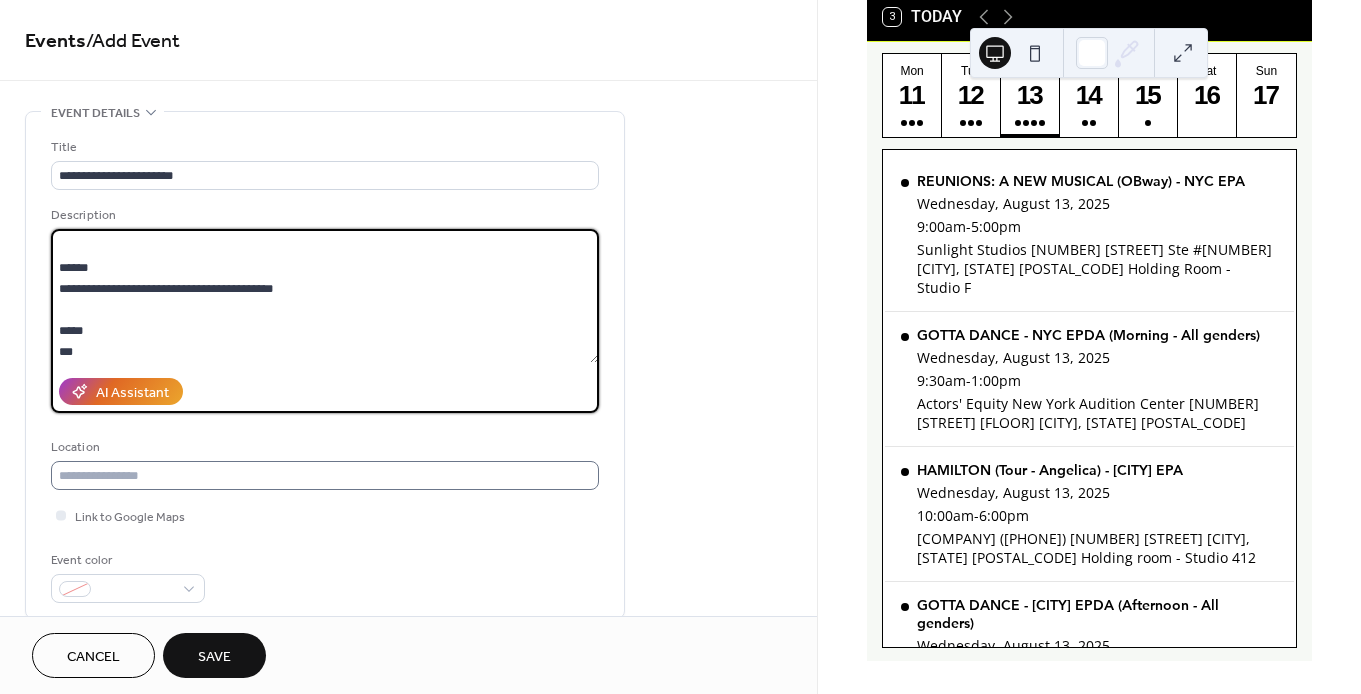 type on "**********" 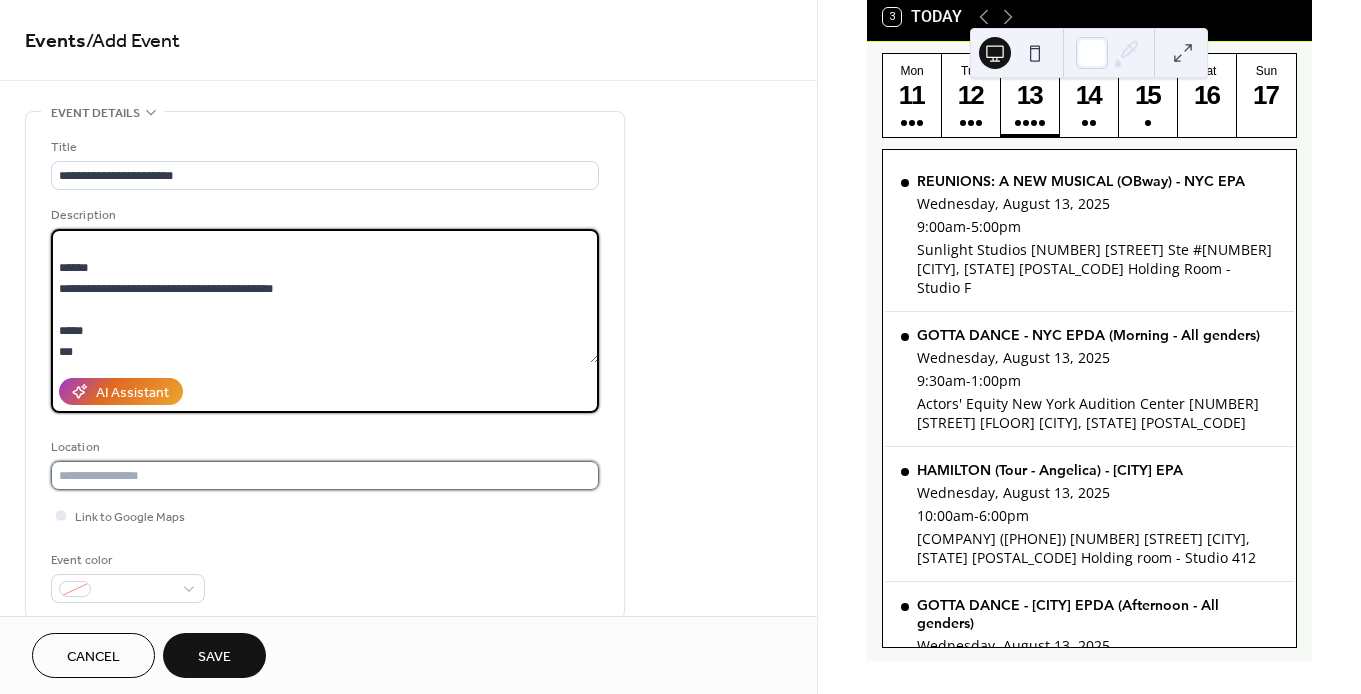 click at bounding box center (325, 475) 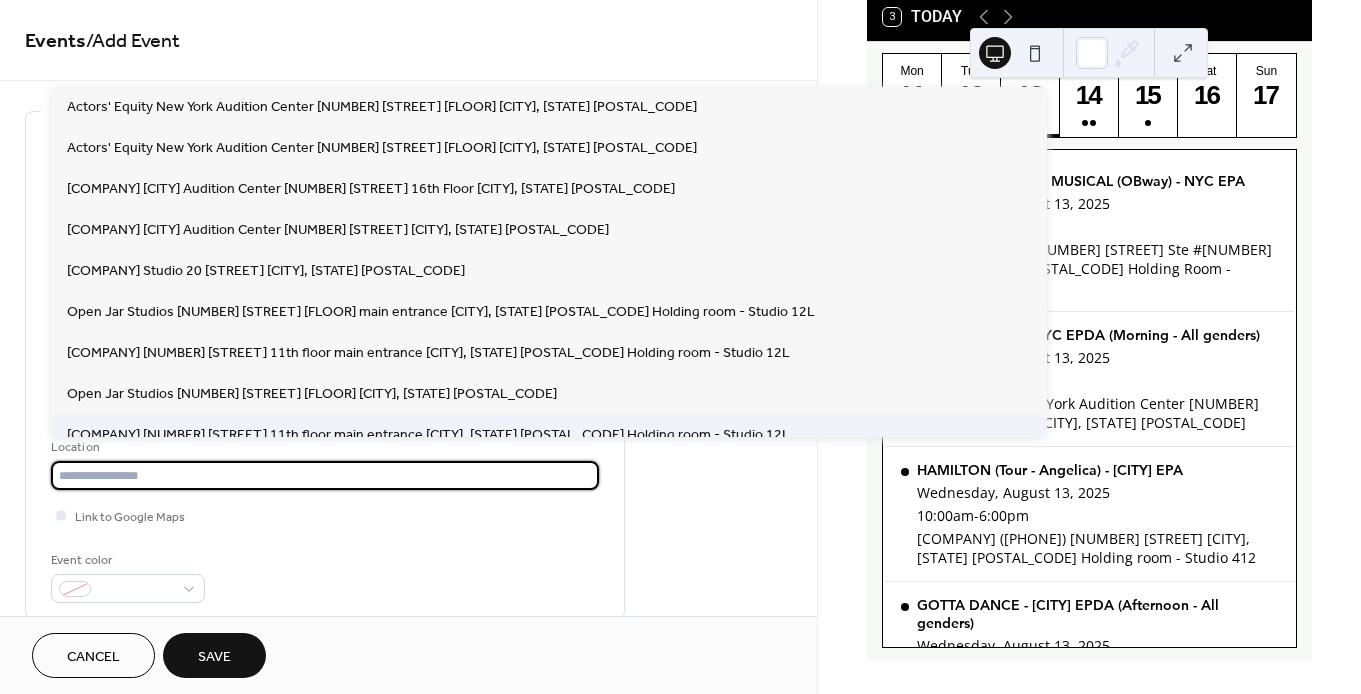 paste on "**********" 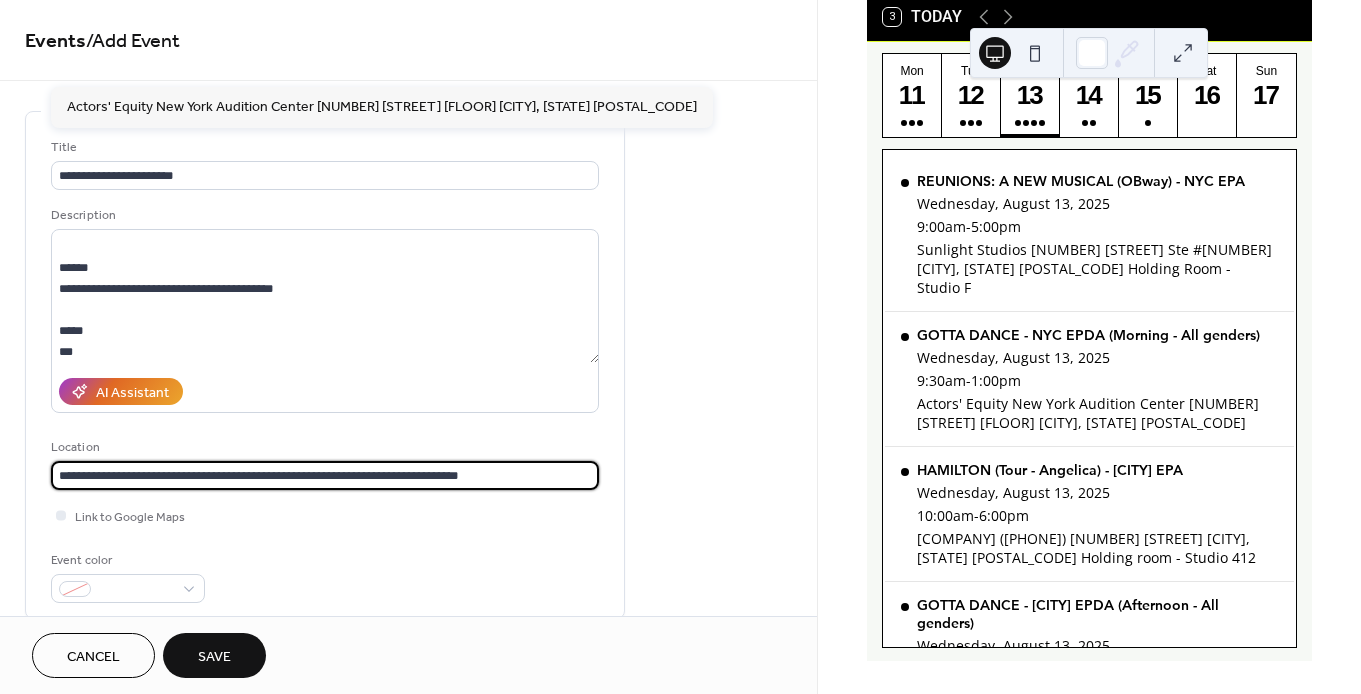 type on "**********" 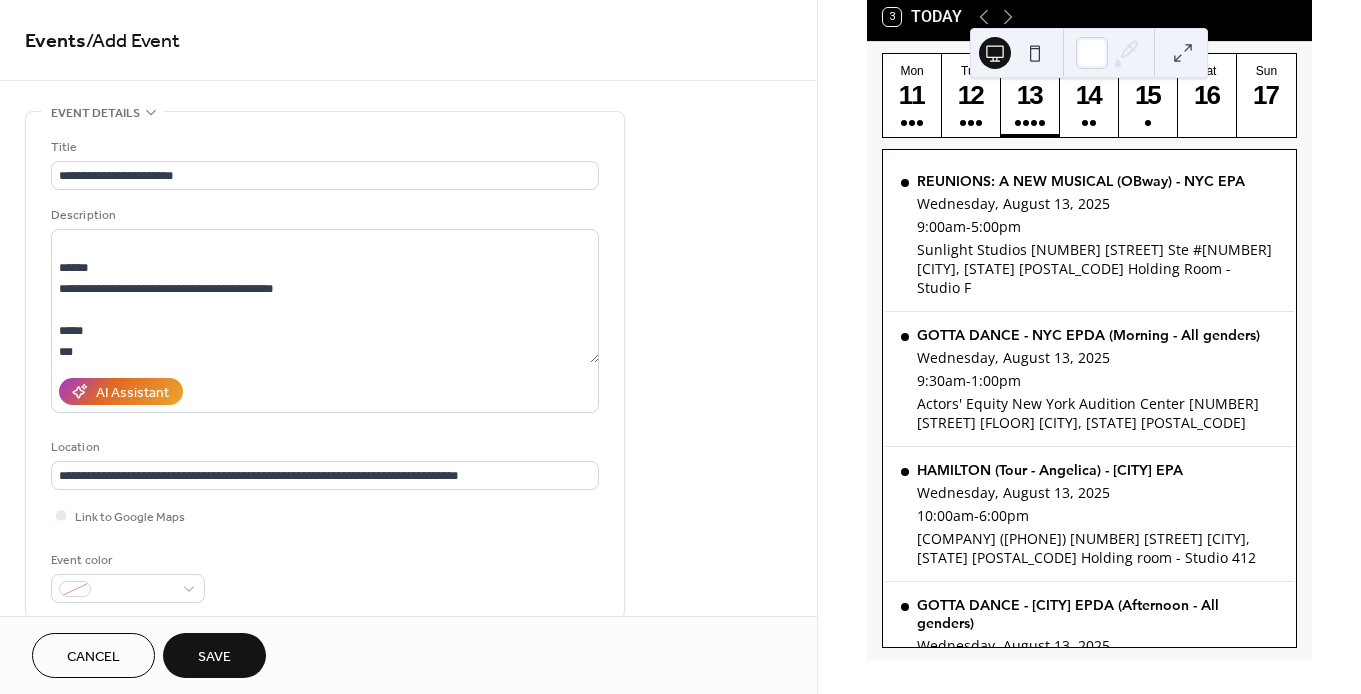 click on "Event color" at bounding box center [325, 576] 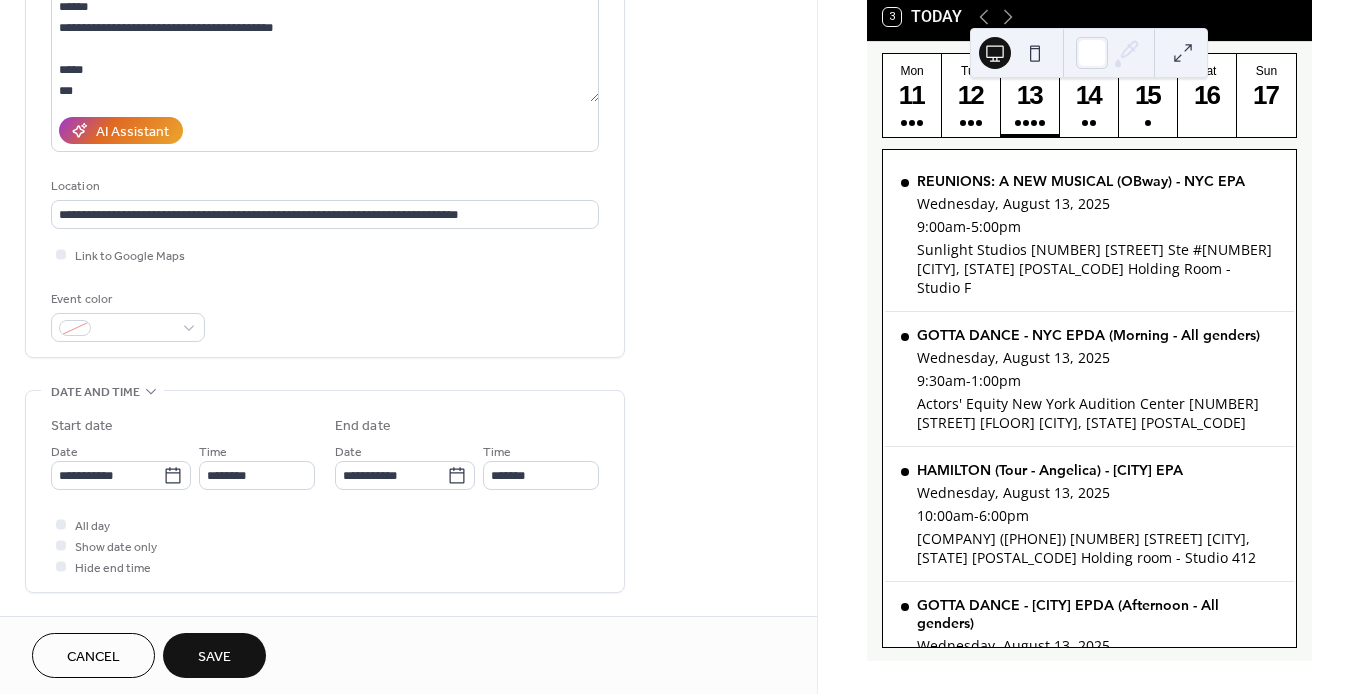 scroll, scrollTop: 257, scrollLeft: 0, axis: vertical 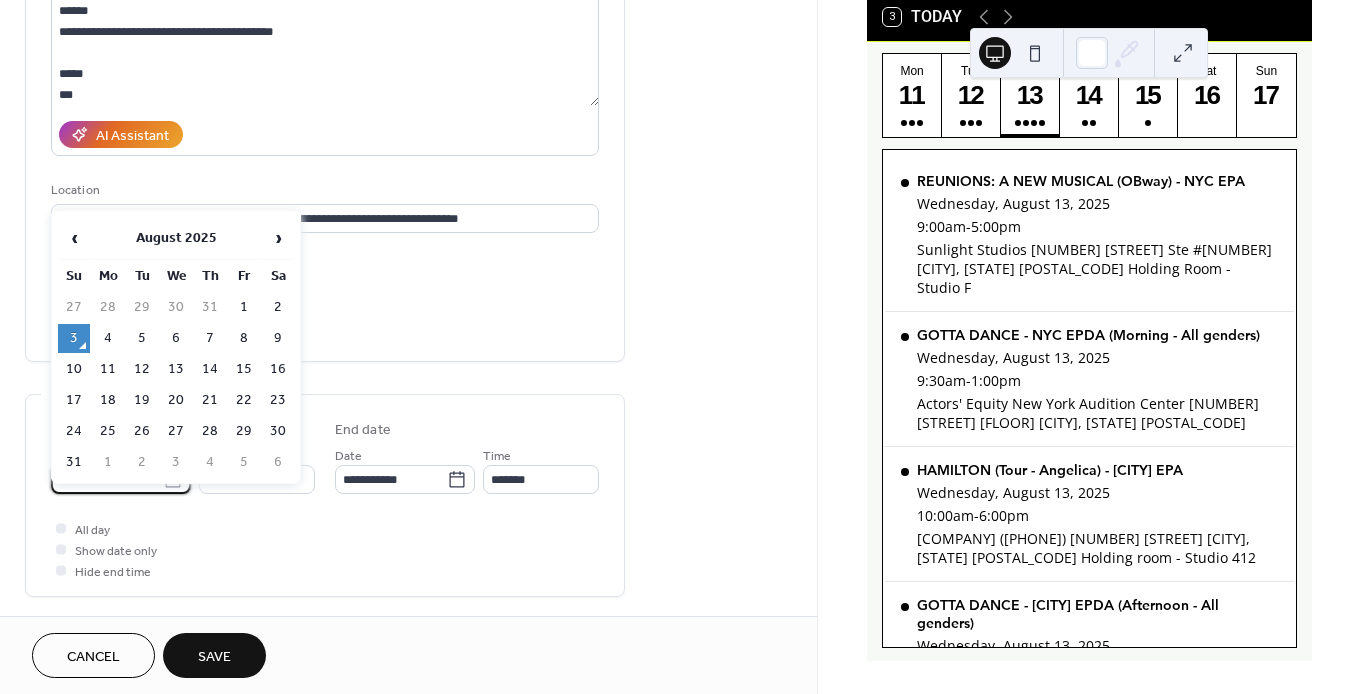 click on "**********" at bounding box center [680, 347] 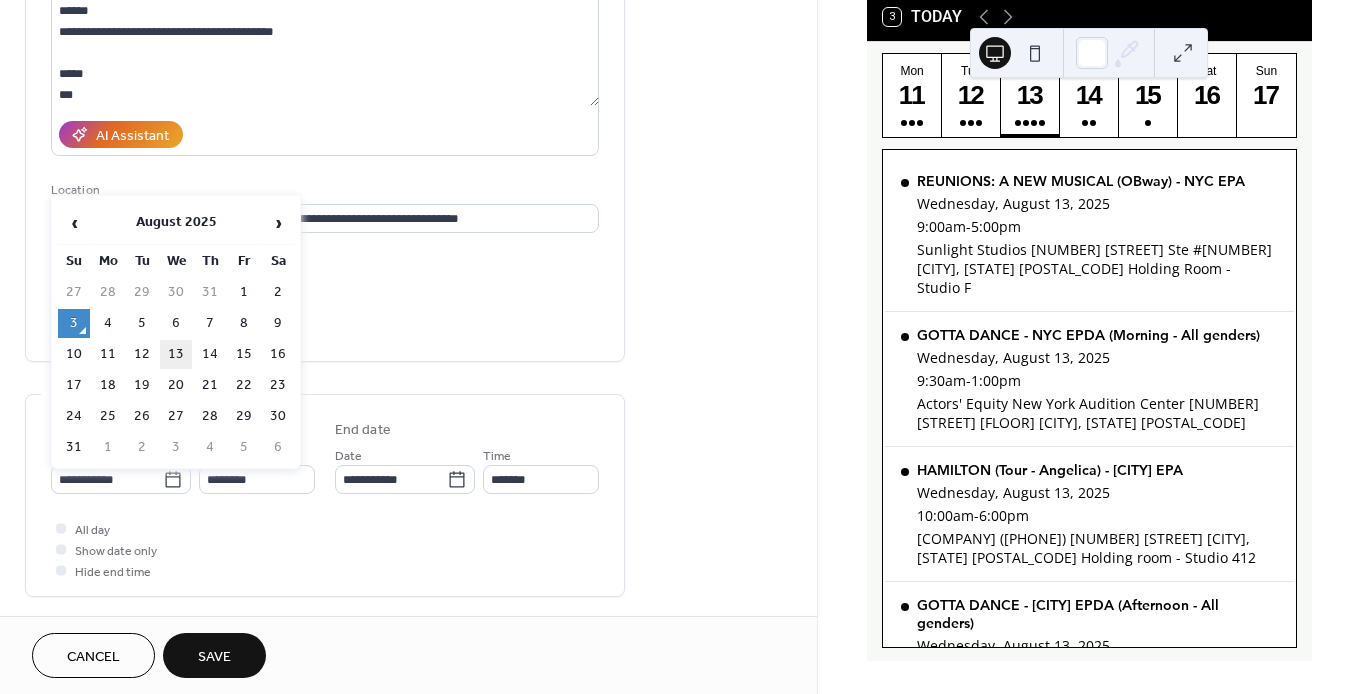 click on "13" at bounding box center [176, 354] 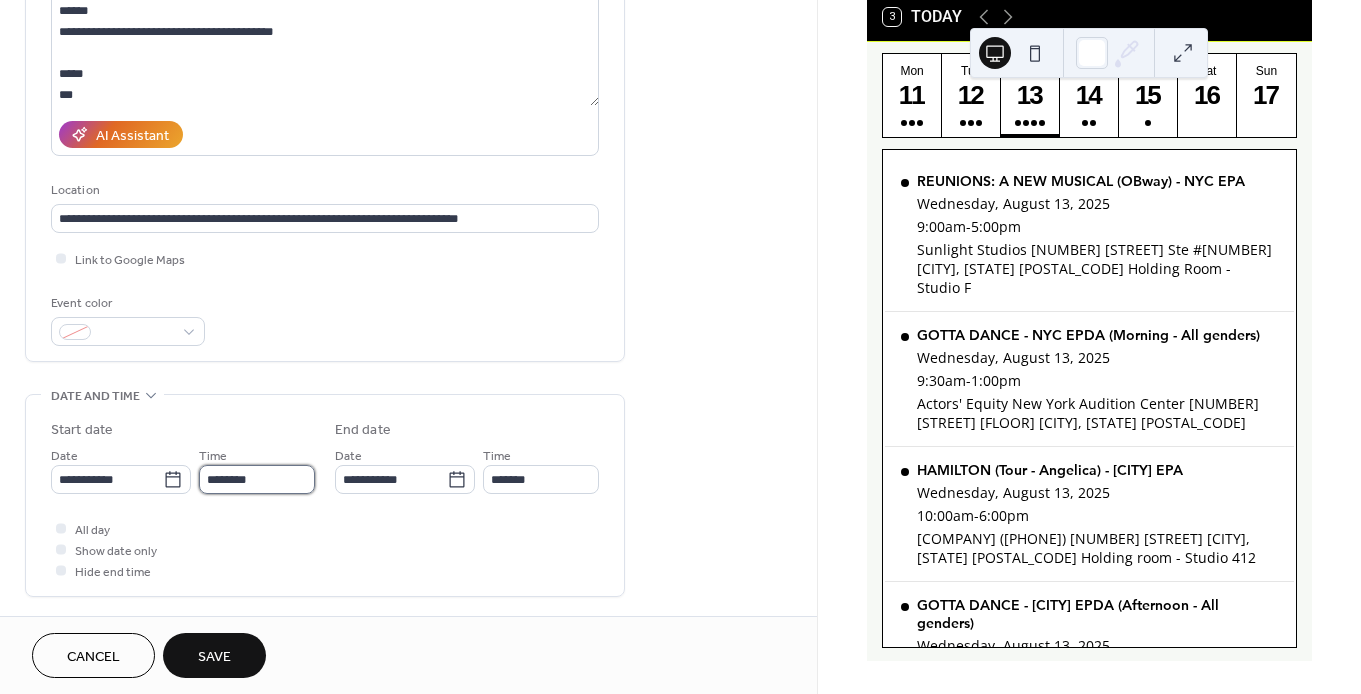 click on "********" at bounding box center (257, 479) 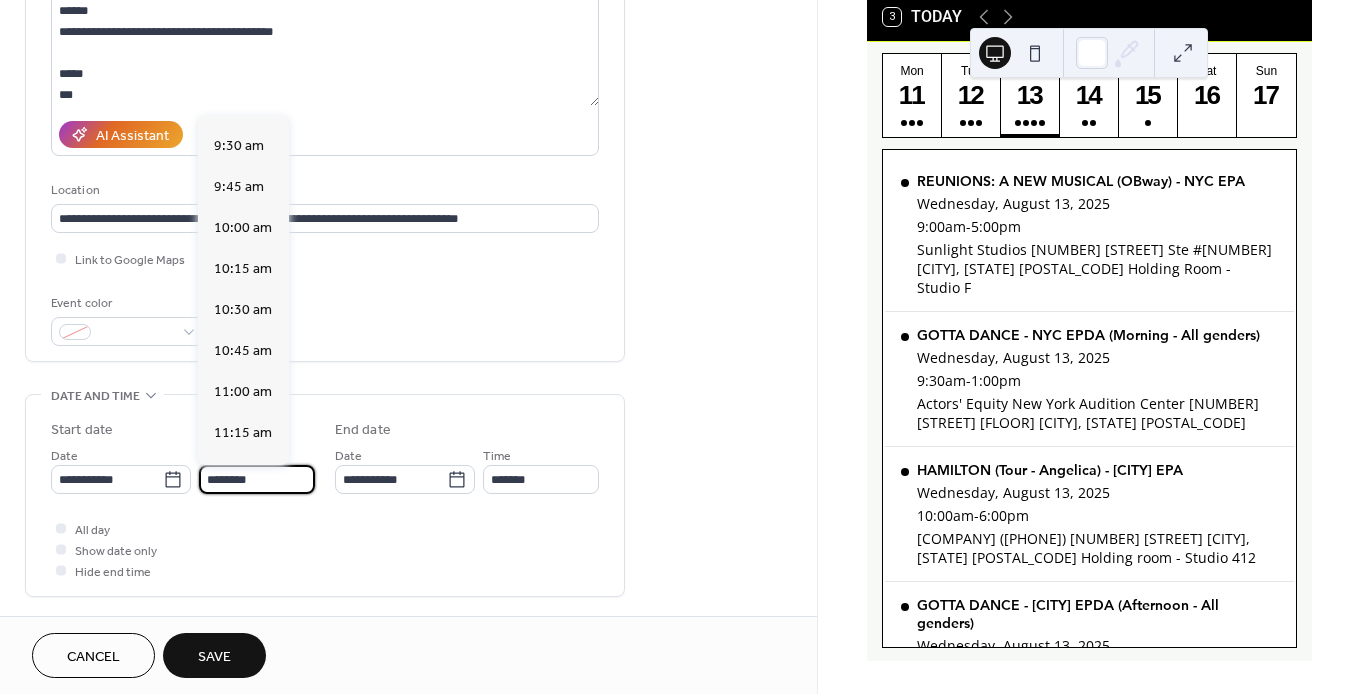scroll, scrollTop: 1542, scrollLeft: 0, axis: vertical 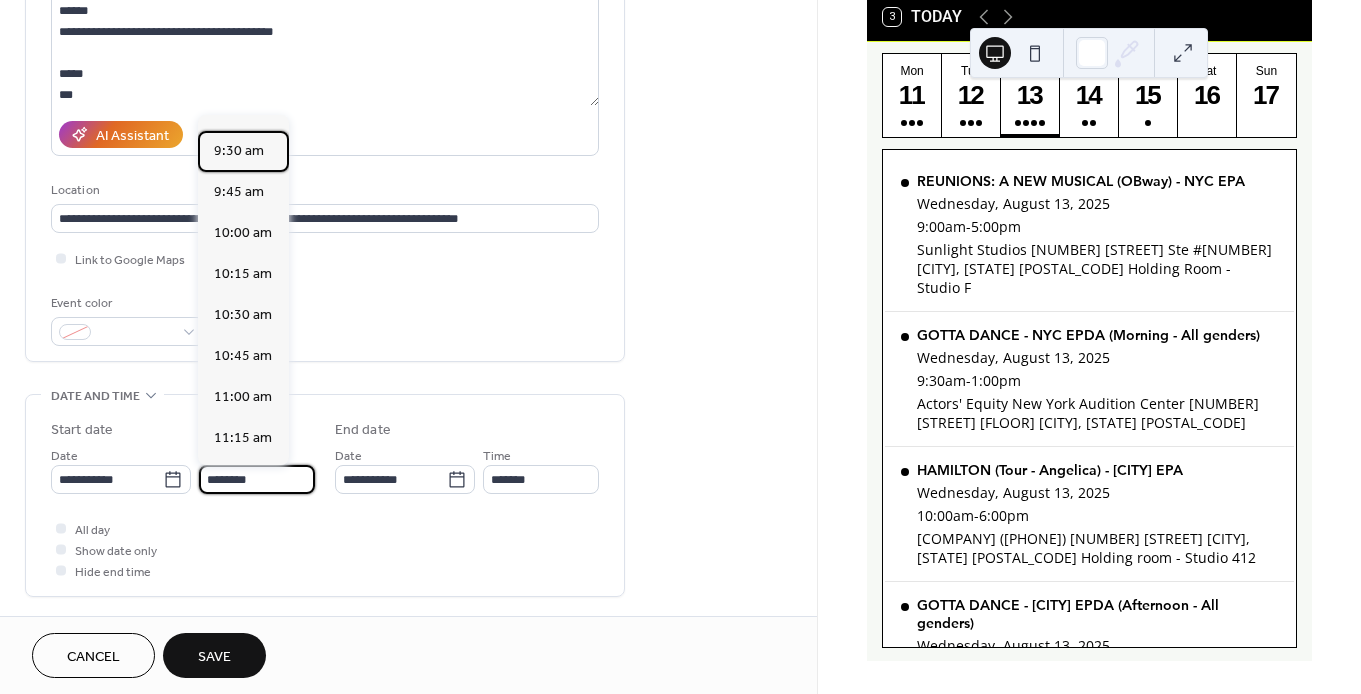 click on "9:30 am" at bounding box center [239, 151] 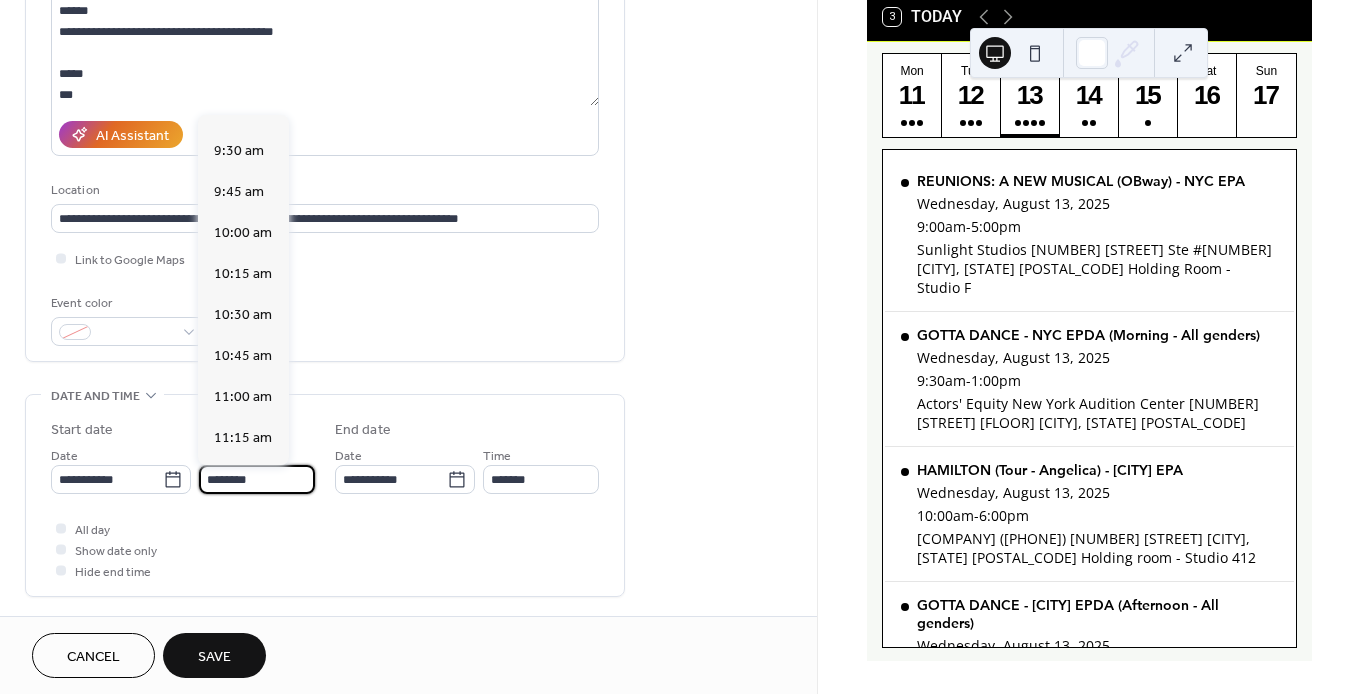 type on "*******" 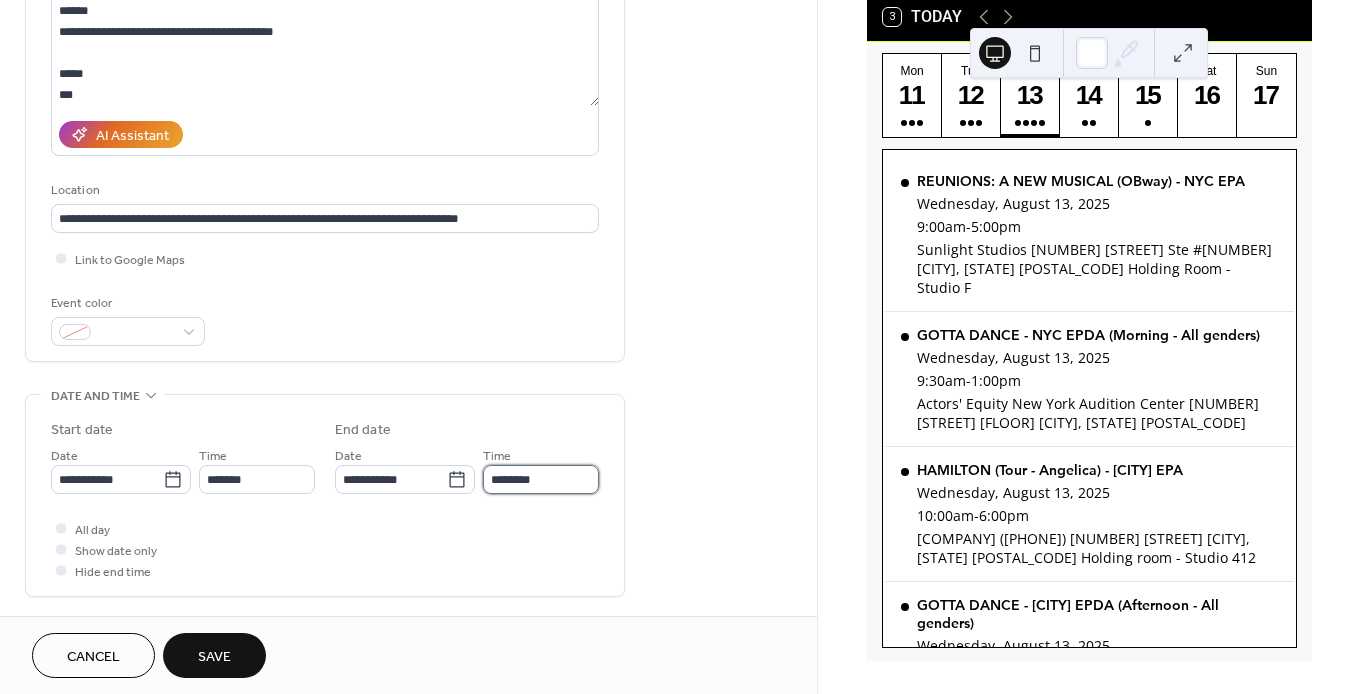 click on "********" at bounding box center [541, 479] 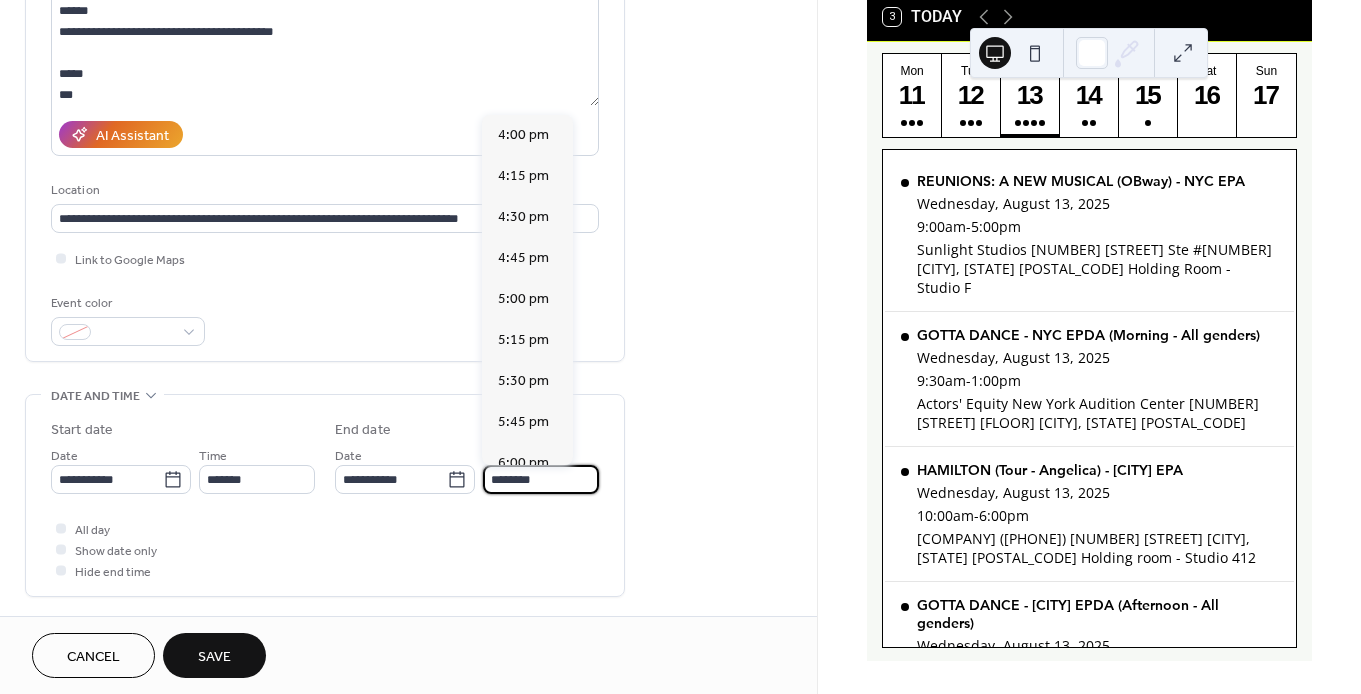 scroll, scrollTop: 1030, scrollLeft: 0, axis: vertical 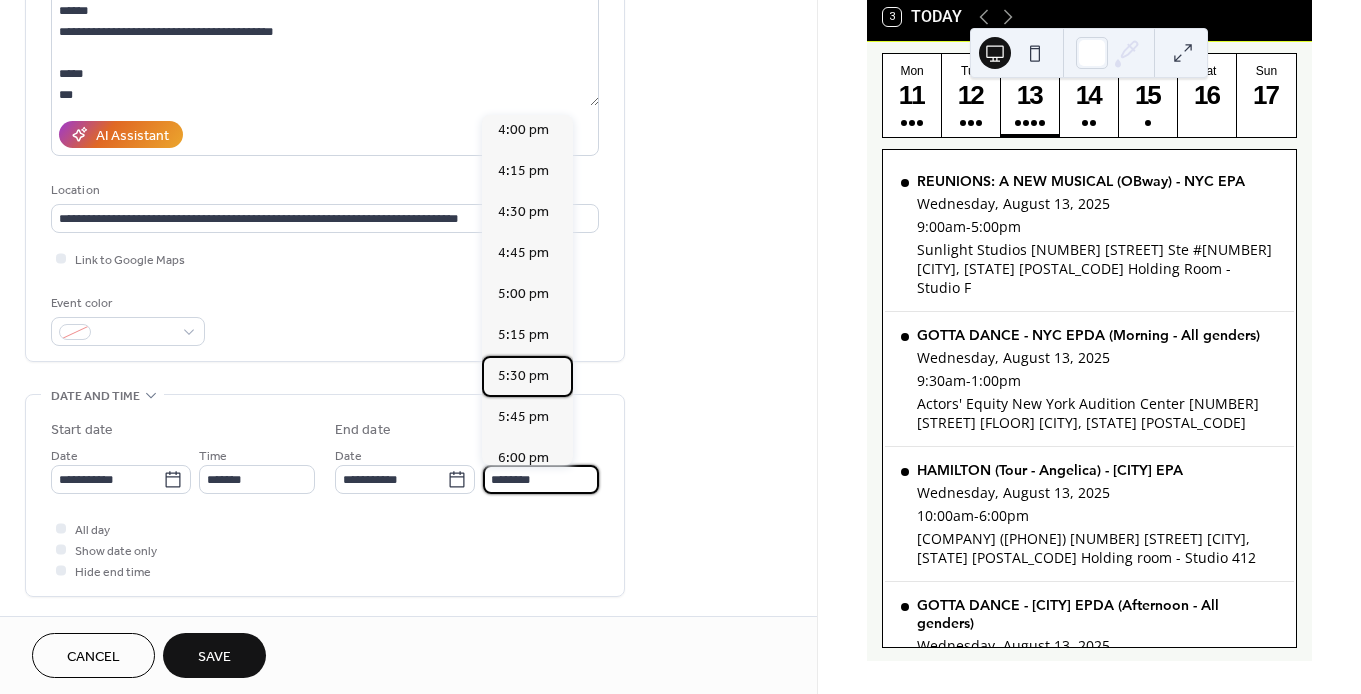 click on "5:30 pm" at bounding box center (523, 376) 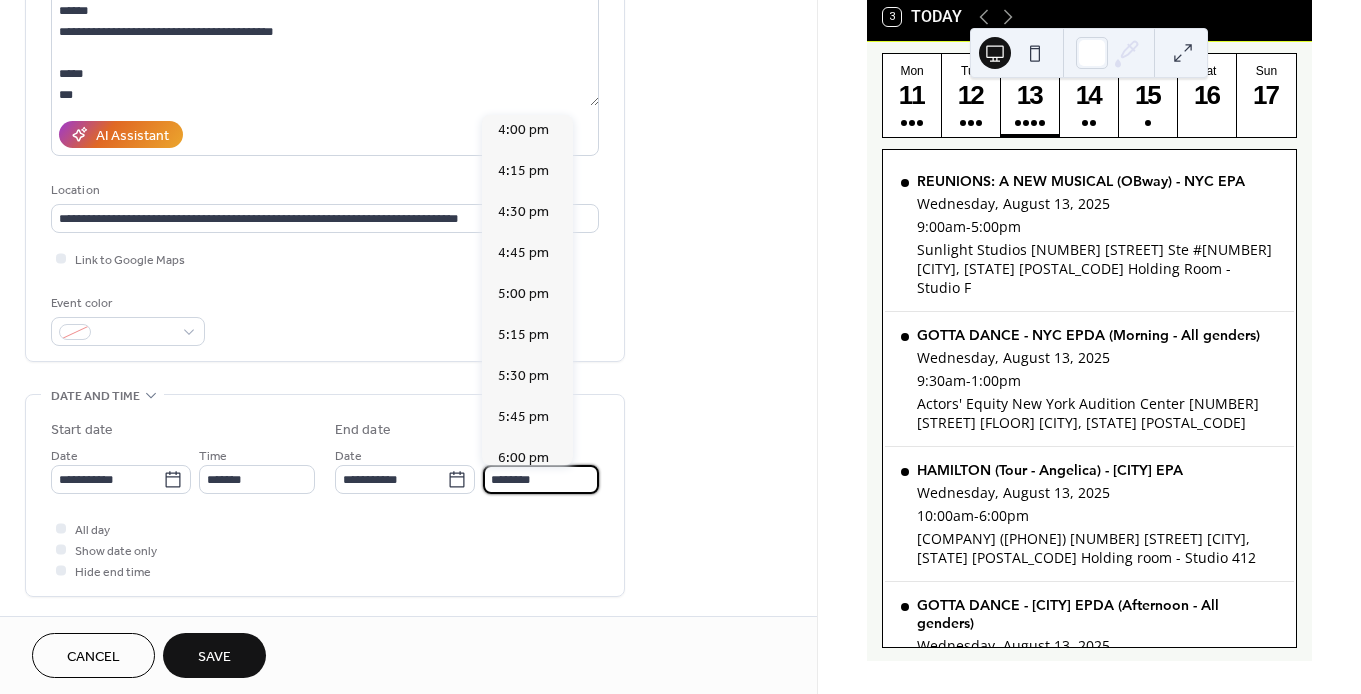 type on "*******" 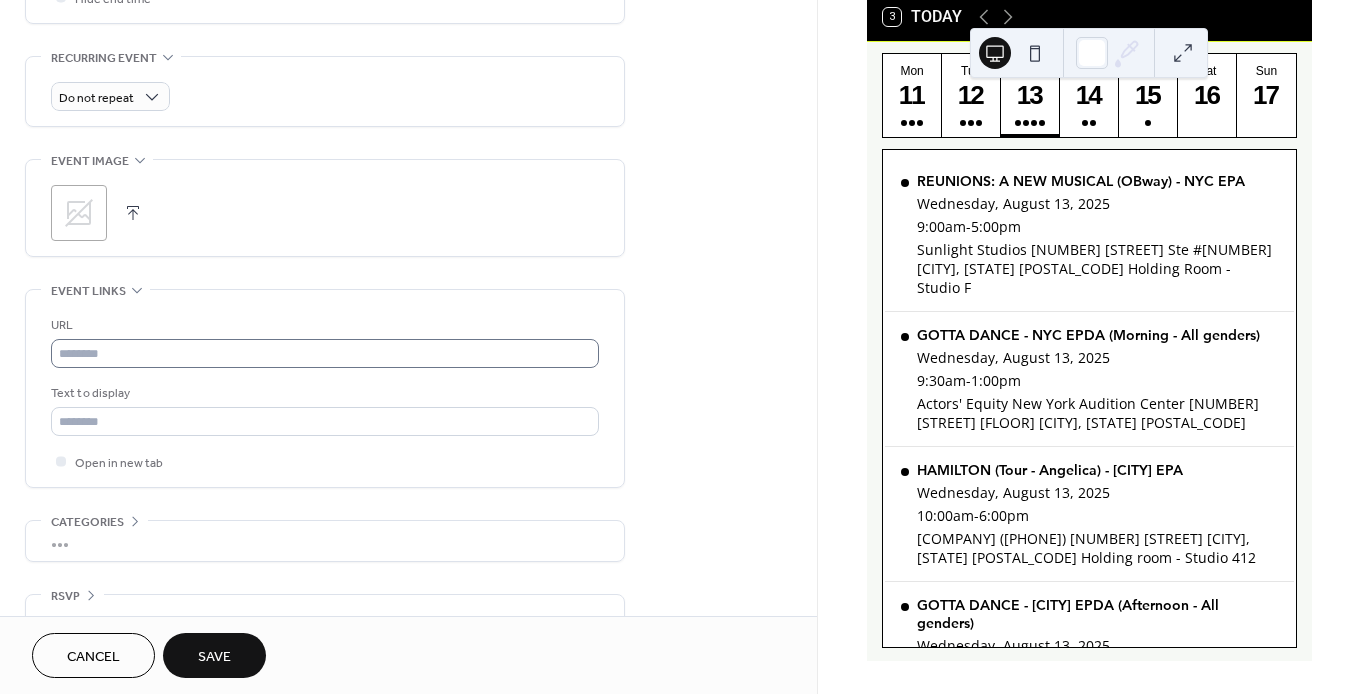scroll, scrollTop: 854, scrollLeft: 0, axis: vertical 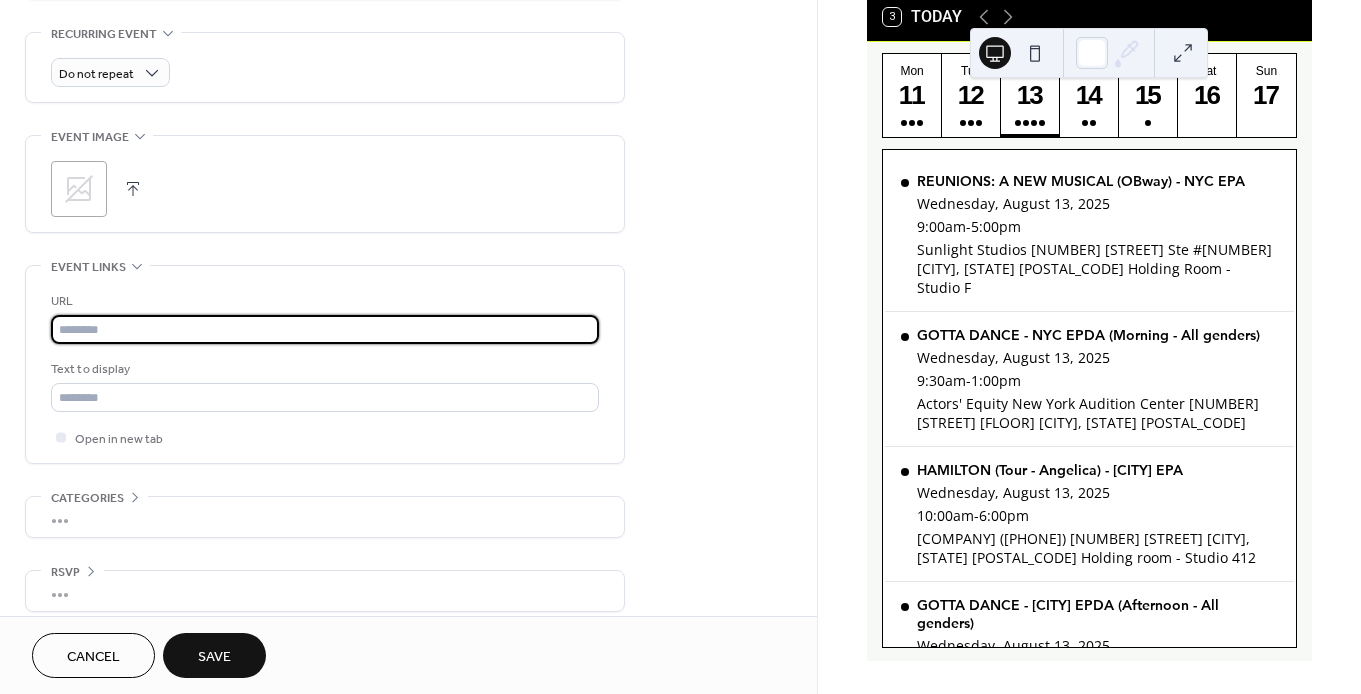 click at bounding box center [325, 329] 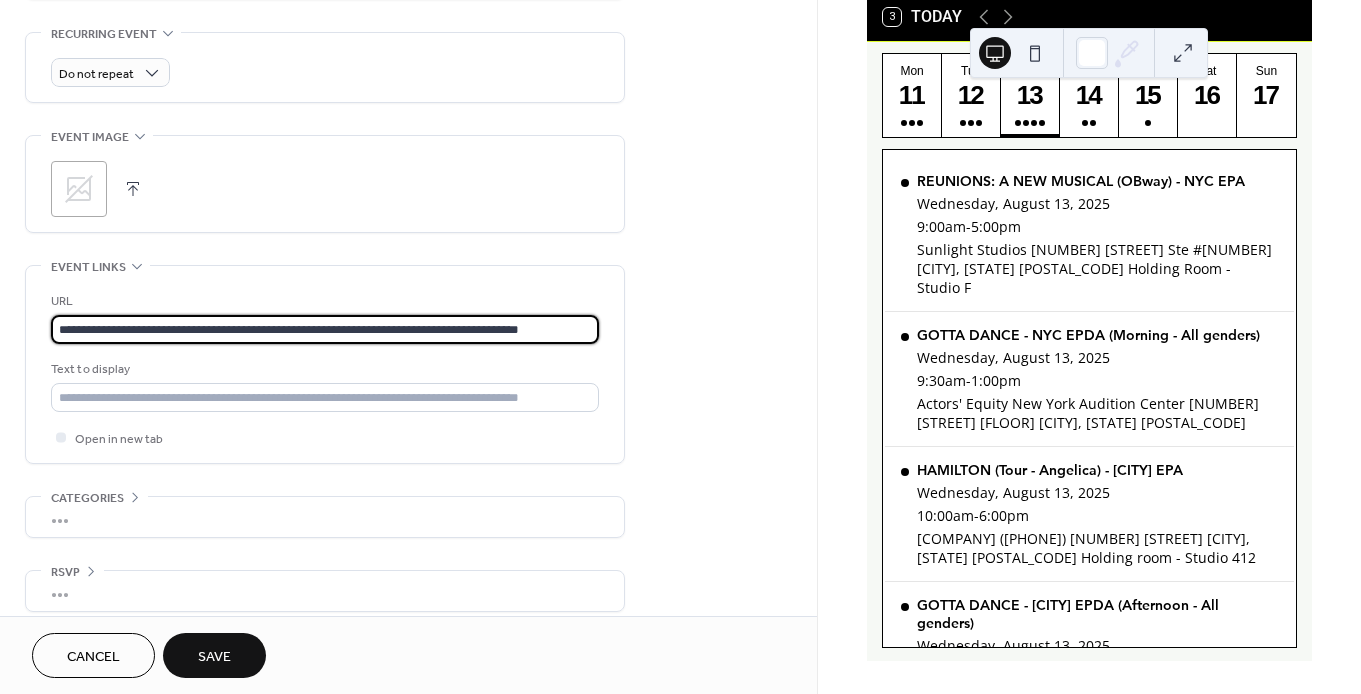type on "**********" 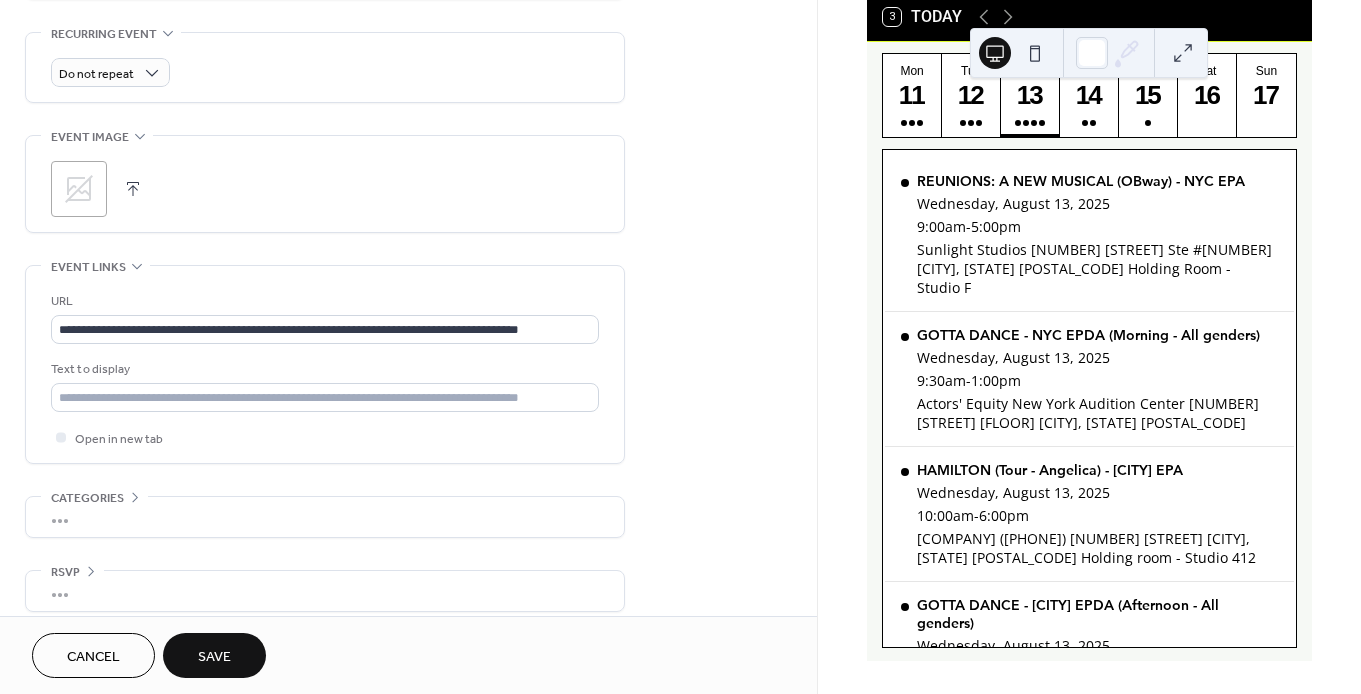 click on "**********" at bounding box center [325, 364] 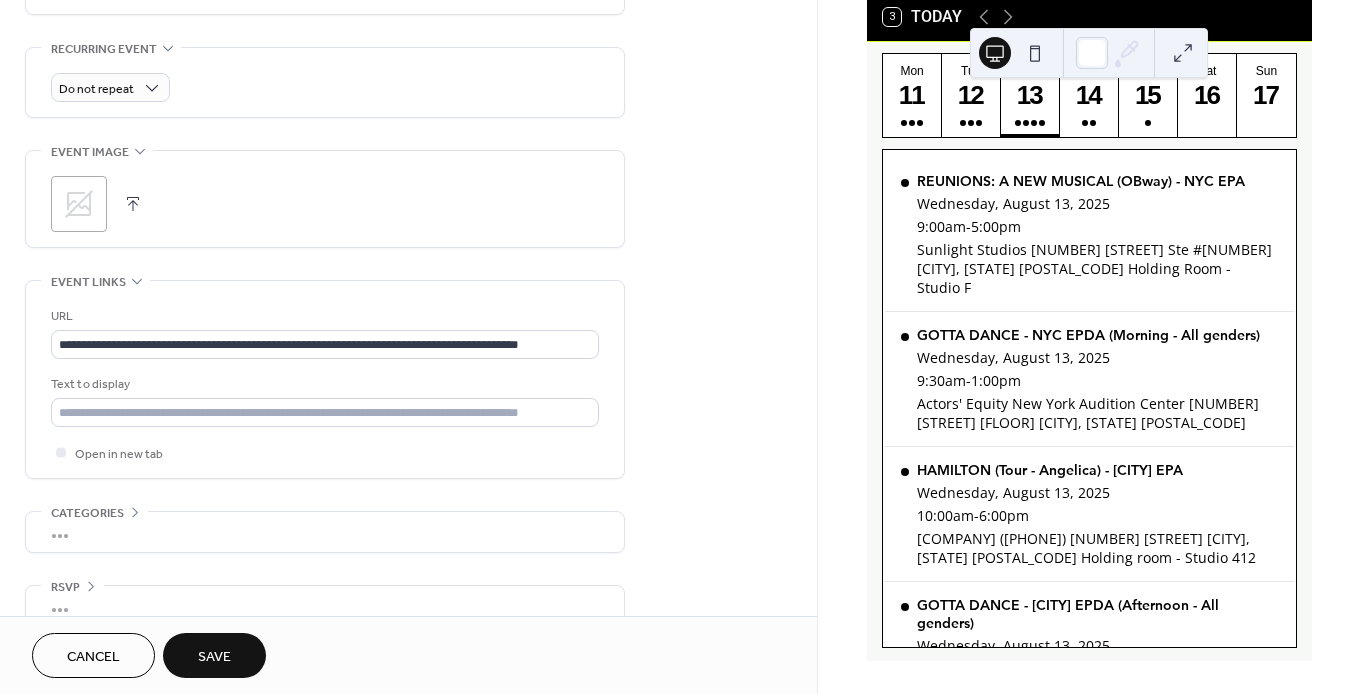 scroll, scrollTop: 870, scrollLeft: 0, axis: vertical 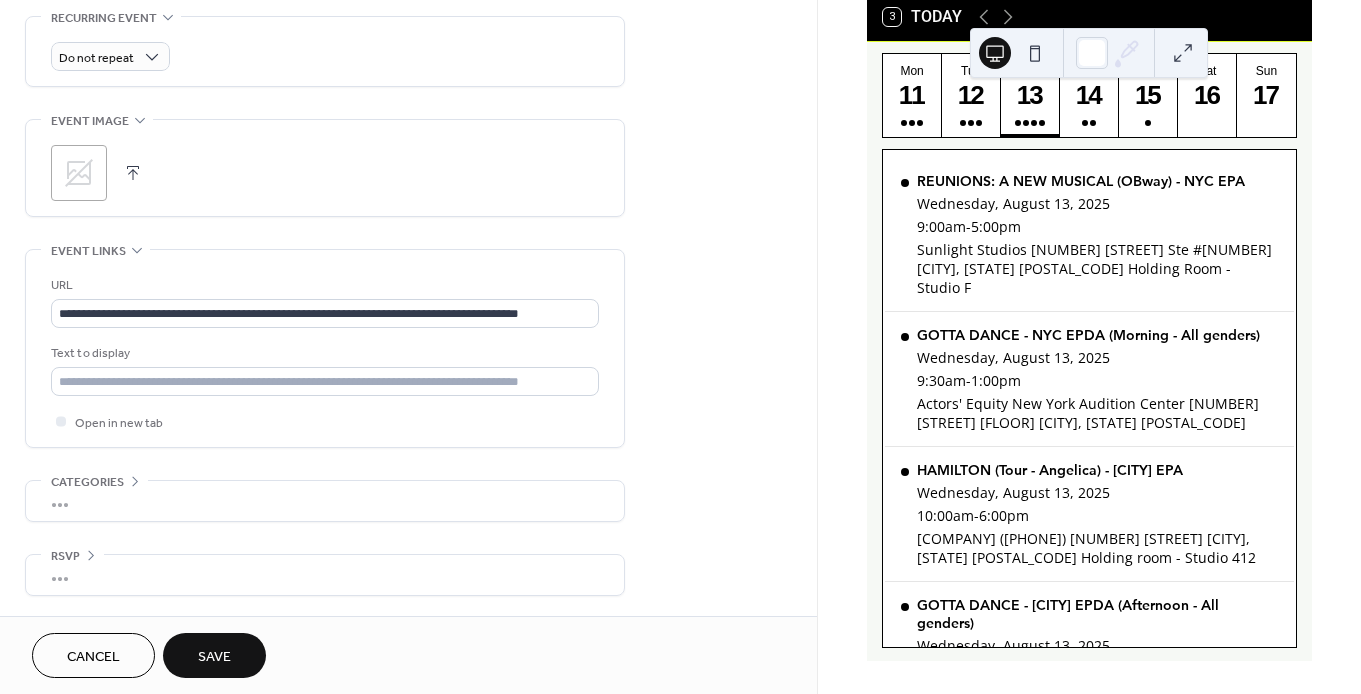 click on "Save" at bounding box center [214, 657] 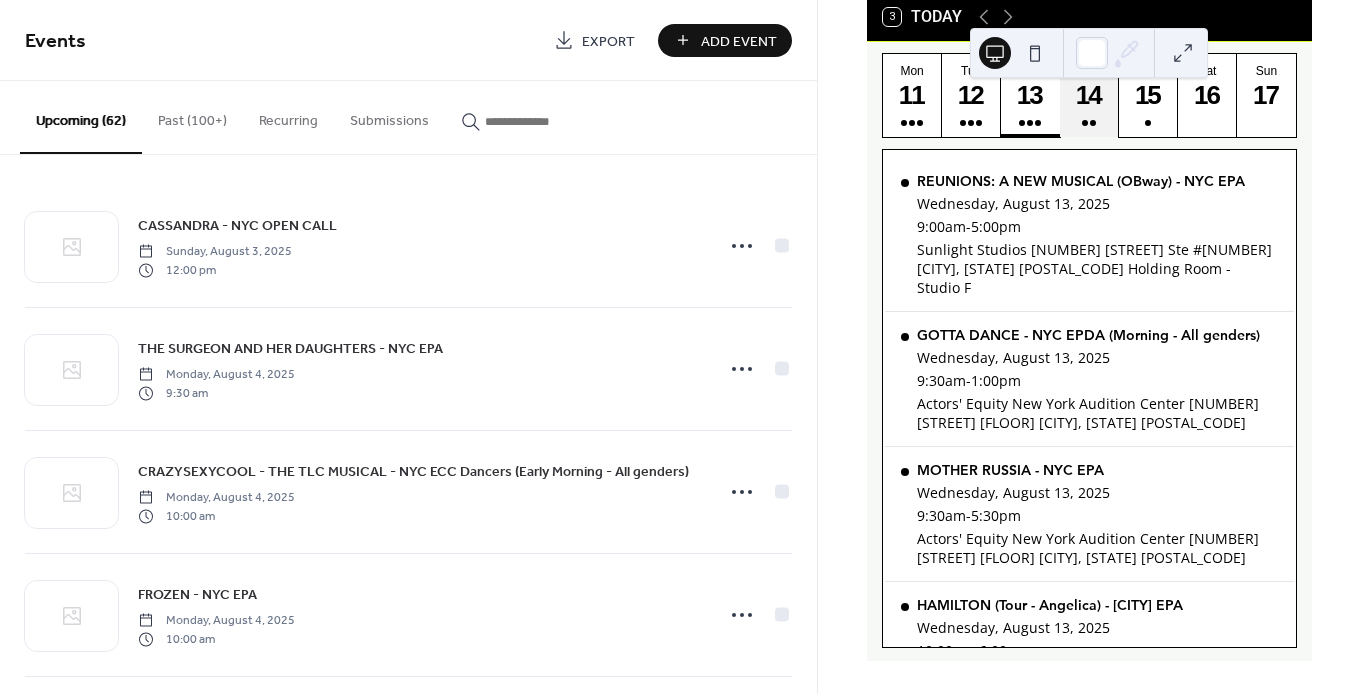 click on "Thu 14" at bounding box center (1089, 95) 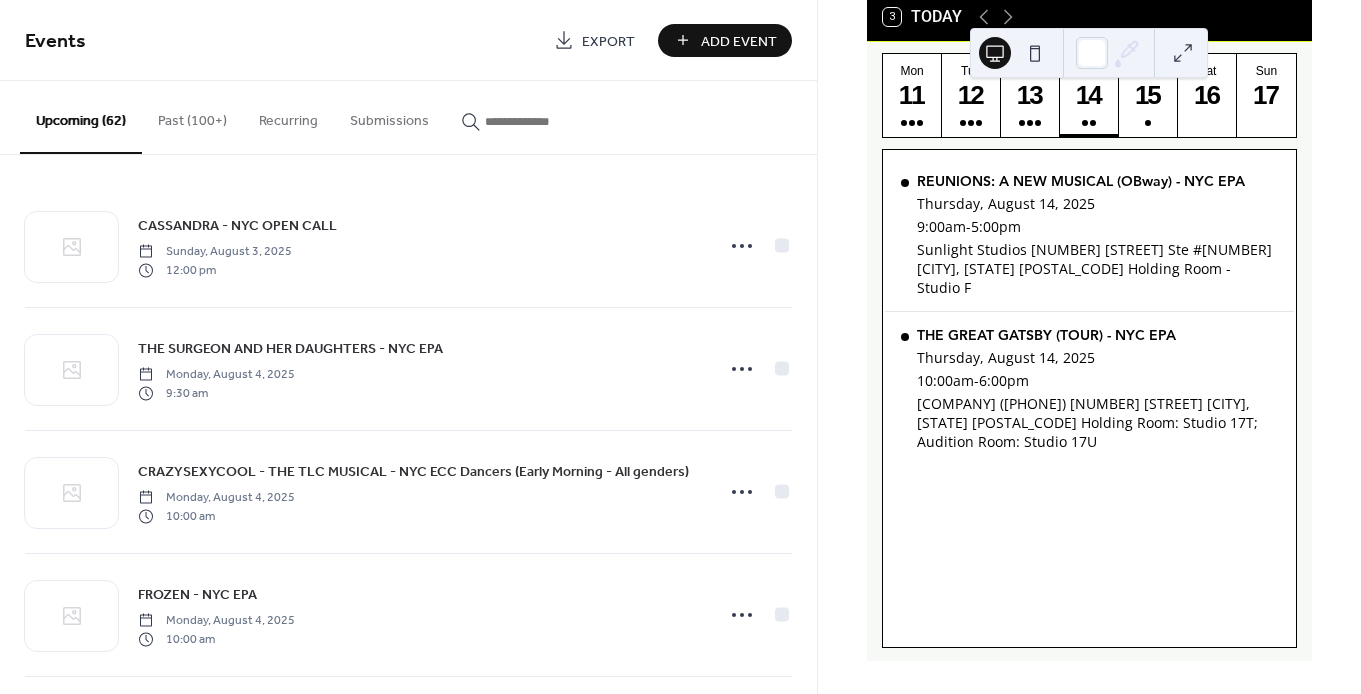 click on "Add Event" at bounding box center (739, 41) 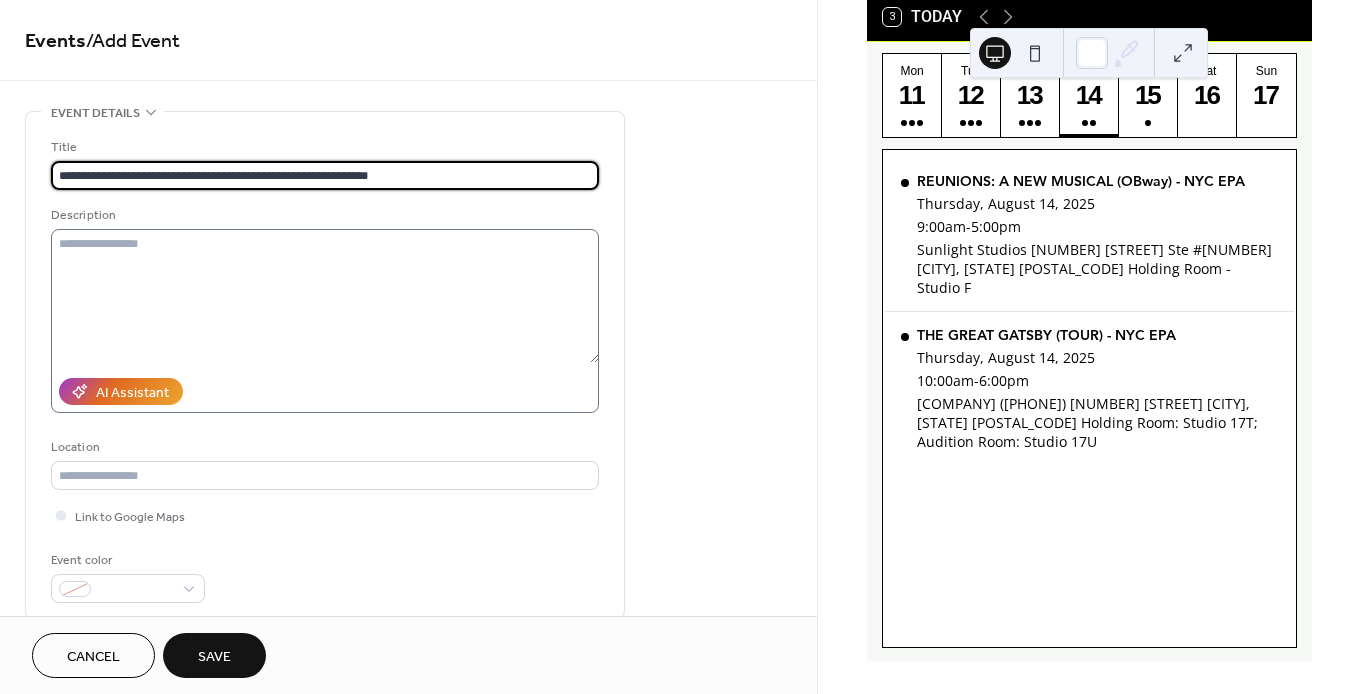 type on "**********" 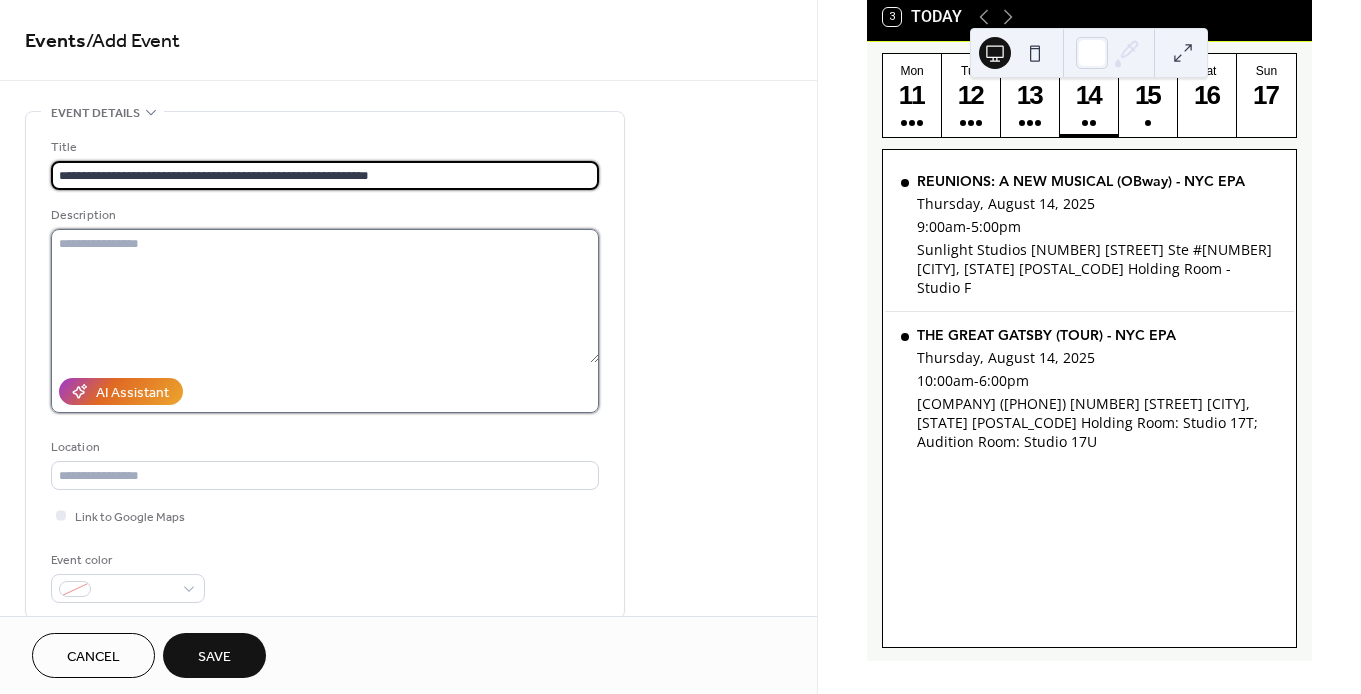 click at bounding box center [325, 296] 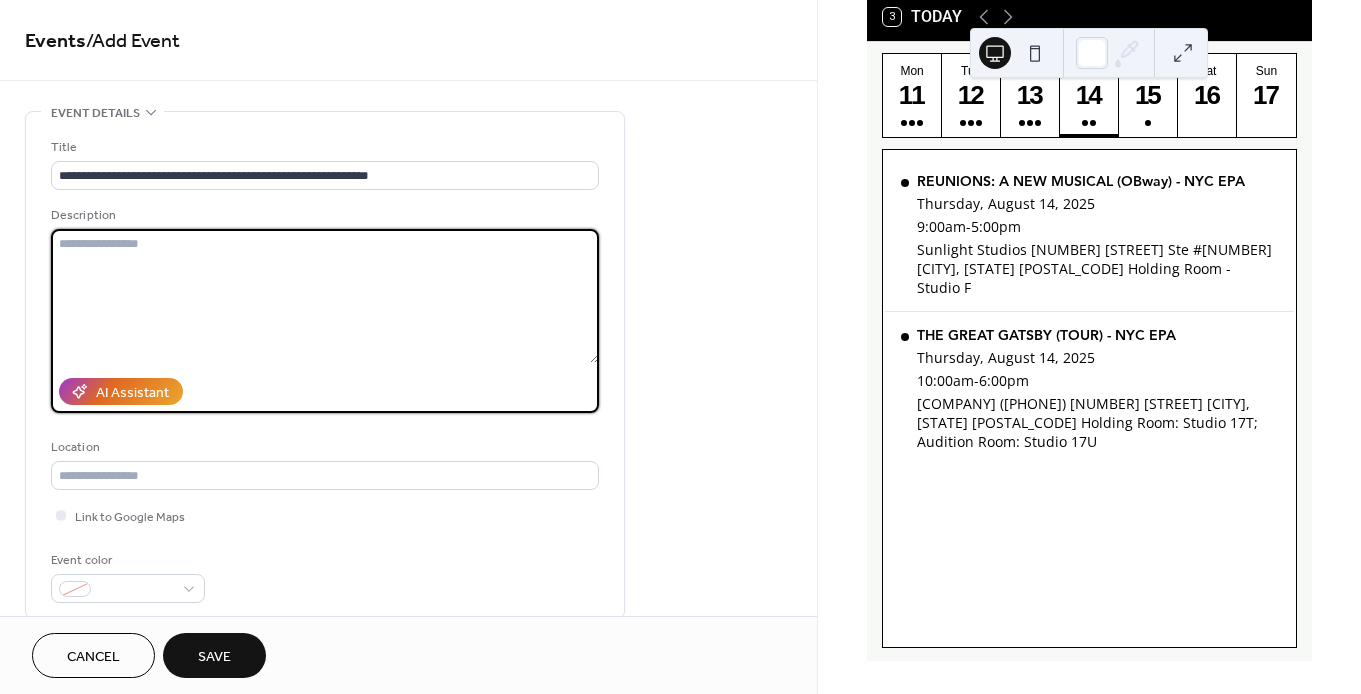paste on "**********" 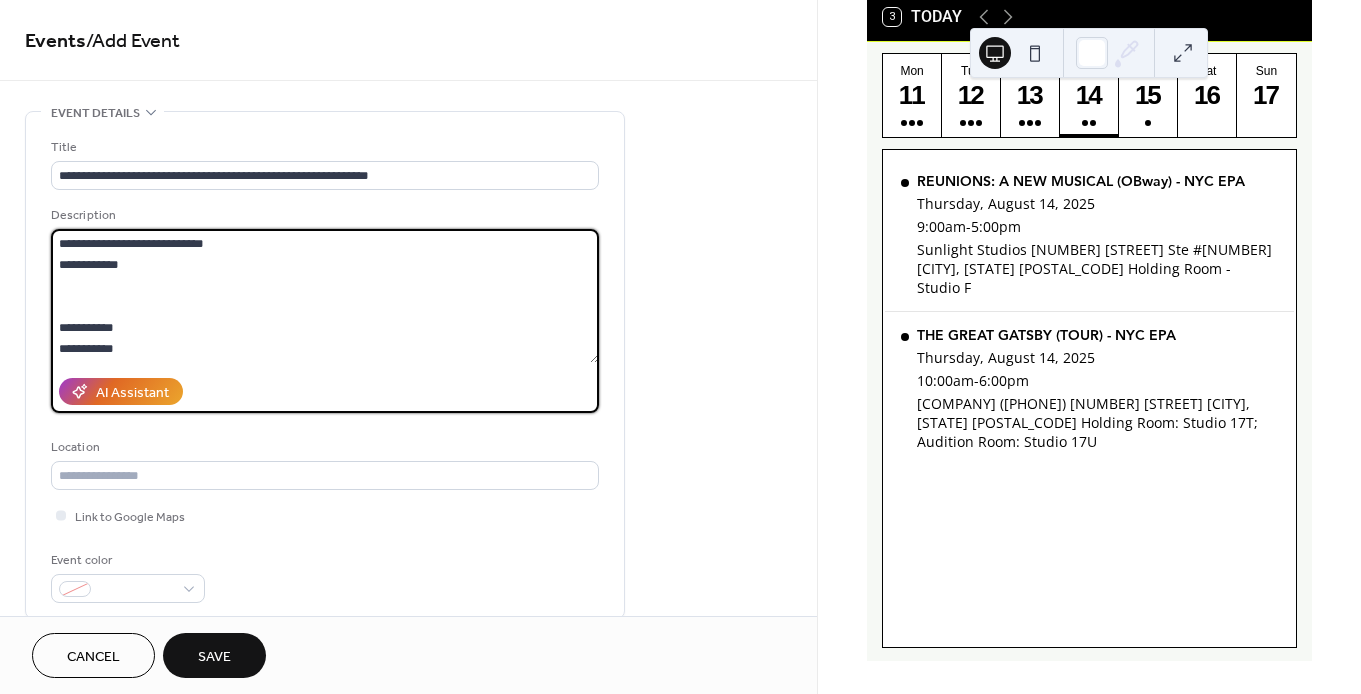 scroll, scrollTop: 2433, scrollLeft: 0, axis: vertical 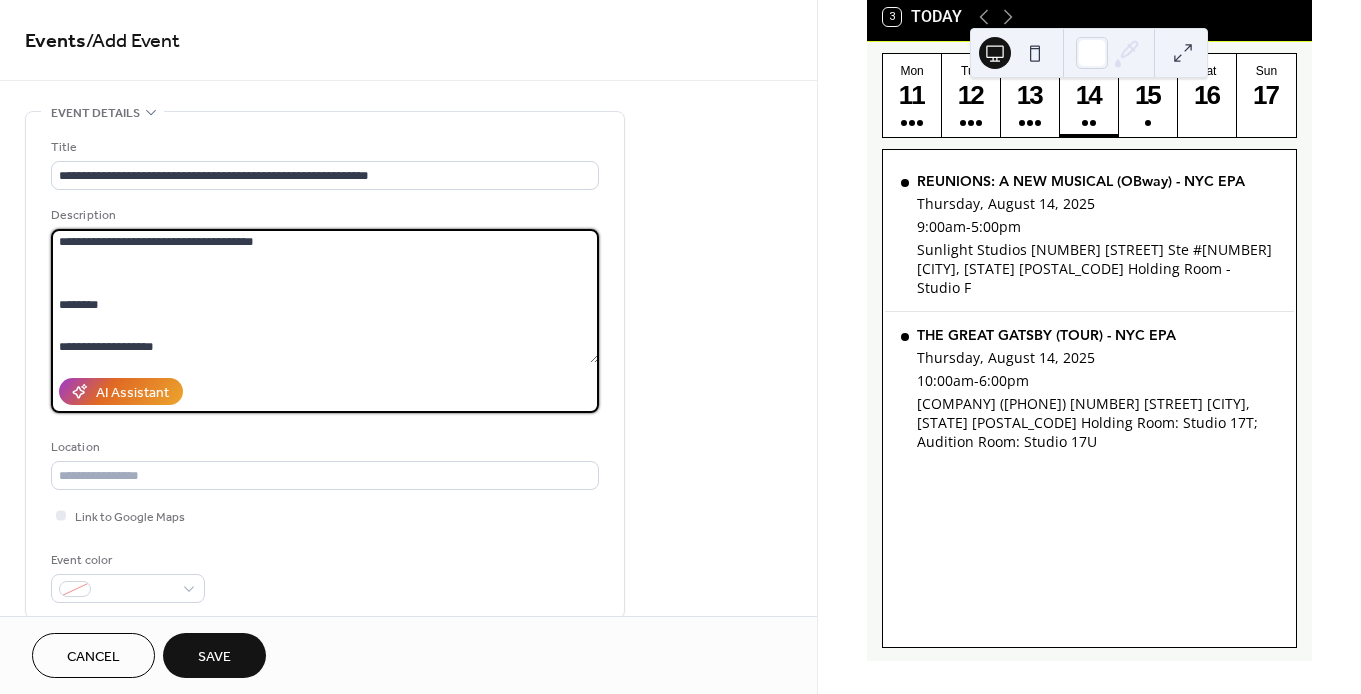 drag, startPoint x: 295, startPoint y: 316, endPoint x: 49, endPoint y: 345, distance: 247.70345 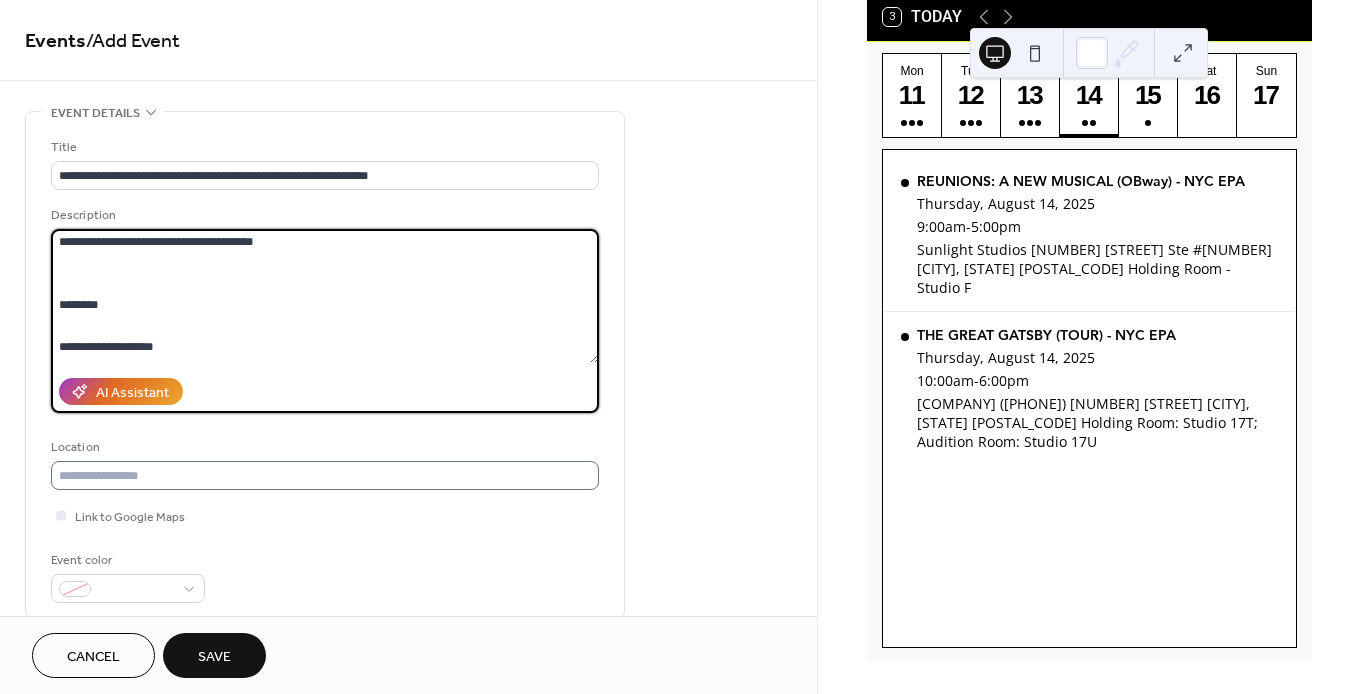 type on "**********" 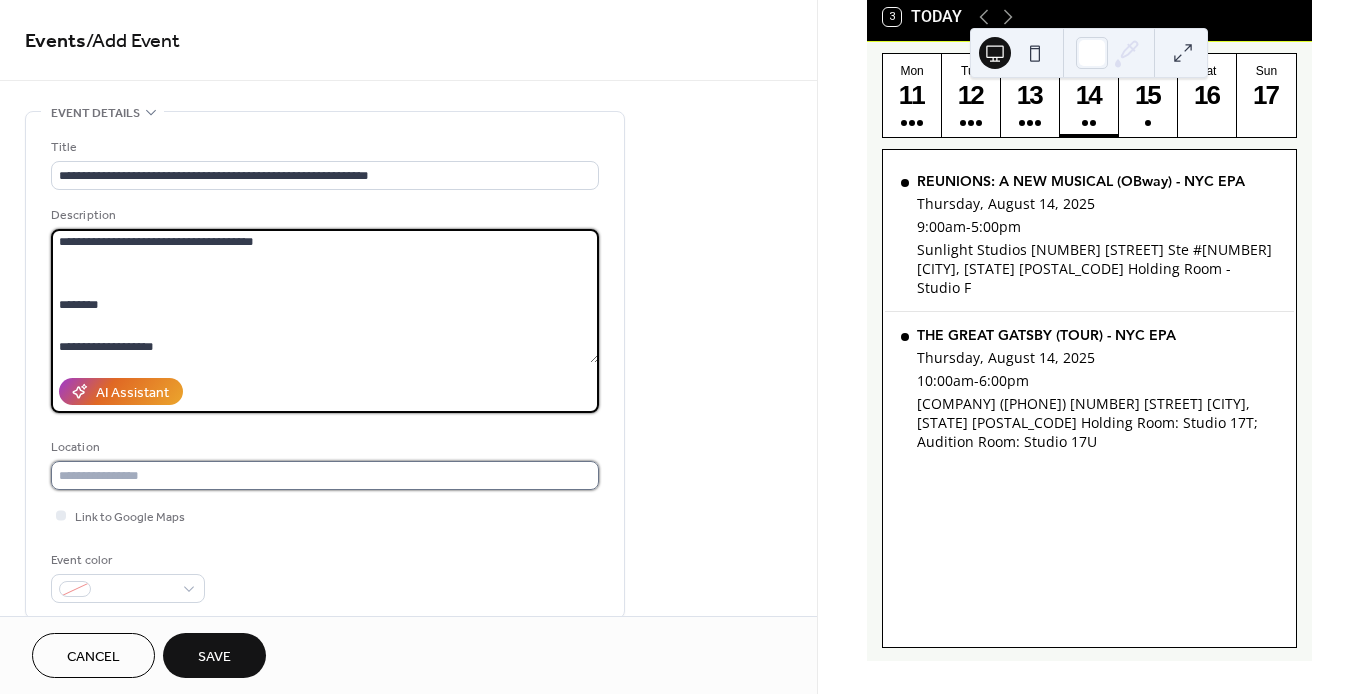 click at bounding box center [325, 475] 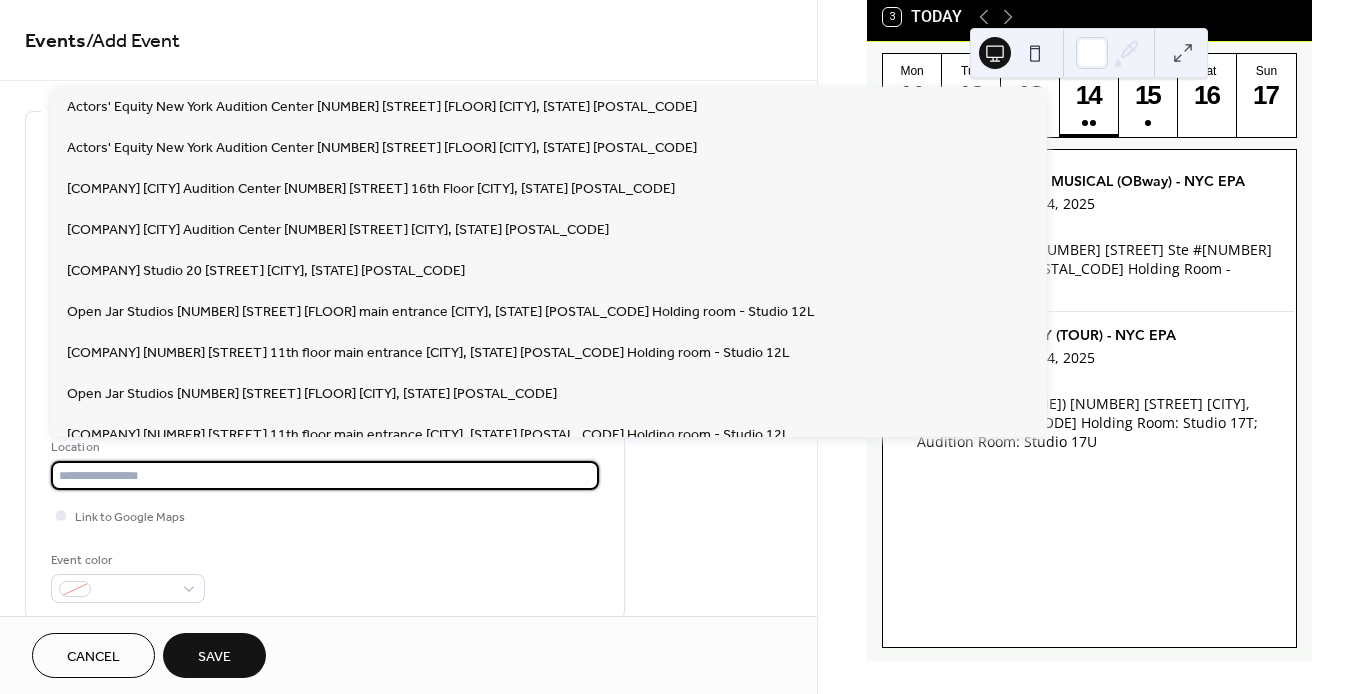 paste on "**********" 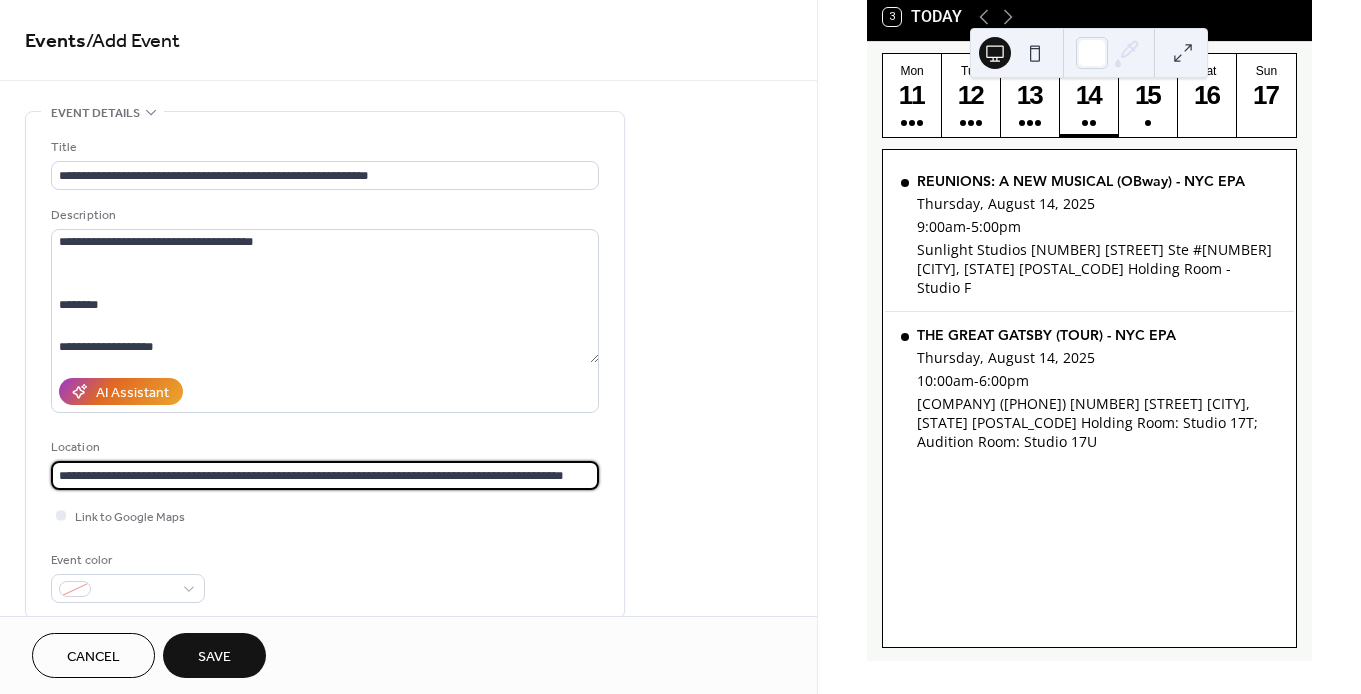 type on "**********" 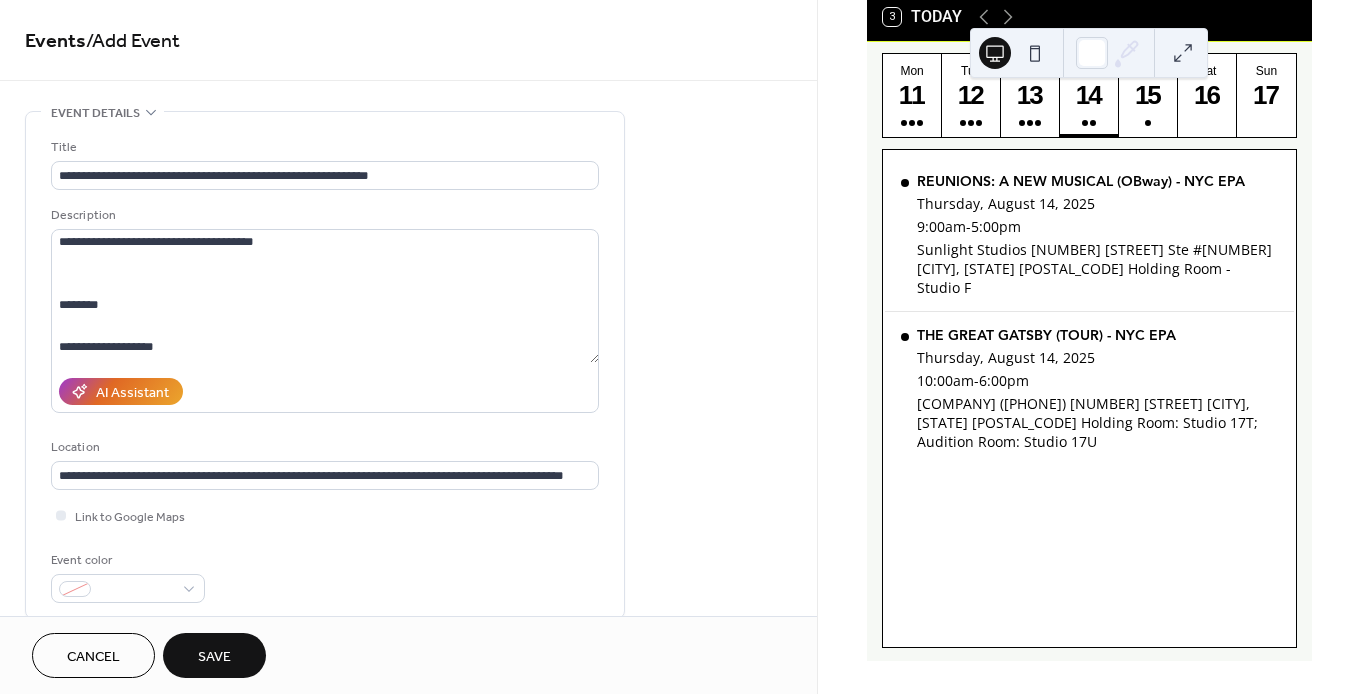 click on "Link to Google Maps" at bounding box center [325, 515] 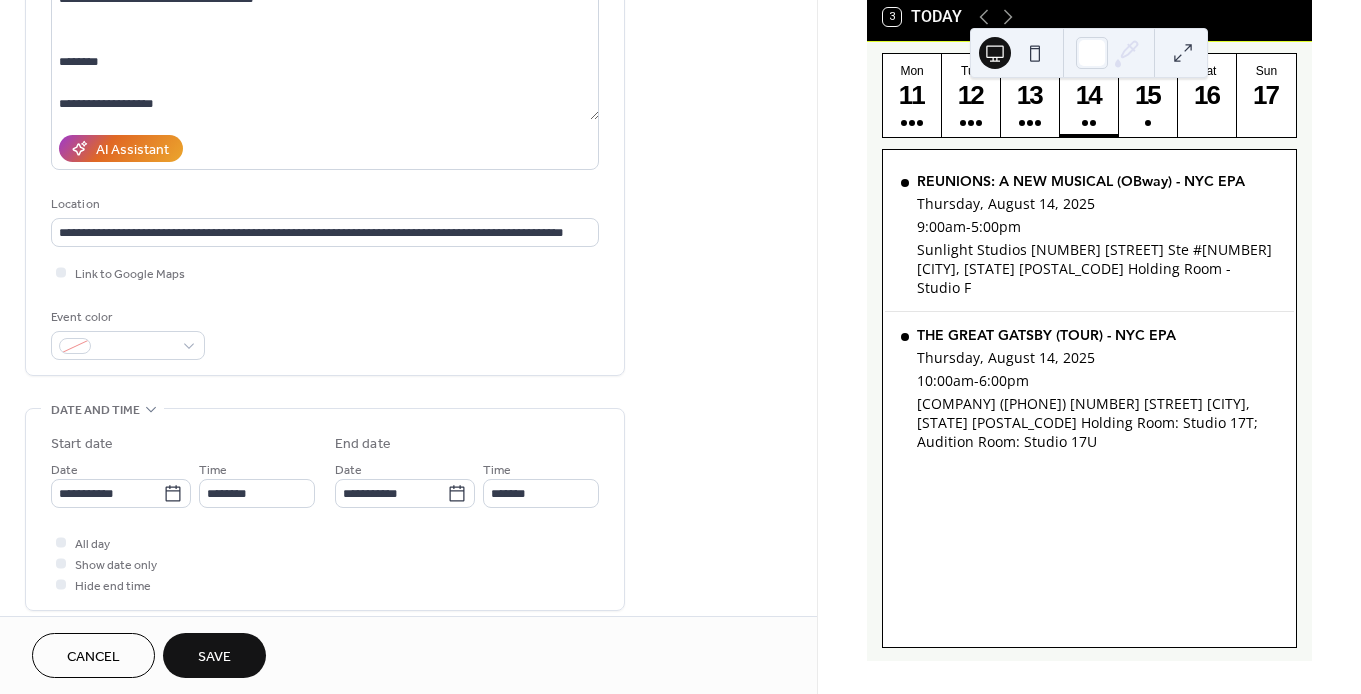 scroll, scrollTop: 245, scrollLeft: 0, axis: vertical 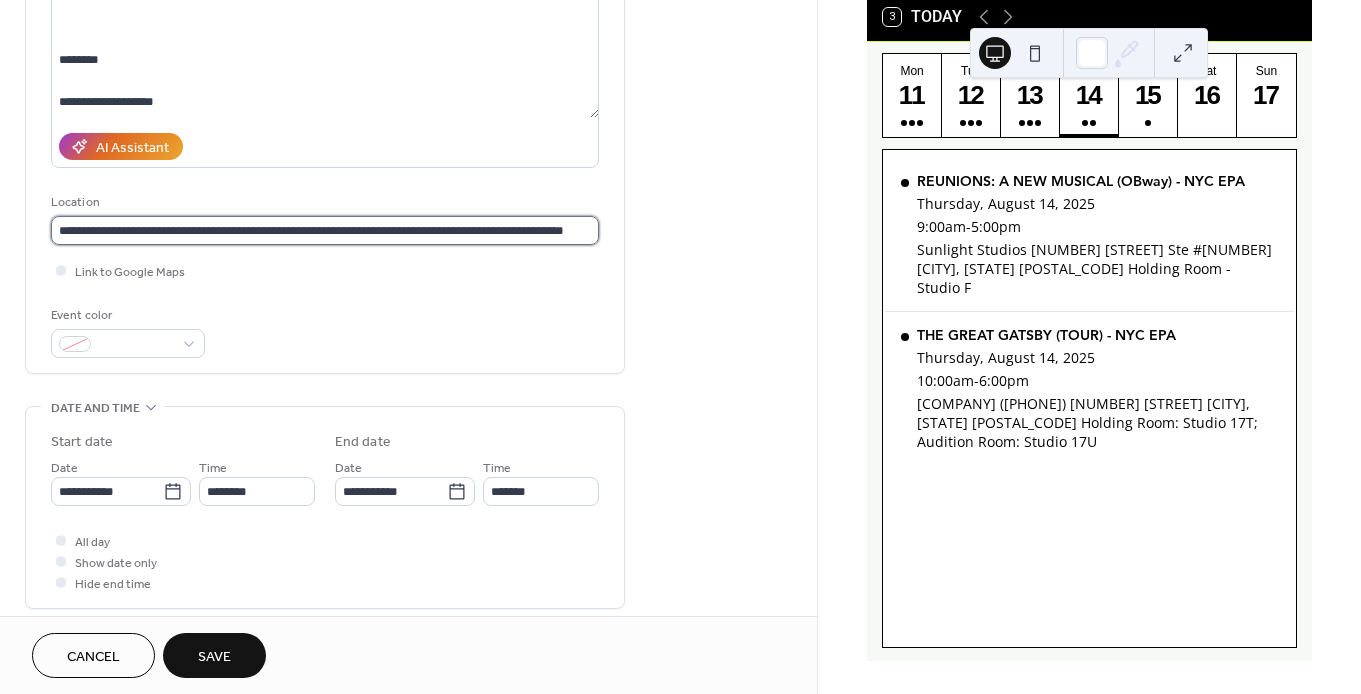 click on "**********" at bounding box center [325, 230] 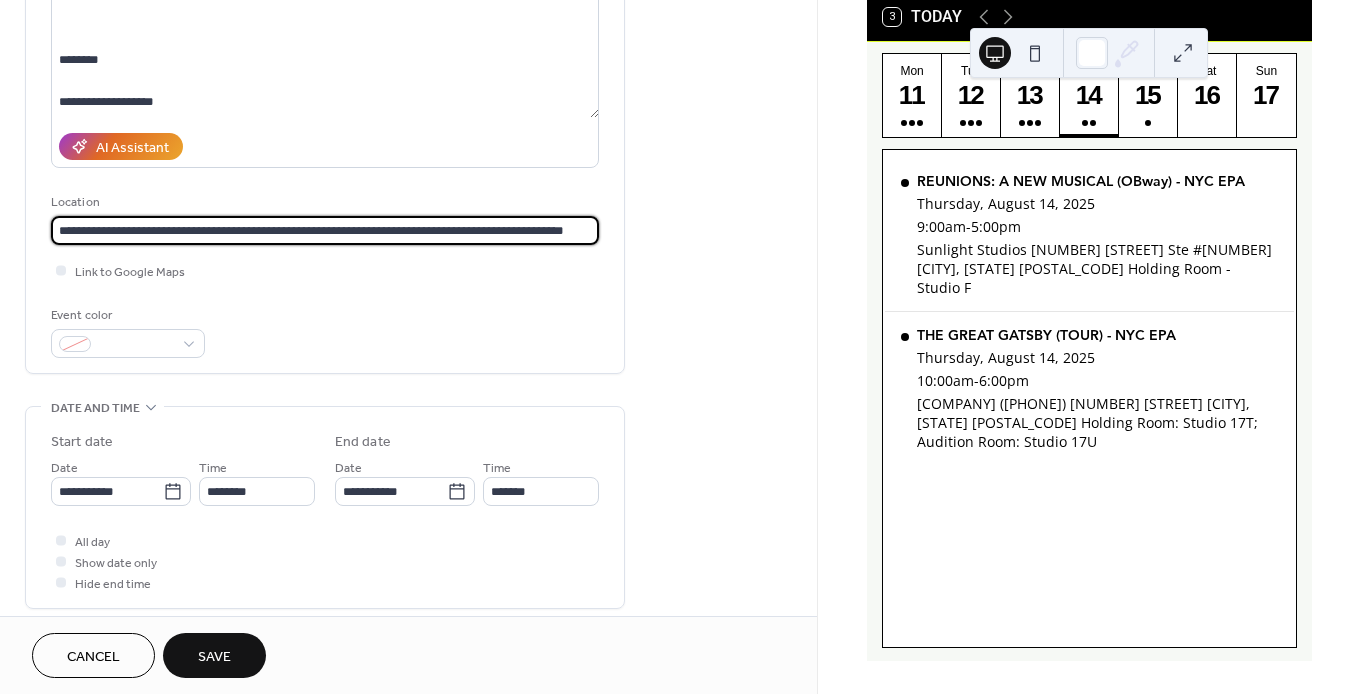 click on "**********" at bounding box center [325, 230] 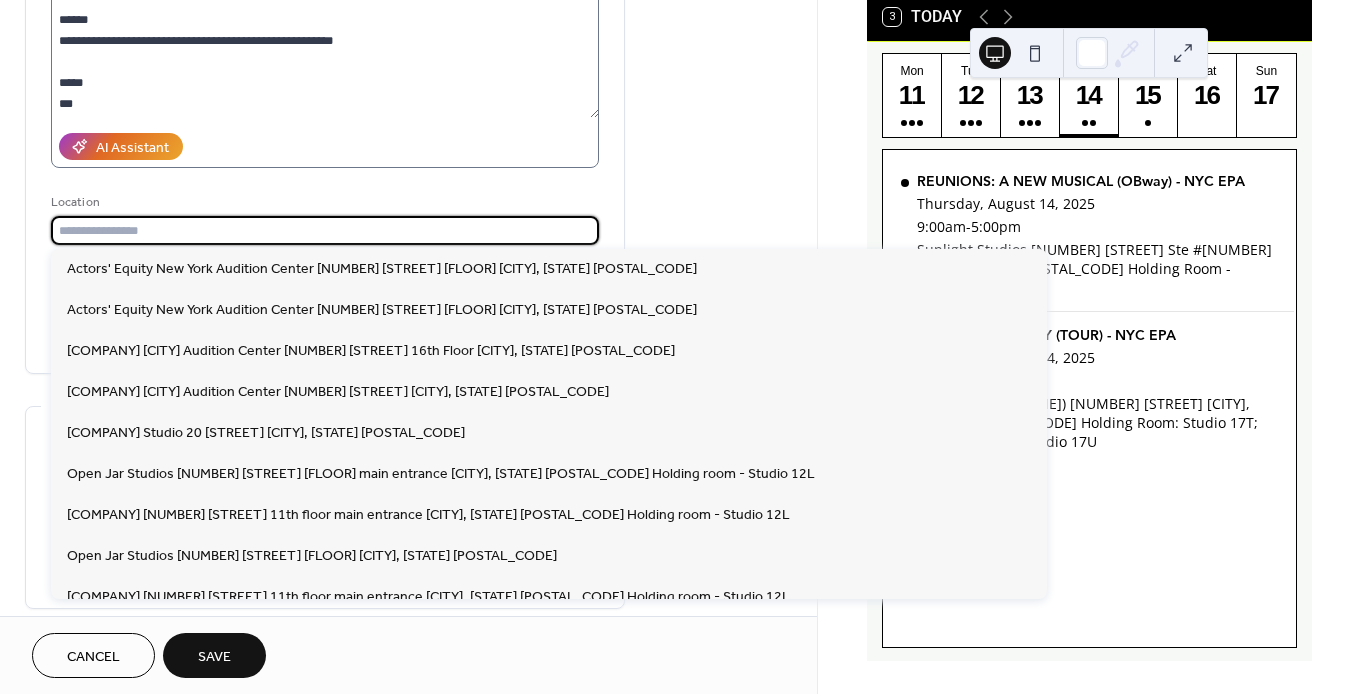 type 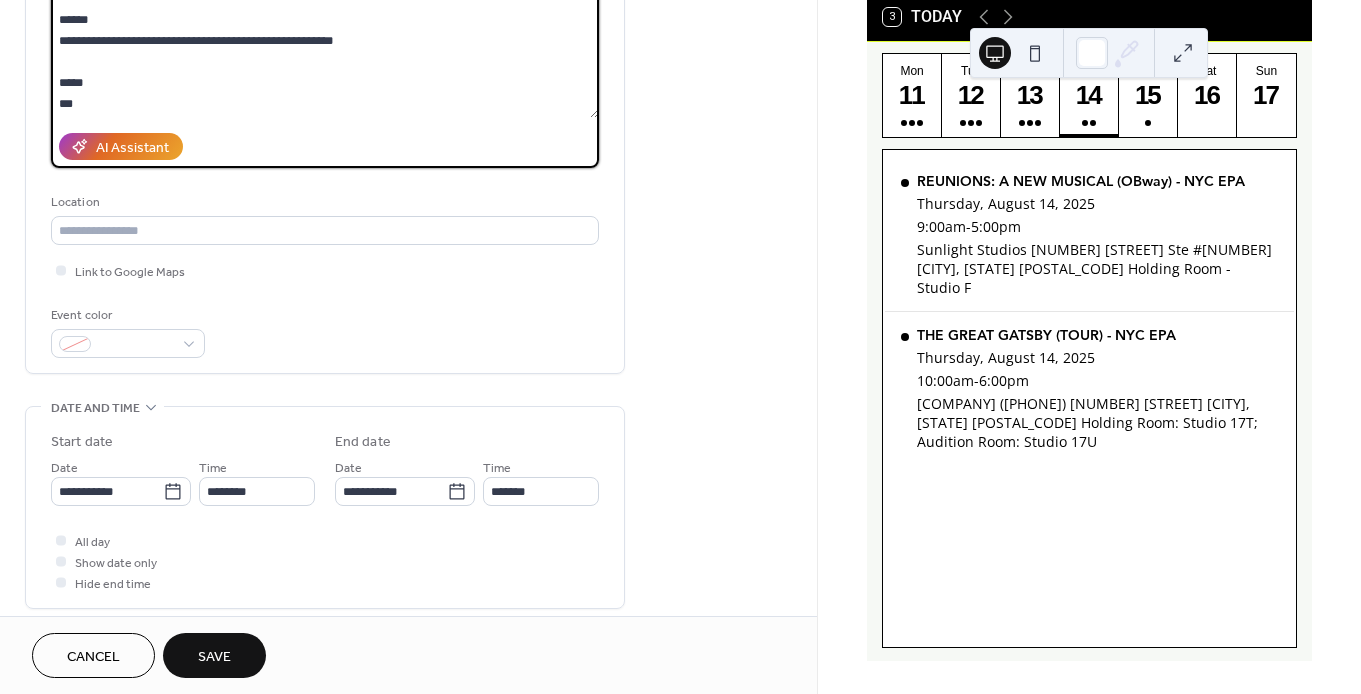 scroll, scrollTop: 1666, scrollLeft: 0, axis: vertical 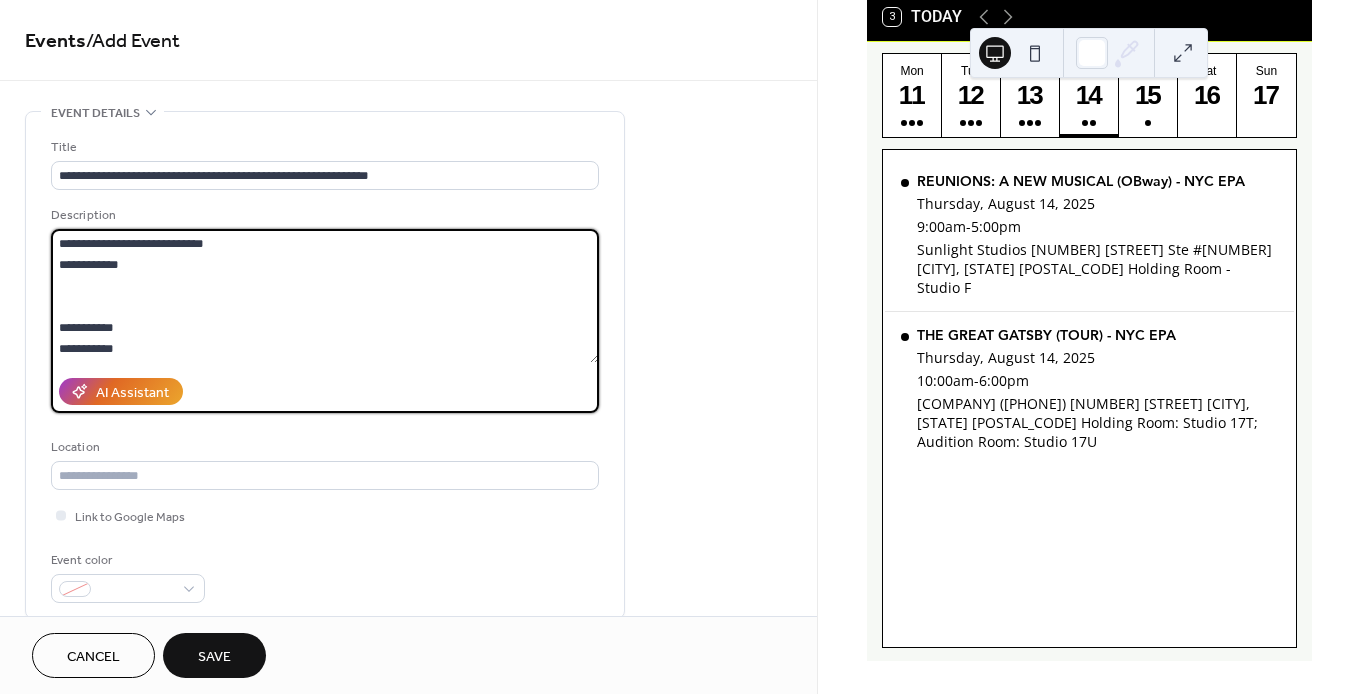 drag, startPoint x: 222, startPoint y: 103, endPoint x: 54, endPoint y: 314, distance: 269.7128 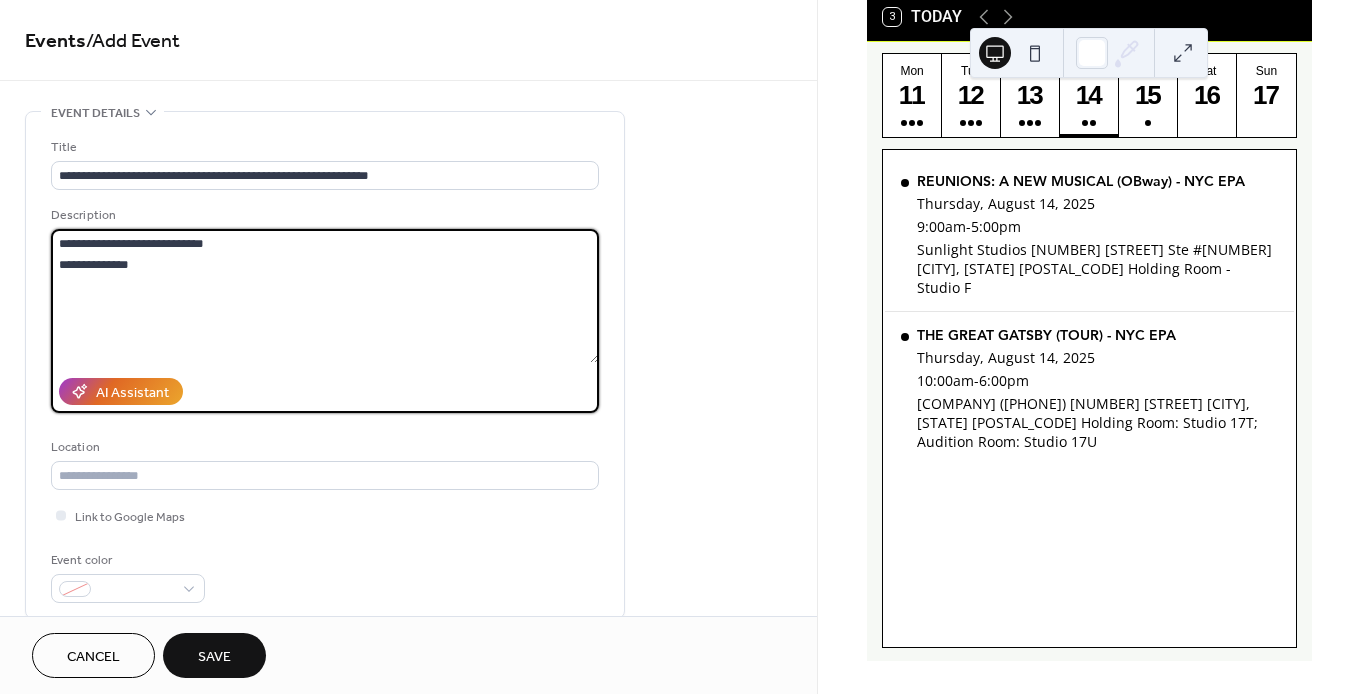 paste on "**********" 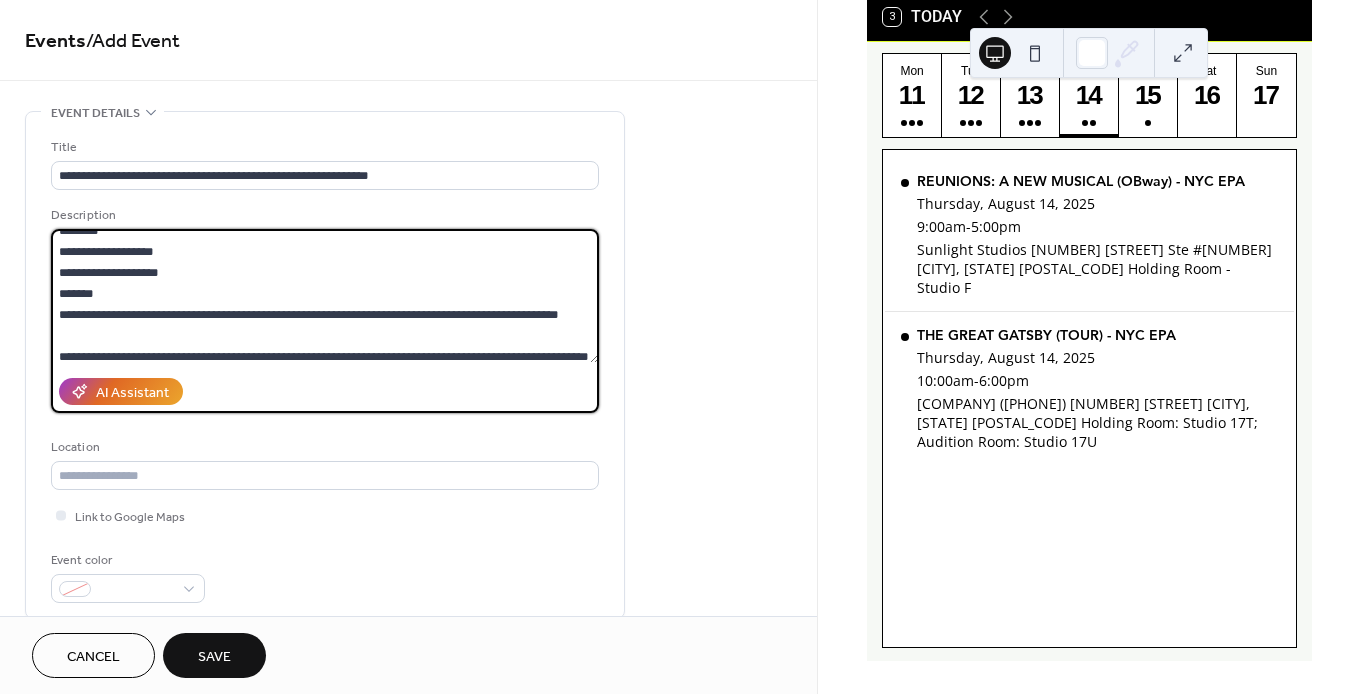 scroll, scrollTop: 0, scrollLeft: 0, axis: both 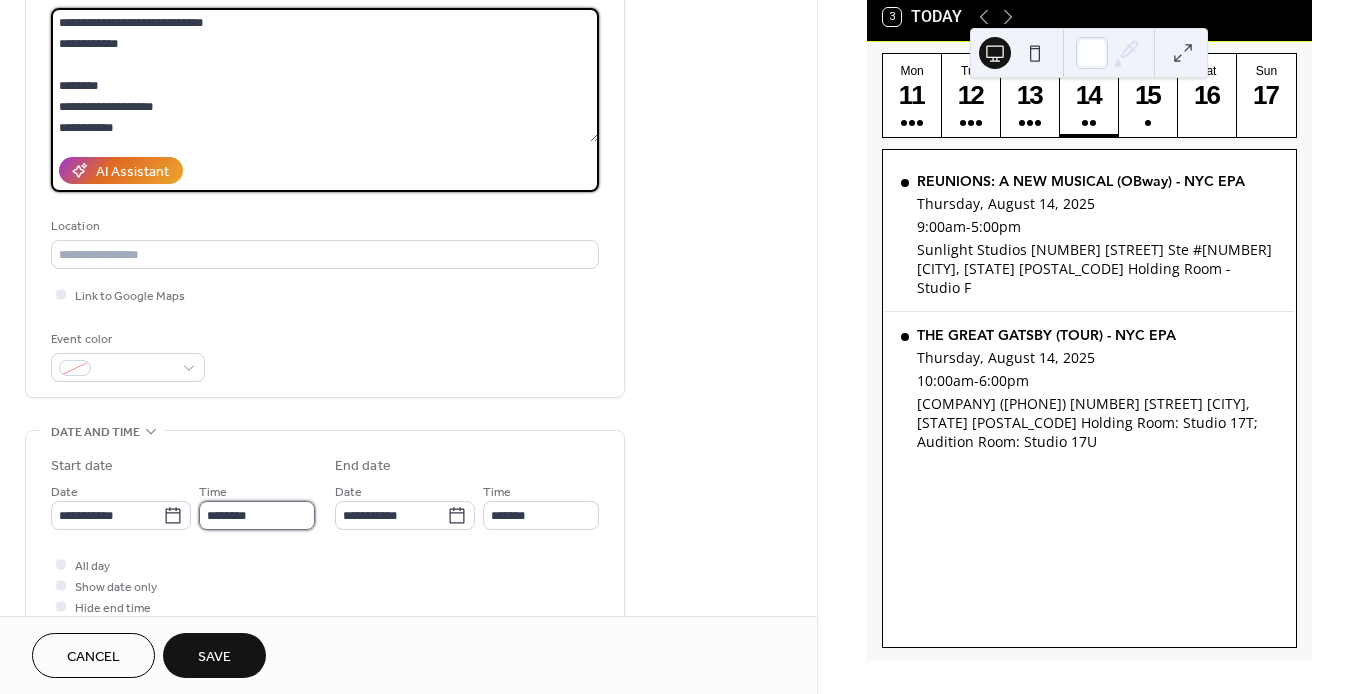 click on "********" at bounding box center (257, 515) 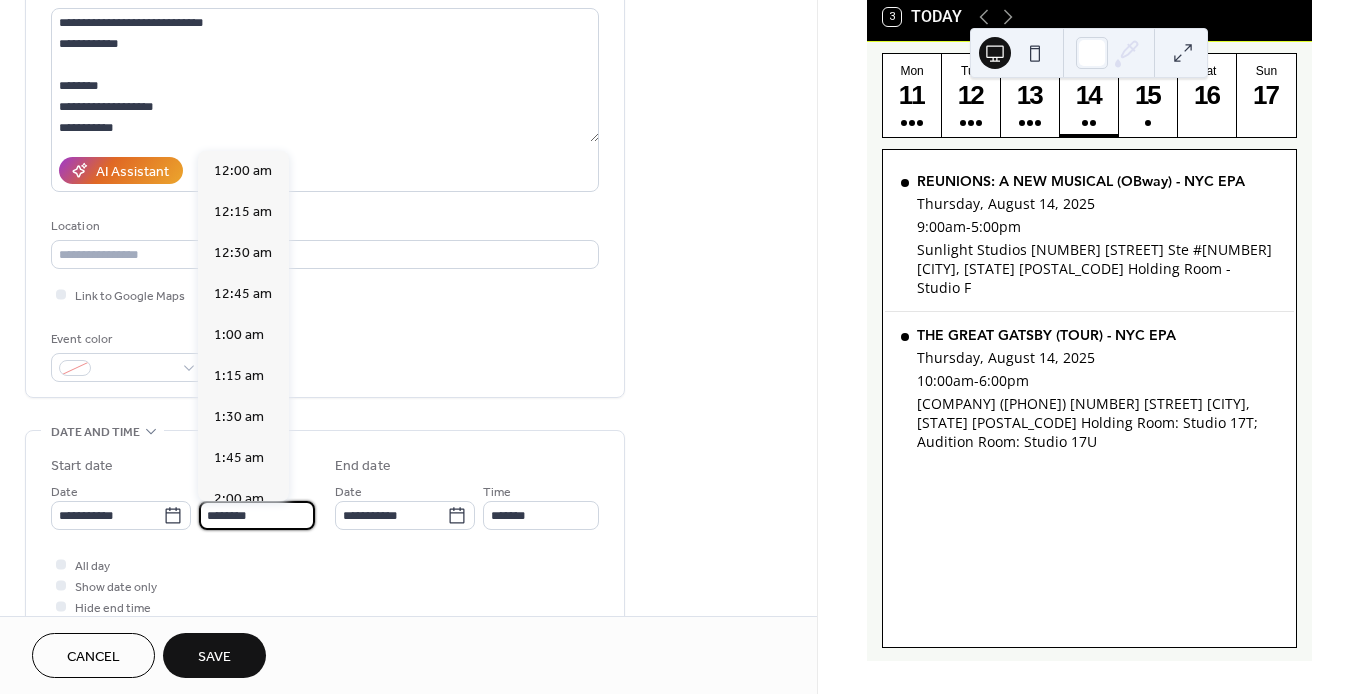 scroll, scrollTop: 1944, scrollLeft: 0, axis: vertical 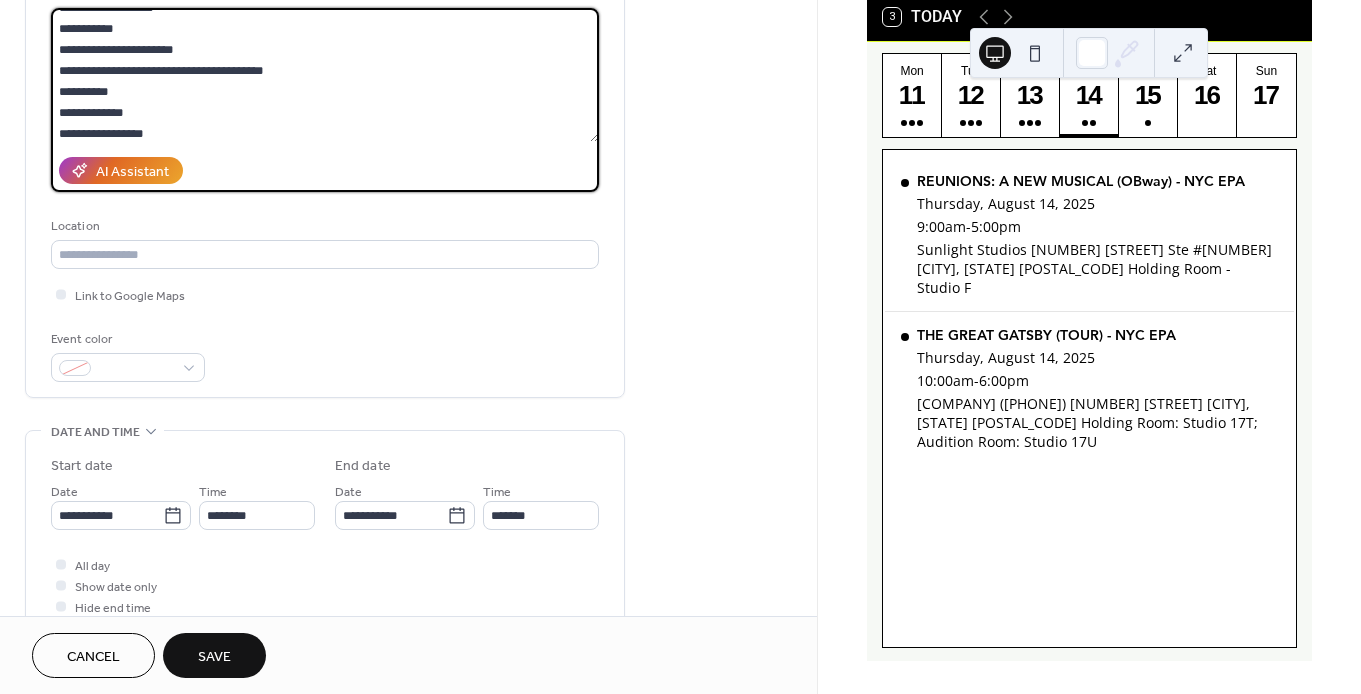 drag, startPoint x: 127, startPoint y: 92, endPoint x: 24, endPoint y: 92, distance: 103 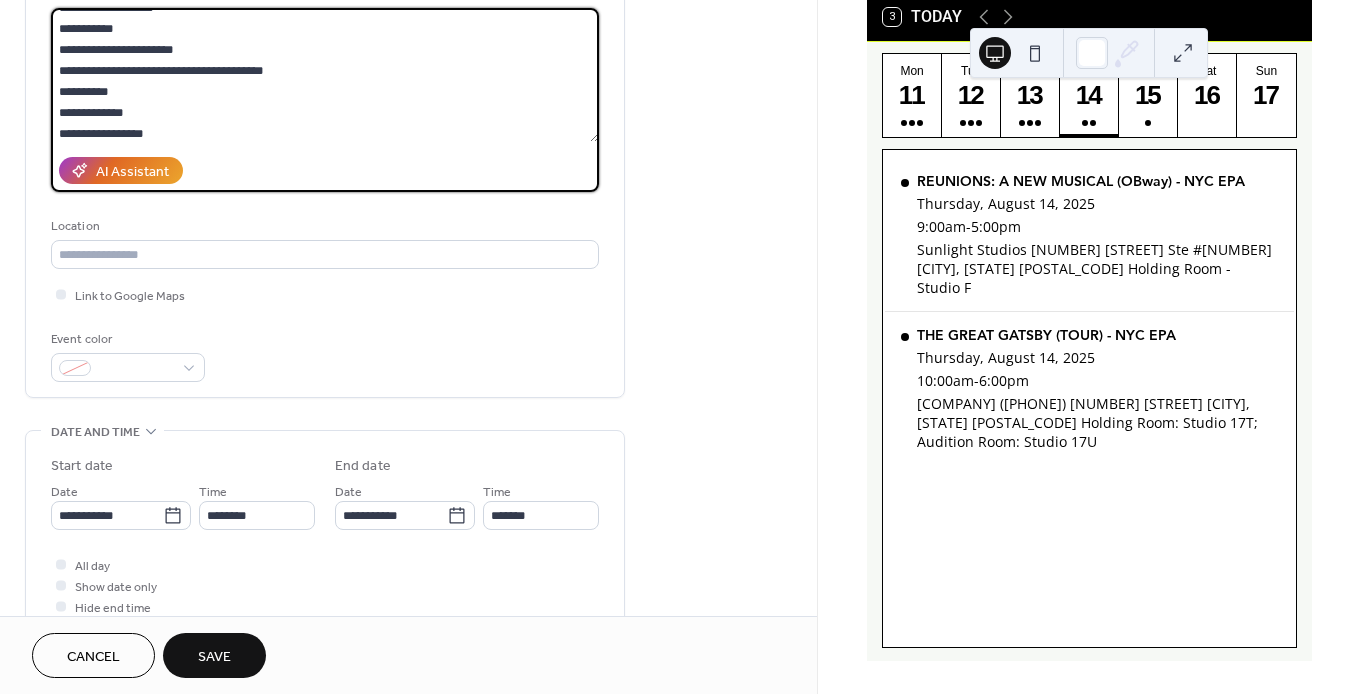 click on "**********" at bounding box center [325, 144] 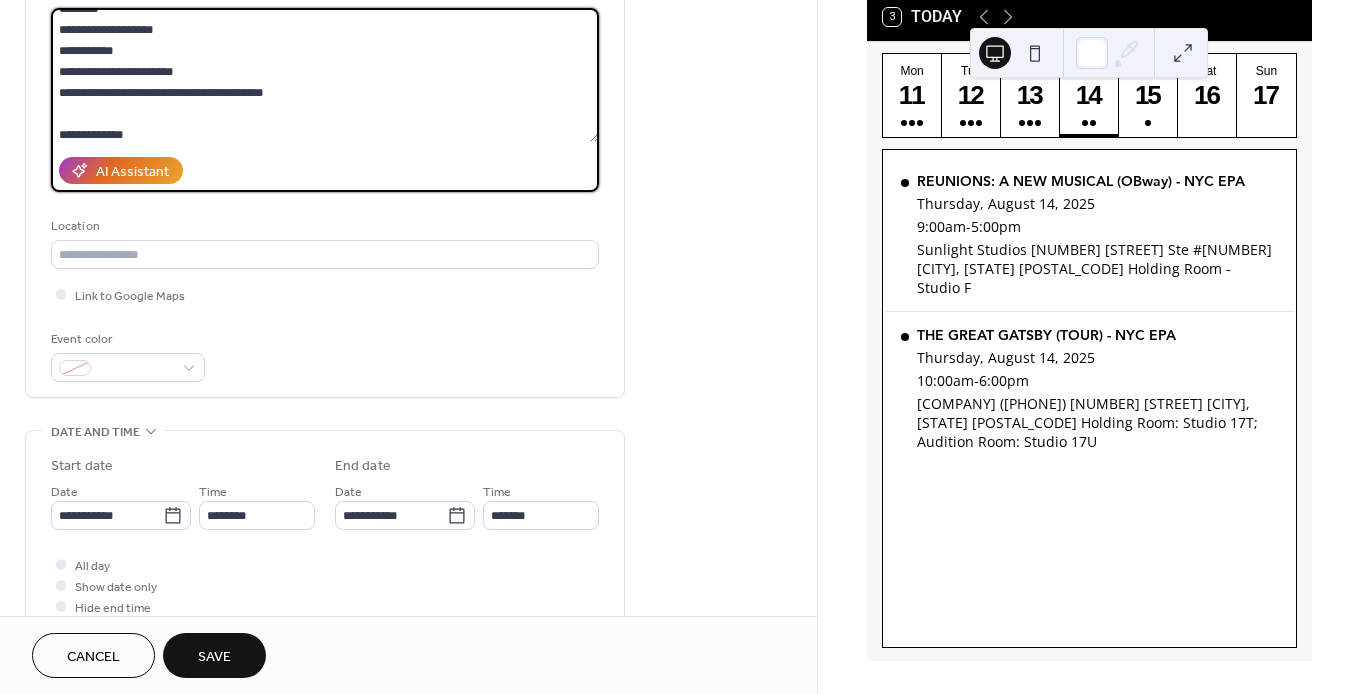 scroll, scrollTop: 74, scrollLeft: 0, axis: vertical 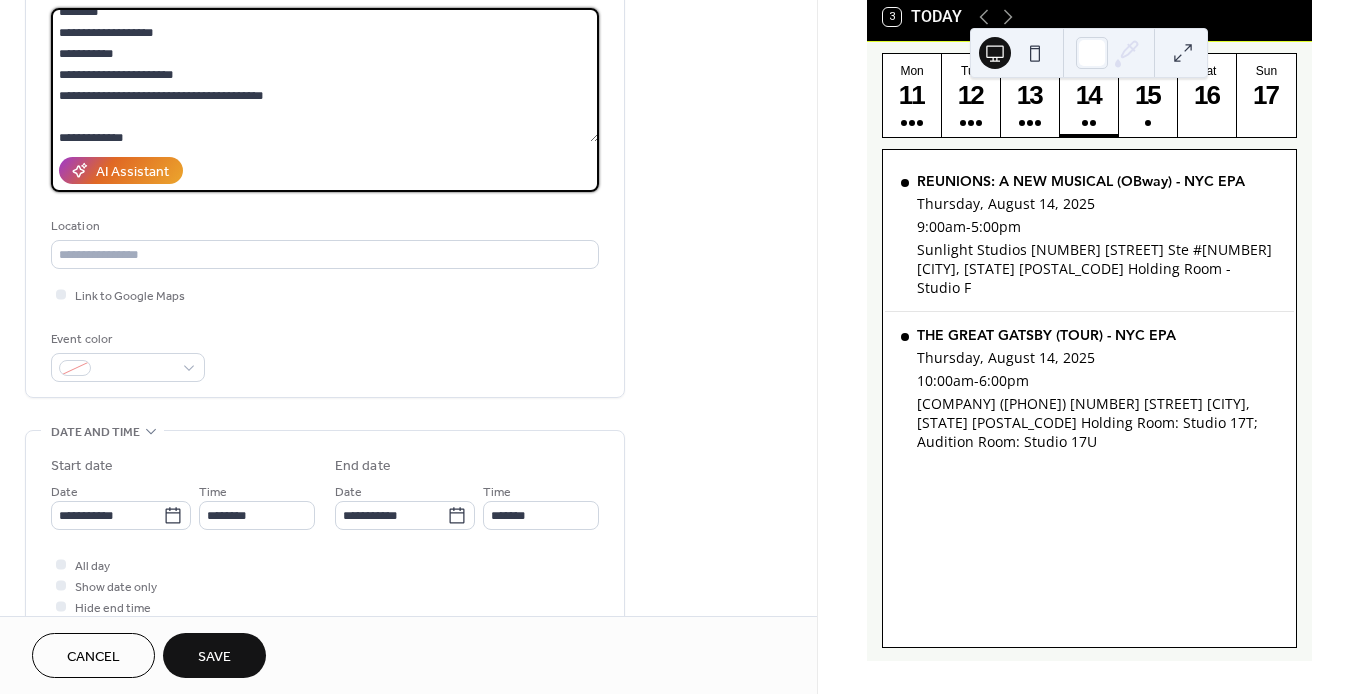drag, startPoint x: 327, startPoint y: 77, endPoint x: 50, endPoint y: 34, distance: 280.3177 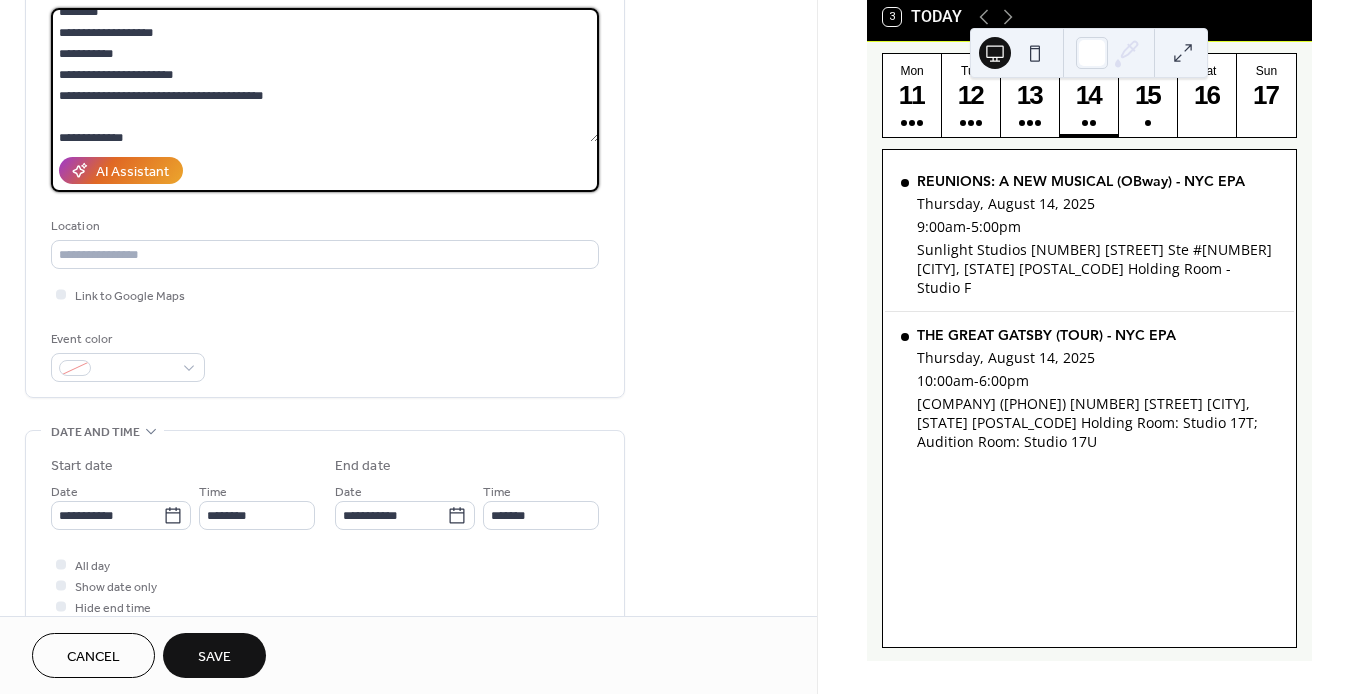 click at bounding box center [325, 75] 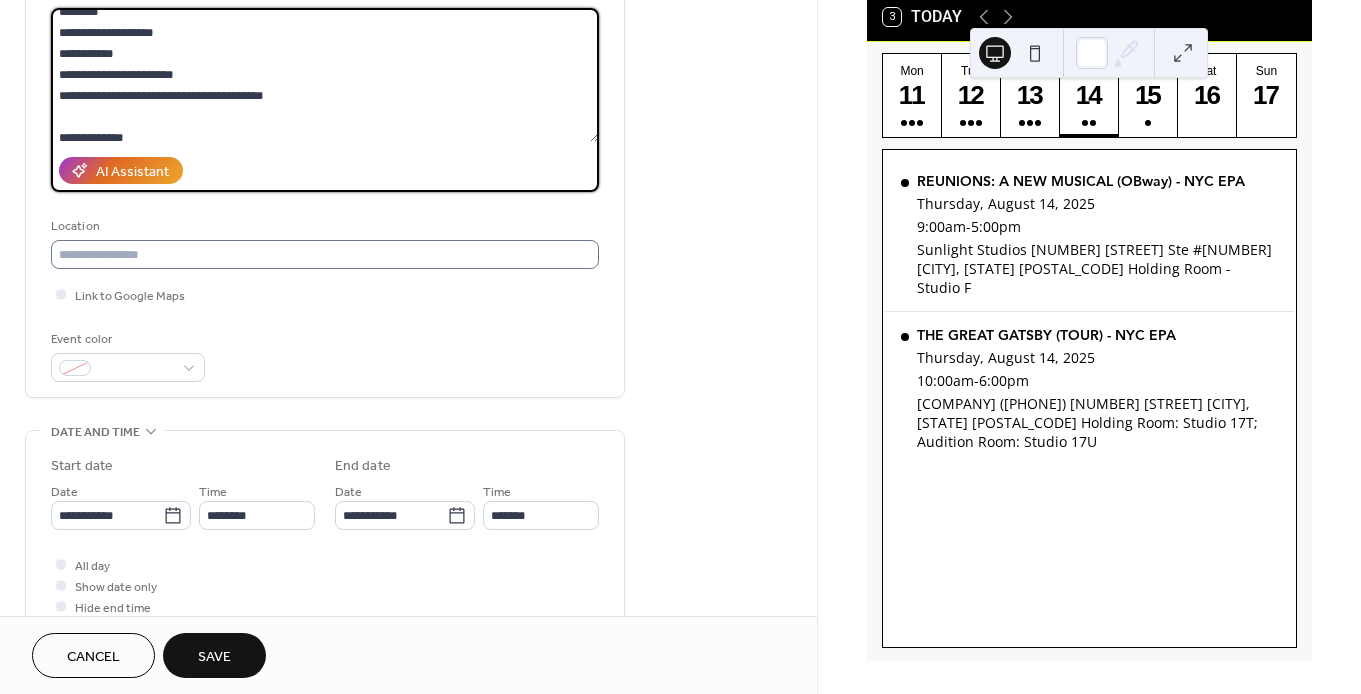 type on "**********" 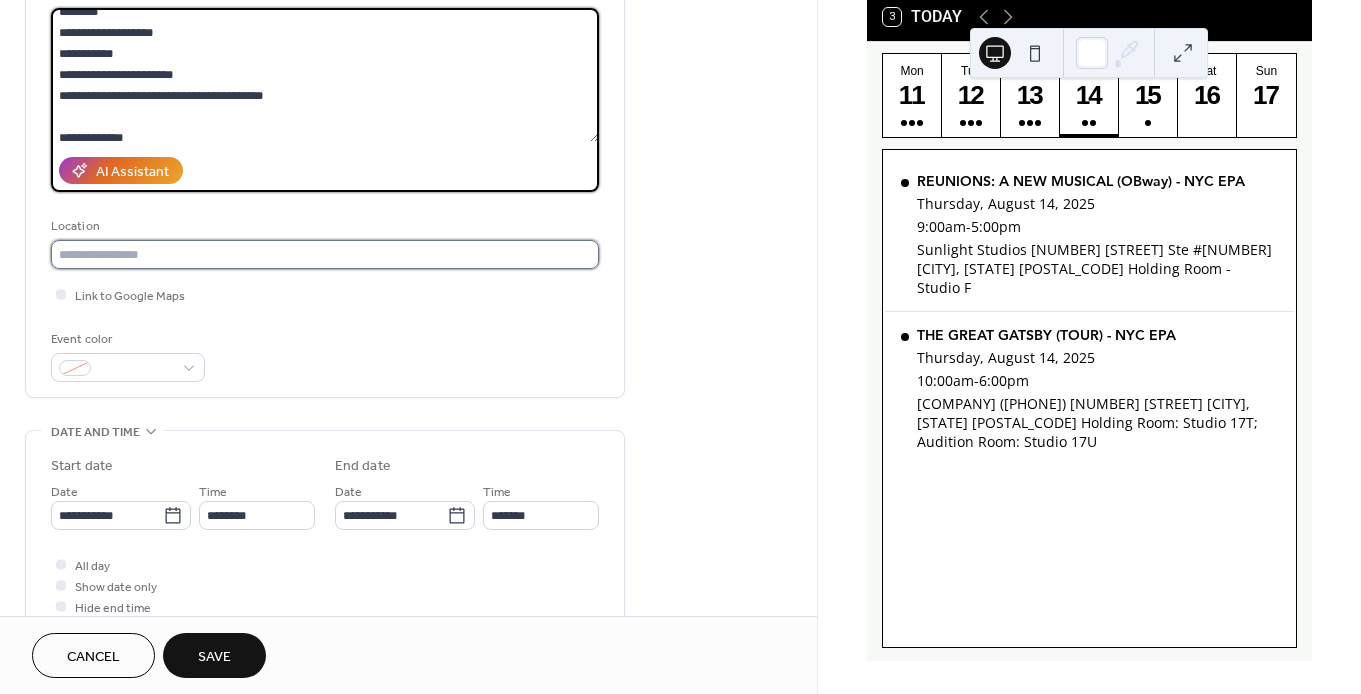 click at bounding box center (325, 254) 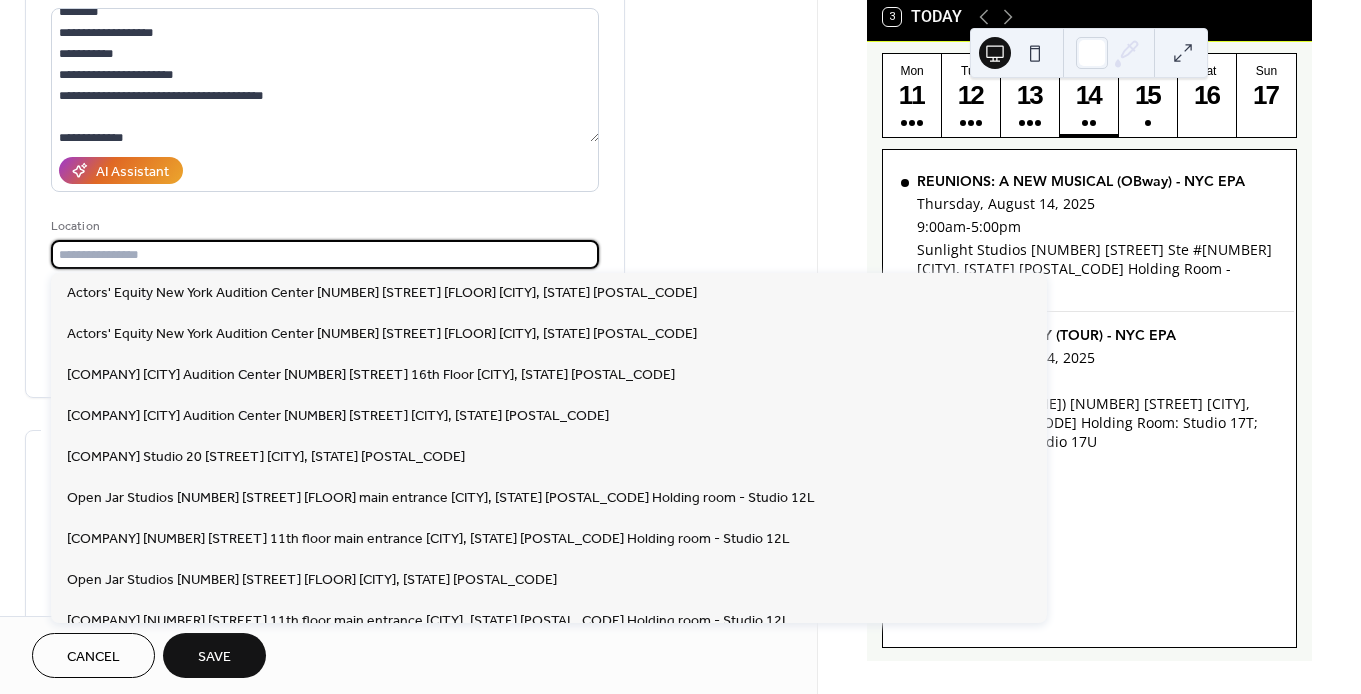 paste on "**********" 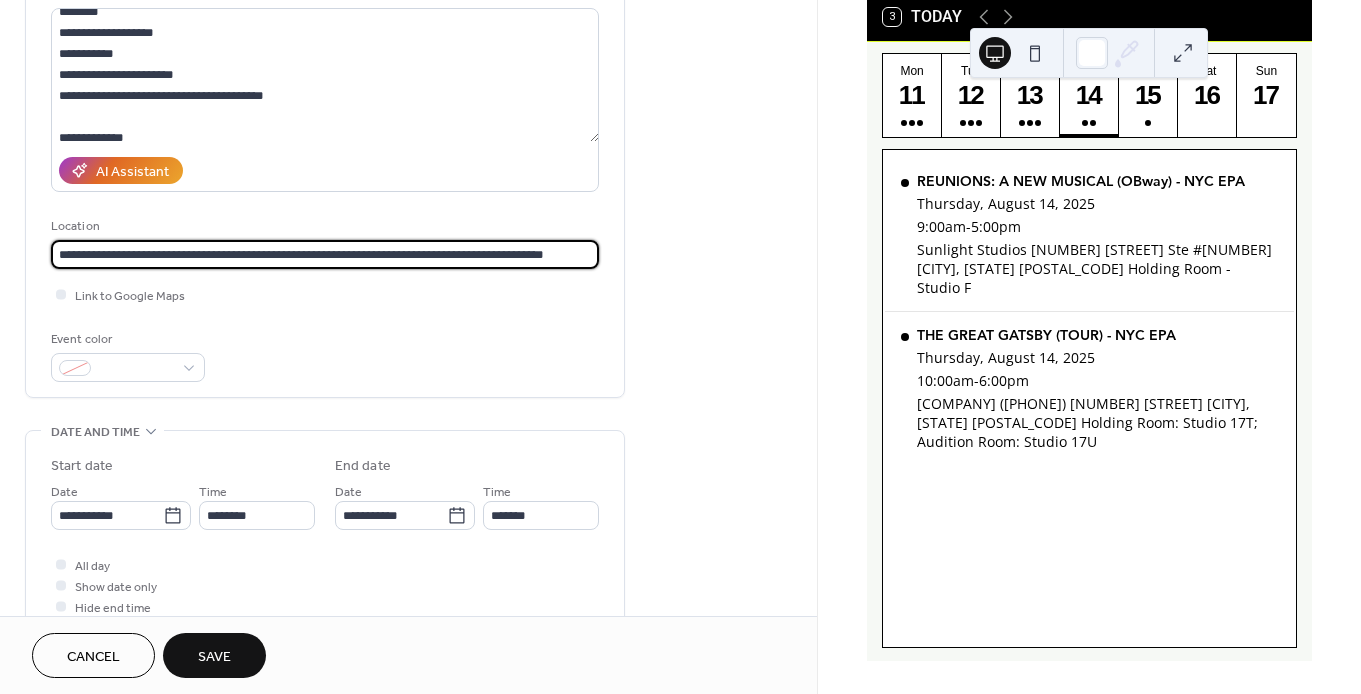 type on "**********" 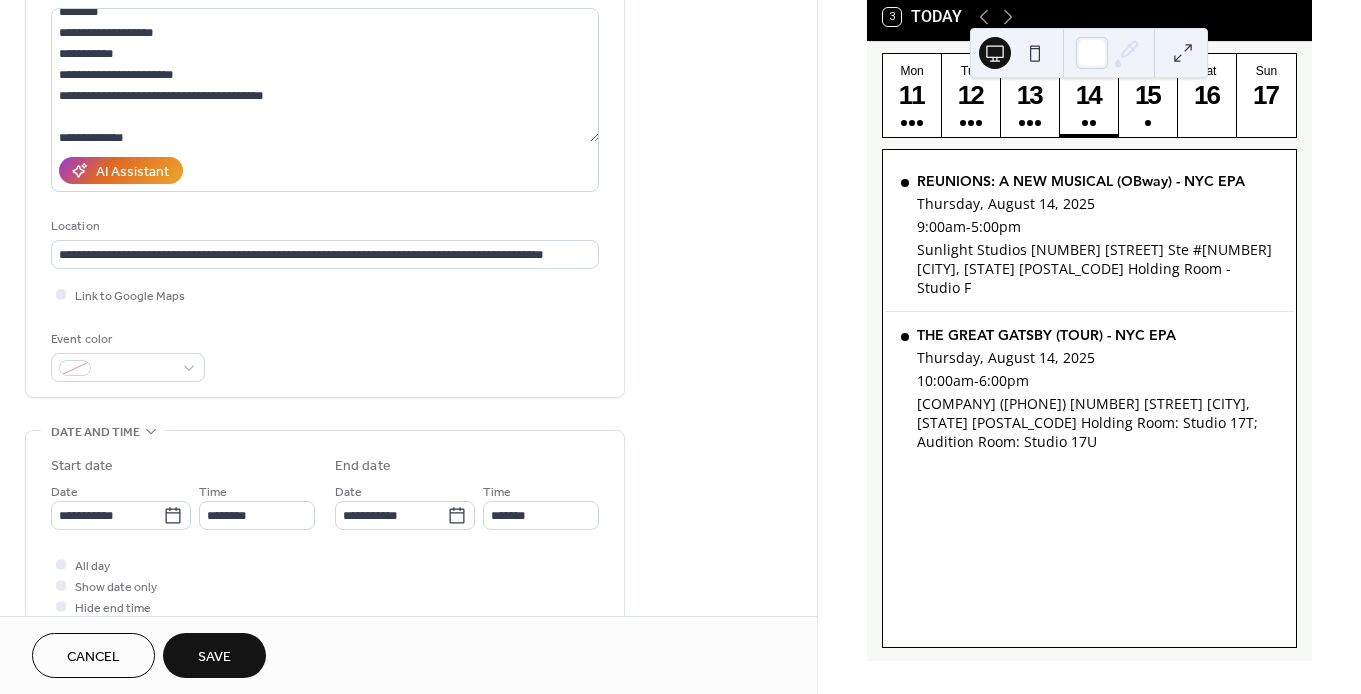 click on "Link to Google Maps" at bounding box center (325, 294) 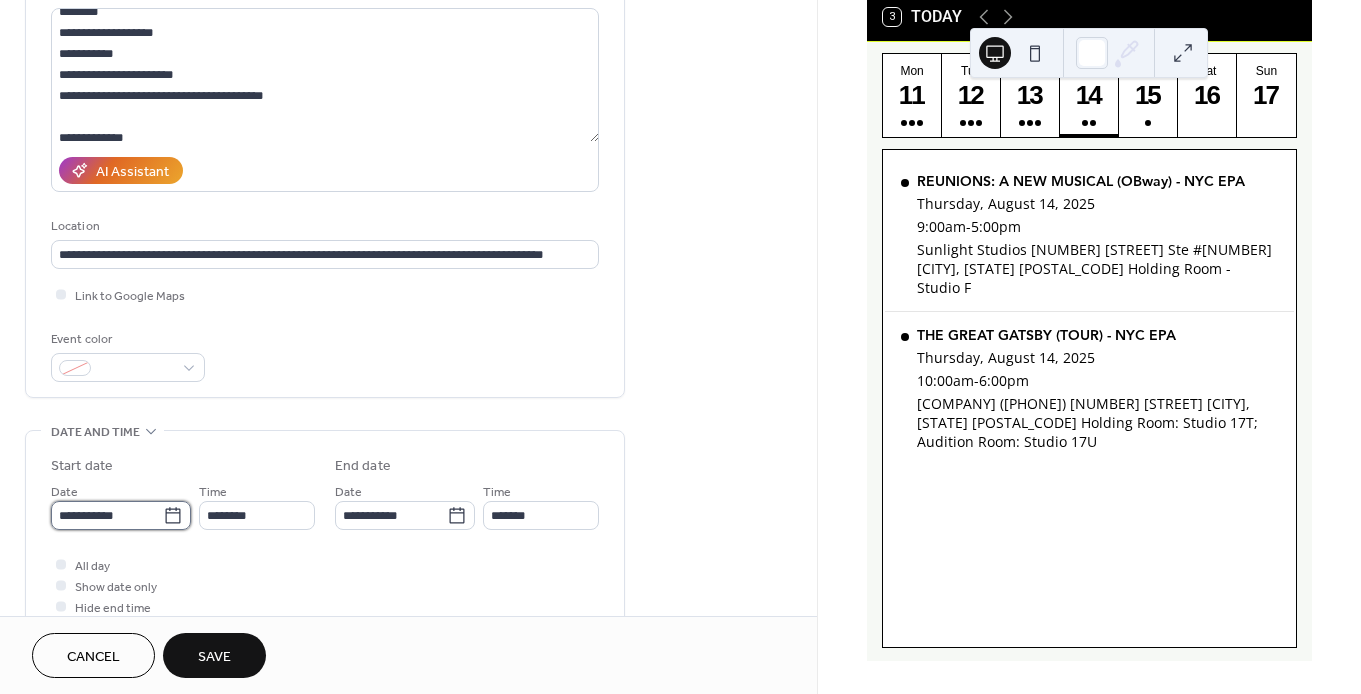 click on "**********" at bounding box center (107, 515) 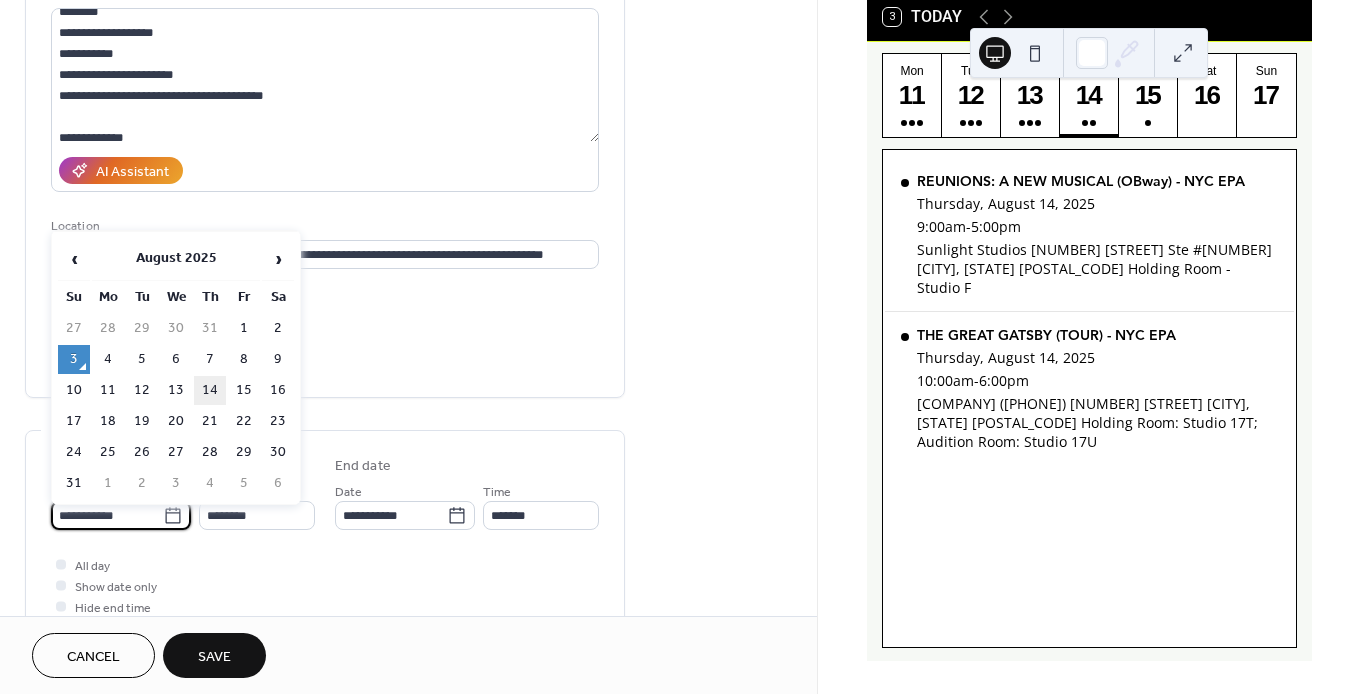 click on "14" at bounding box center (210, 390) 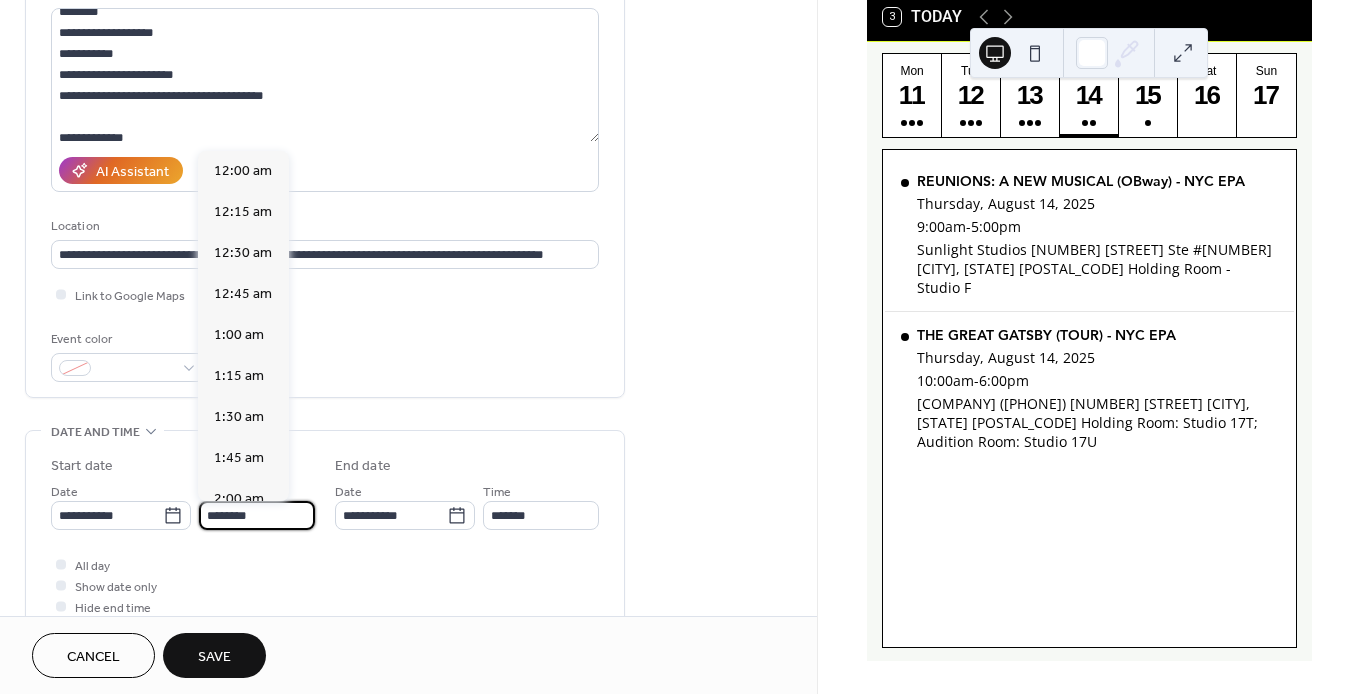 click on "********" at bounding box center [257, 515] 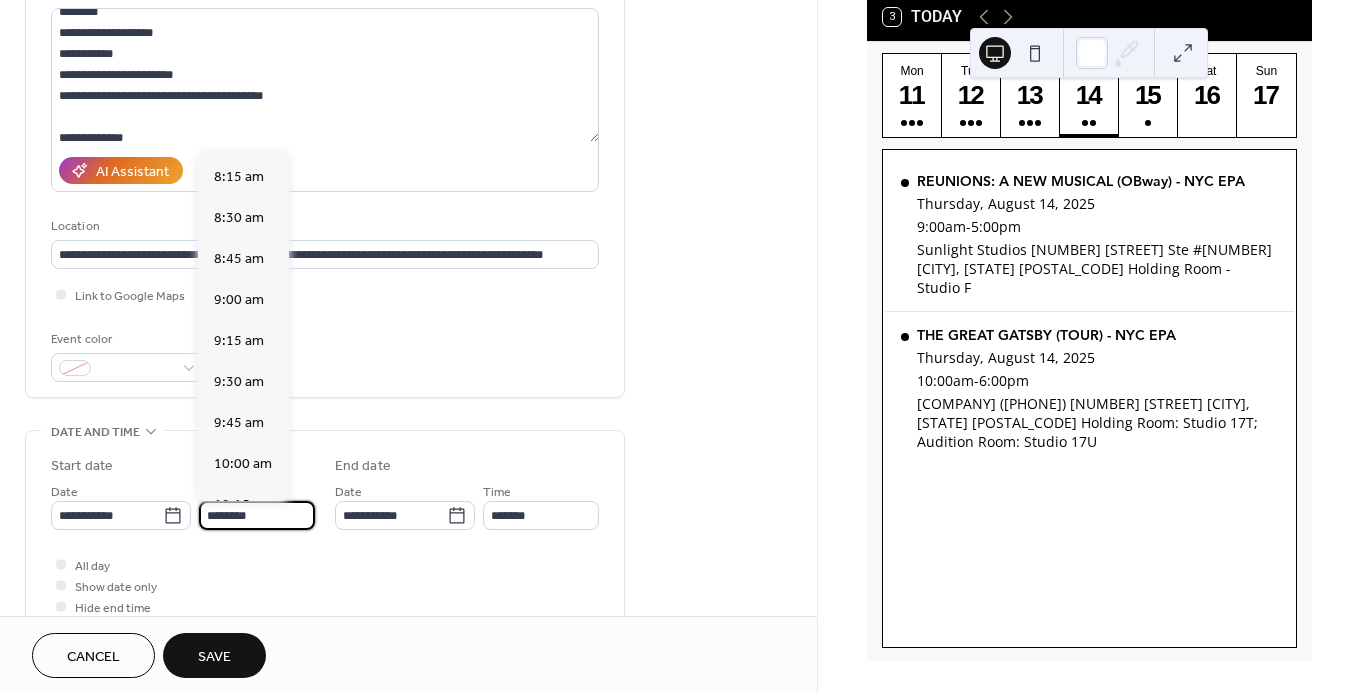 scroll, scrollTop: 1345, scrollLeft: 0, axis: vertical 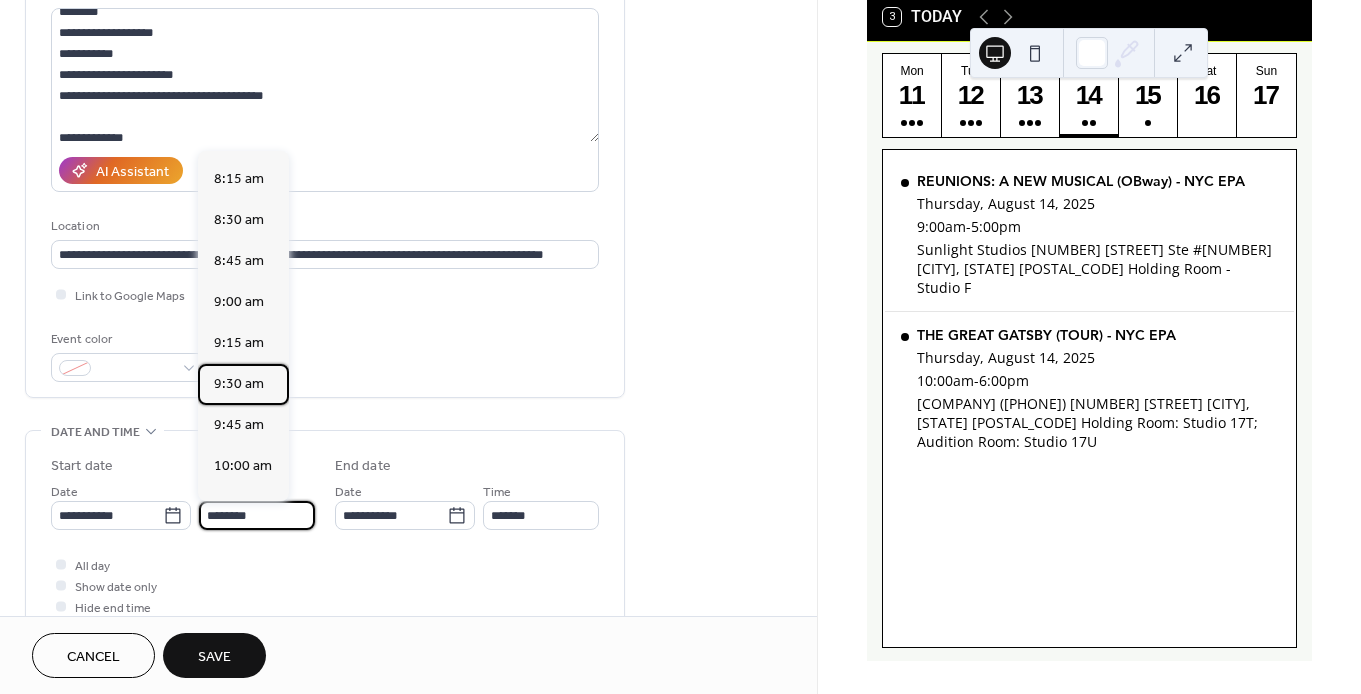 click on "9:30 am" at bounding box center (239, 384) 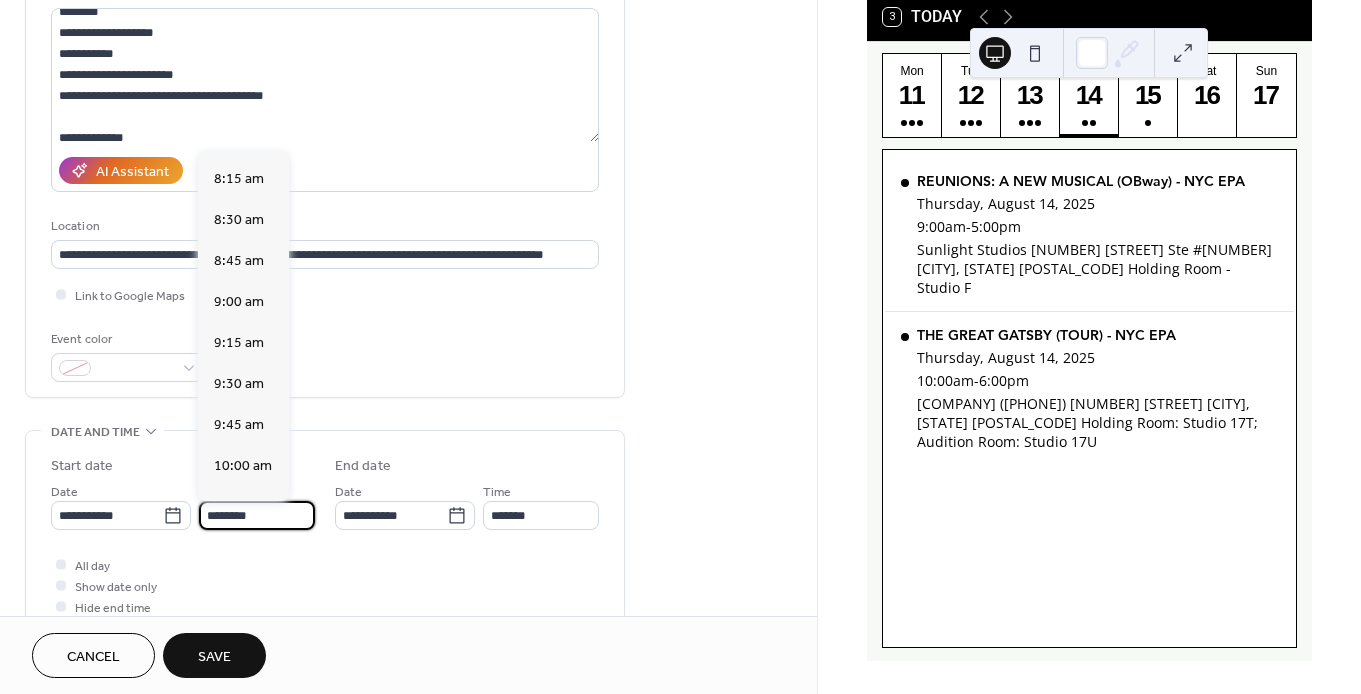 type on "*******" 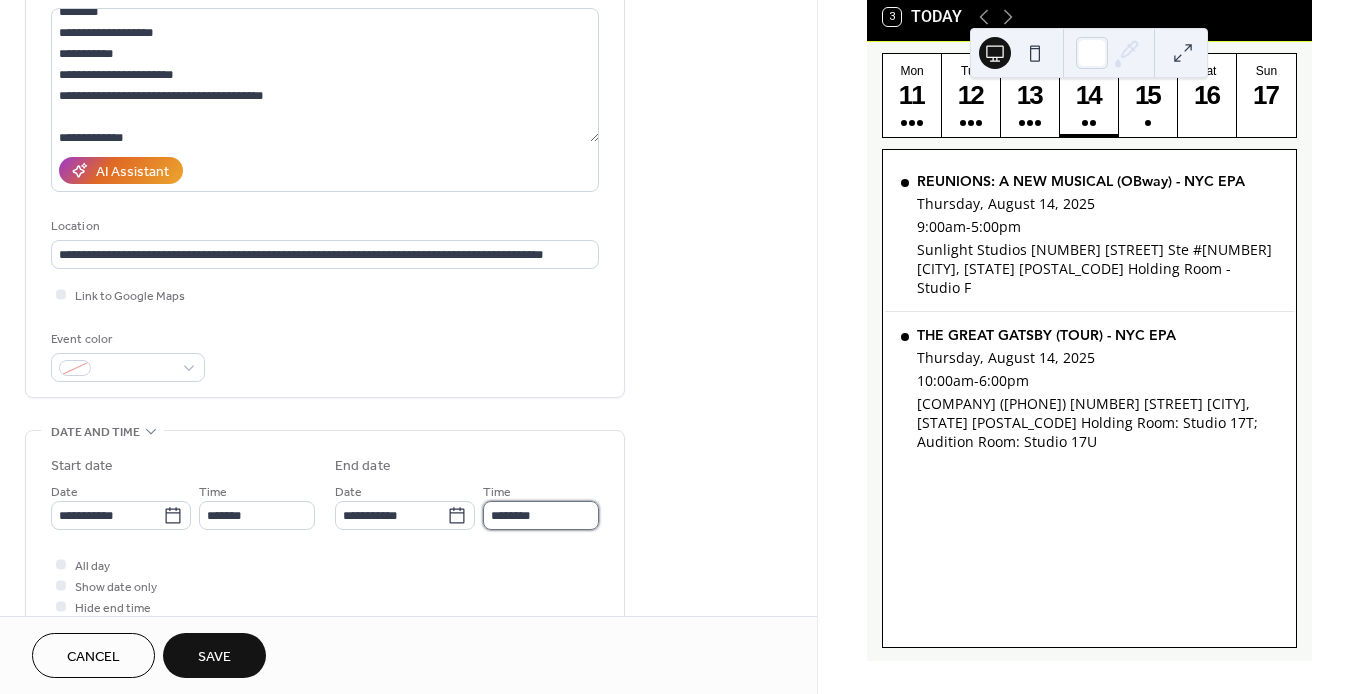 click on "********" at bounding box center (541, 515) 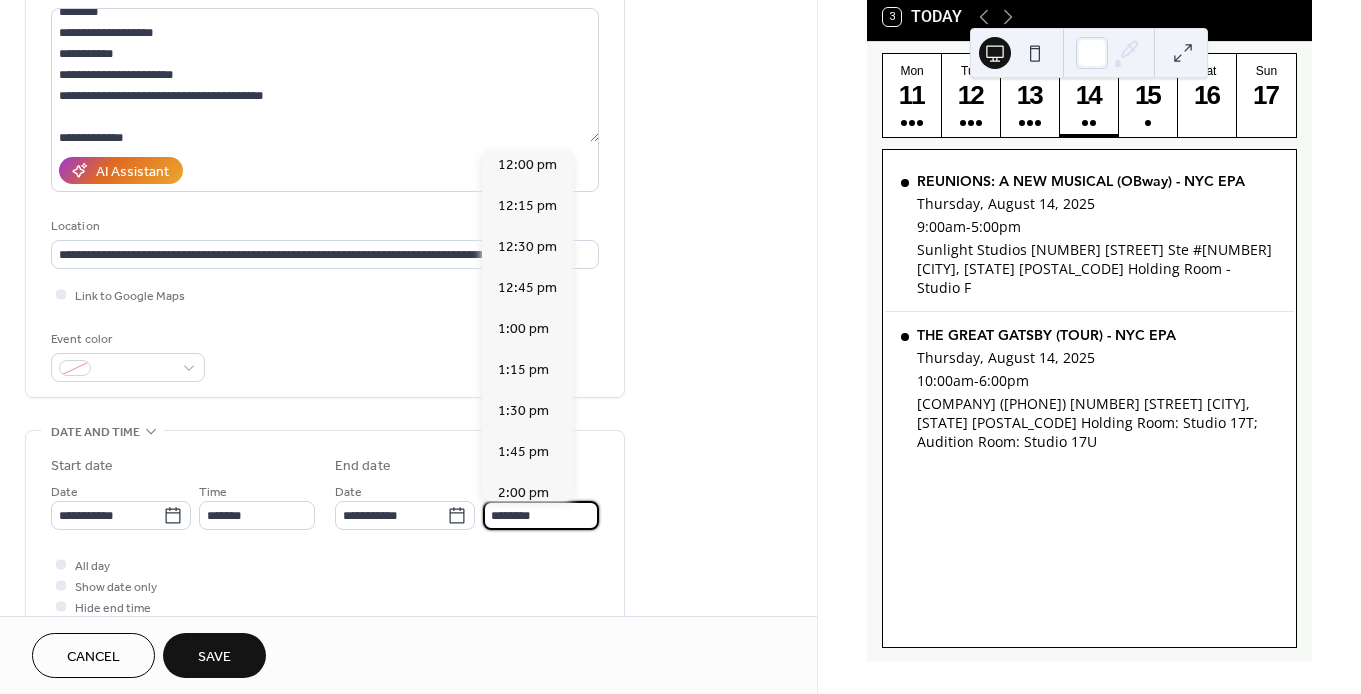 scroll, scrollTop: 378, scrollLeft: 0, axis: vertical 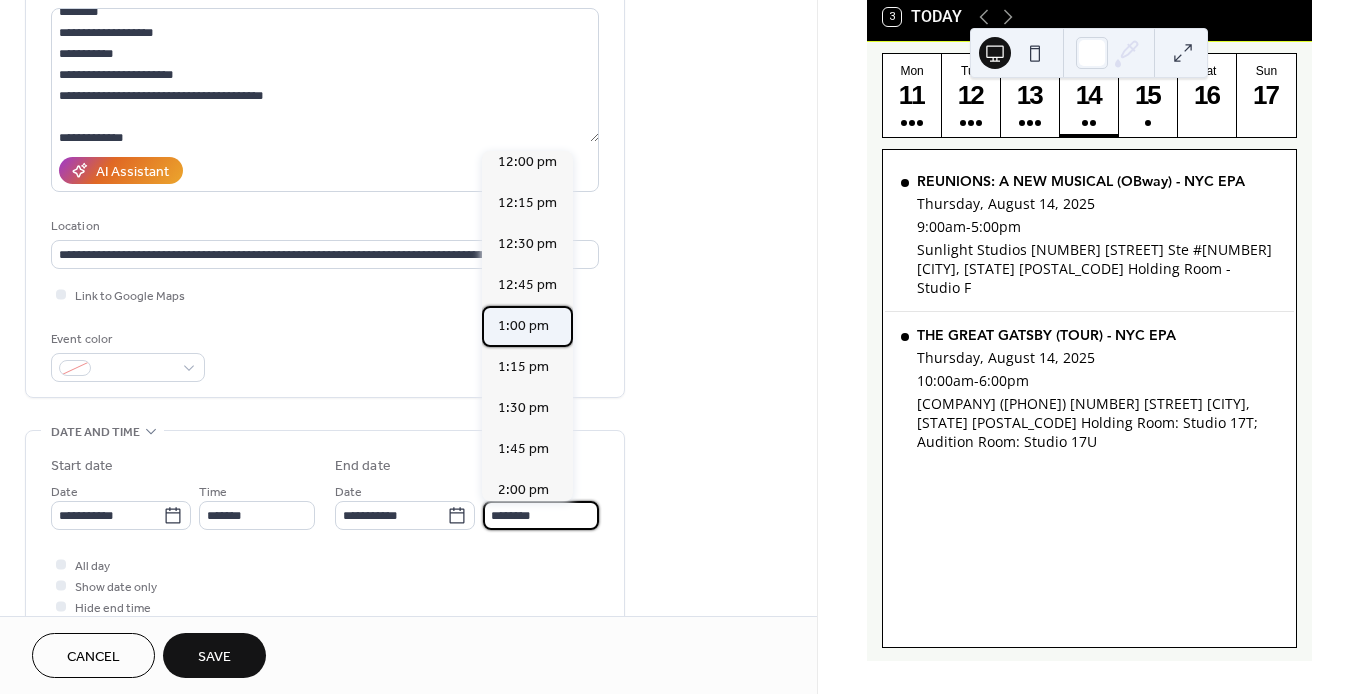 click on "1:00 pm" at bounding box center (523, 326) 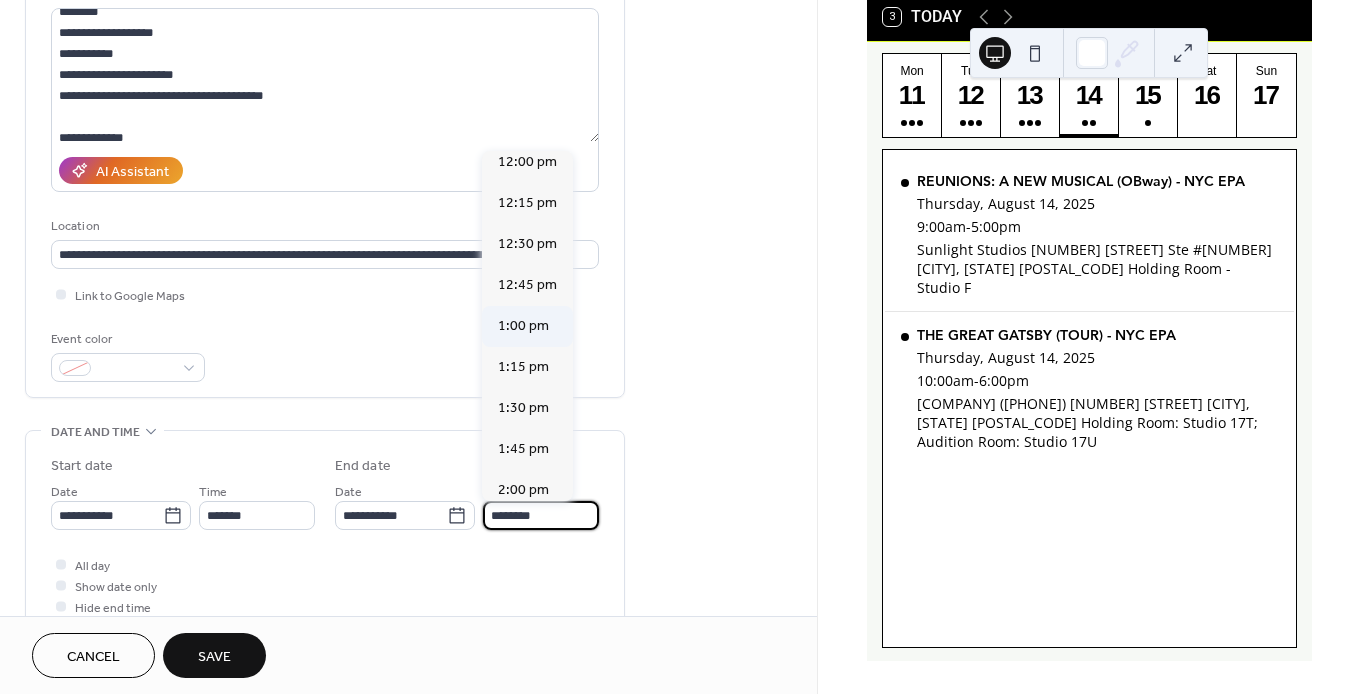 type on "*******" 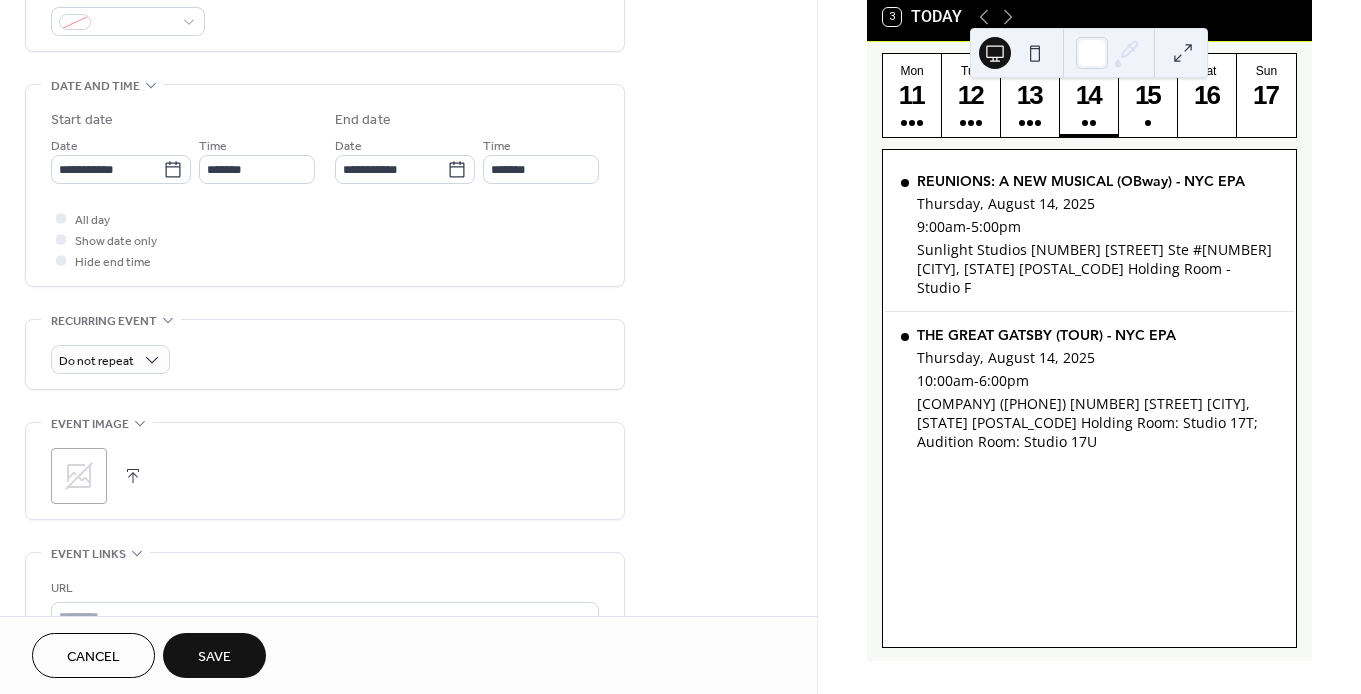 scroll, scrollTop: 569, scrollLeft: 0, axis: vertical 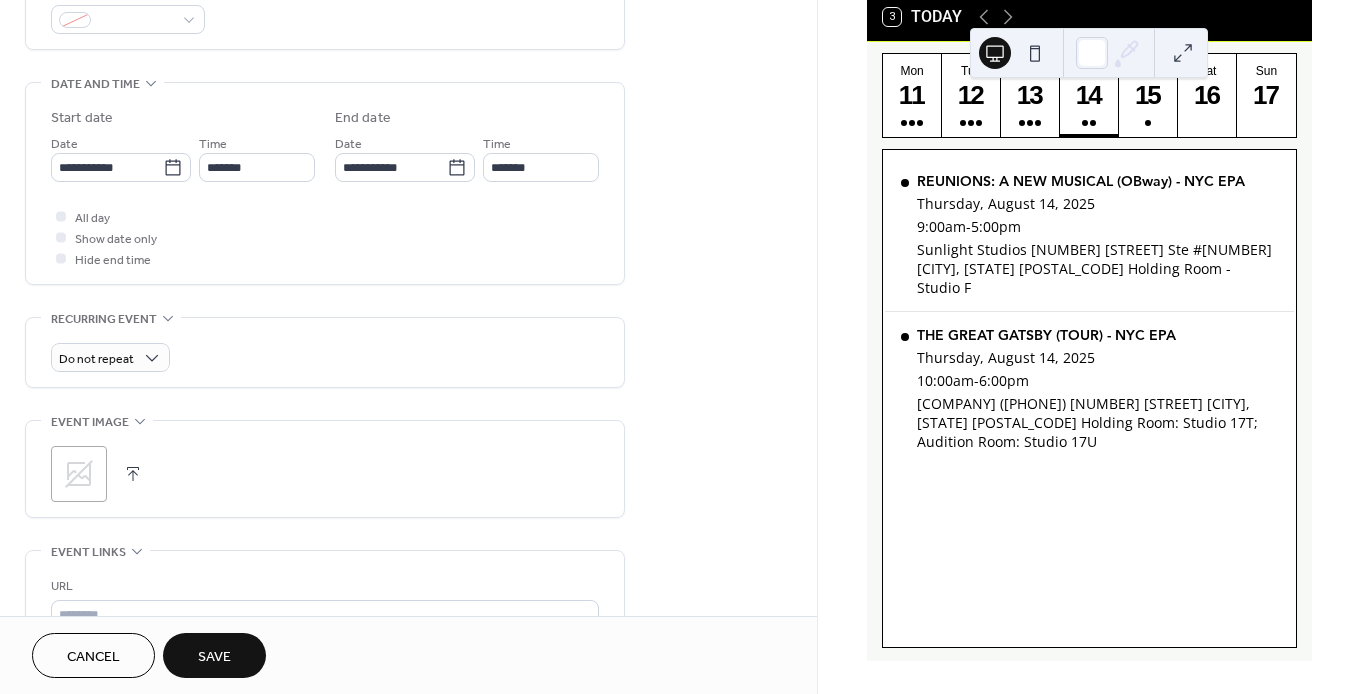 click on "Save" at bounding box center (214, 657) 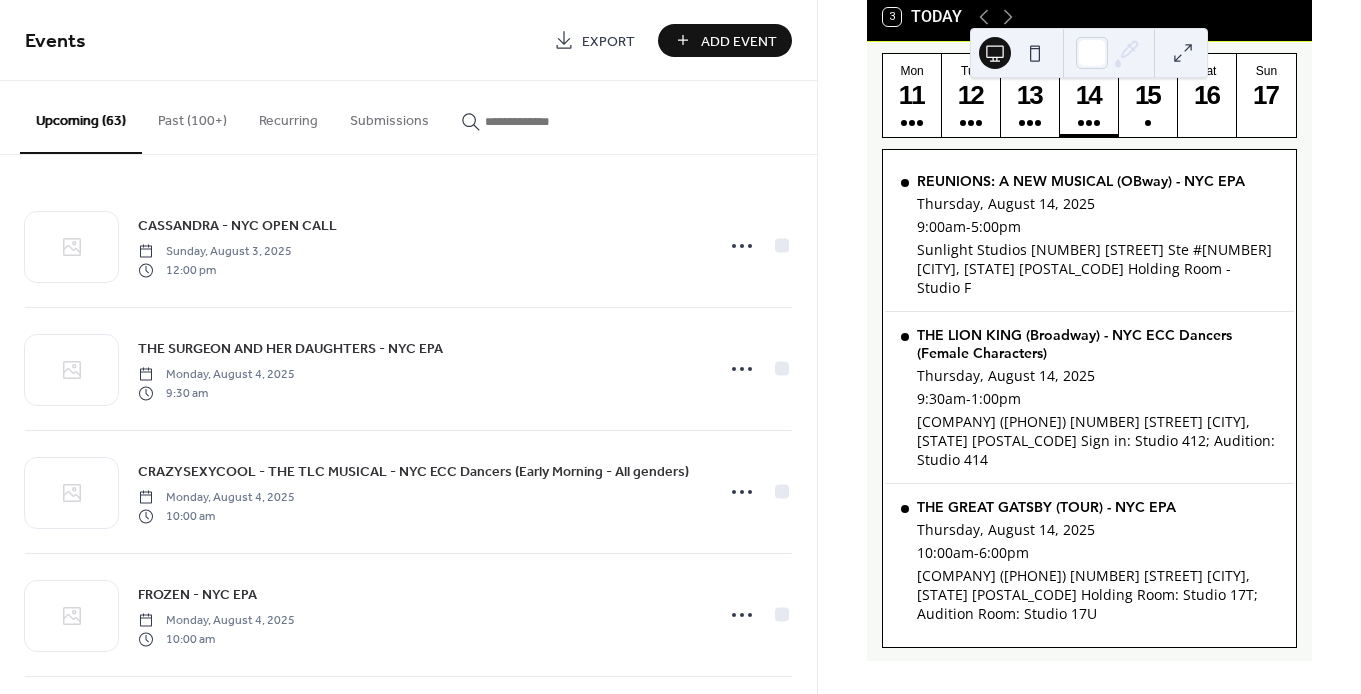 click on "Events Export Add Event" at bounding box center [408, 40] 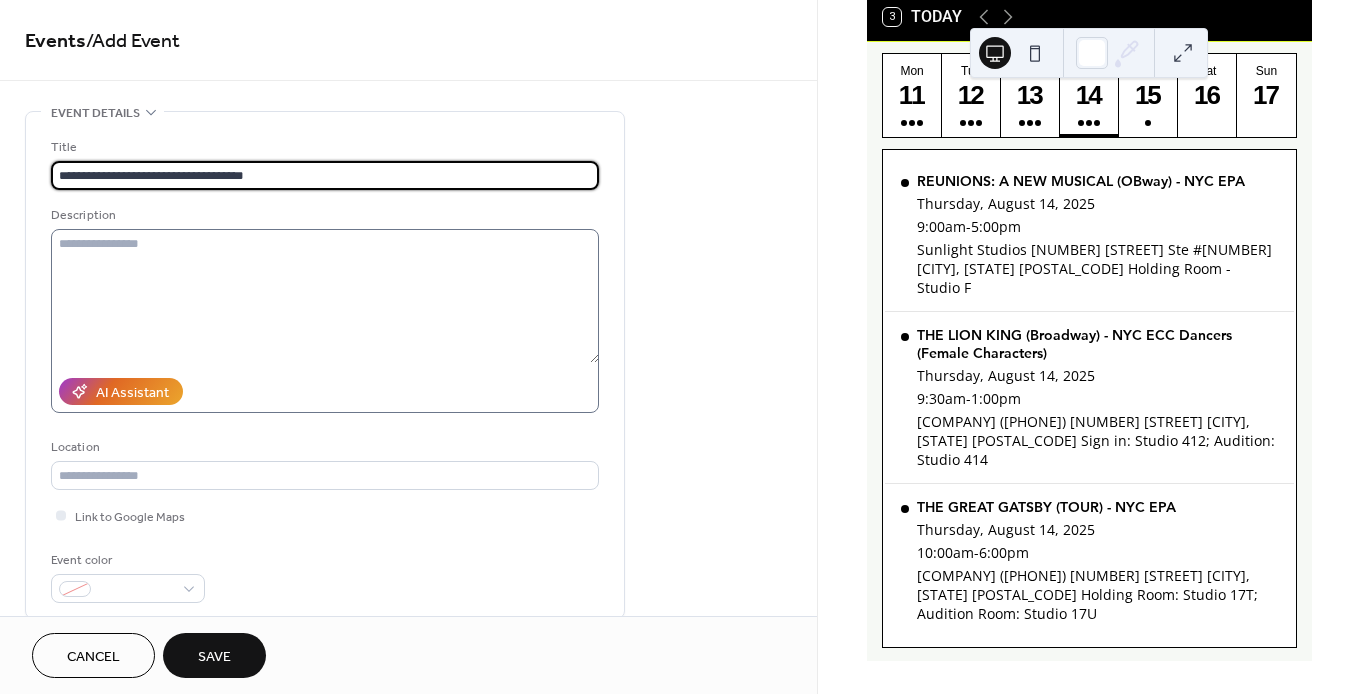 type on "**********" 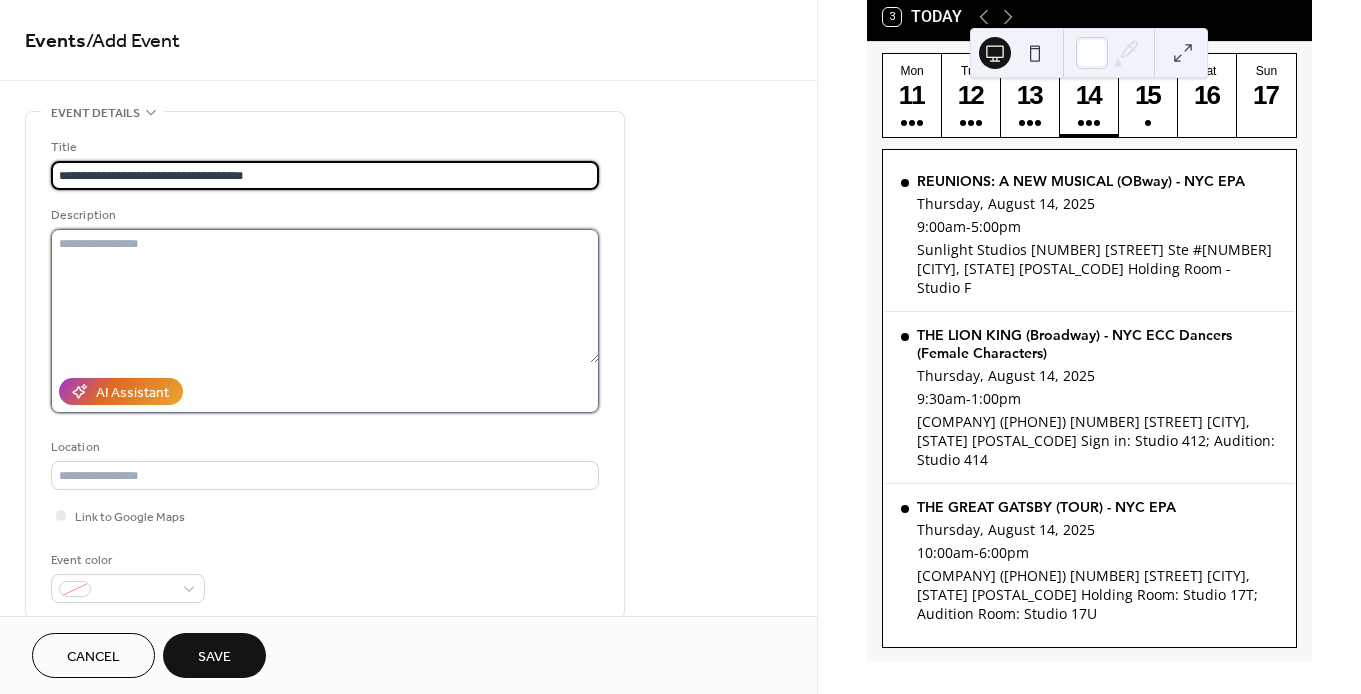 click at bounding box center [325, 296] 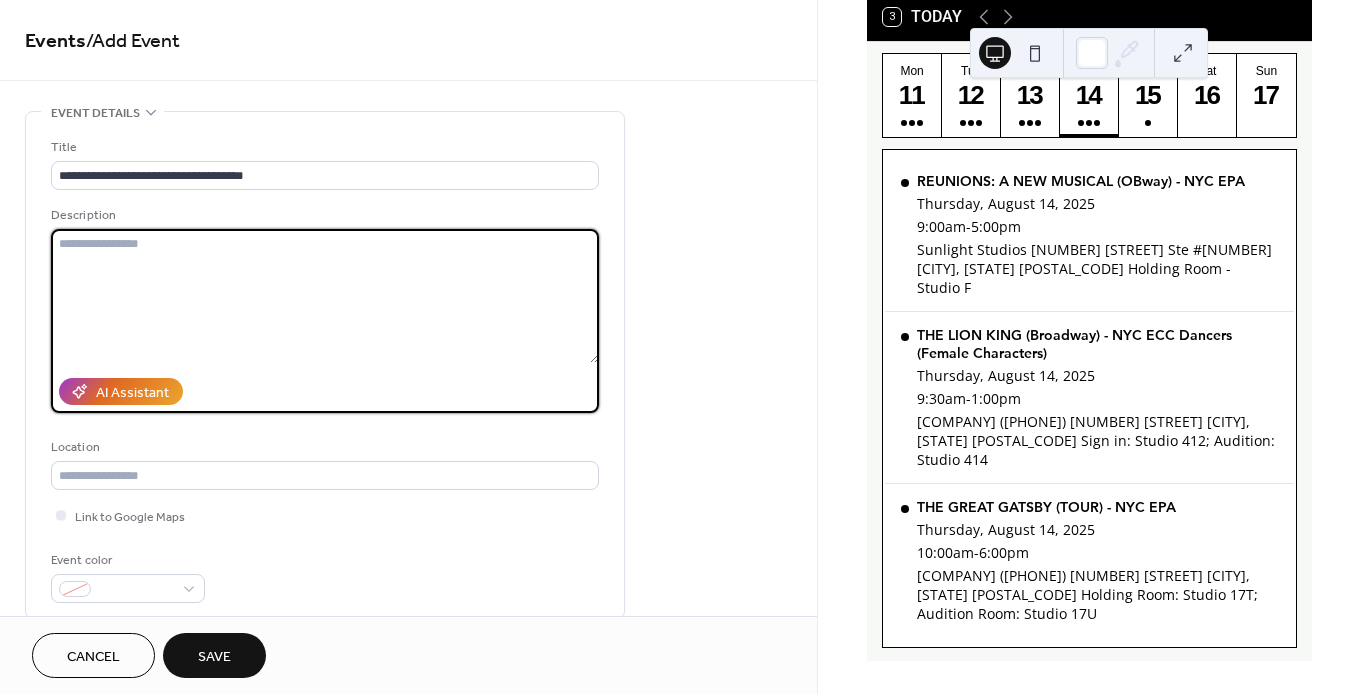 paste on "**********" 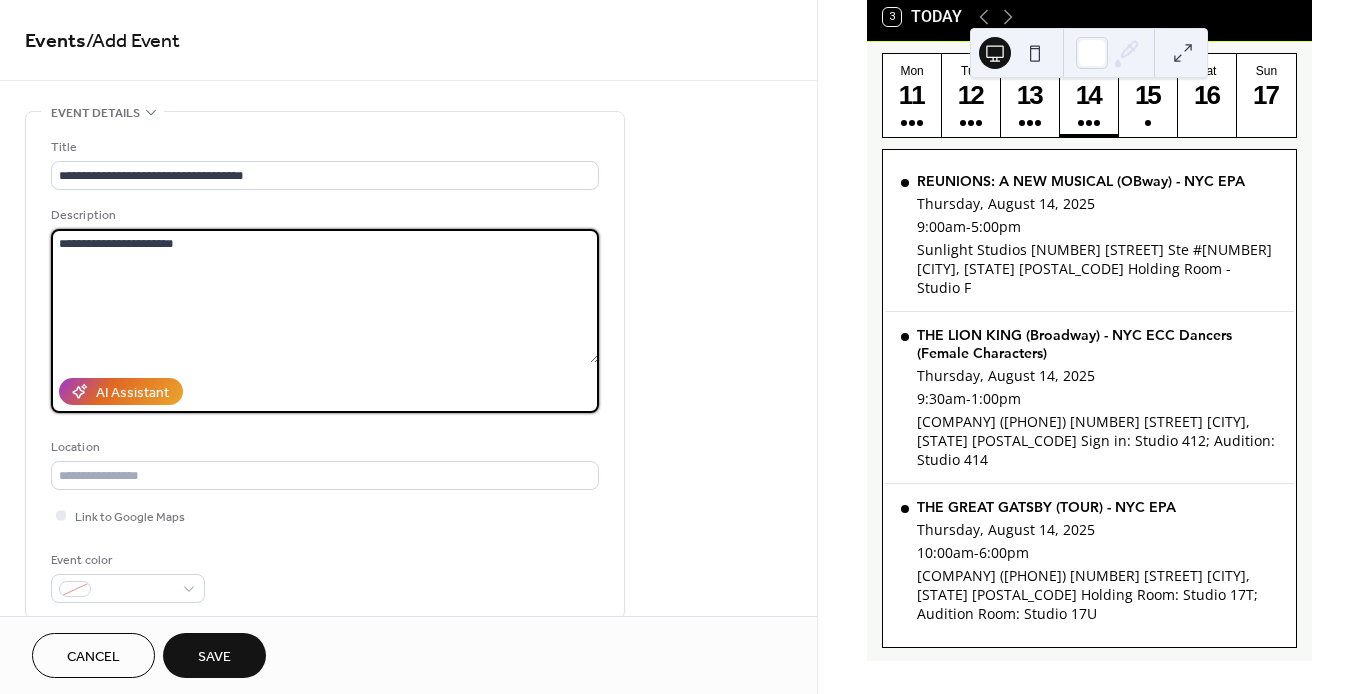 paste on "**********" 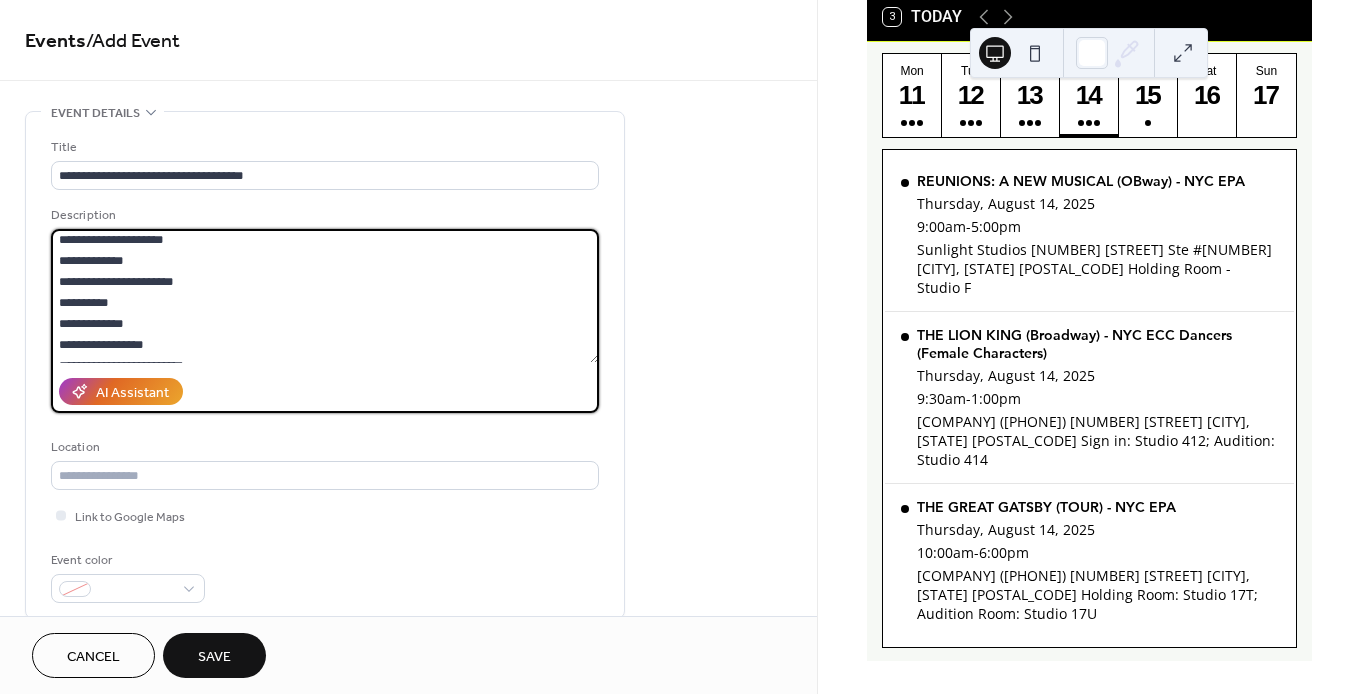 scroll, scrollTop: 85, scrollLeft: 0, axis: vertical 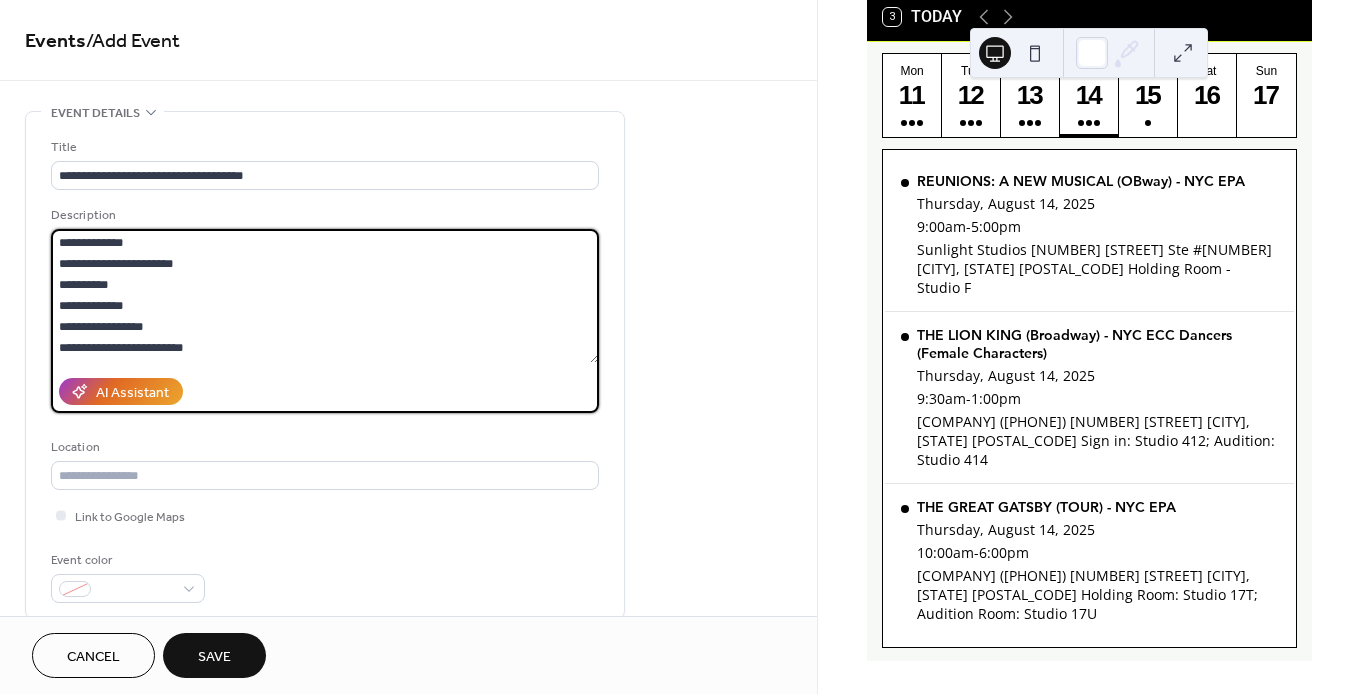 drag, startPoint x: 195, startPoint y: 280, endPoint x: 46, endPoint y: 280, distance: 149 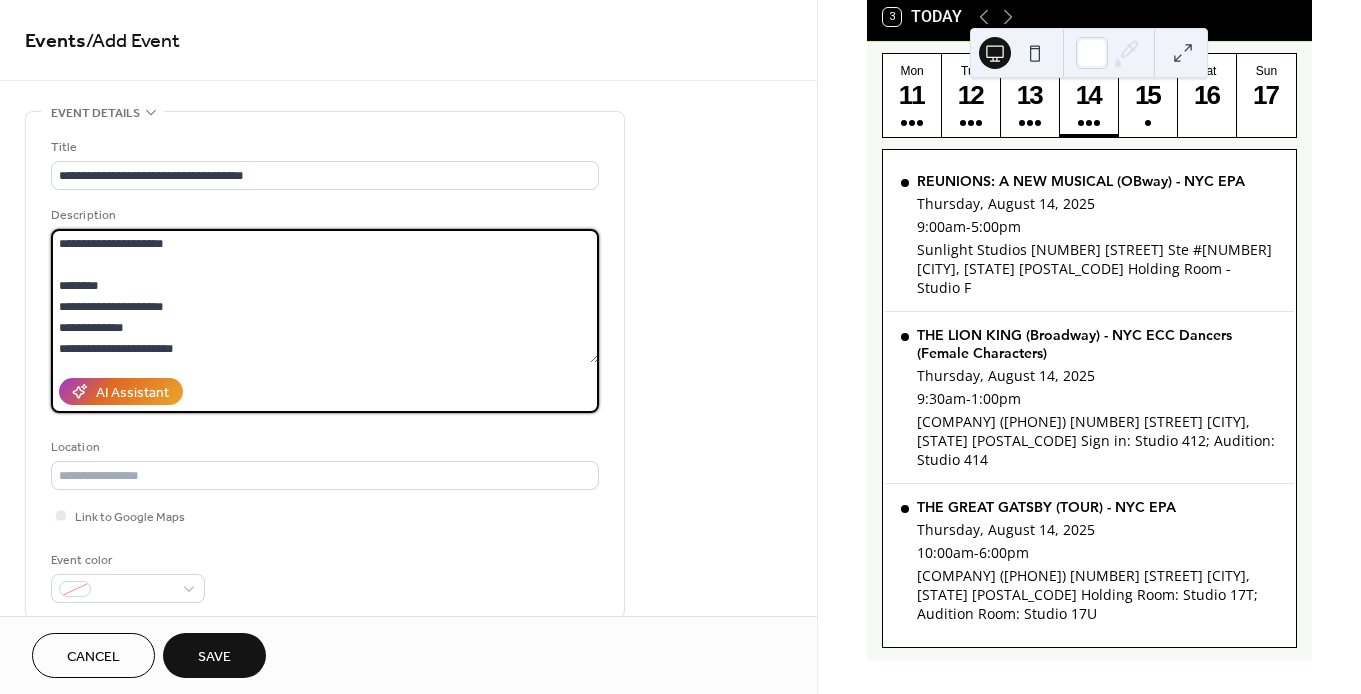 scroll, scrollTop: 2, scrollLeft: 0, axis: vertical 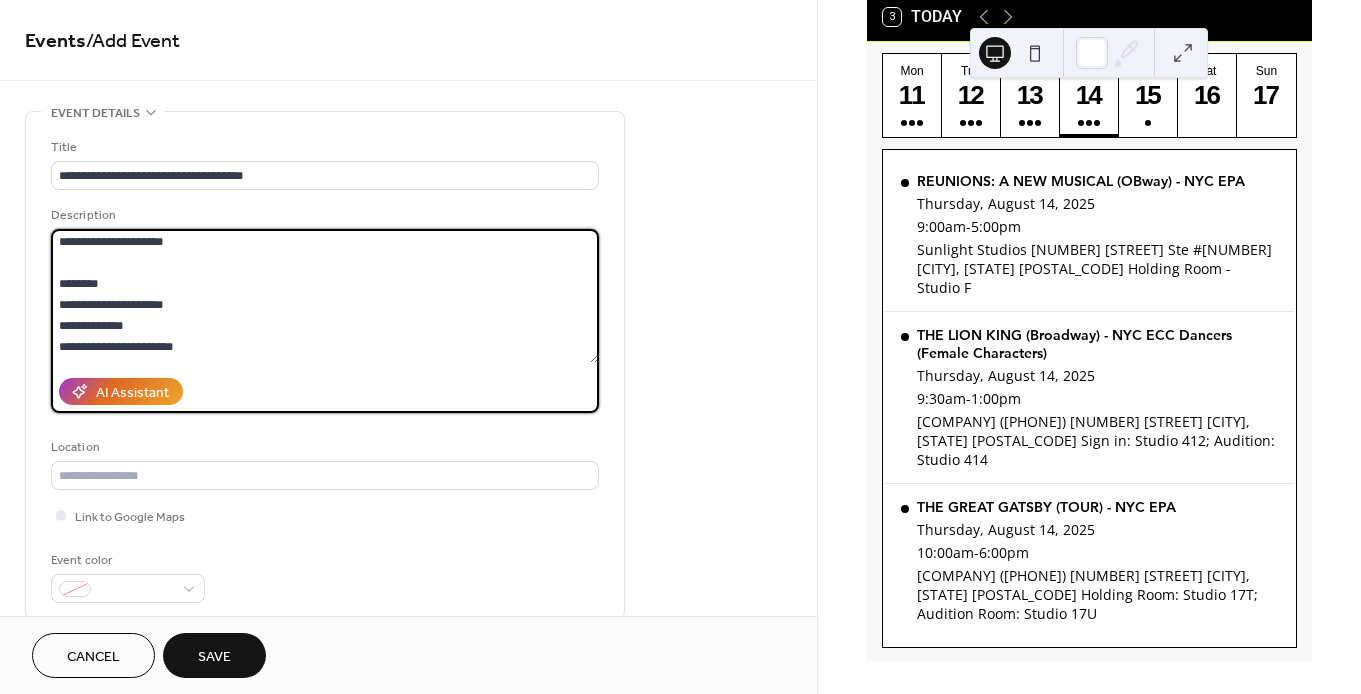 drag, startPoint x: 205, startPoint y: 350, endPoint x: 12, endPoint y: 310, distance: 197.1015 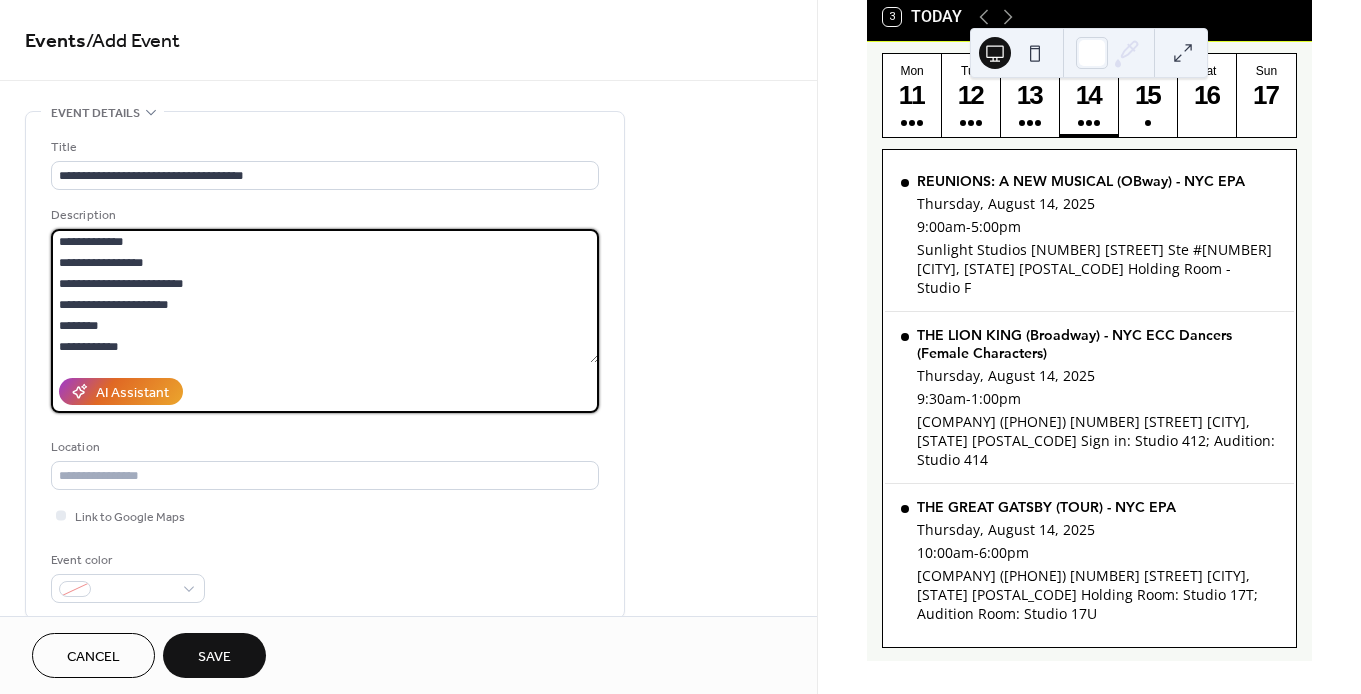 scroll, scrollTop: 156, scrollLeft: 0, axis: vertical 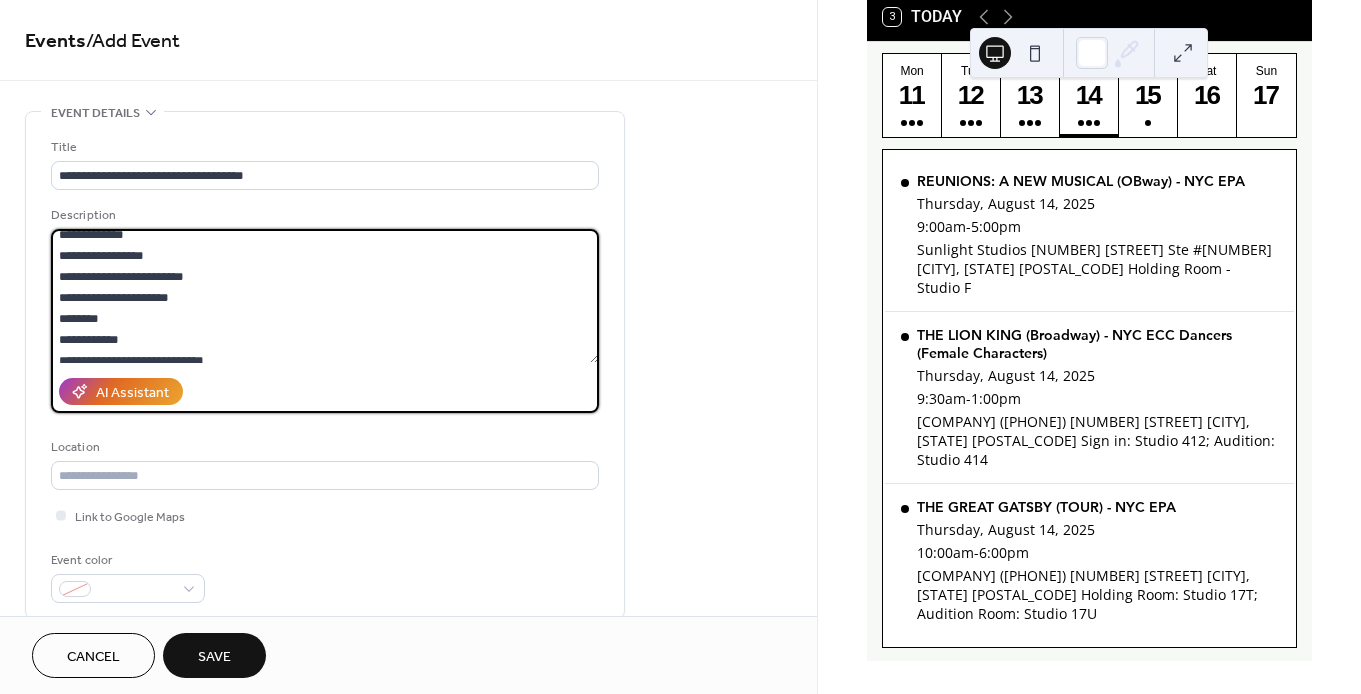 click at bounding box center [325, 296] 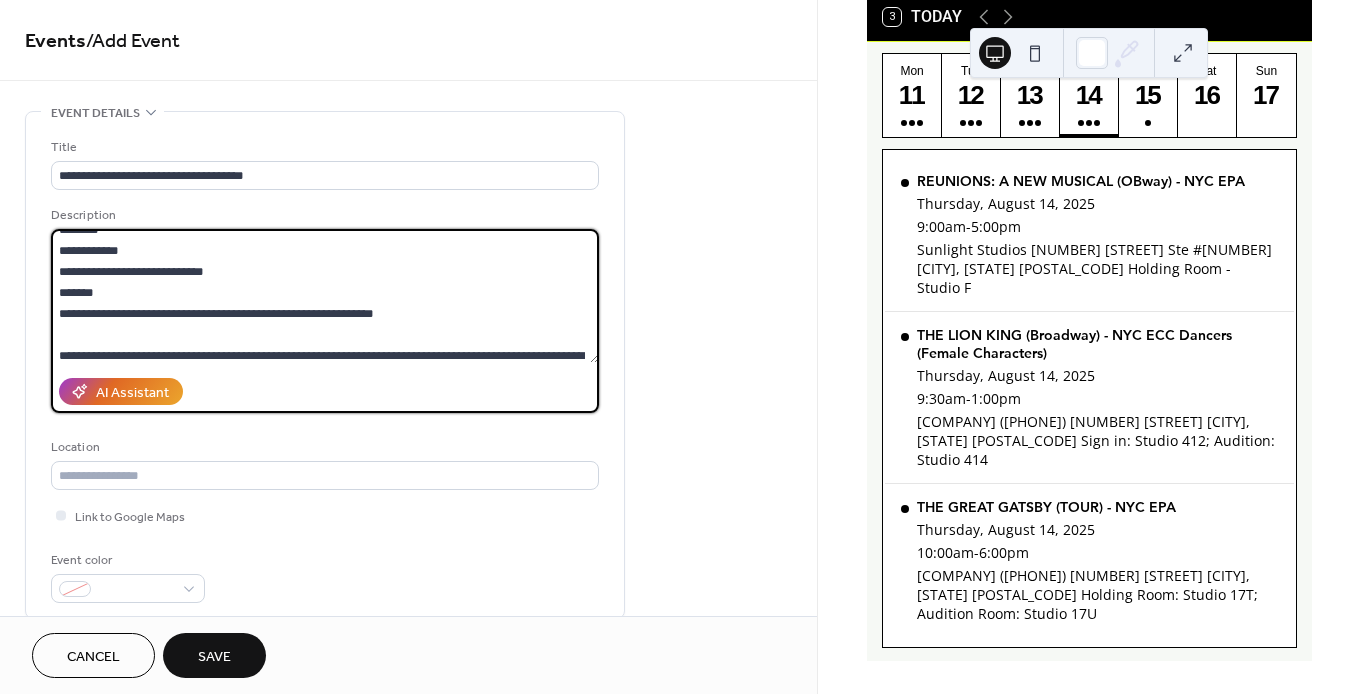 scroll, scrollTop: 273, scrollLeft: 0, axis: vertical 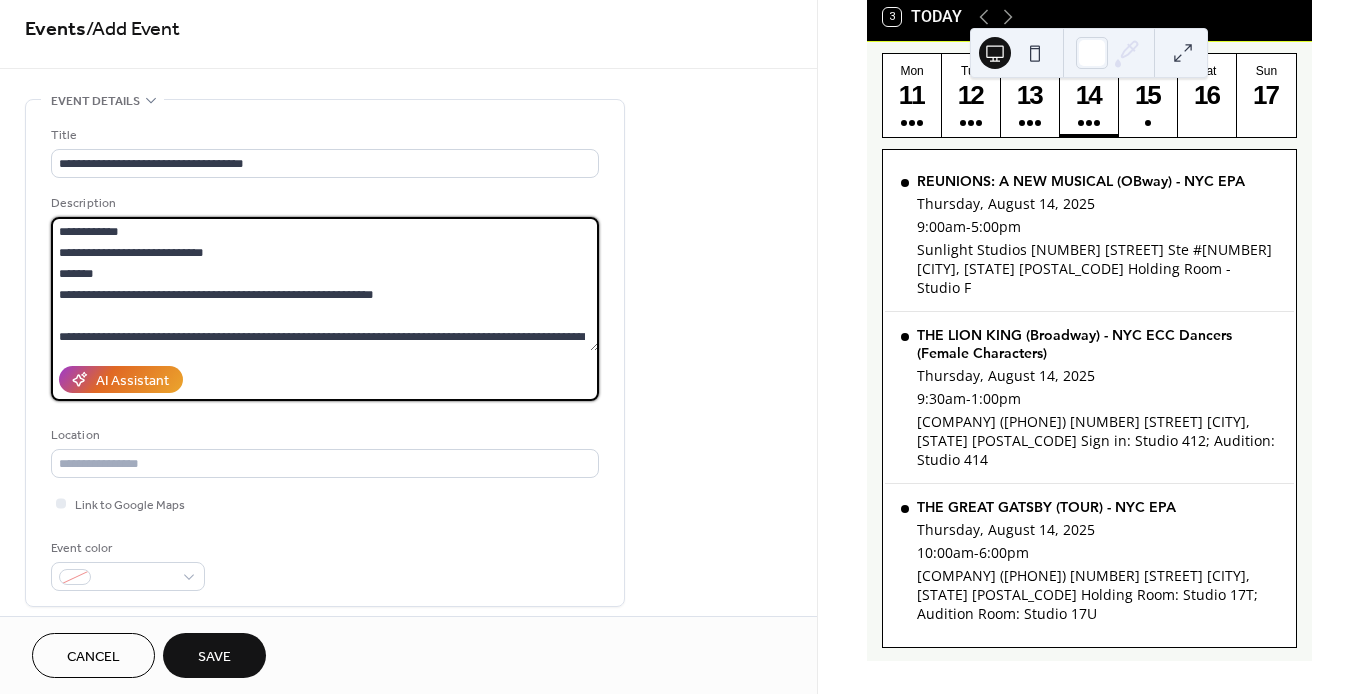 click at bounding box center (325, 284) 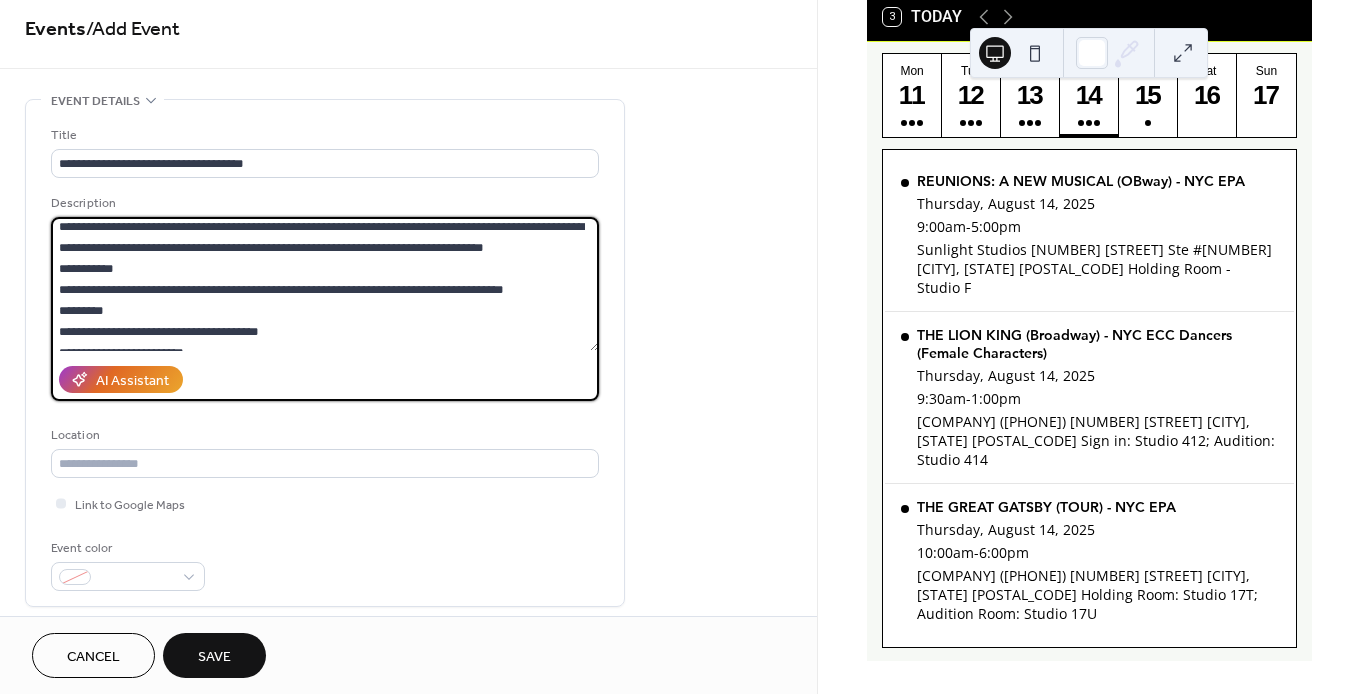 scroll, scrollTop: 492, scrollLeft: 0, axis: vertical 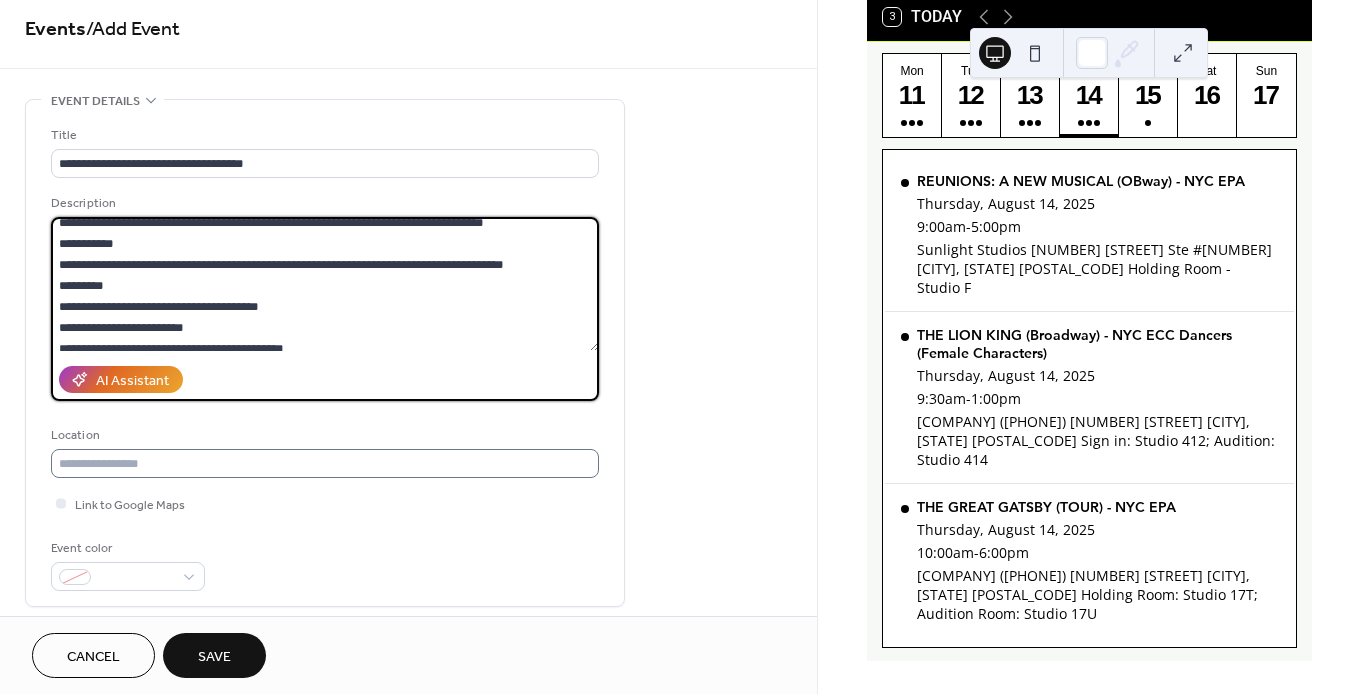 type on "**********" 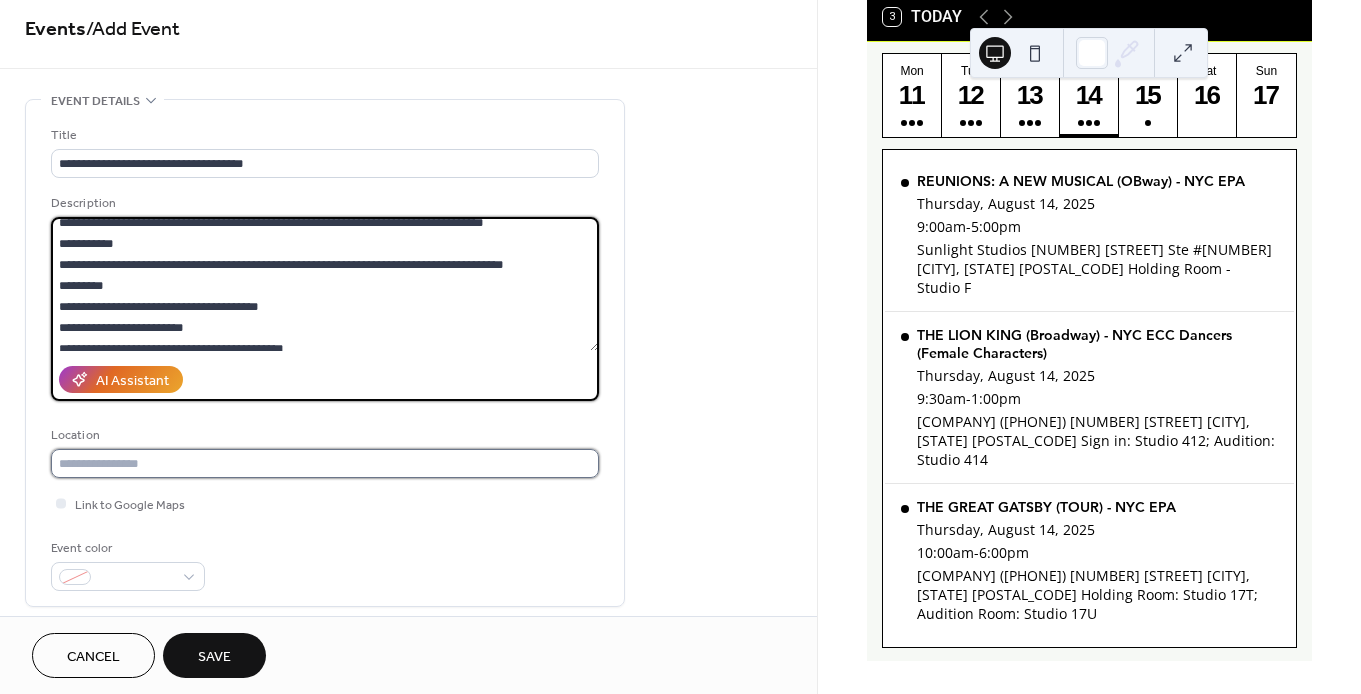 click at bounding box center [325, 463] 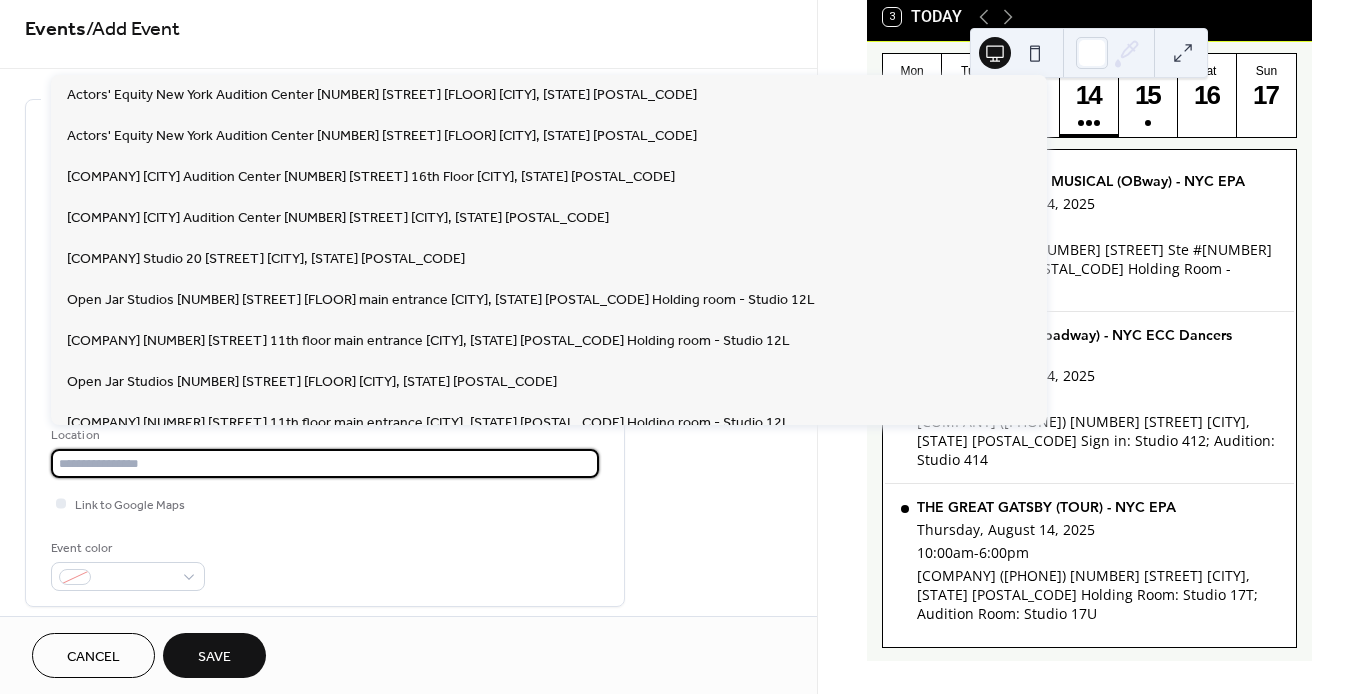 paste on "**********" 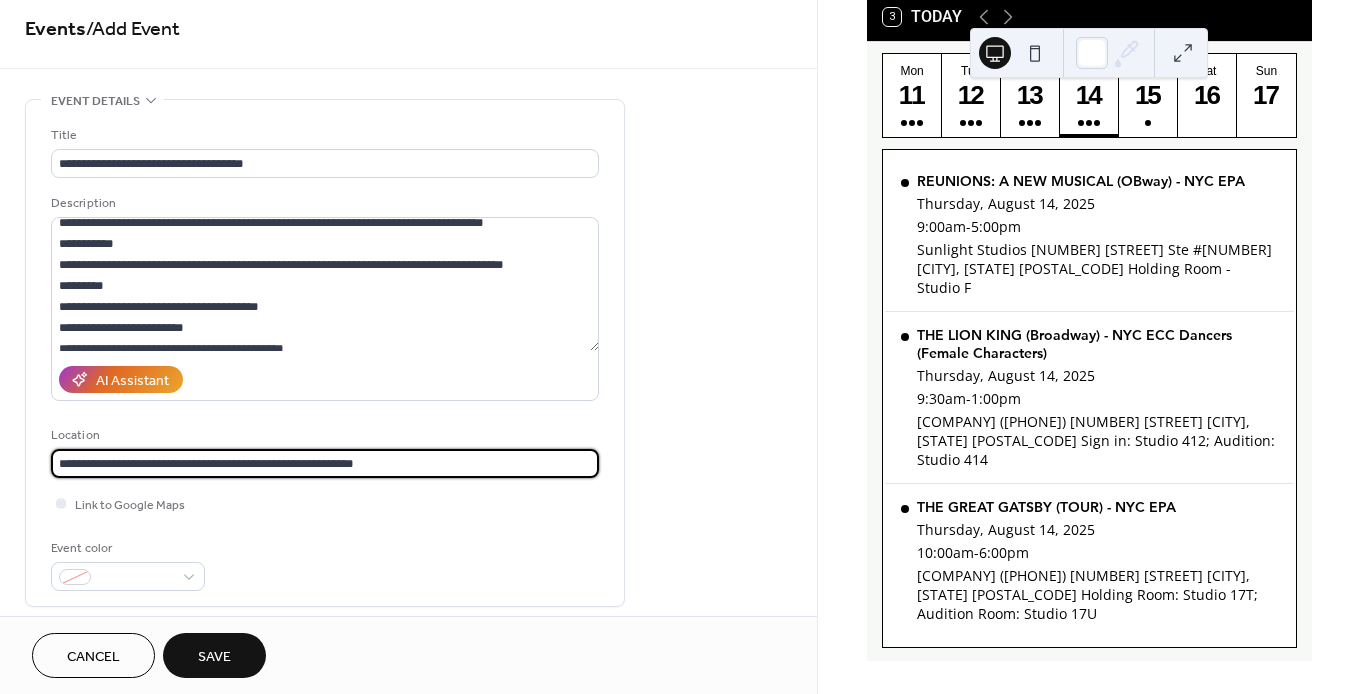 type on "**********" 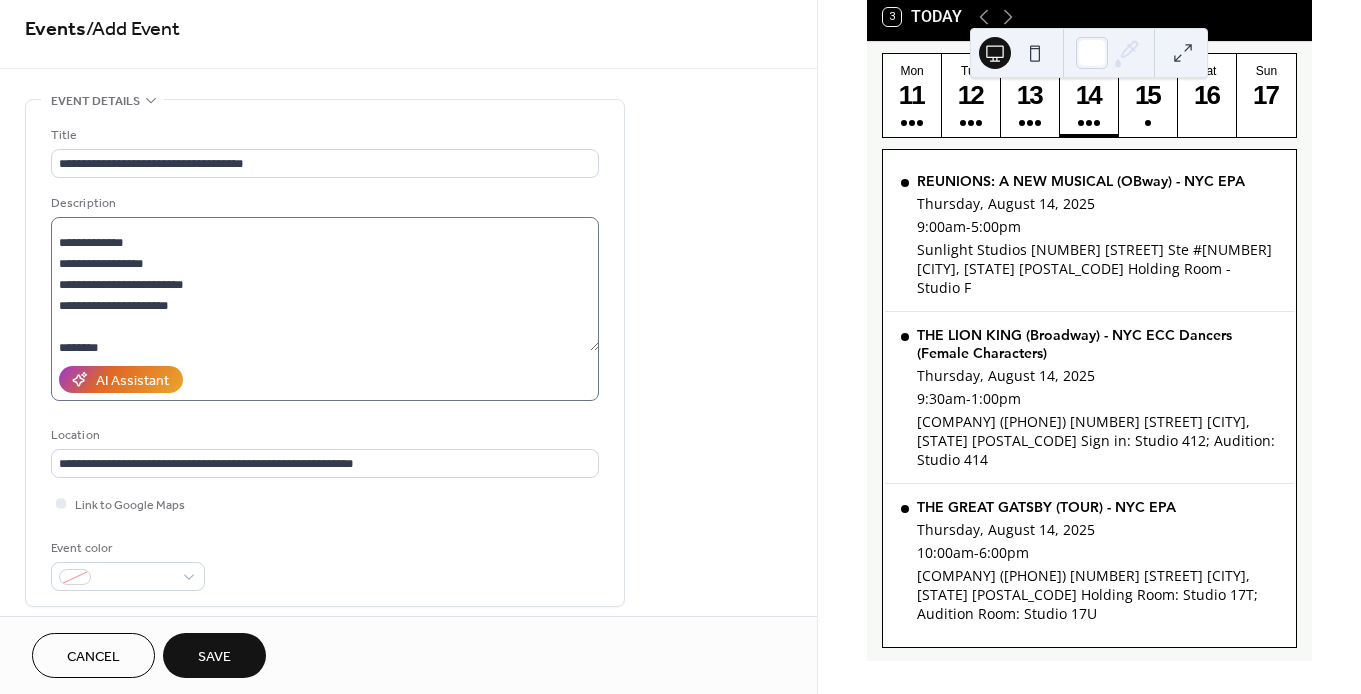 scroll, scrollTop: 134, scrollLeft: 0, axis: vertical 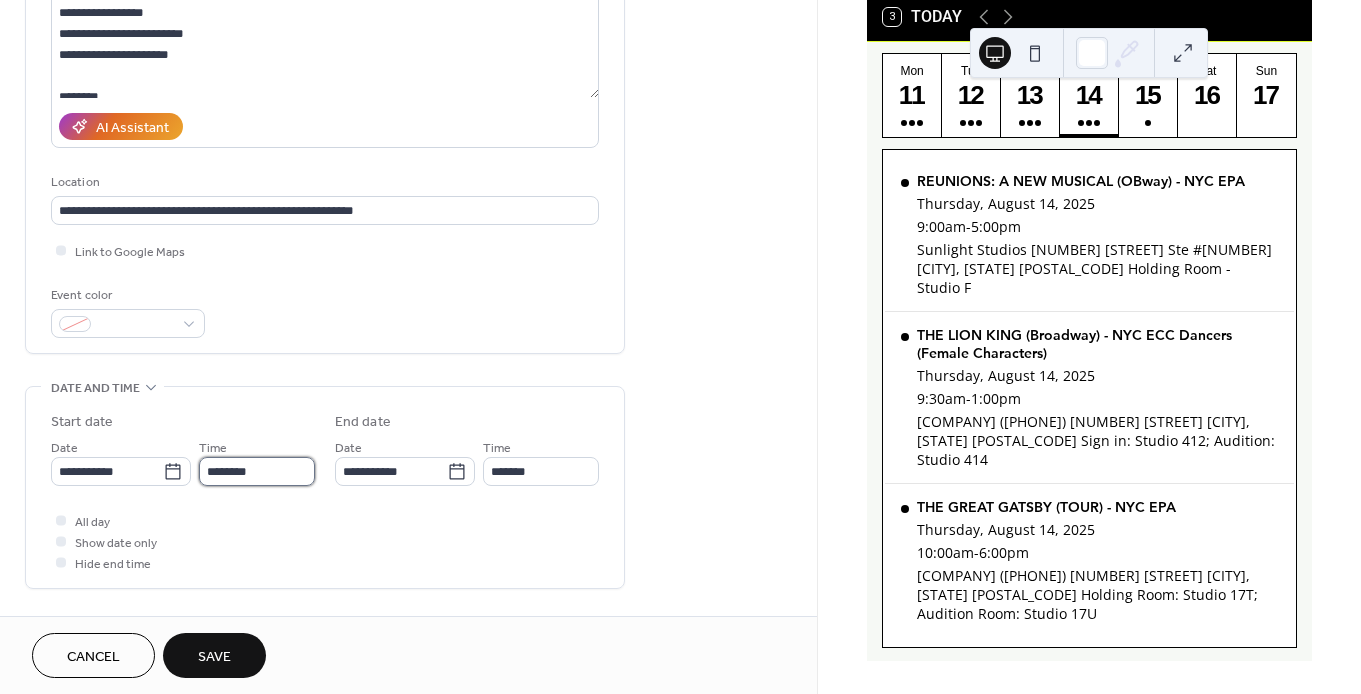 click on "********" at bounding box center [257, 471] 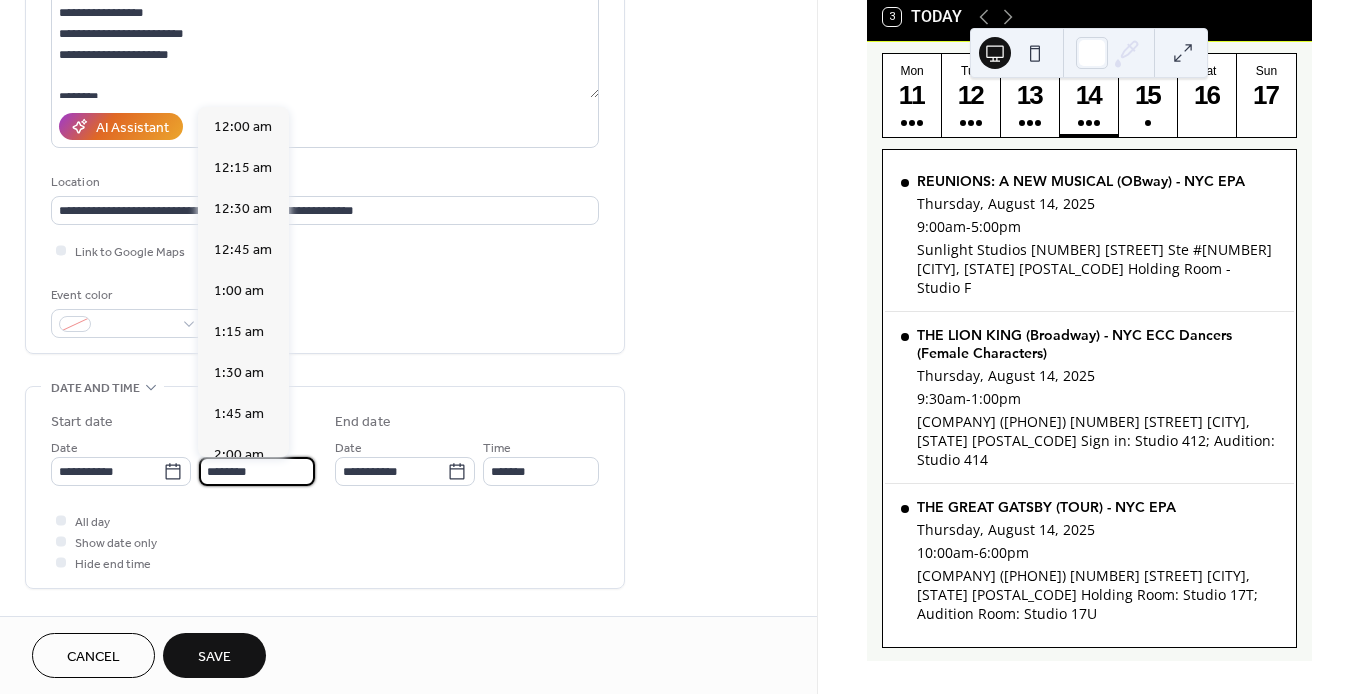 scroll, scrollTop: 1944, scrollLeft: 0, axis: vertical 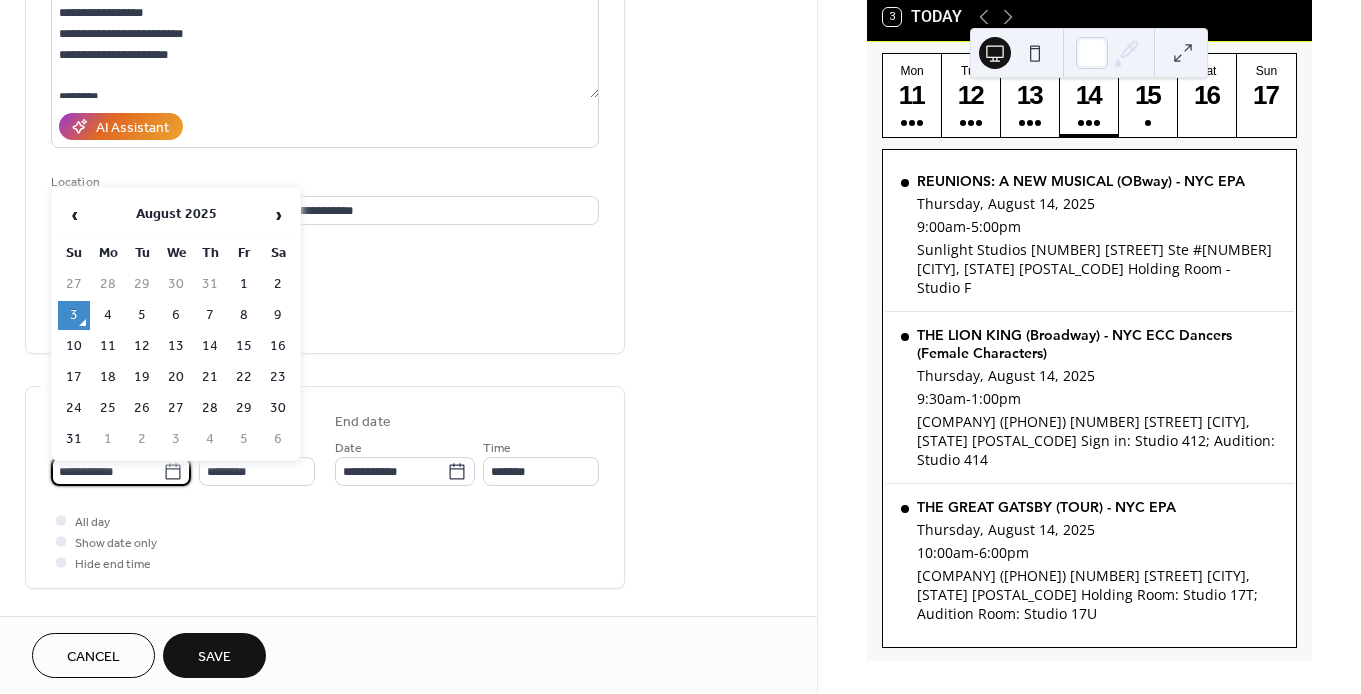 click on "**********" at bounding box center (107, 471) 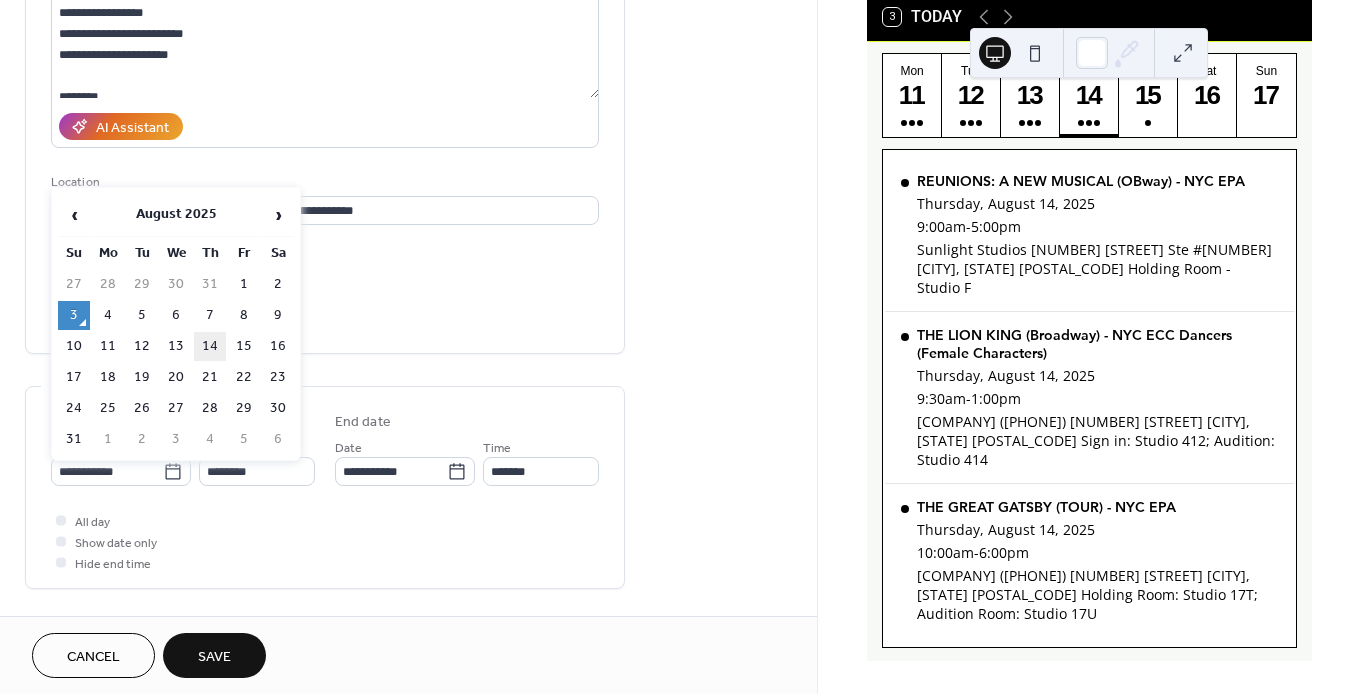 click on "14" at bounding box center (210, 346) 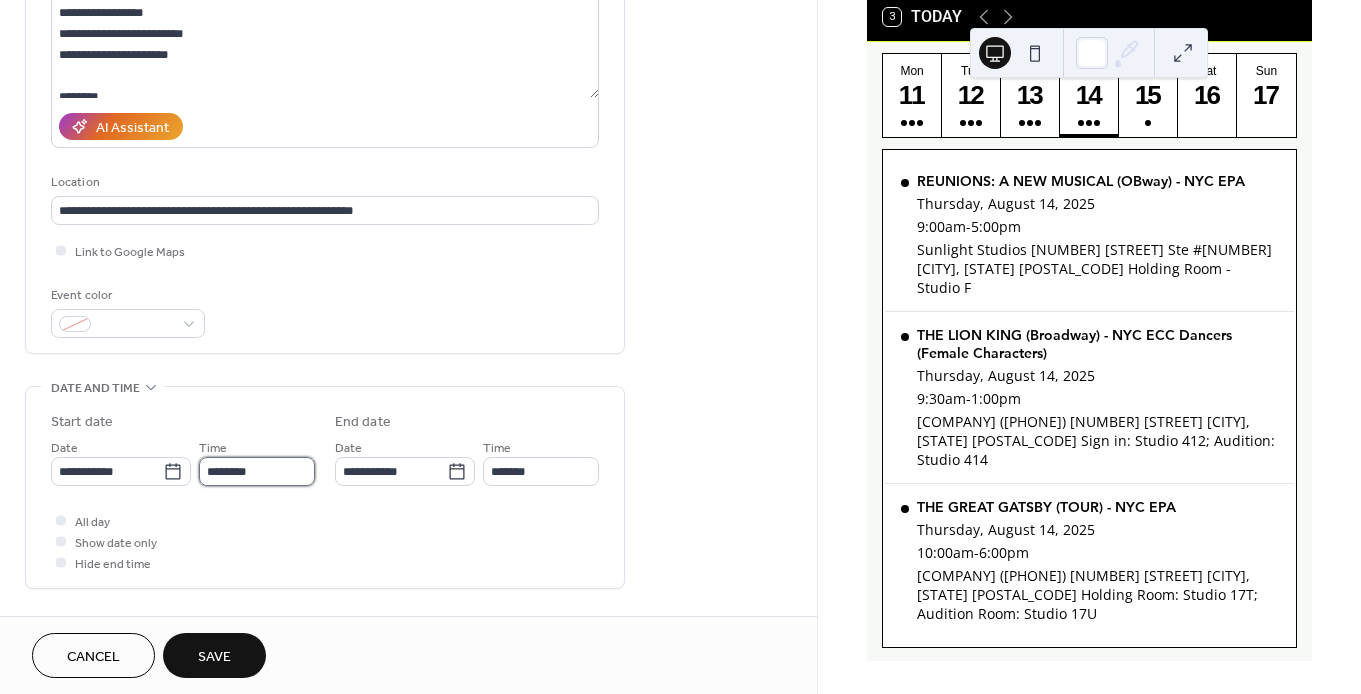 click on "********" at bounding box center [257, 471] 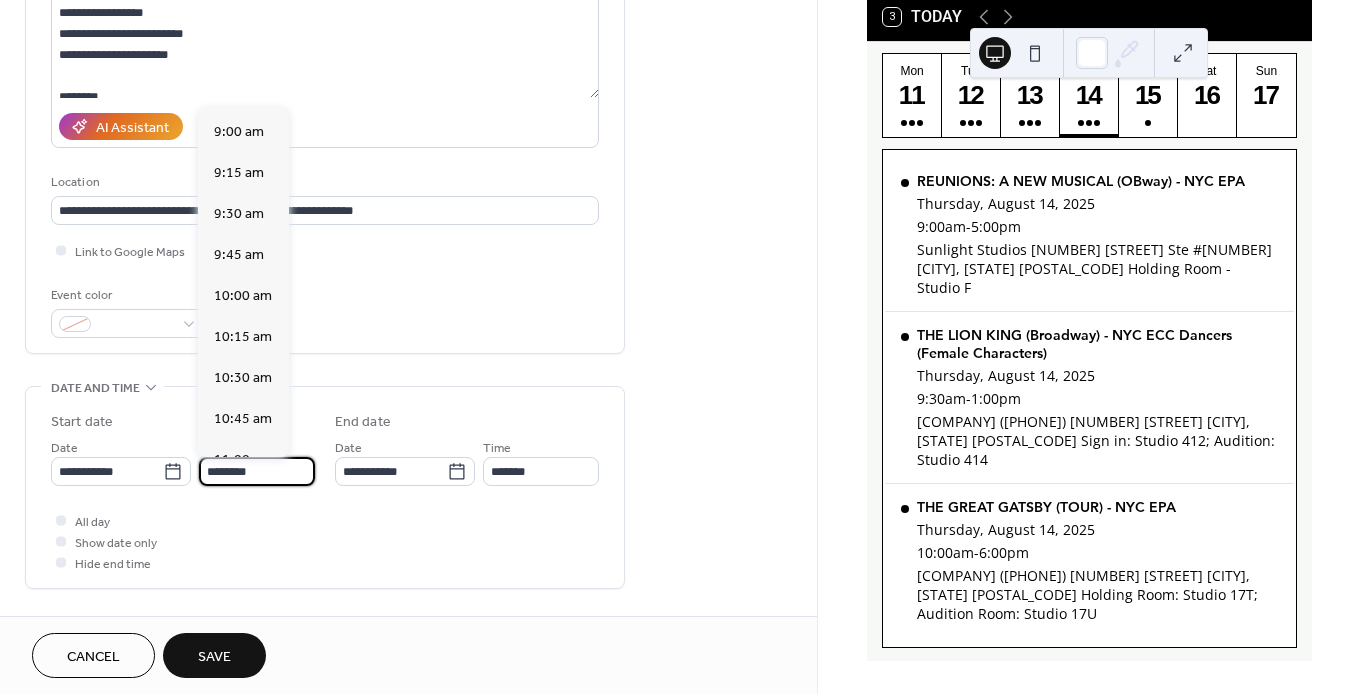 scroll, scrollTop: 1484, scrollLeft: 0, axis: vertical 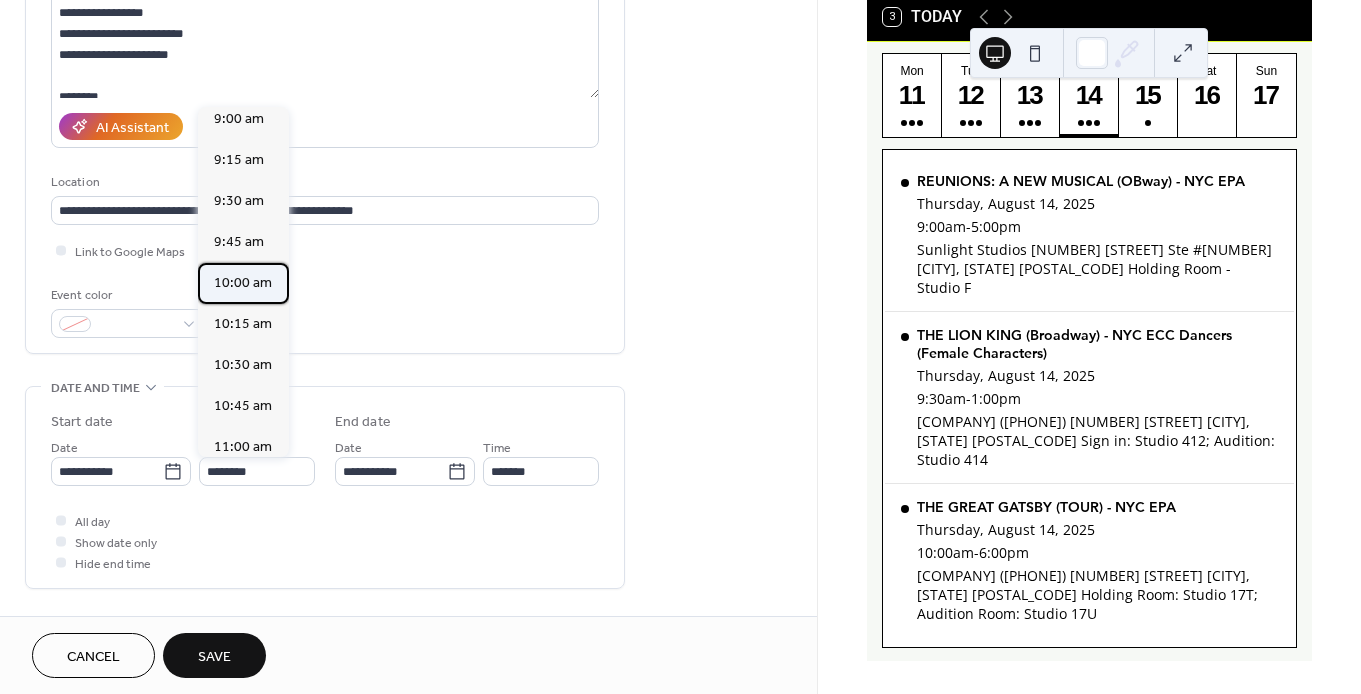 click on "10:00 am" at bounding box center [243, 283] 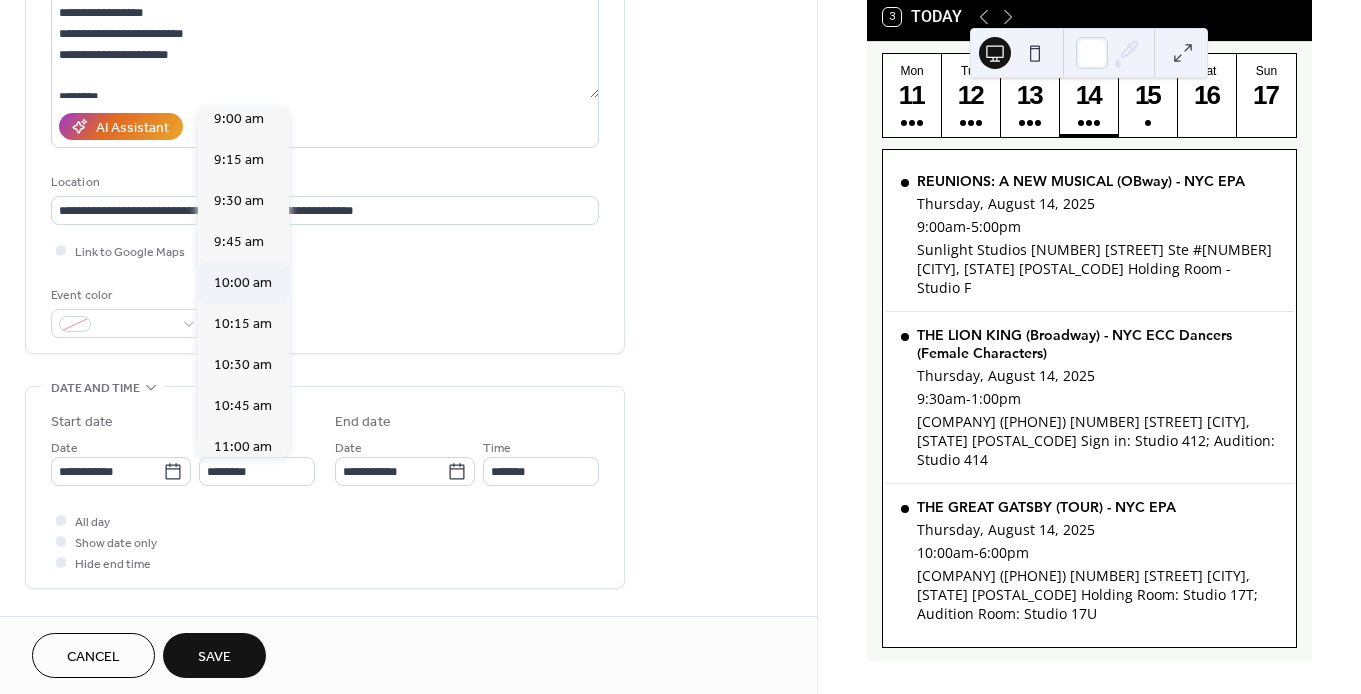 type on "********" 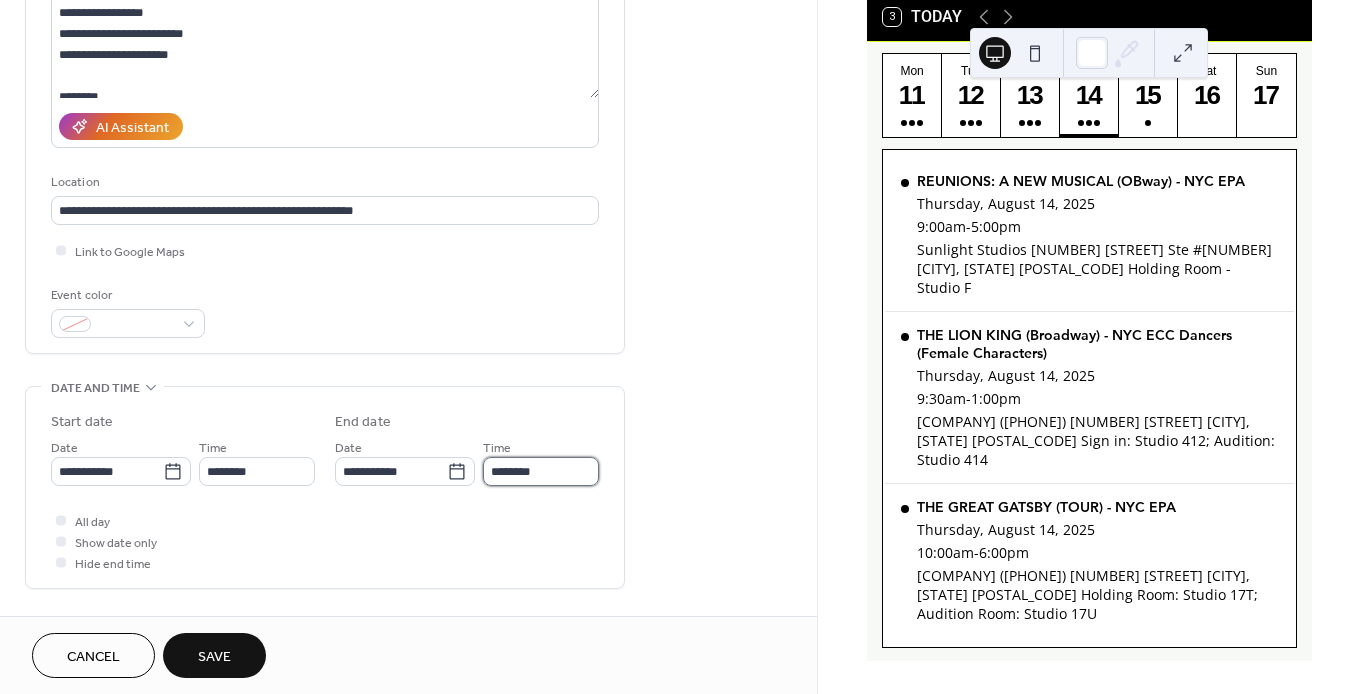 click on "********" at bounding box center (541, 471) 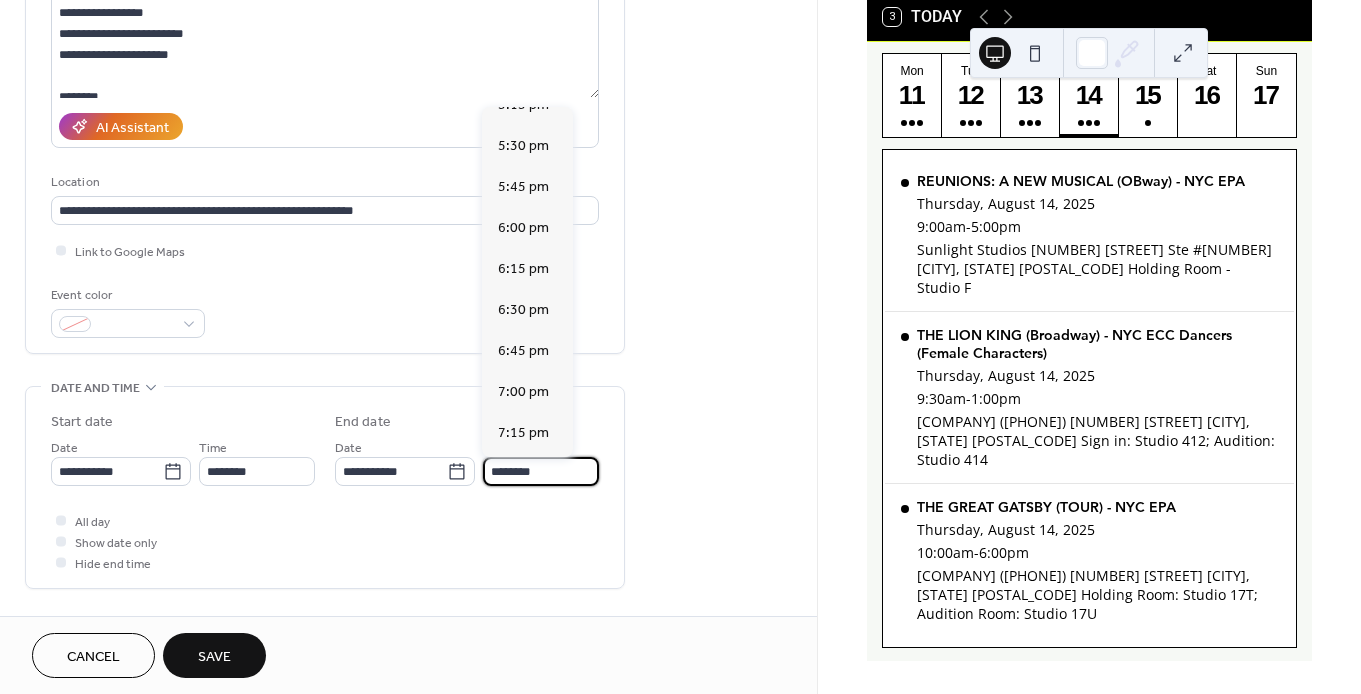 scroll, scrollTop: 1160, scrollLeft: 0, axis: vertical 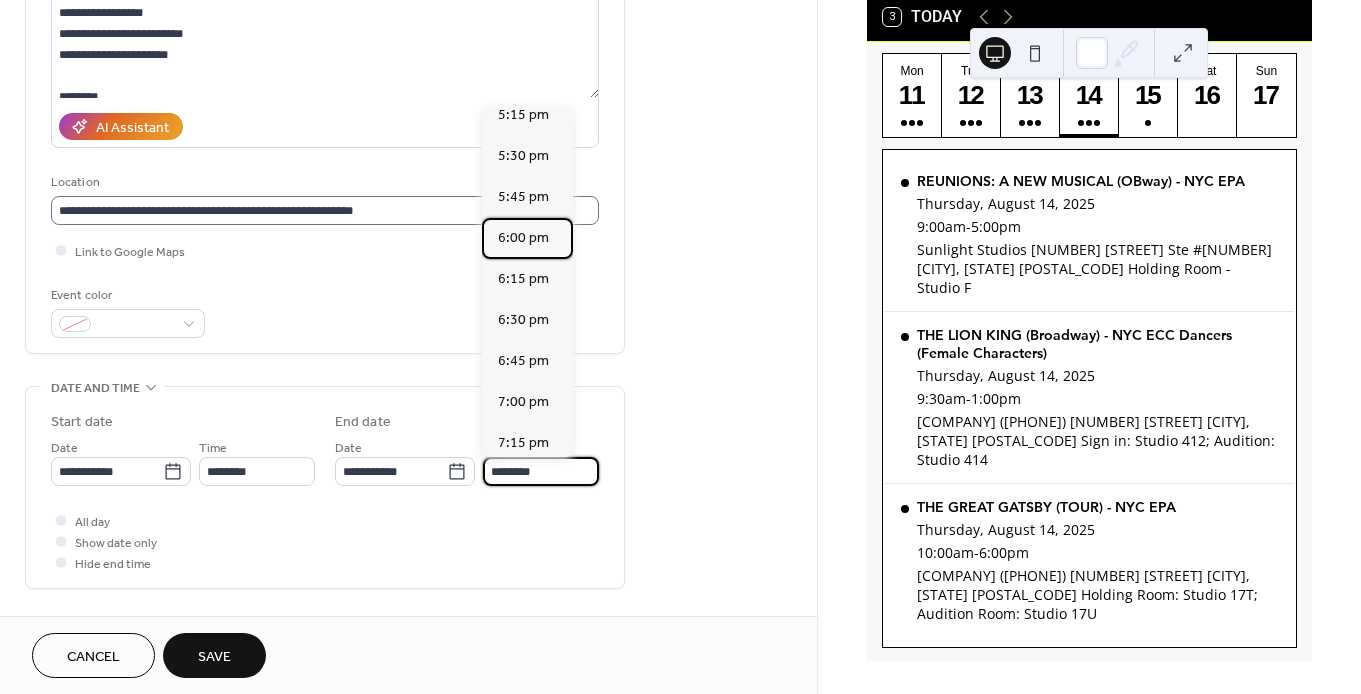 click on "6:00 pm" at bounding box center [523, 238] 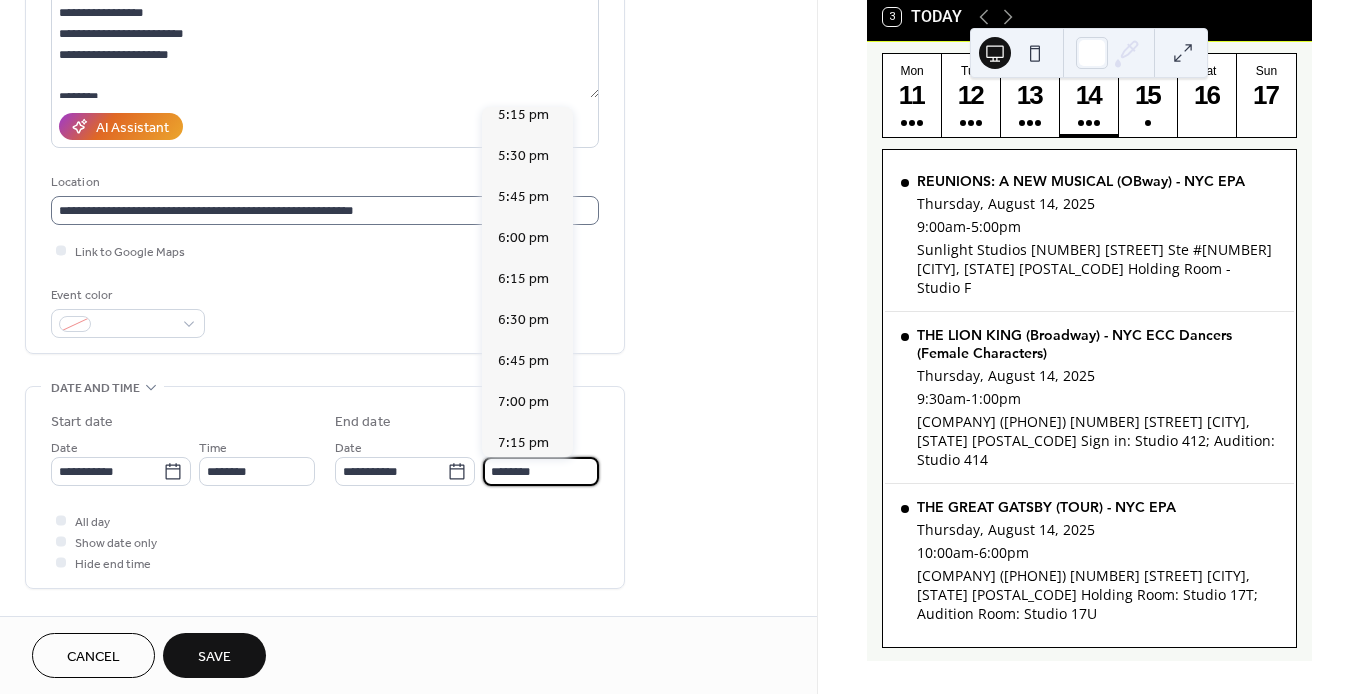 type on "*******" 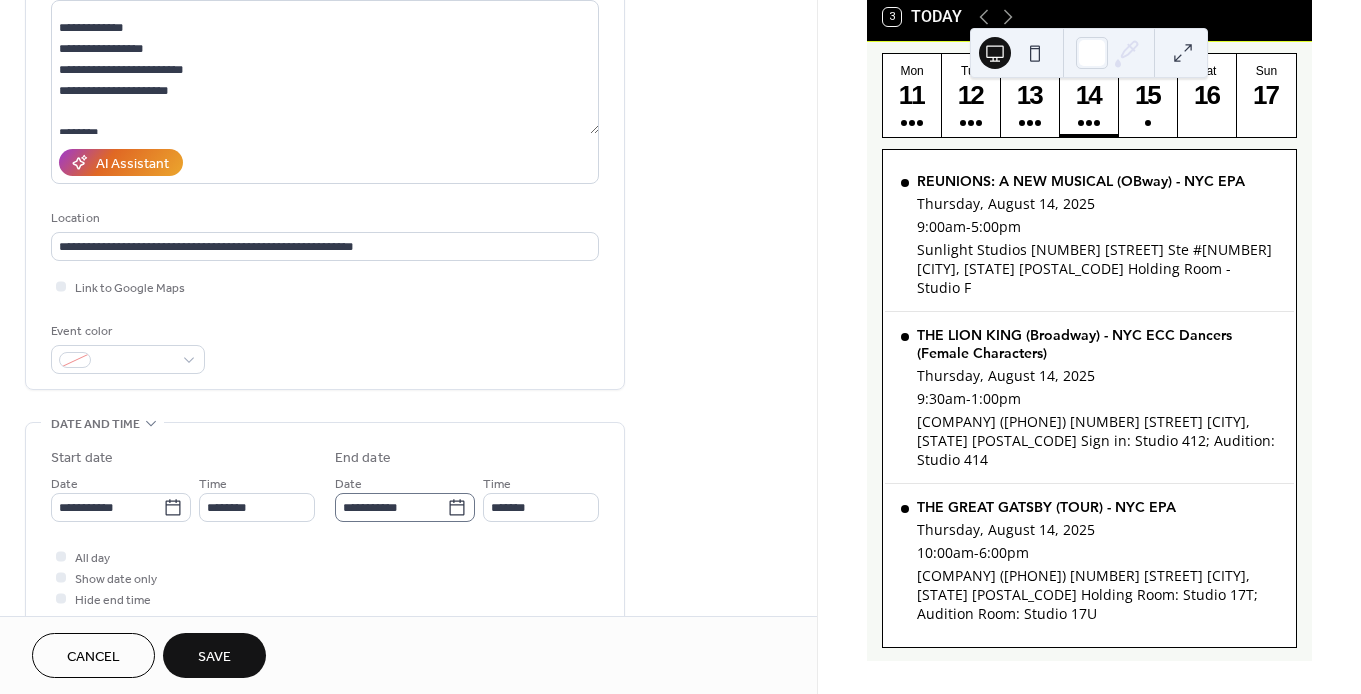scroll, scrollTop: 0, scrollLeft: 0, axis: both 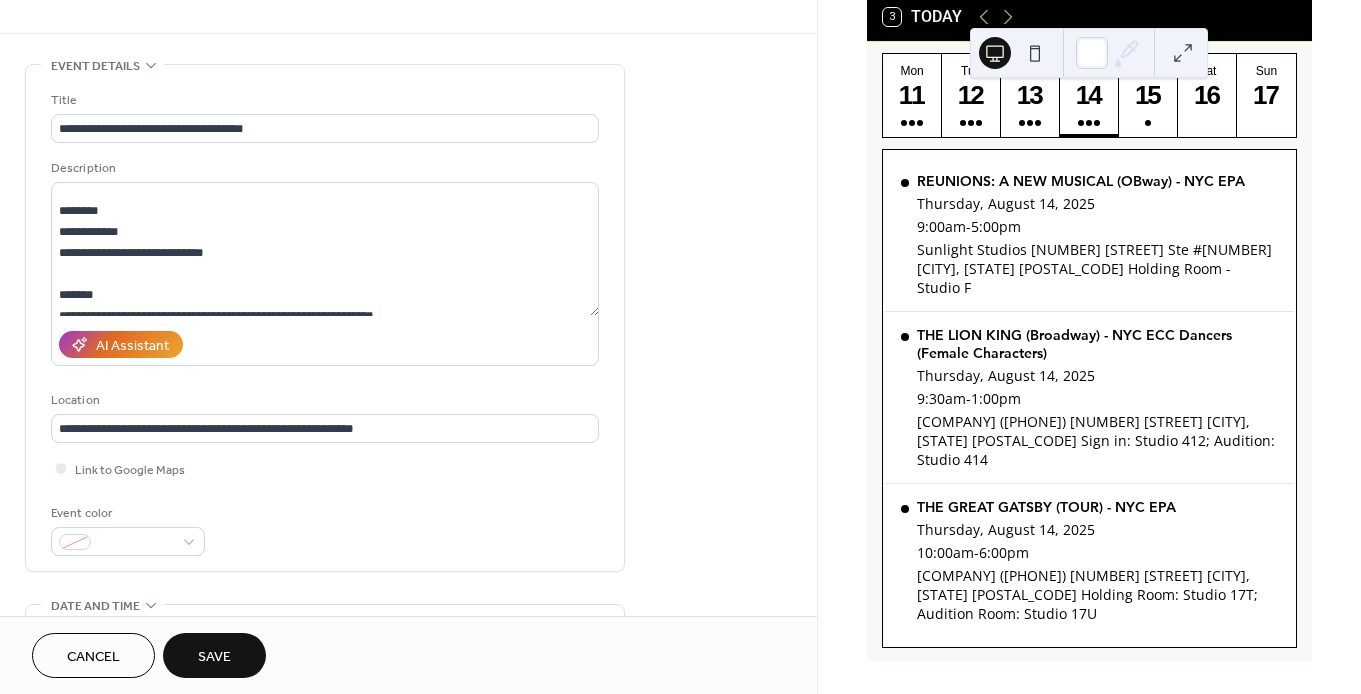 click on "Save" at bounding box center (214, 655) 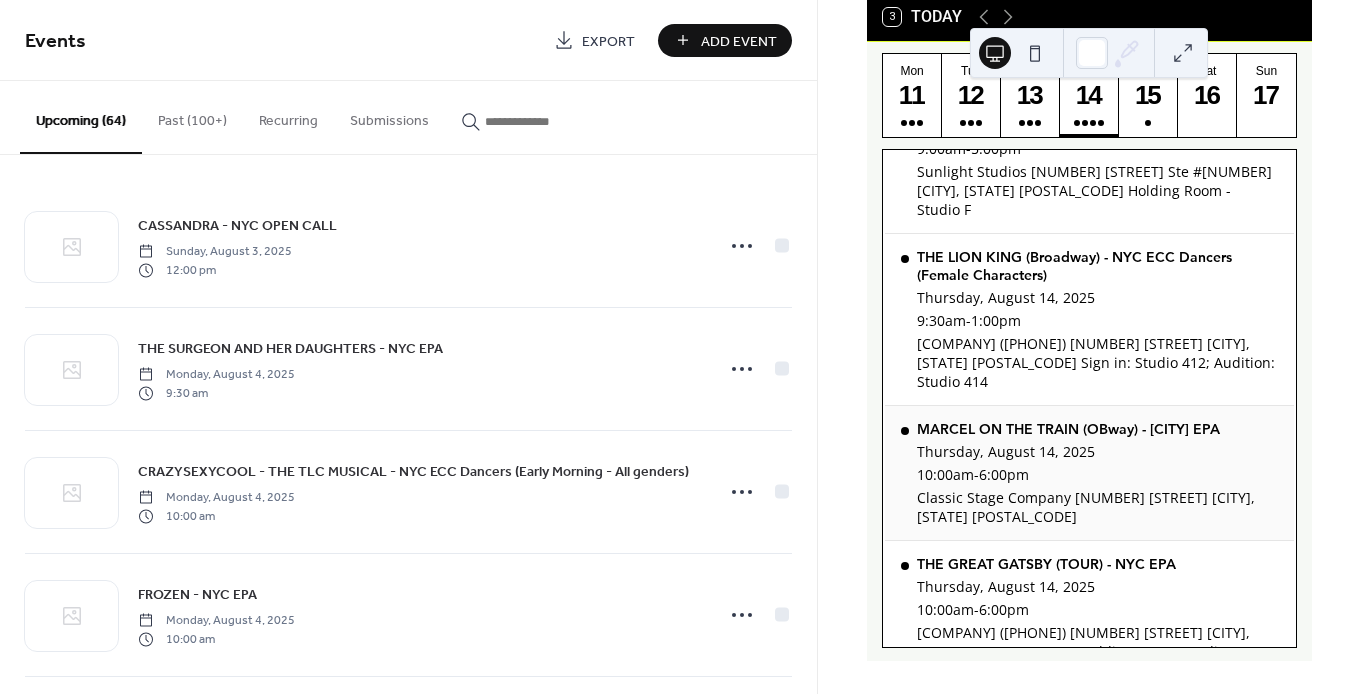 scroll, scrollTop: 75, scrollLeft: 0, axis: vertical 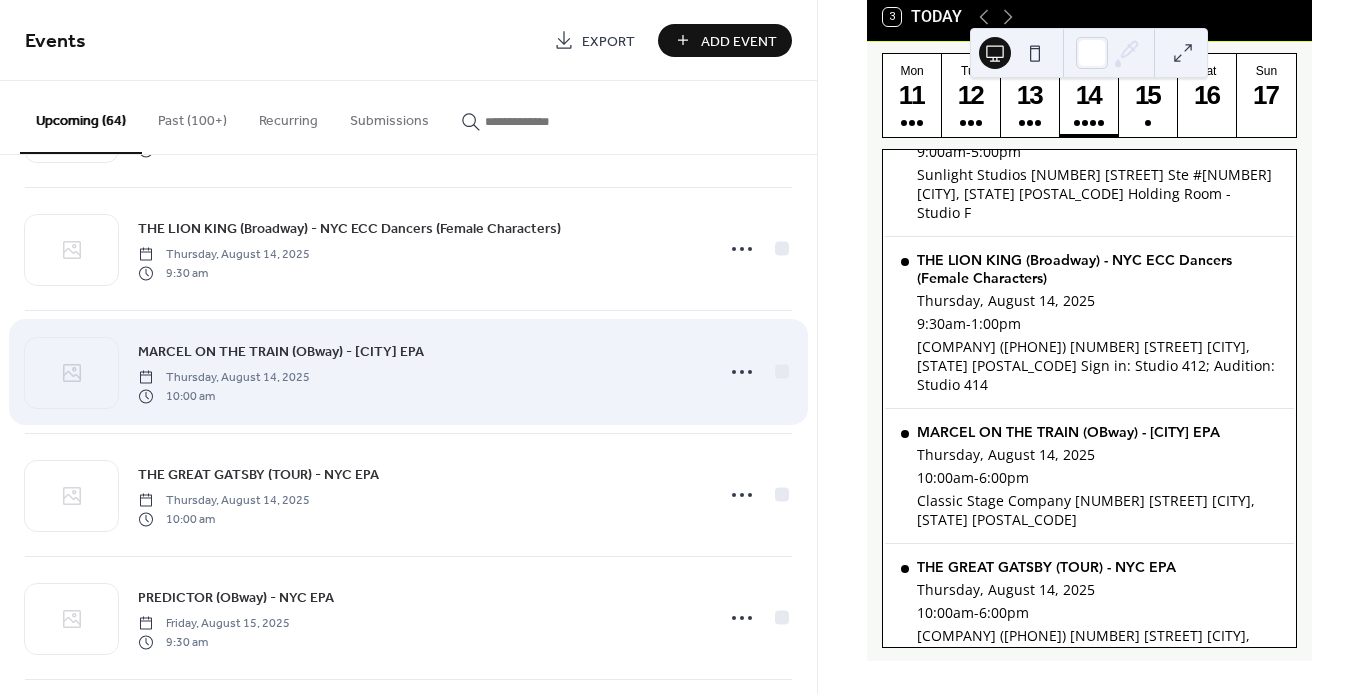 click on "MARCEL ON THE TRAIN (OBway) - NYC EPA" at bounding box center (281, 352) 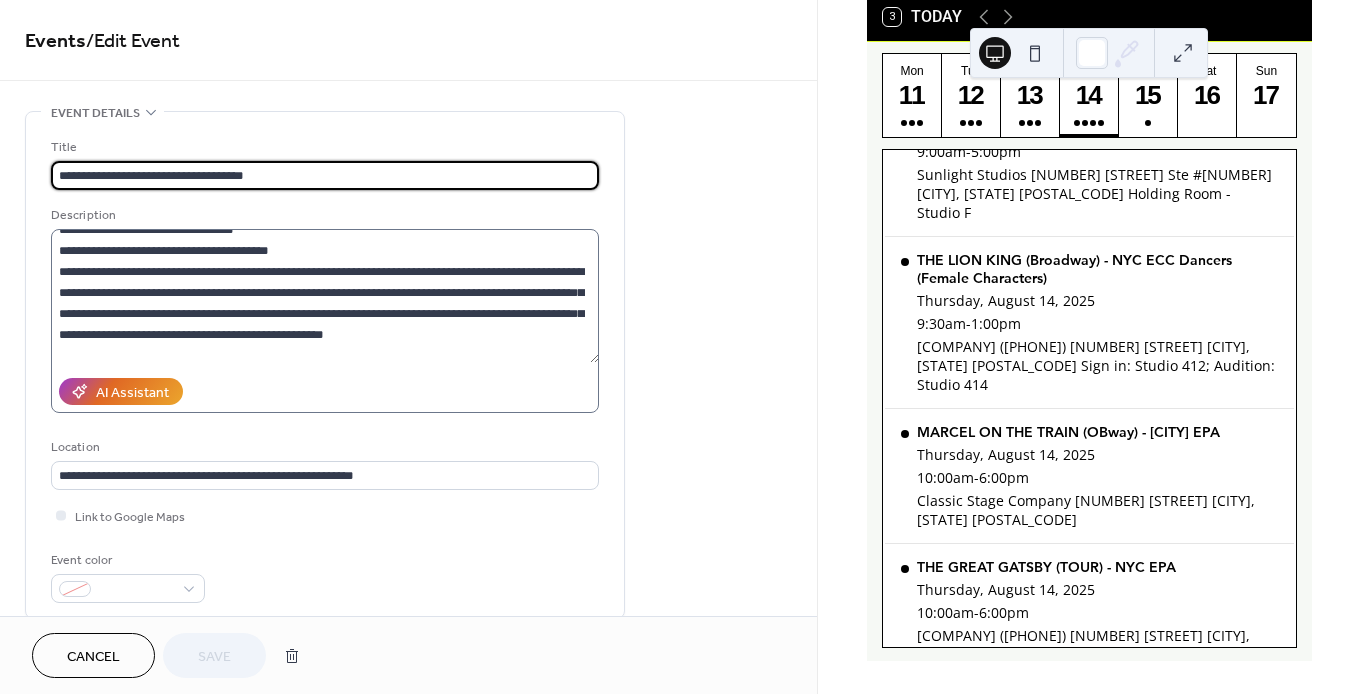 scroll, scrollTop: 966, scrollLeft: 0, axis: vertical 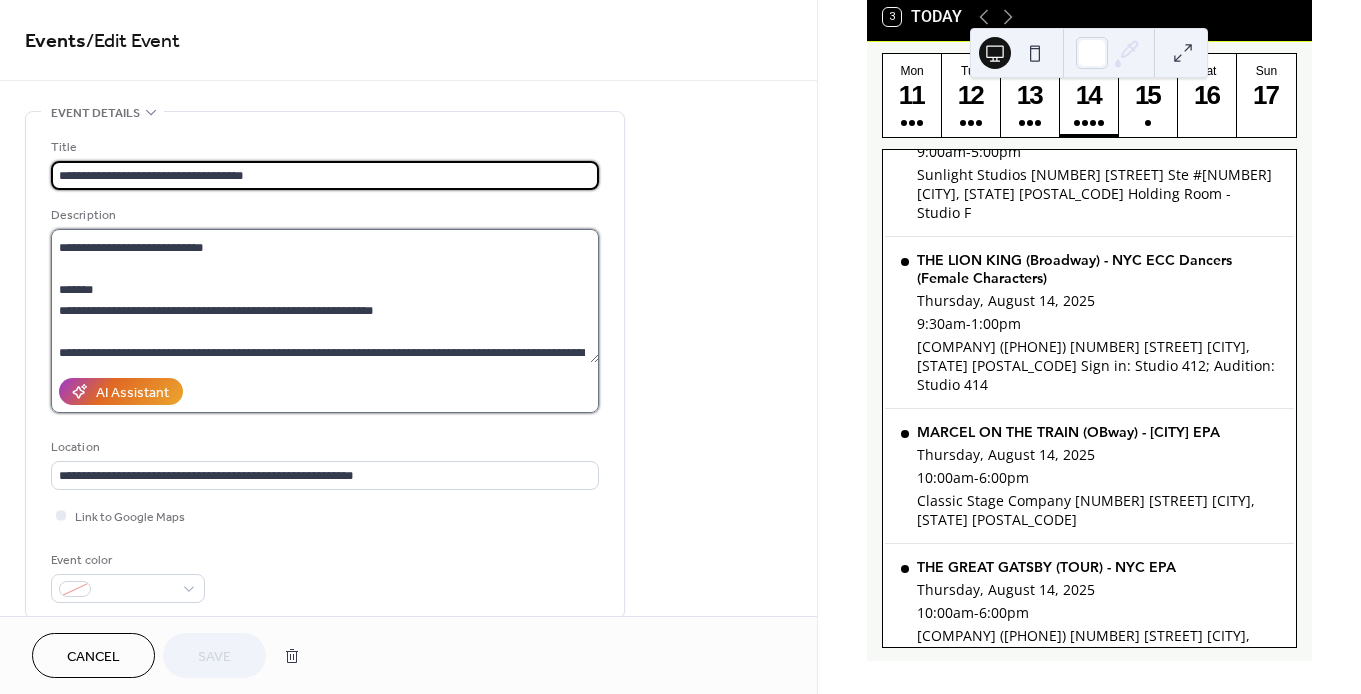 click at bounding box center (325, 296) 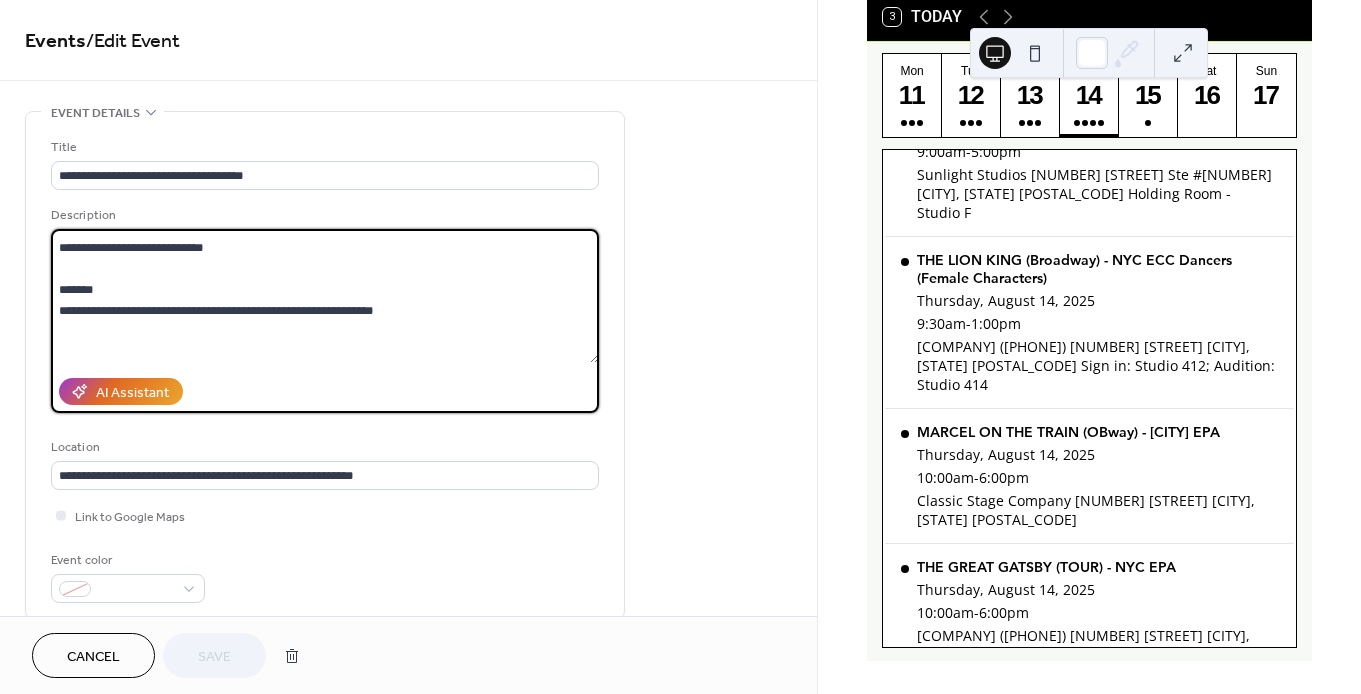 scroll, scrollTop: 380, scrollLeft: 0, axis: vertical 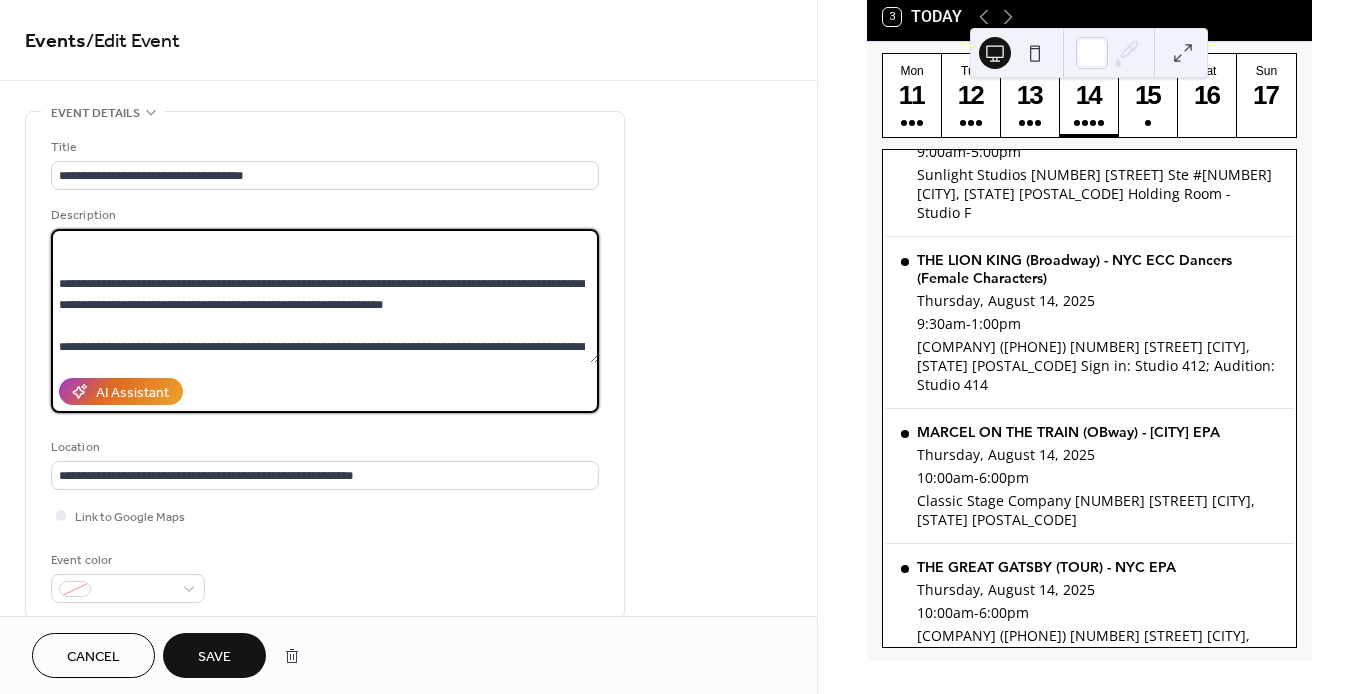 paste on "**********" 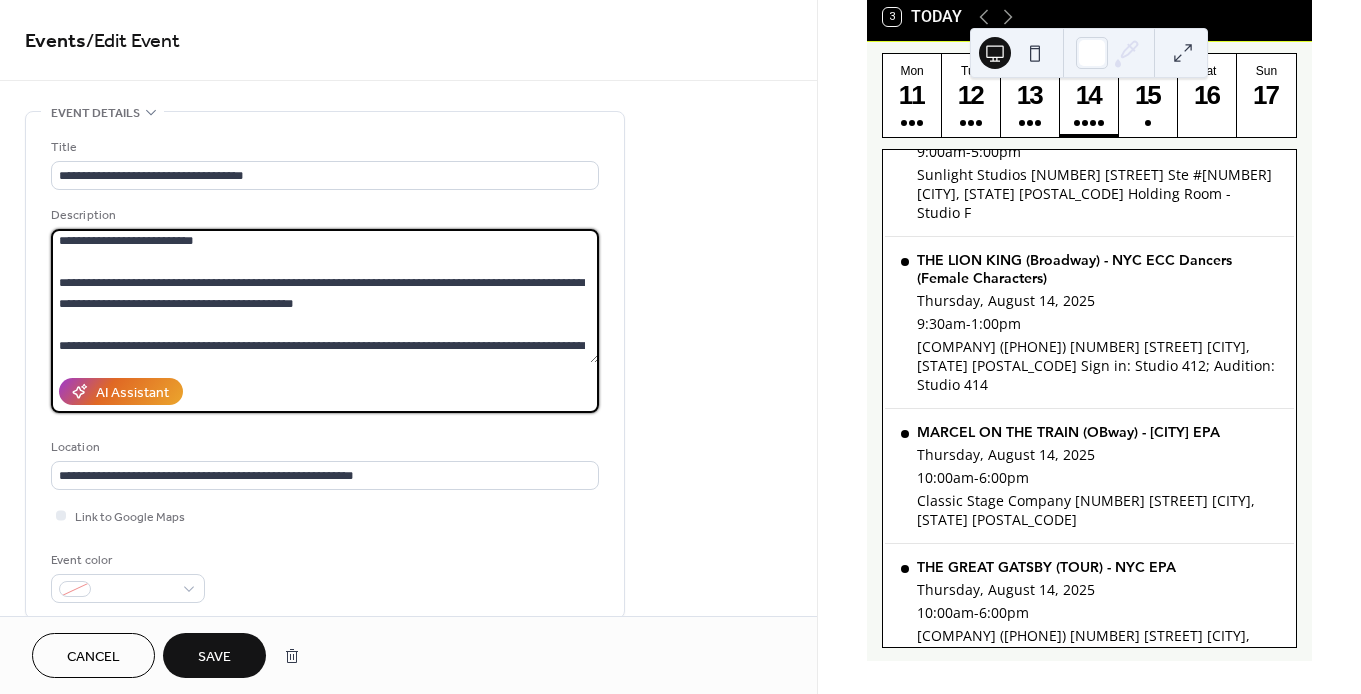 scroll, scrollTop: 1918, scrollLeft: 0, axis: vertical 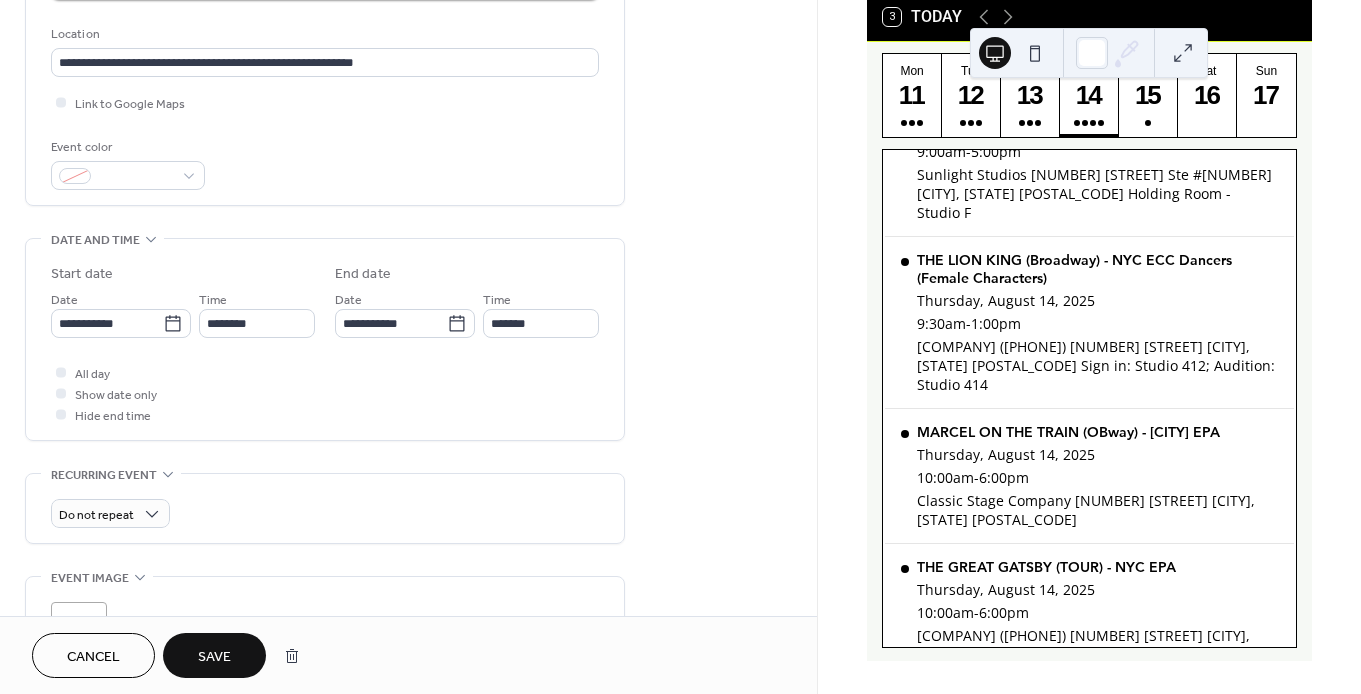 type on "**********" 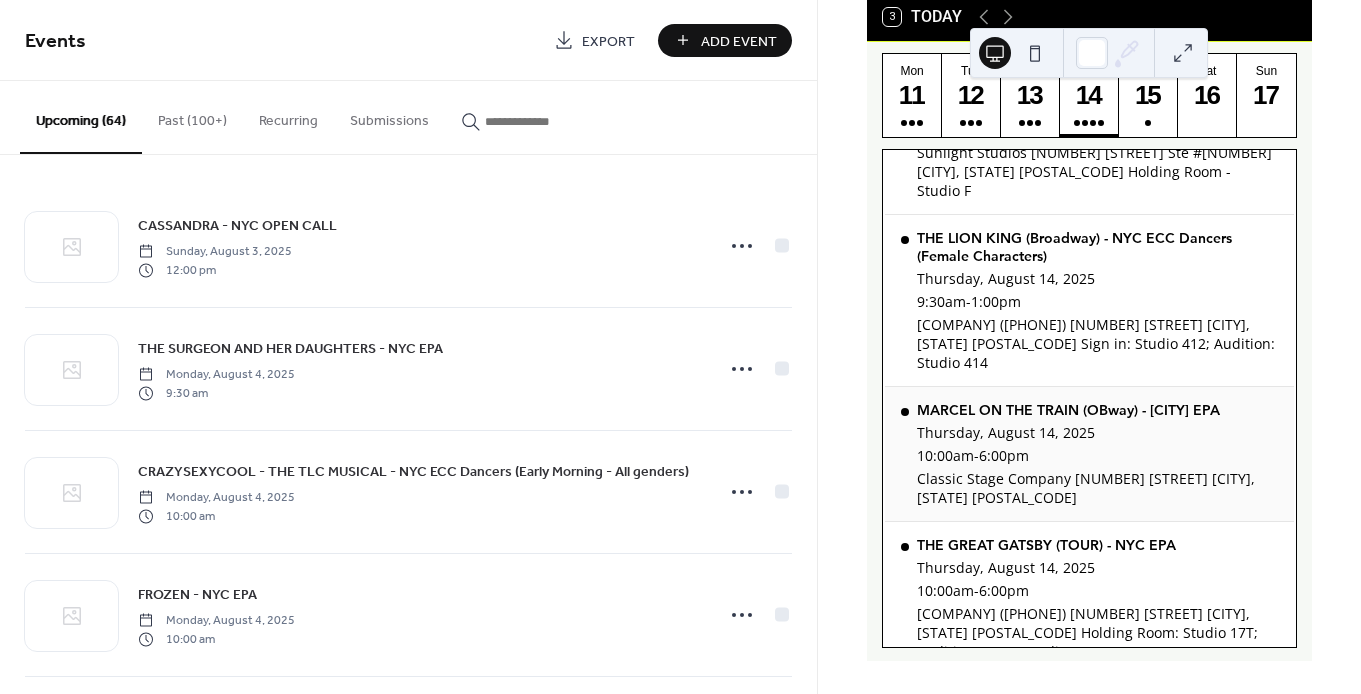 scroll, scrollTop: 0, scrollLeft: 0, axis: both 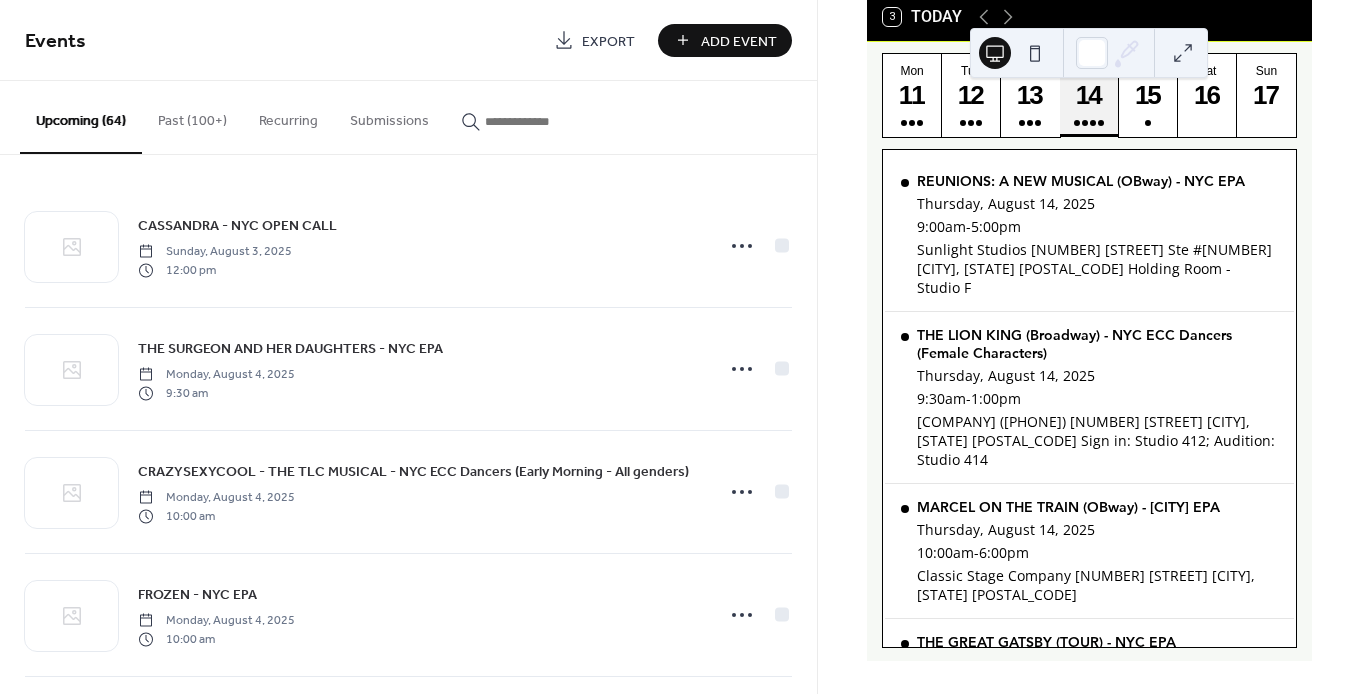 click at bounding box center [1089, 123] 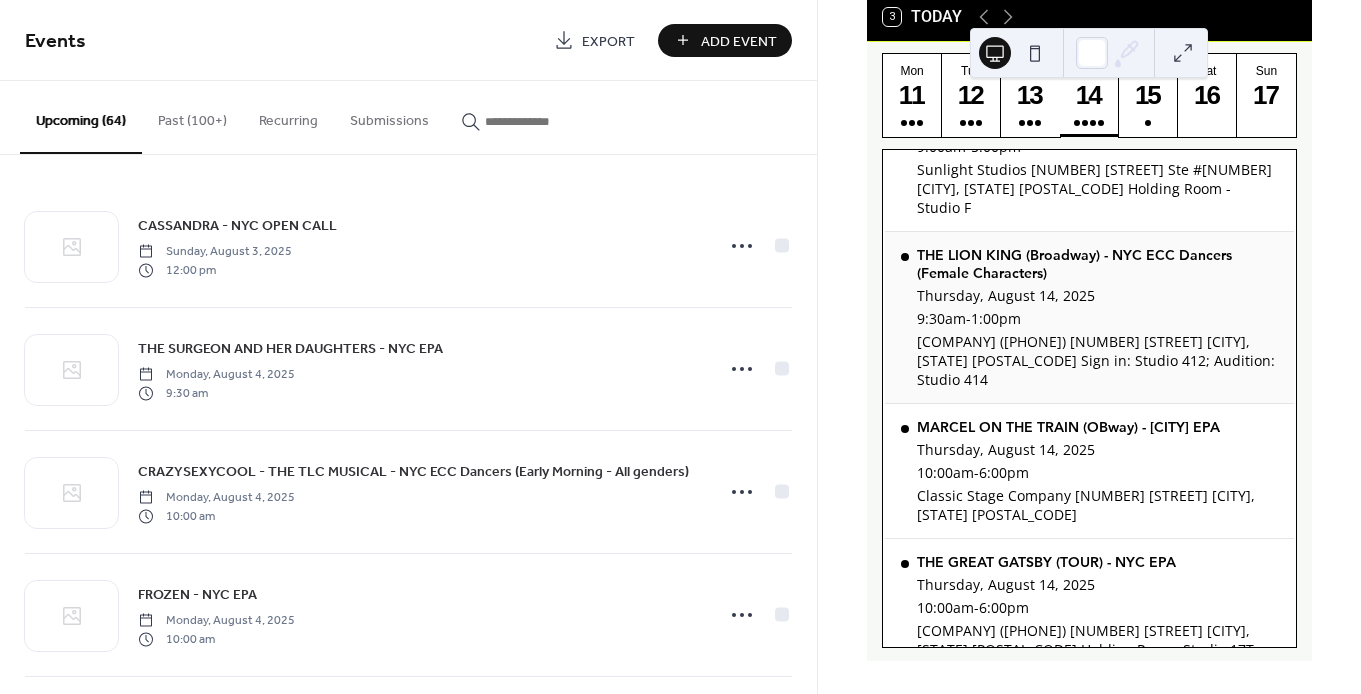 scroll, scrollTop: 97, scrollLeft: 0, axis: vertical 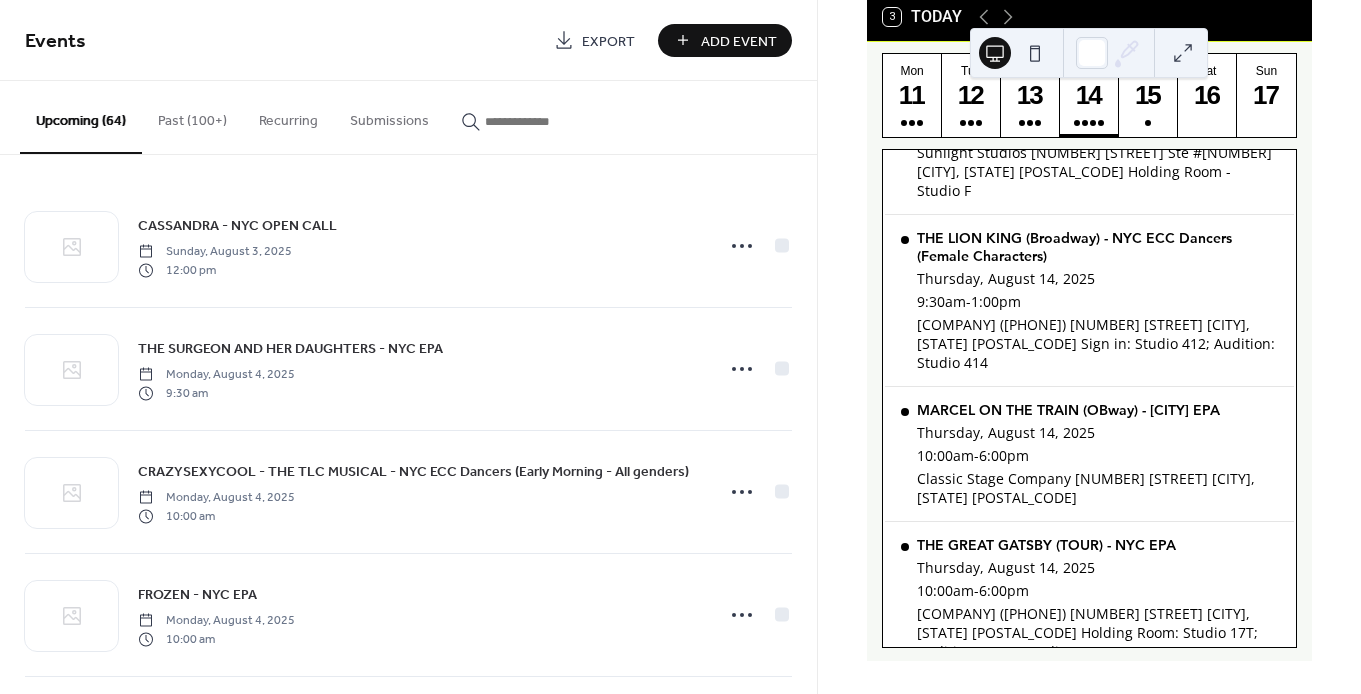 click on "Add Event" at bounding box center [739, 41] 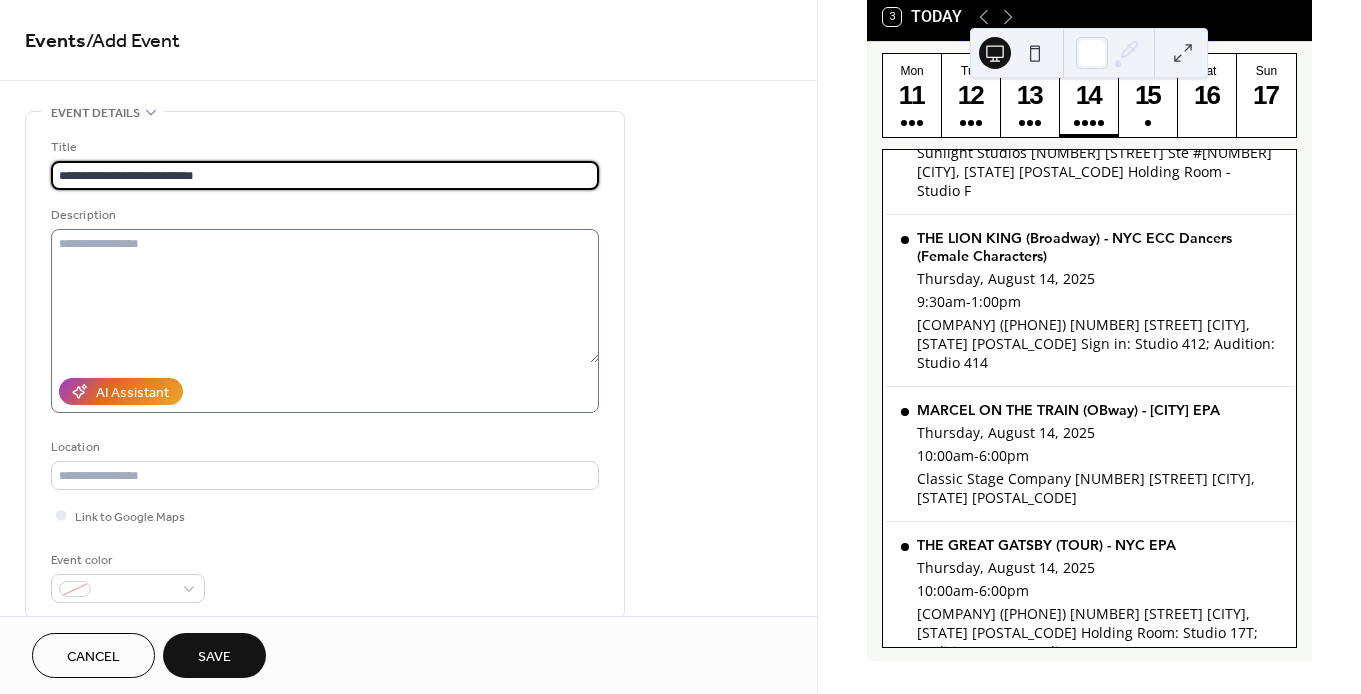 type on "**********" 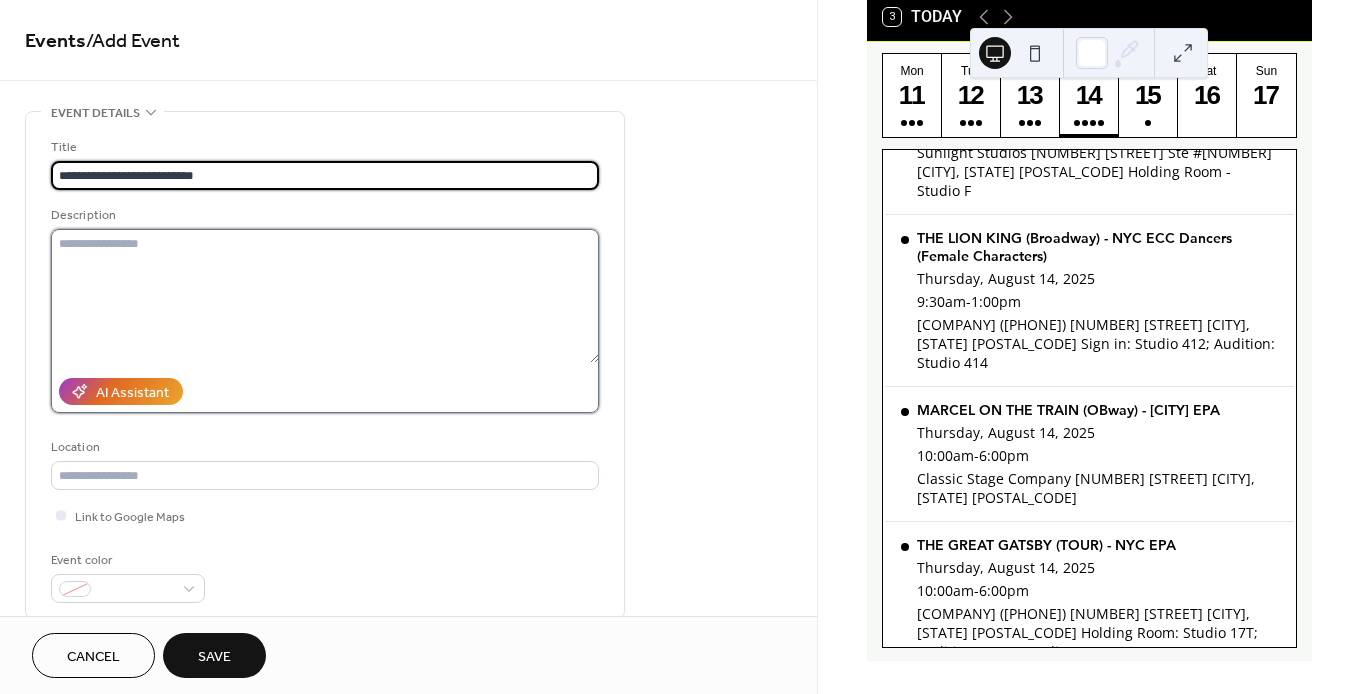 click at bounding box center [325, 296] 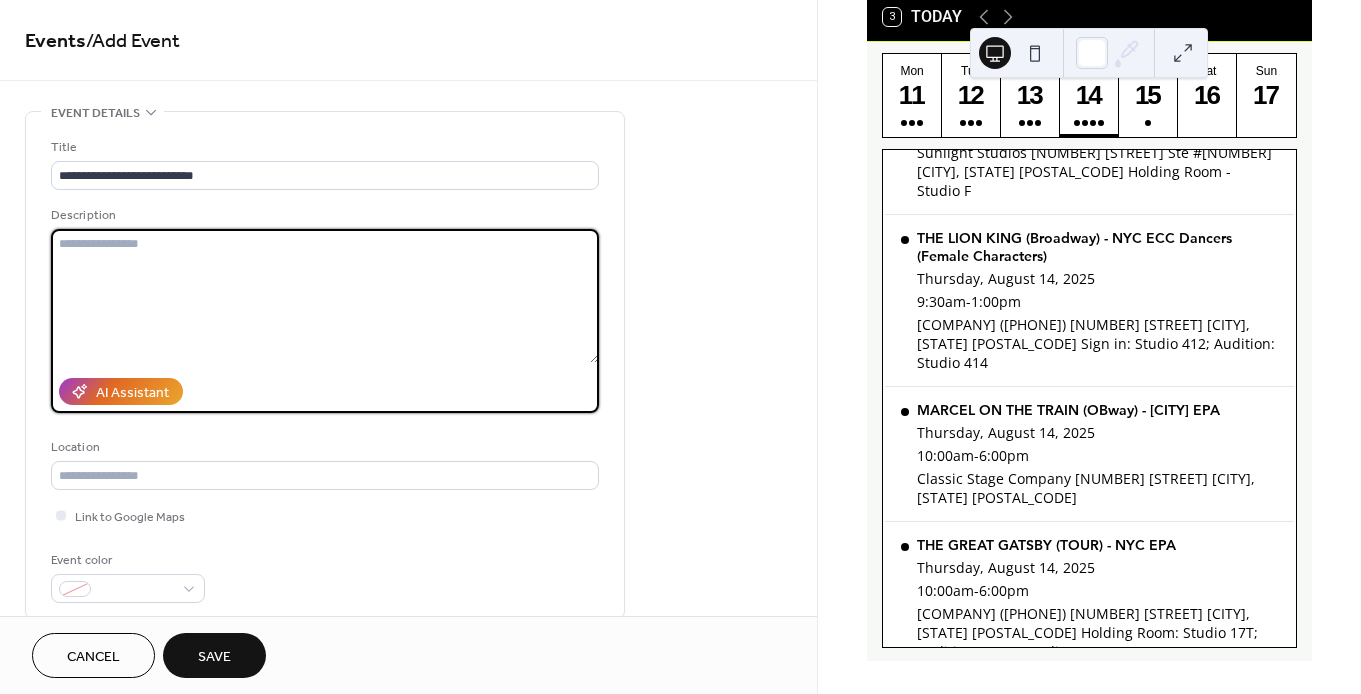 paste on "**********" 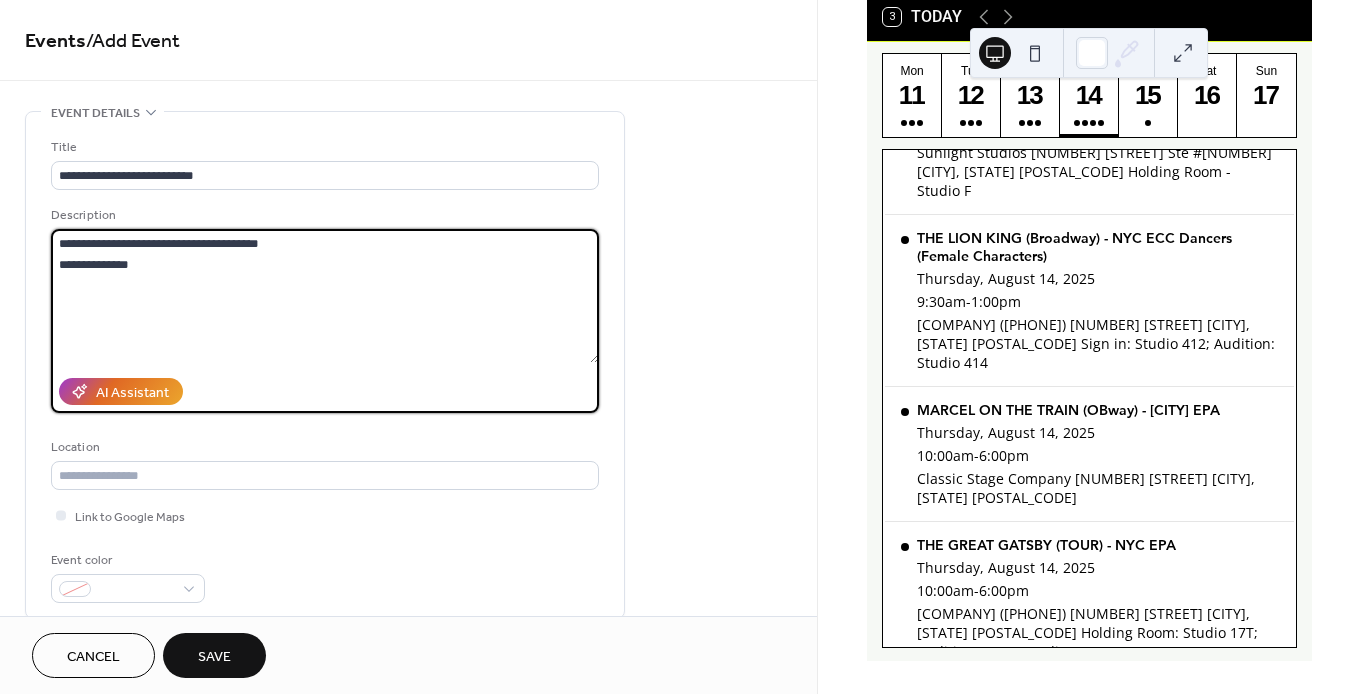 paste on "**********" 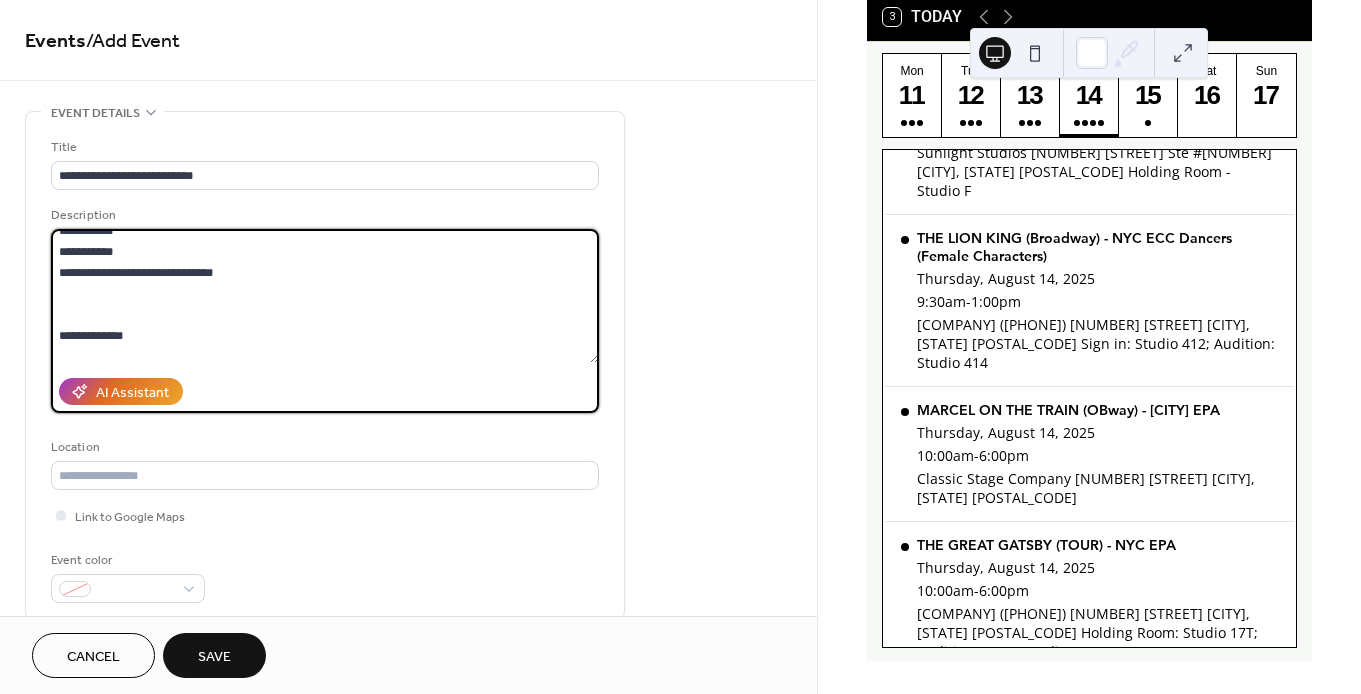 scroll, scrollTop: 0, scrollLeft: 0, axis: both 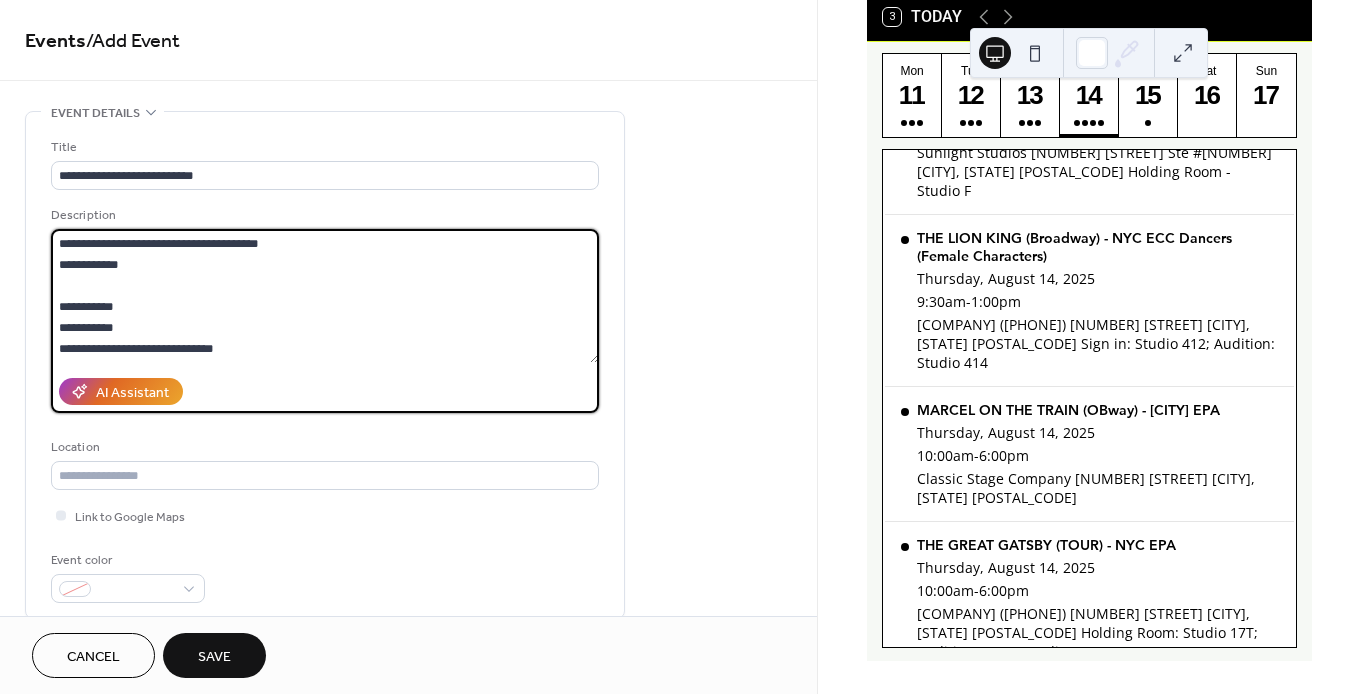 click at bounding box center [325, 296] 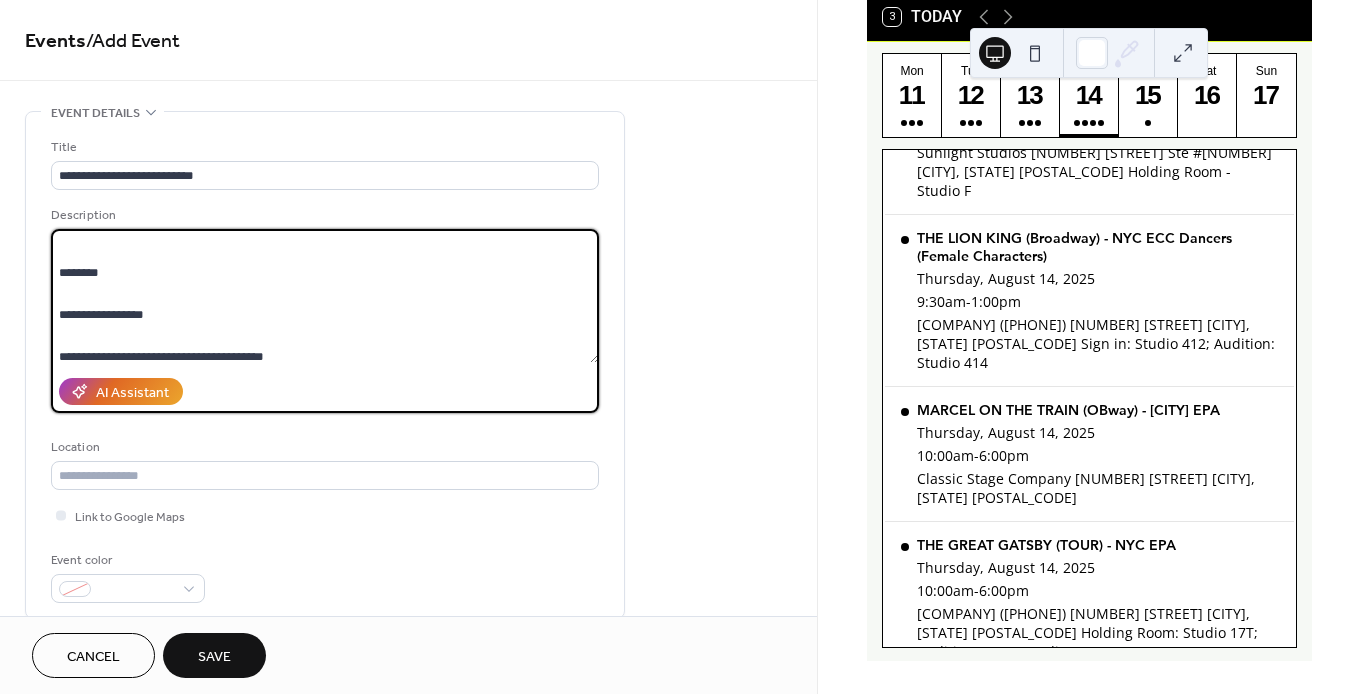 scroll, scrollTop: 326, scrollLeft: 0, axis: vertical 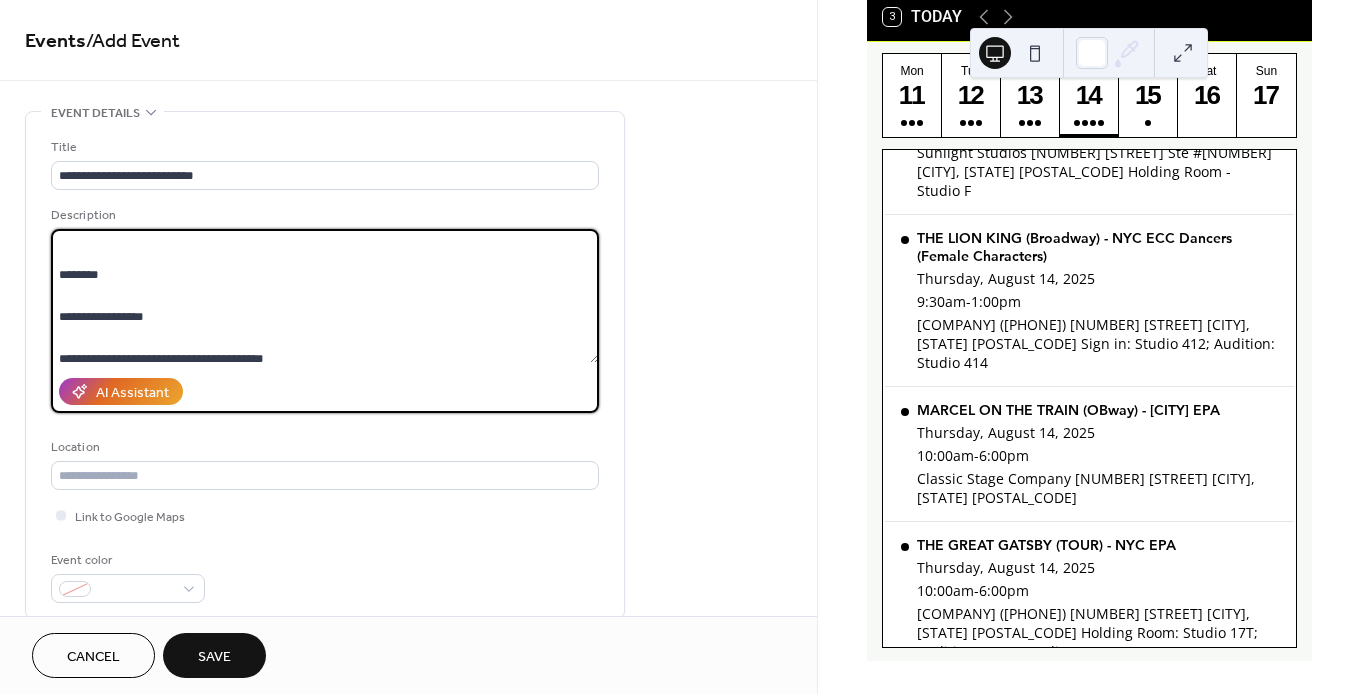 type on "**********" 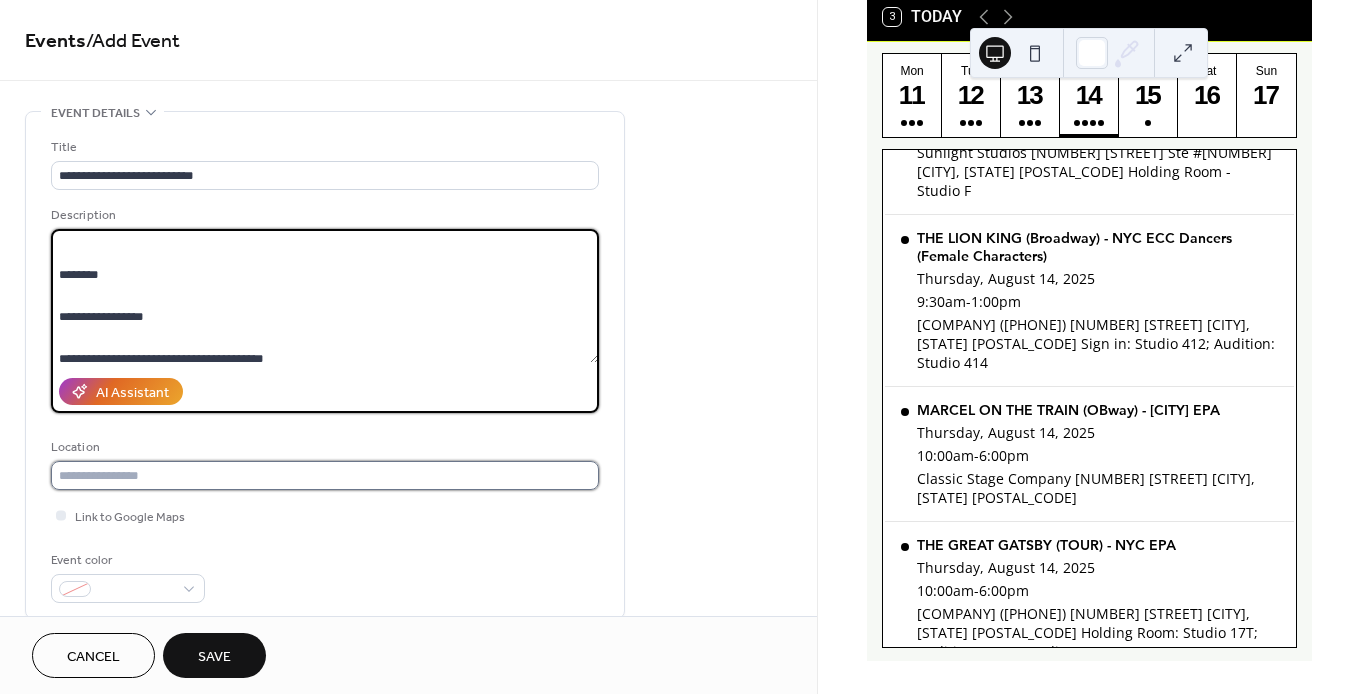 click at bounding box center [325, 475] 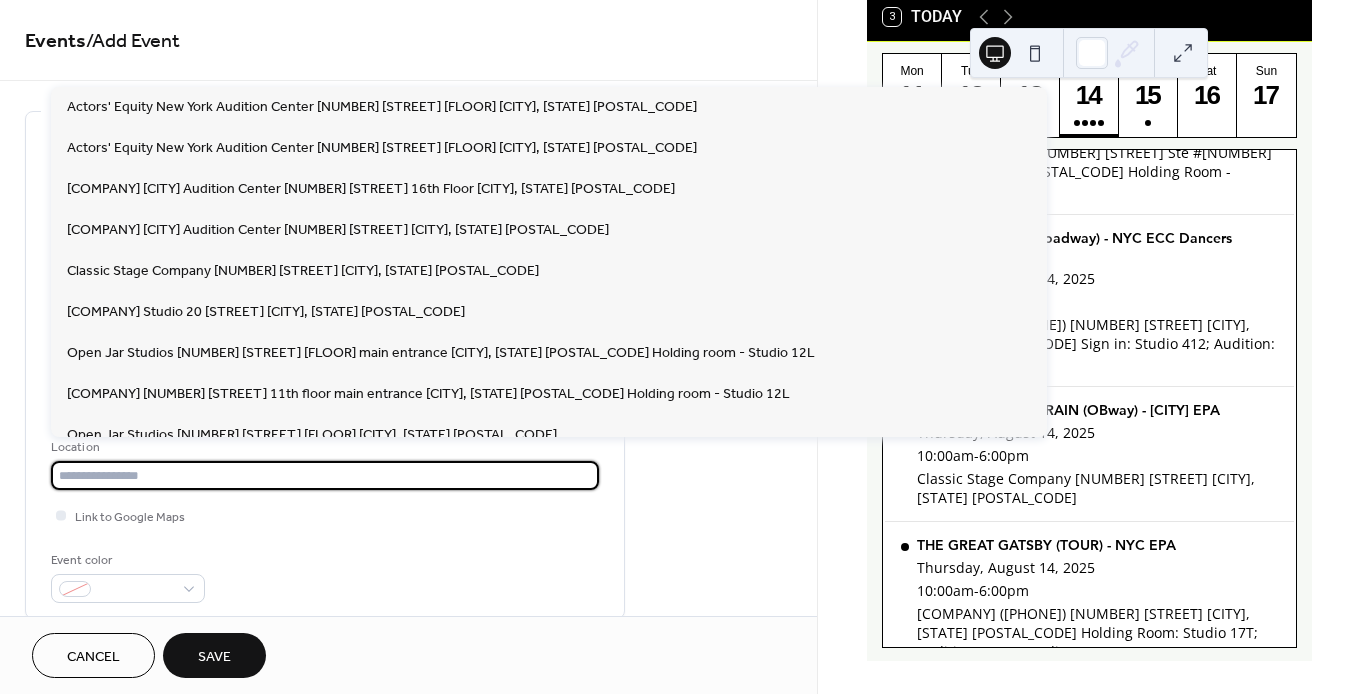 paste on "**********" 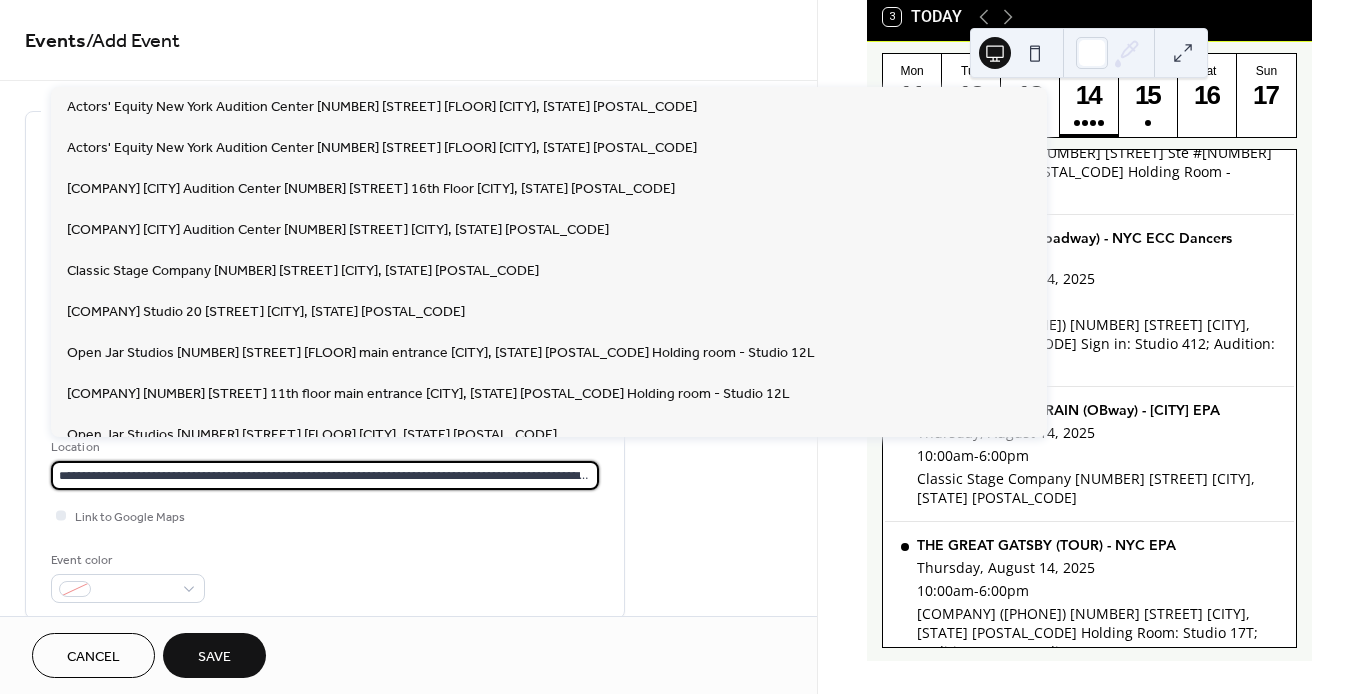 scroll, scrollTop: 0, scrollLeft: 201, axis: horizontal 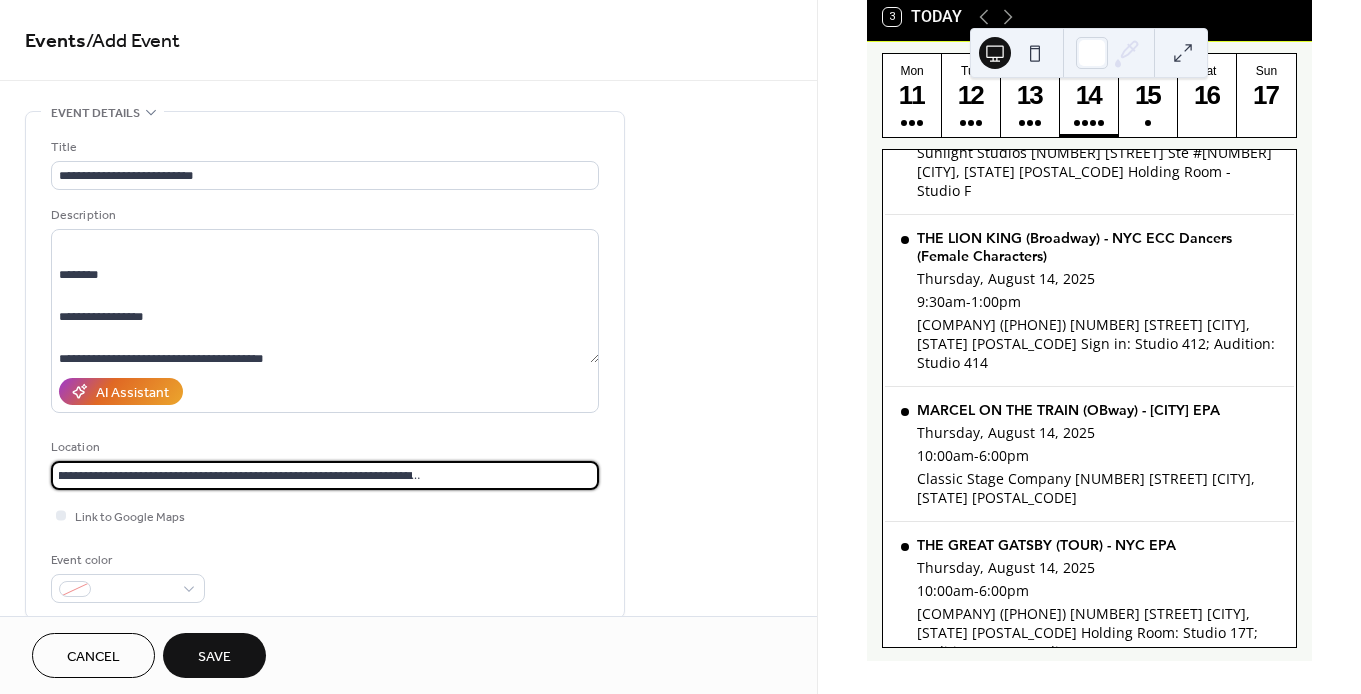 type on "**********" 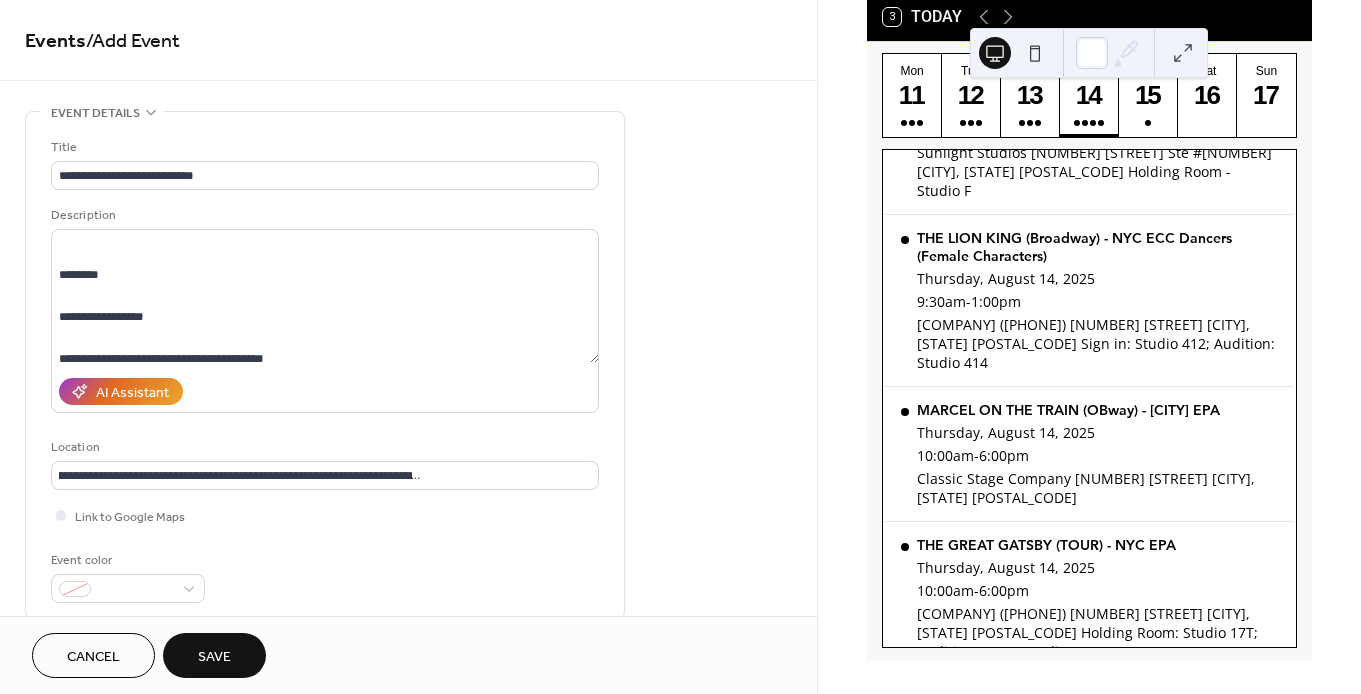 click on "Link to Google Maps" at bounding box center (325, 515) 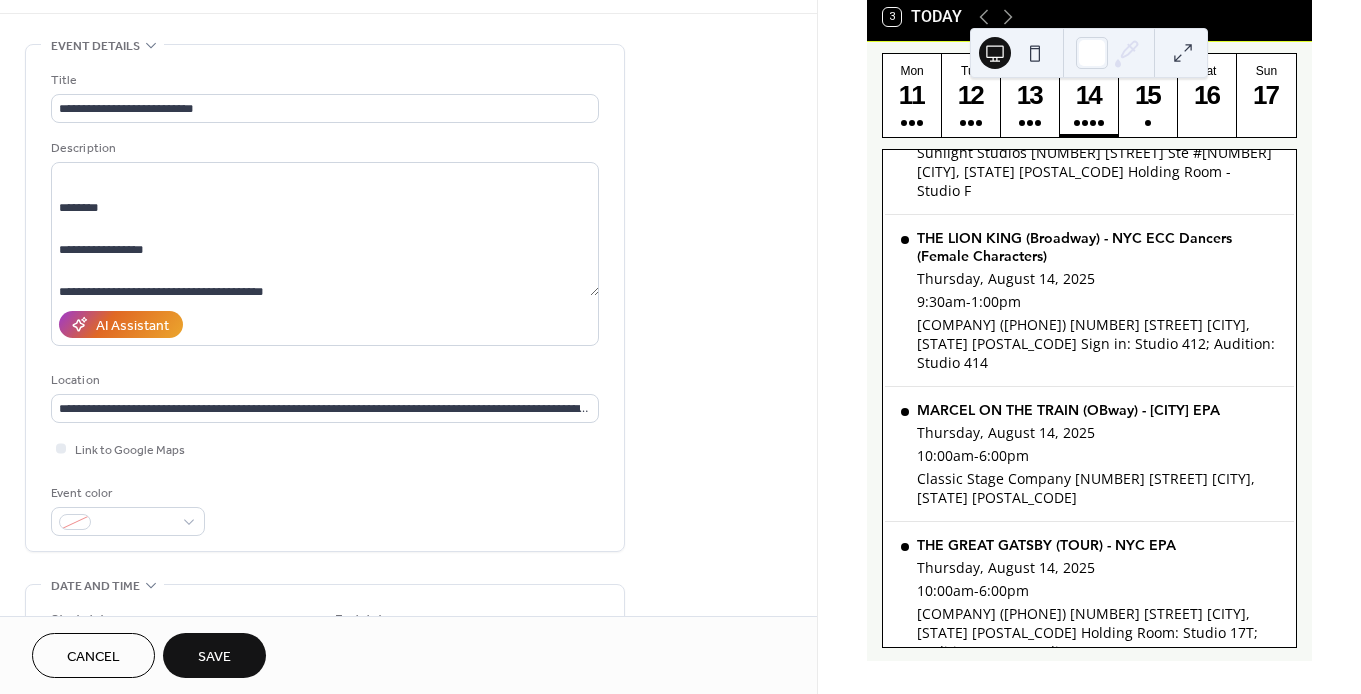 scroll, scrollTop: 54, scrollLeft: 0, axis: vertical 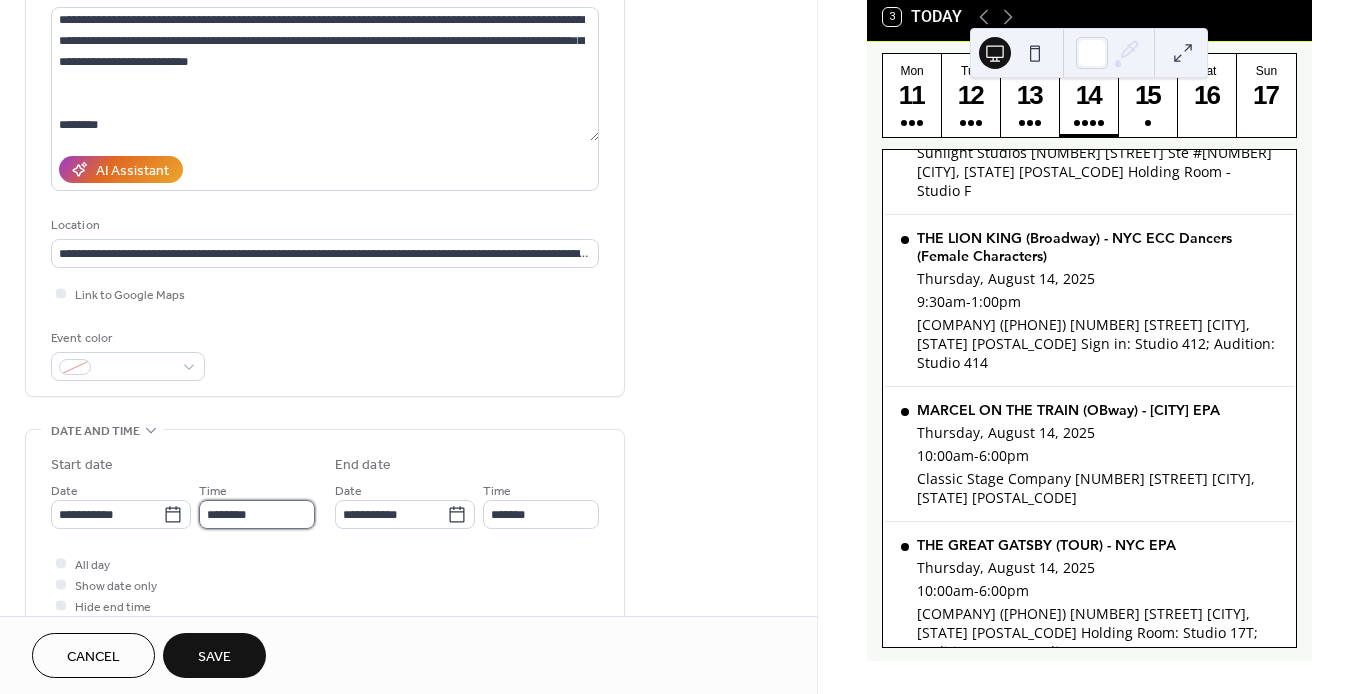 click on "********" at bounding box center [257, 514] 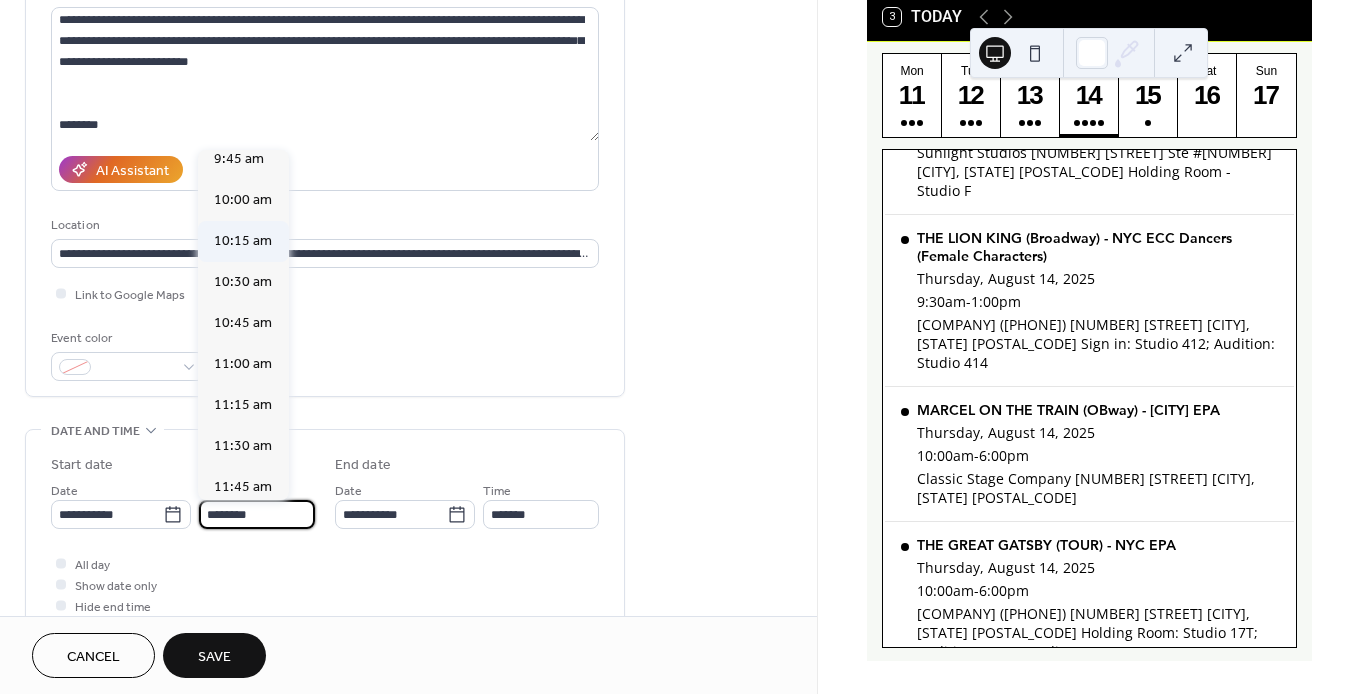 scroll, scrollTop: 1575, scrollLeft: 0, axis: vertical 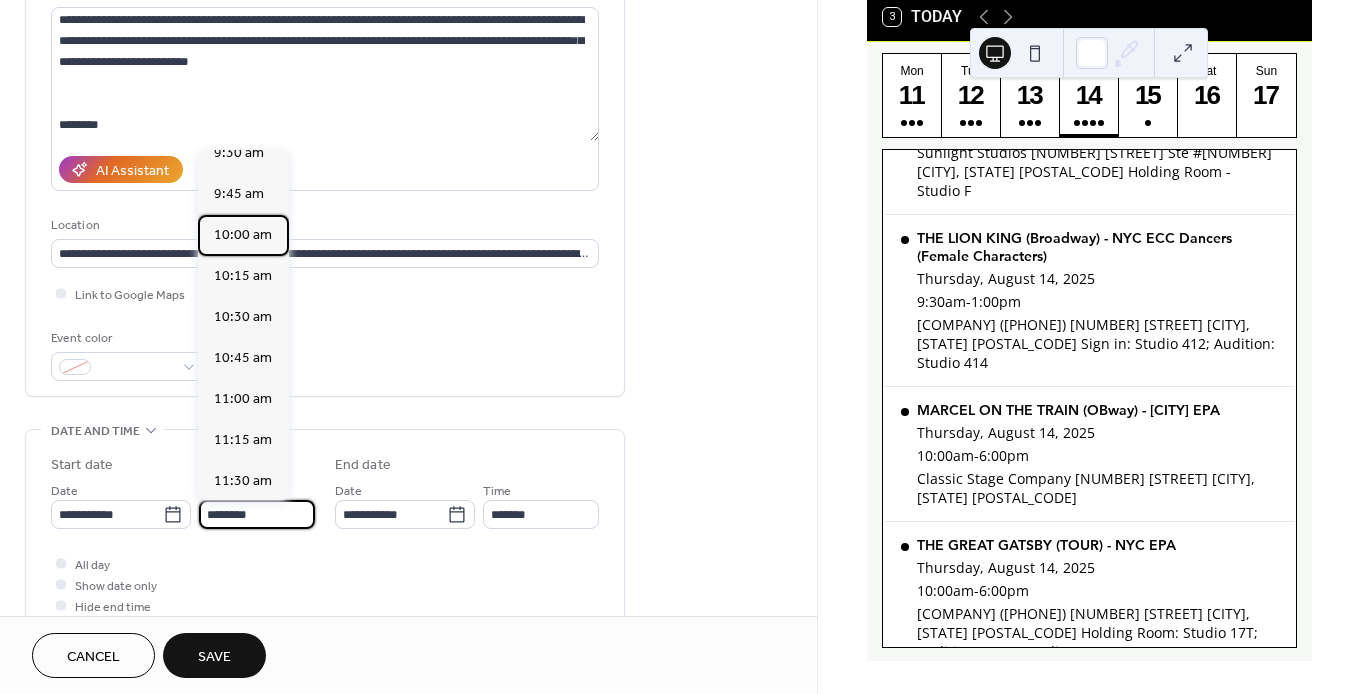 click on "10:00 am" at bounding box center (243, 235) 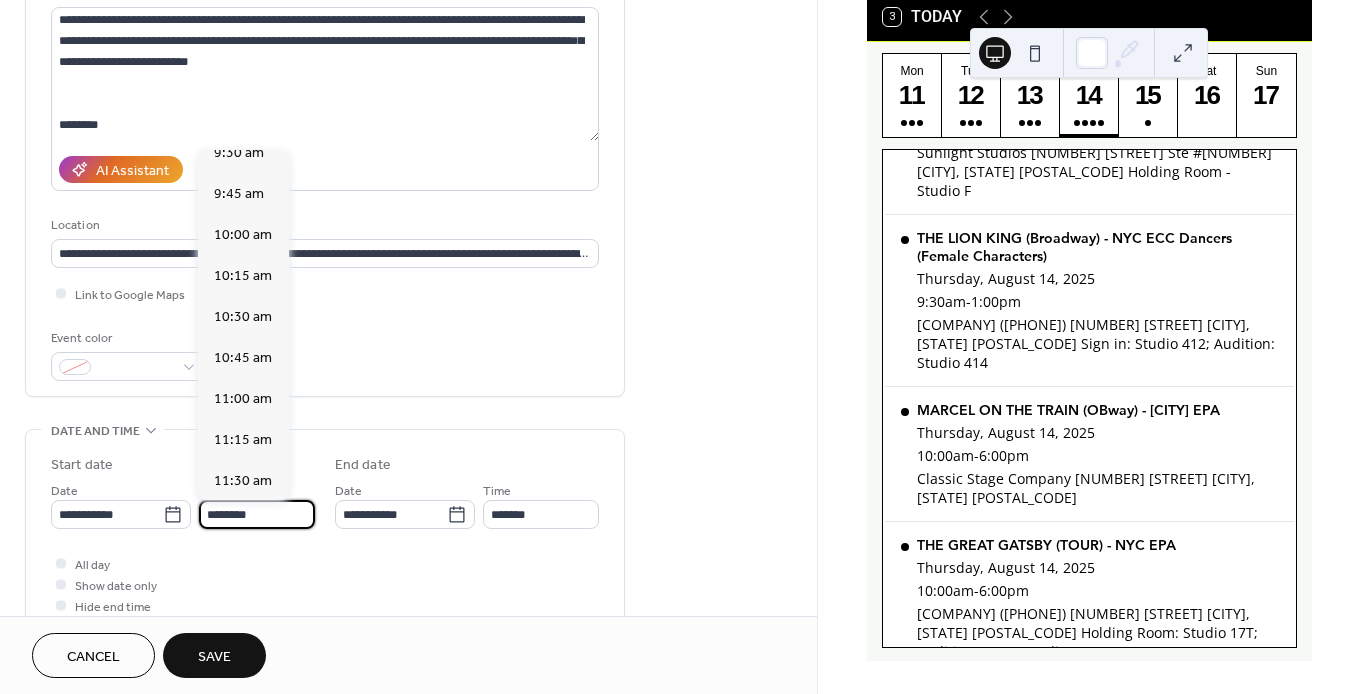 type on "********" 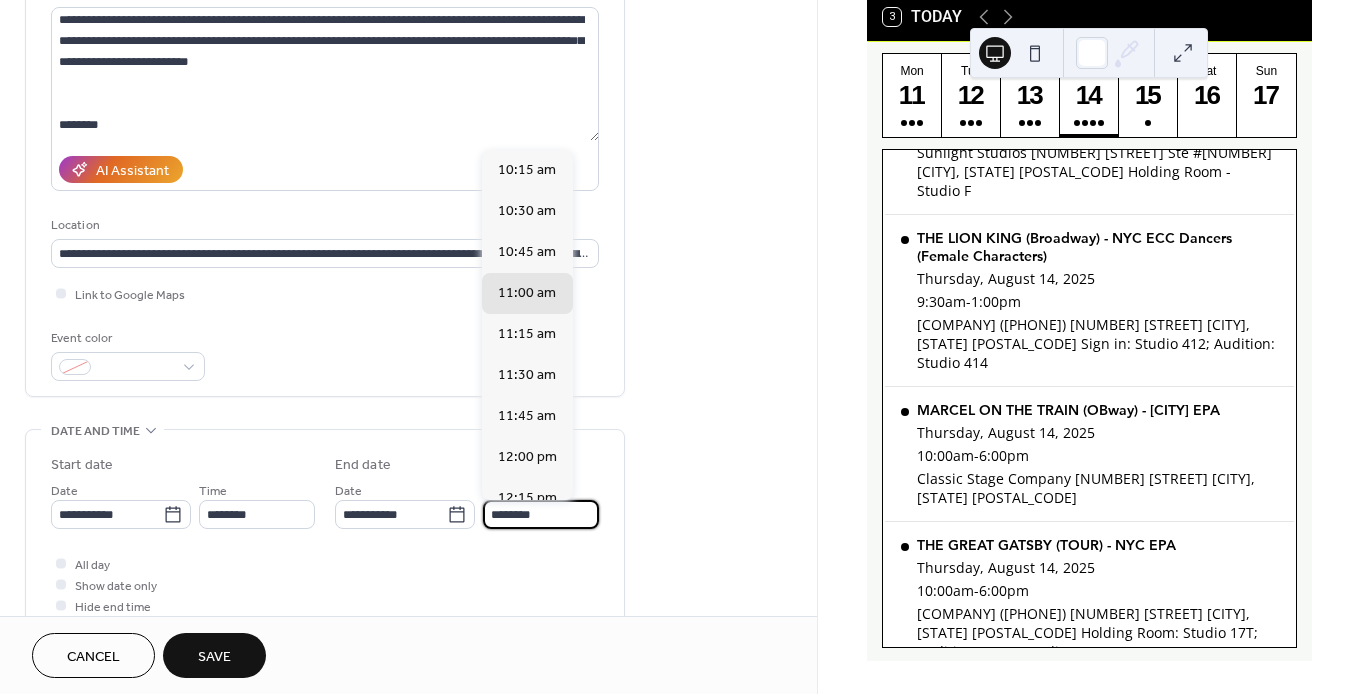 click on "********" at bounding box center [541, 514] 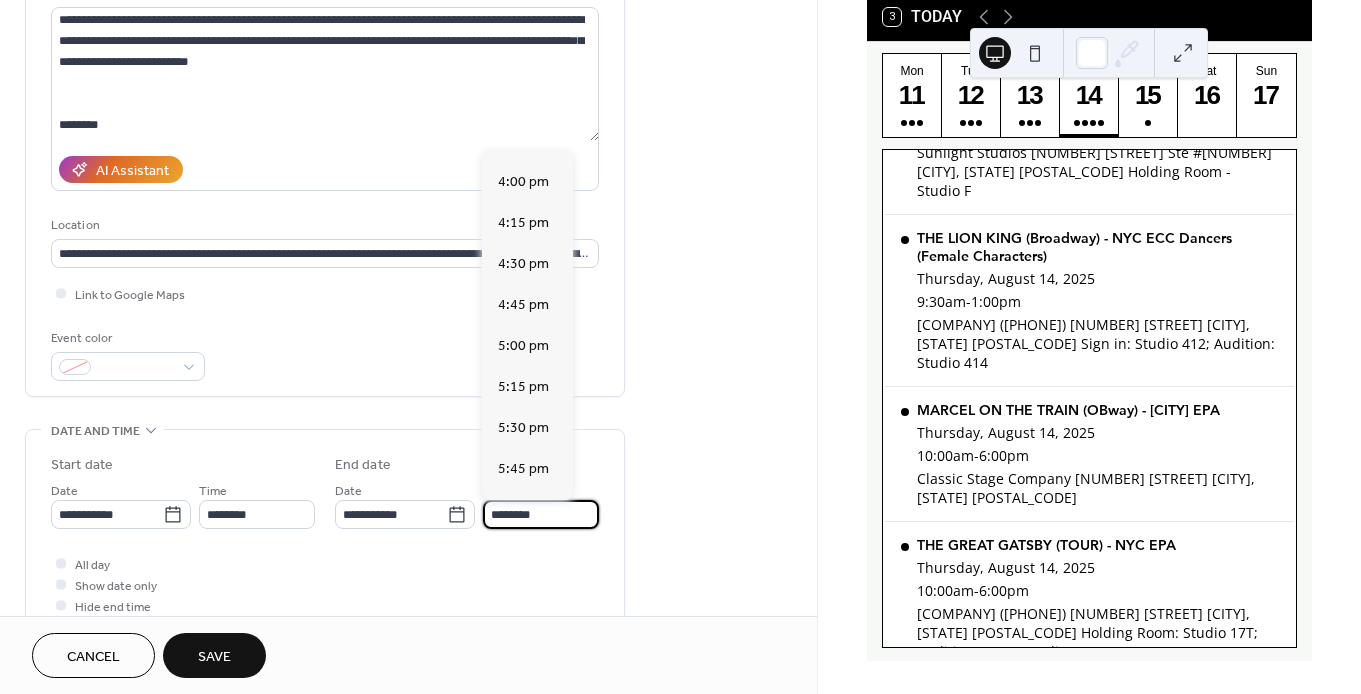 scroll, scrollTop: 1037, scrollLeft: 0, axis: vertical 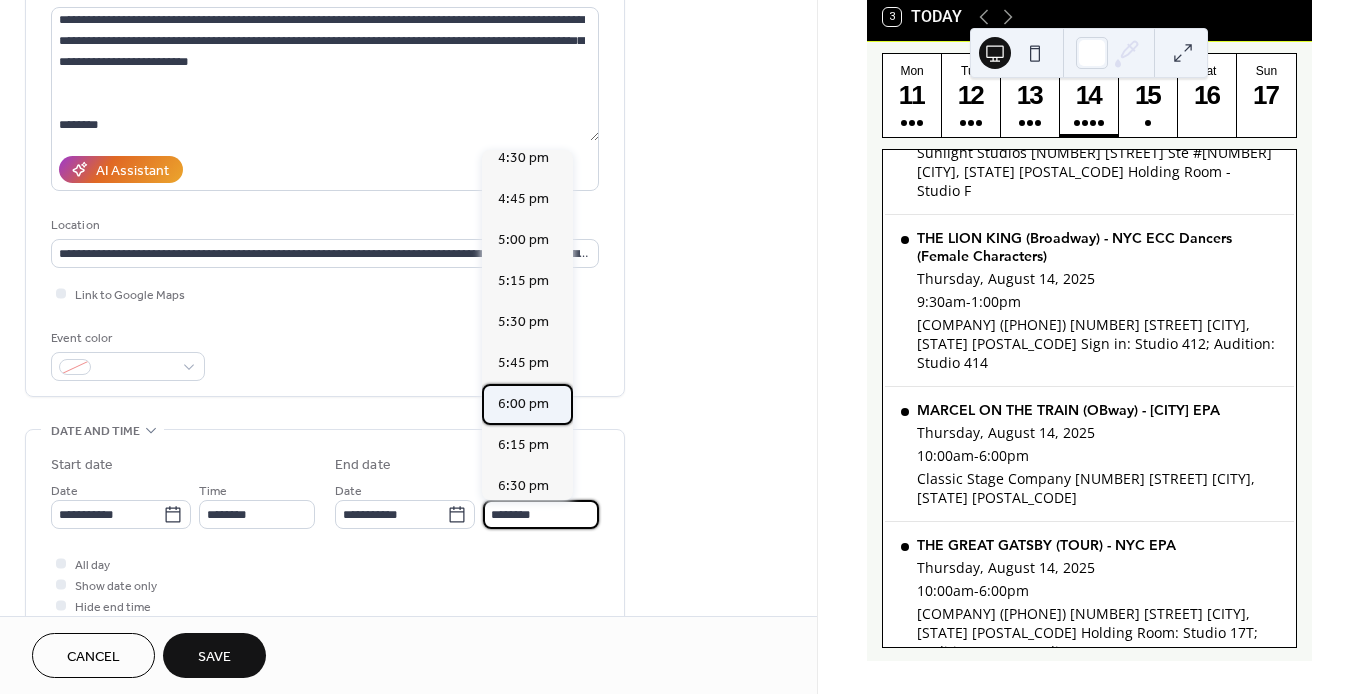 click on "6:00 pm" at bounding box center [523, 404] 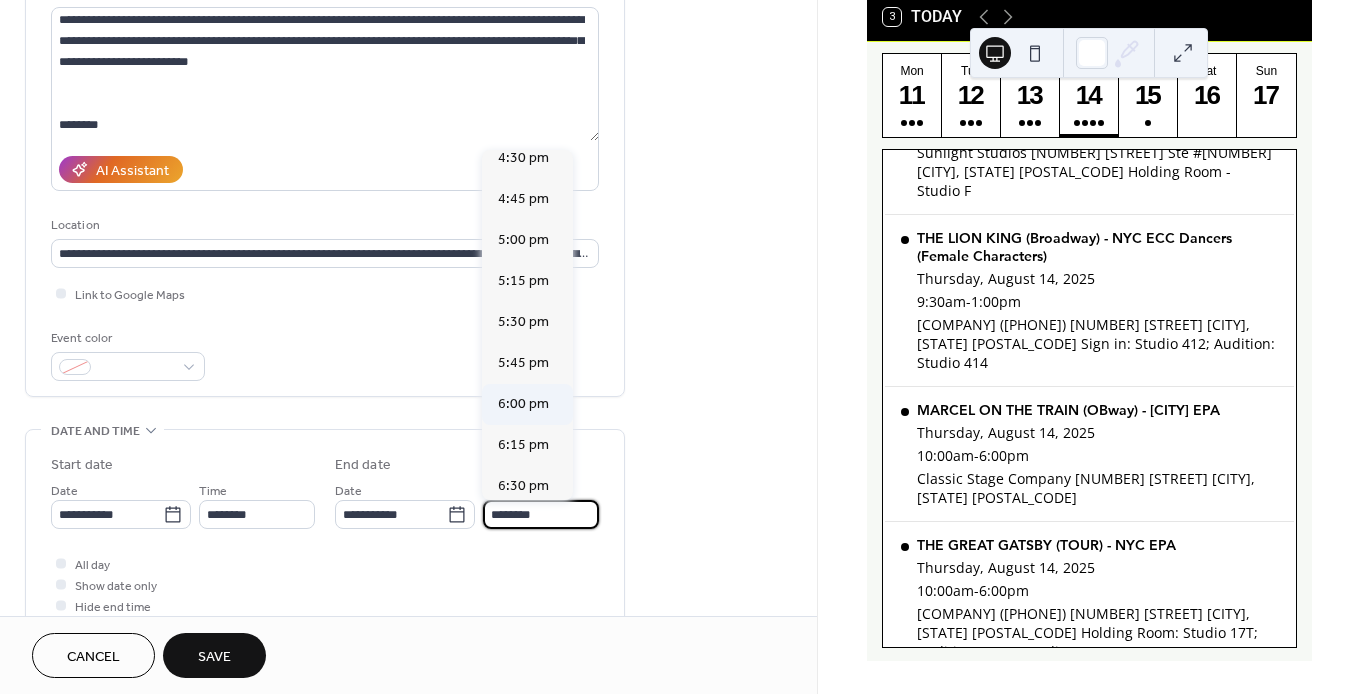 type on "*******" 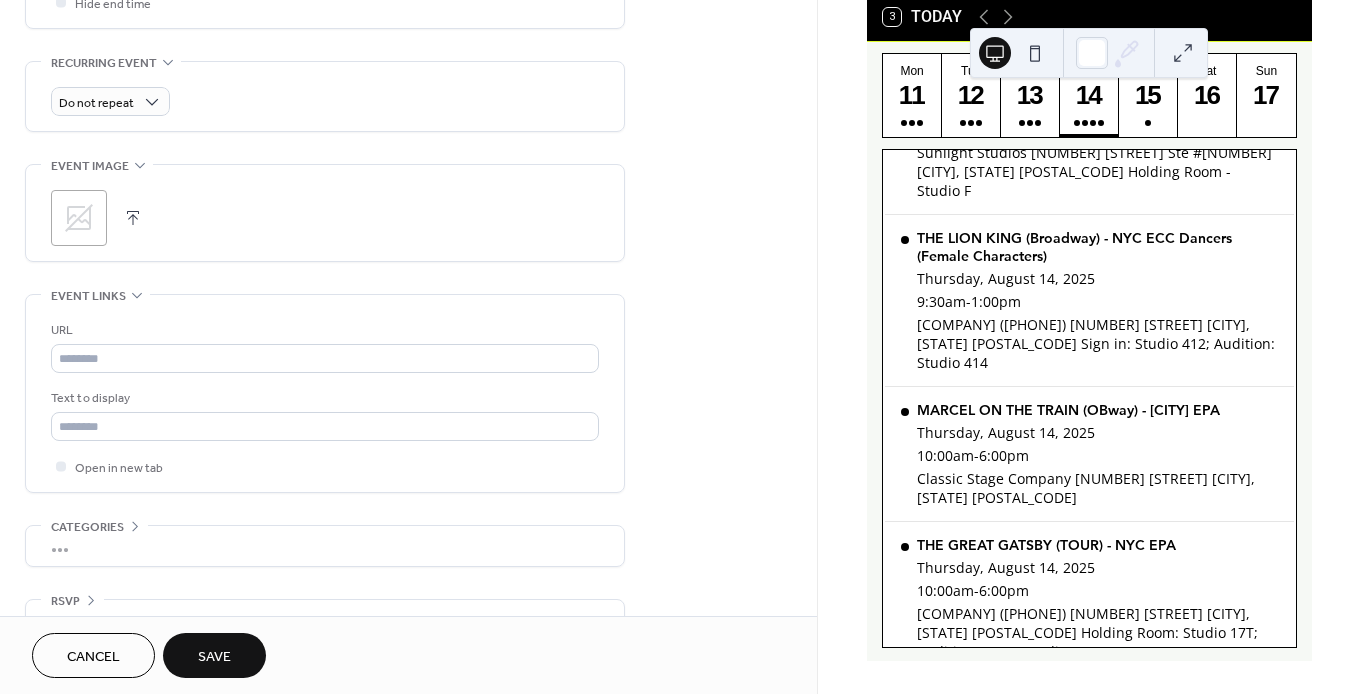 scroll, scrollTop: 823, scrollLeft: 0, axis: vertical 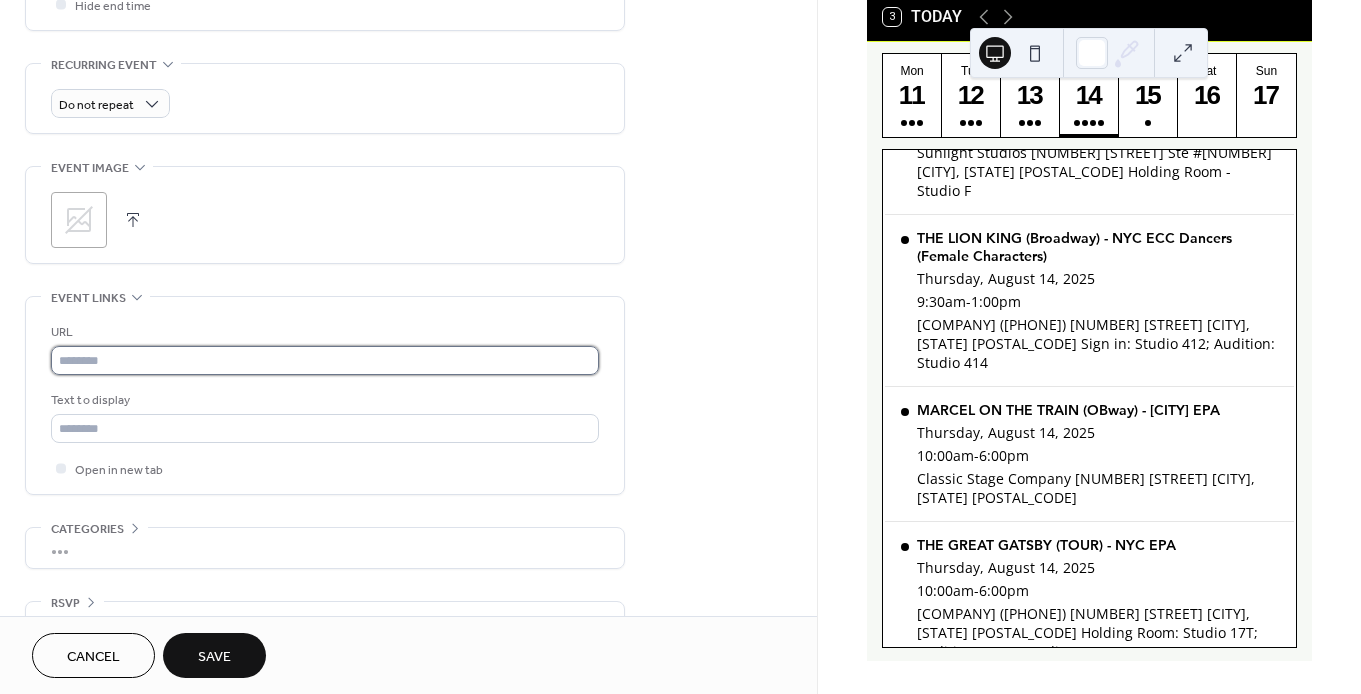 click at bounding box center [325, 360] 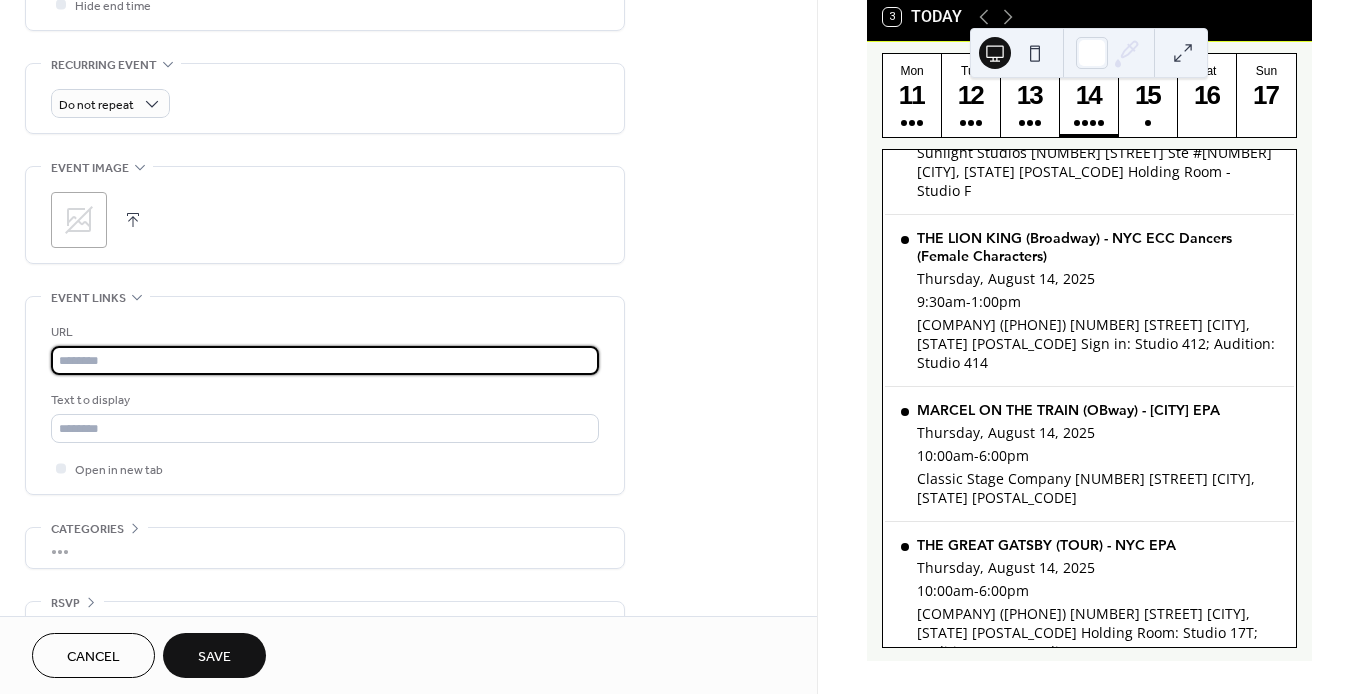 paste on "**********" 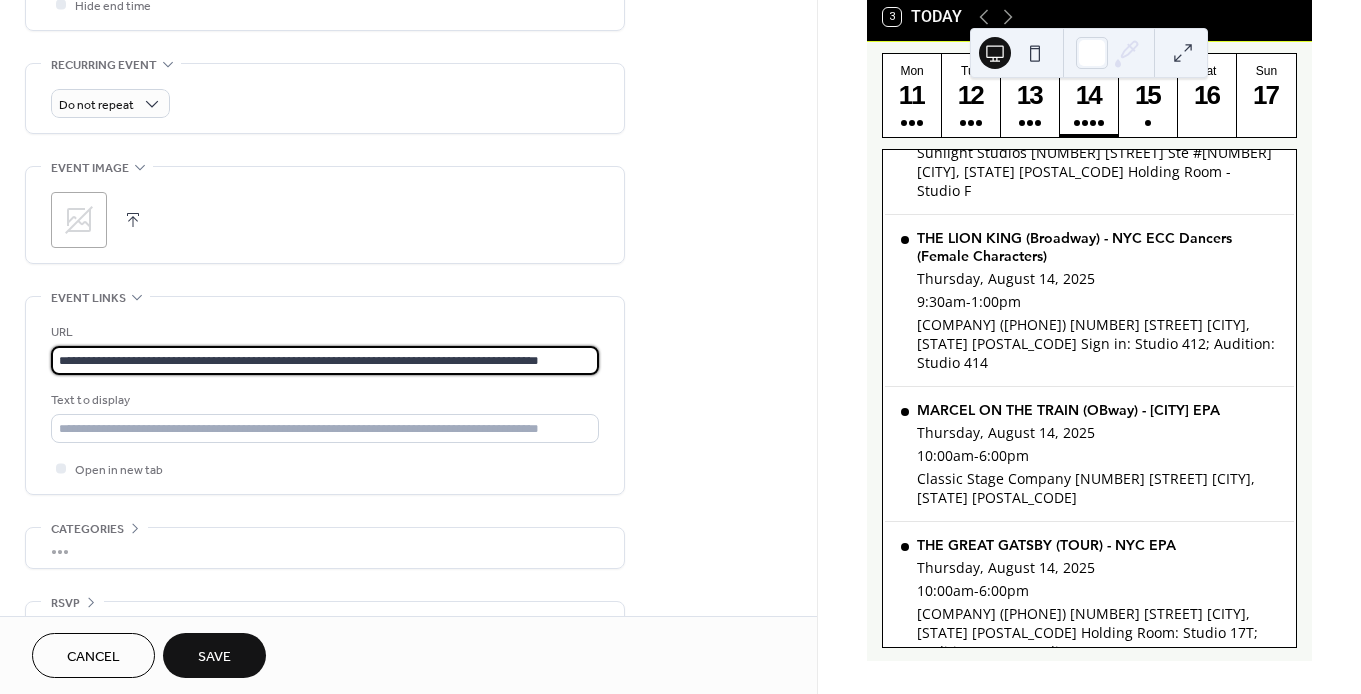 scroll, scrollTop: 0, scrollLeft: 28, axis: horizontal 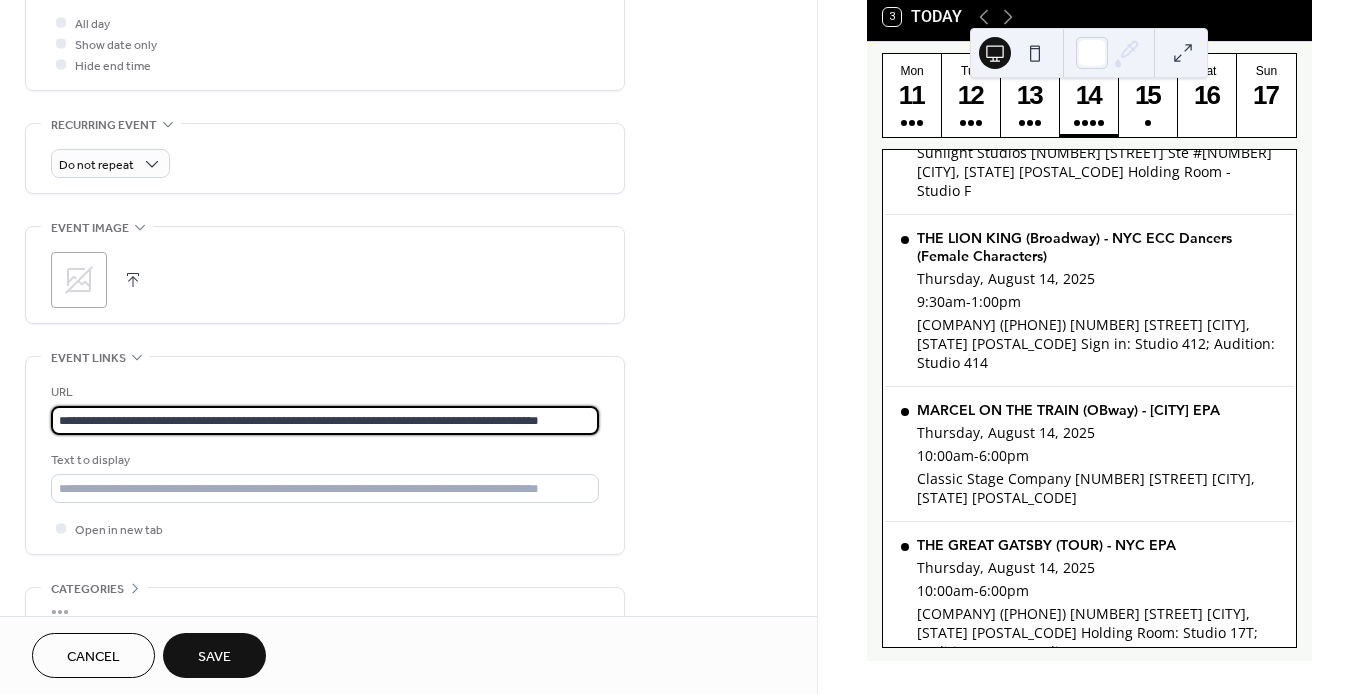 type on "**********" 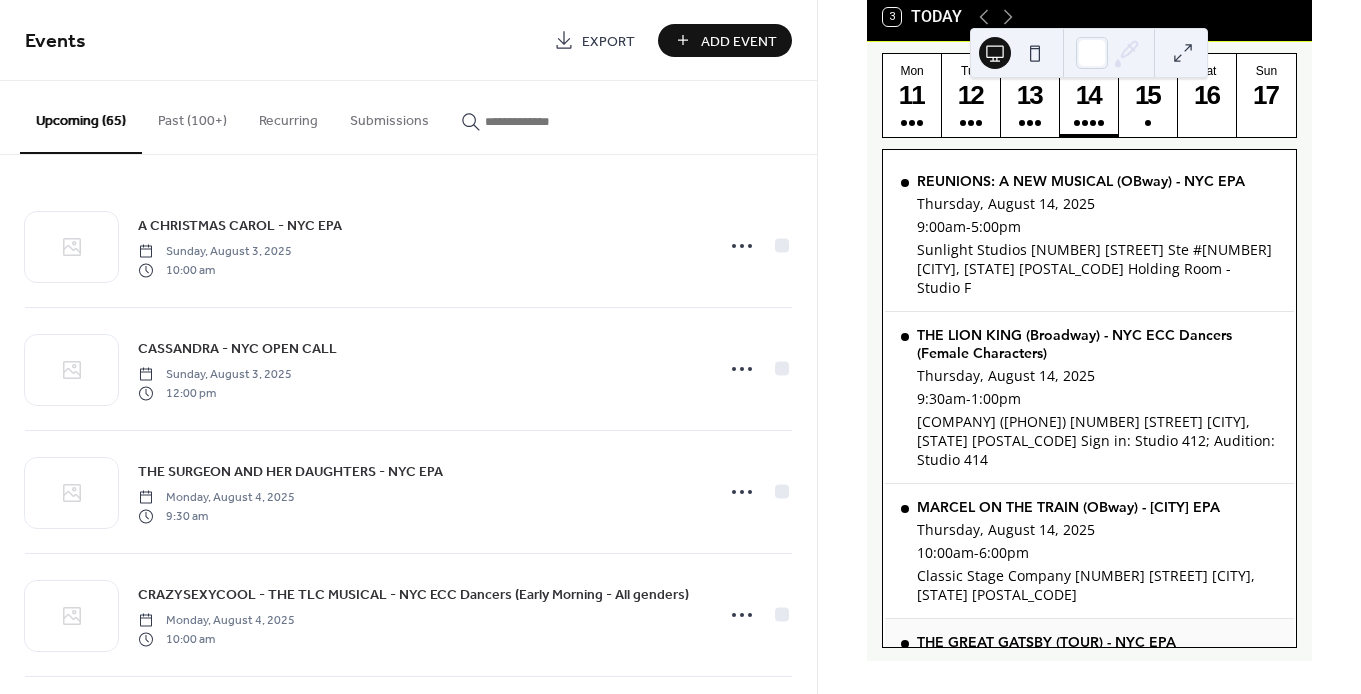 scroll, scrollTop: 97, scrollLeft: 0, axis: vertical 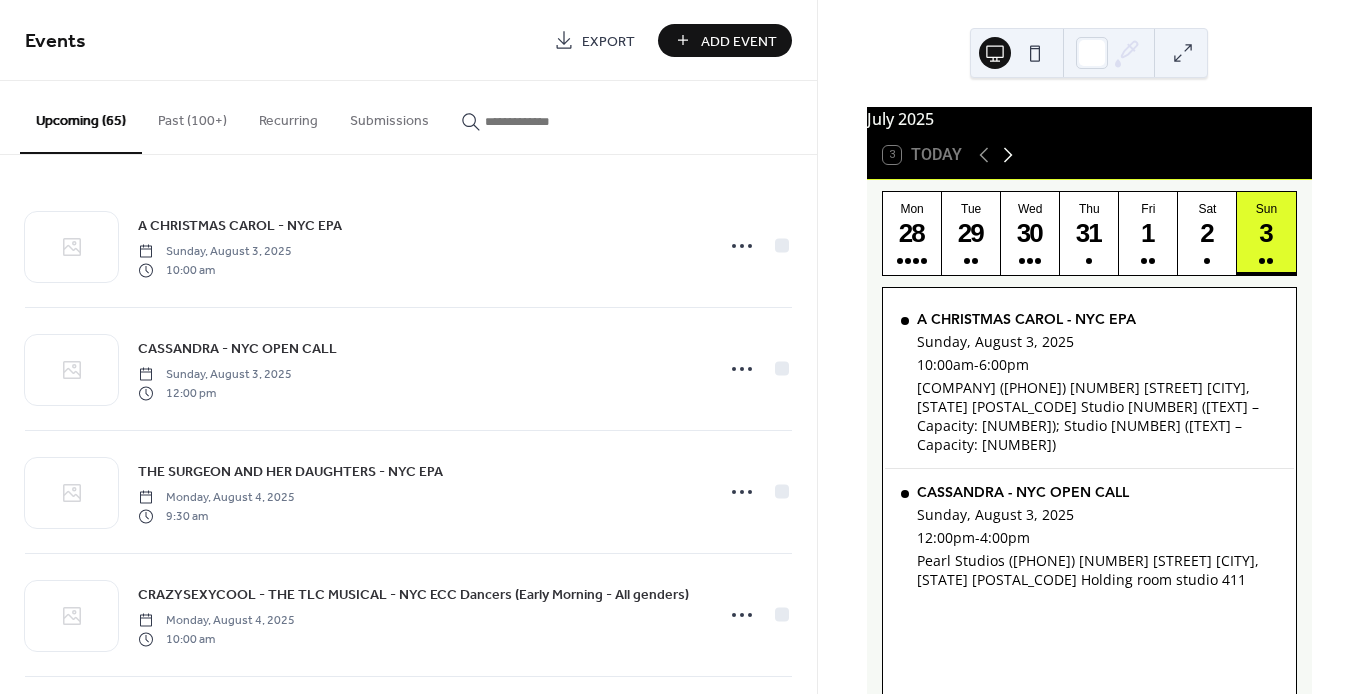 click 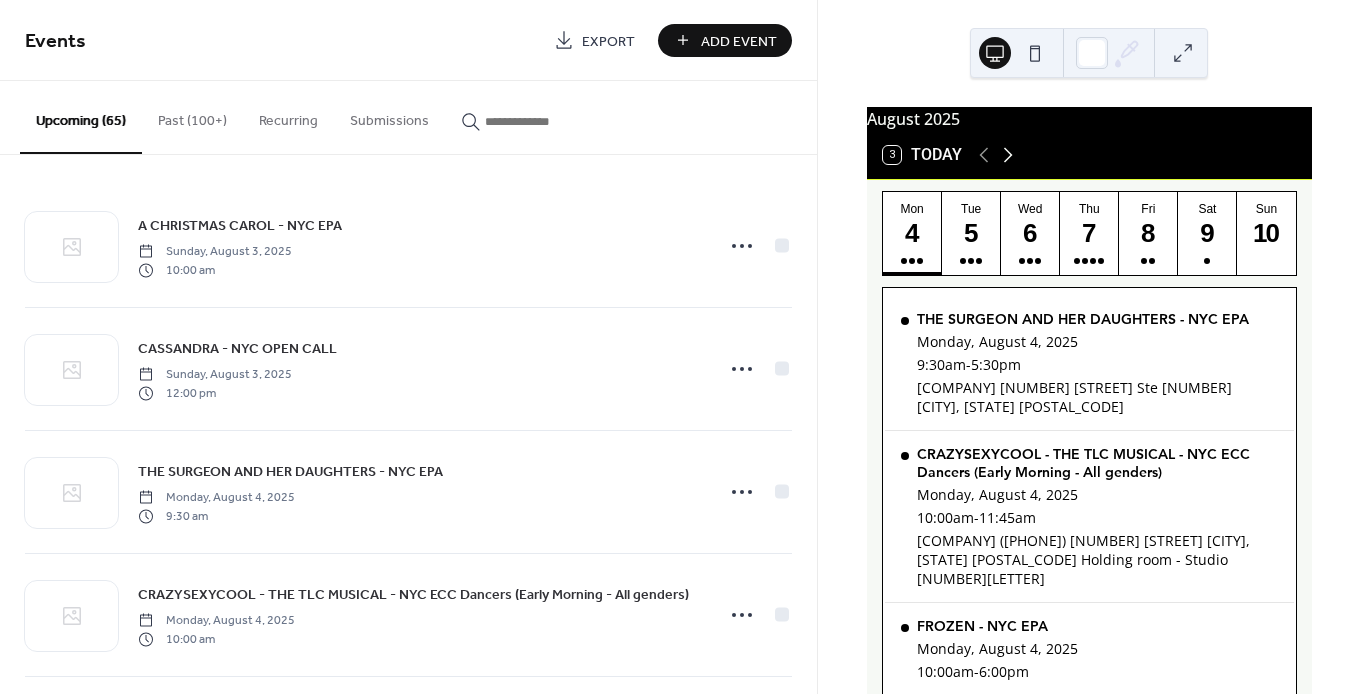 click 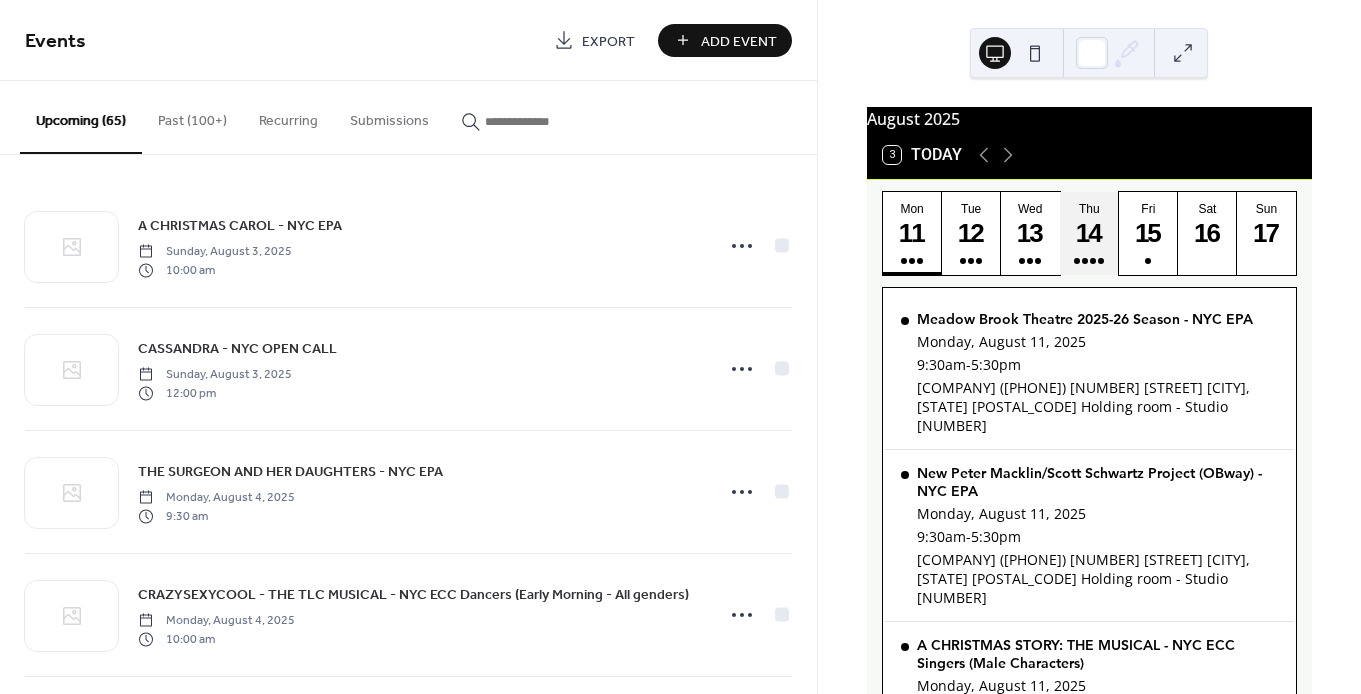 click at bounding box center [1093, 261] 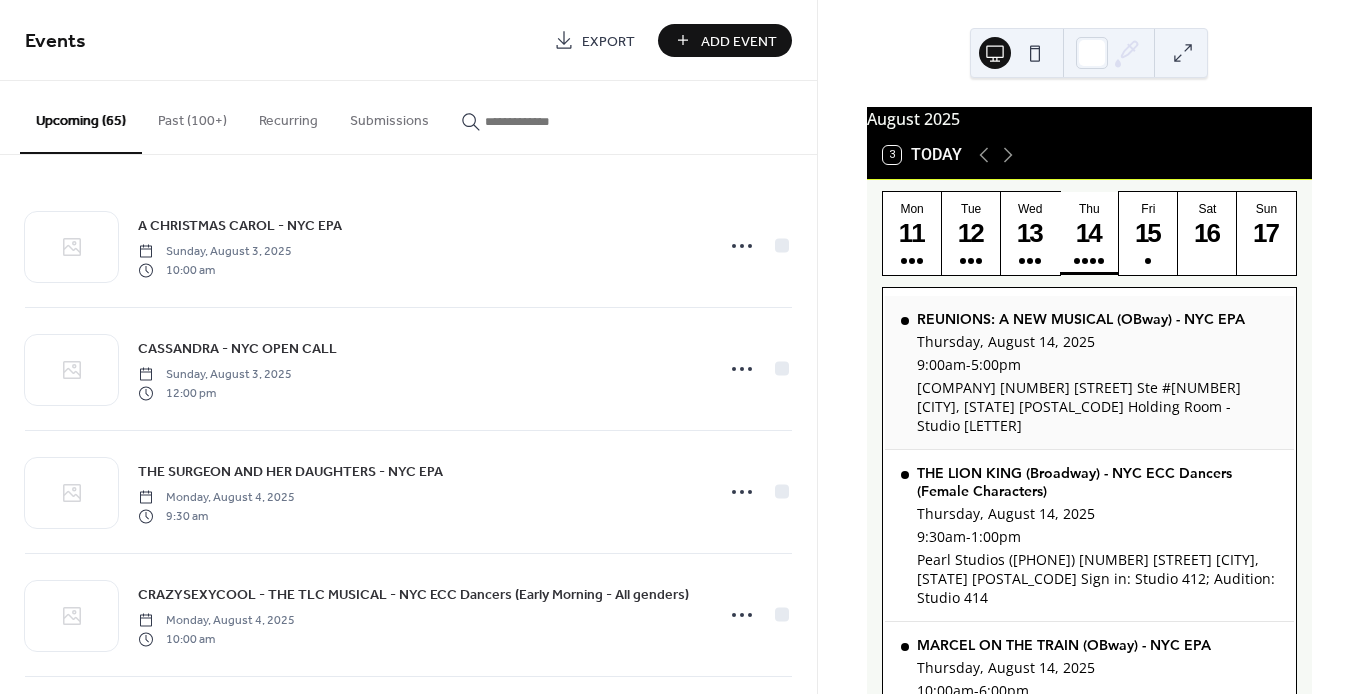scroll, scrollTop: 97, scrollLeft: 0, axis: vertical 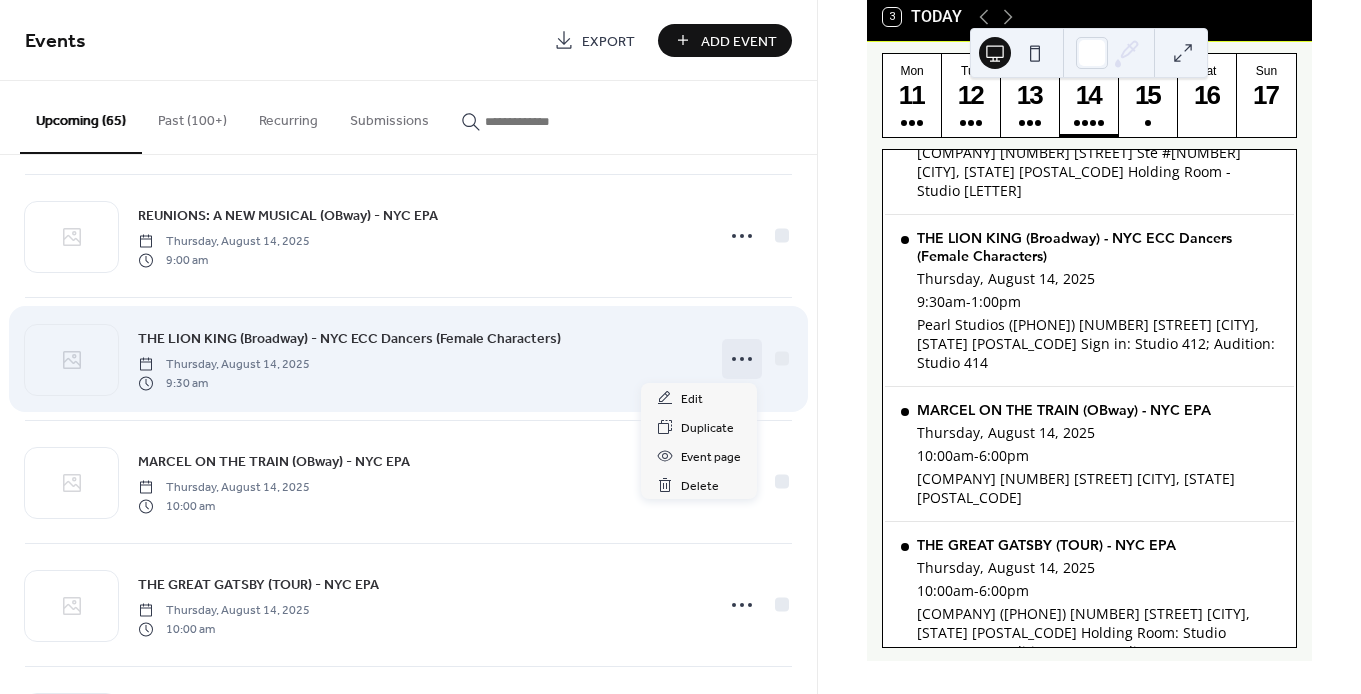 click 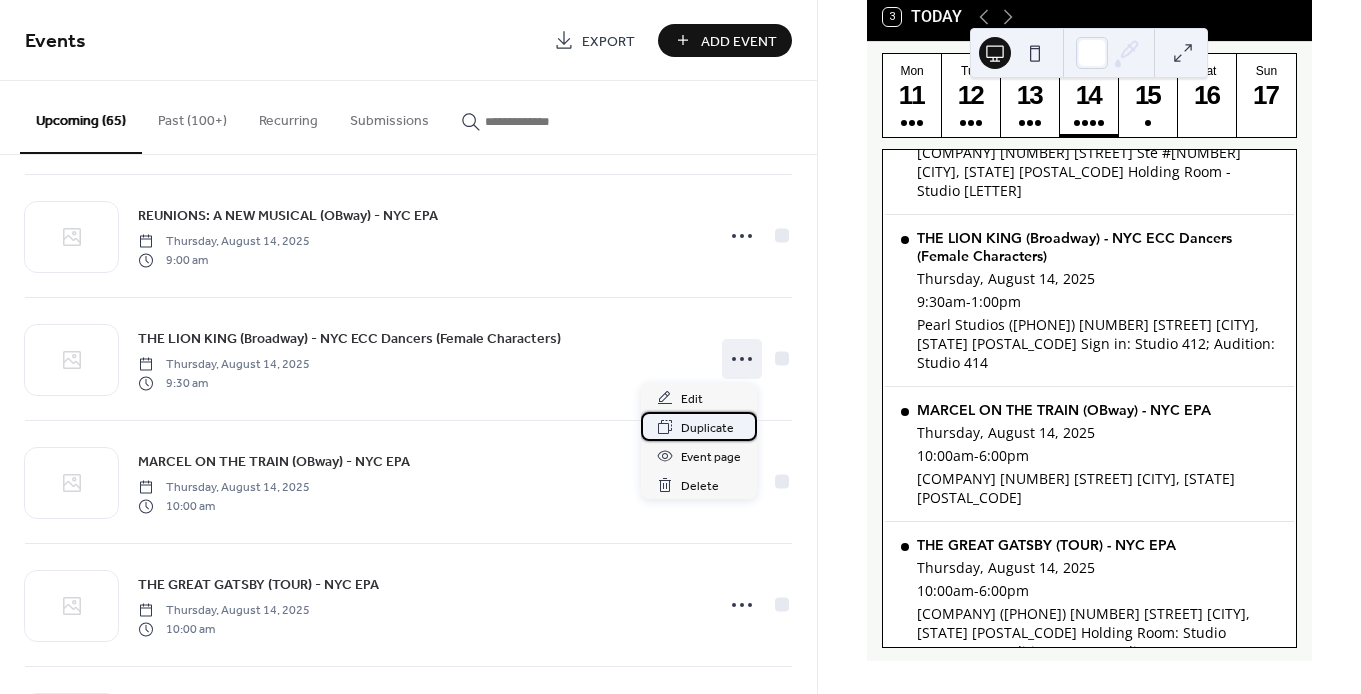 click on "Duplicate" at bounding box center [707, 428] 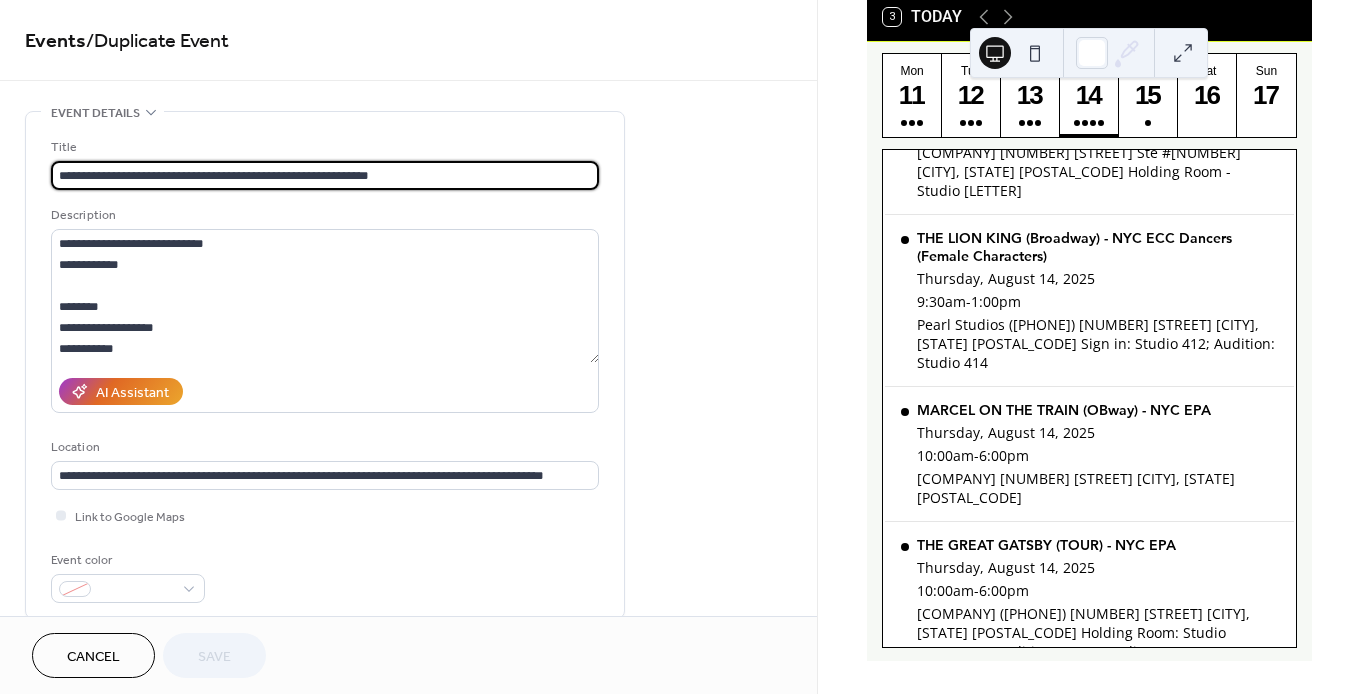 scroll, scrollTop: 1, scrollLeft: 0, axis: vertical 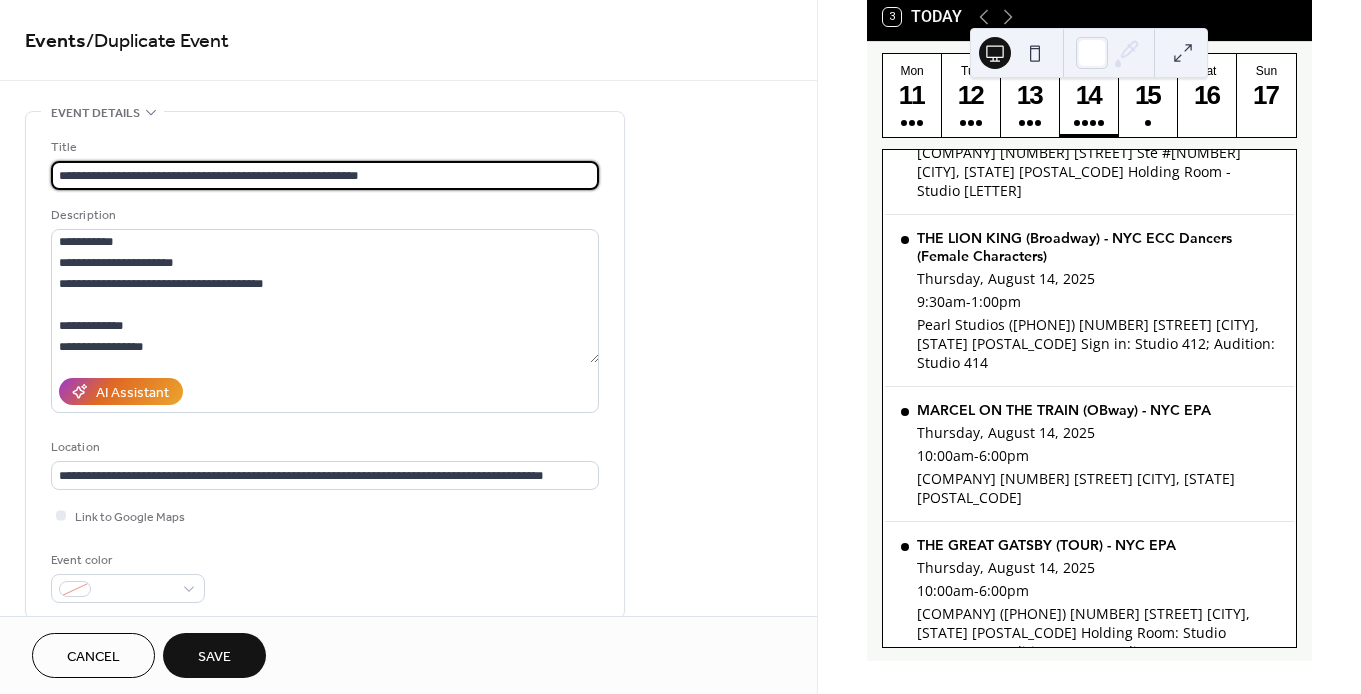 type on "**********" 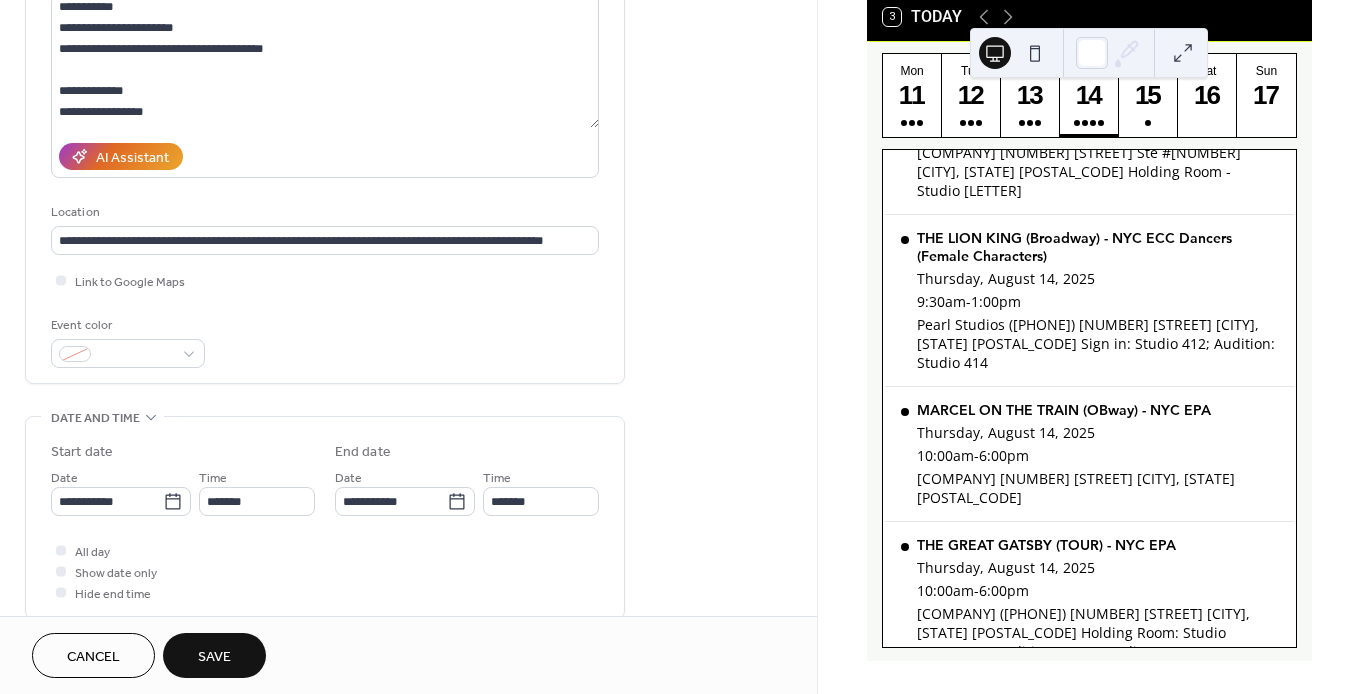 scroll, scrollTop: 130, scrollLeft: 0, axis: vertical 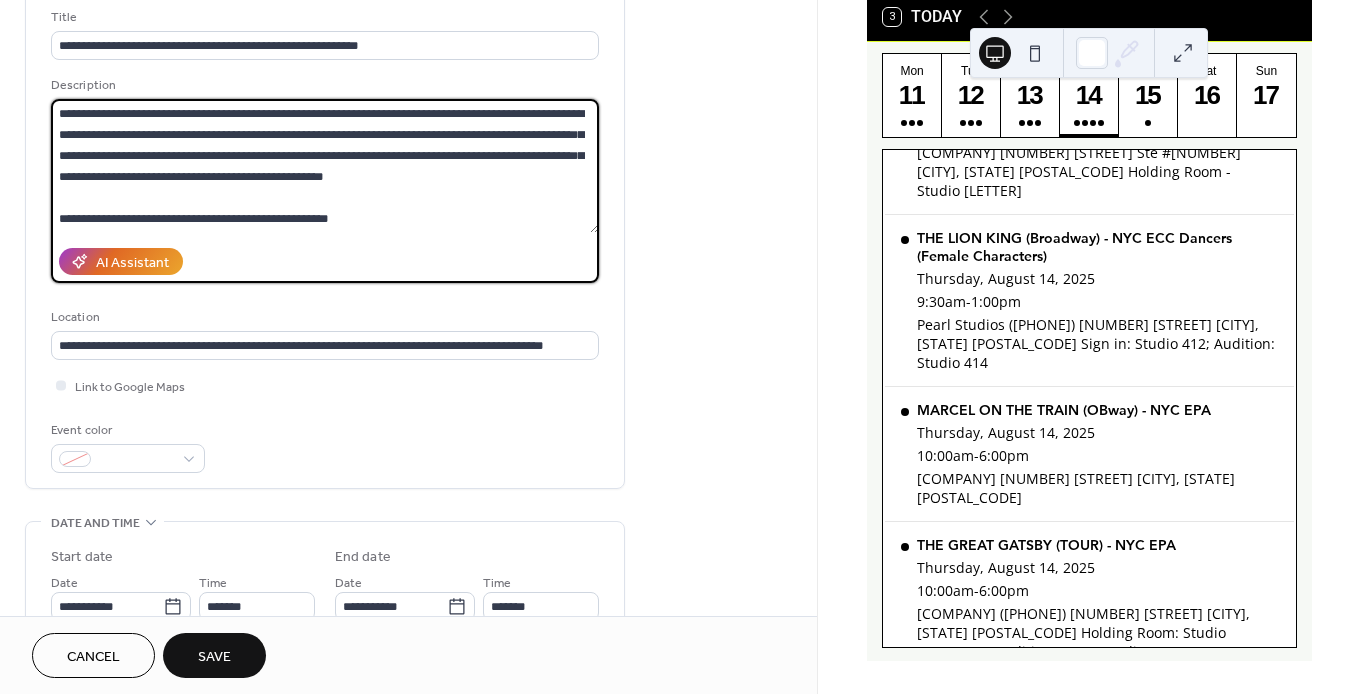 drag, startPoint x: 59, startPoint y: 179, endPoint x: 381, endPoint y: 245, distance: 328.6944 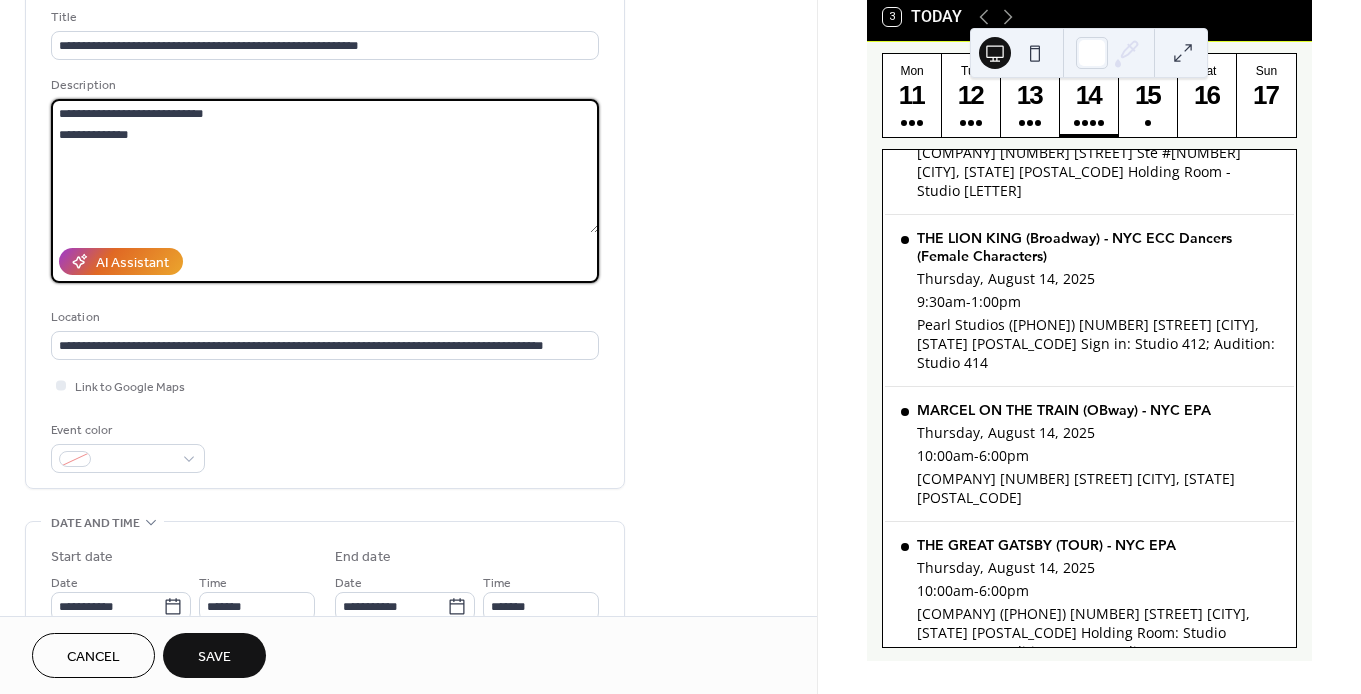 scroll, scrollTop: 0, scrollLeft: 0, axis: both 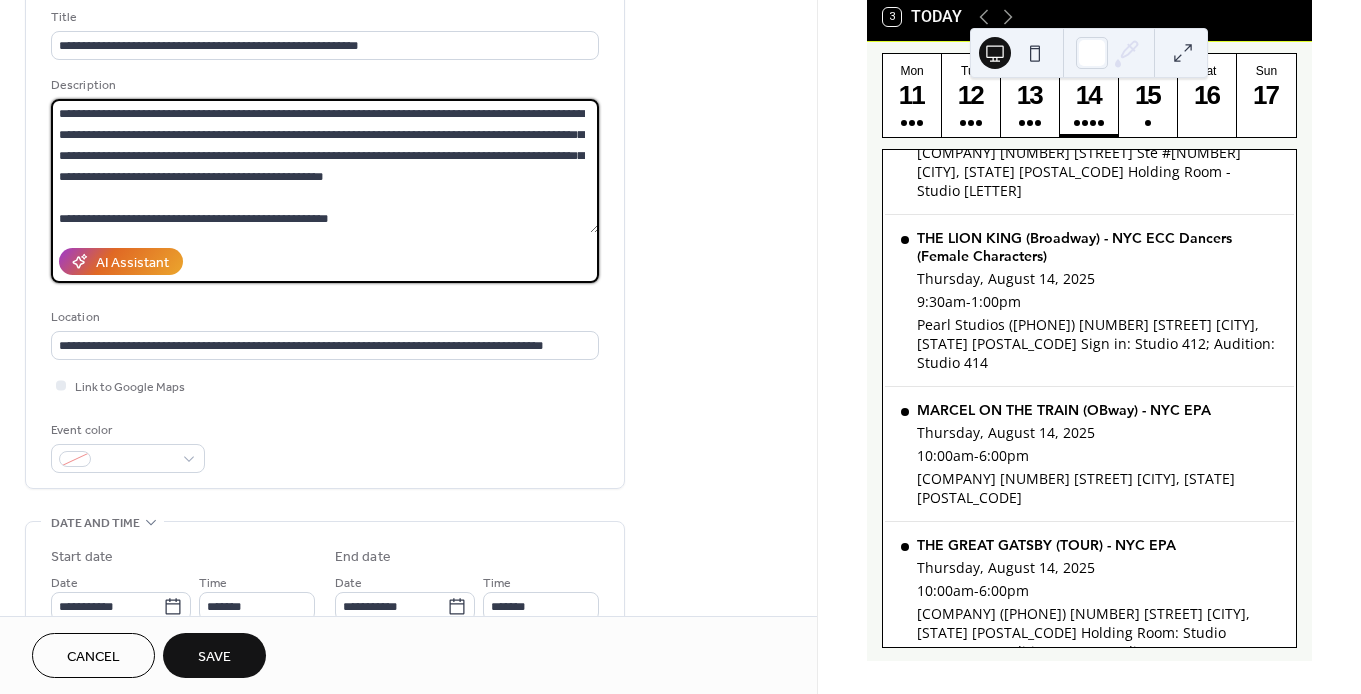 type on "**********" 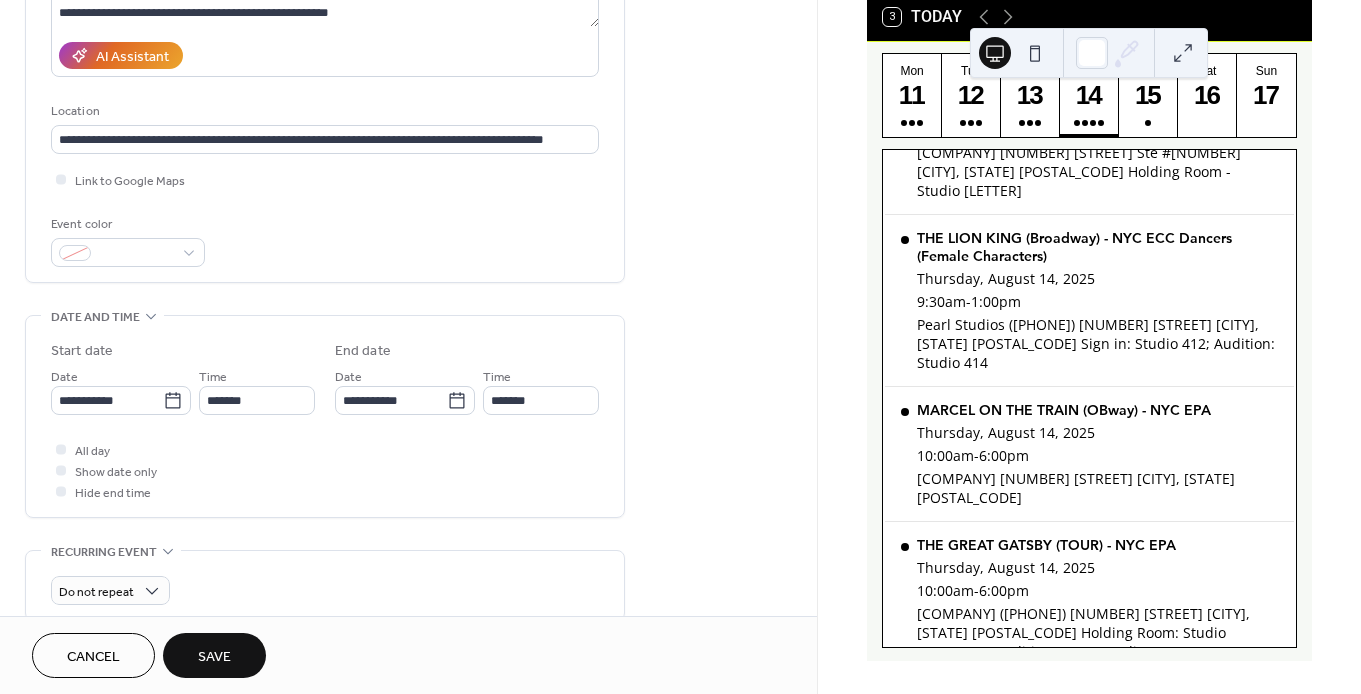 scroll, scrollTop: 364, scrollLeft: 0, axis: vertical 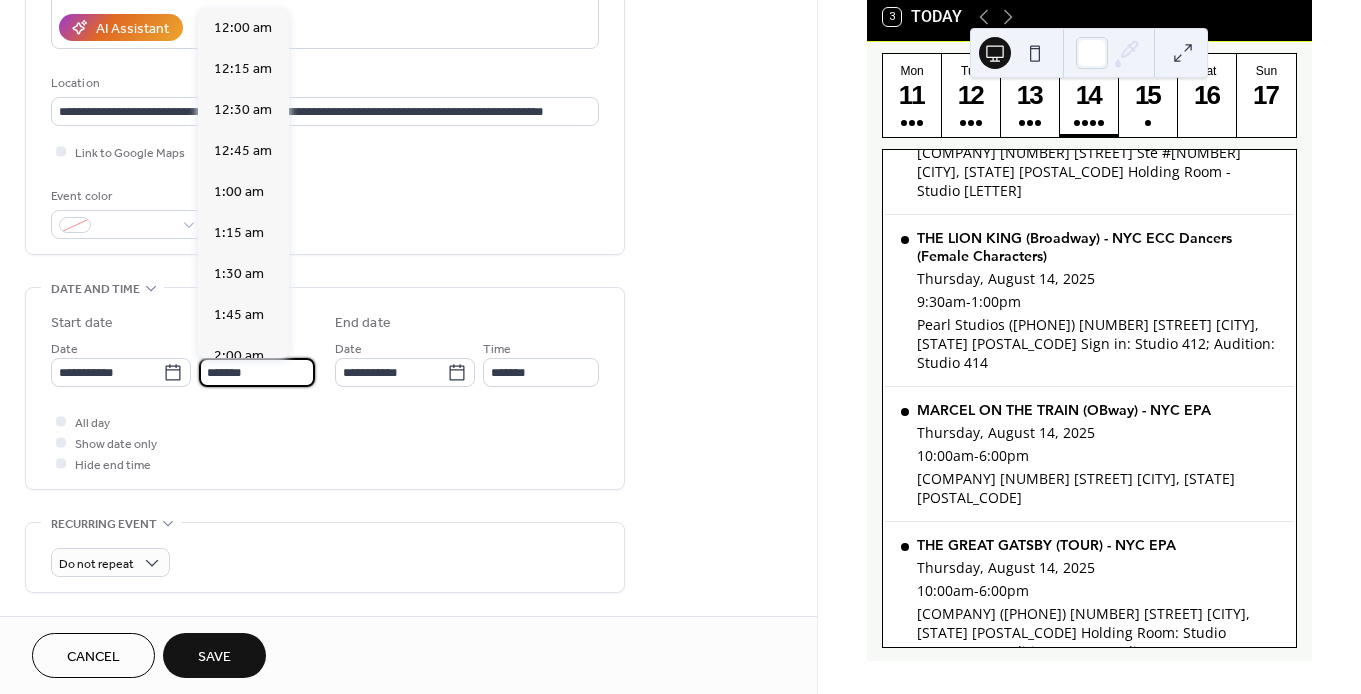 click on "*******" at bounding box center [257, 372] 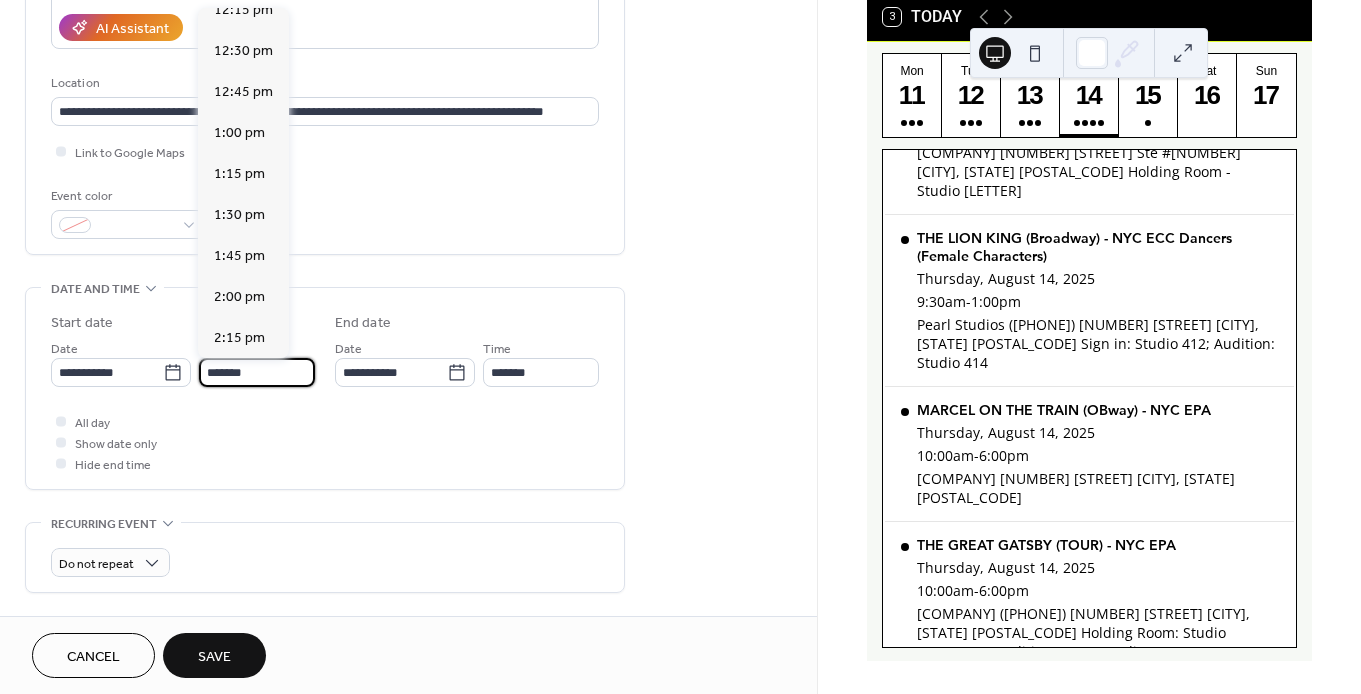 scroll, scrollTop: 2018, scrollLeft: 0, axis: vertical 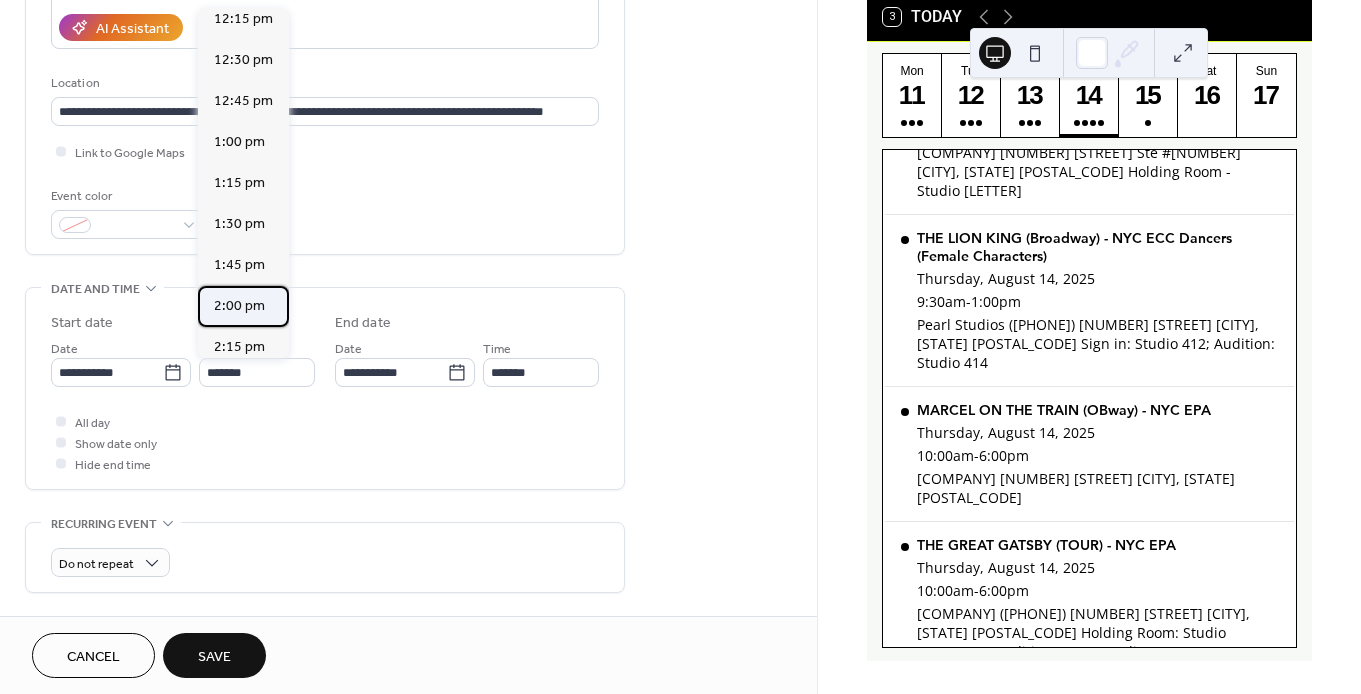 click on "2:00 pm" at bounding box center (243, 306) 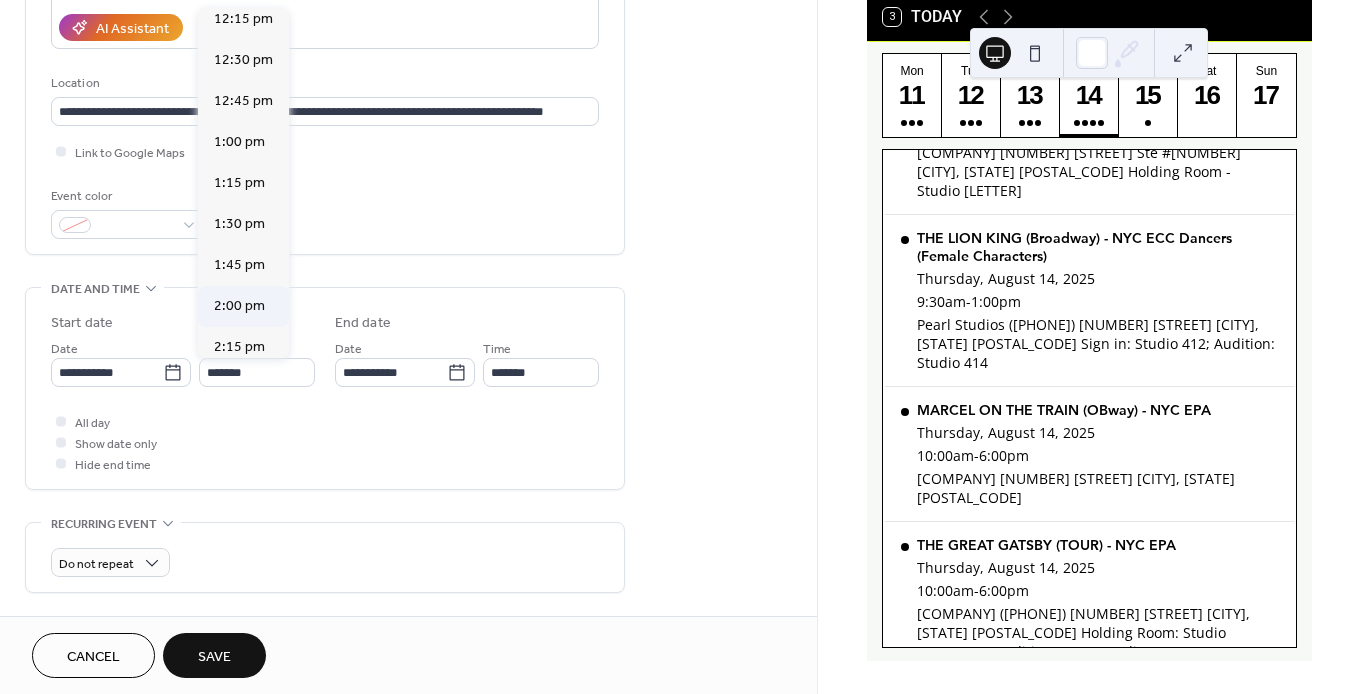 type on "*******" 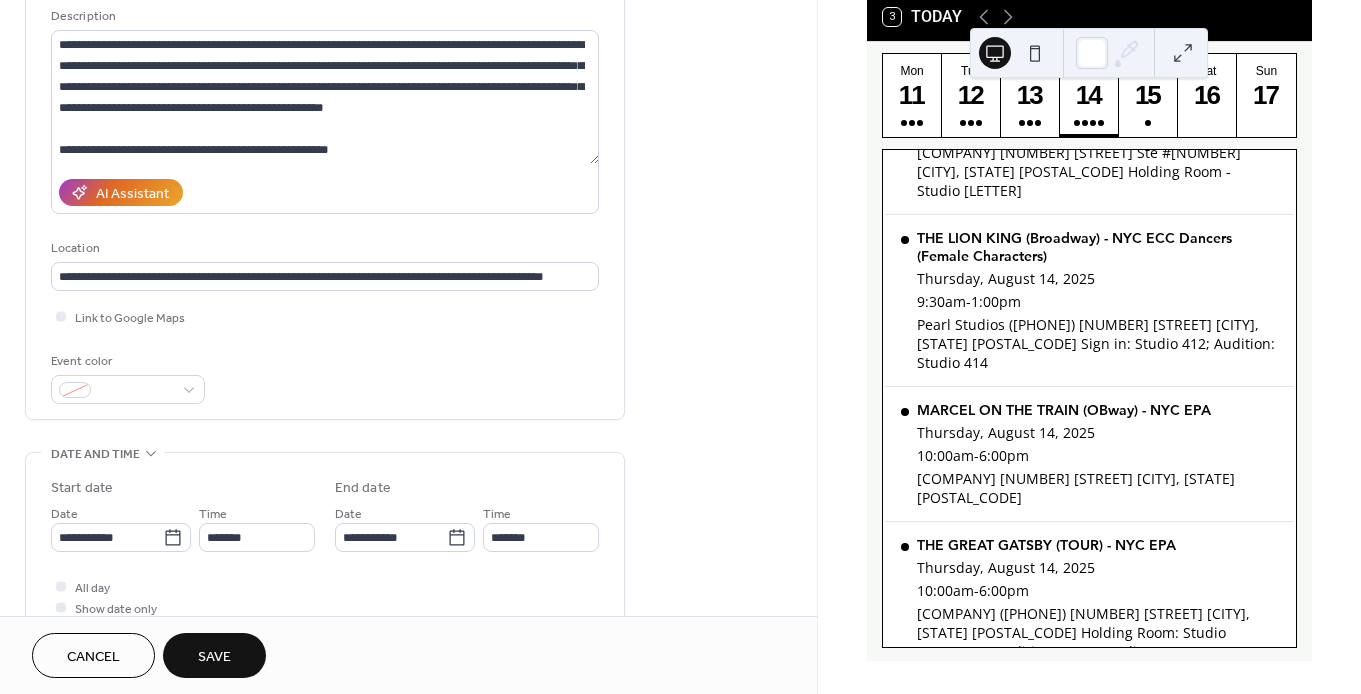 scroll, scrollTop: 139, scrollLeft: 0, axis: vertical 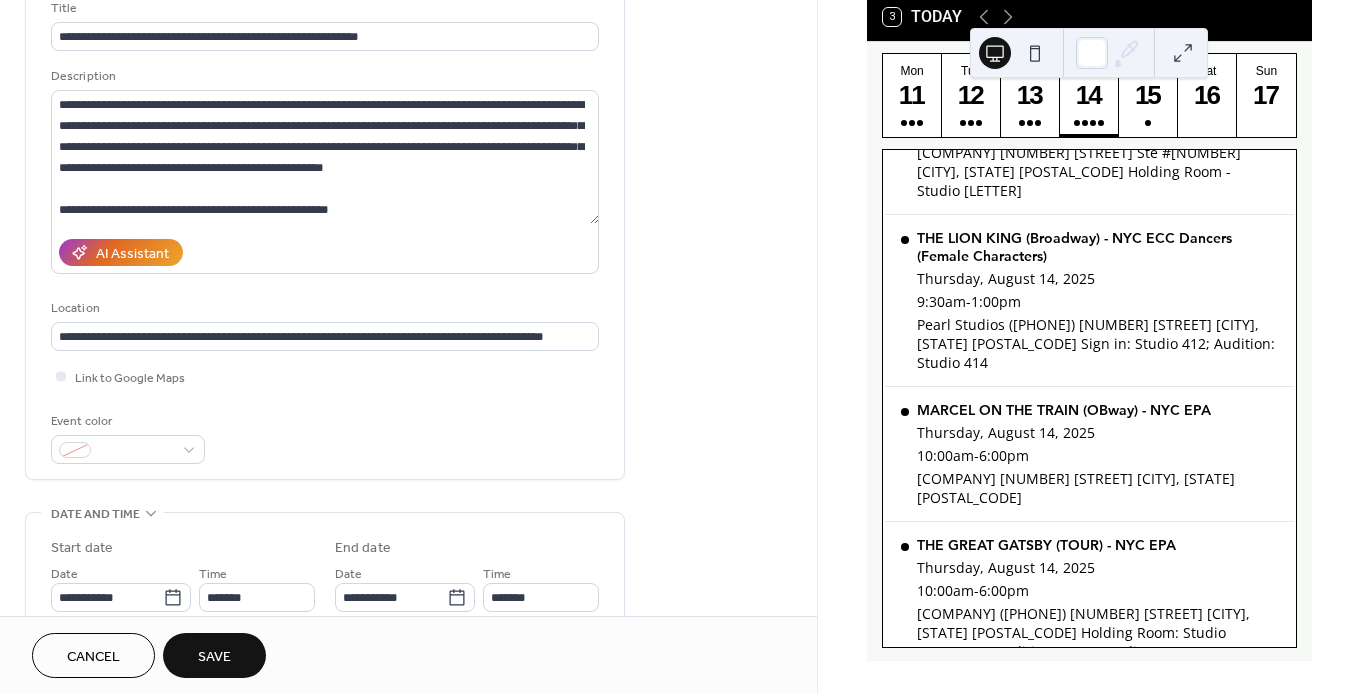 click on "Save" at bounding box center (214, 657) 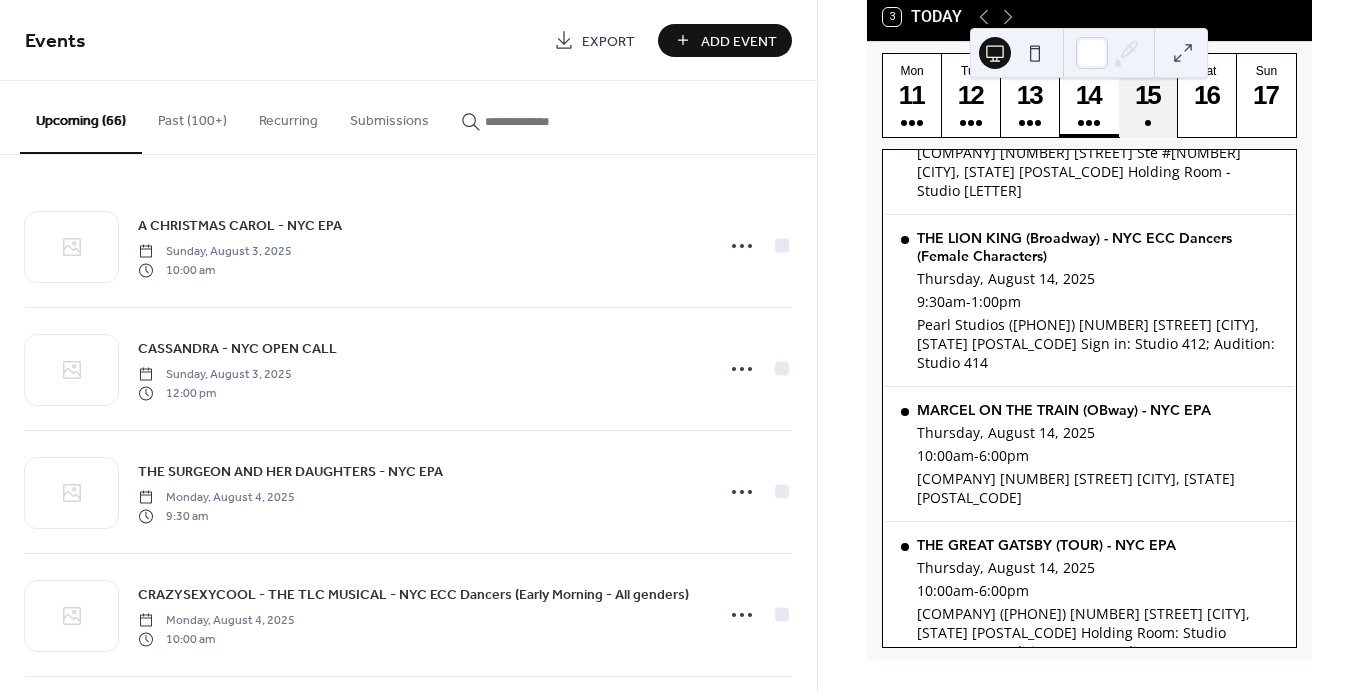 click at bounding box center (1148, 123) 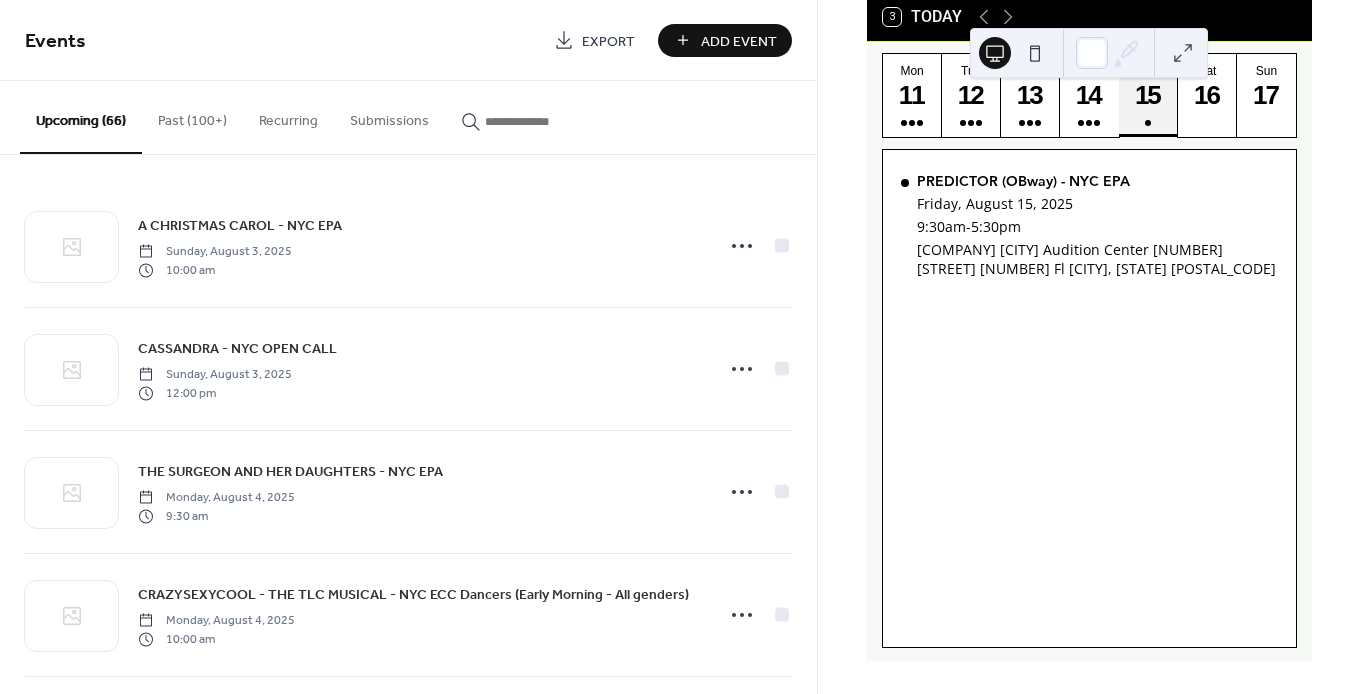 scroll, scrollTop: 0, scrollLeft: 0, axis: both 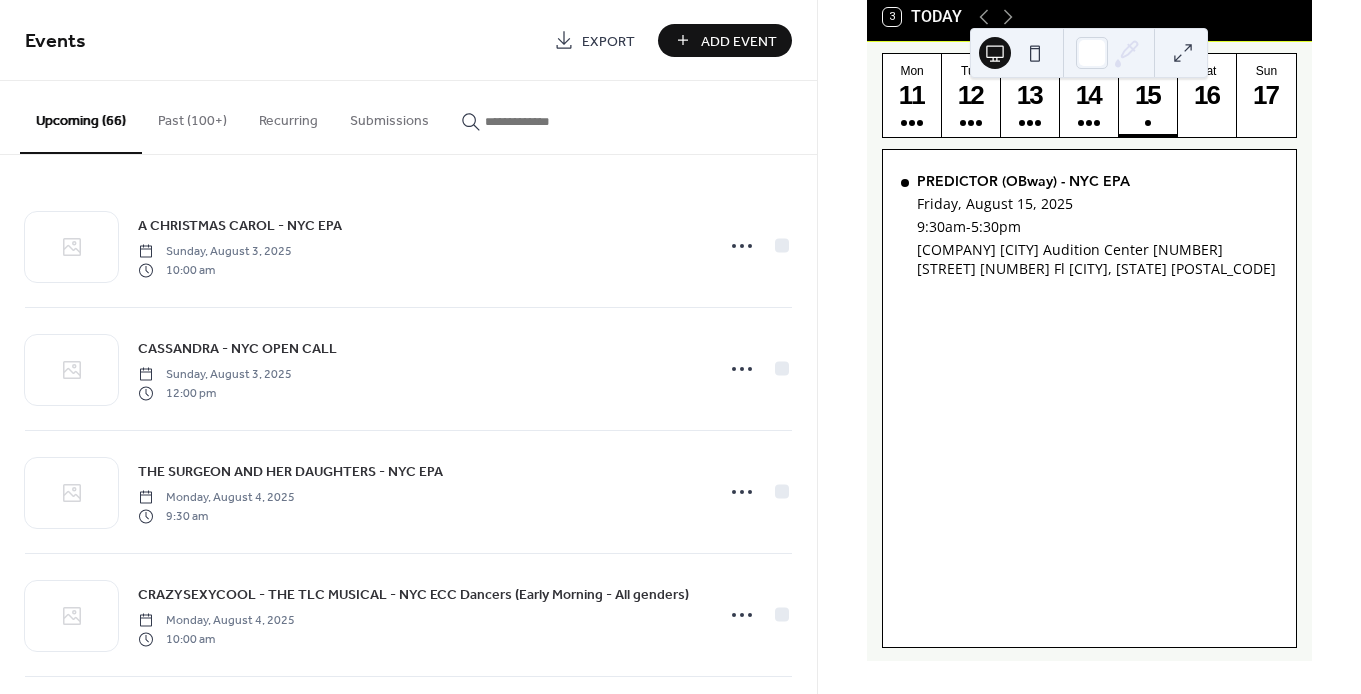 click on "Add Event" at bounding box center (739, 41) 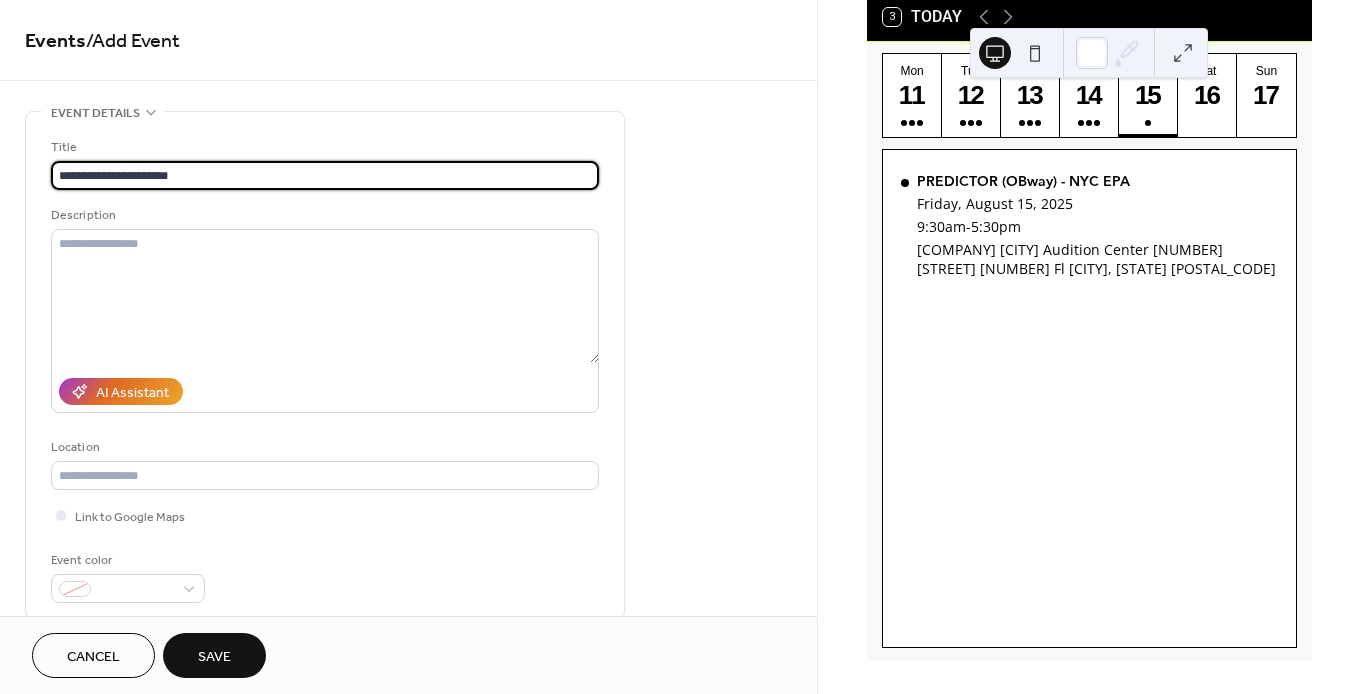 type on "**********" 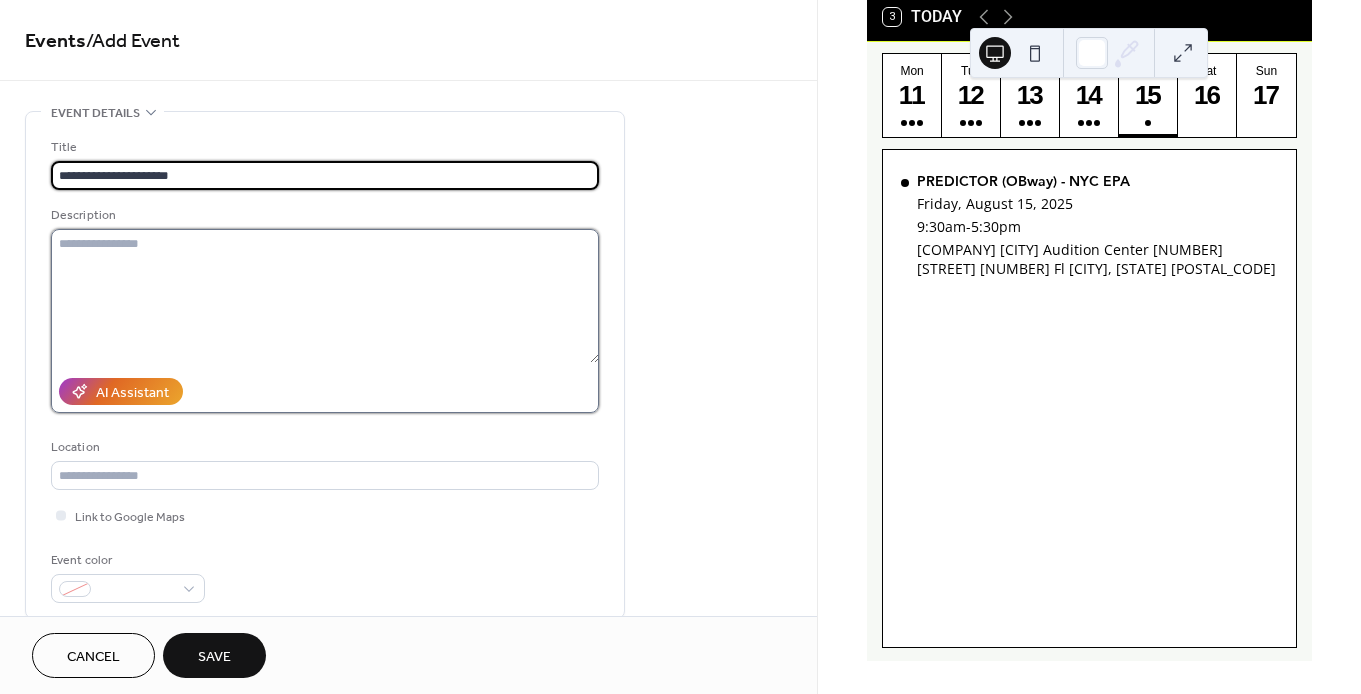 click at bounding box center (325, 296) 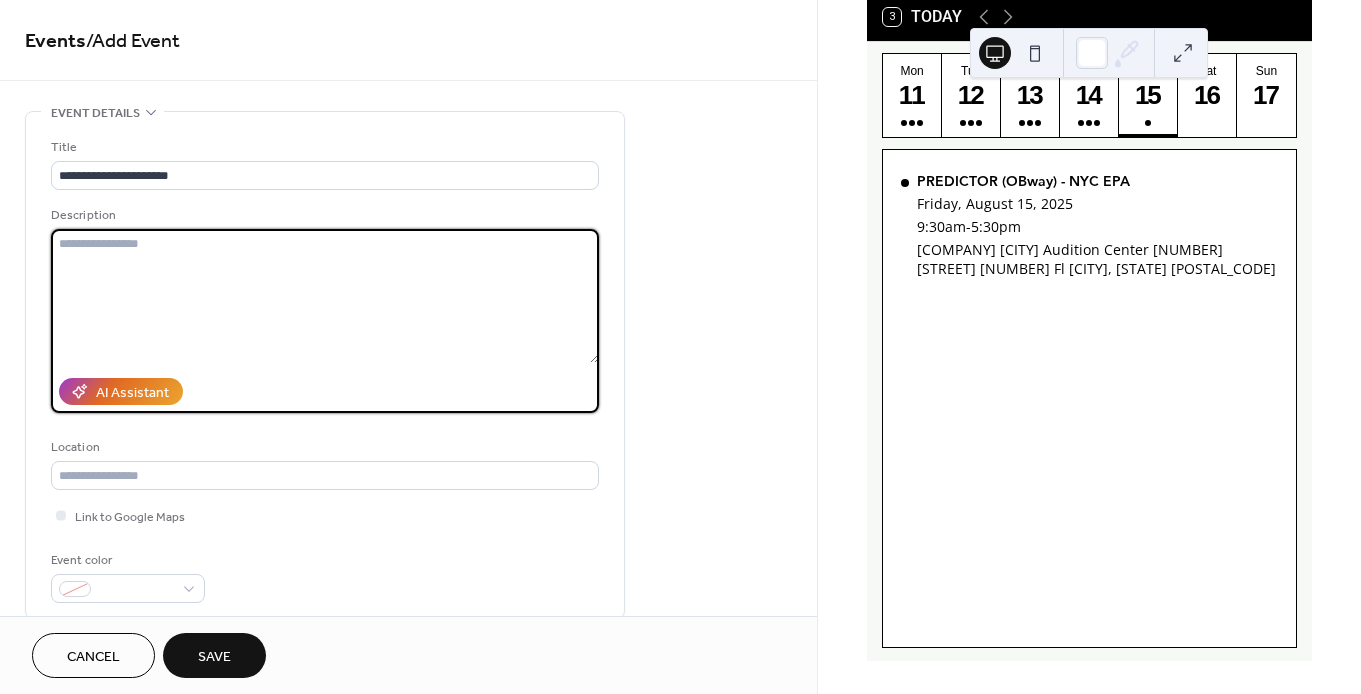 paste on "**********" 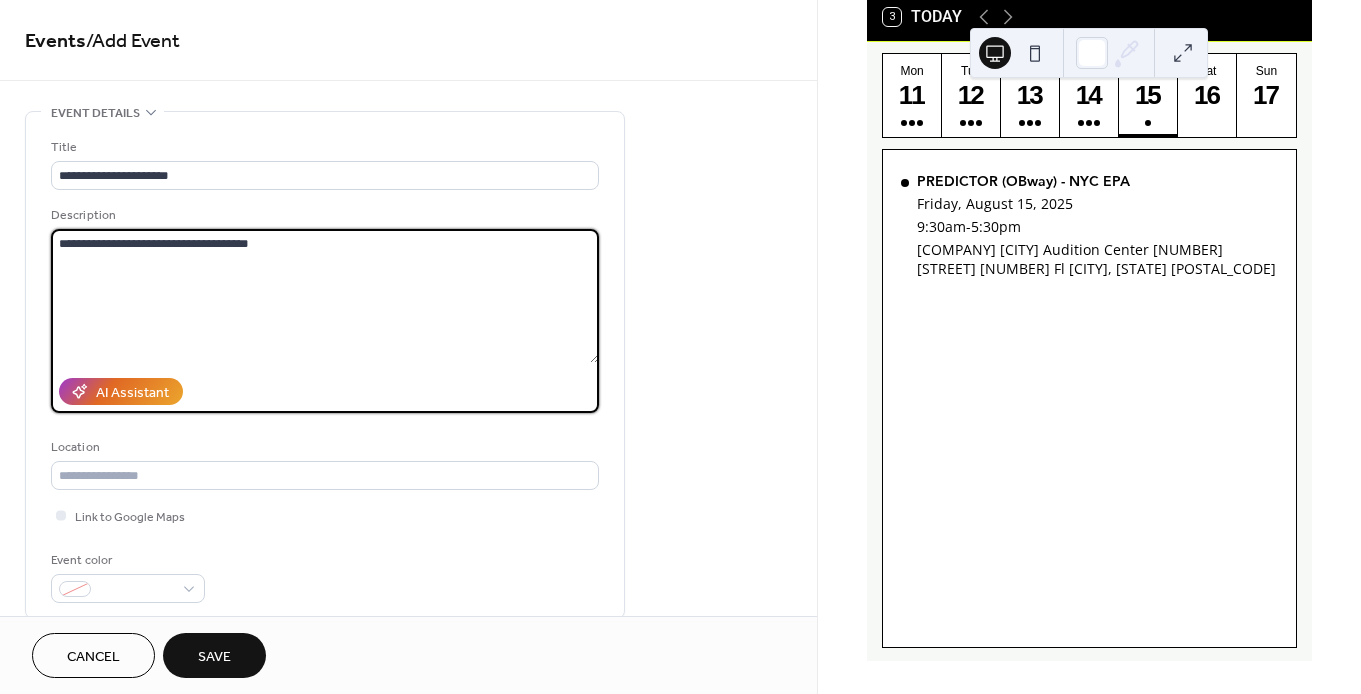 paste on "**********" 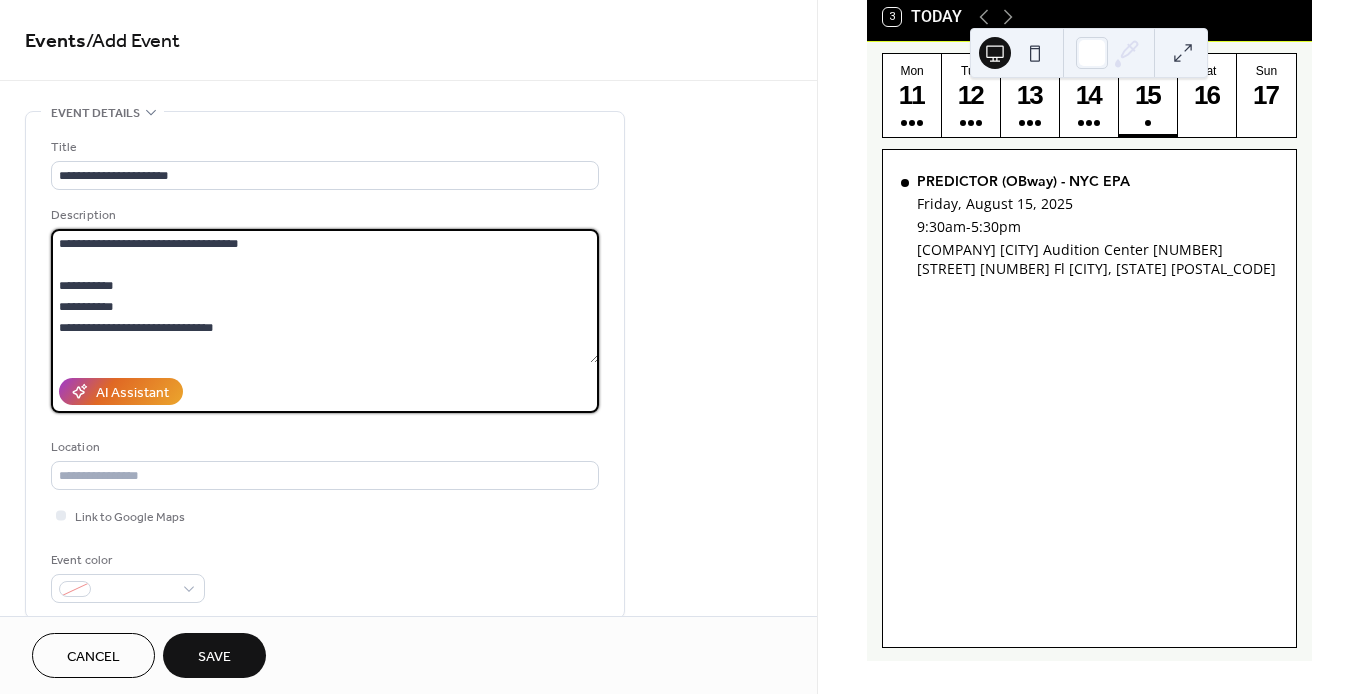scroll, scrollTop: 2307, scrollLeft: 0, axis: vertical 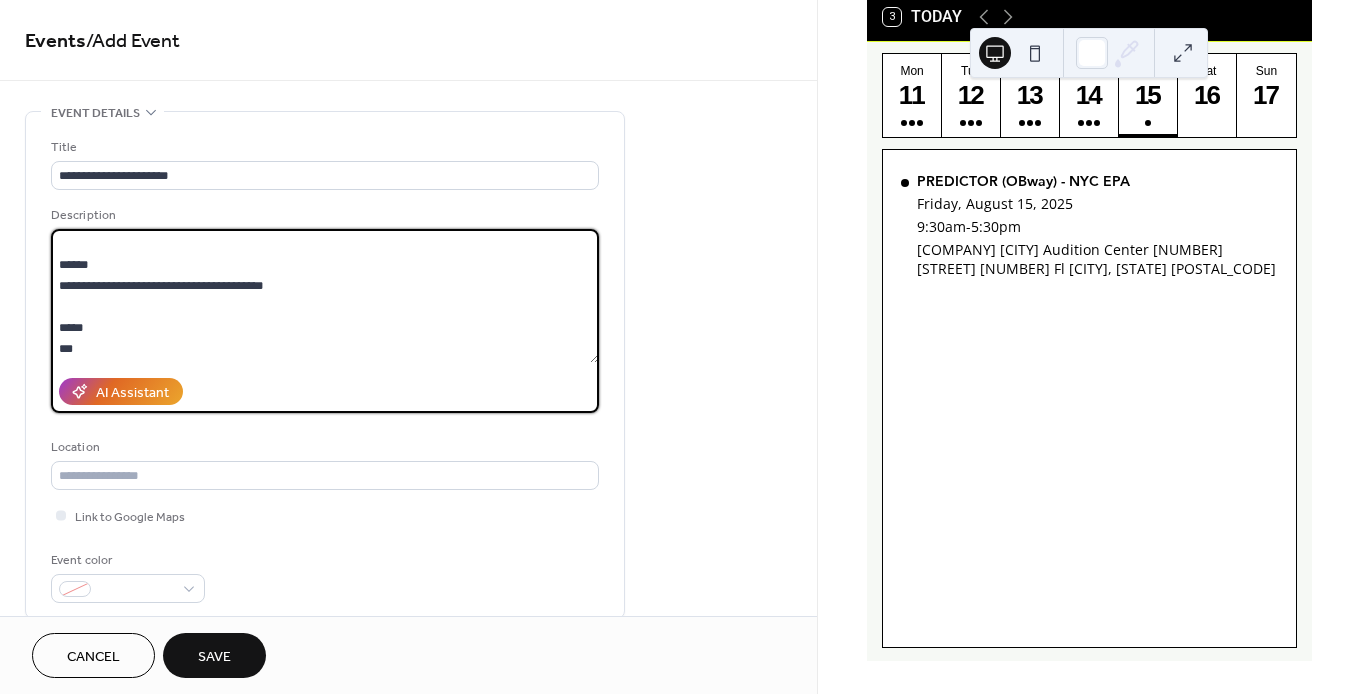 type on "**********" 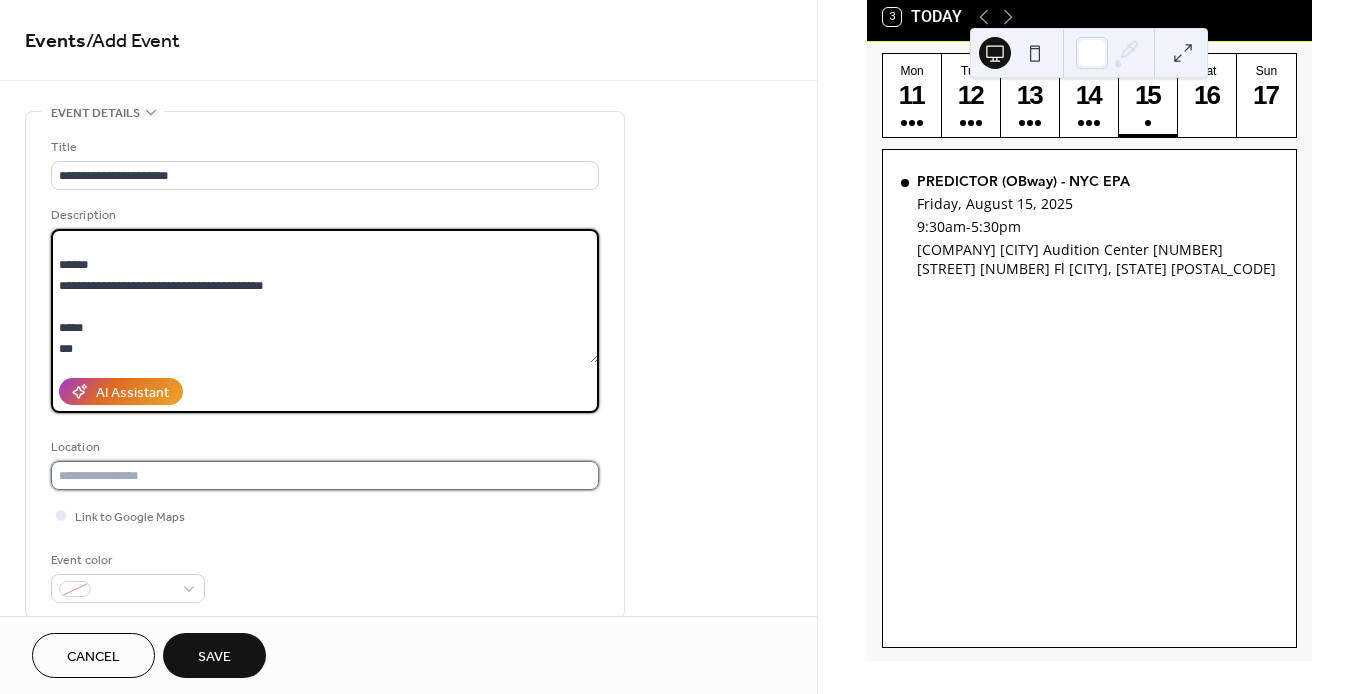 click at bounding box center [325, 475] 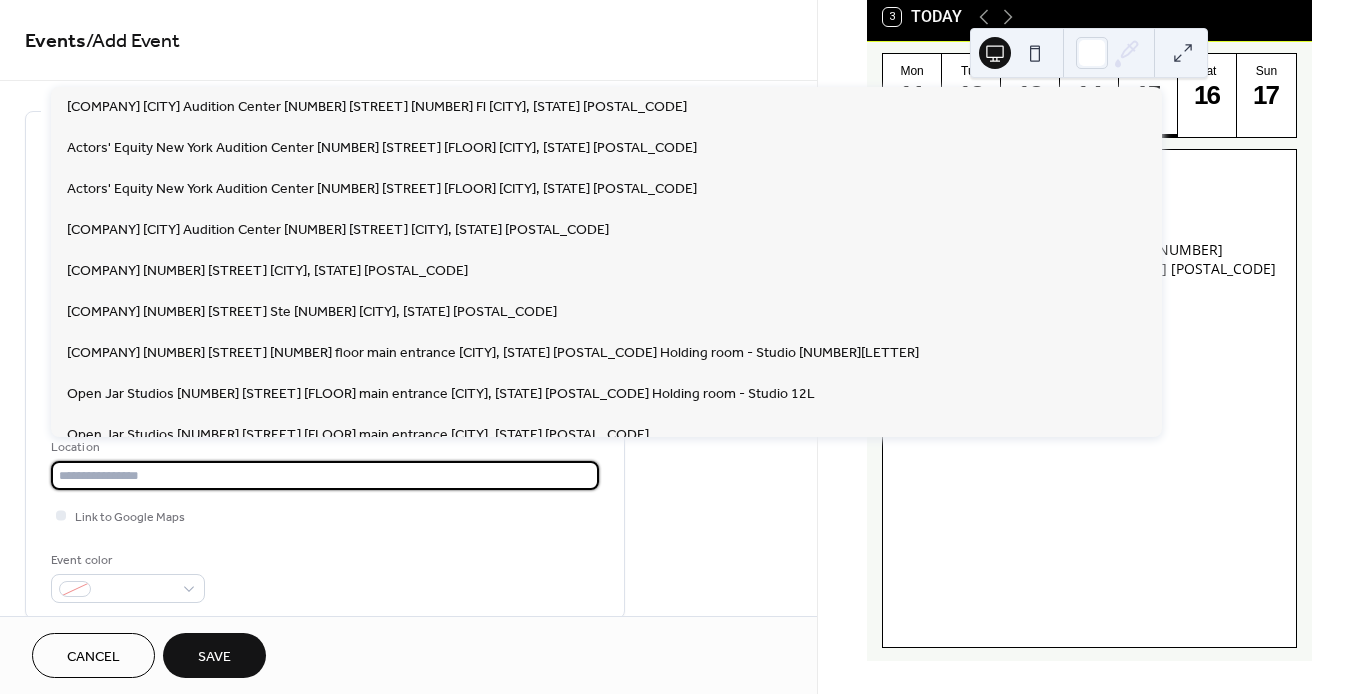paste on "**********" 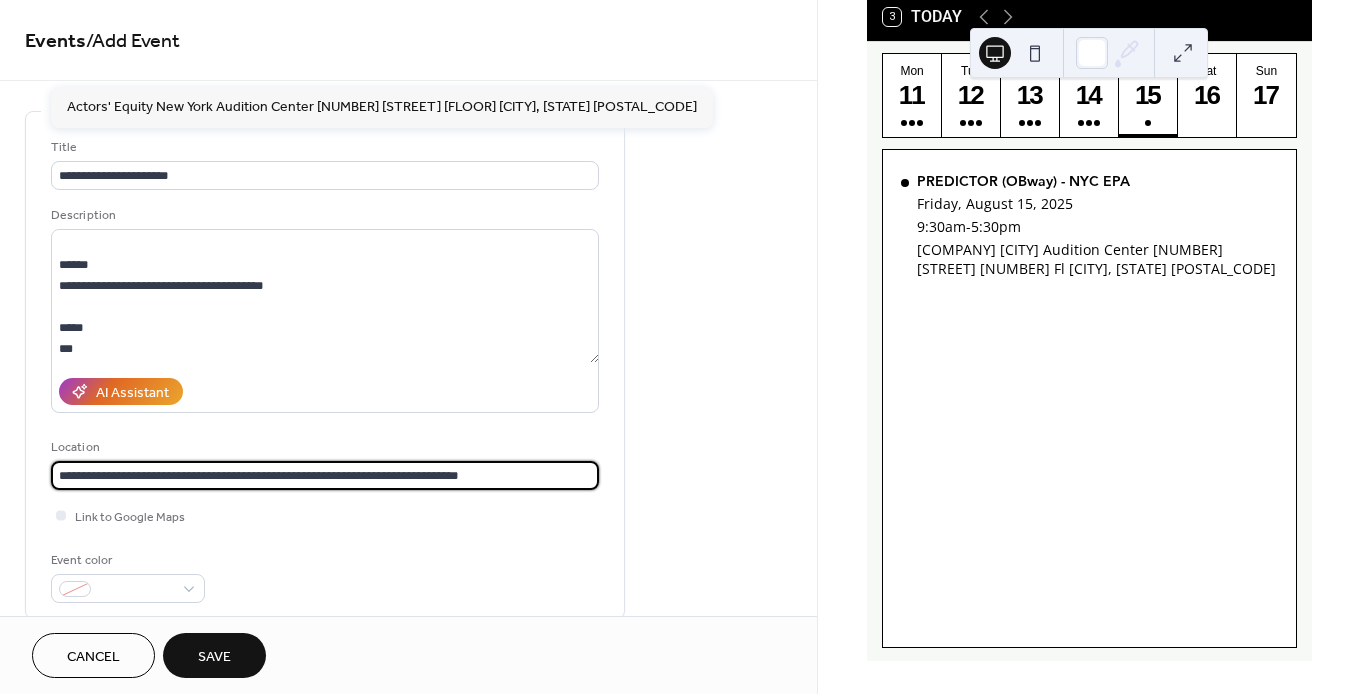 type on "**********" 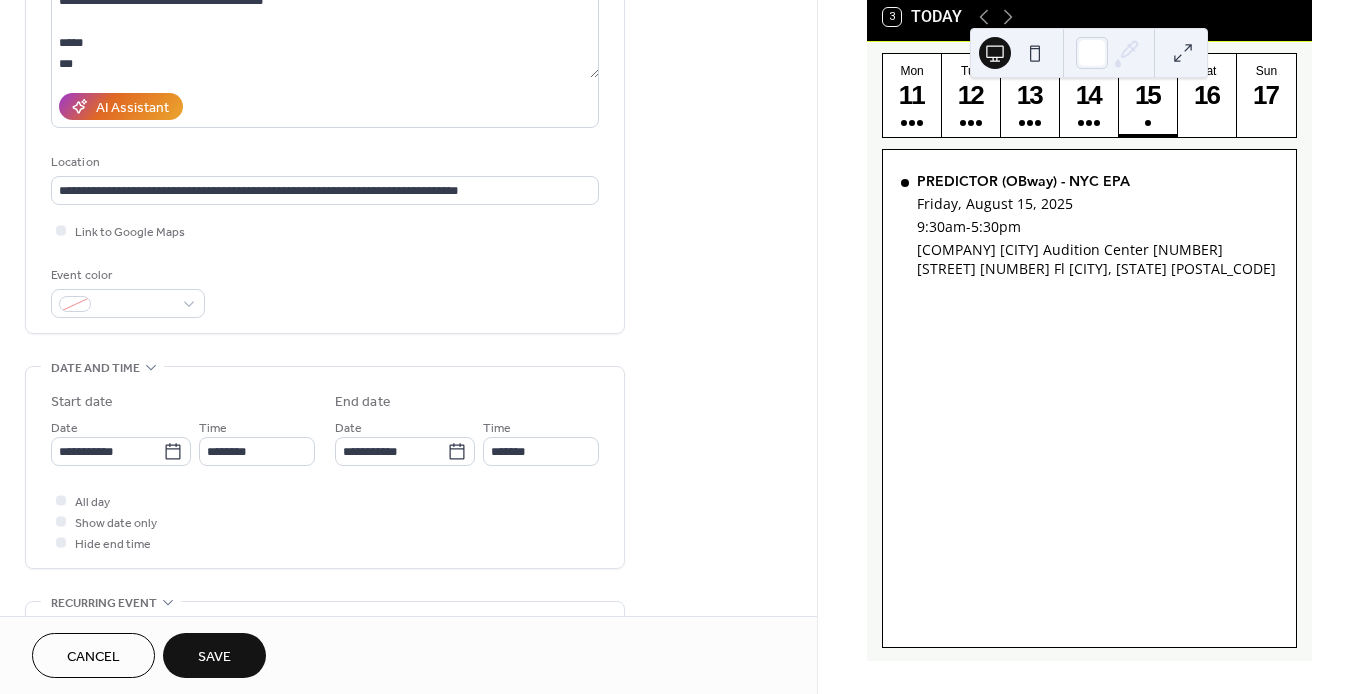 scroll, scrollTop: 282, scrollLeft: 0, axis: vertical 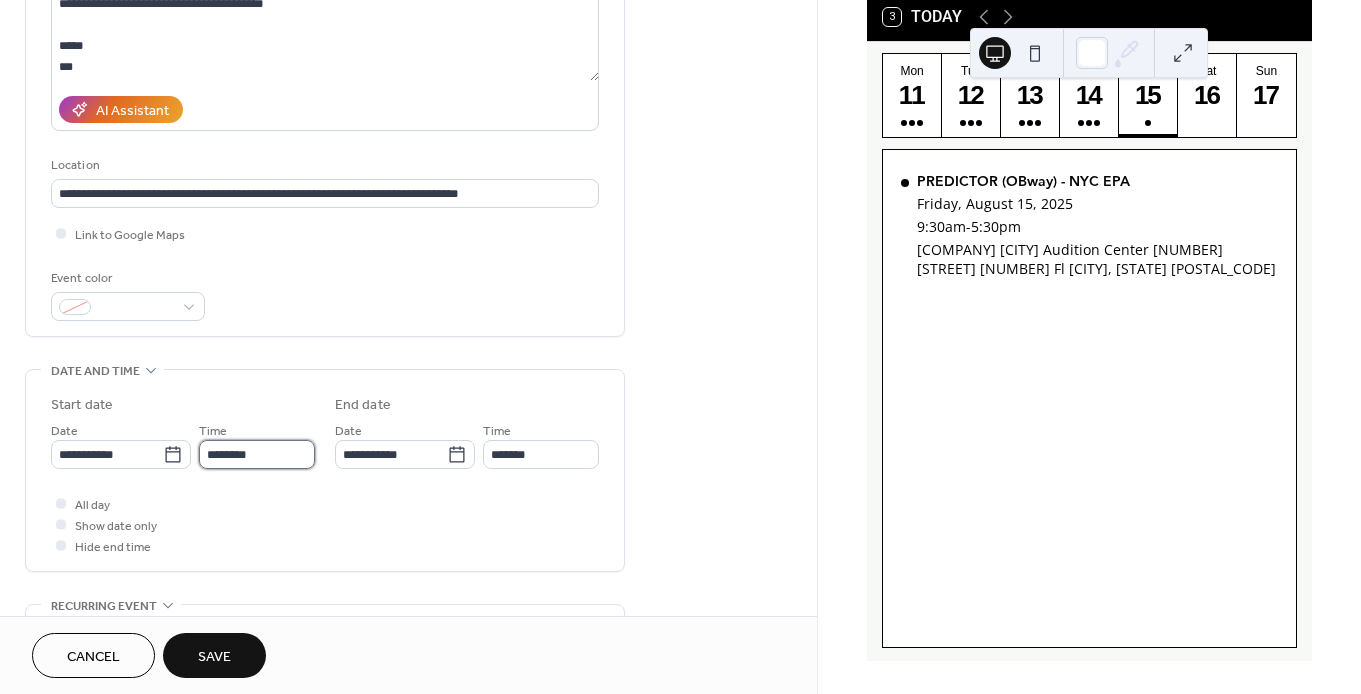 click on "********" at bounding box center [257, 454] 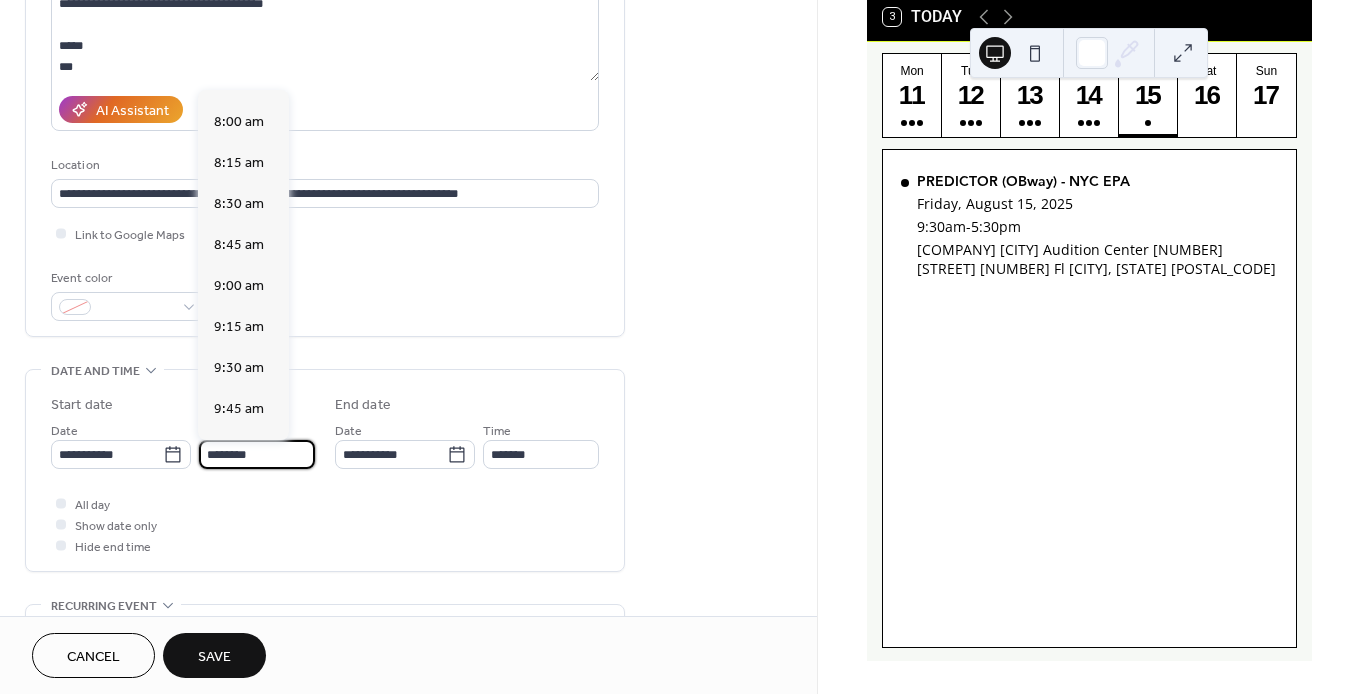scroll, scrollTop: 1299, scrollLeft: 0, axis: vertical 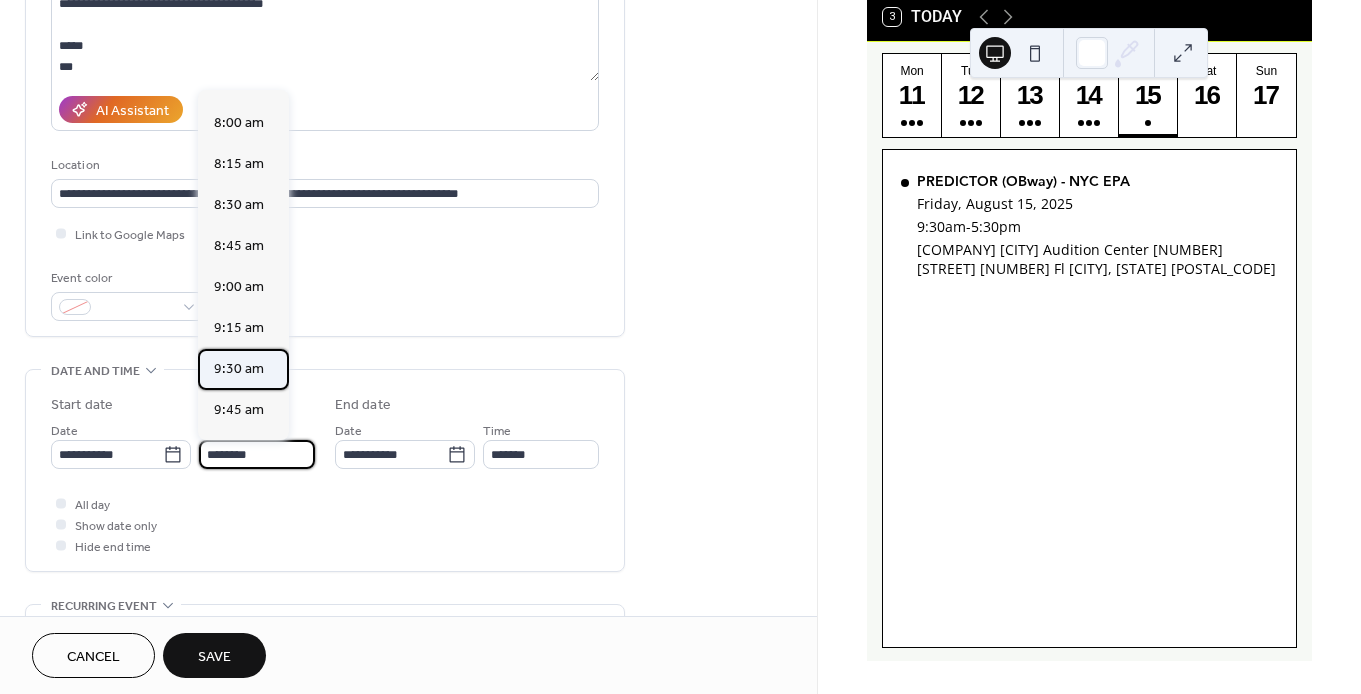 click on "9:30 am" at bounding box center (239, 369) 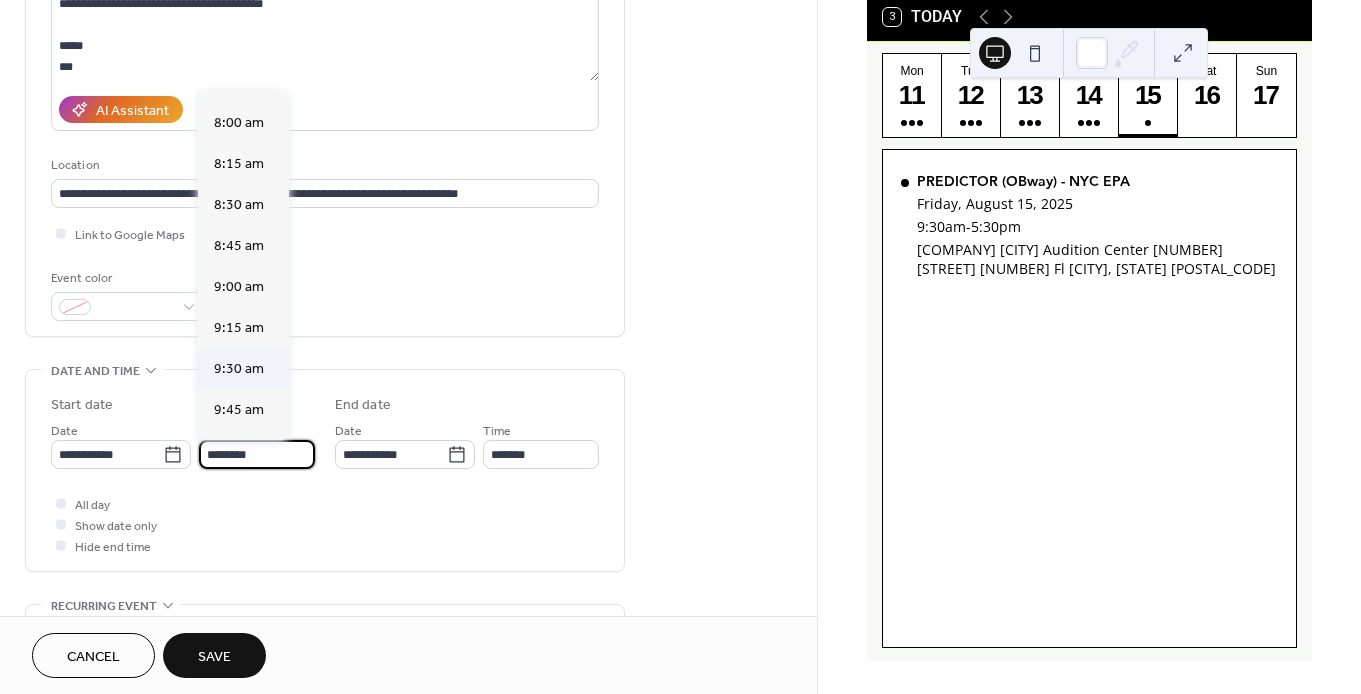 type on "*******" 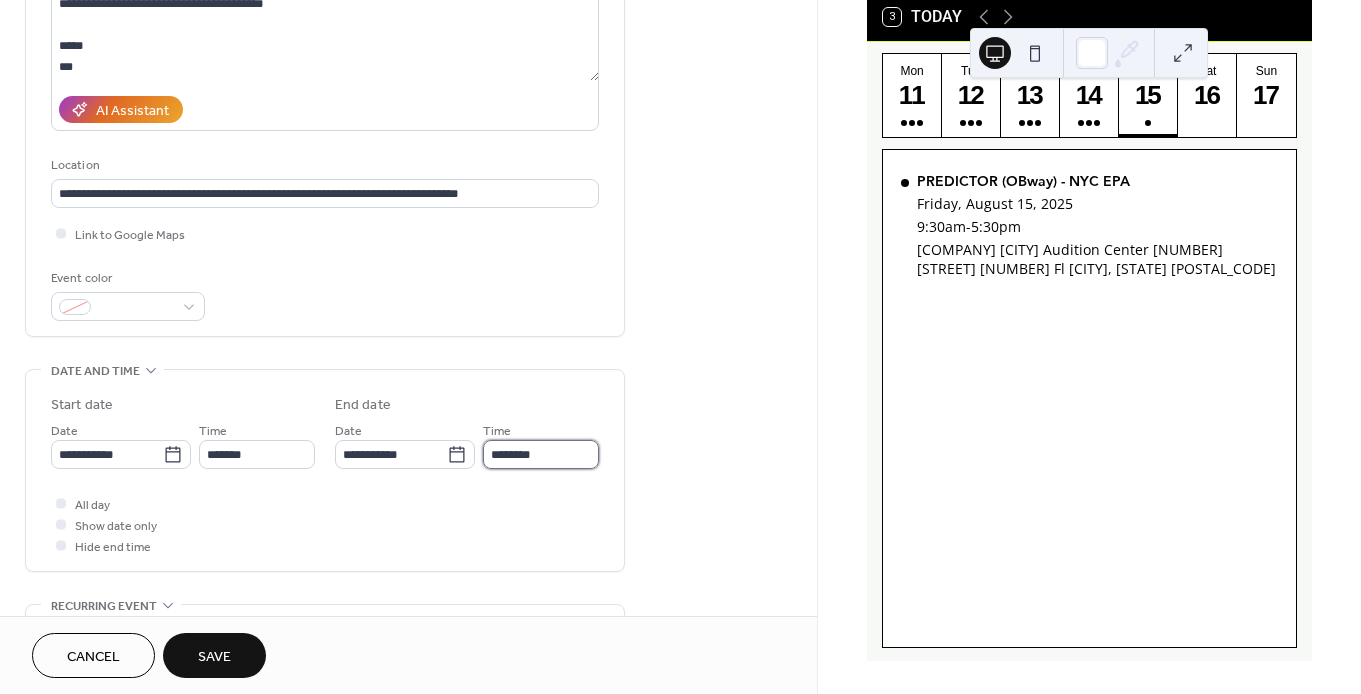 click on "********" at bounding box center (541, 454) 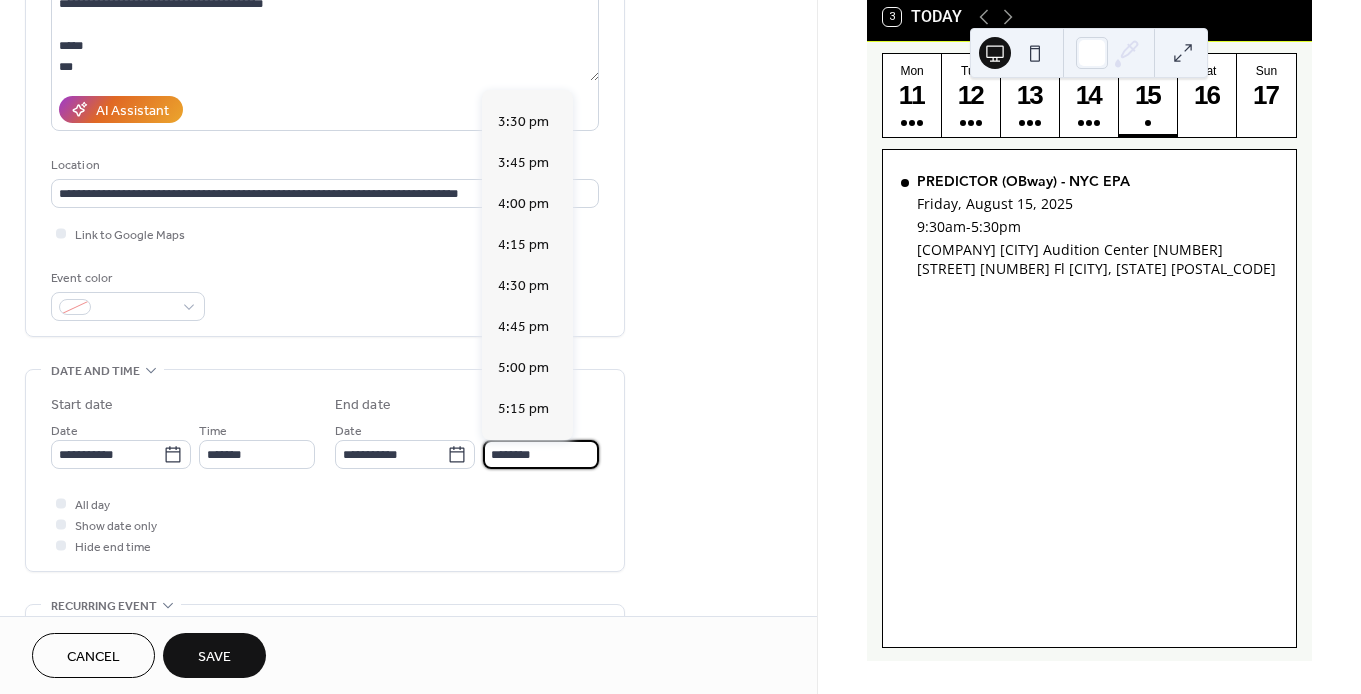 scroll, scrollTop: 1020, scrollLeft: 0, axis: vertical 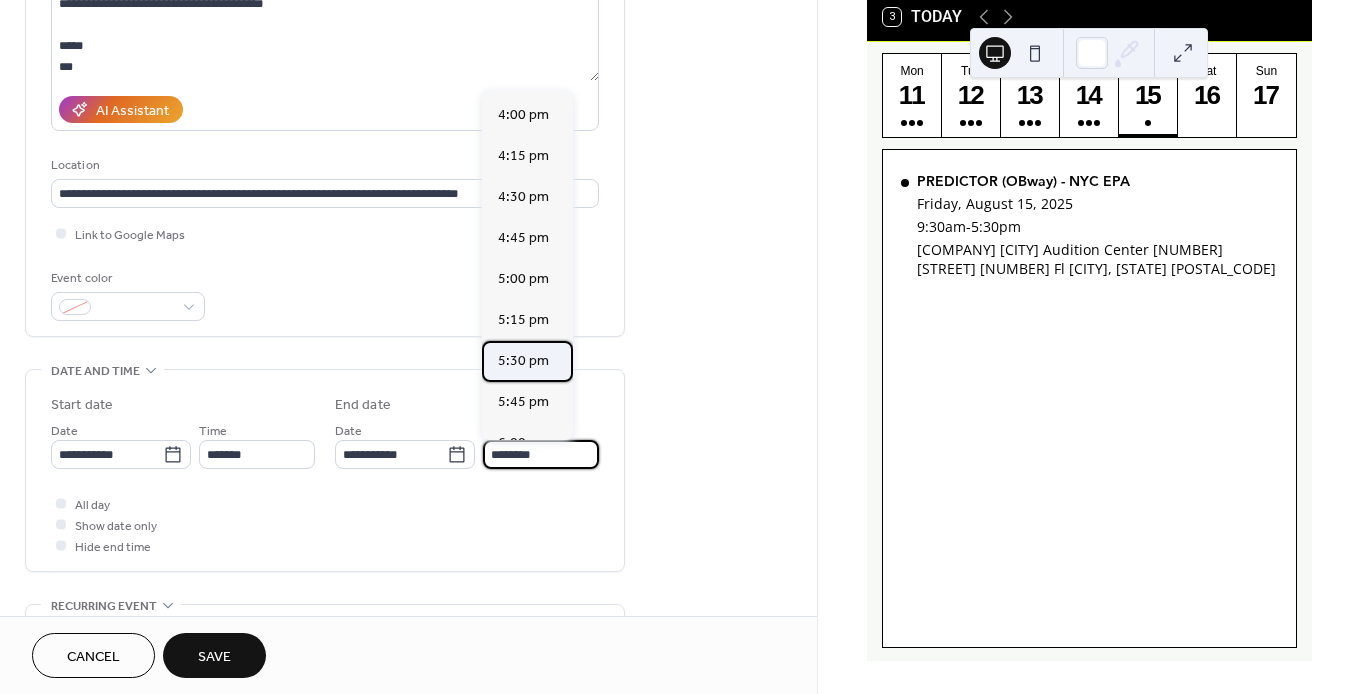 click on "5:30 pm" at bounding box center [523, 361] 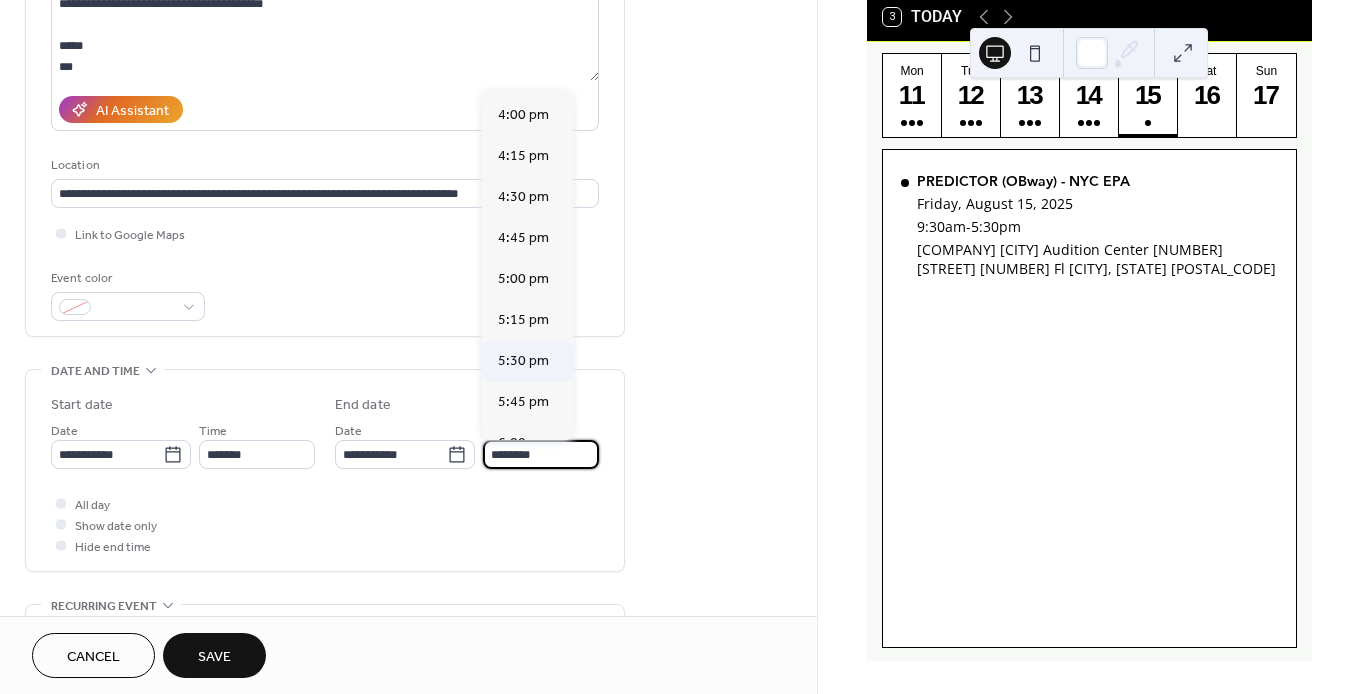 type on "*******" 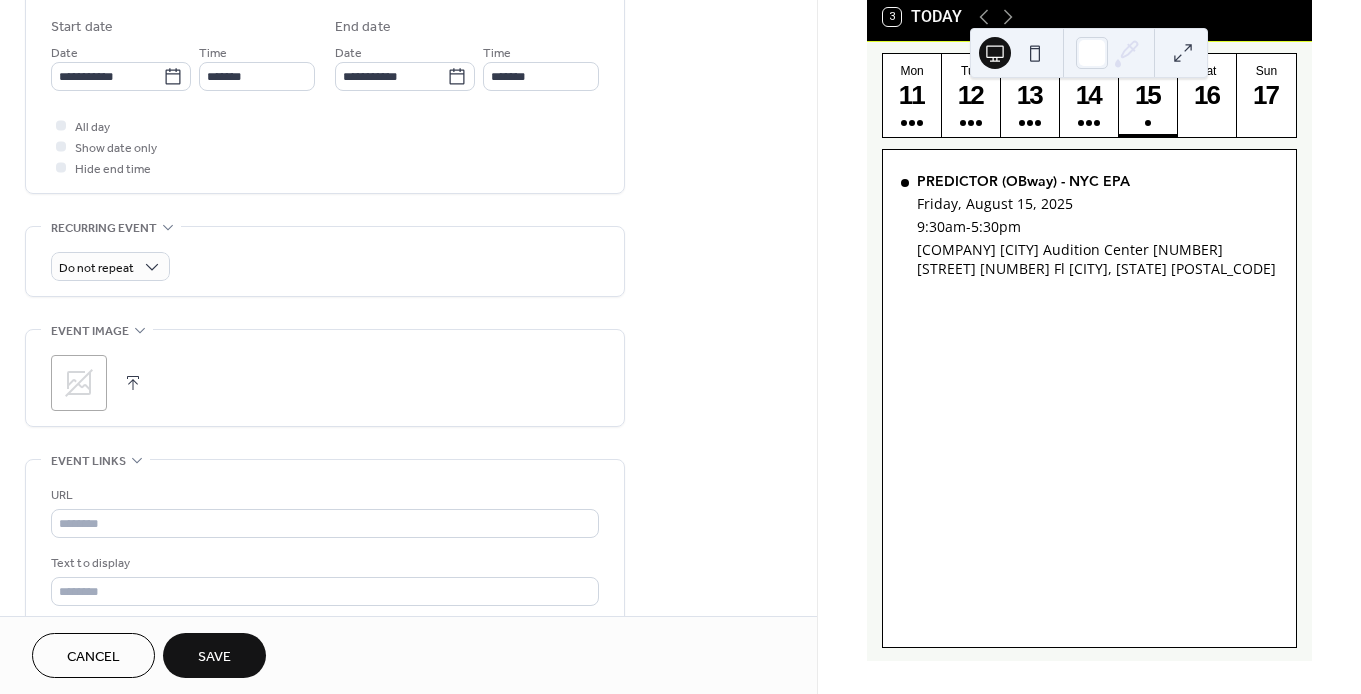 scroll, scrollTop: 656, scrollLeft: 0, axis: vertical 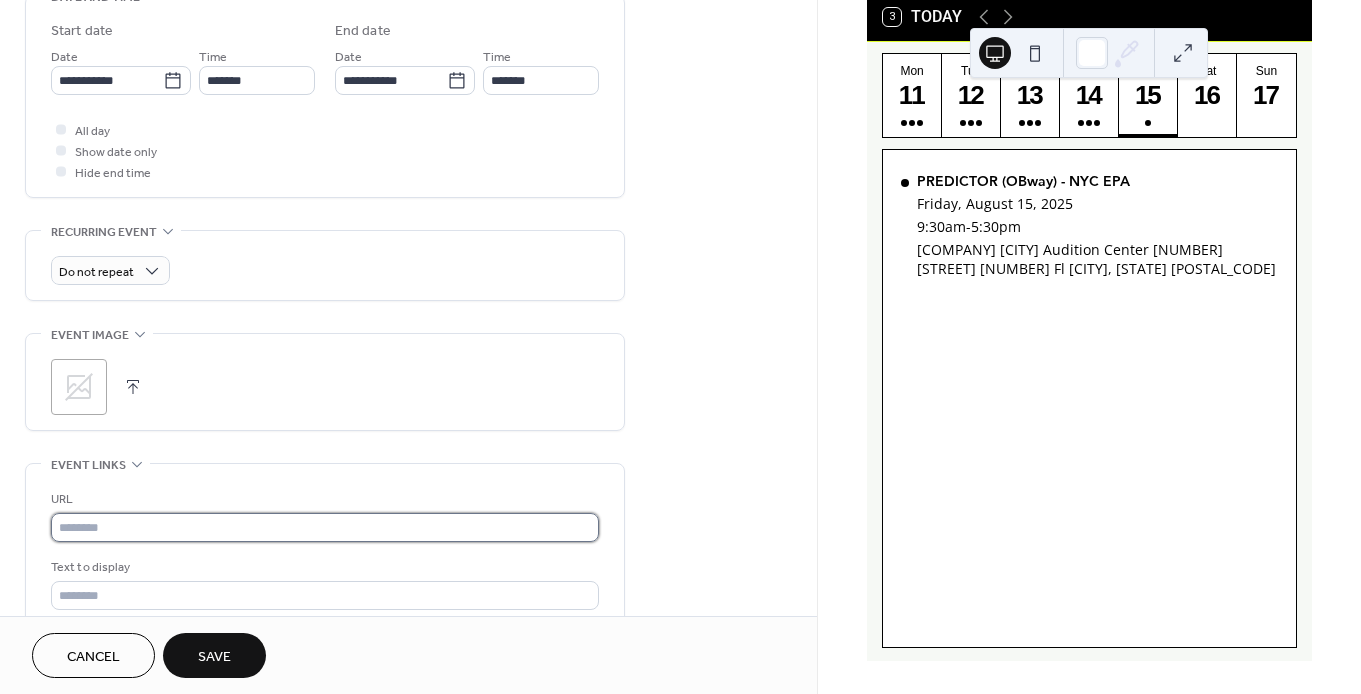 click at bounding box center [325, 527] 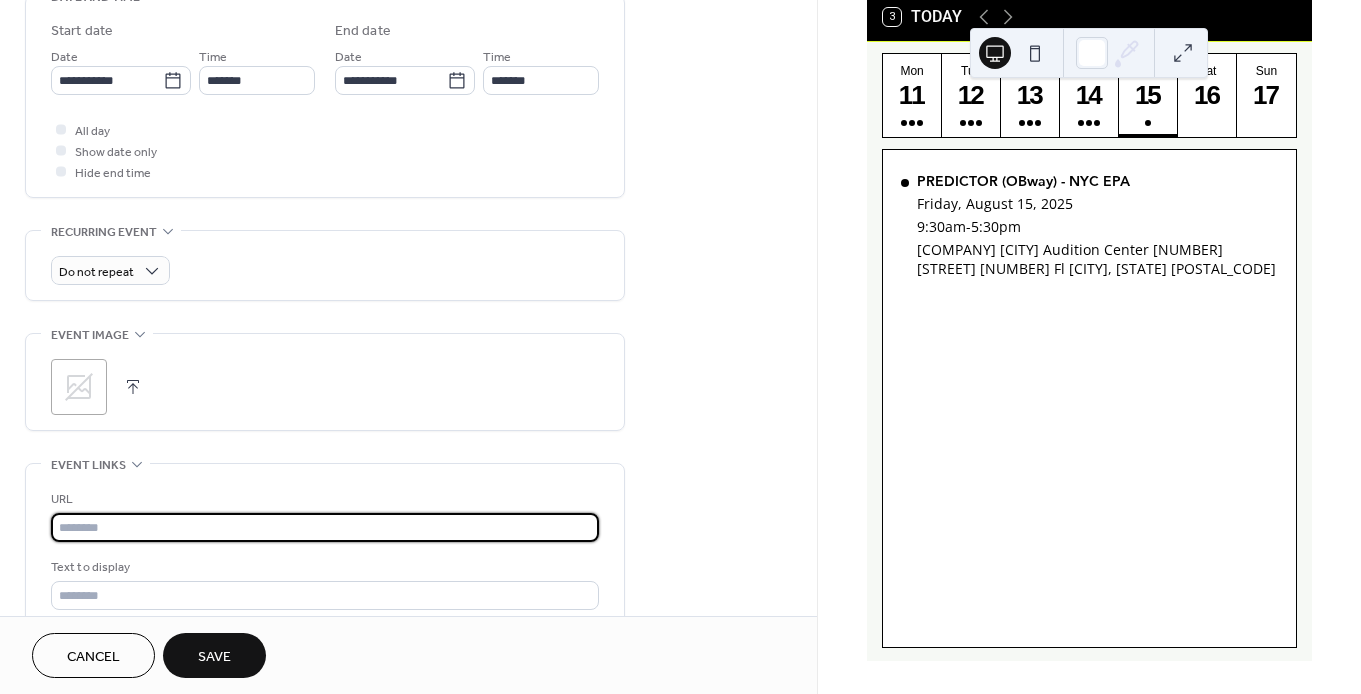 paste on "**********" 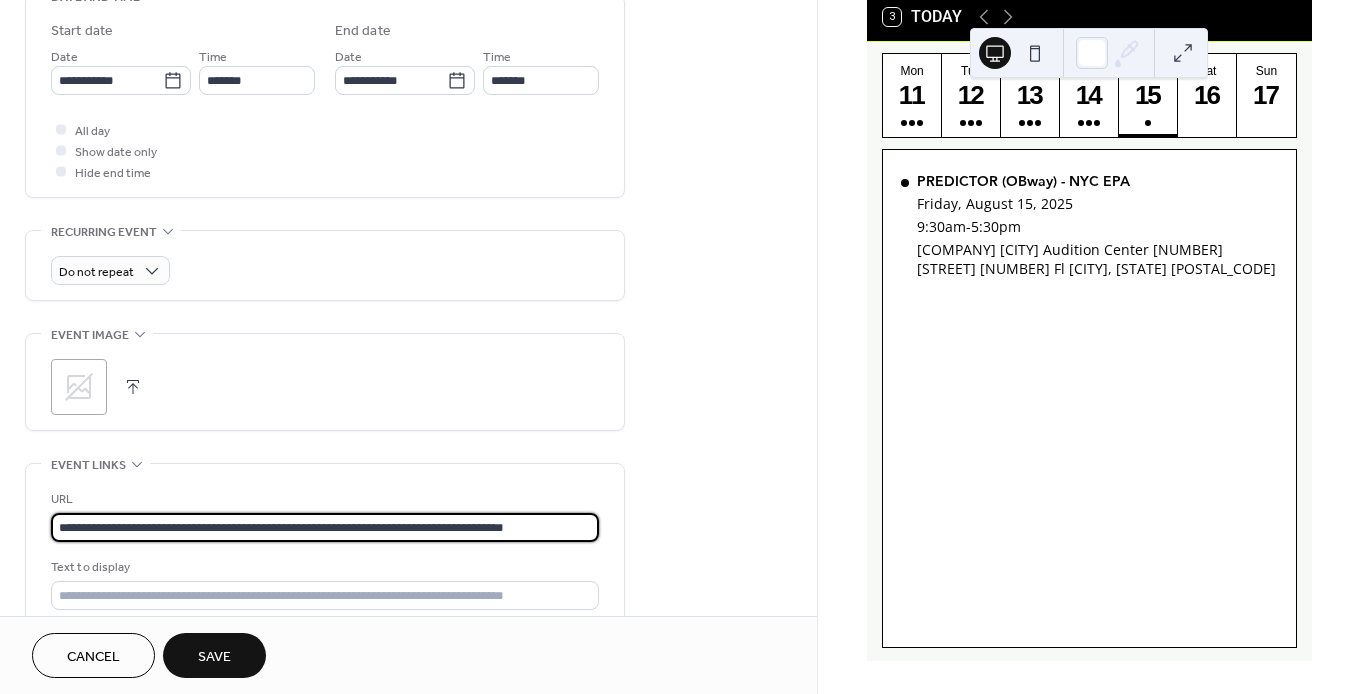 type on "**********" 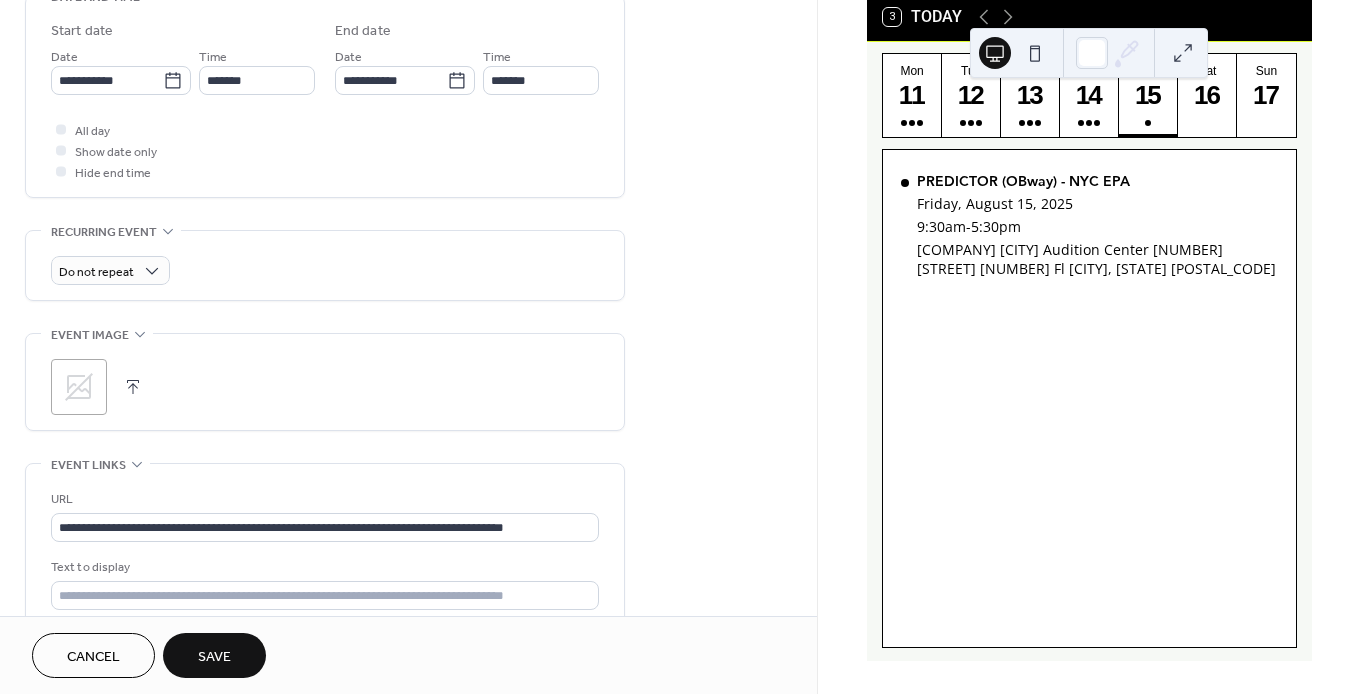 click on "**********" at bounding box center [325, 562] 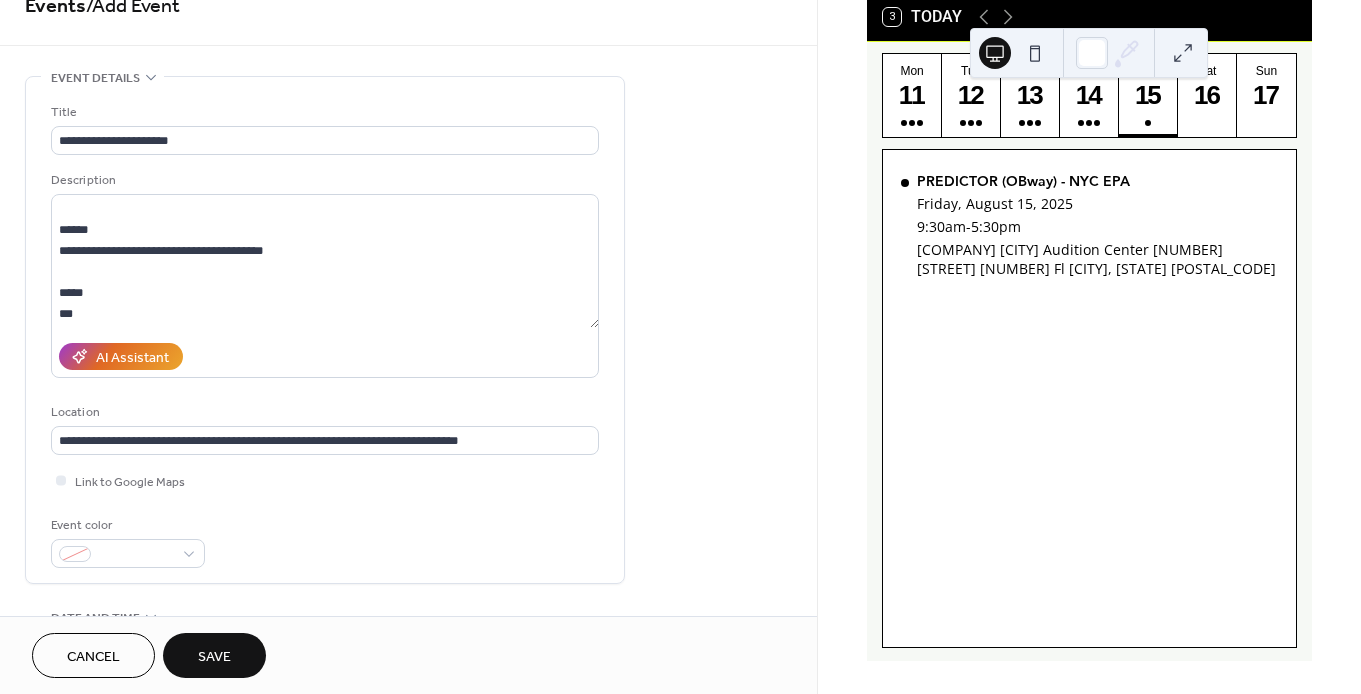 scroll, scrollTop: 34, scrollLeft: 0, axis: vertical 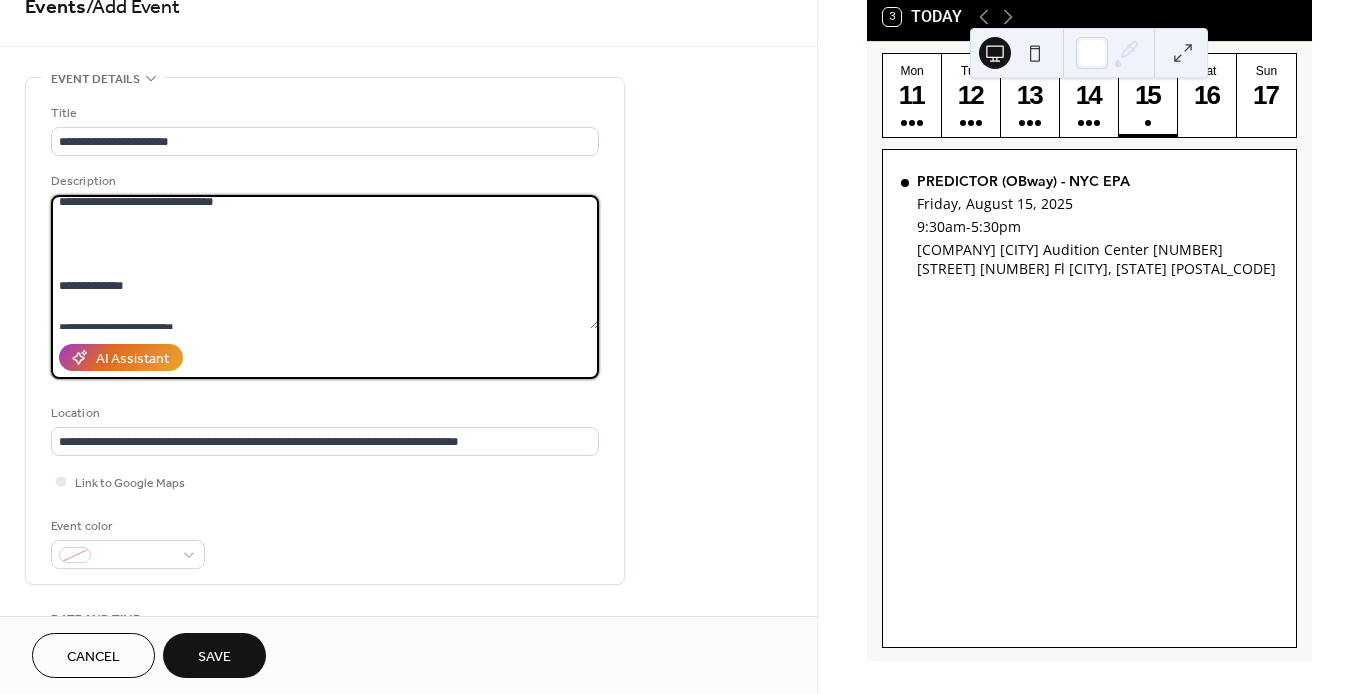 click at bounding box center (325, 262) 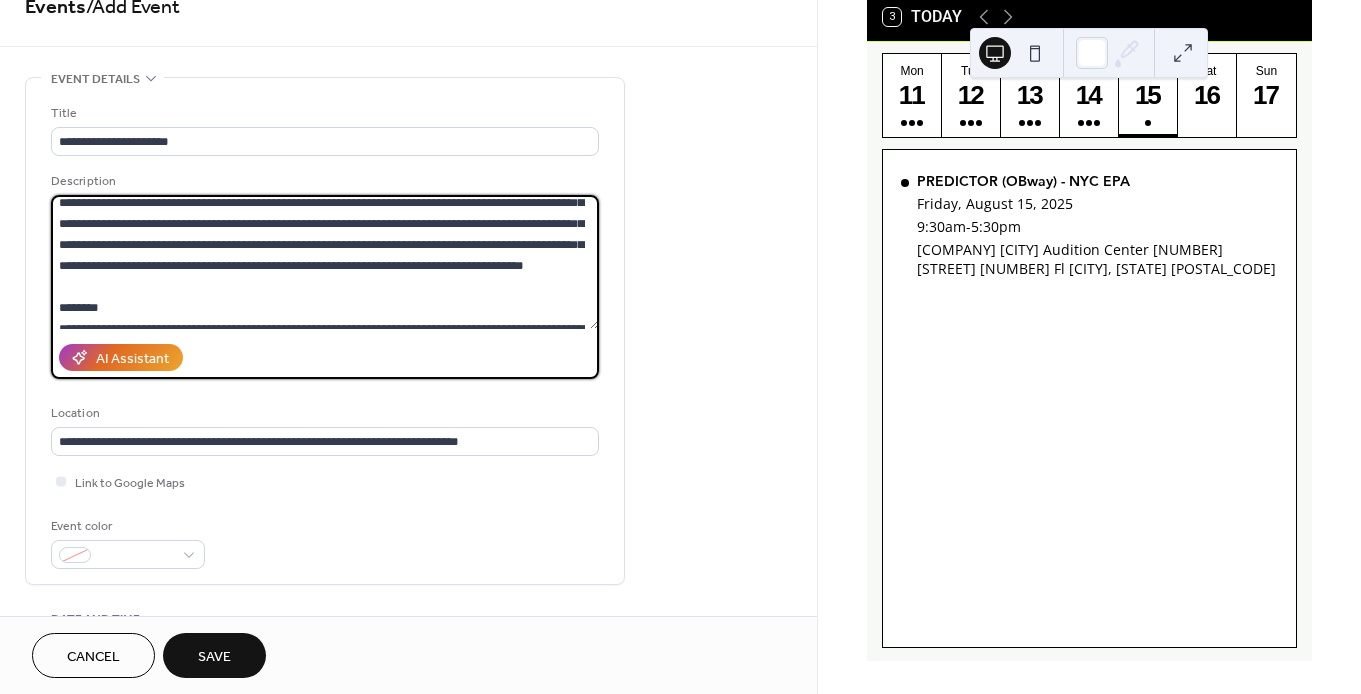 scroll, scrollTop: 2289, scrollLeft: 0, axis: vertical 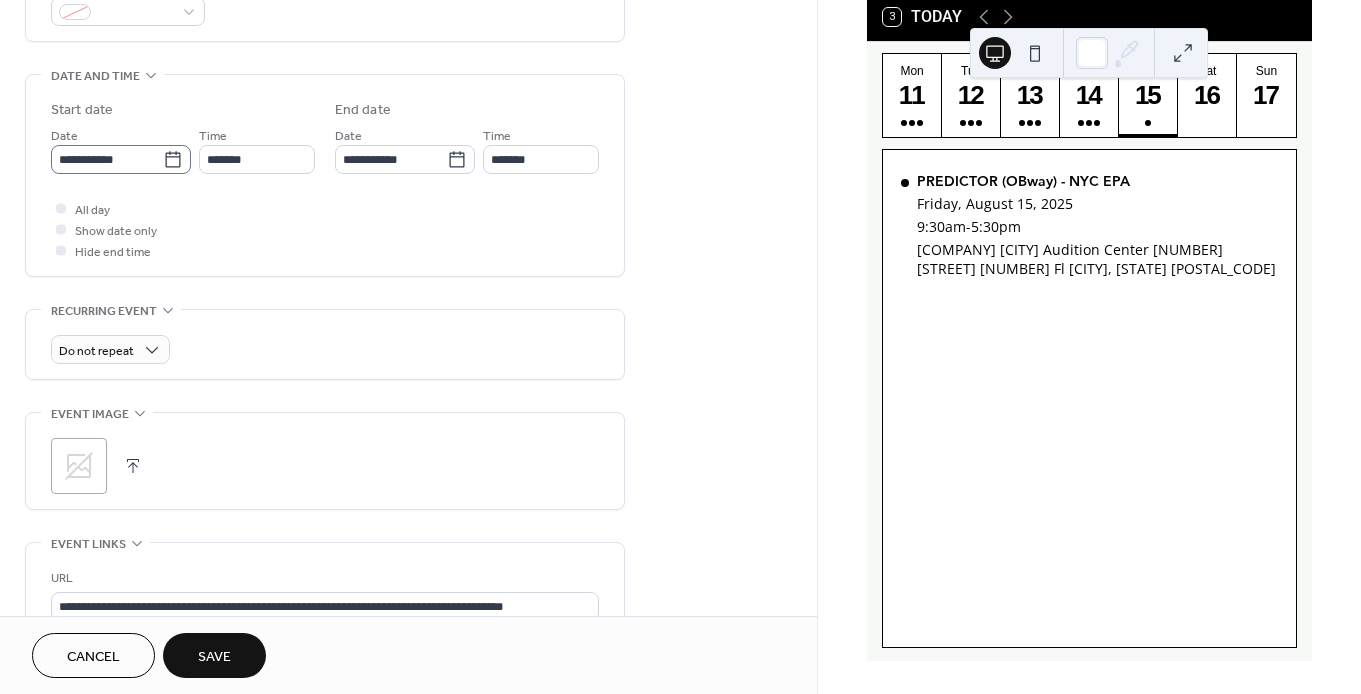 type on "**********" 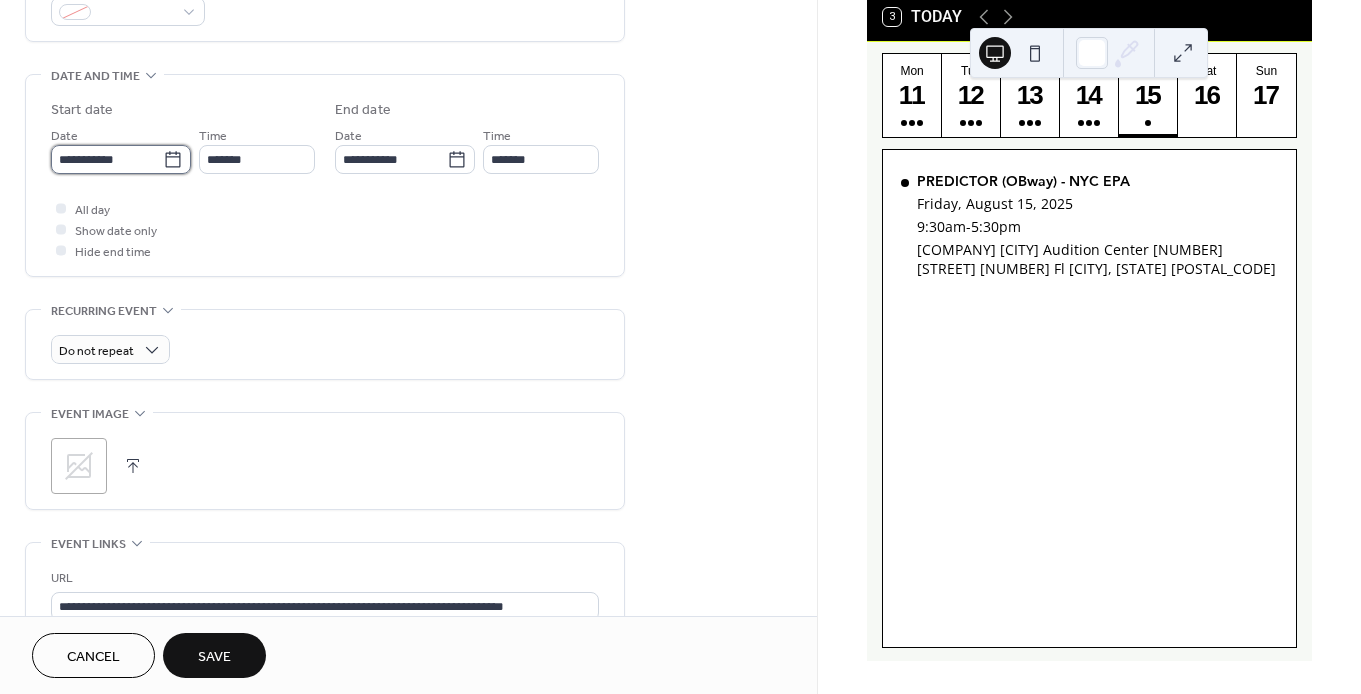 click on "**********" at bounding box center [107, 159] 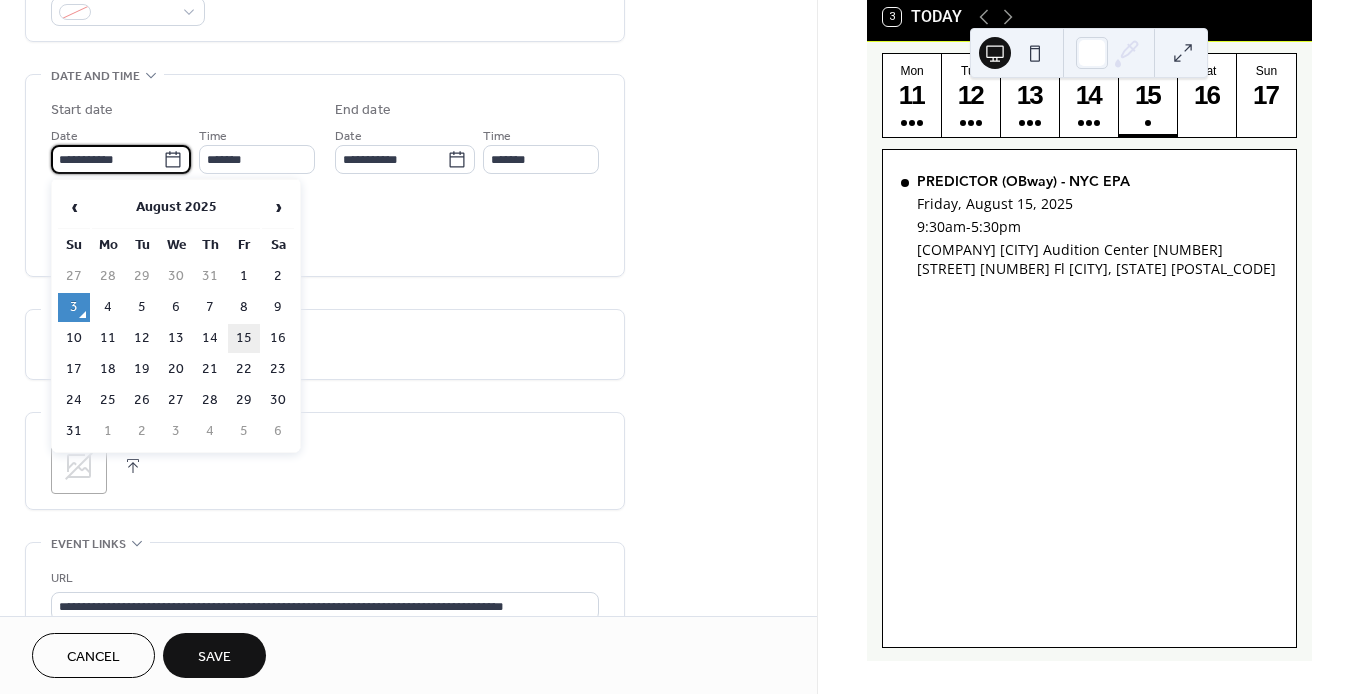 click on "15" at bounding box center (244, 338) 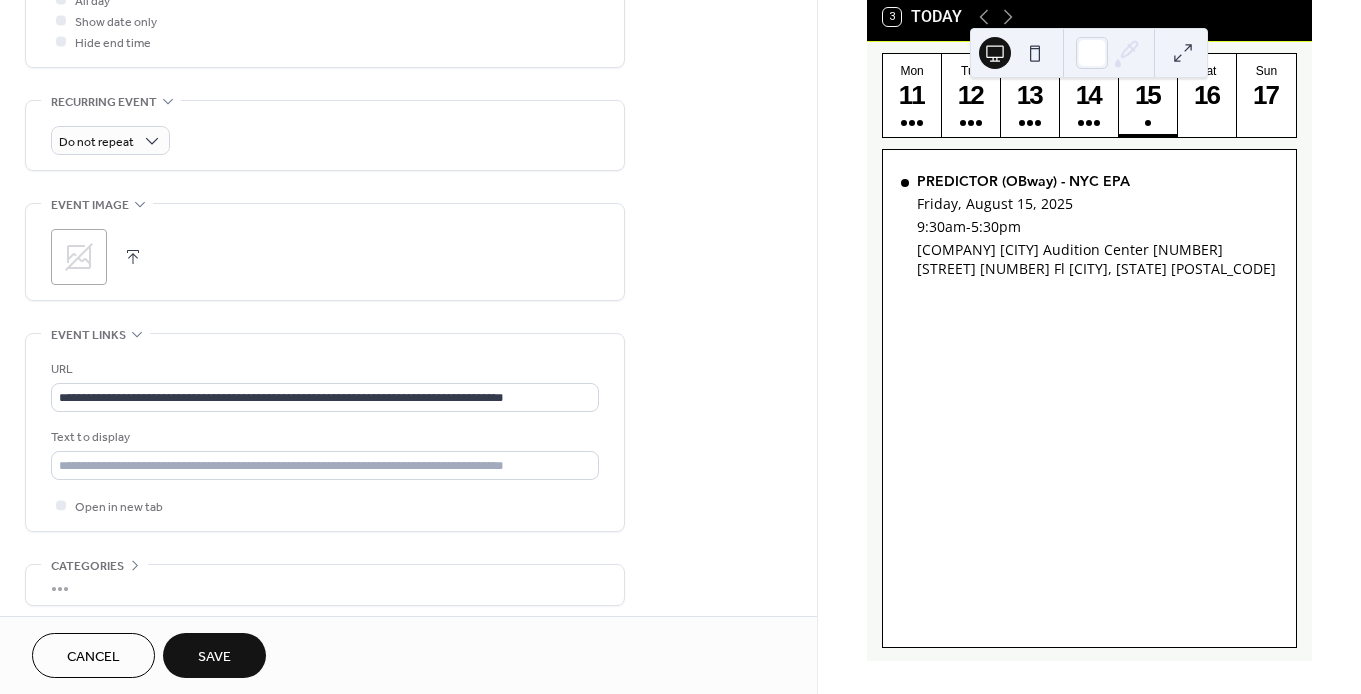 scroll, scrollTop: 794, scrollLeft: 0, axis: vertical 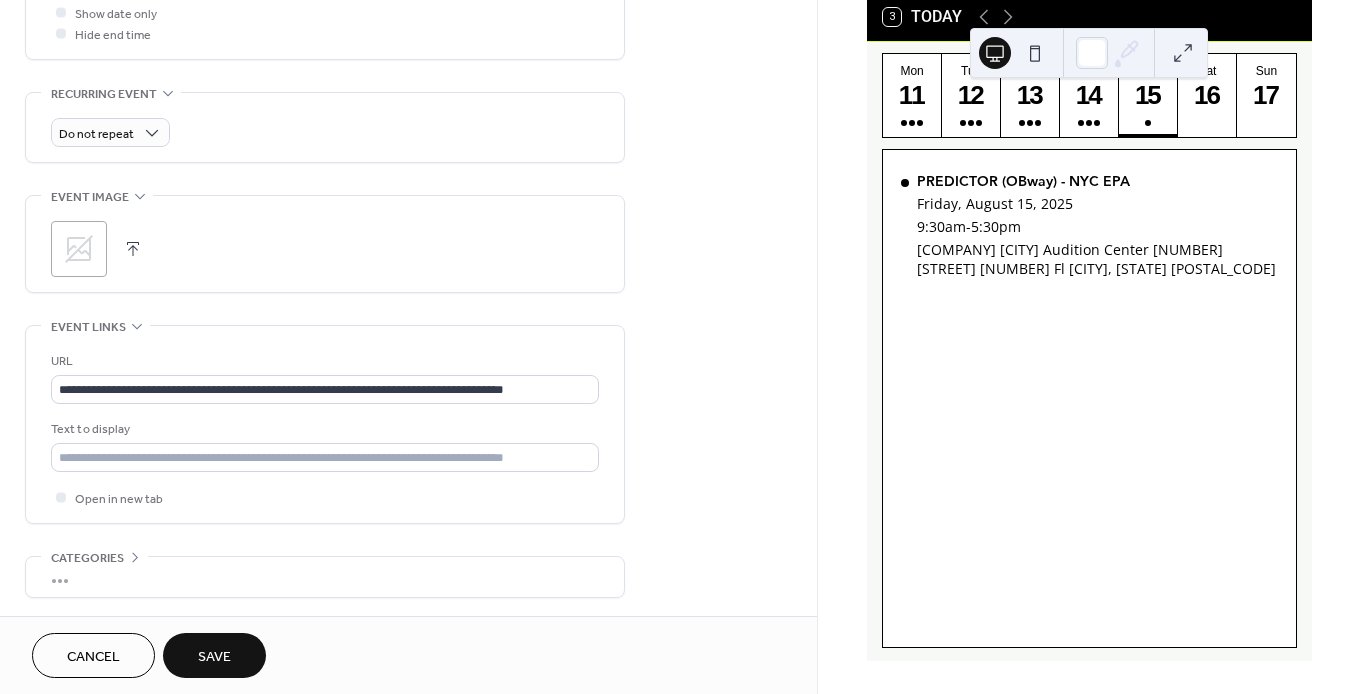 click on "Save" at bounding box center [214, 657] 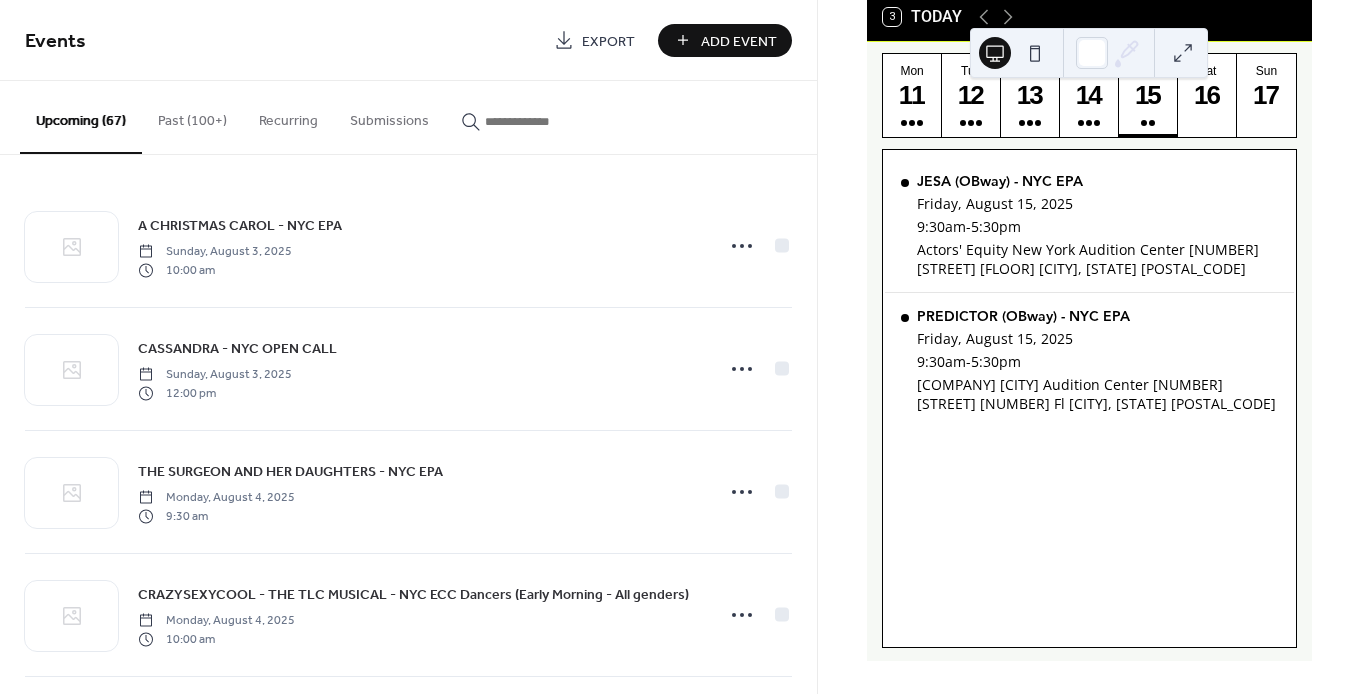 click on "Add Event" at bounding box center (739, 41) 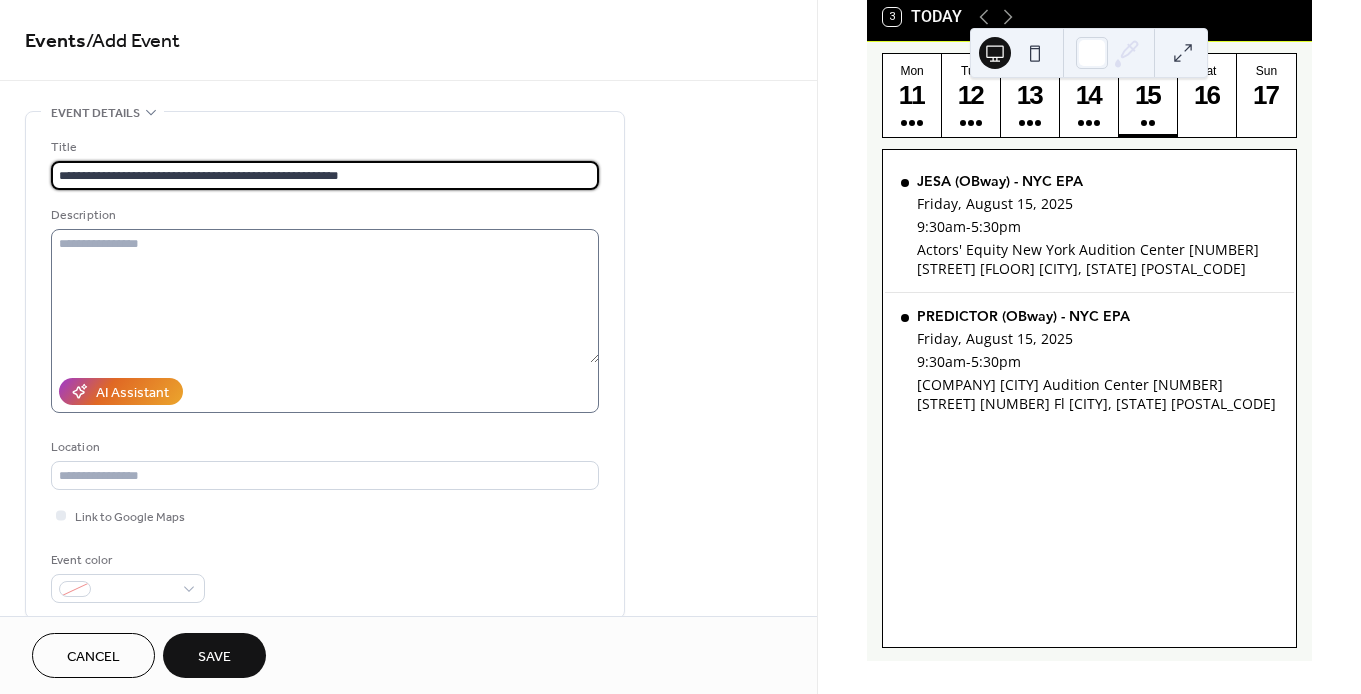 type on "**********" 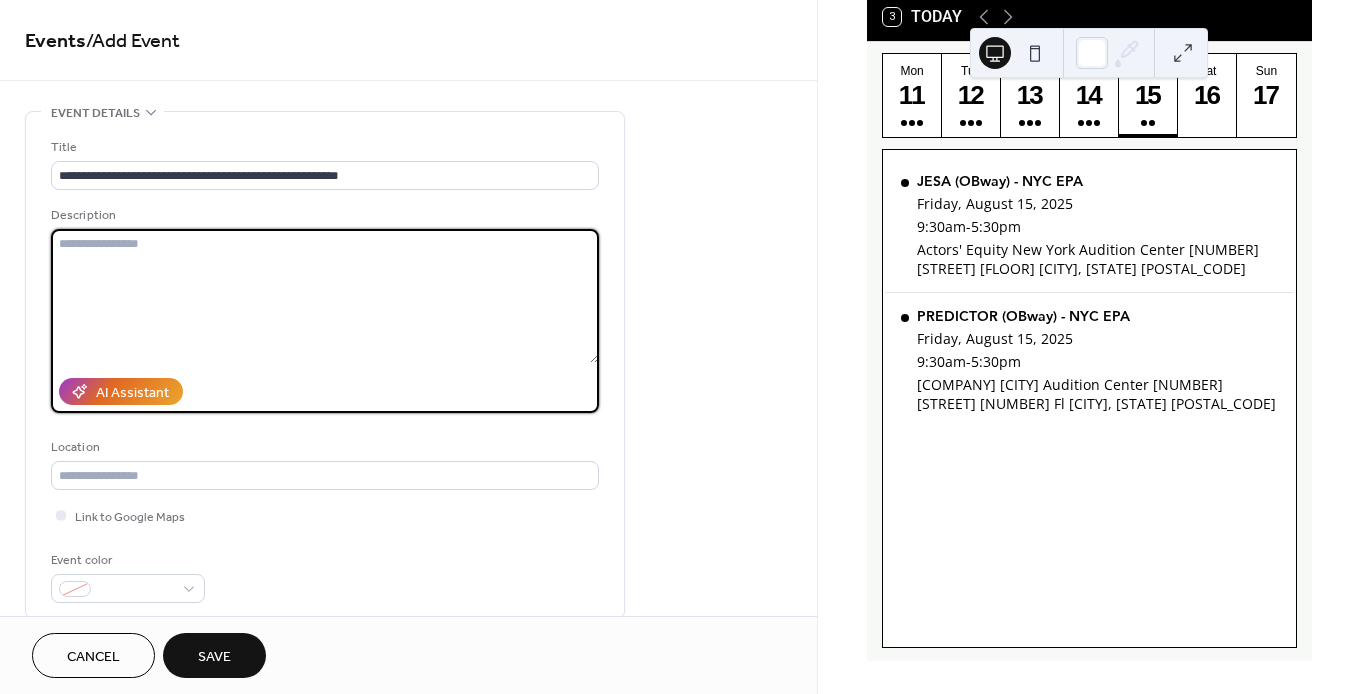 click at bounding box center (325, 296) 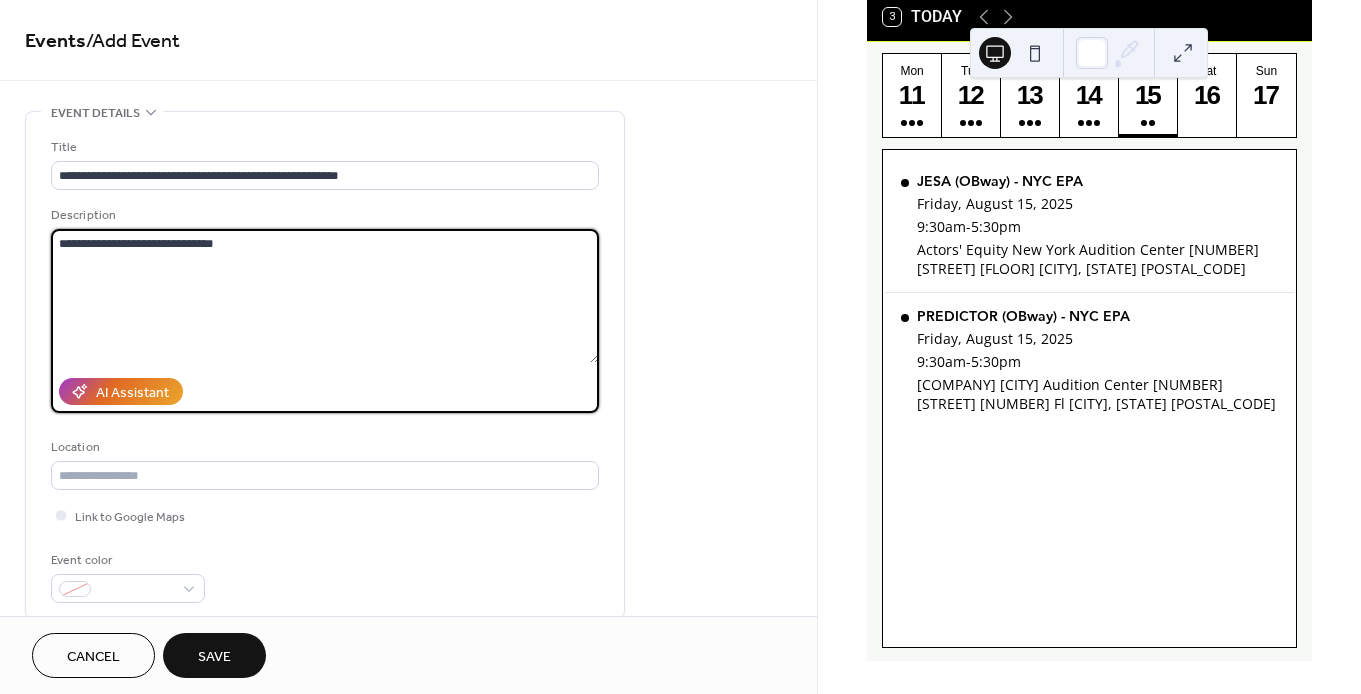 paste on "**********" 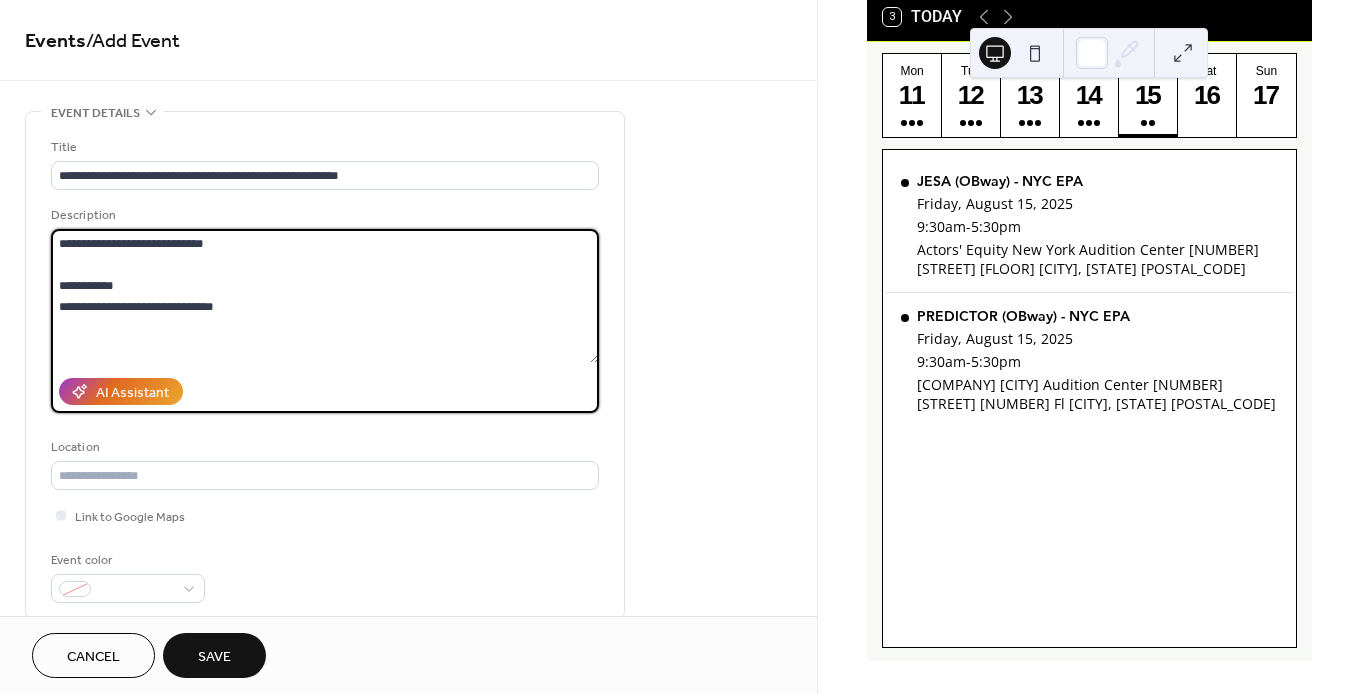 scroll, scrollTop: 2370, scrollLeft: 0, axis: vertical 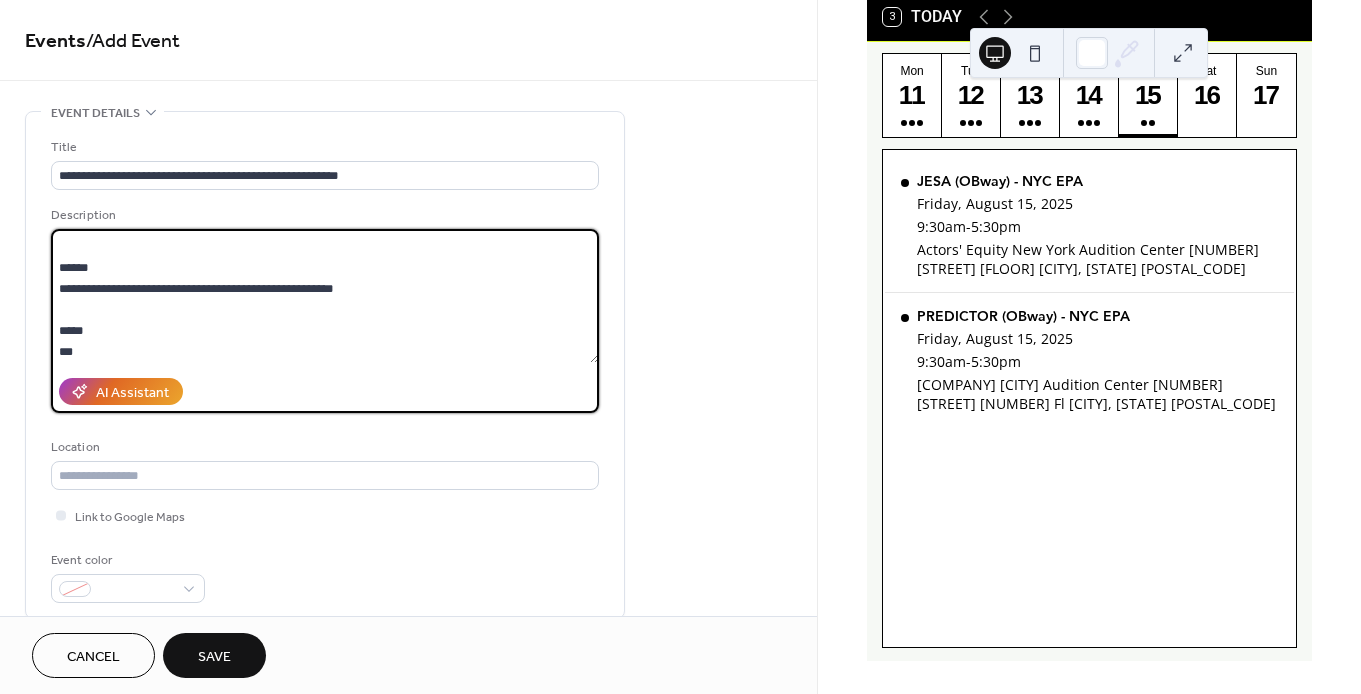 type on "**********" 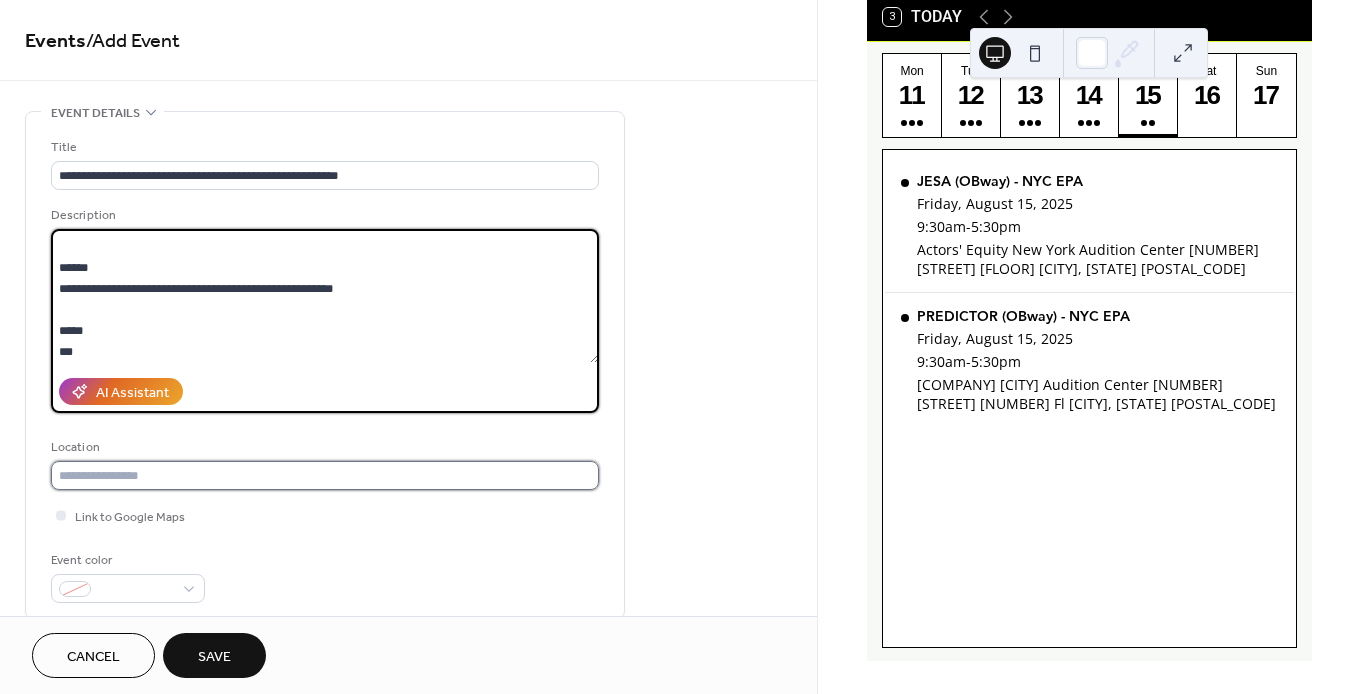 click at bounding box center [325, 475] 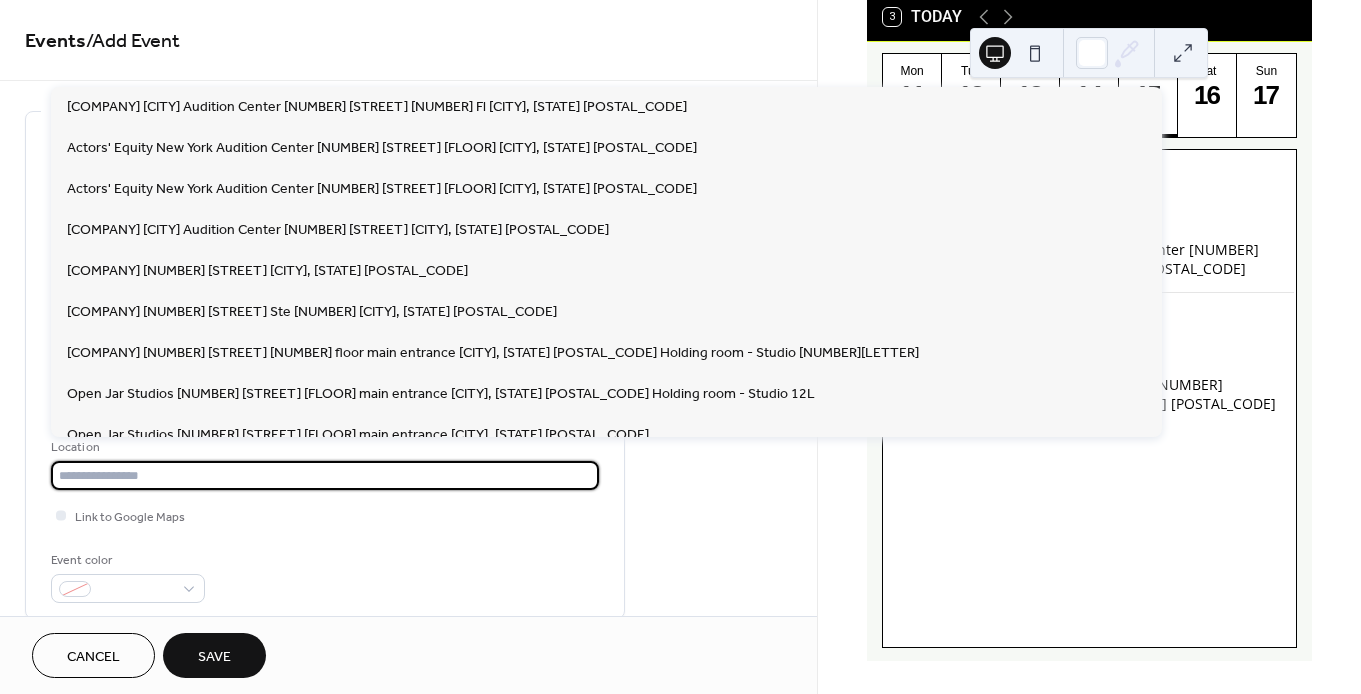paste on "**********" 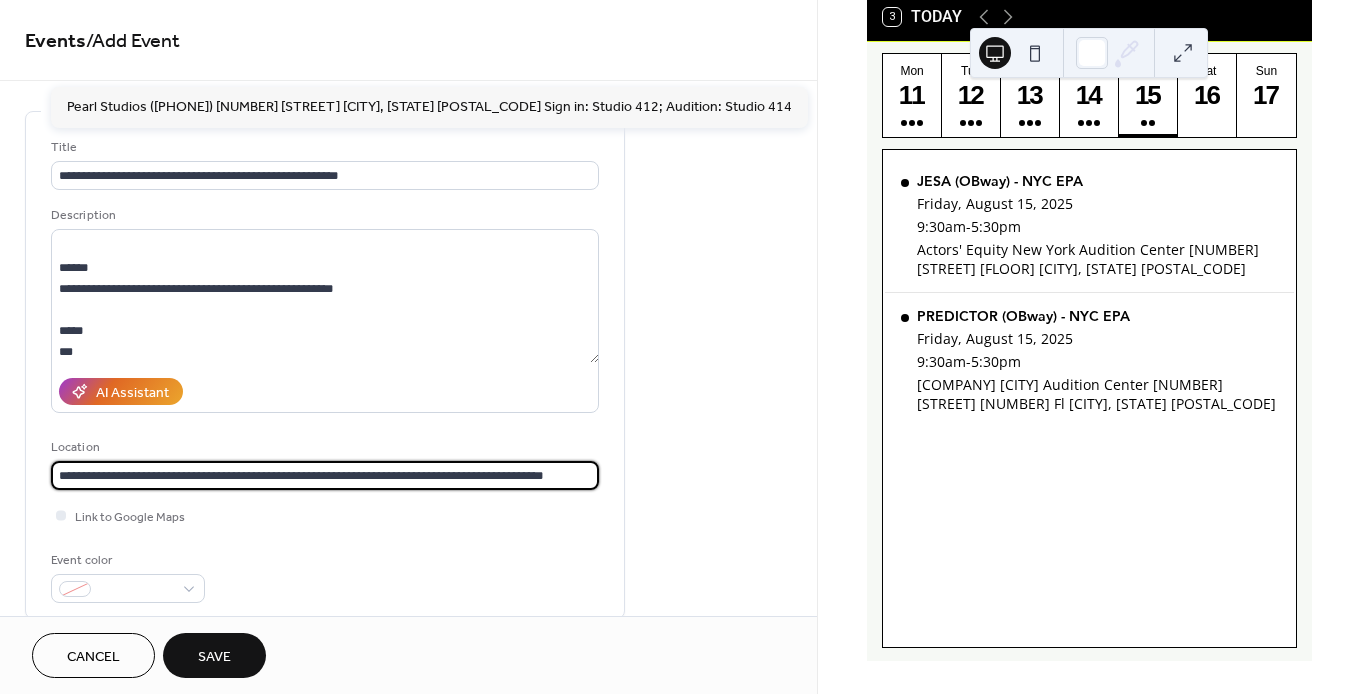 type on "**********" 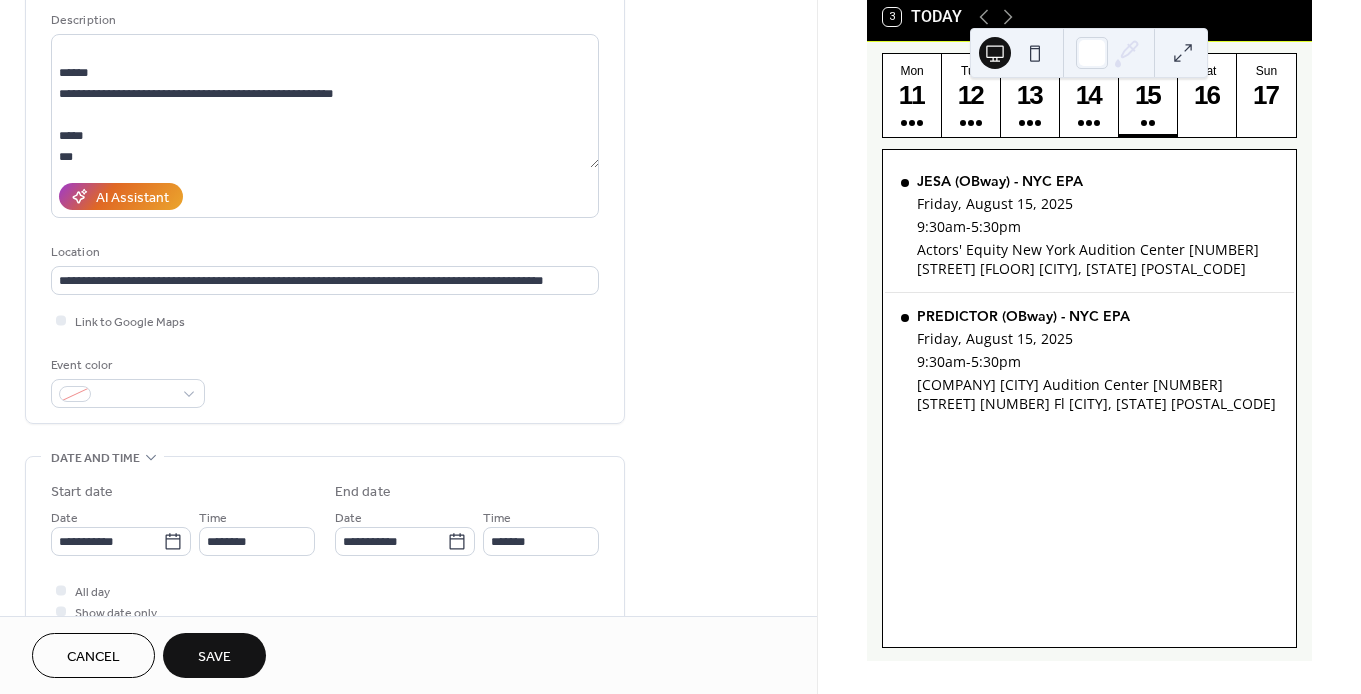 scroll, scrollTop: 194, scrollLeft: 0, axis: vertical 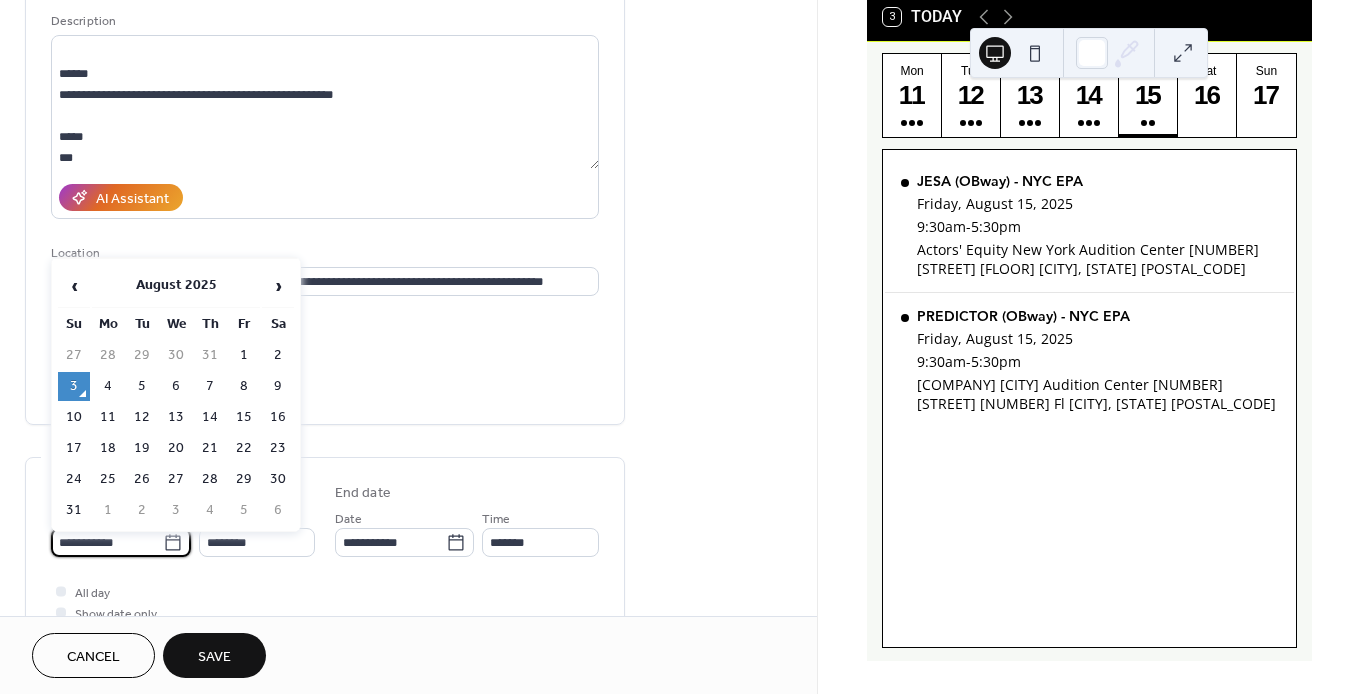 click on "**********" at bounding box center (107, 542) 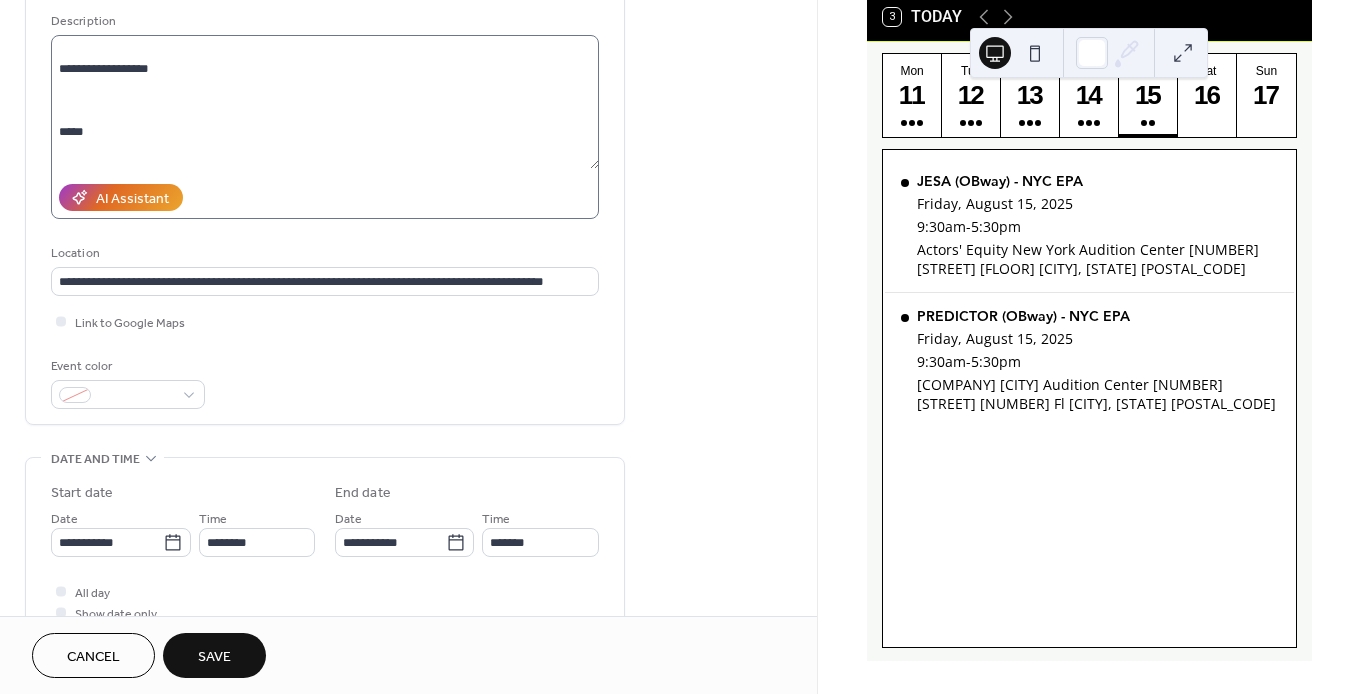 scroll, scrollTop: 2016, scrollLeft: 0, axis: vertical 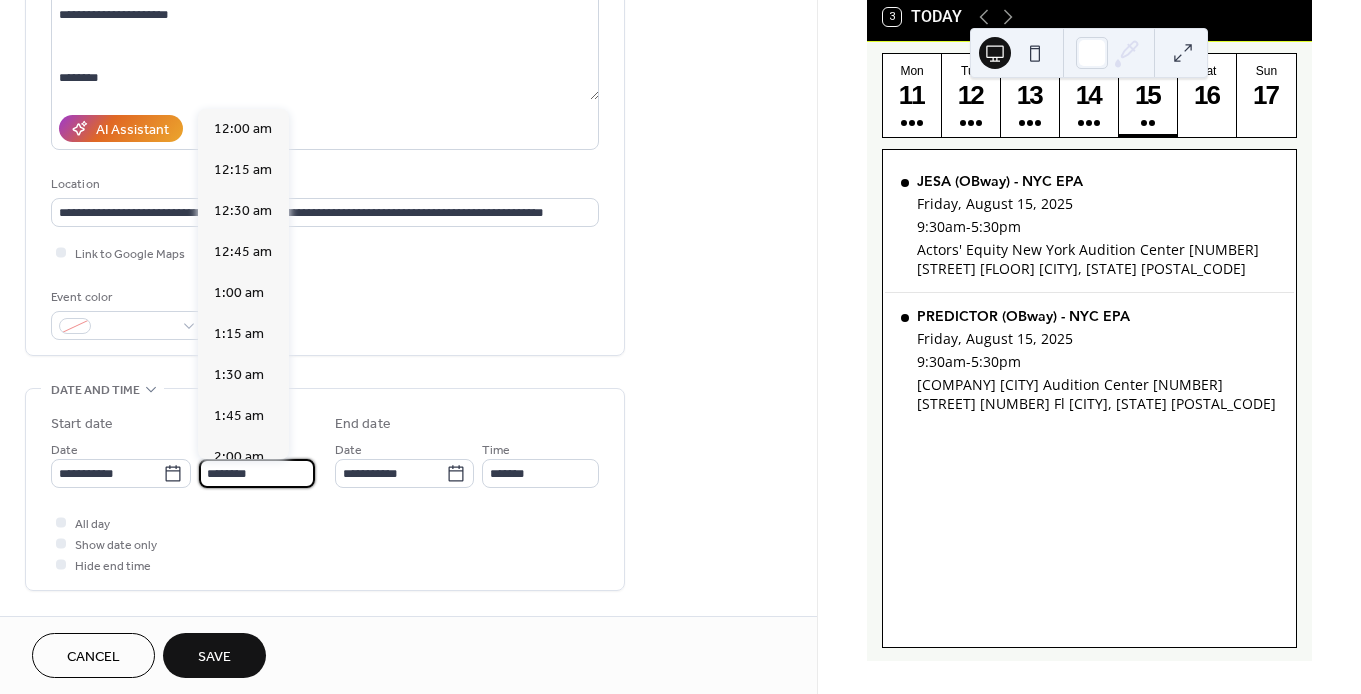 click on "********" at bounding box center [257, 473] 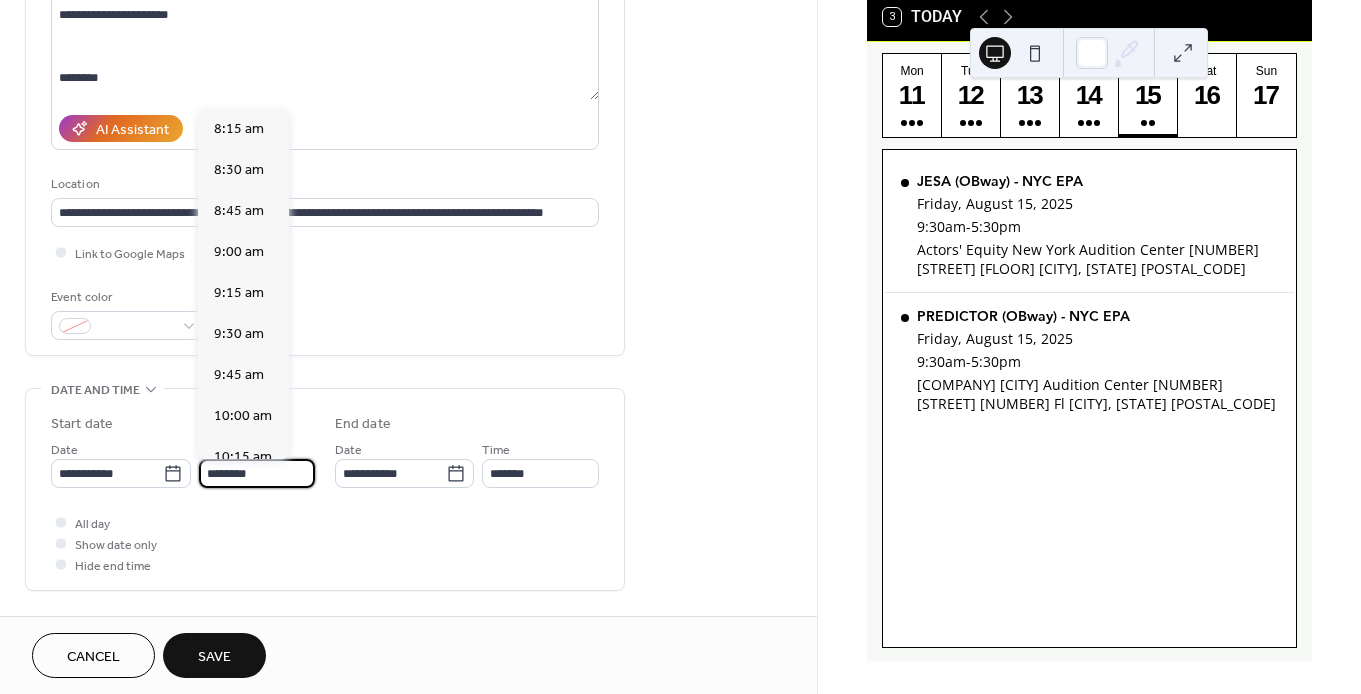 scroll, scrollTop: 1363, scrollLeft: 0, axis: vertical 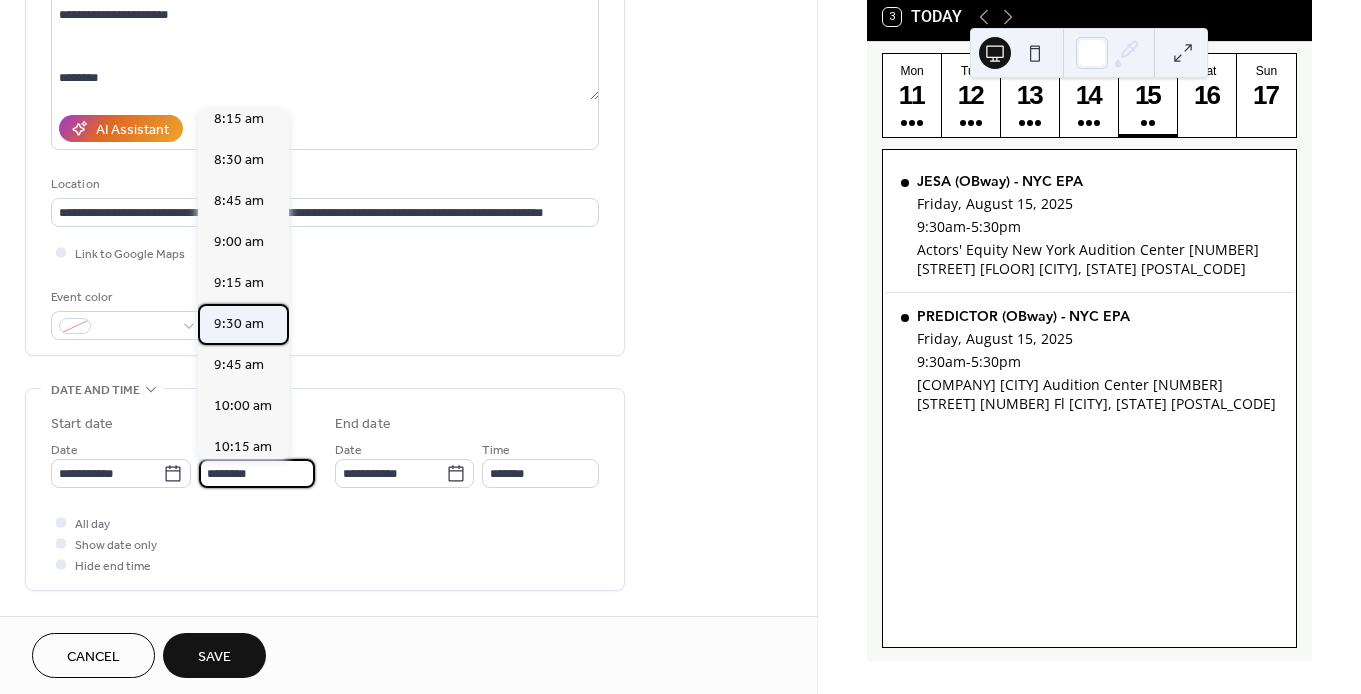 click on "9:30 am" at bounding box center (239, 324) 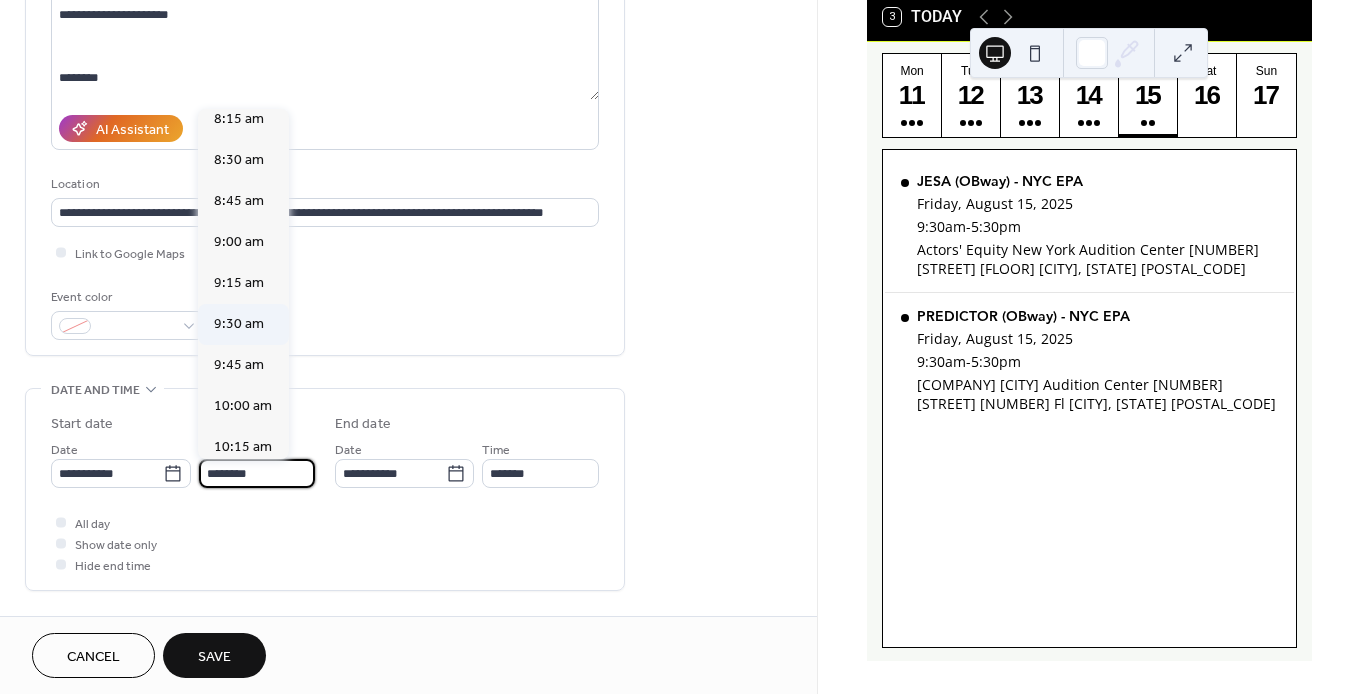 type on "*******" 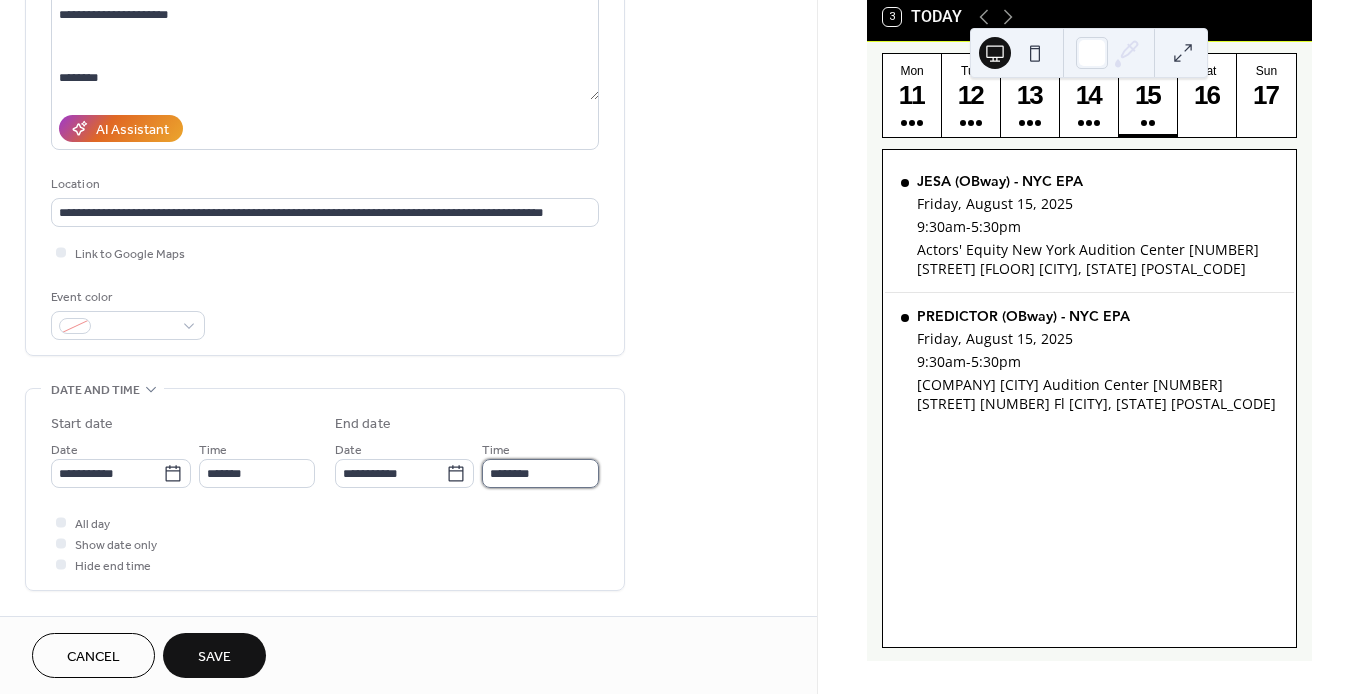 click on "********" at bounding box center [540, 473] 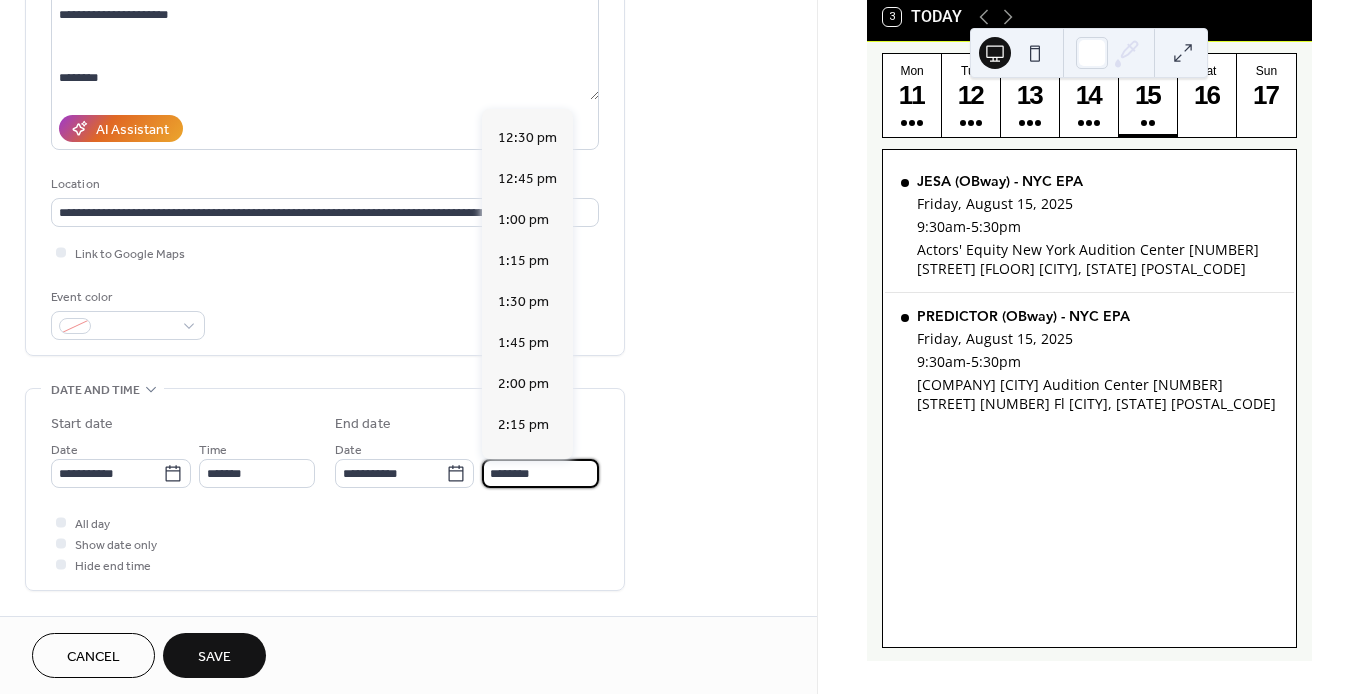 scroll, scrollTop: 480, scrollLeft: 0, axis: vertical 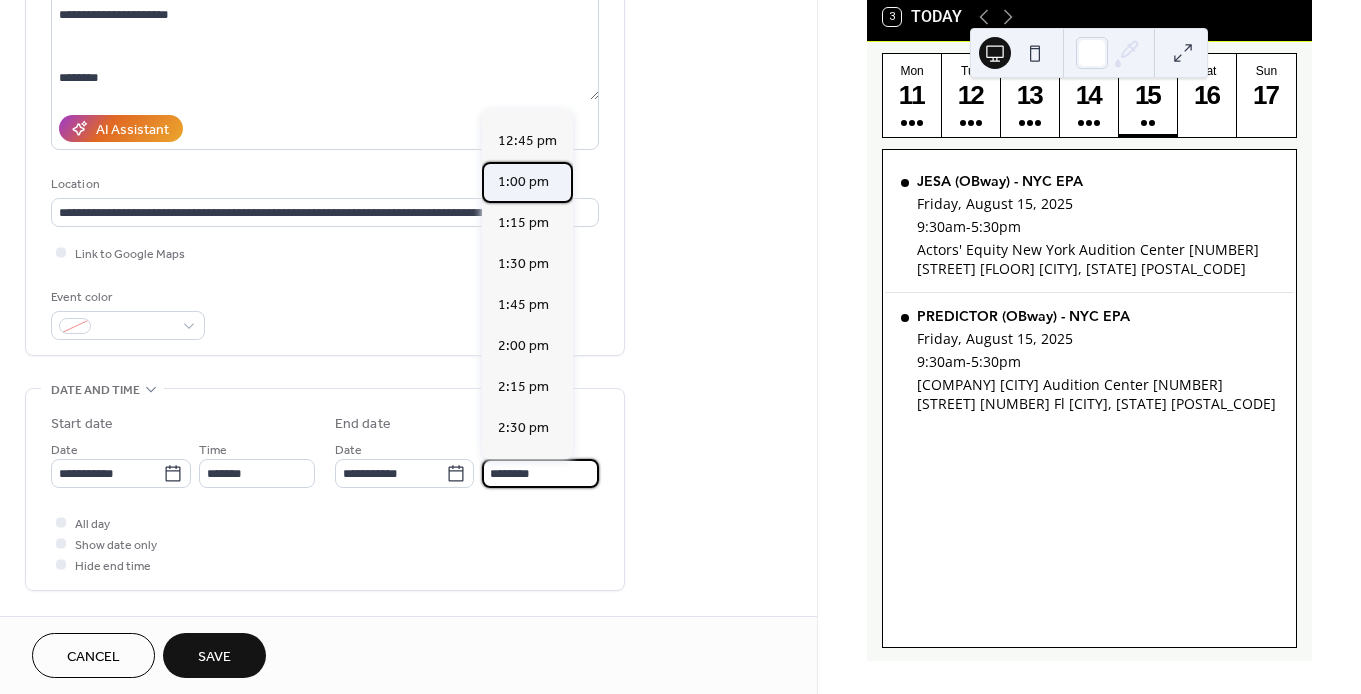 click on "1:00 pm" at bounding box center (523, 182) 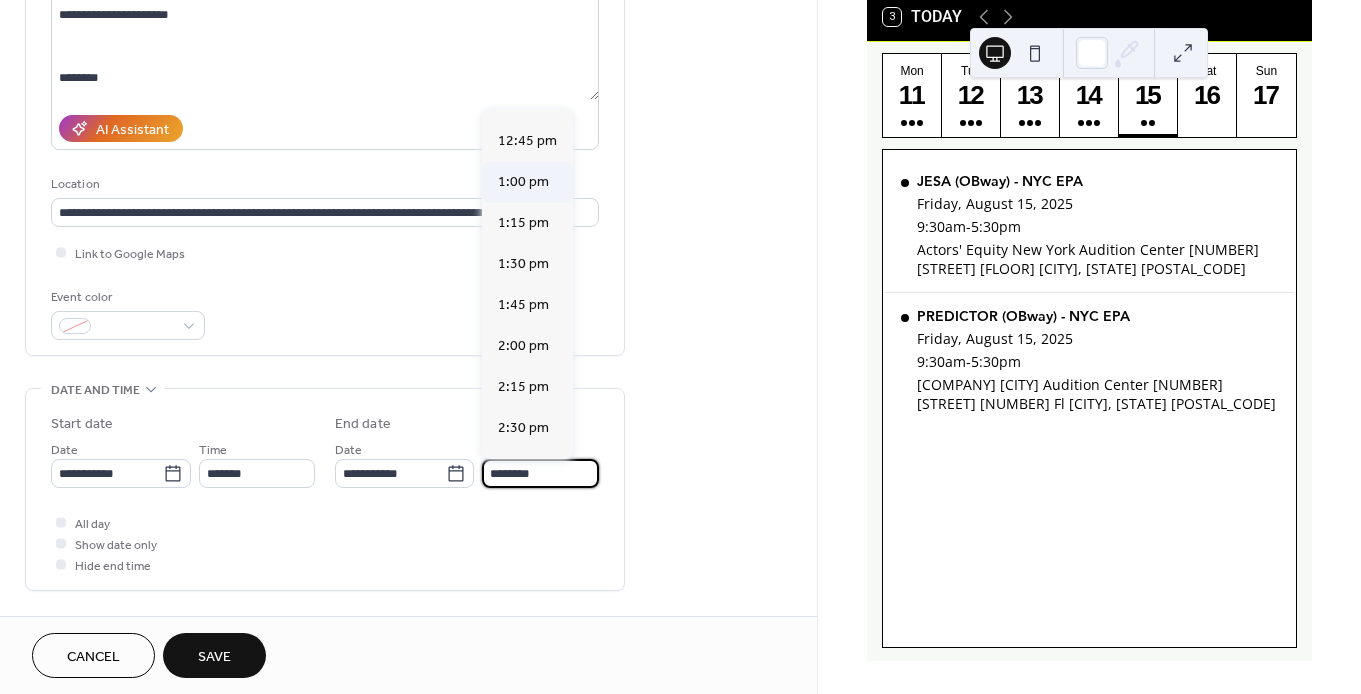 type on "*******" 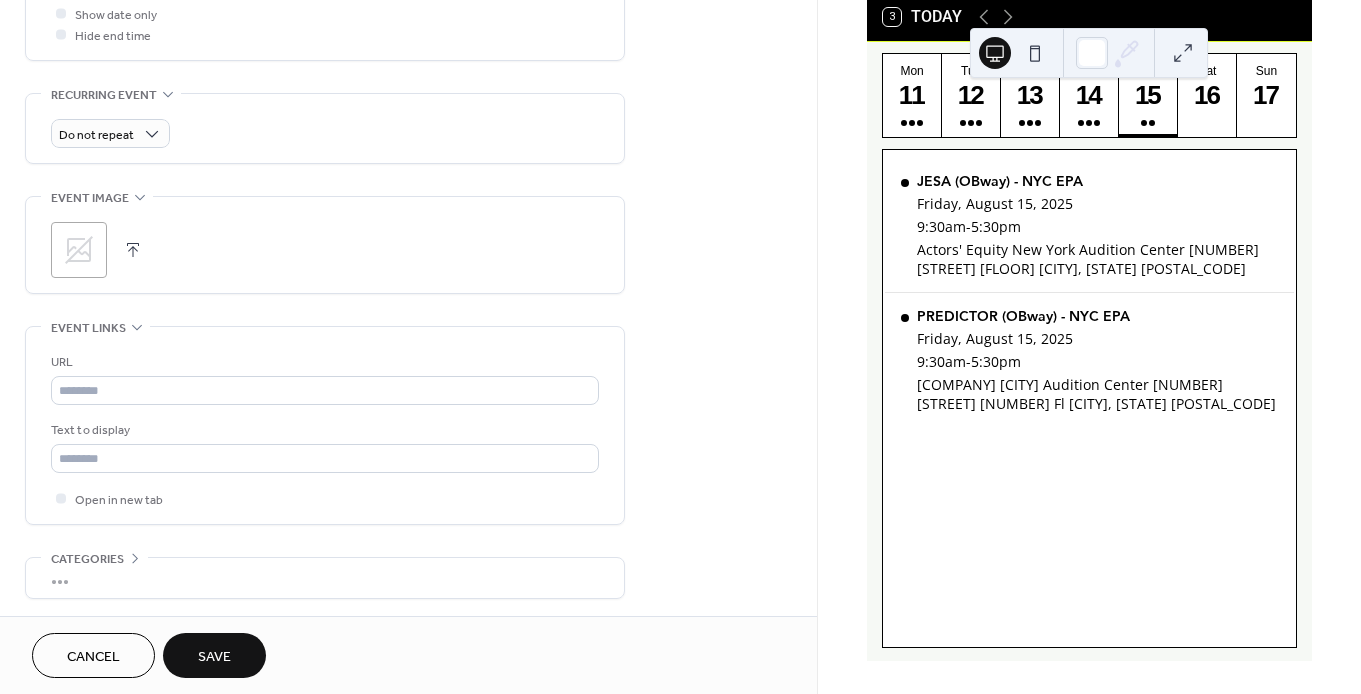 scroll, scrollTop: 808, scrollLeft: 0, axis: vertical 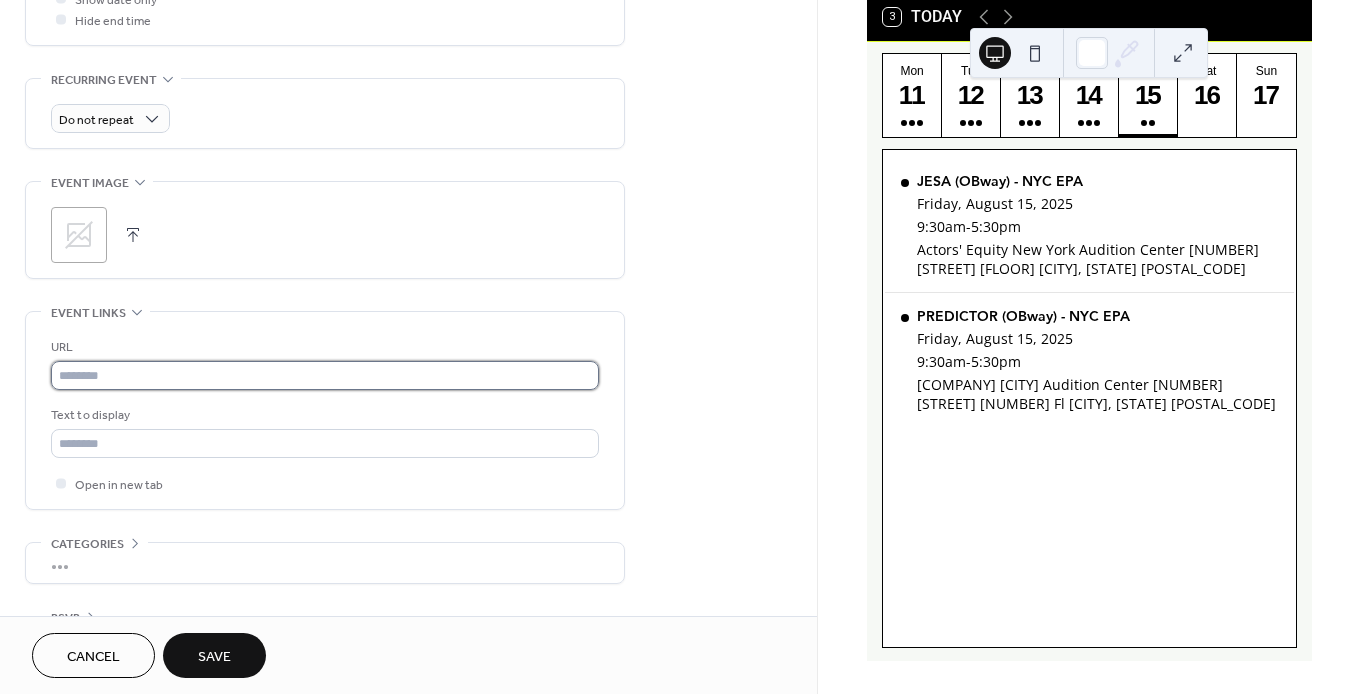 click at bounding box center (325, 375) 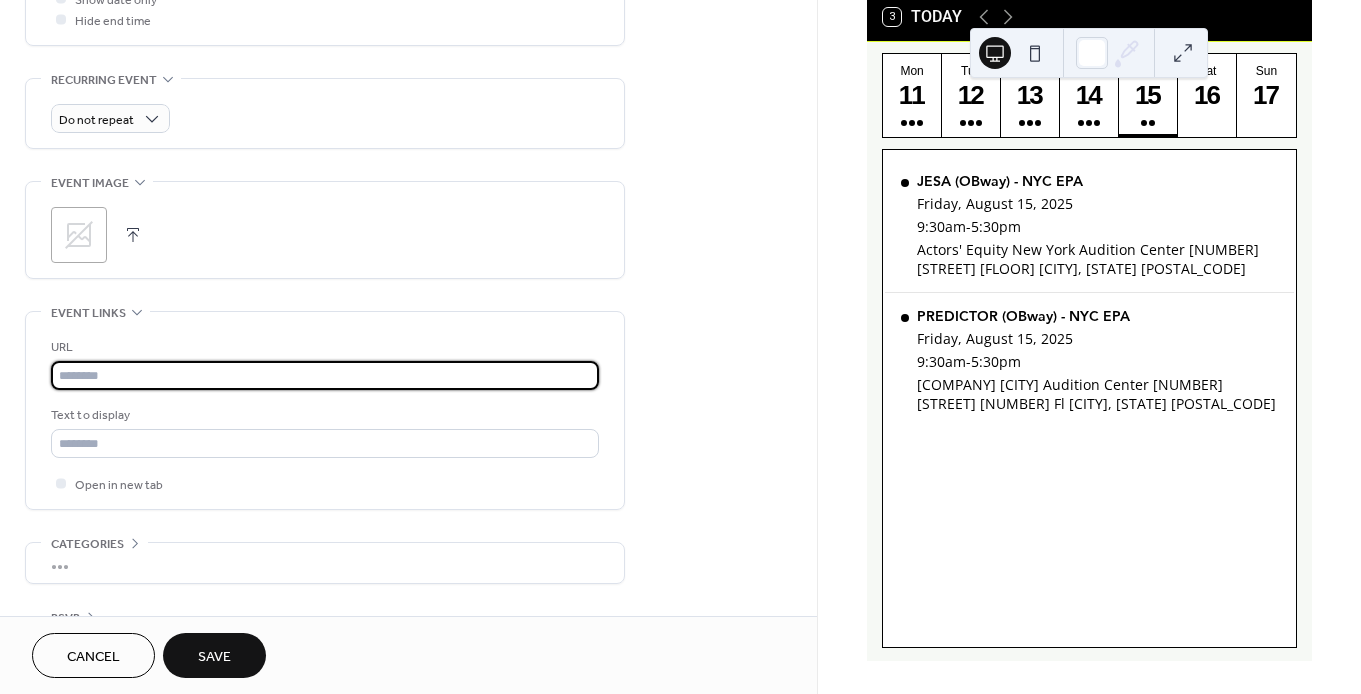 paste on "**********" 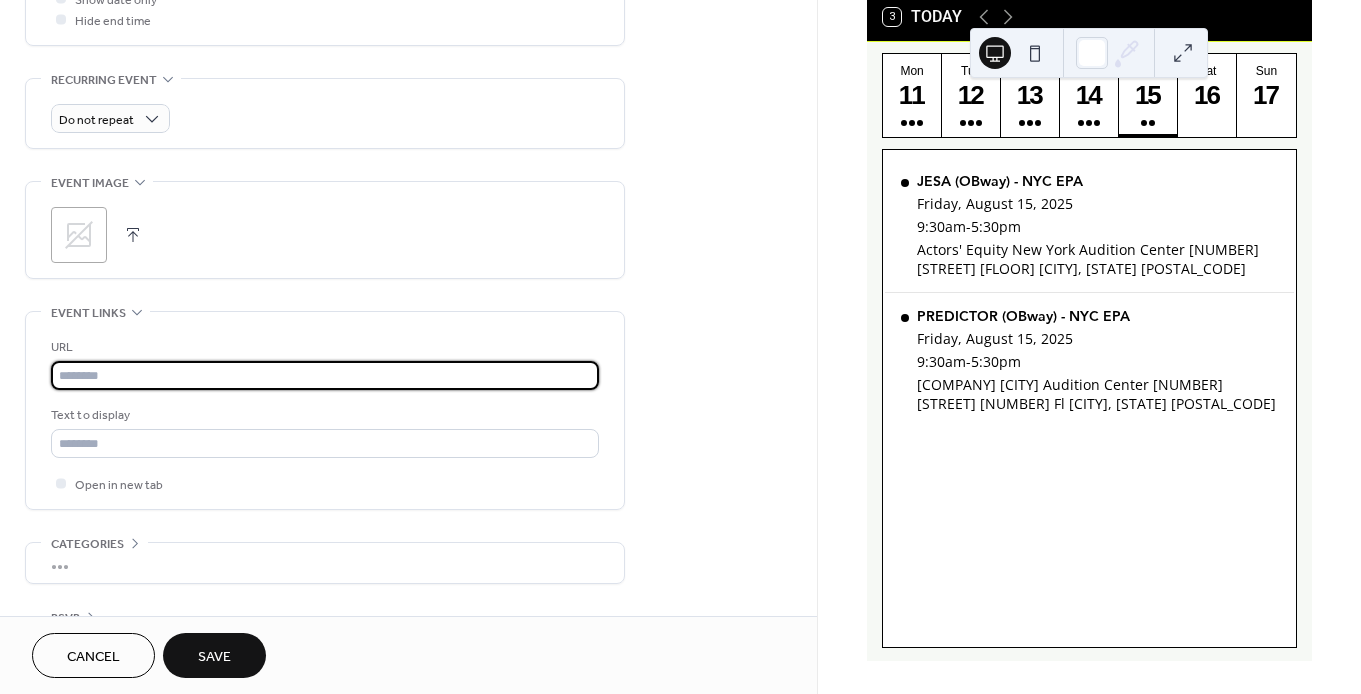 type on "**********" 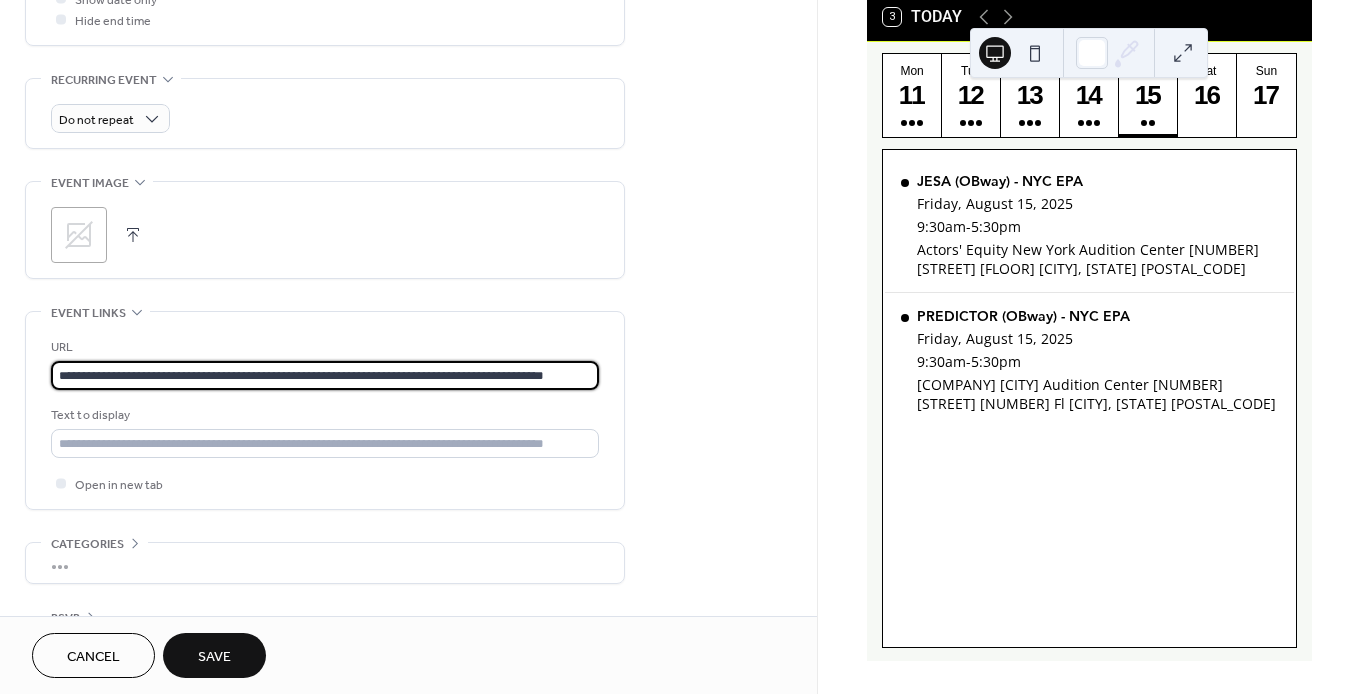 click on "**********" at bounding box center (325, 375) 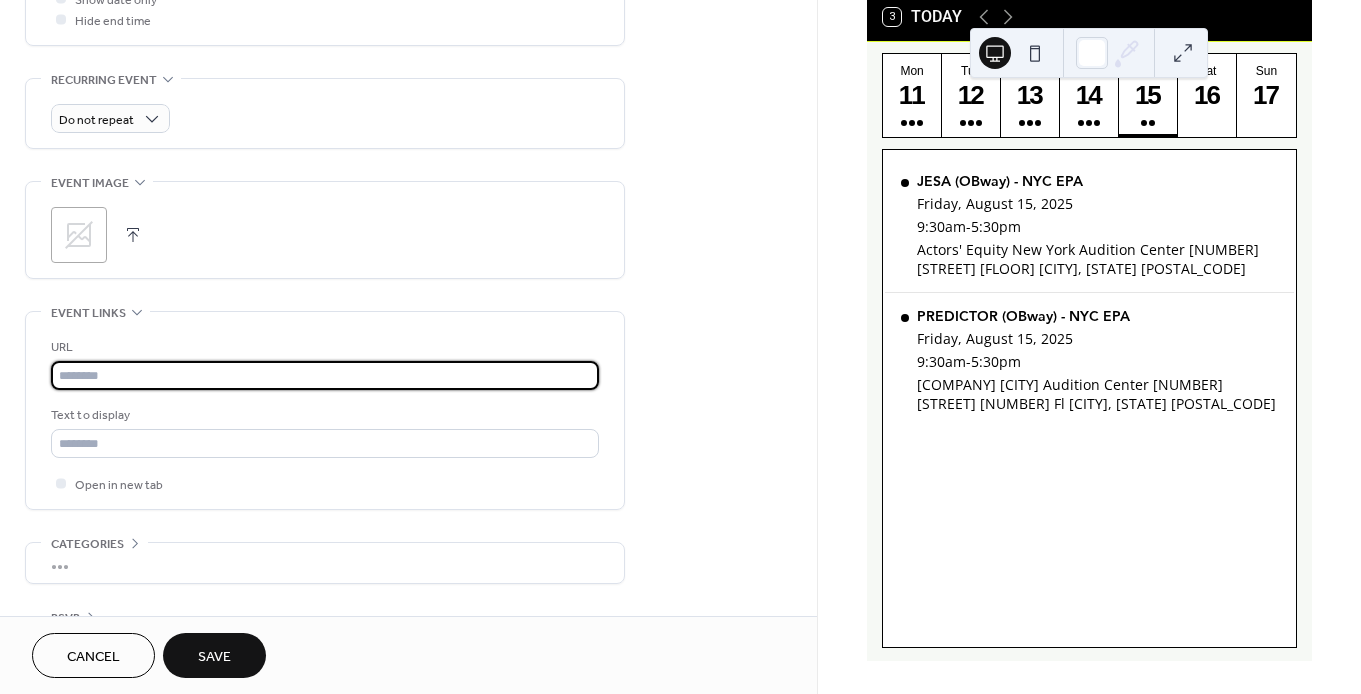 paste on "**********" 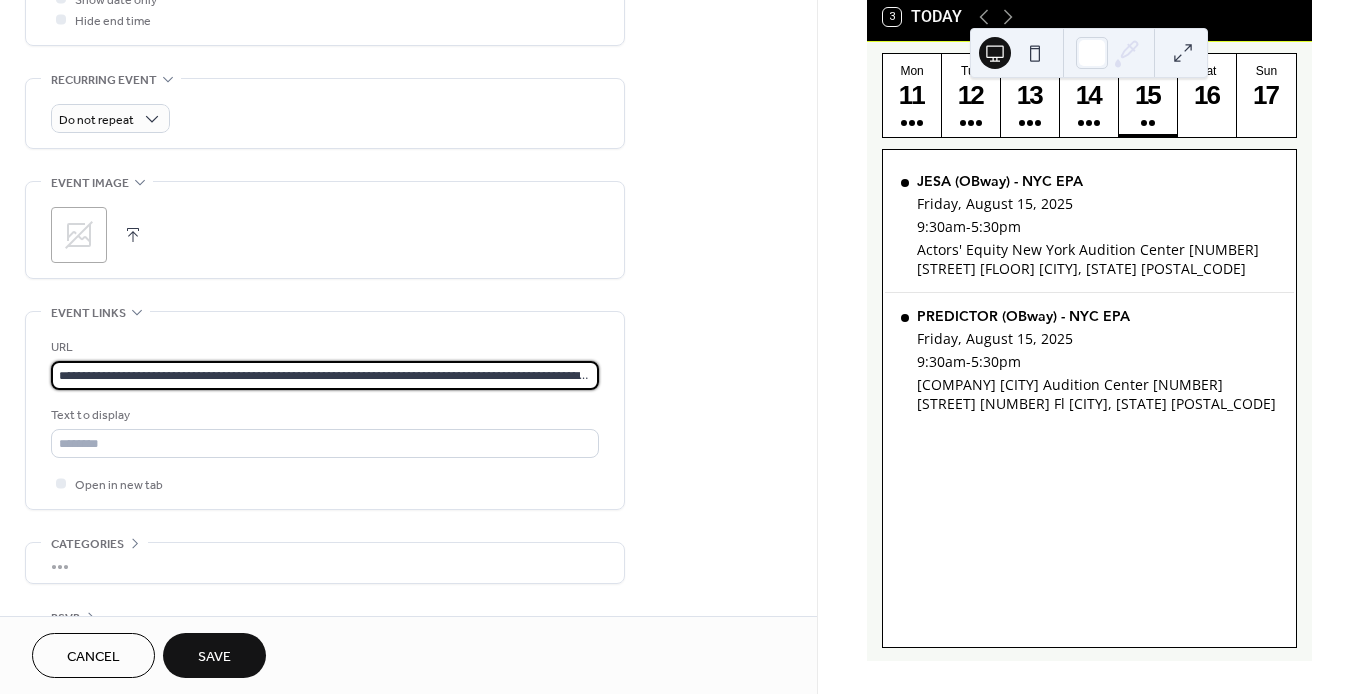 scroll, scrollTop: 0, scrollLeft: 208, axis: horizontal 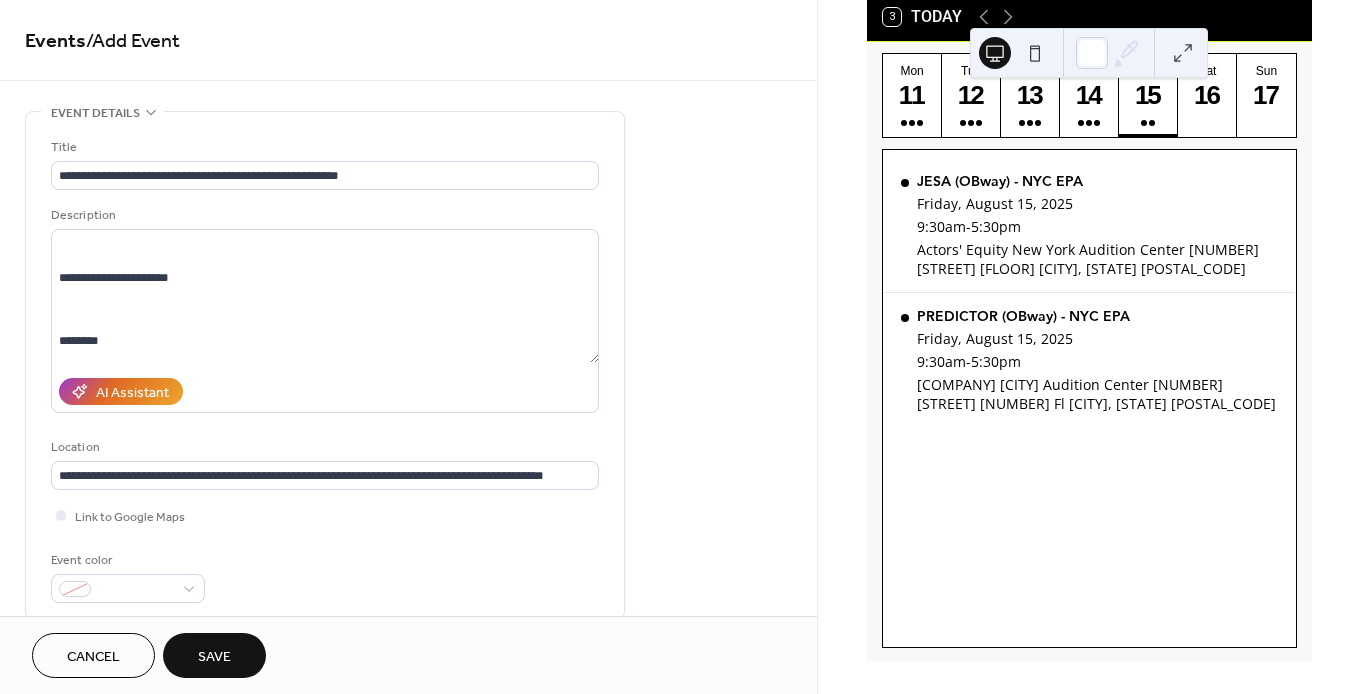 type on "**********" 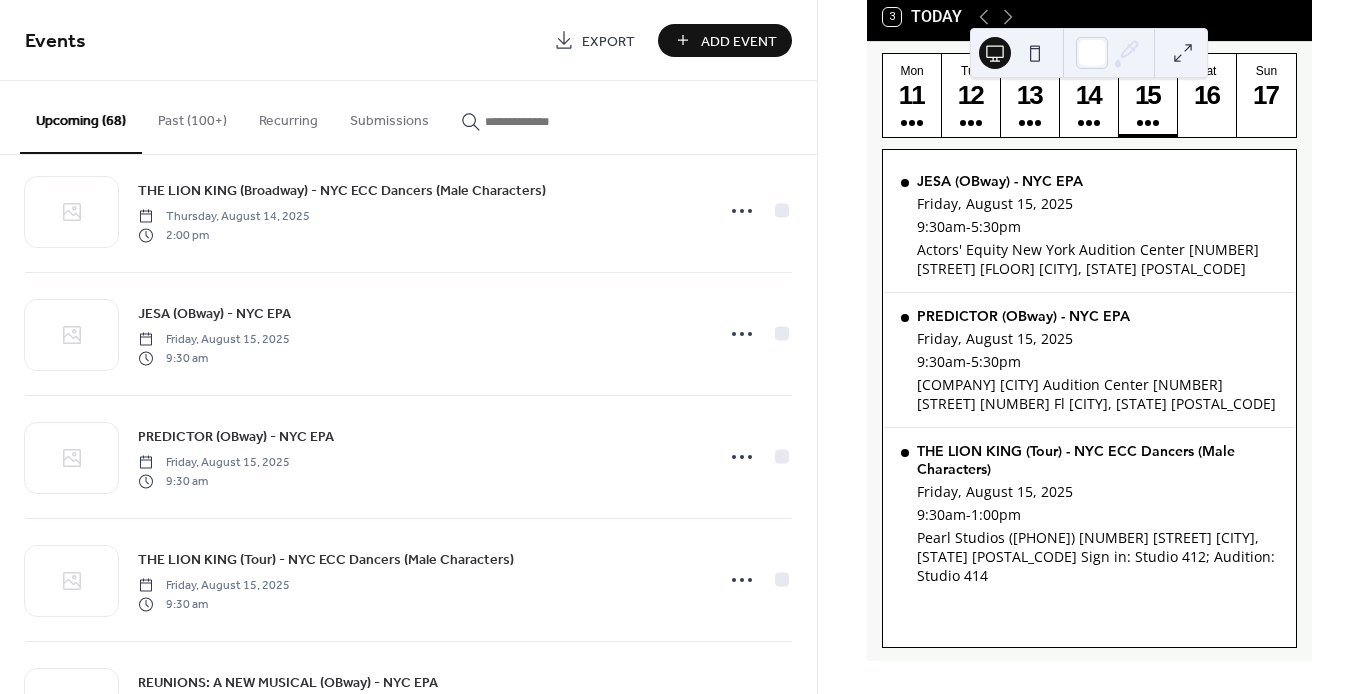 scroll, scrollTop: 6919, scrollLeft: 0, axis: vertical 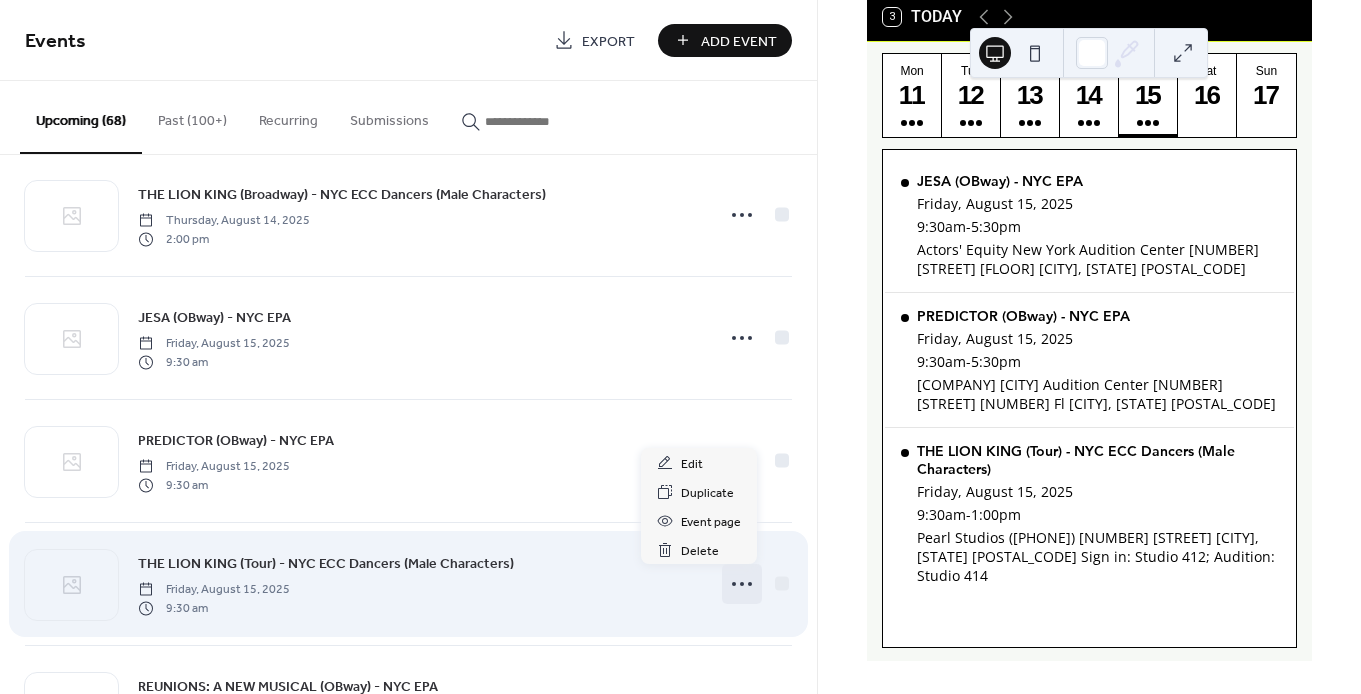 click 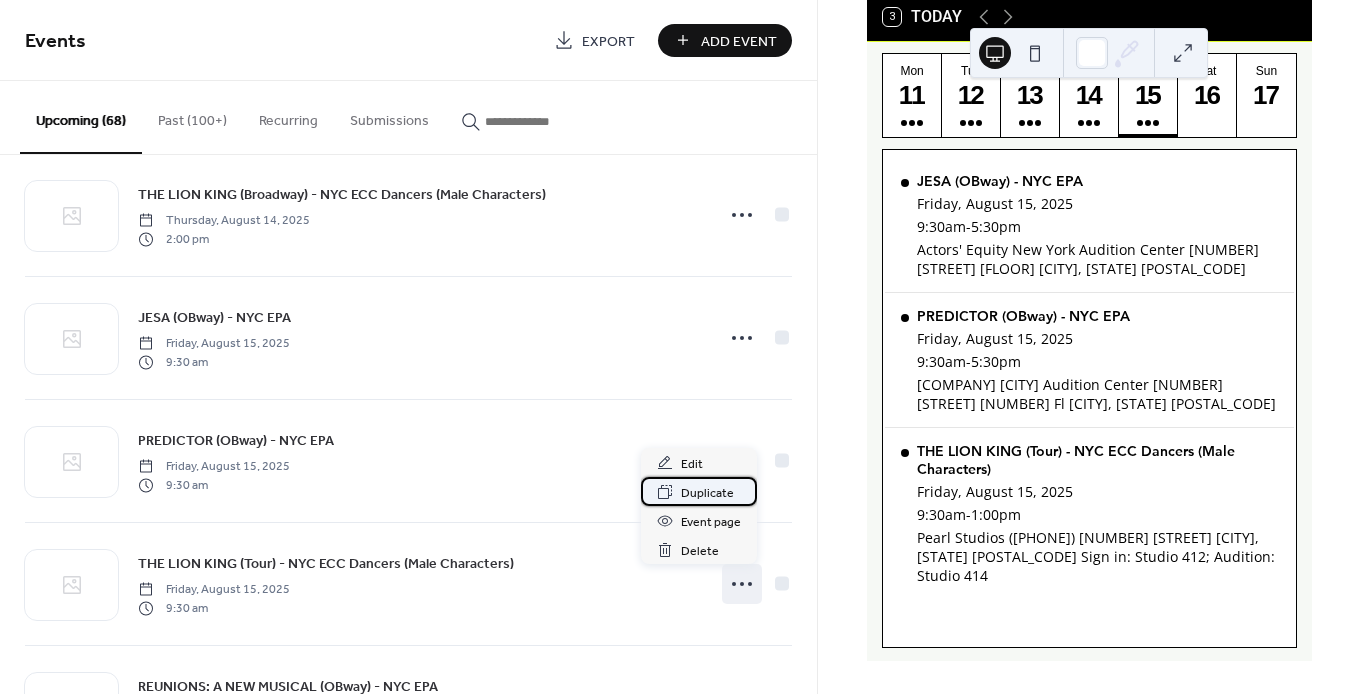click on "Duplicate" at bounding box center [707, 493] 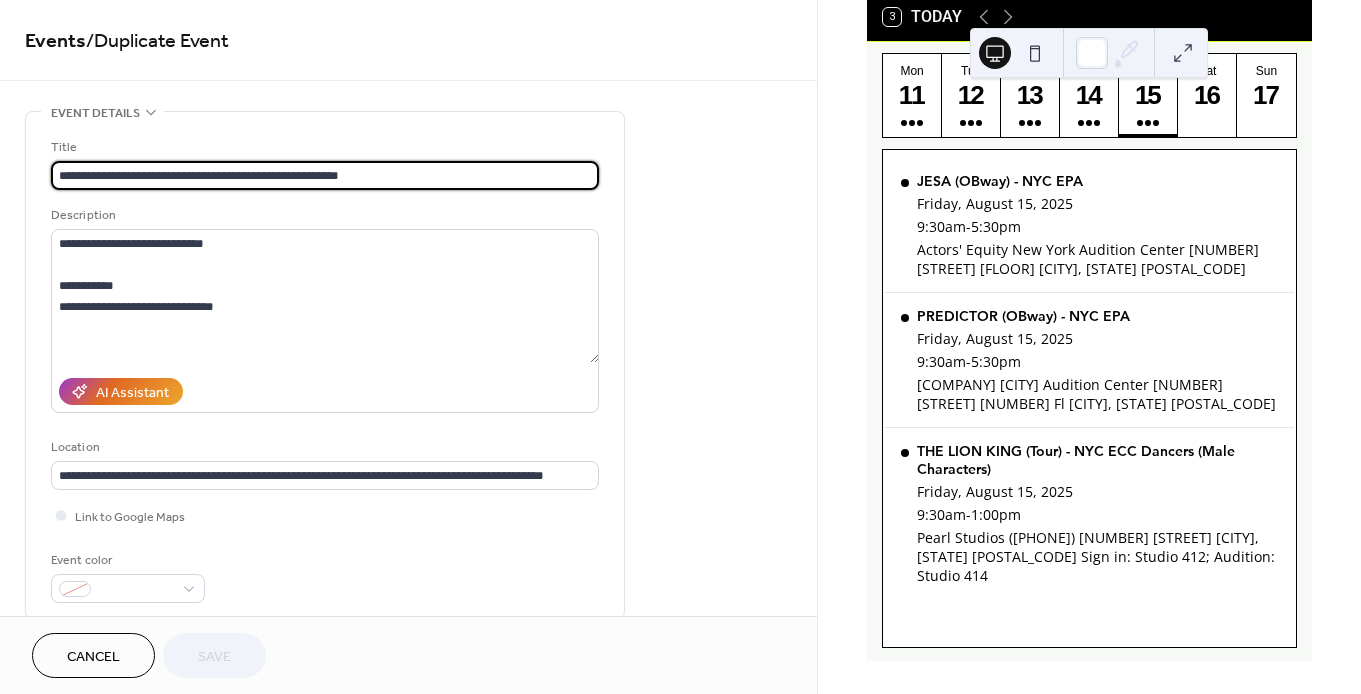 click on "**********" at bounding box center [325, 175] 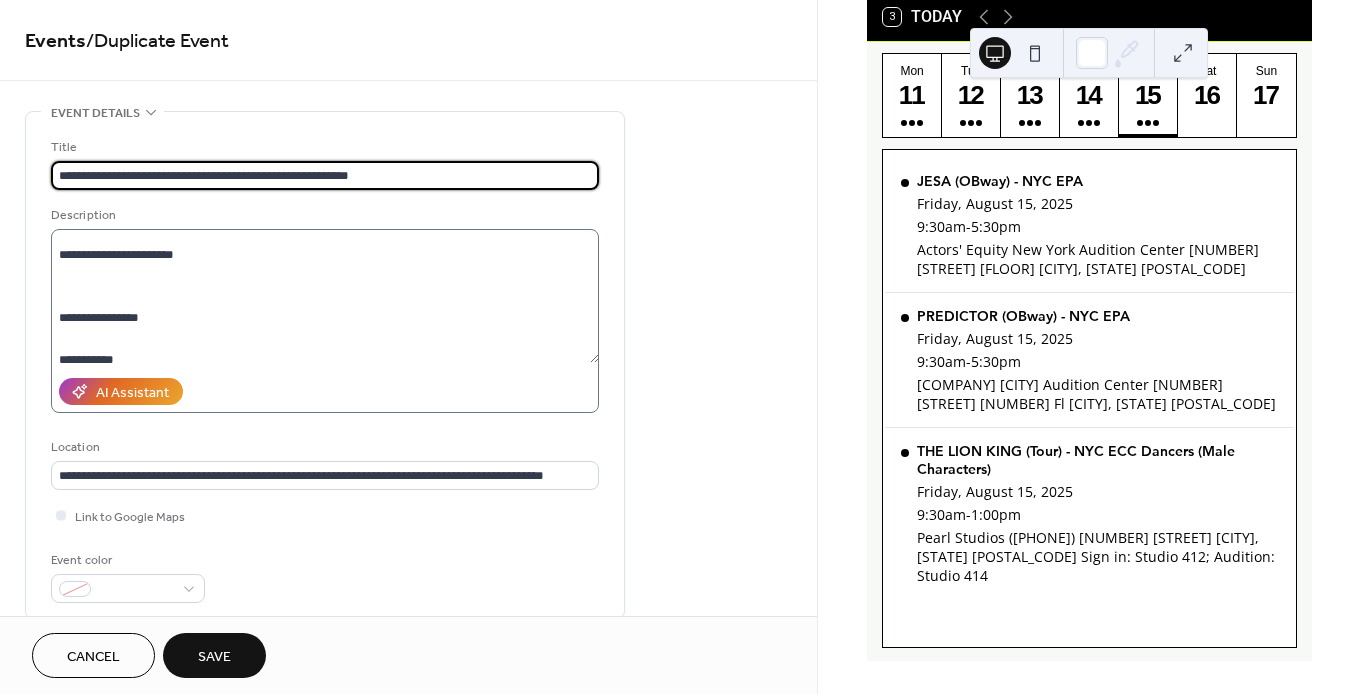 scroll, scrollTop: 149, scrollLeft: 0, axis: vertical 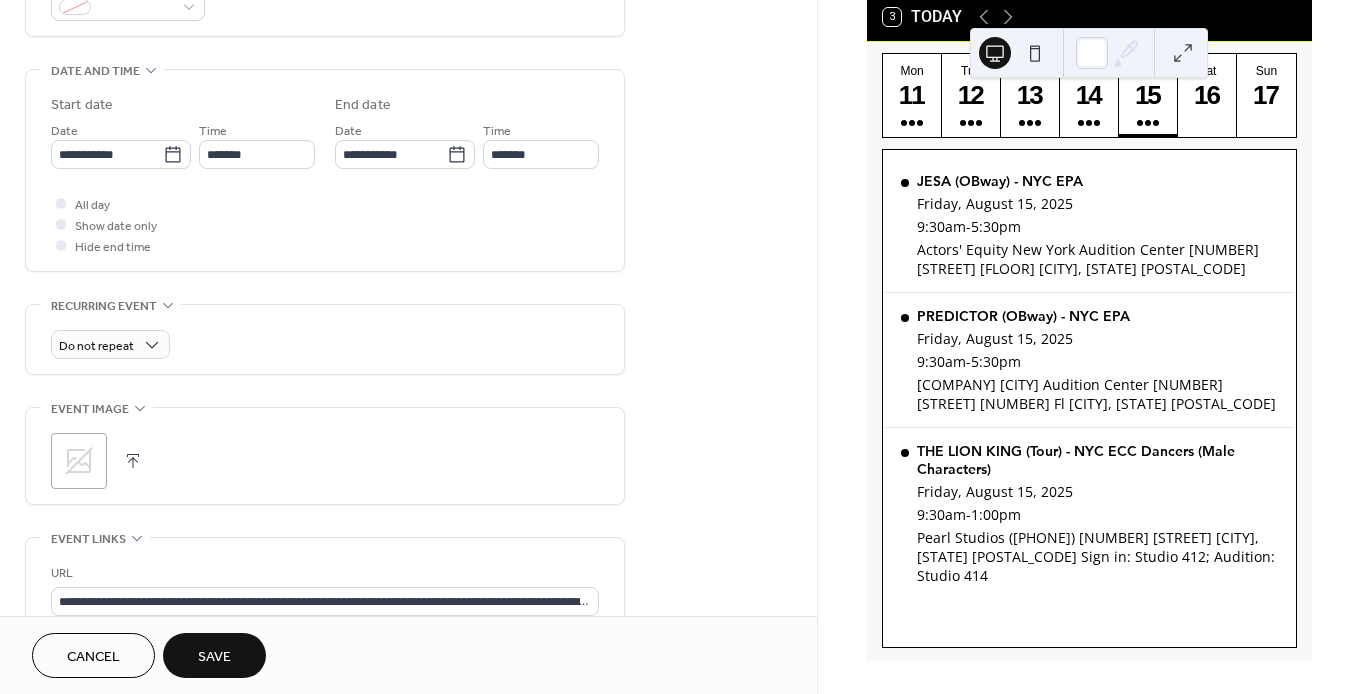 type on "**********" 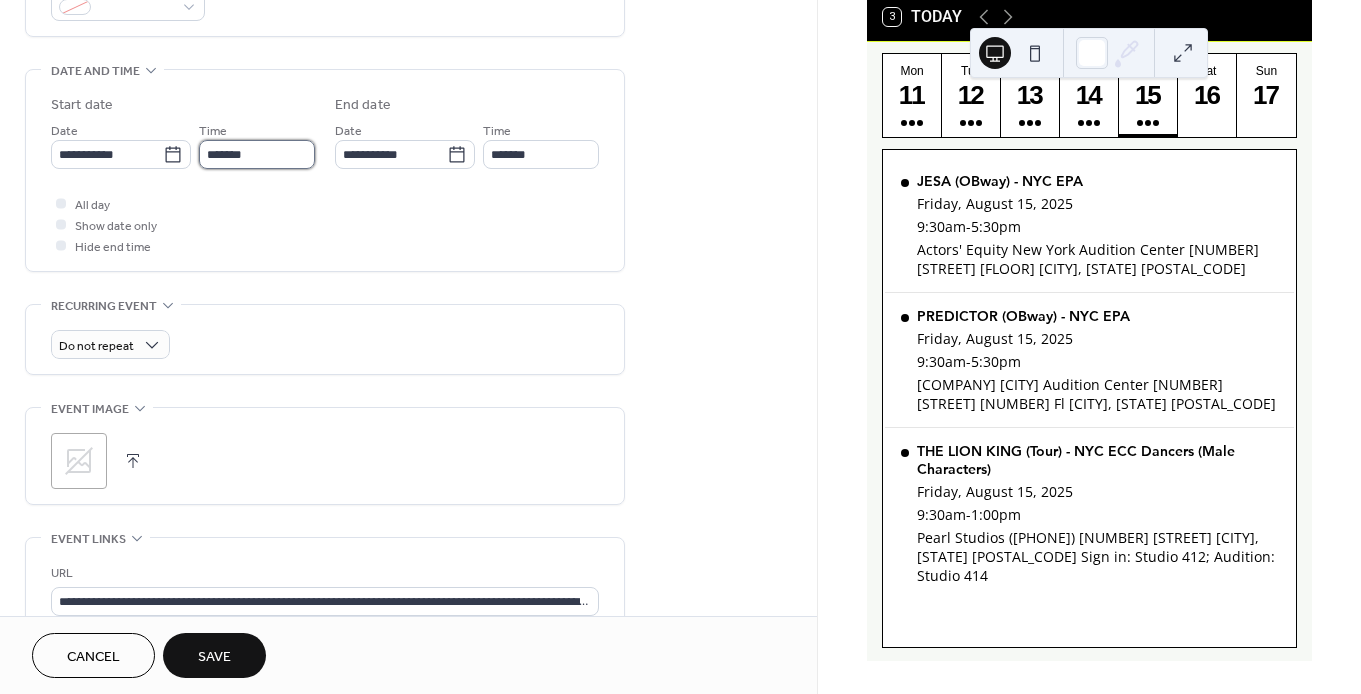 click on "*******" at bounding box center (257, 154) 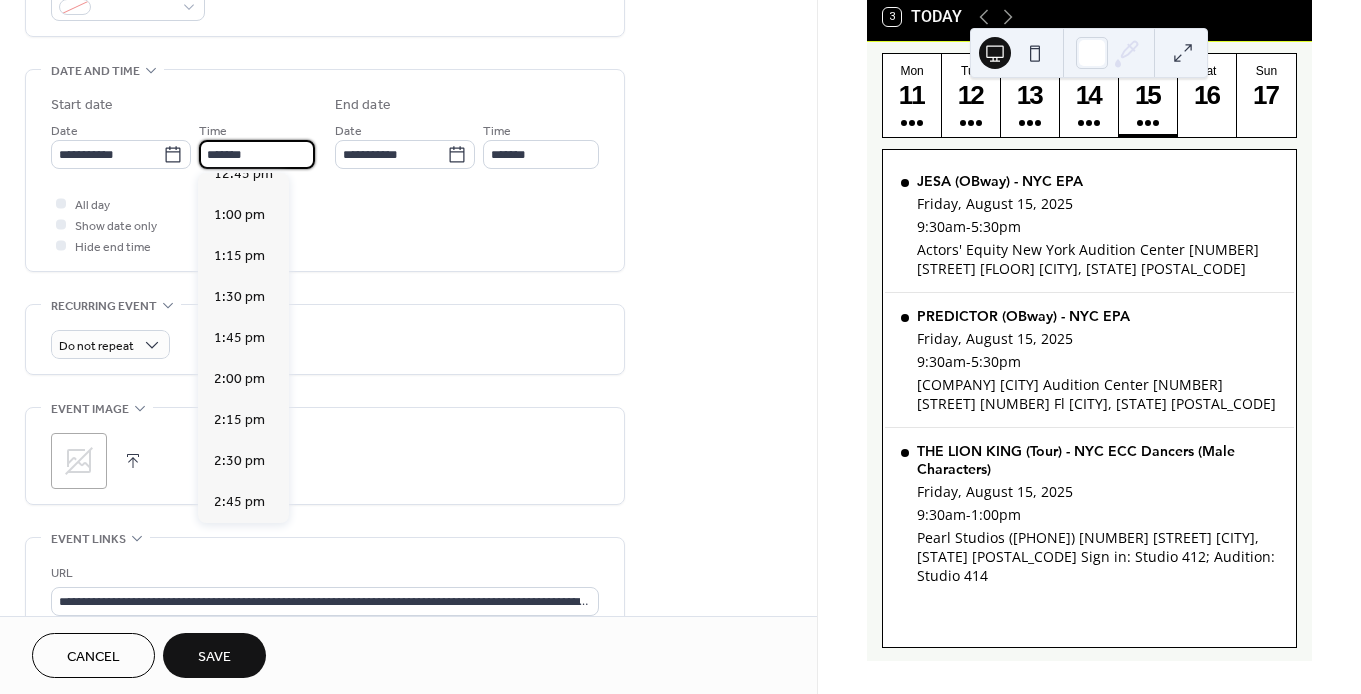 scroll, scrollTop: 2109, scrollLeft: 0, axis: vertical 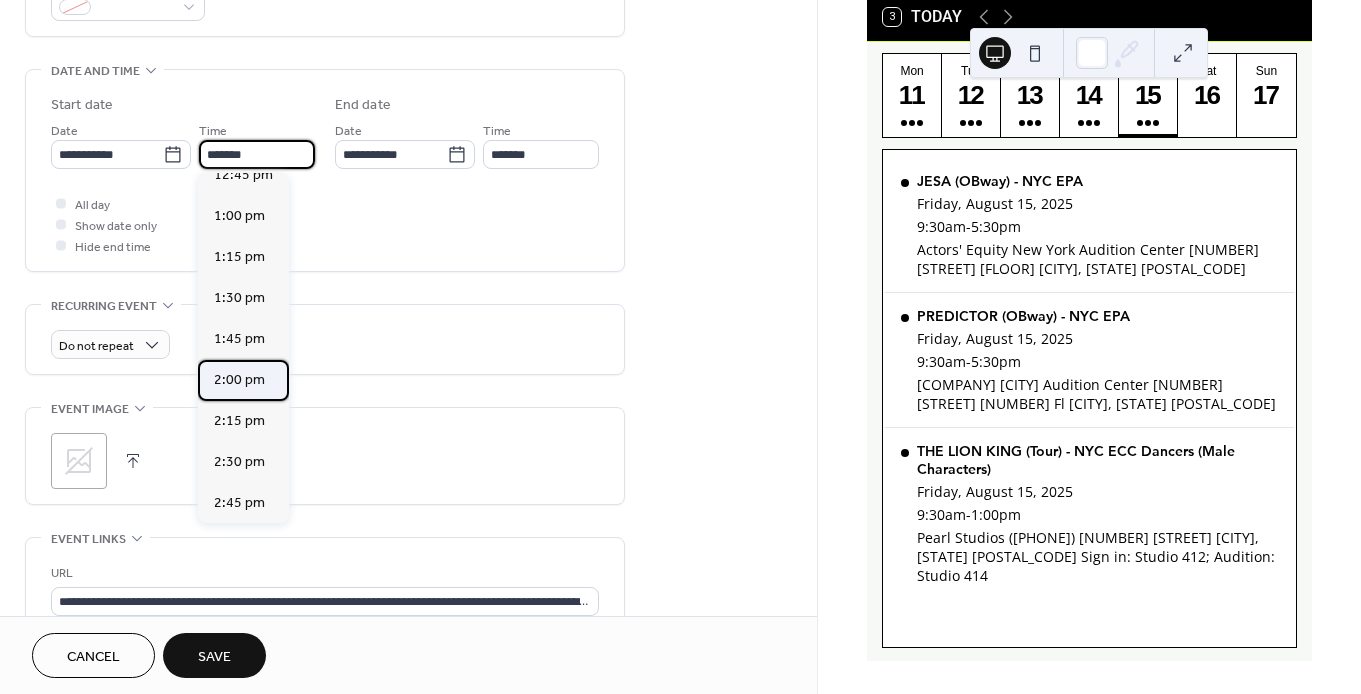 click on "2:00 pm" at bounding box center [239, 380] 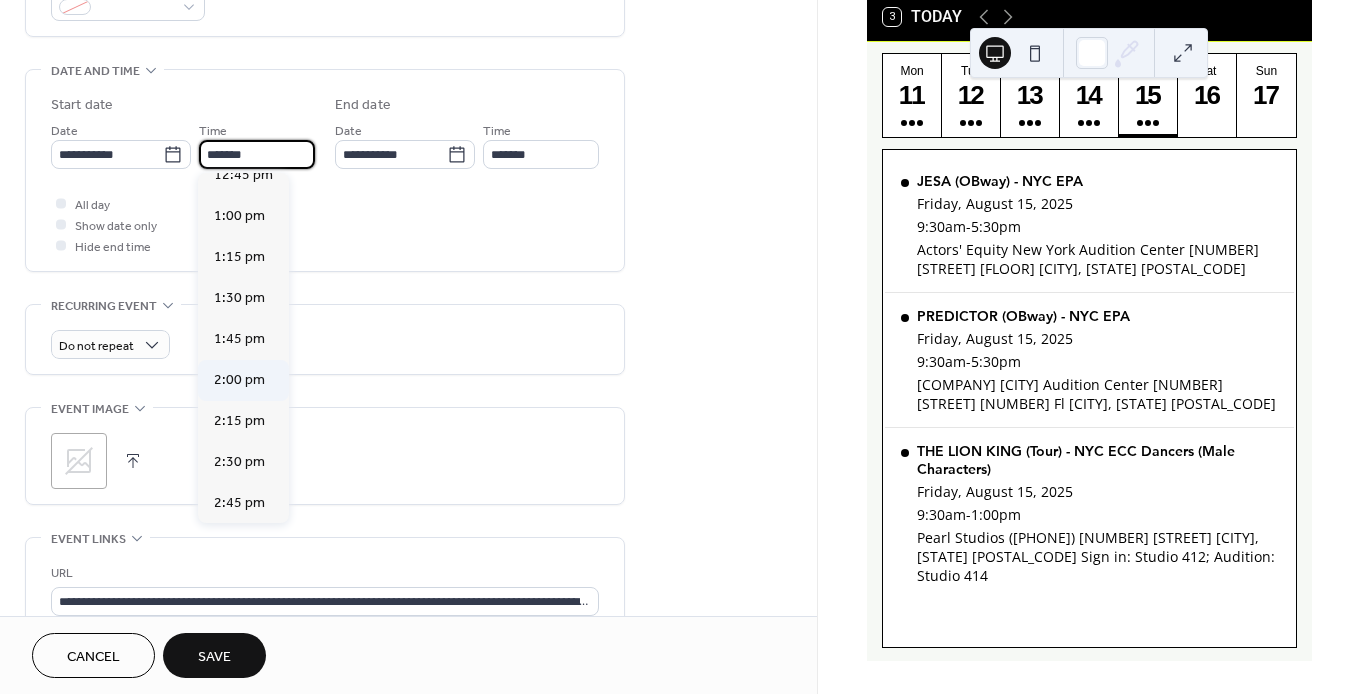 type on "*******" 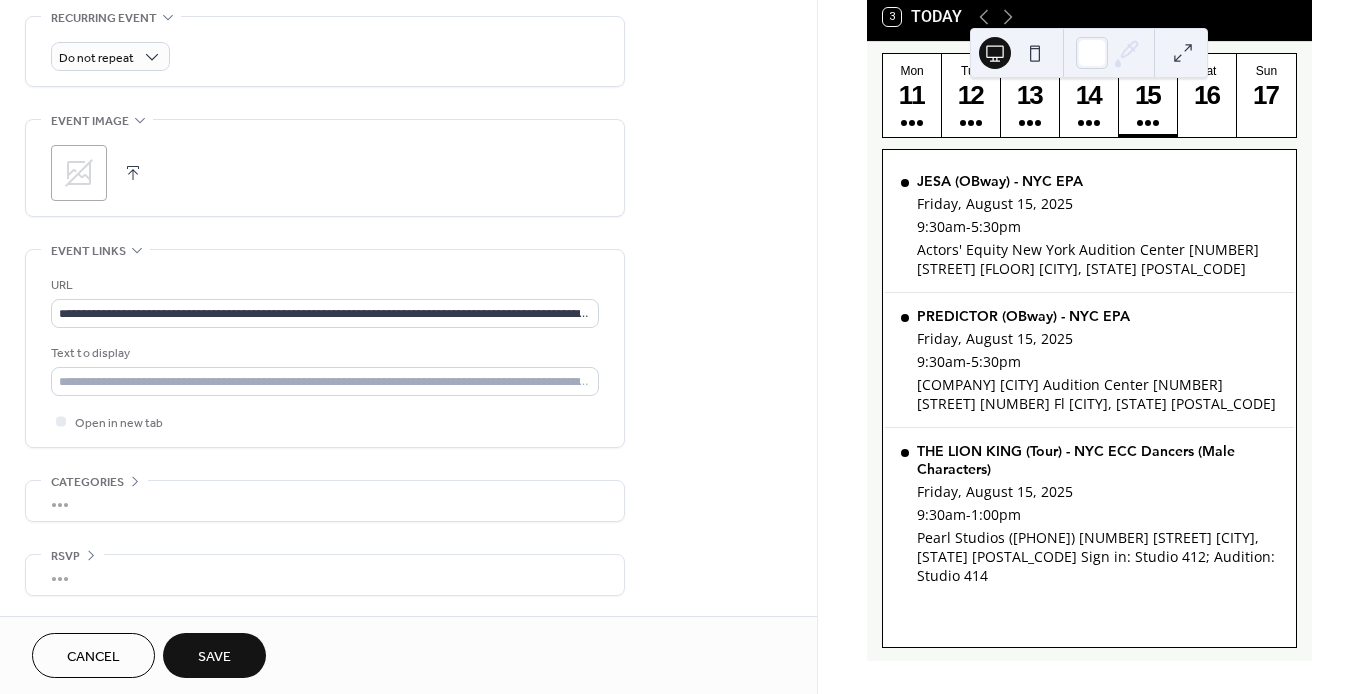 scroll, scrollTop: 864, scrollLeft: 0, axis: vertical 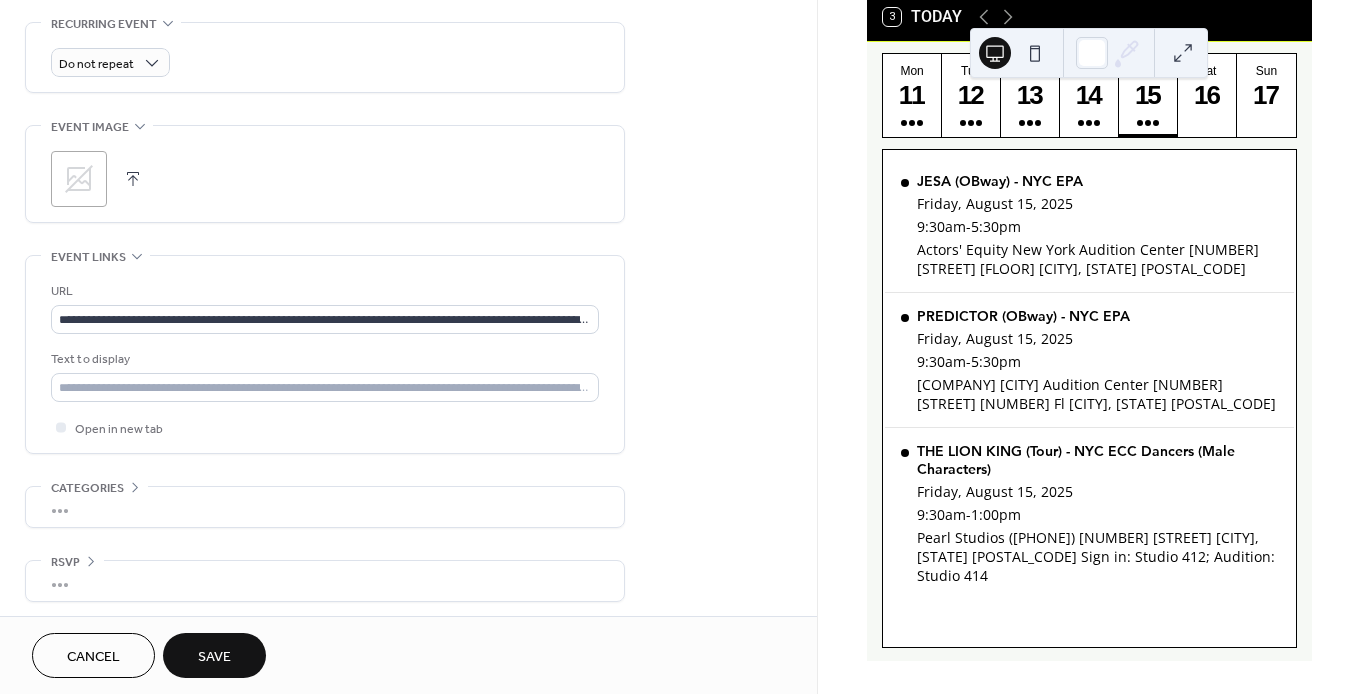 click on "Save" at bounding box center (214, 655) 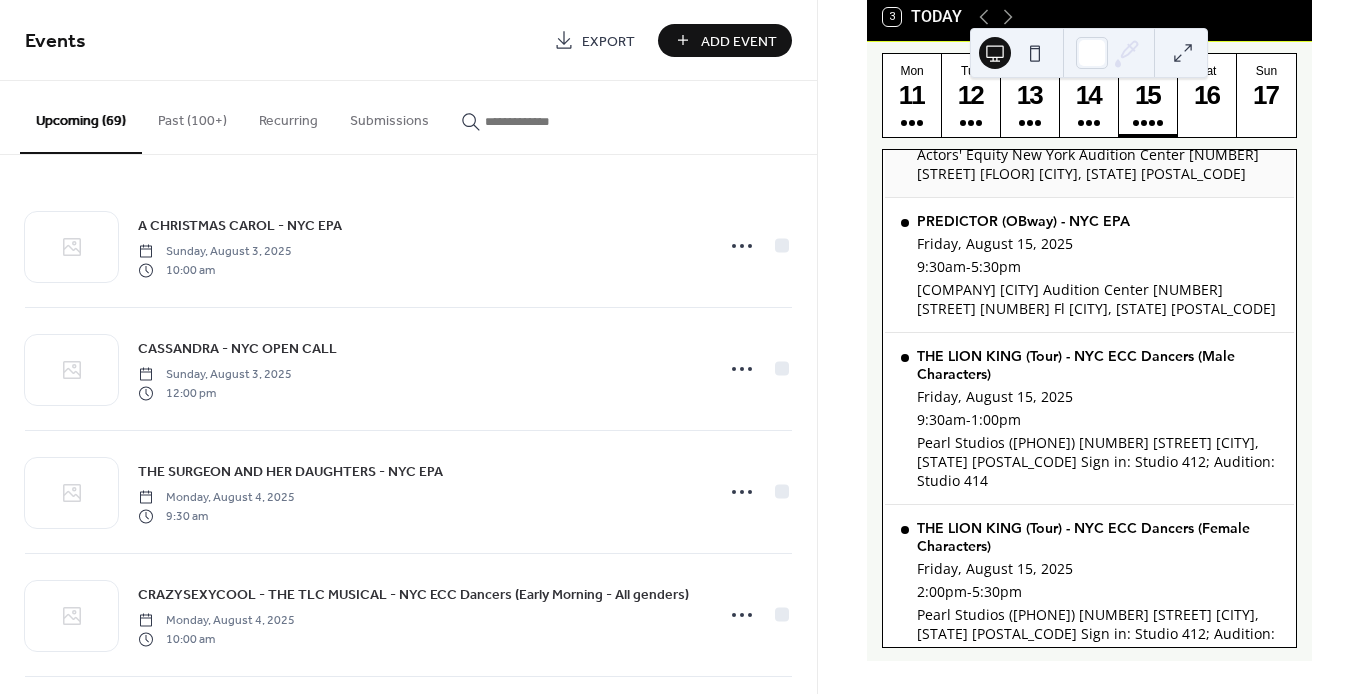 scroll, scrollTop: 94, scrollLeft: 0, axis: vertical 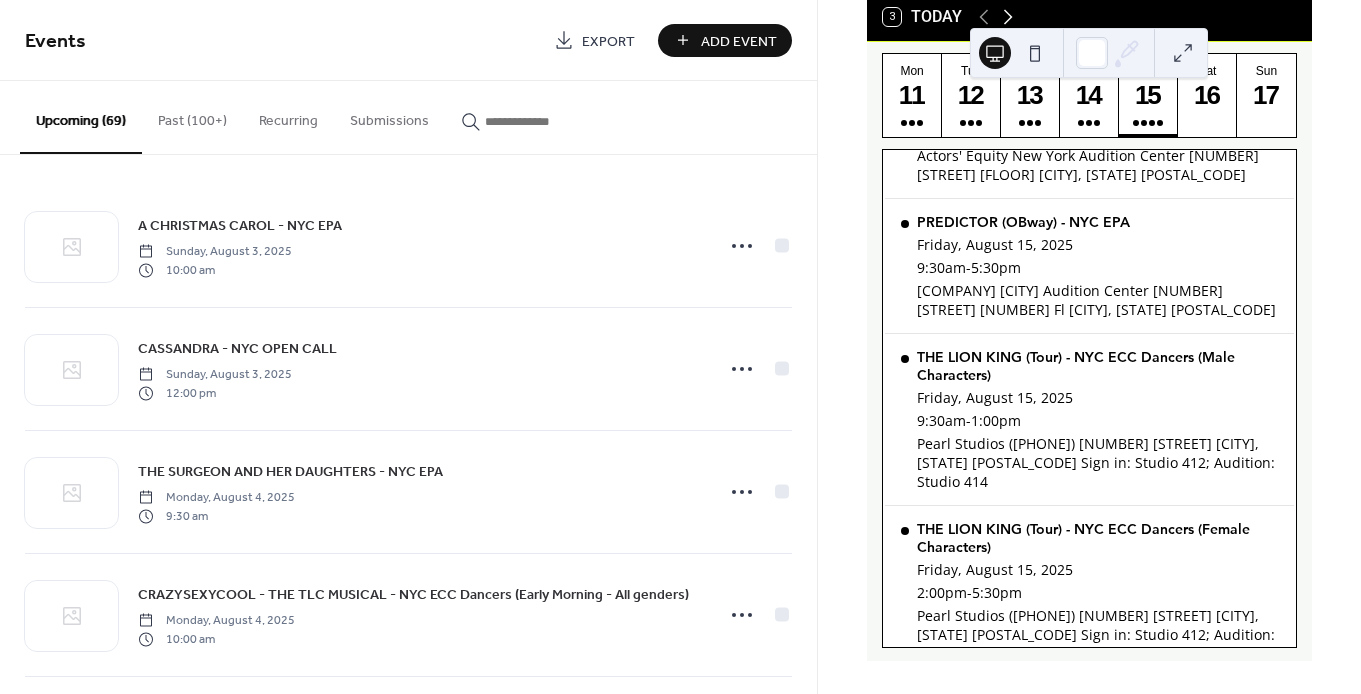 click 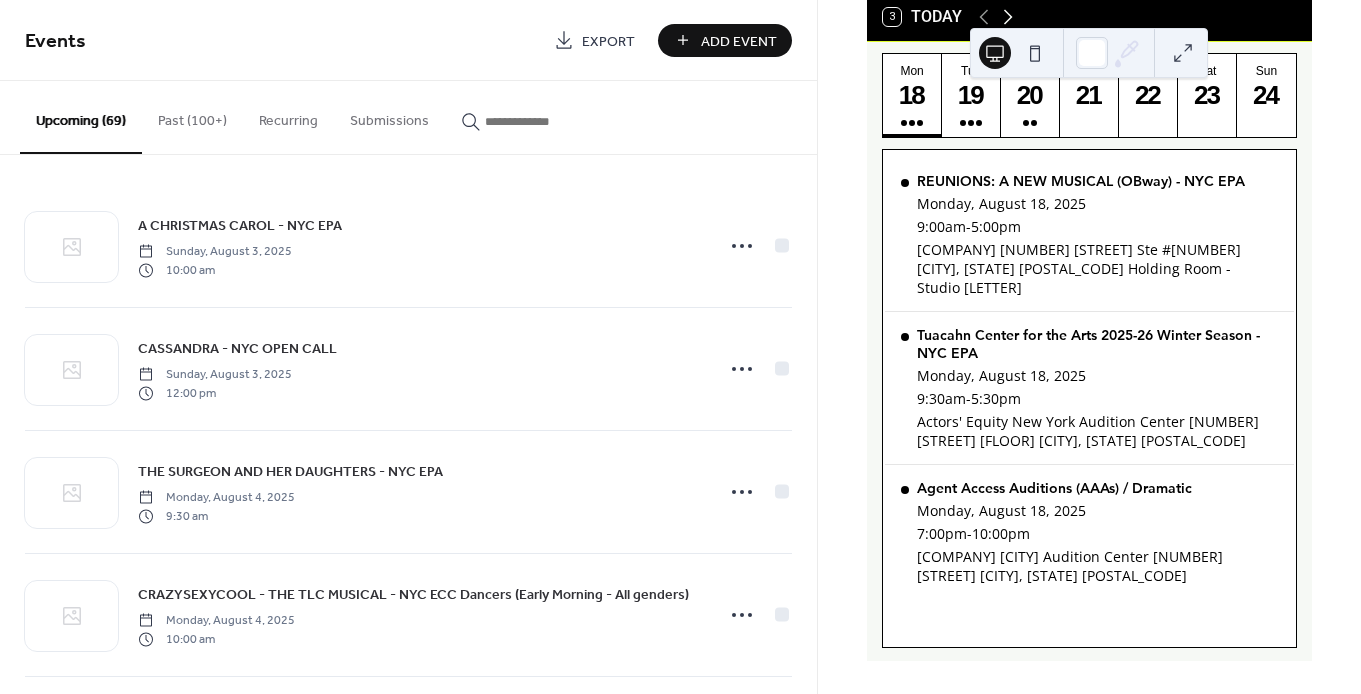 scroll, scrollTop: 0, scrollLeft: 0, axis: both 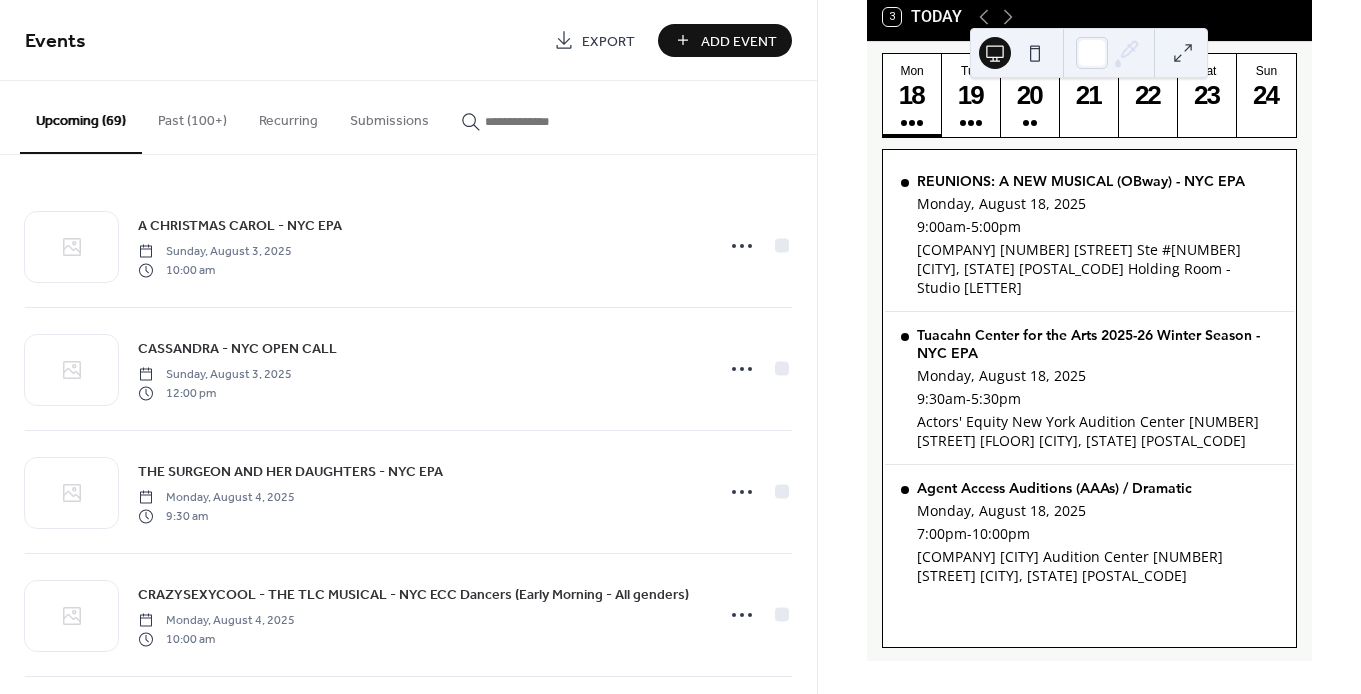 click on "Add Event" at bounding box center (739, 41) 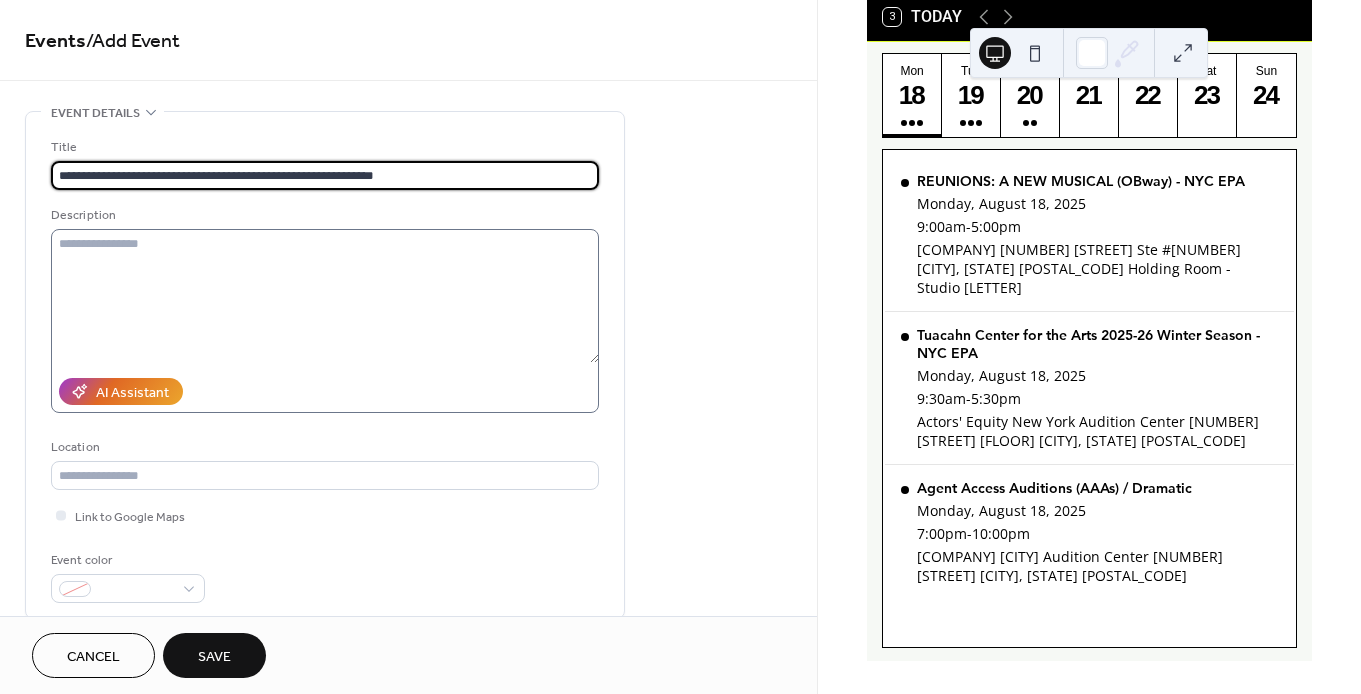 type on "**********" 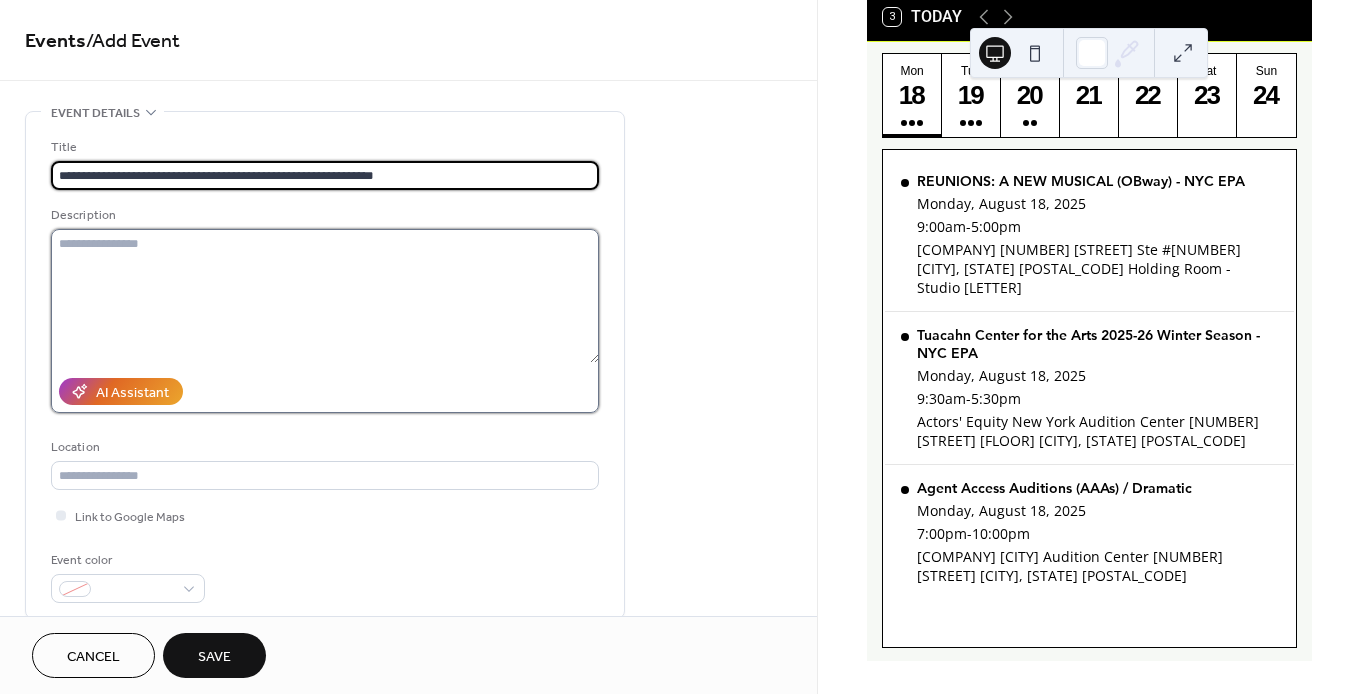 click at bounding box center [325, 296] 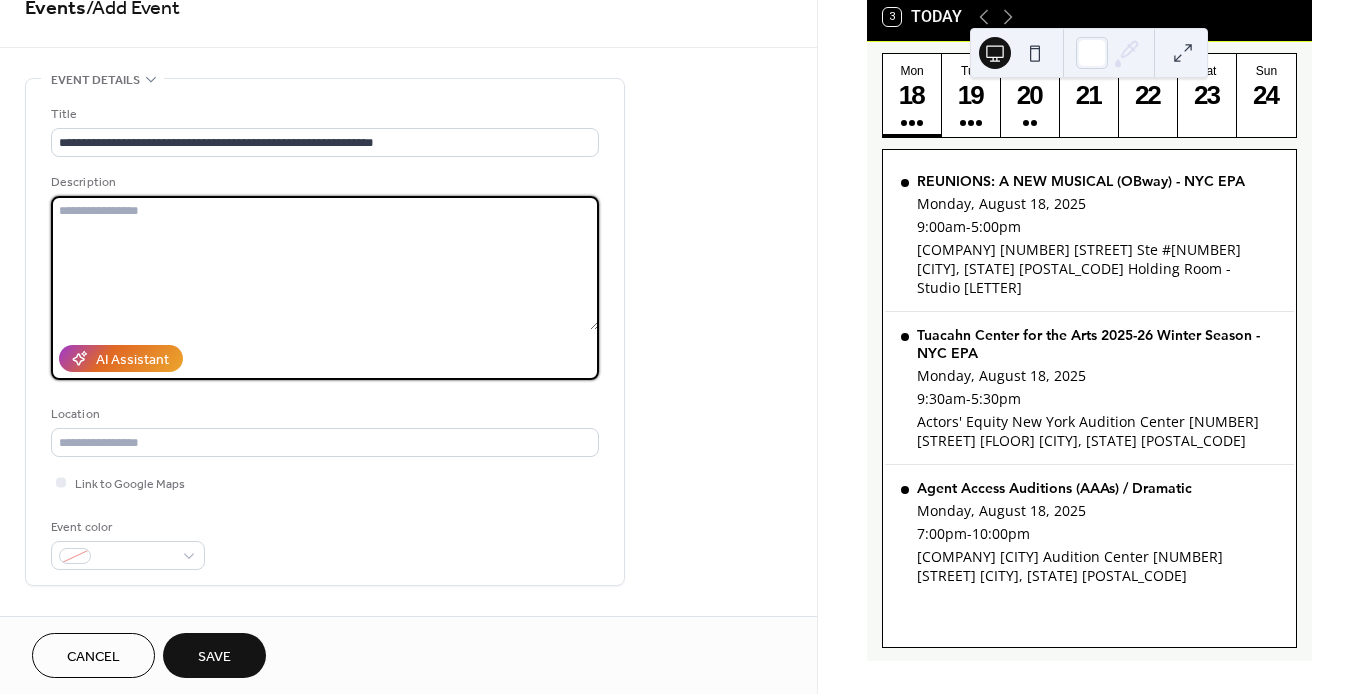 scroll, scrollTop: 60, scrollLeft: 0, axis: vertical 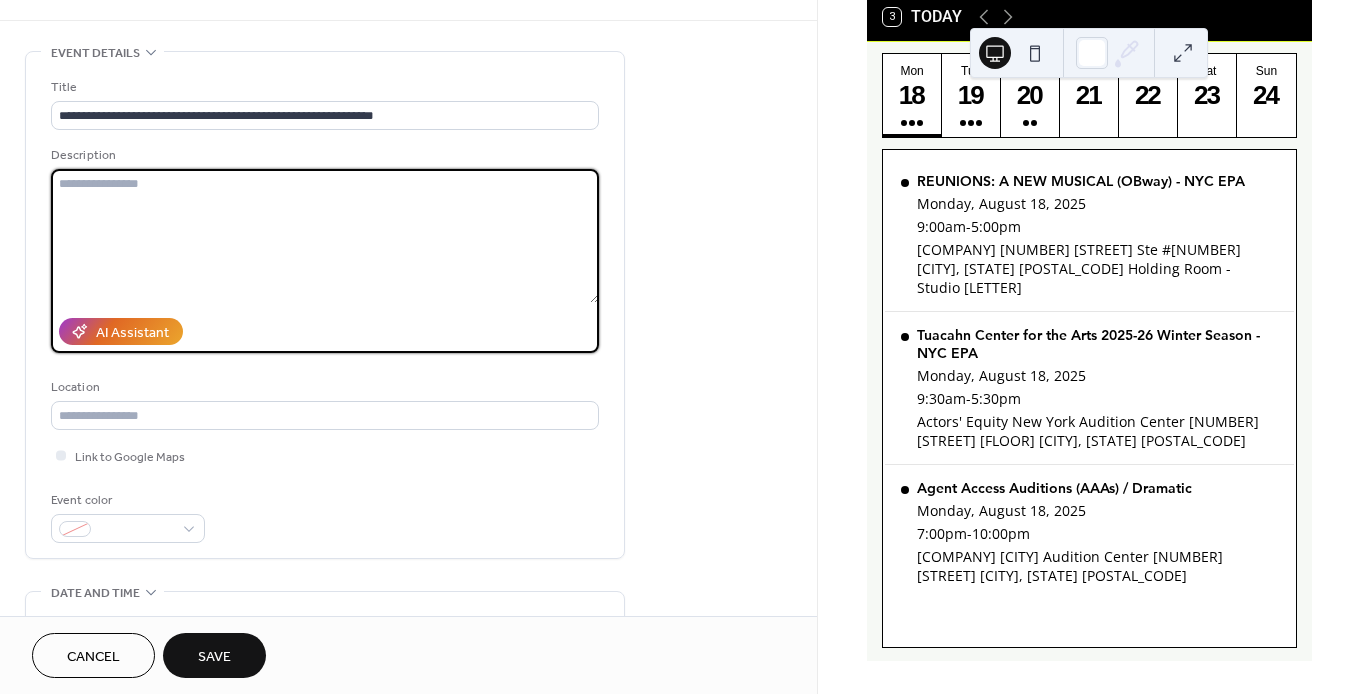 paste on "**********" 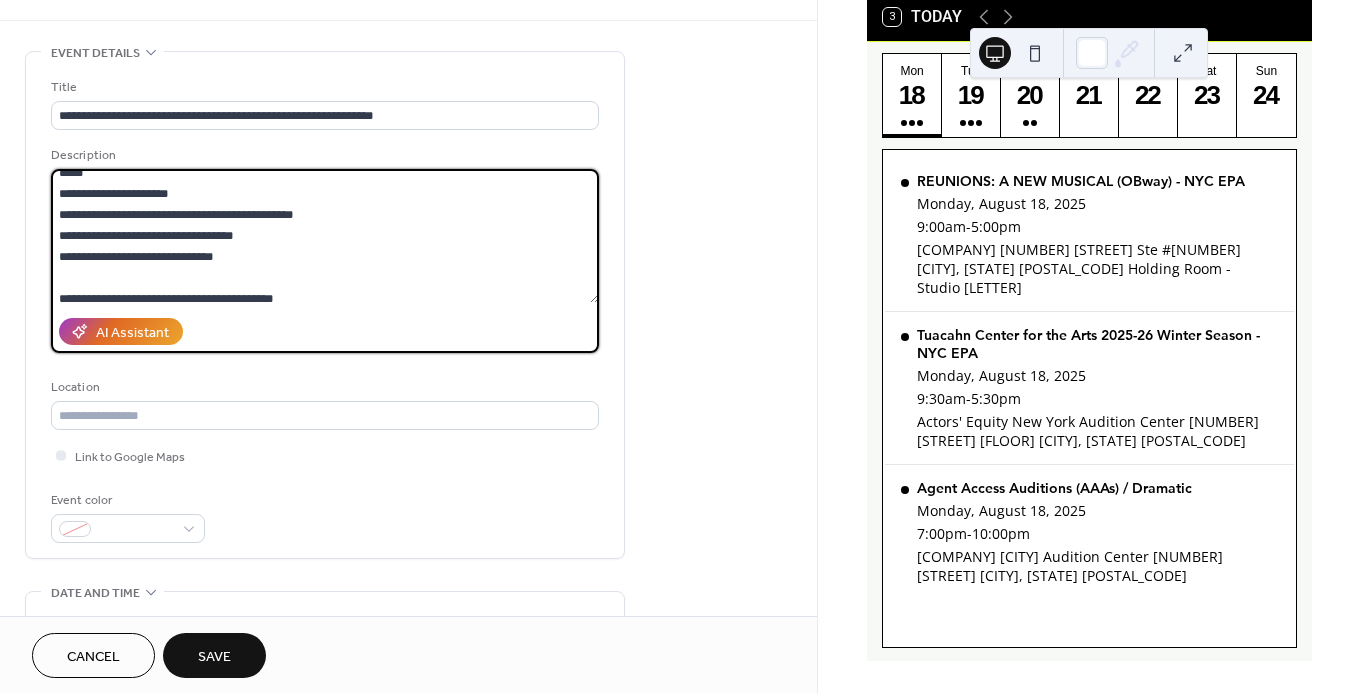 scroll, scrollTop: 0, scrollLeft: 0, axis: both 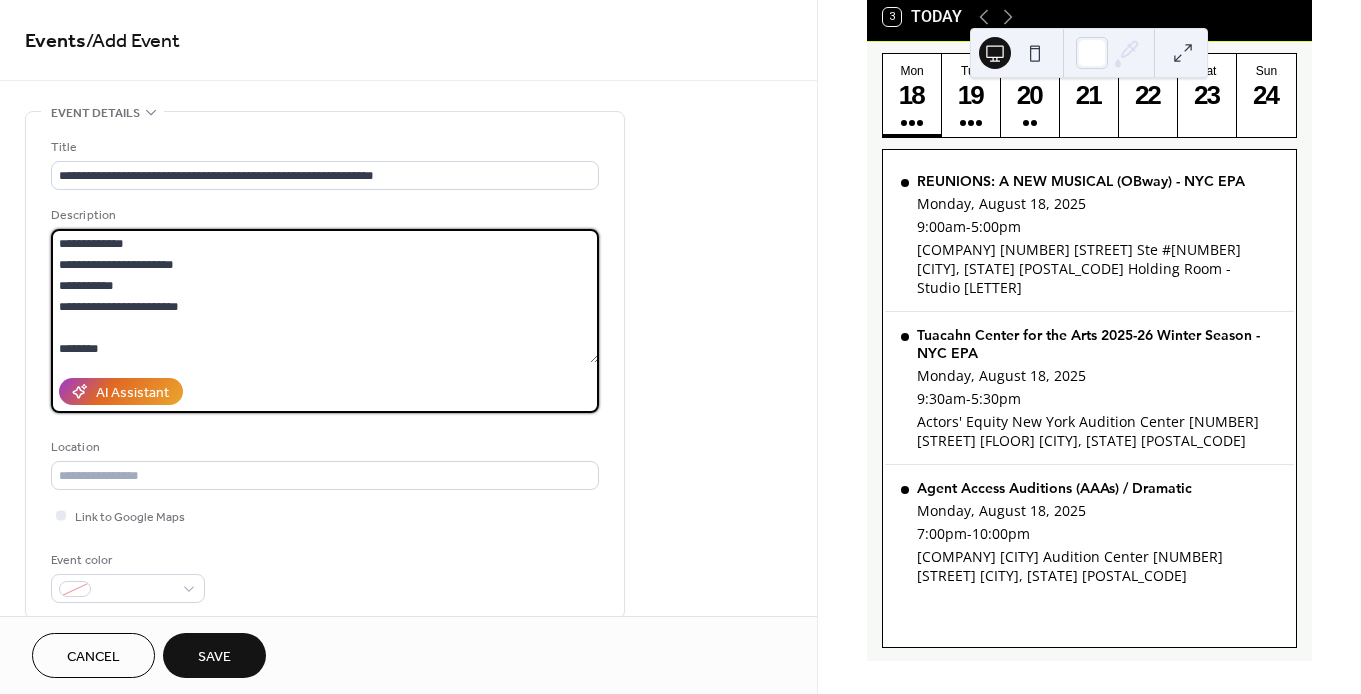 click at bounding box center [325, 296] 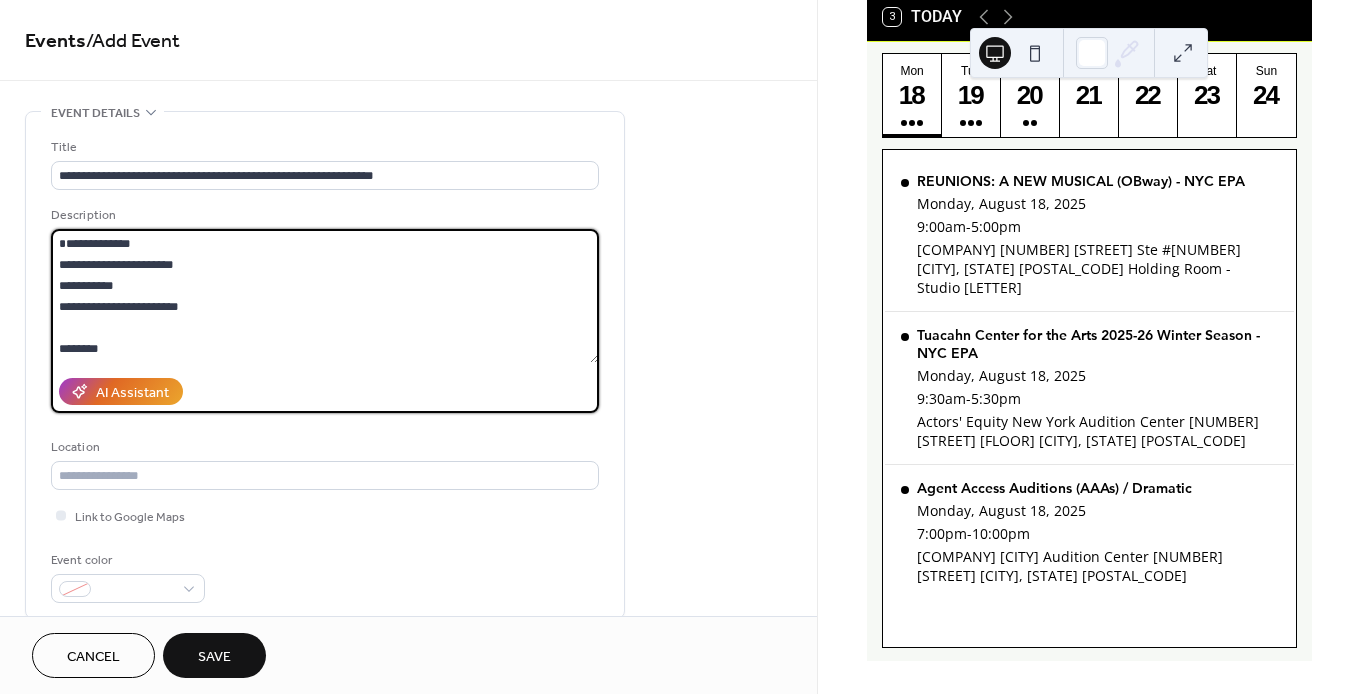 click at bounding box center [325, 296] 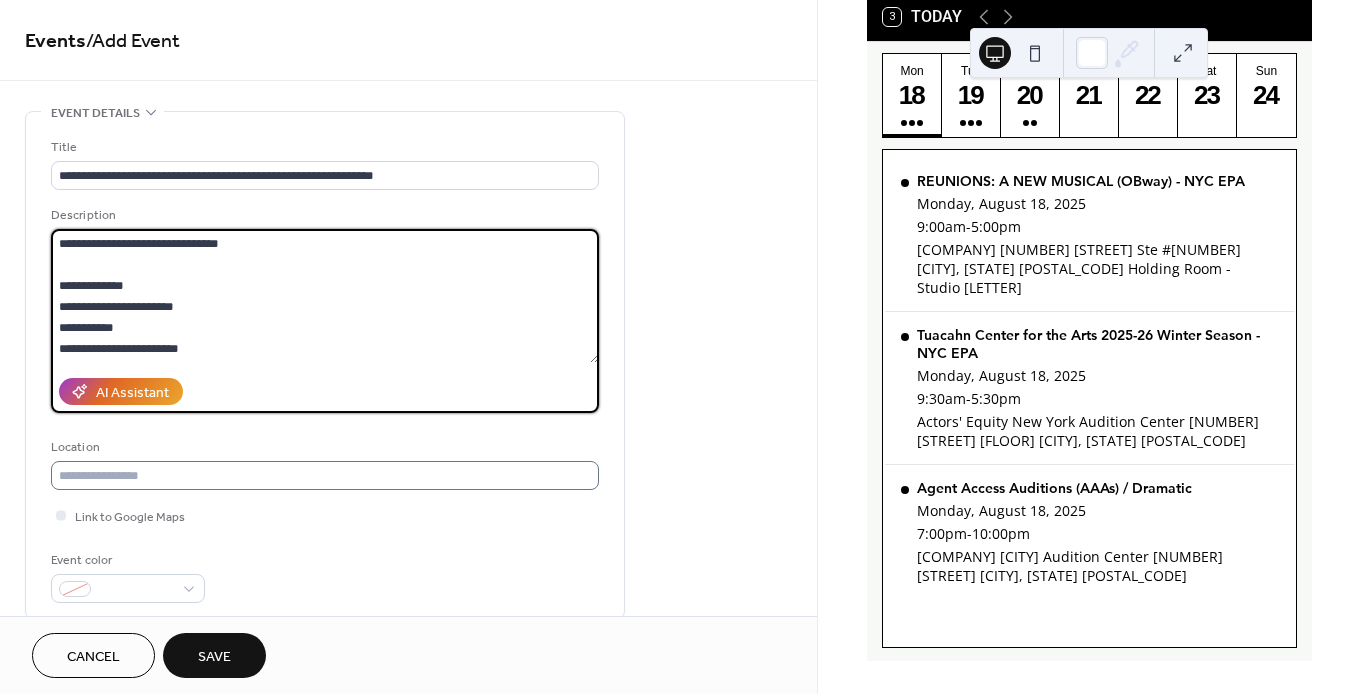 type on "**********" 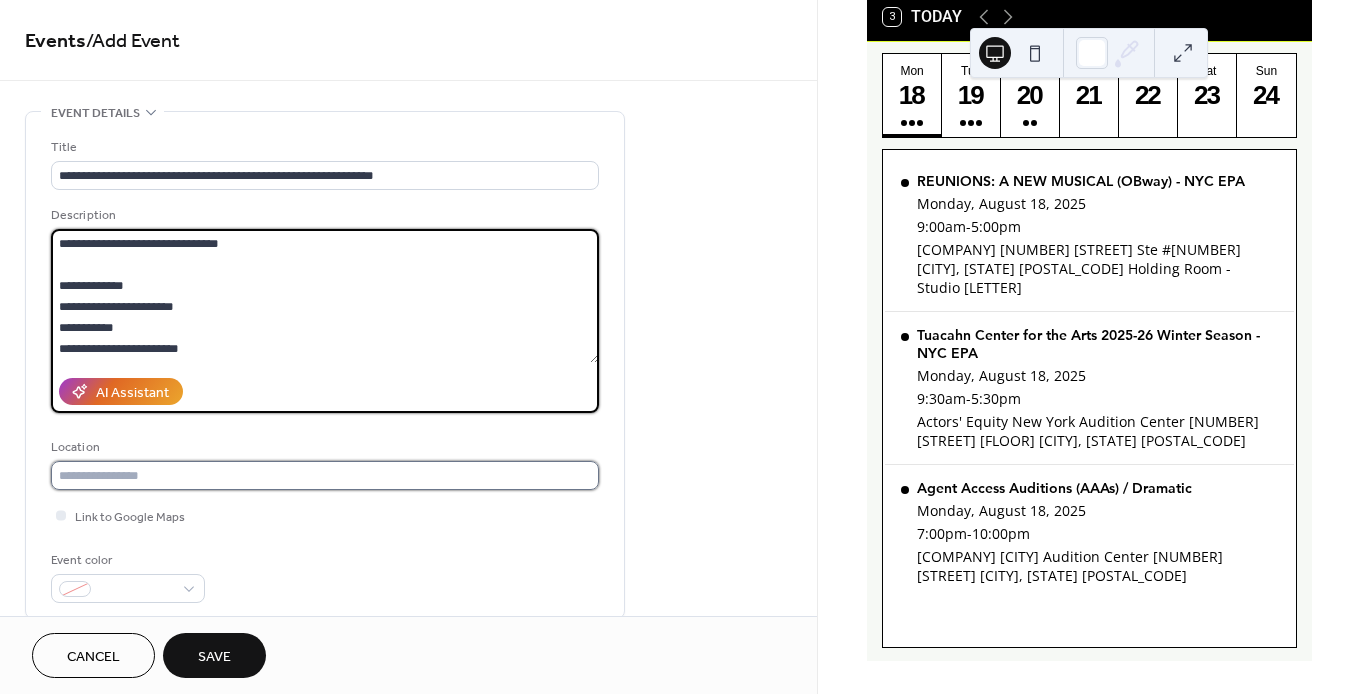 click at bounding box center (325, 475) 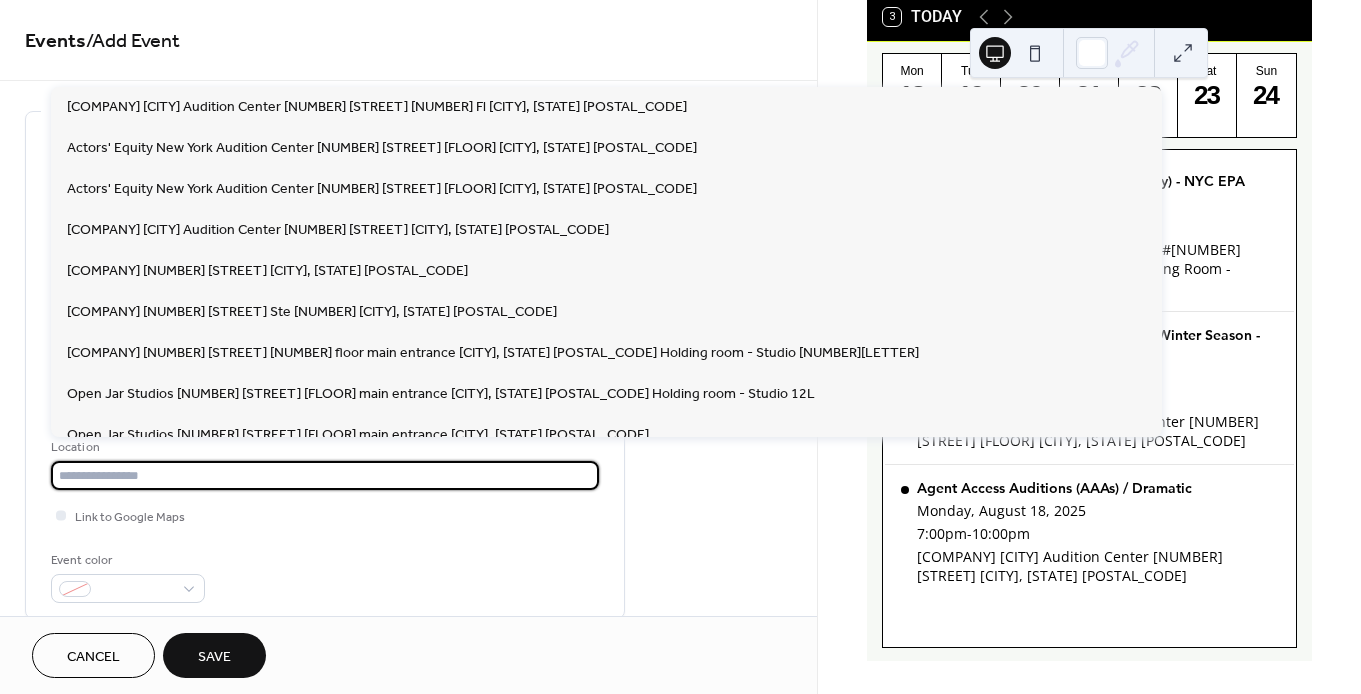 click on "Event color" at bounding box center (325, 576) 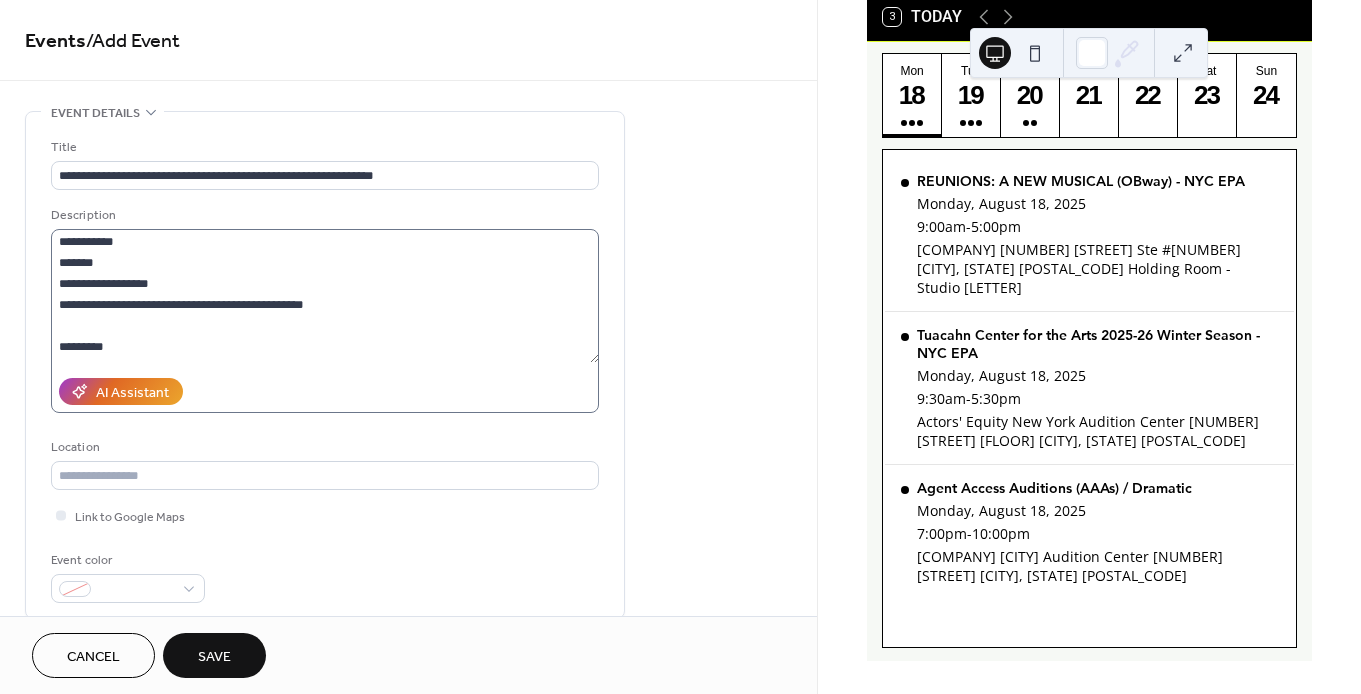 scroll, scrollTop: 445, scrollLeft: 0, axis: vertical 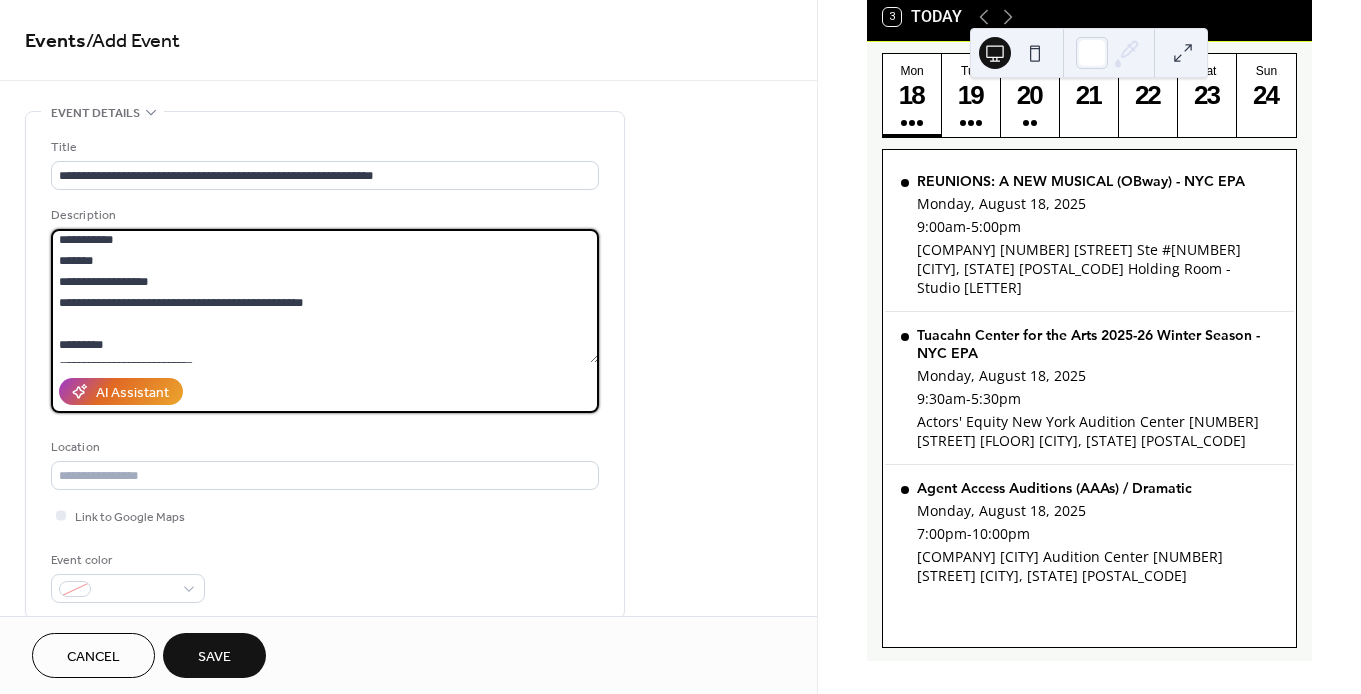 drag, startPoint x: 353, startPoint y: 303, endPoint x: 51, endPoint y: 243, distance: 307.9026 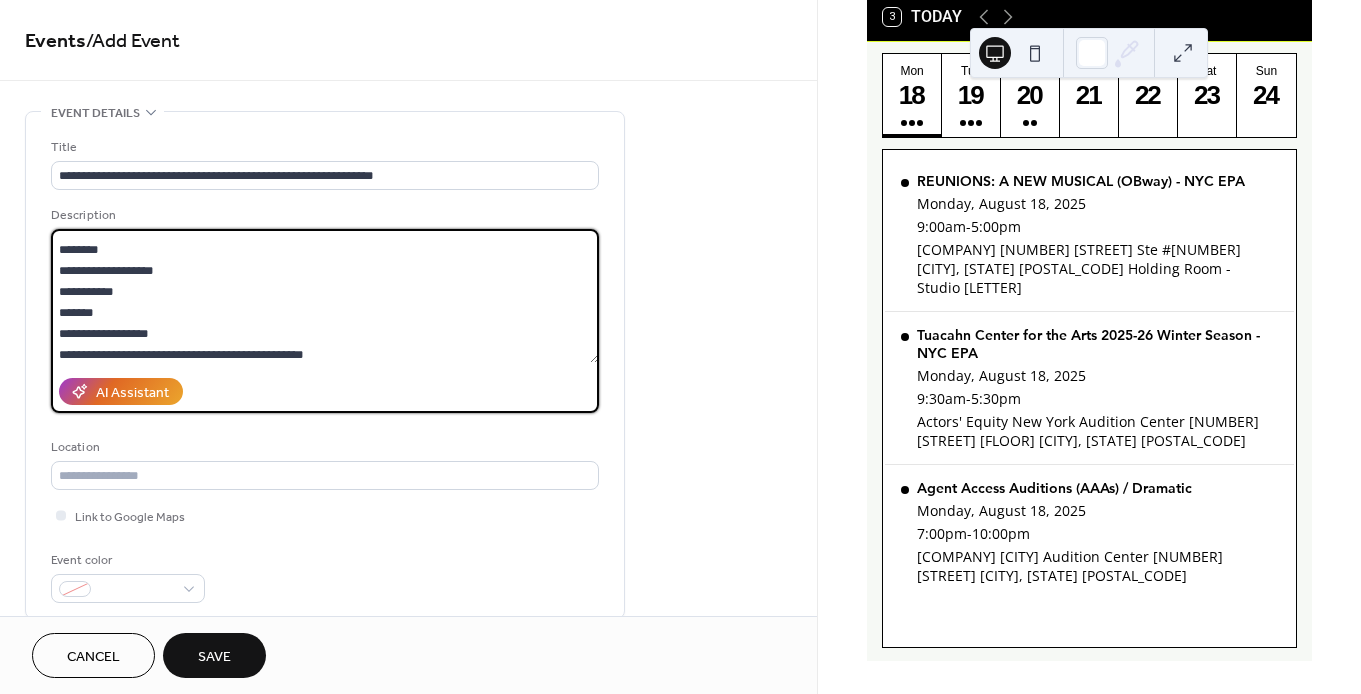 scroll, scrollTop: 375, scrollLeft: 0, axis: vertical 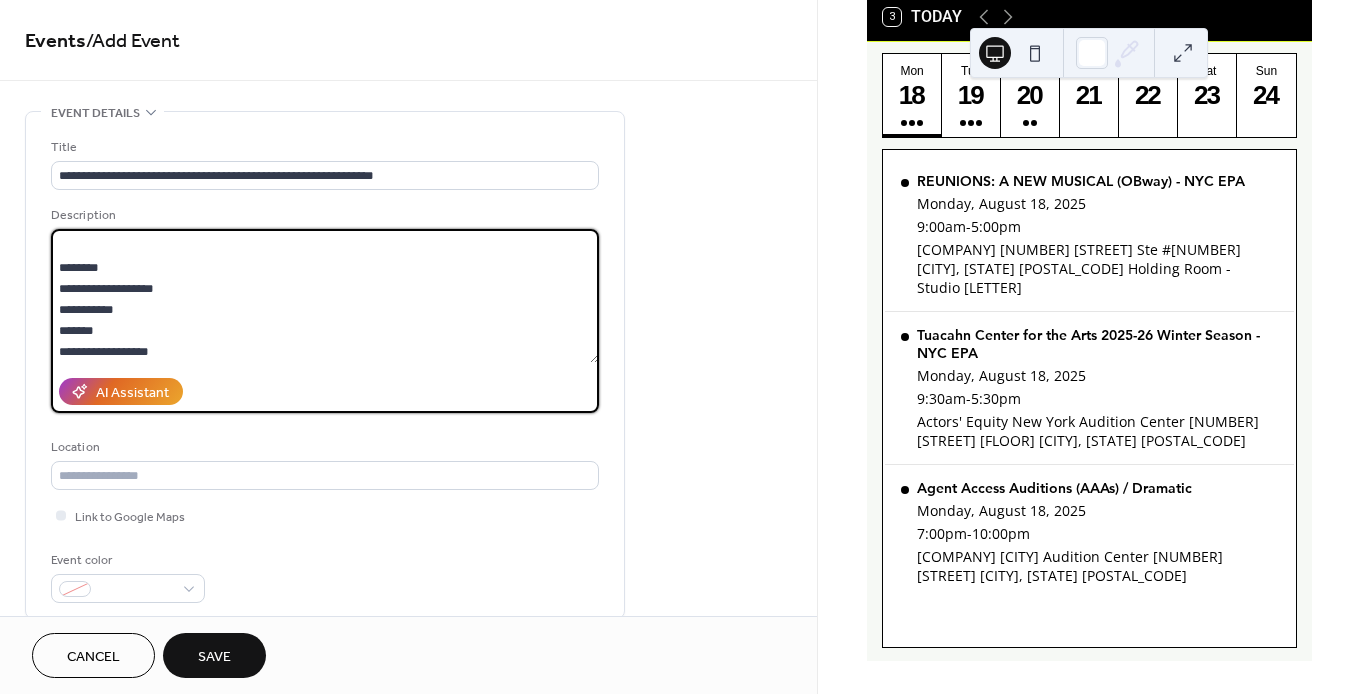 drag, startPoint x: 62, startPoint y: 289, endPoint x: 203, endPoint y: 327, distance: 146.03082 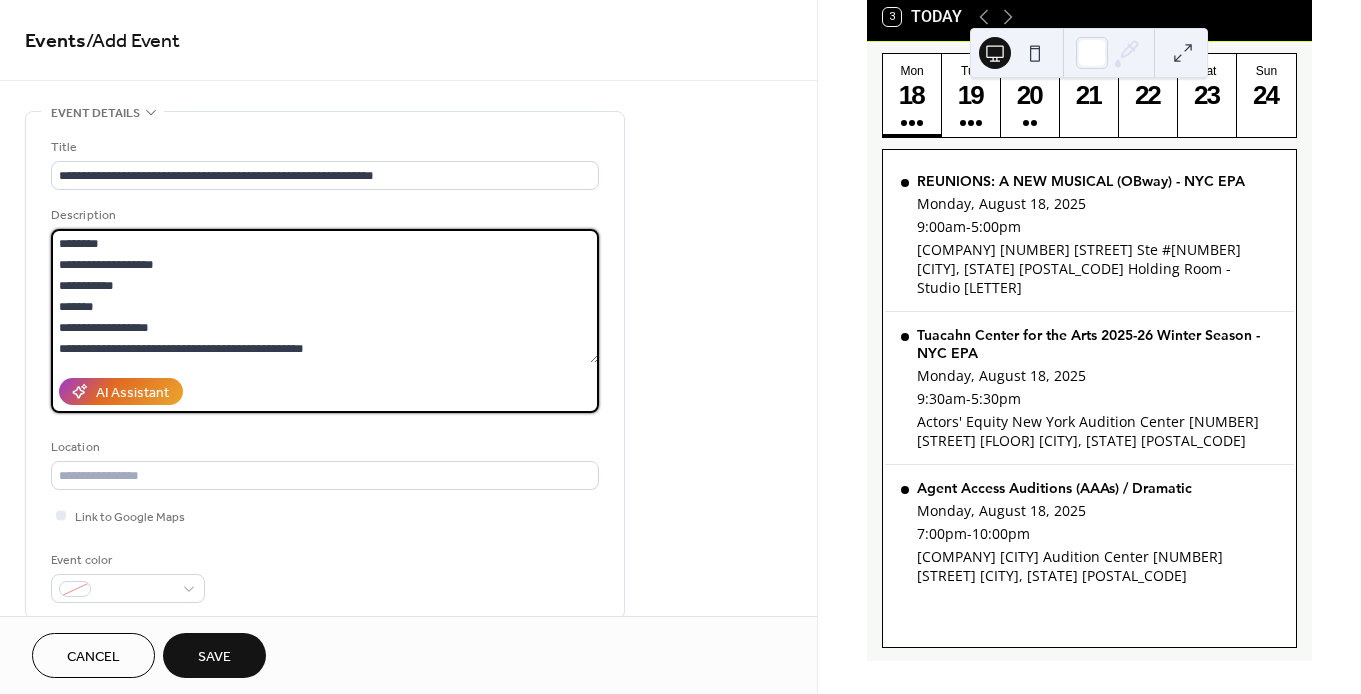 drag, startPoint x: 318, startPoint y: 354, endPoint x: 33, endPoint y: 264, distance: 298.8729 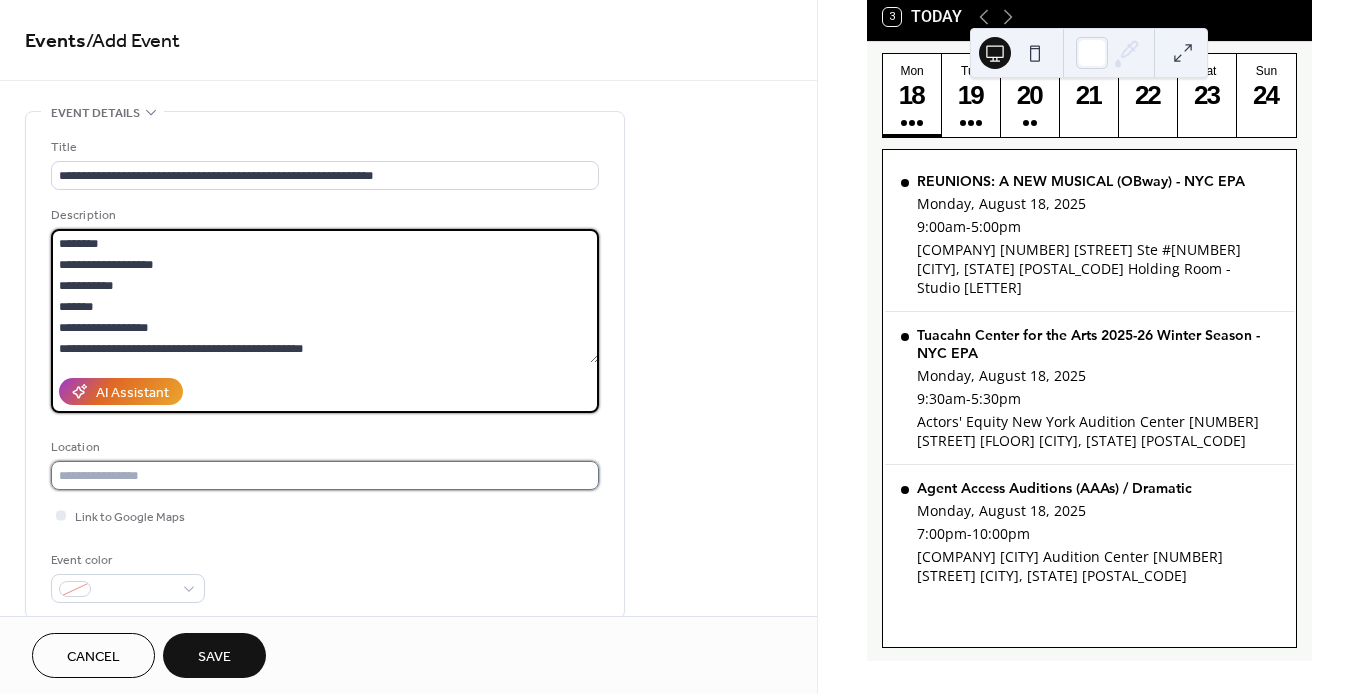 click at bounding box center (325, 475) 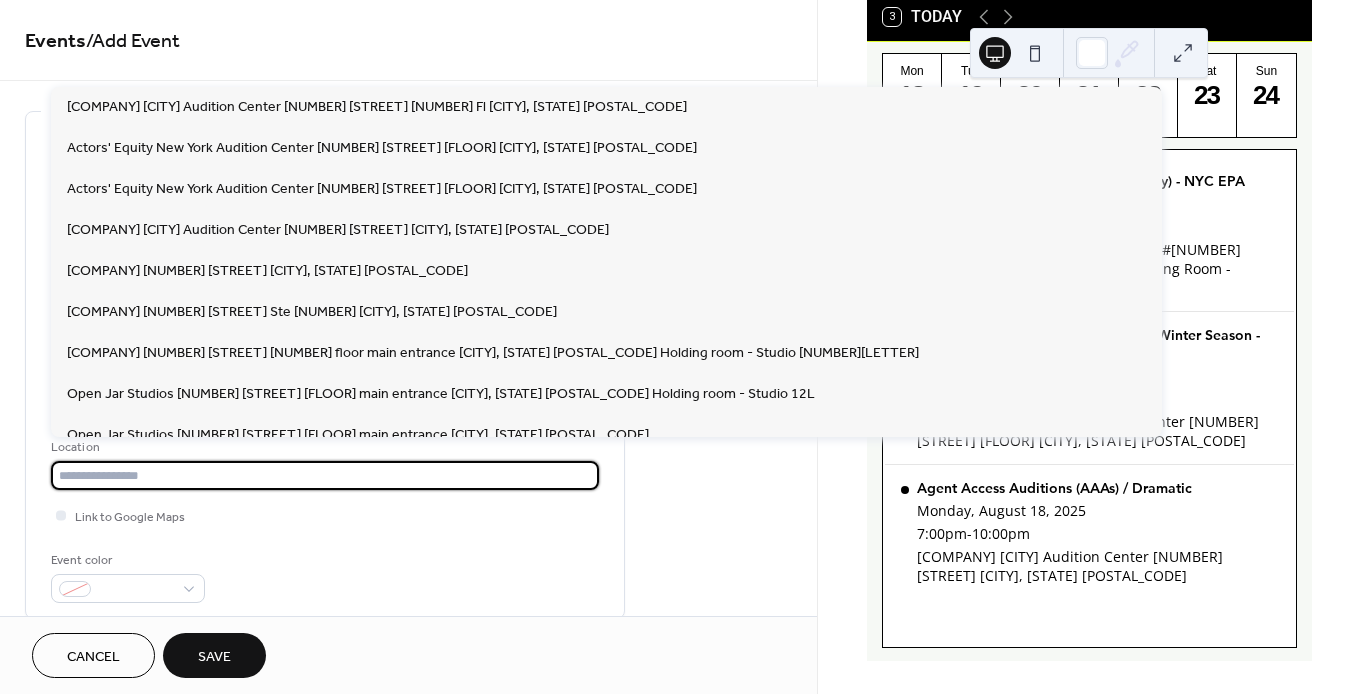 paste on "**********" 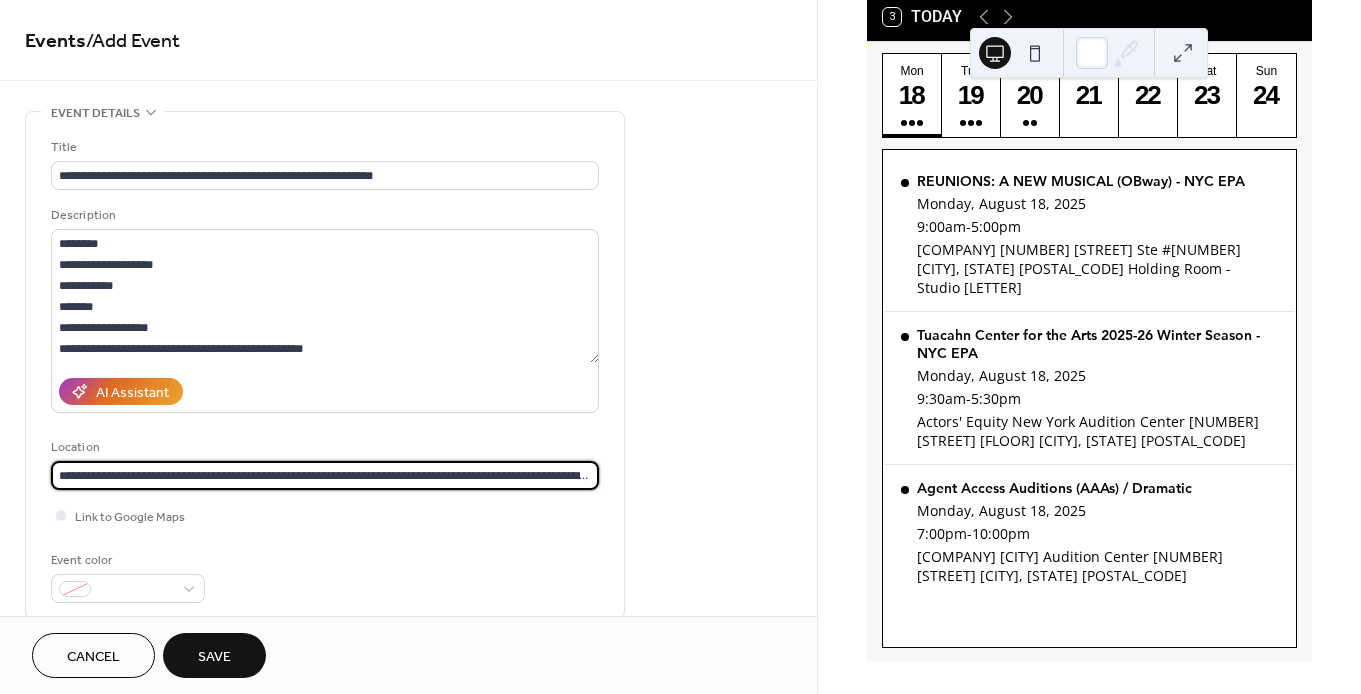 scroll, scrollTop: 0, scrollLeft: 35, axis: horizontal 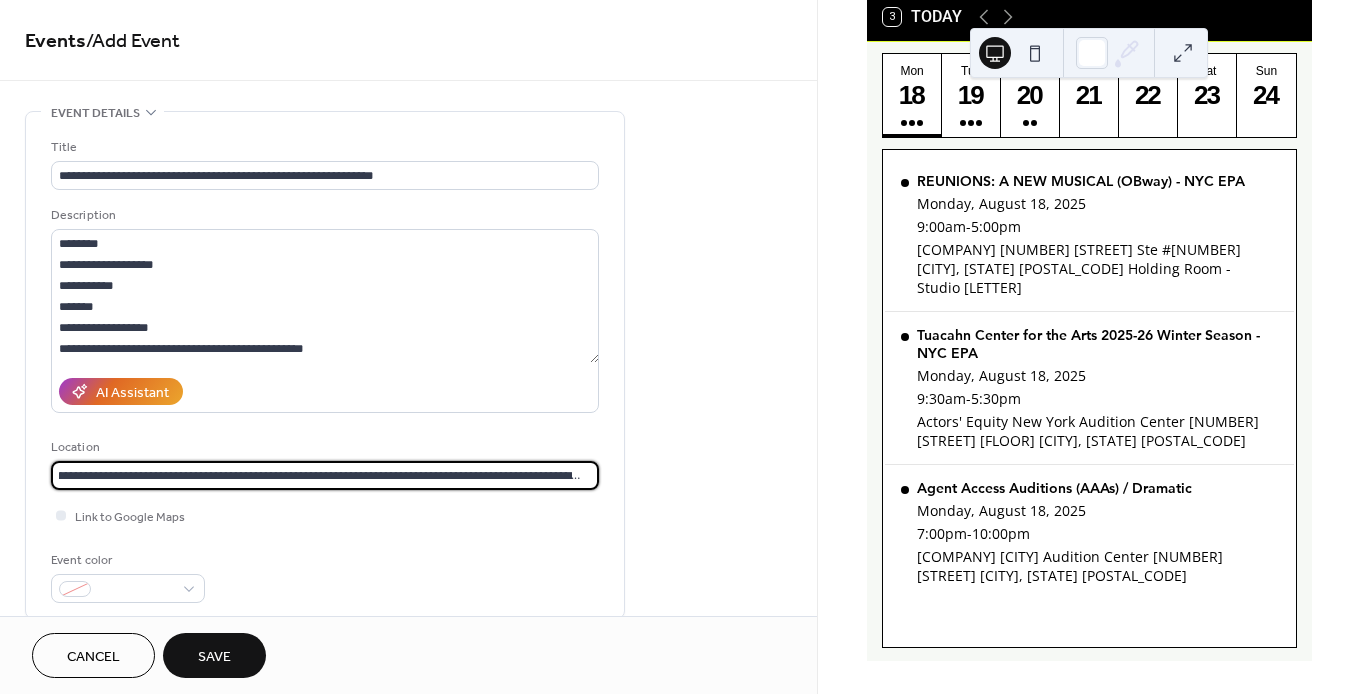 type on "**********" 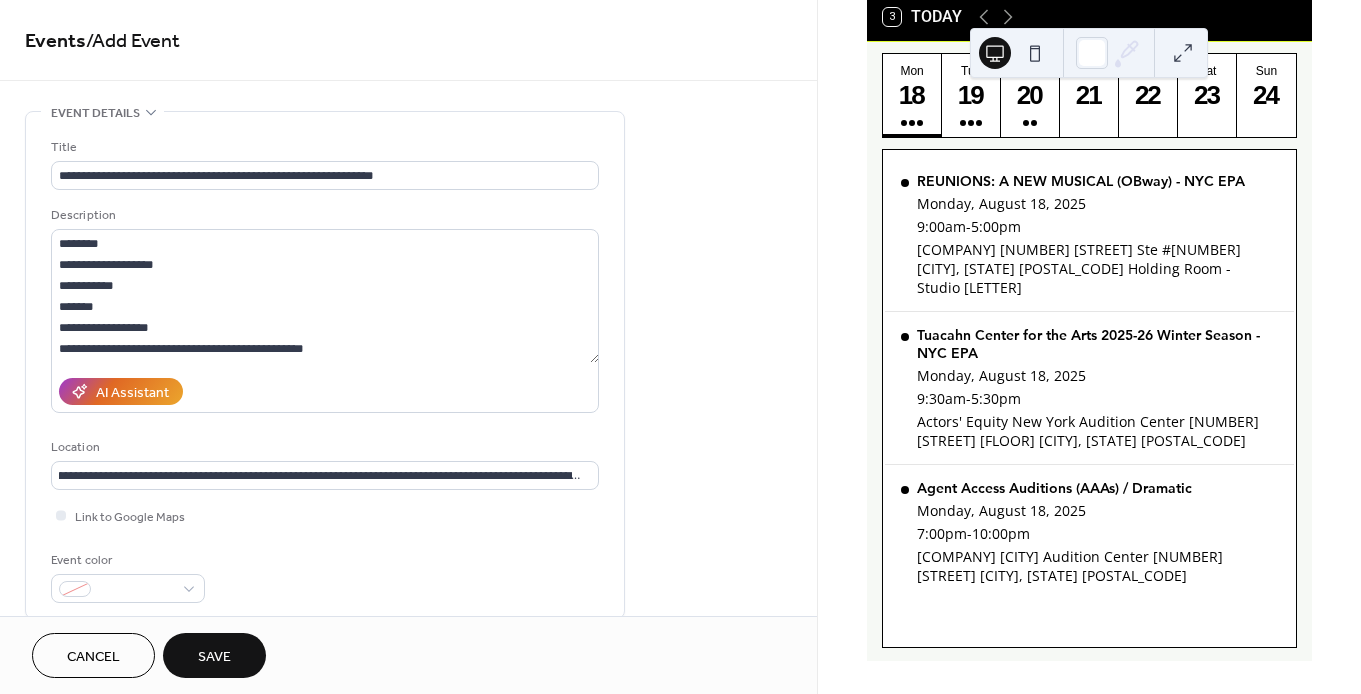 scroll, scrollTop: 0, scrollLeft: 0, axis: both 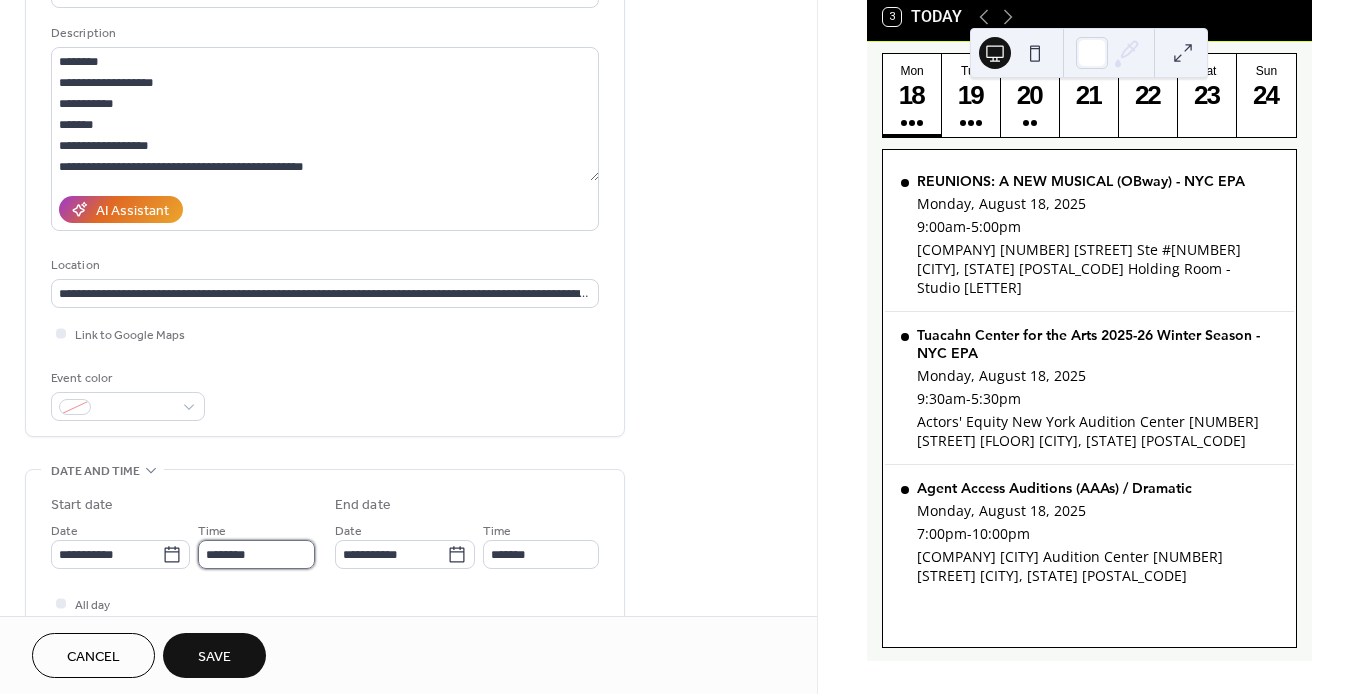 click on "********" at bounding box center [256, 554] 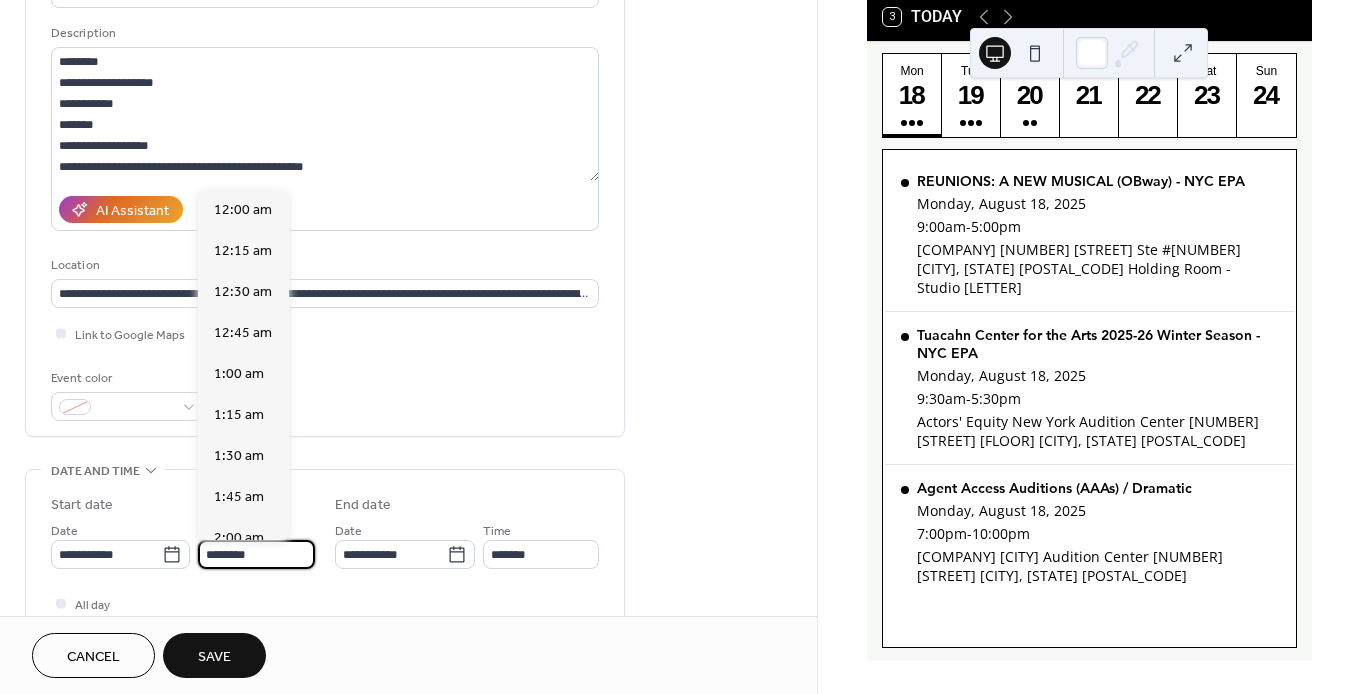 scroll, scrollTop: 1944, scrollLeft: 0, axis: vertical 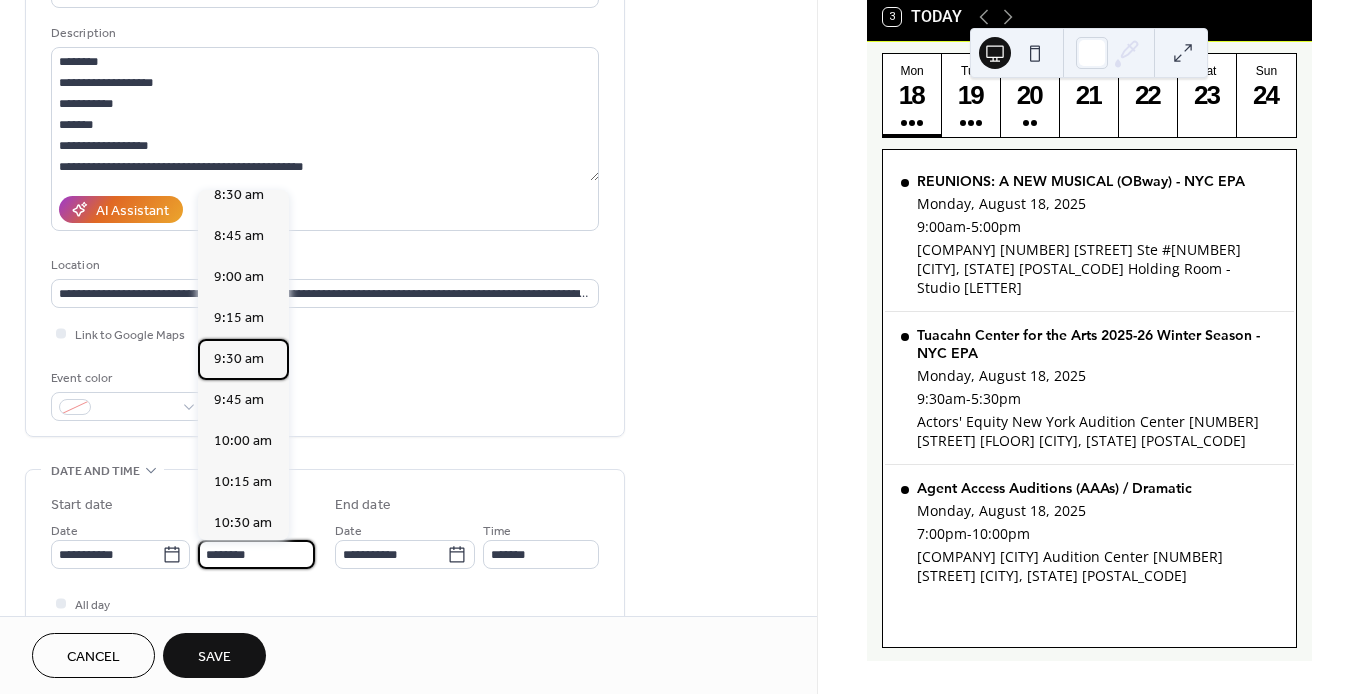 click on "9:30 am" at bounding box center (239, 359) 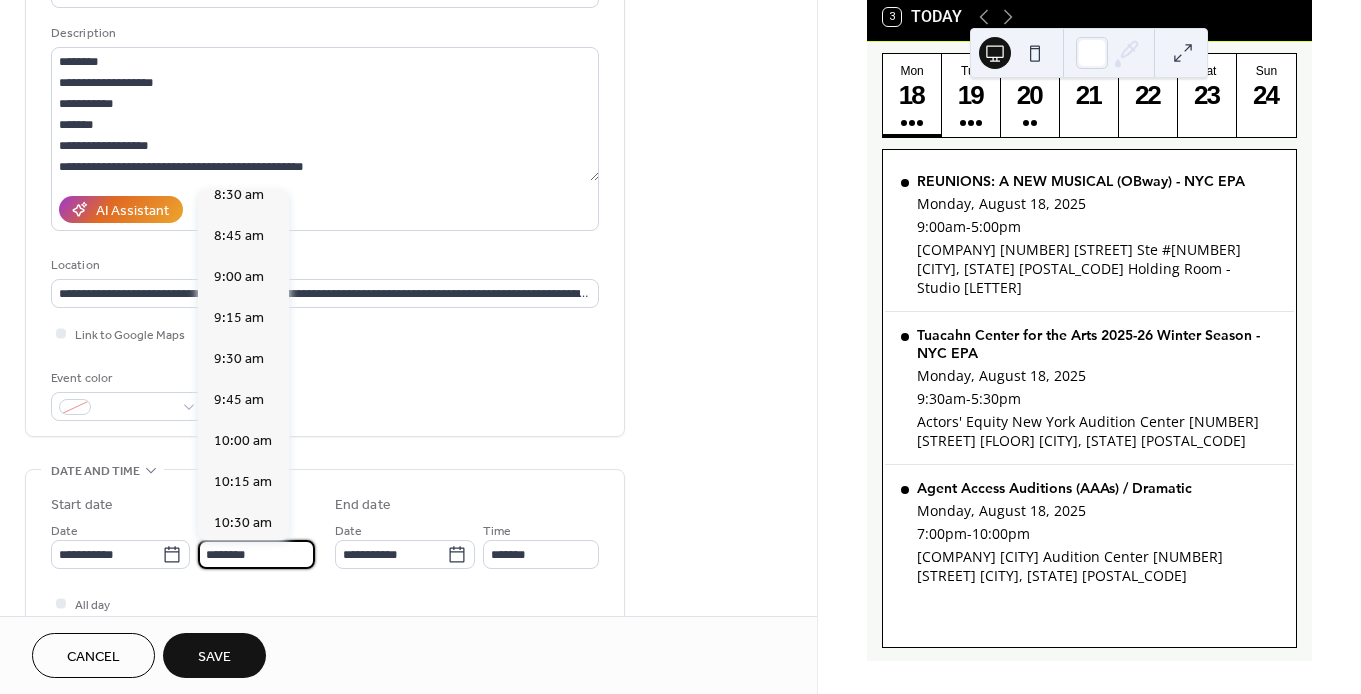 type on "*******" 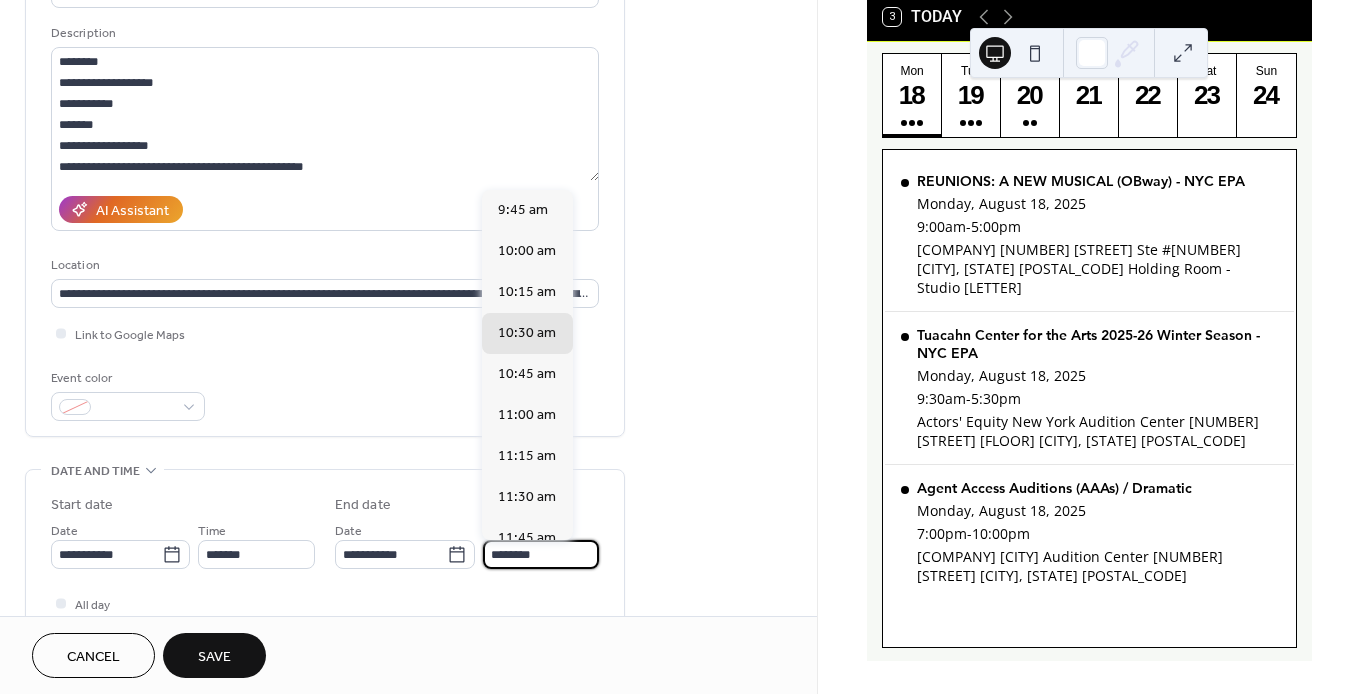 click on "********" at bounding box center (541, 554) 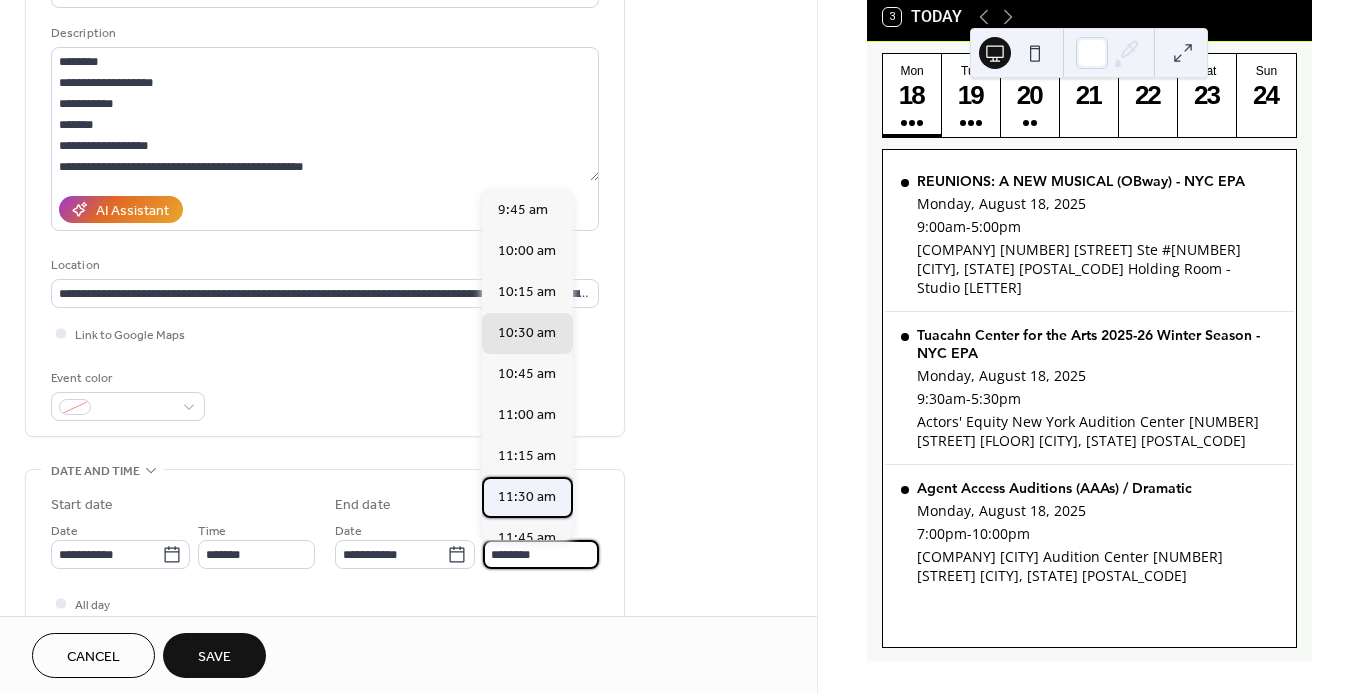 click on "11:30 am" at bounding box center [527, 497] 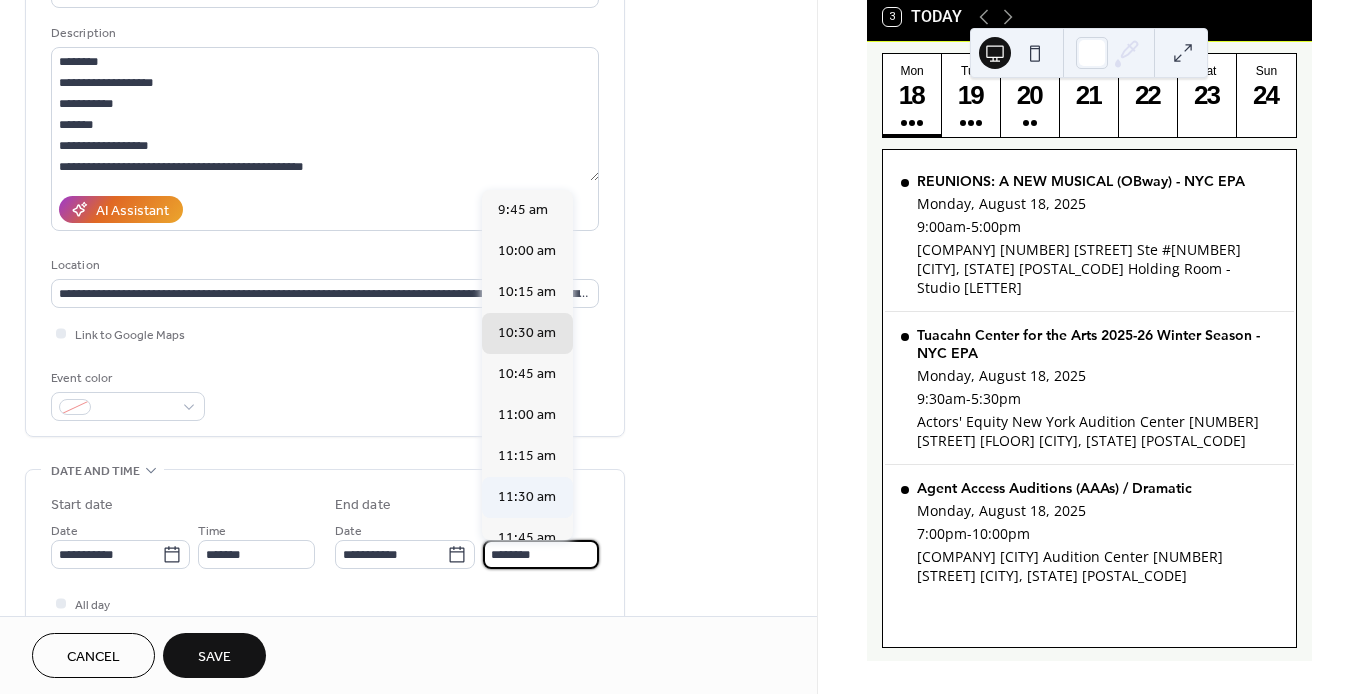 type on "********" 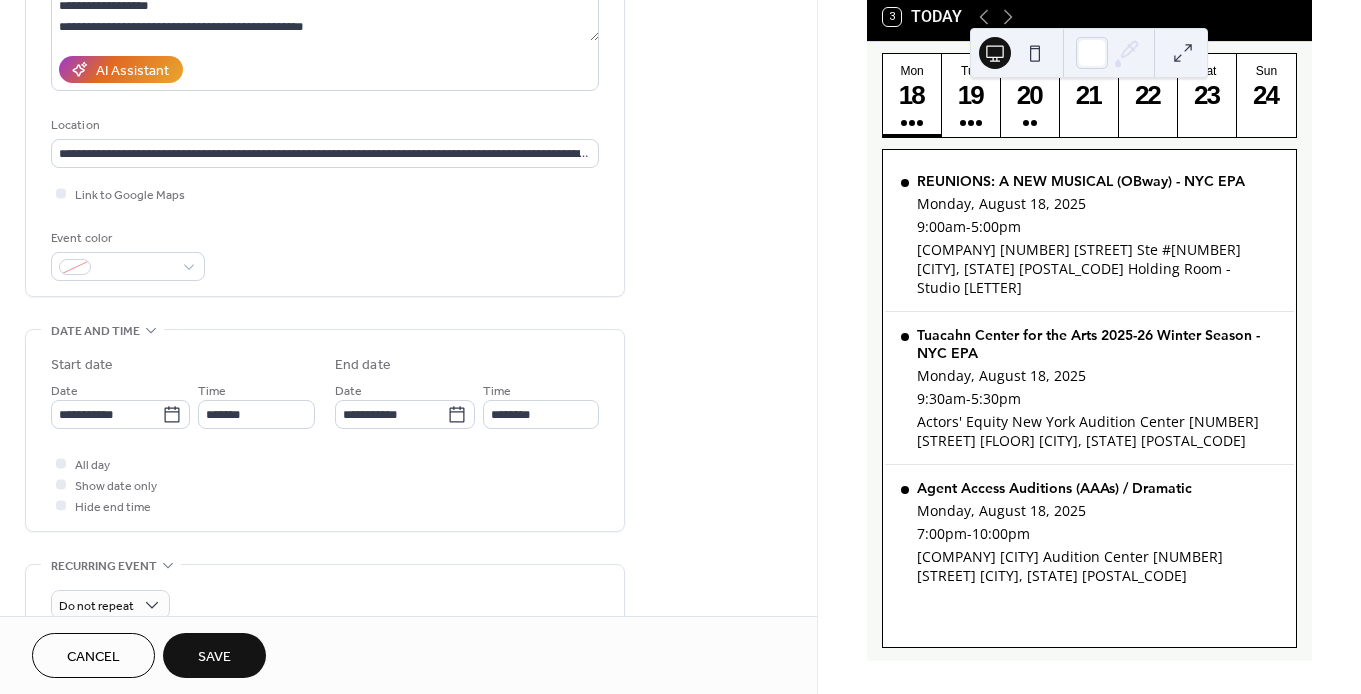 scroll, scrollTop: 360, scrollLeft: 0, axis: vertical 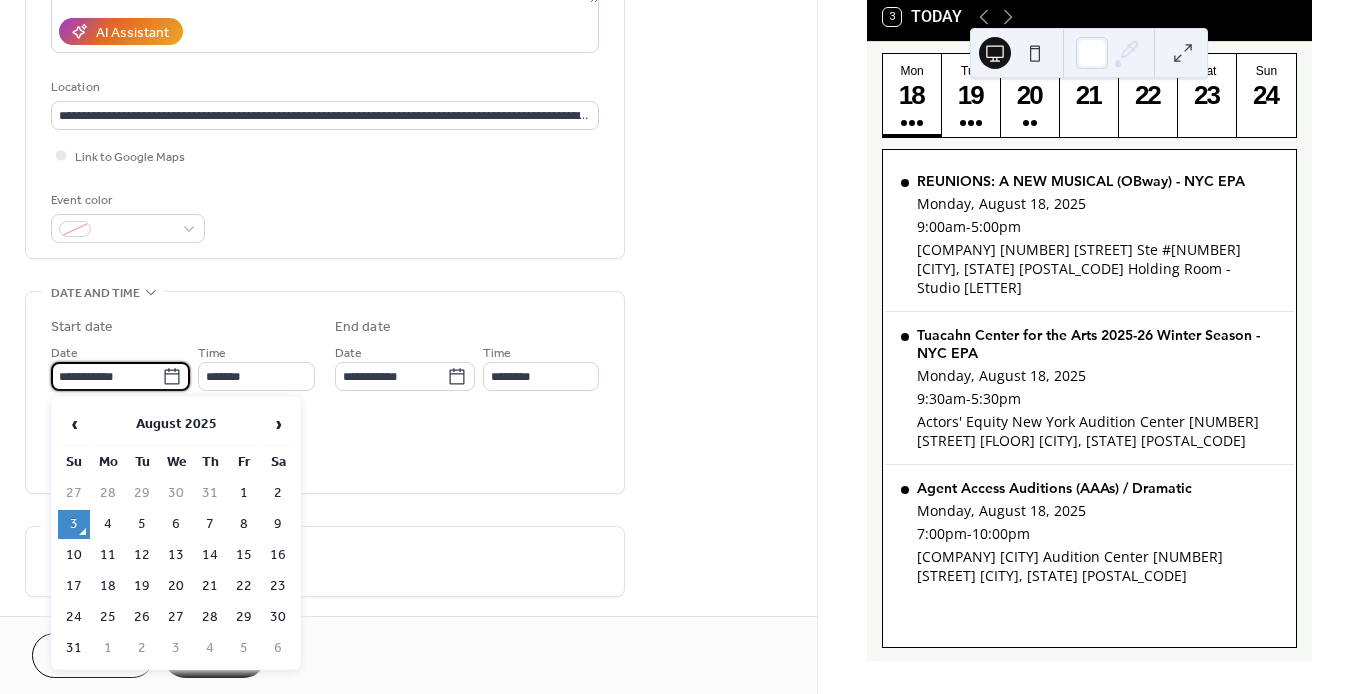 click on "**********" at bounding box center (106, 376) 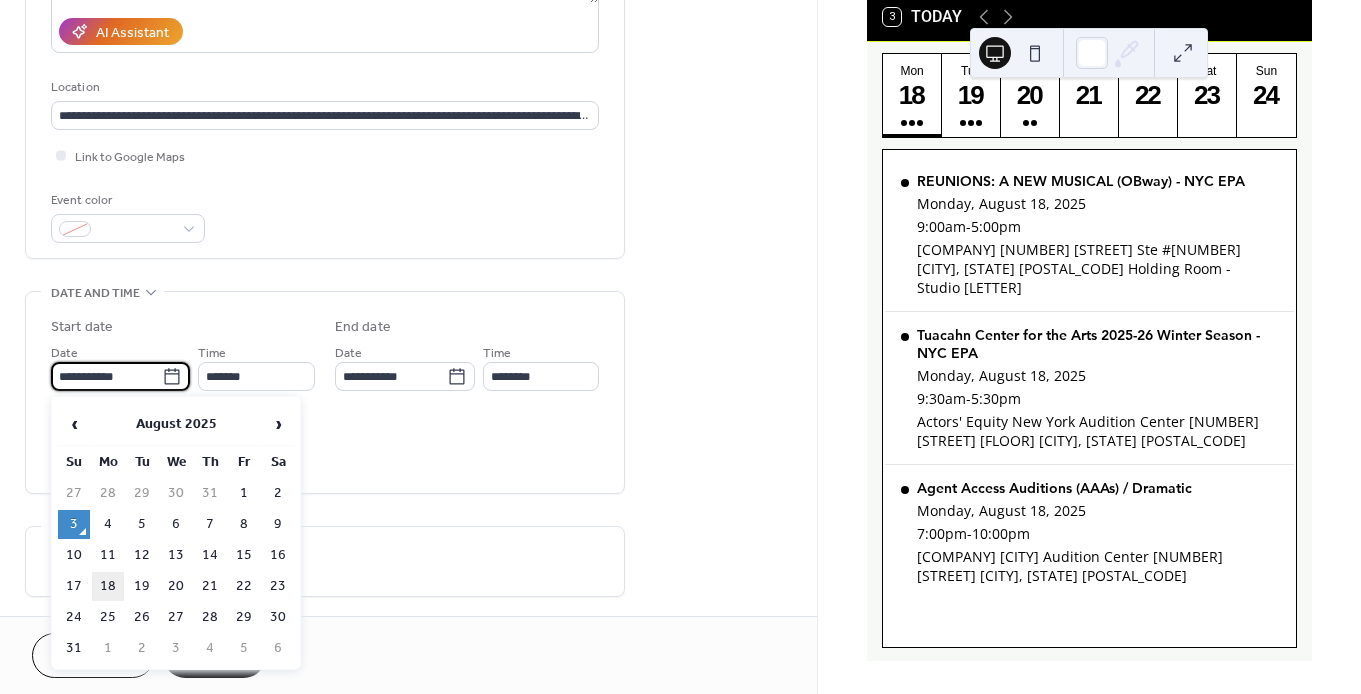 click on "18" at bounding box center [108, 586] 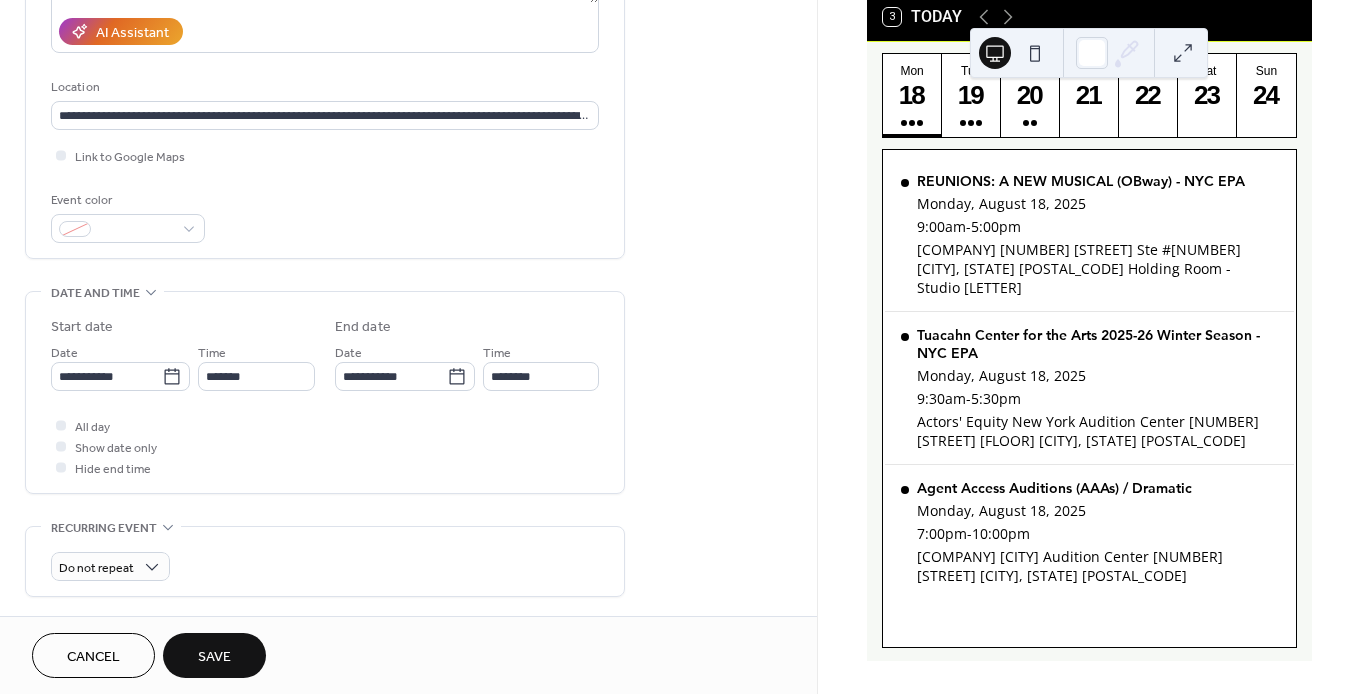 click on "All day Show date only Hide end time" at bounding box center (325, 446) 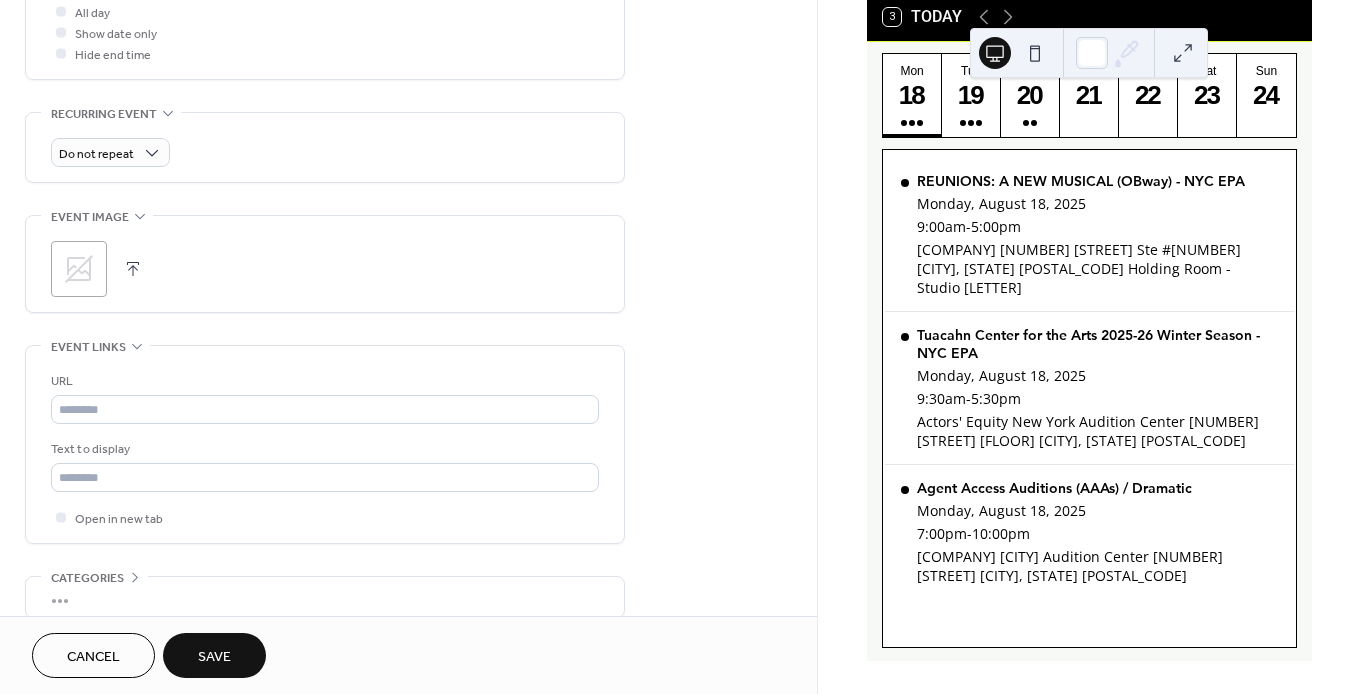 scroll, scrollTop: 775, scrollLeft: 0, axis: vertical 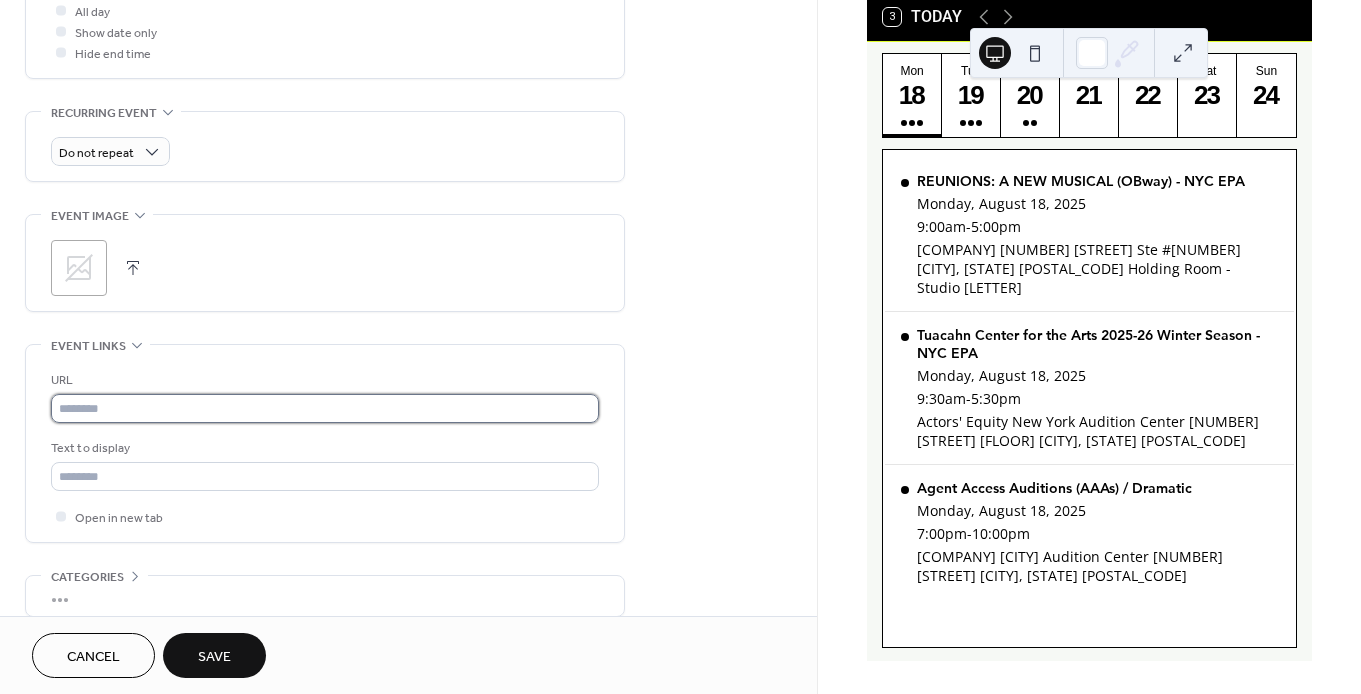 click at bounding box center [325, 408] 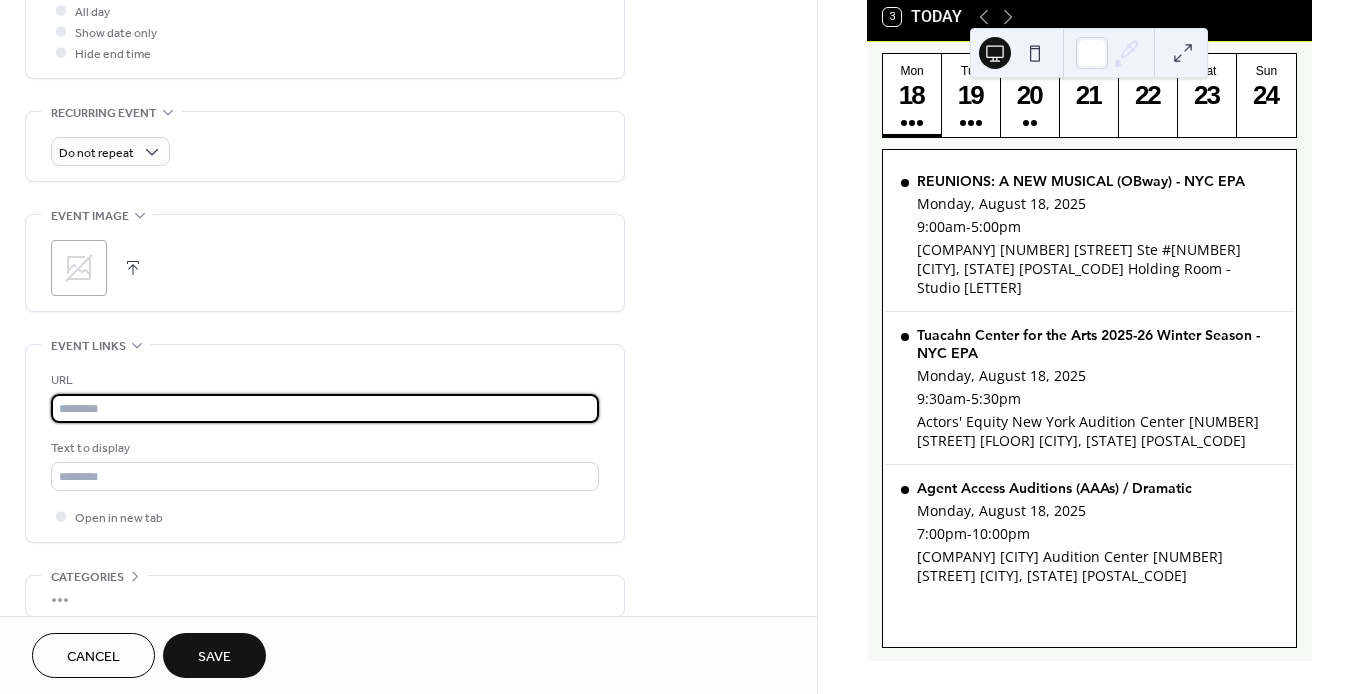 paste on "**********" 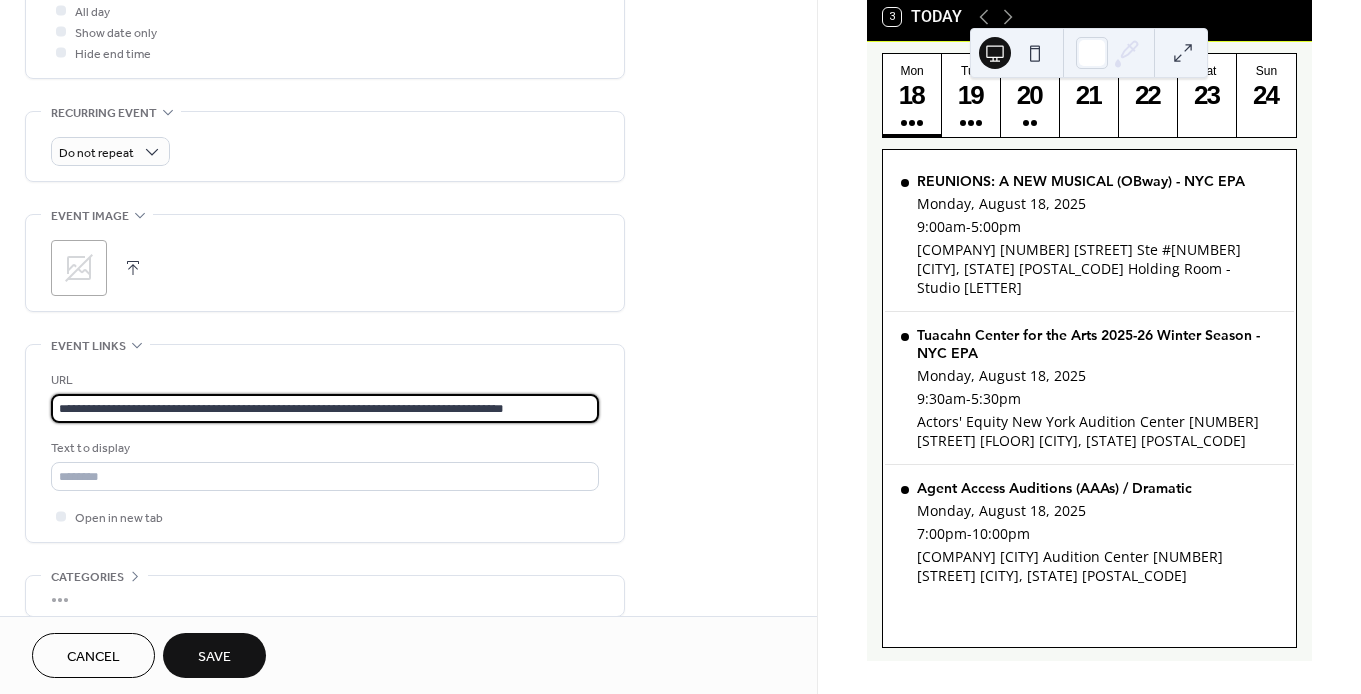 scroll, scrollTop: 0, scrollLeft: 3, axis: horizontal 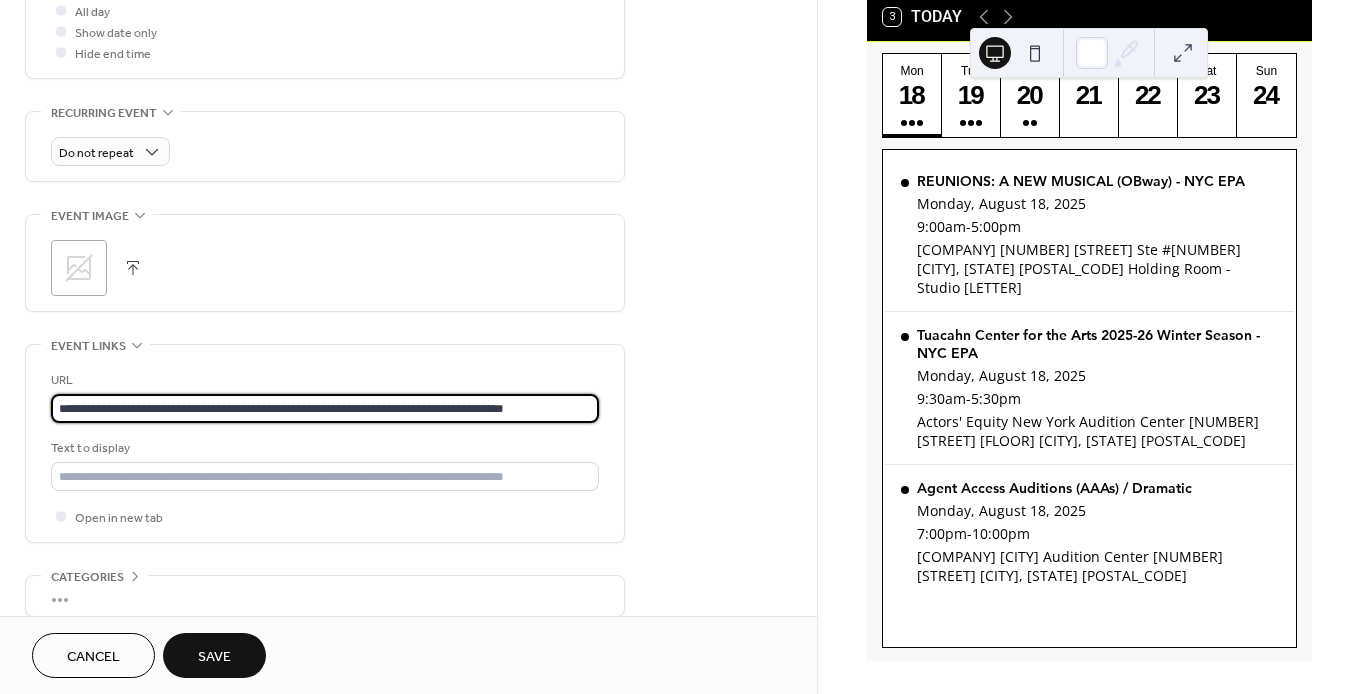 type on "**********" 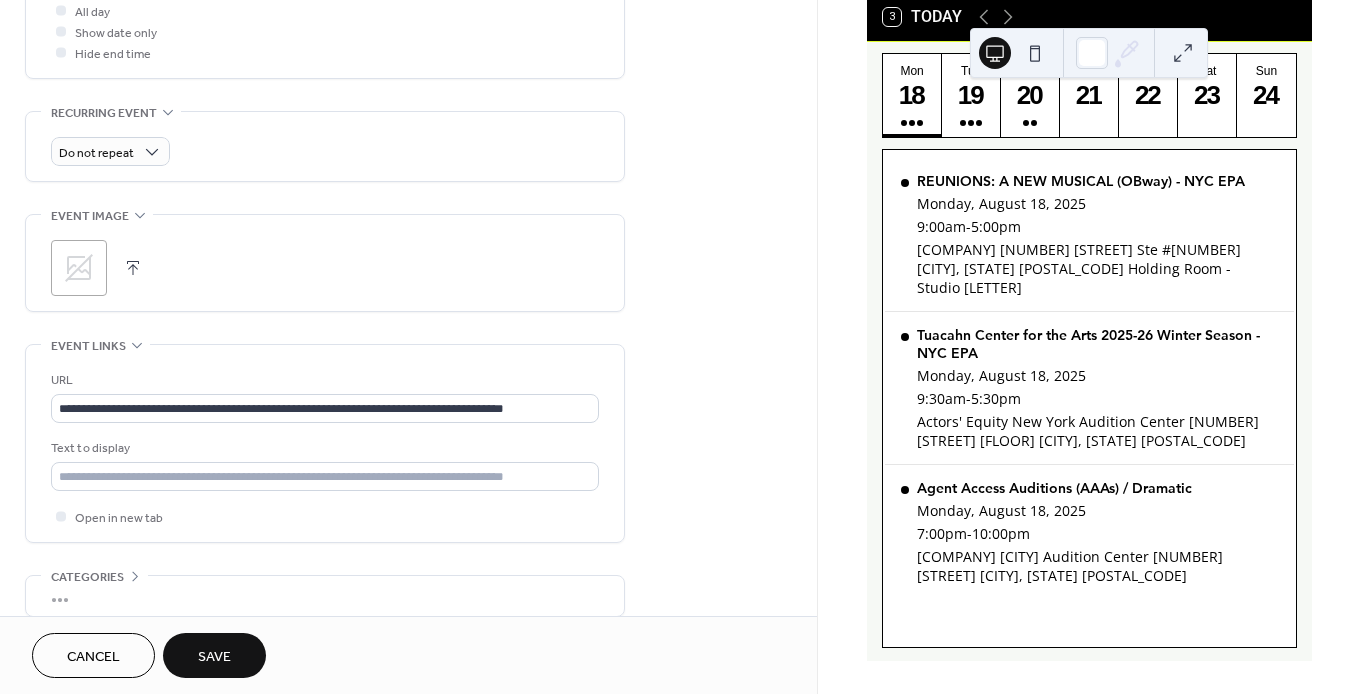 click on "**********" at bounding box center (325, 443) 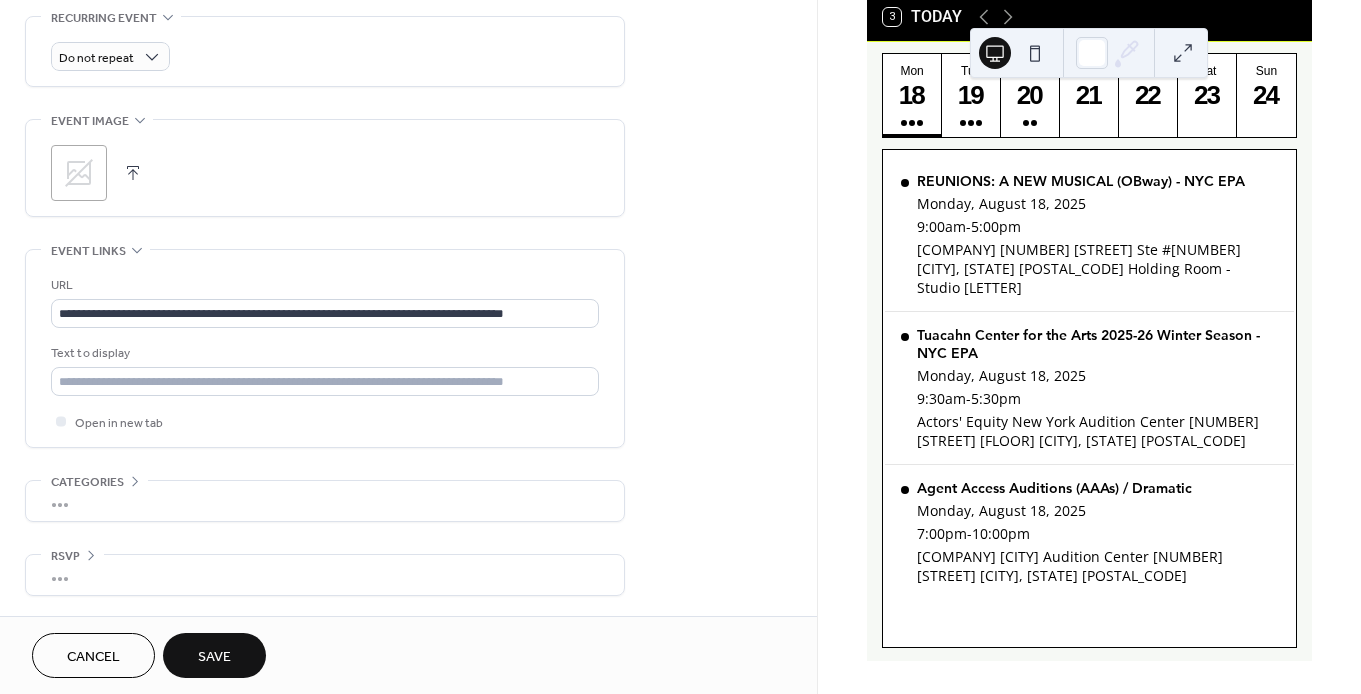 click on "Save" at bounding box center [214, 657] 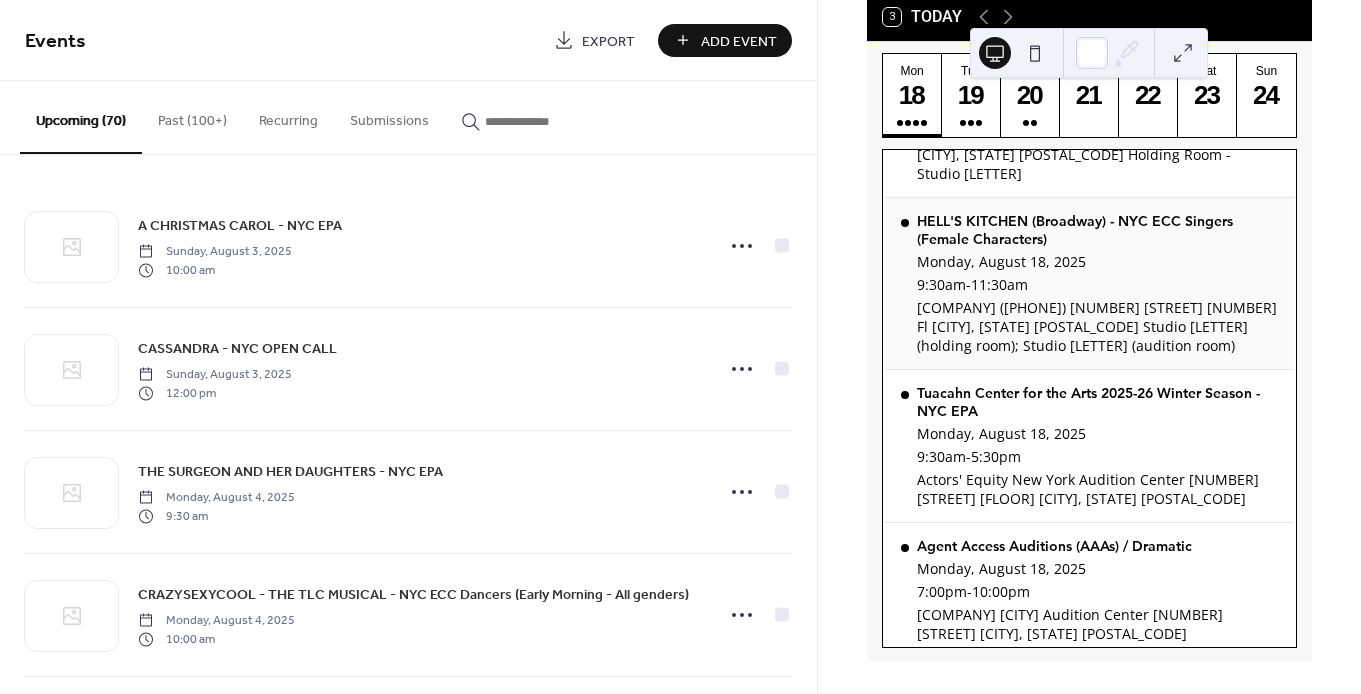 scroll, scrollTop: 0, scrollLeft: 0, axis: both 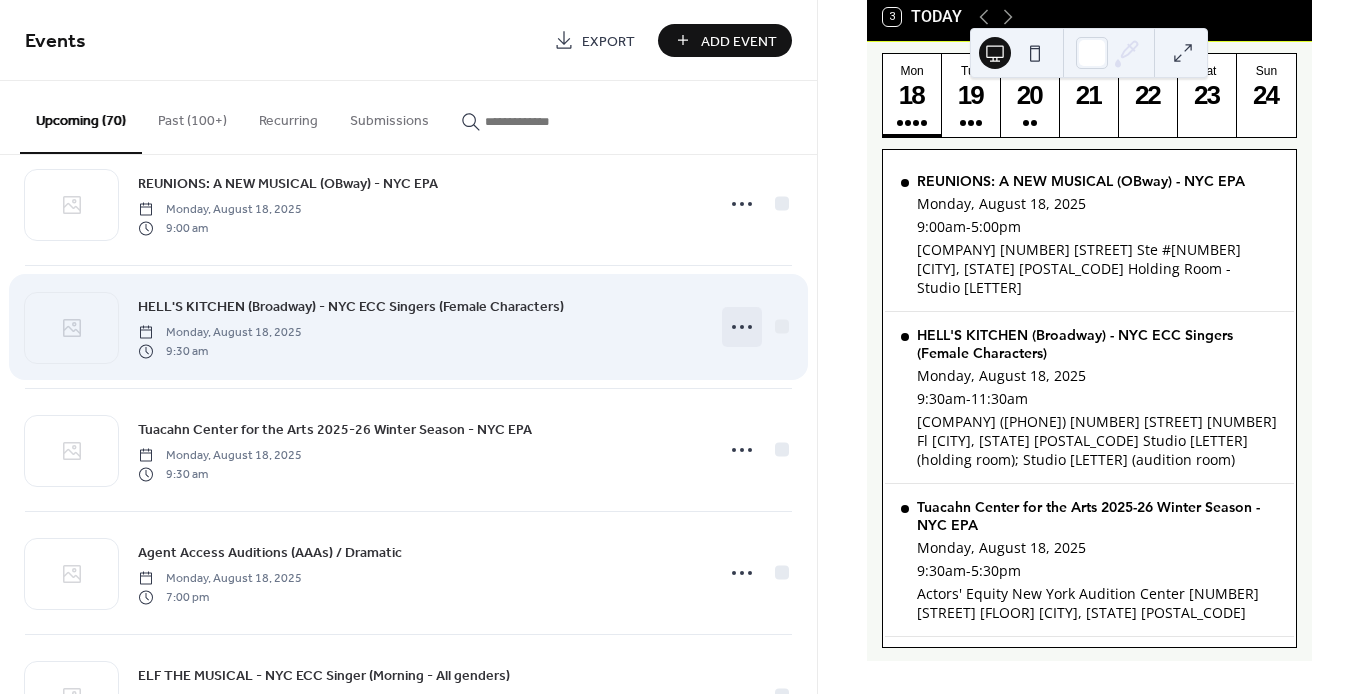 click 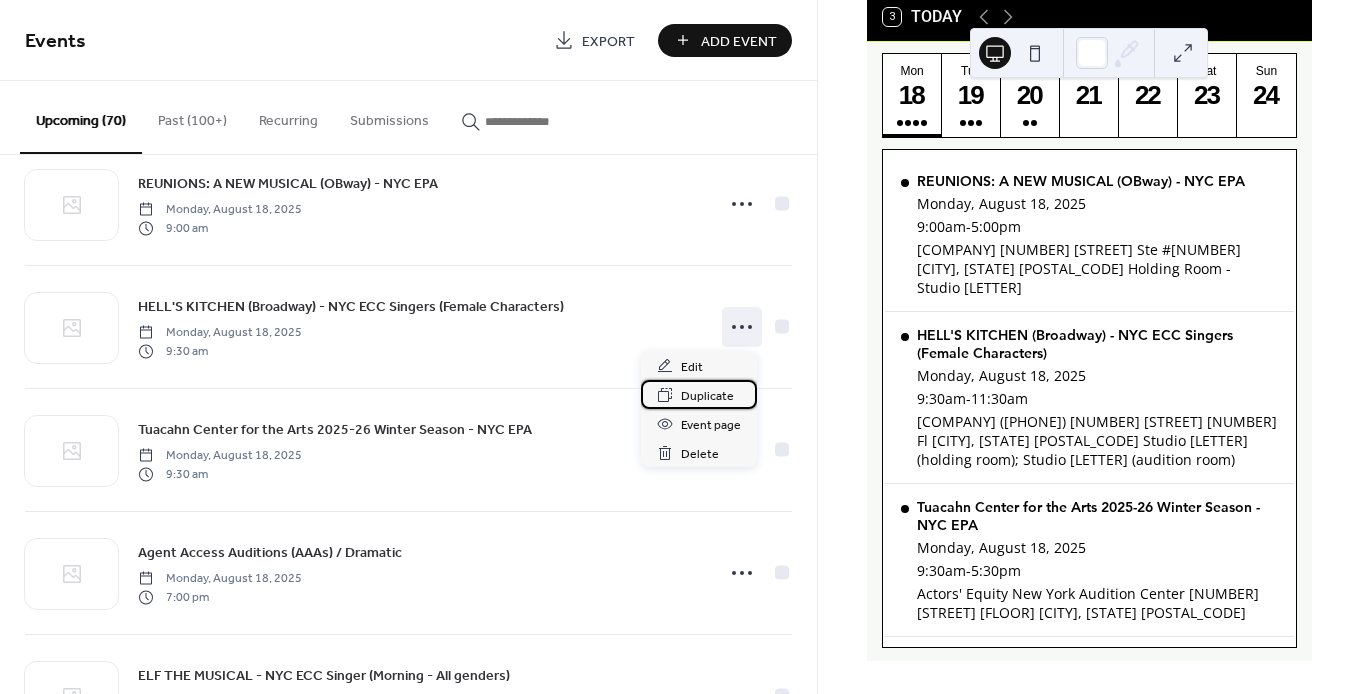 click on "Duplicate" at bounding box center [707, 396] 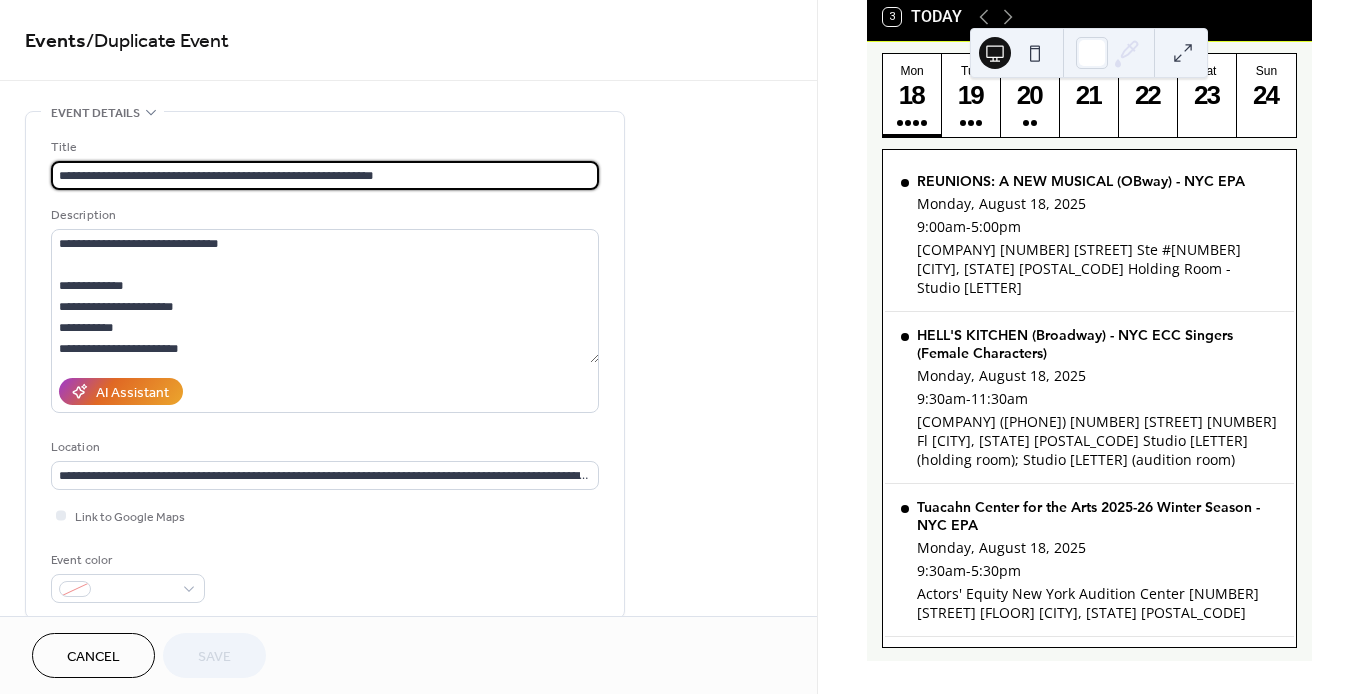 scroll, scrollTop: 1, scrollLeft: 0, axis: vertical 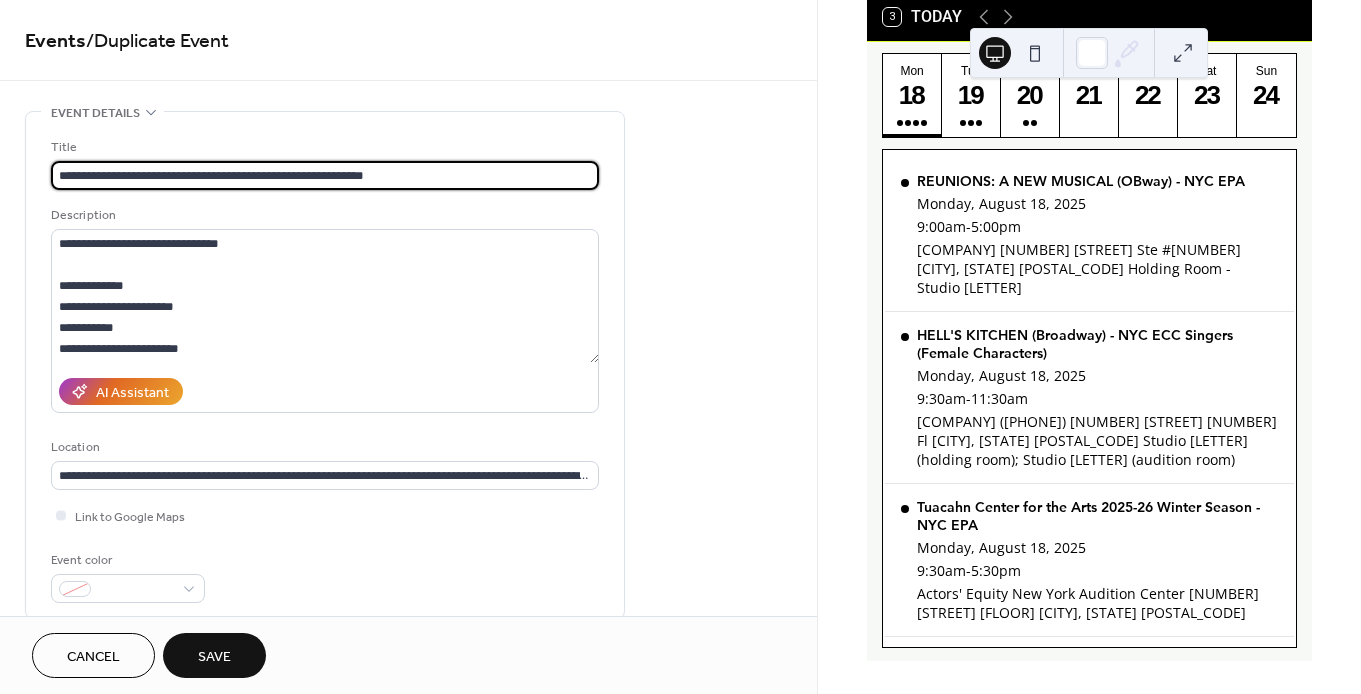type on "**********" 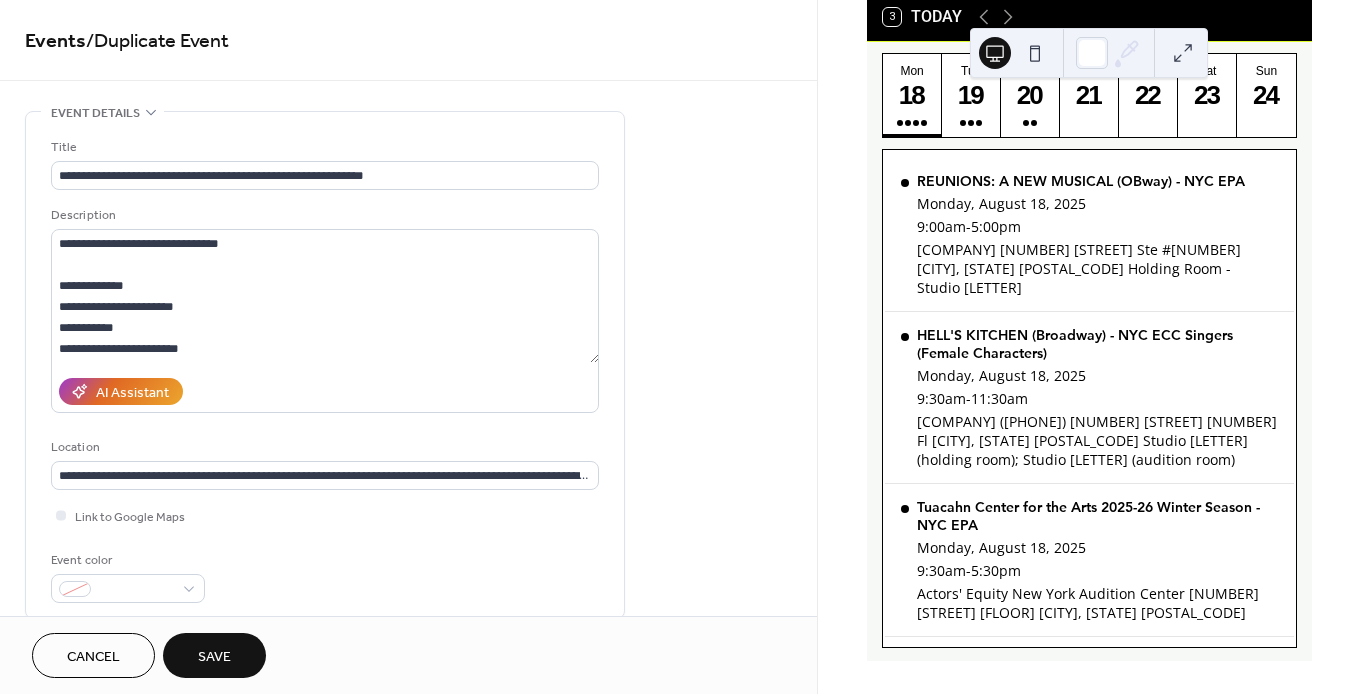 click on "AI Assistant" at bounding box center [325, 391] 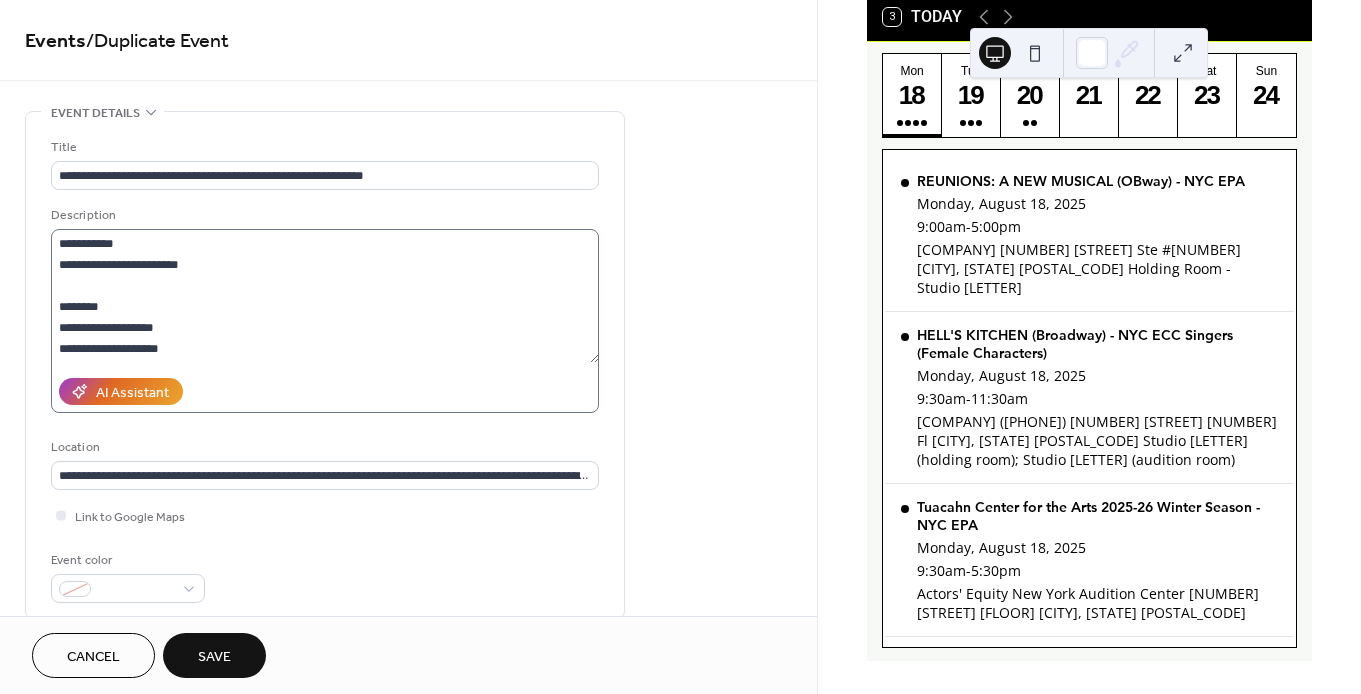 scroll, scrollTop: 0, scrollLeft: 0, axis: both 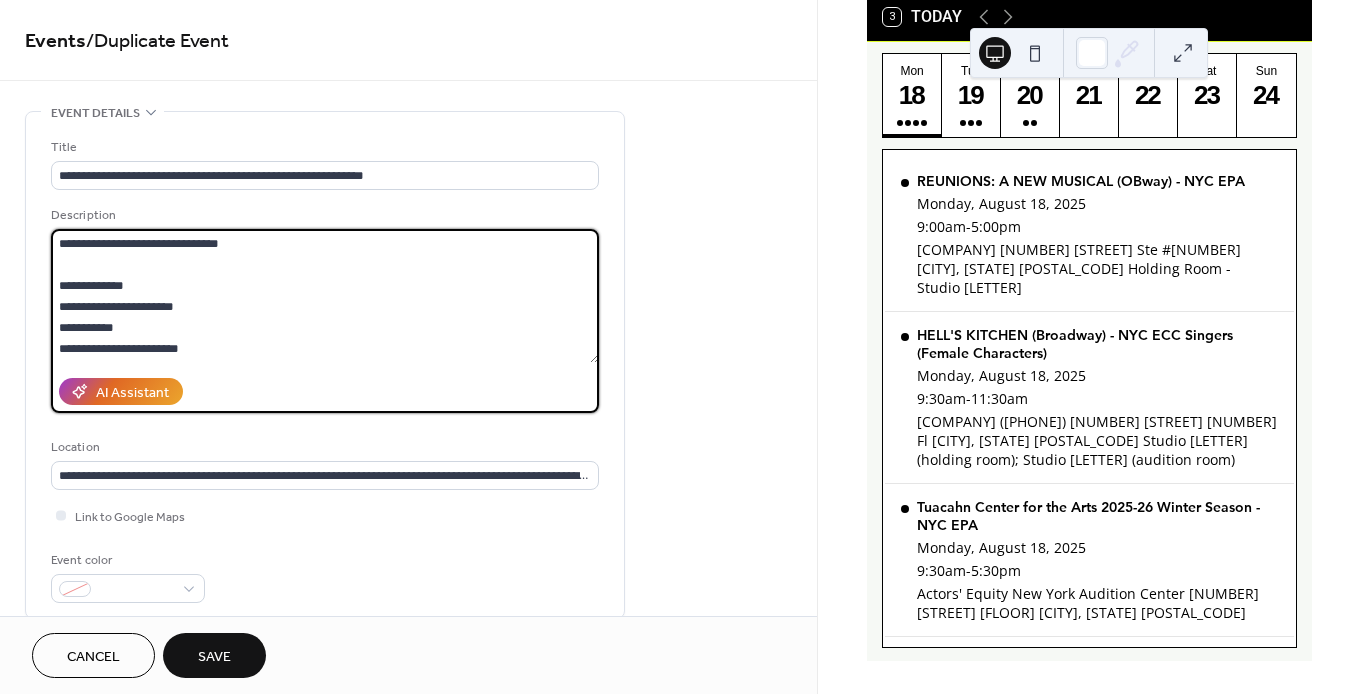 drag, startPoint x: 256, startPoint y: 358, endPoint x: 70, endPoint y: 280, distance: 201.69284 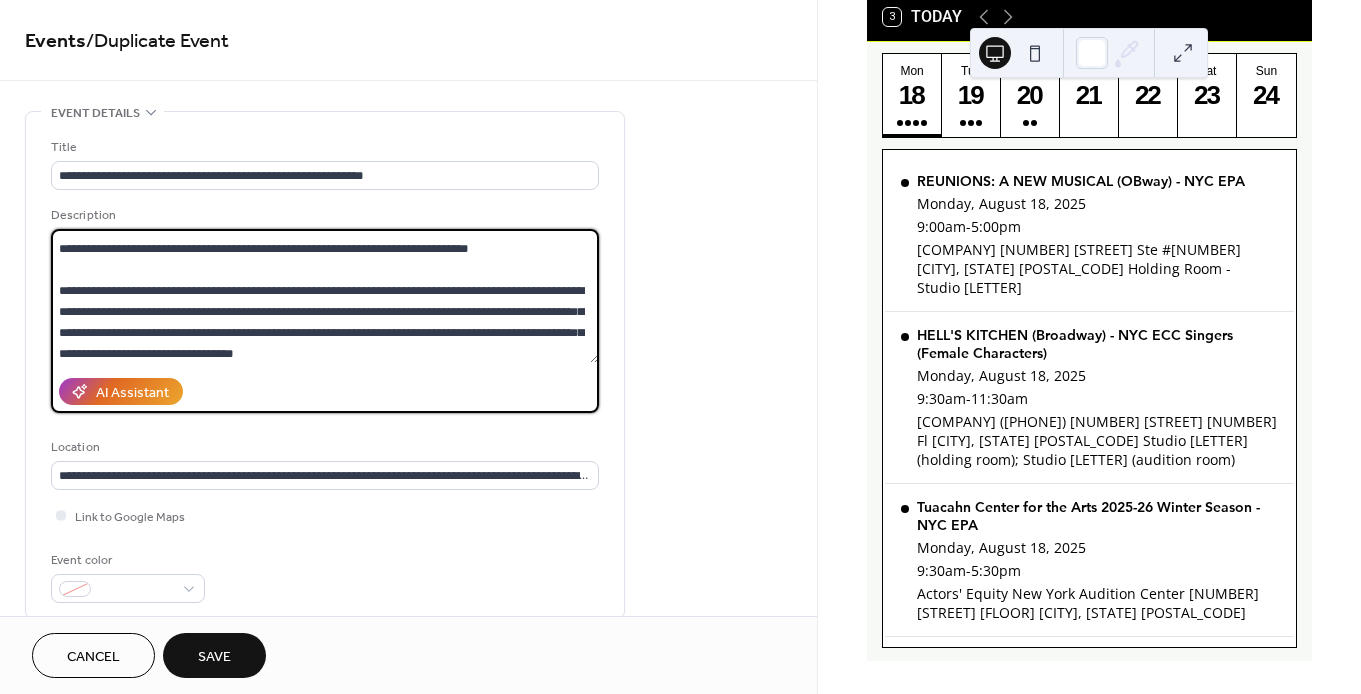 scroll, scrollTop: 2499, scrollLeft: 0, axis: vertical 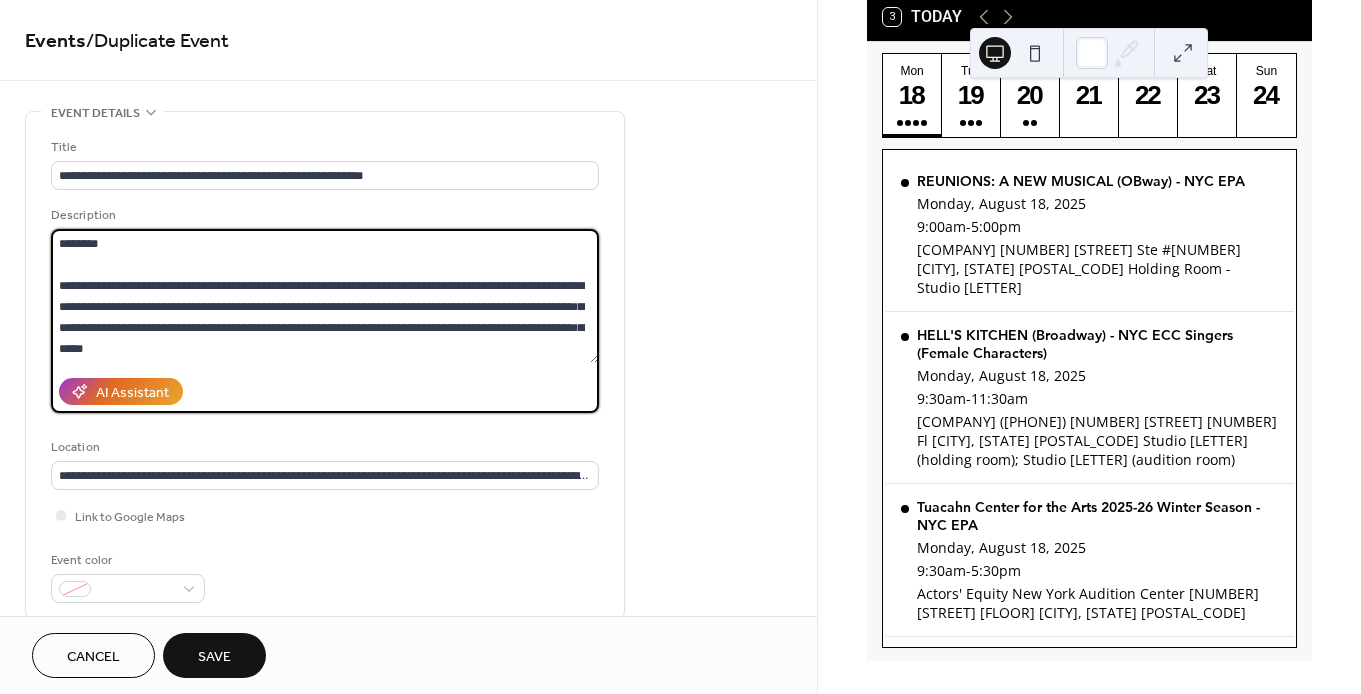 drag, startPoint x: 61, startPoint y: 279, endPoint x: 327, endPoint y: 503, distance: 347.75278 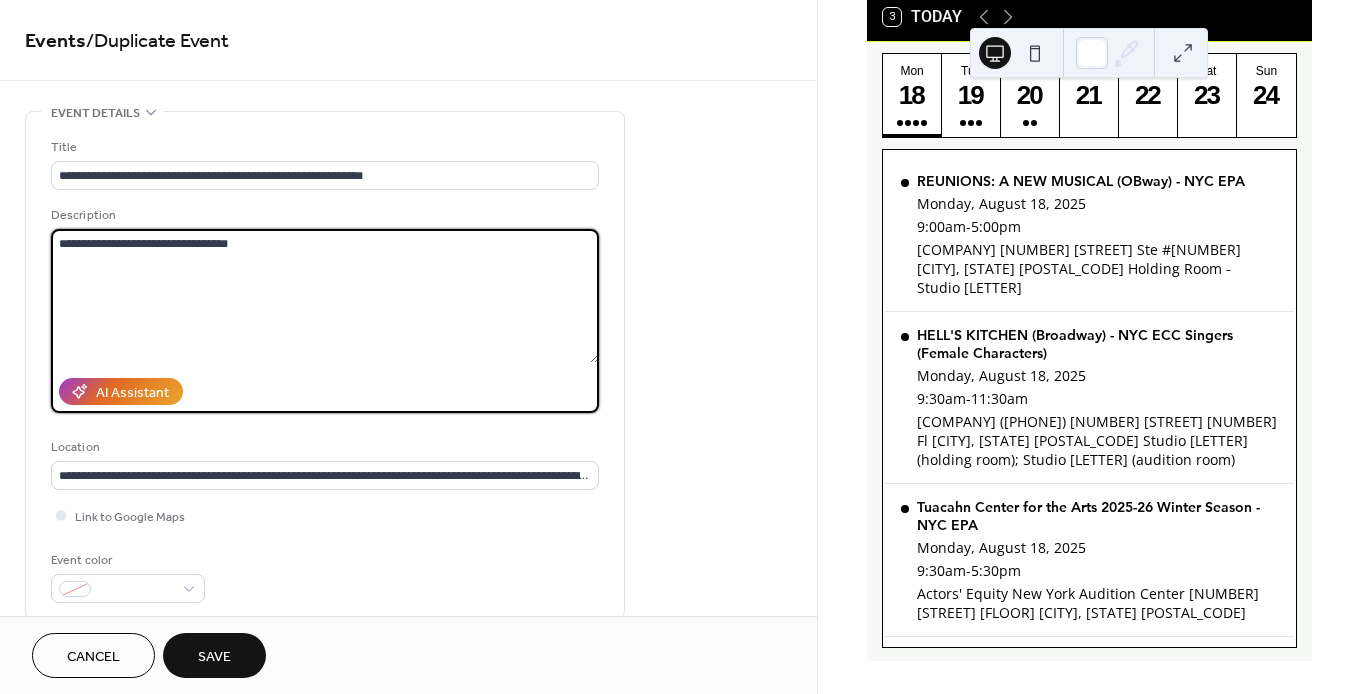 scroll, scrollTop: 0, scrollLeft: 0, axis: both 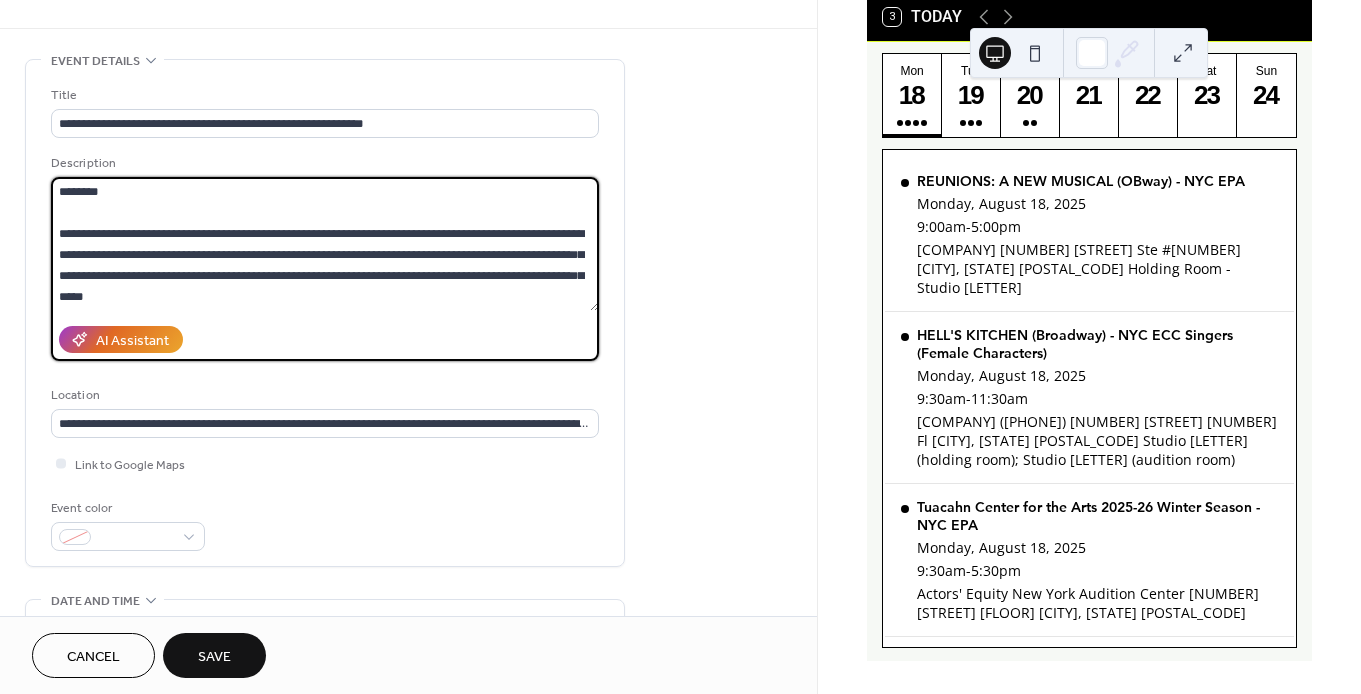 type on "**********" 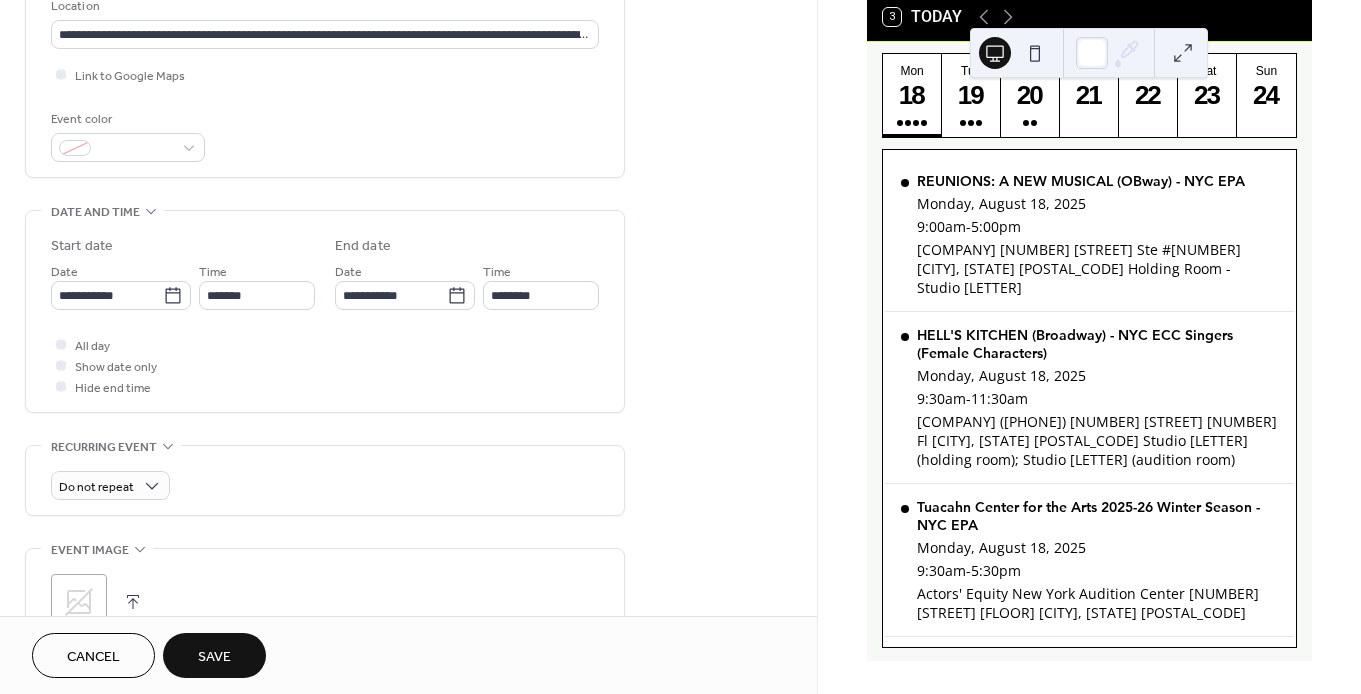 scroll, scrollTop: 438, scrollLeft: 0, axis: vertical 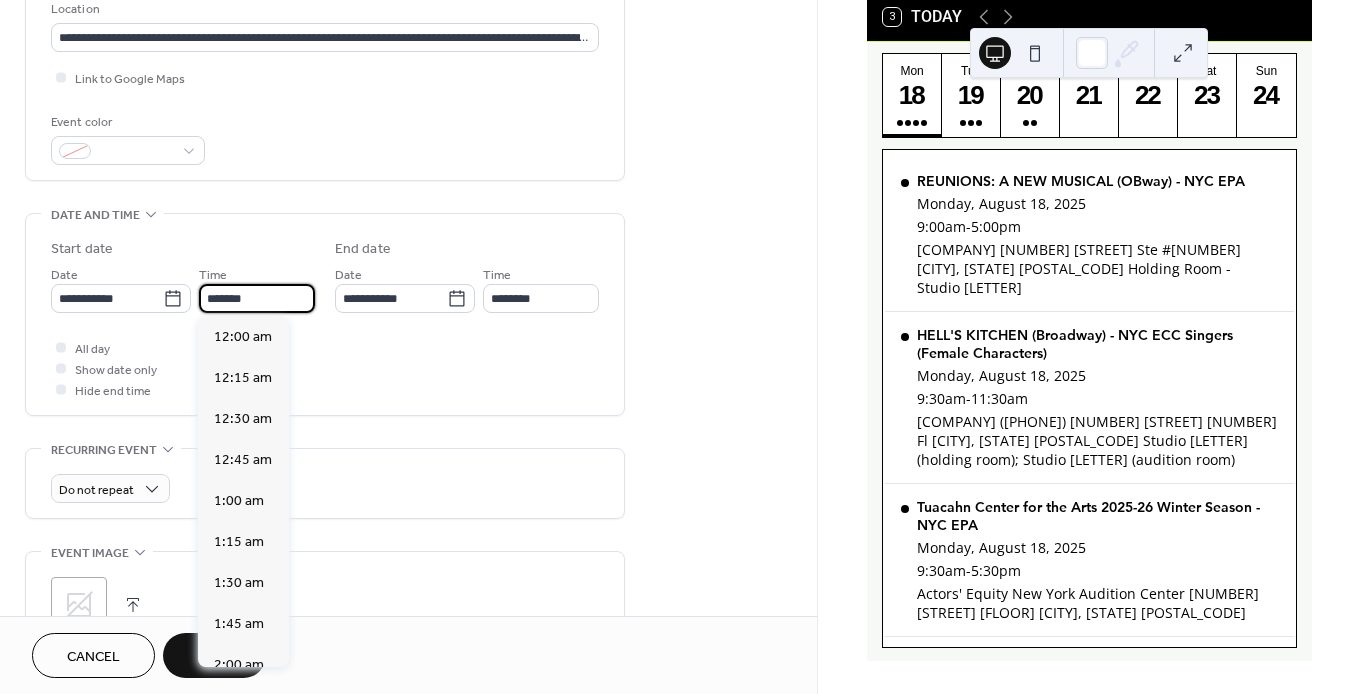 click on "*******" at bounding box center (257, 298) 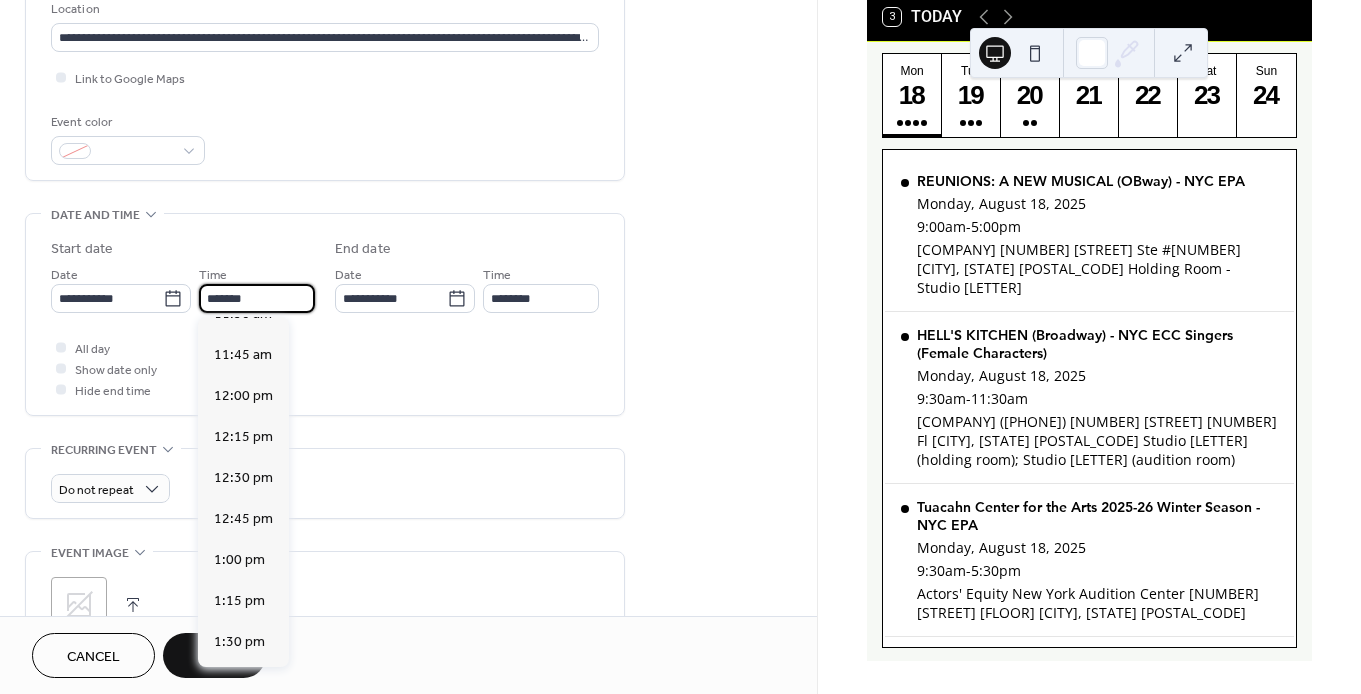 scroll, scrollTop: 1908, scrollLeft: 0, axis: vertical 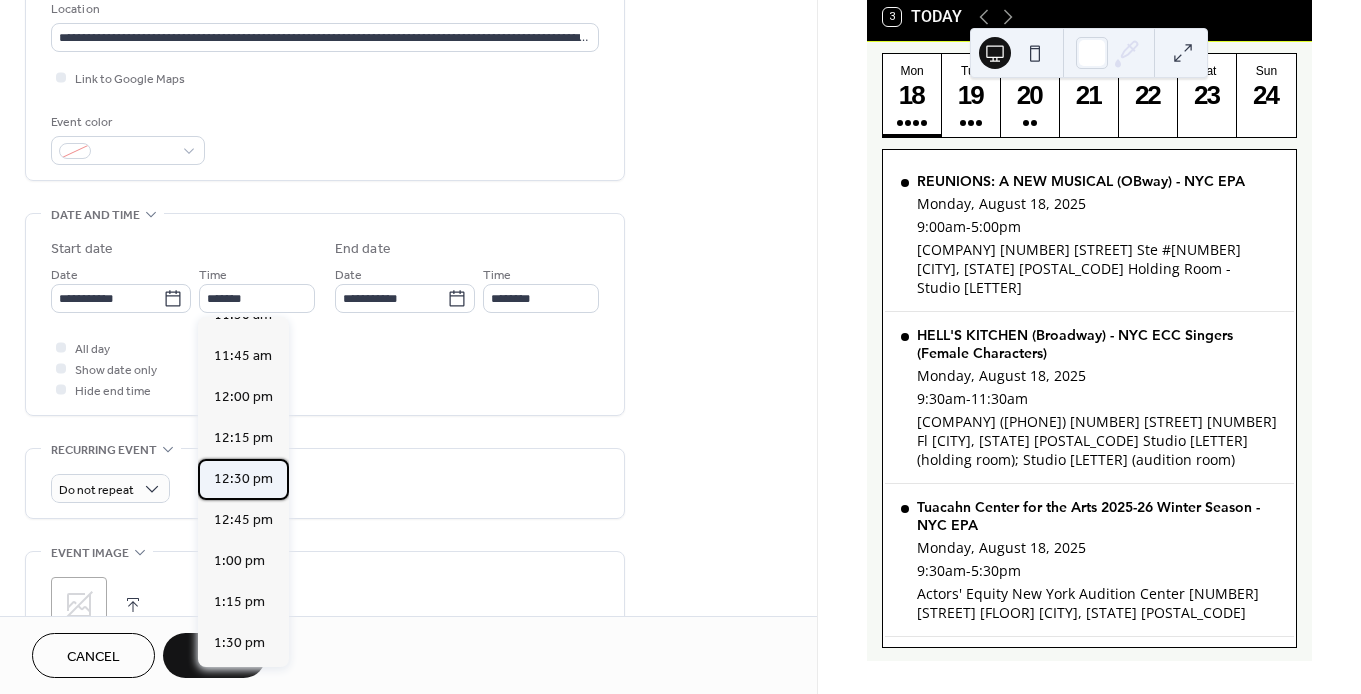 click on "12:30 pm" at bounding box center (243, 479) 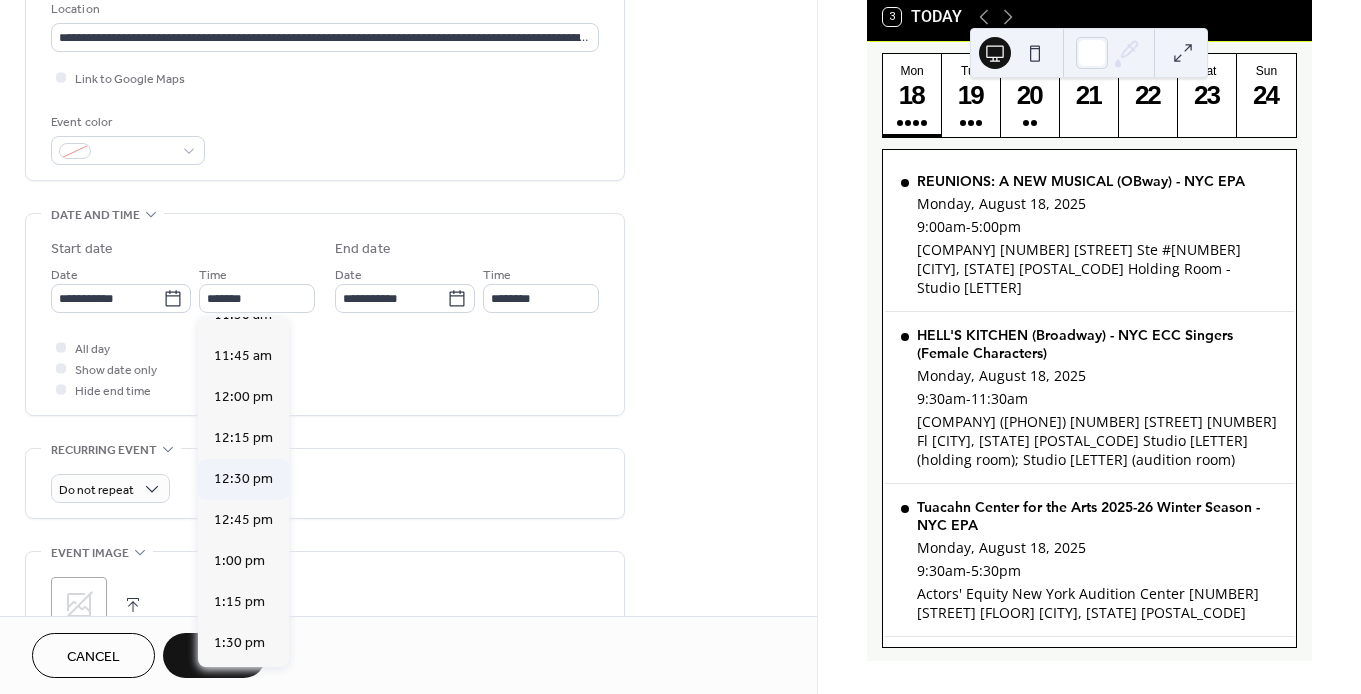 type on "********" 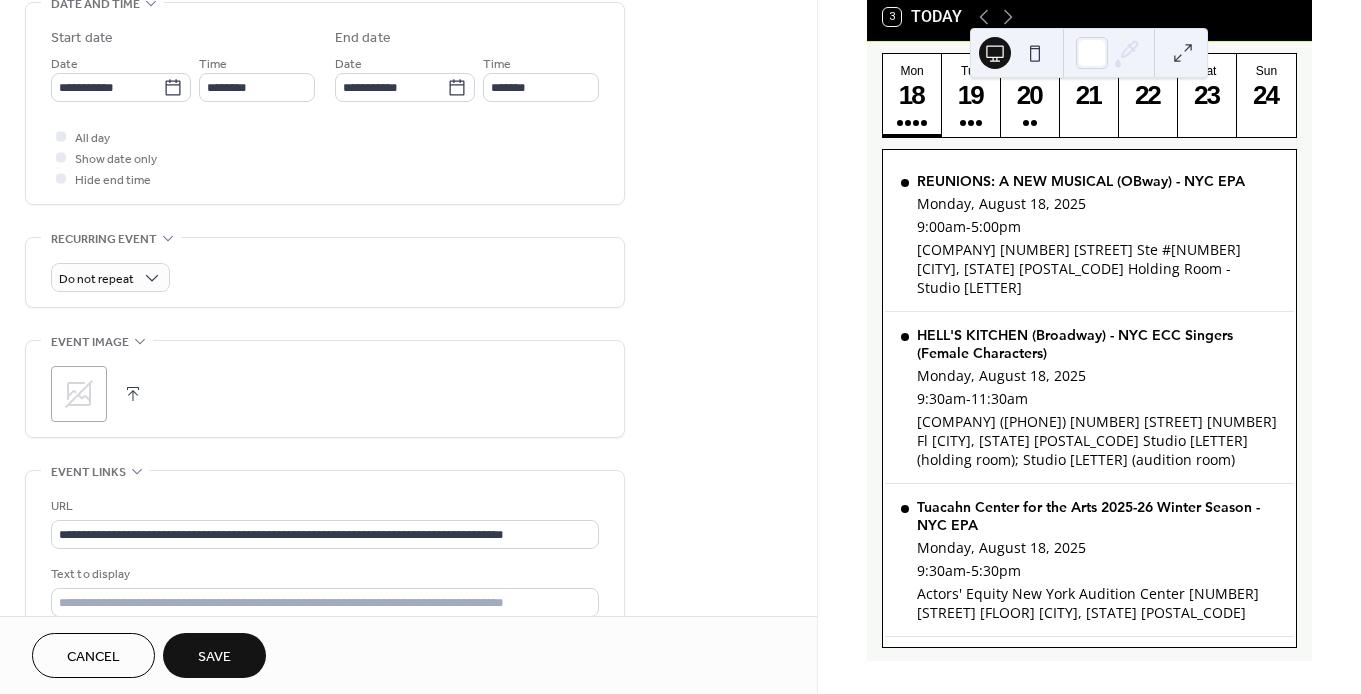 scroll, scrollTop: 870, scrollLeft: 0, axis: vertical 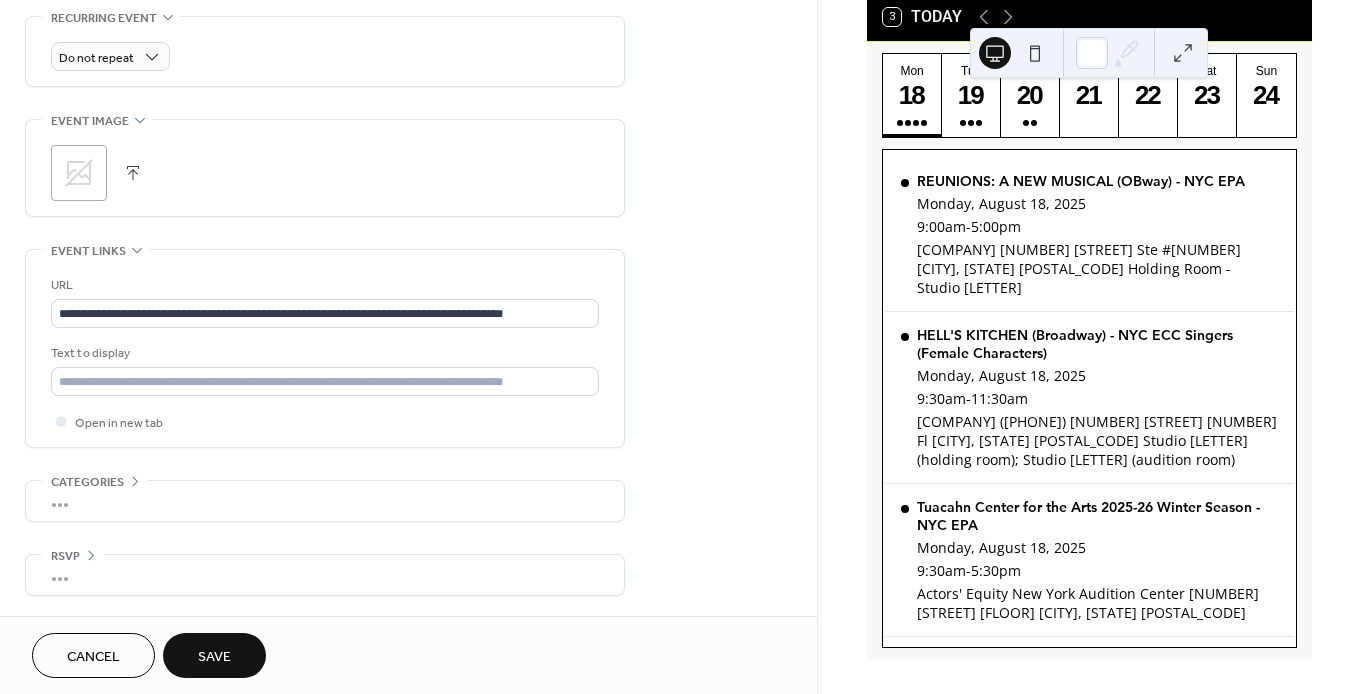 click on "Save" at bounding box center [214, 657] 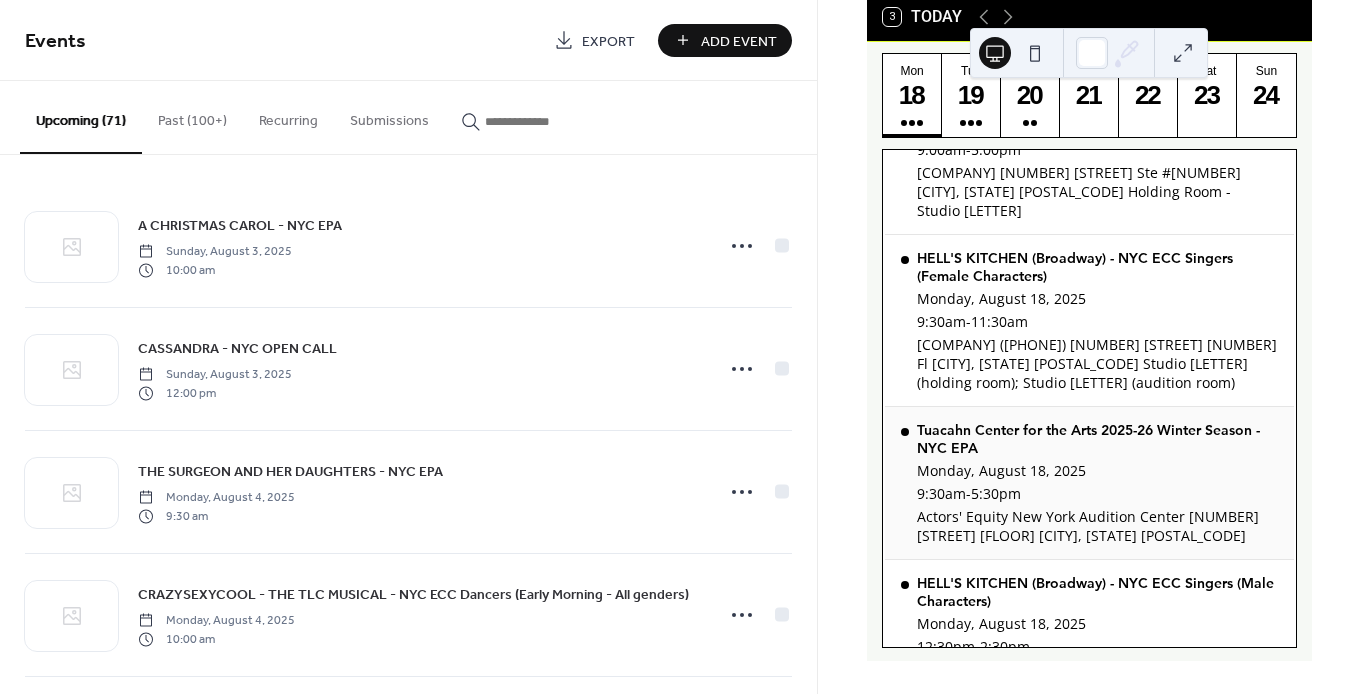 scroll, scrollTop: 283, scrollLeft: 0, axis: vertical 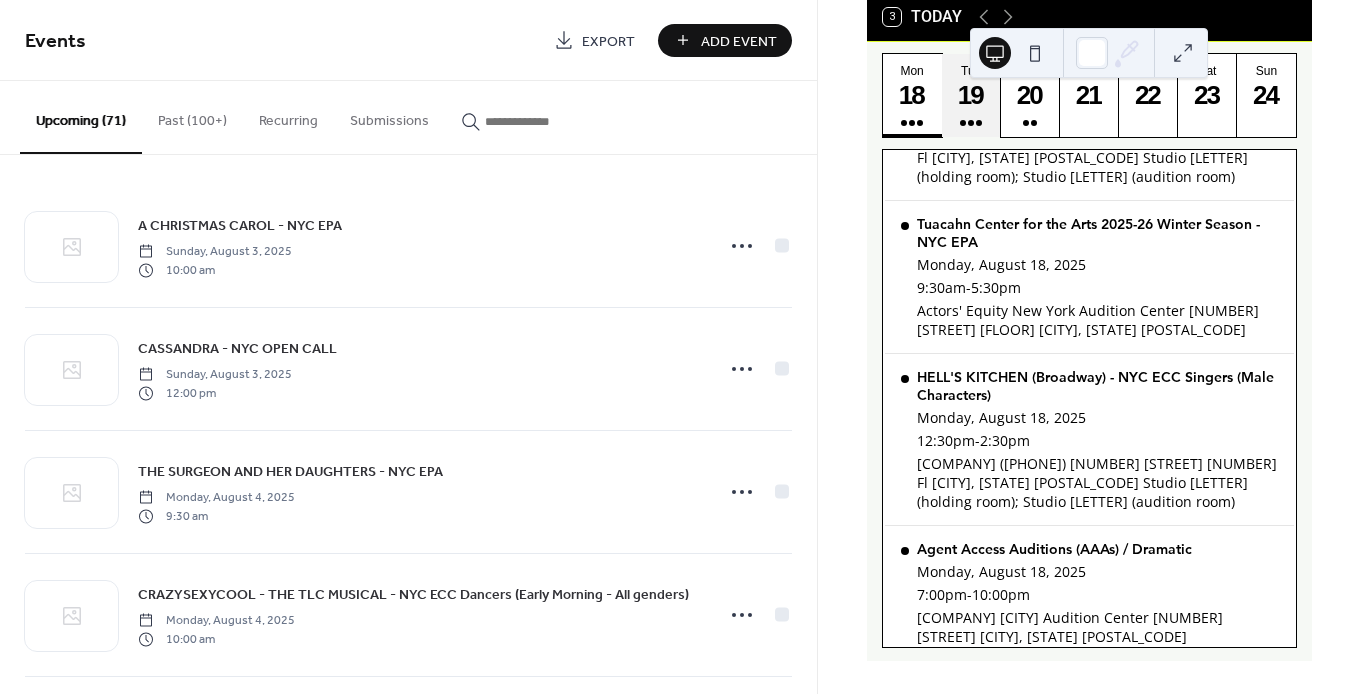 click on "19" at bounding box center [970, 95] 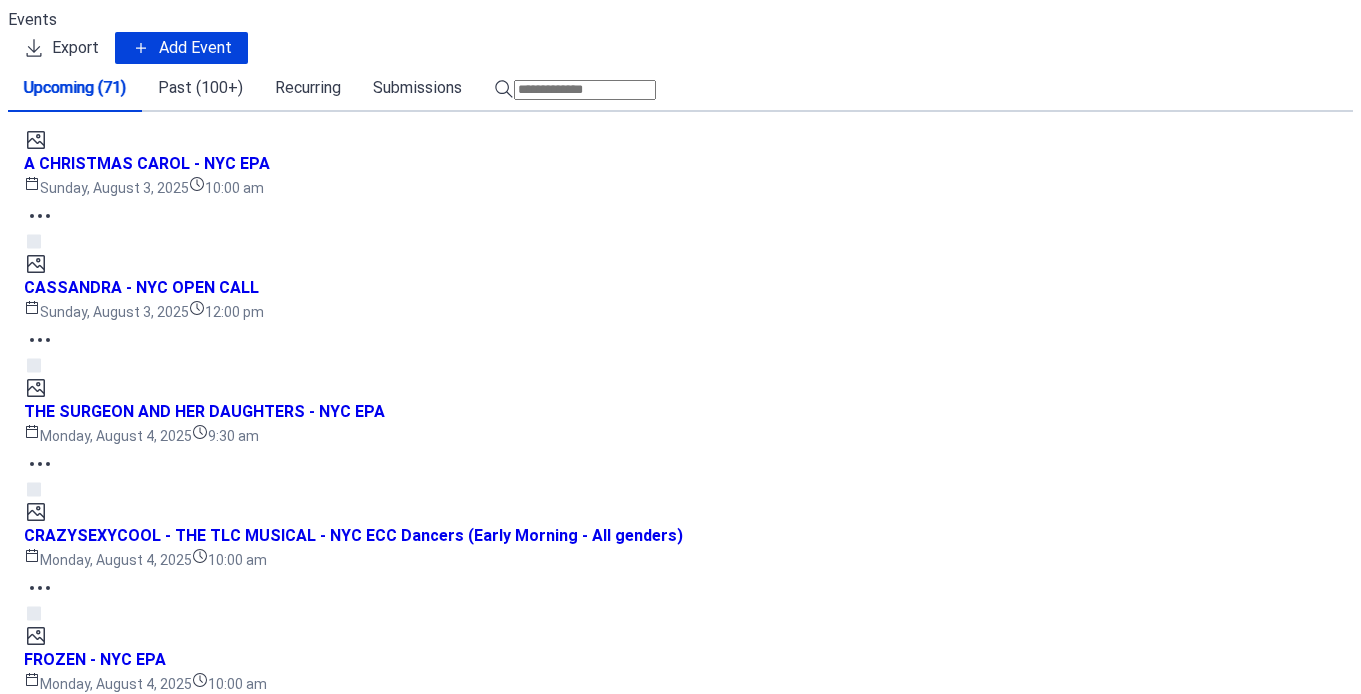 scroll, scrollTop: 0, scrollLeft: 0, axis: both 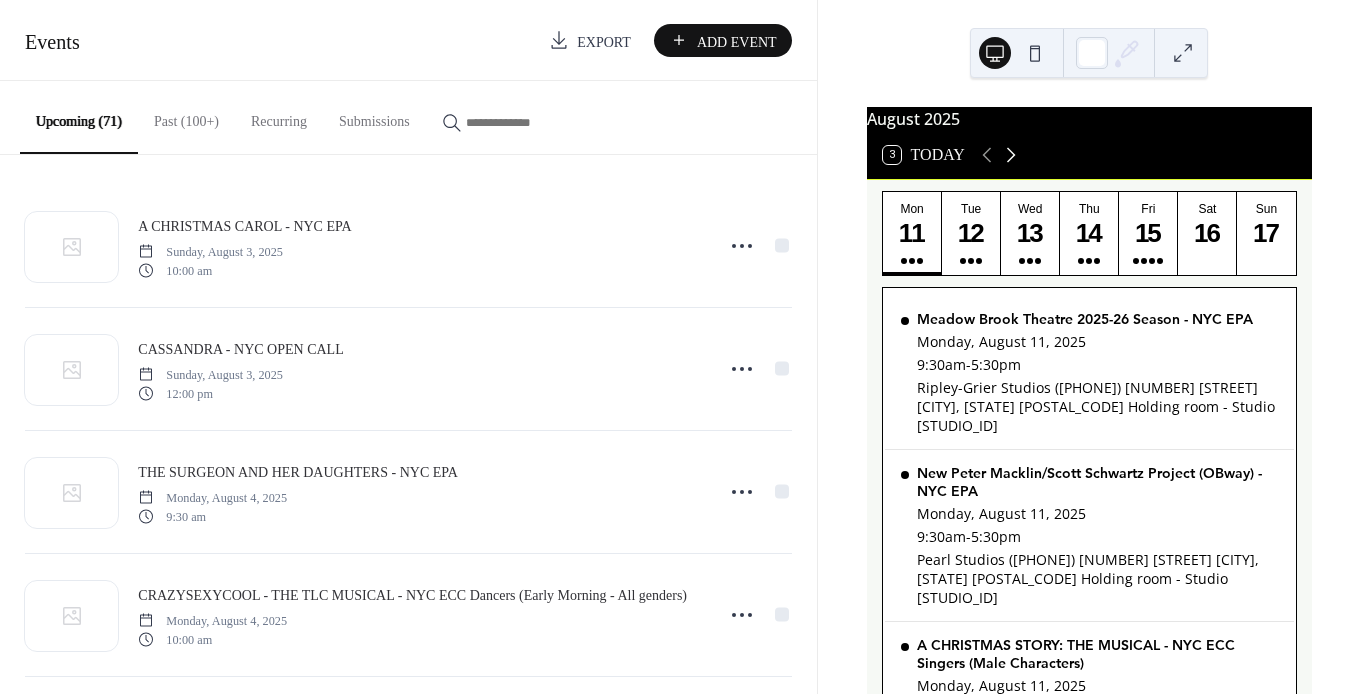 click 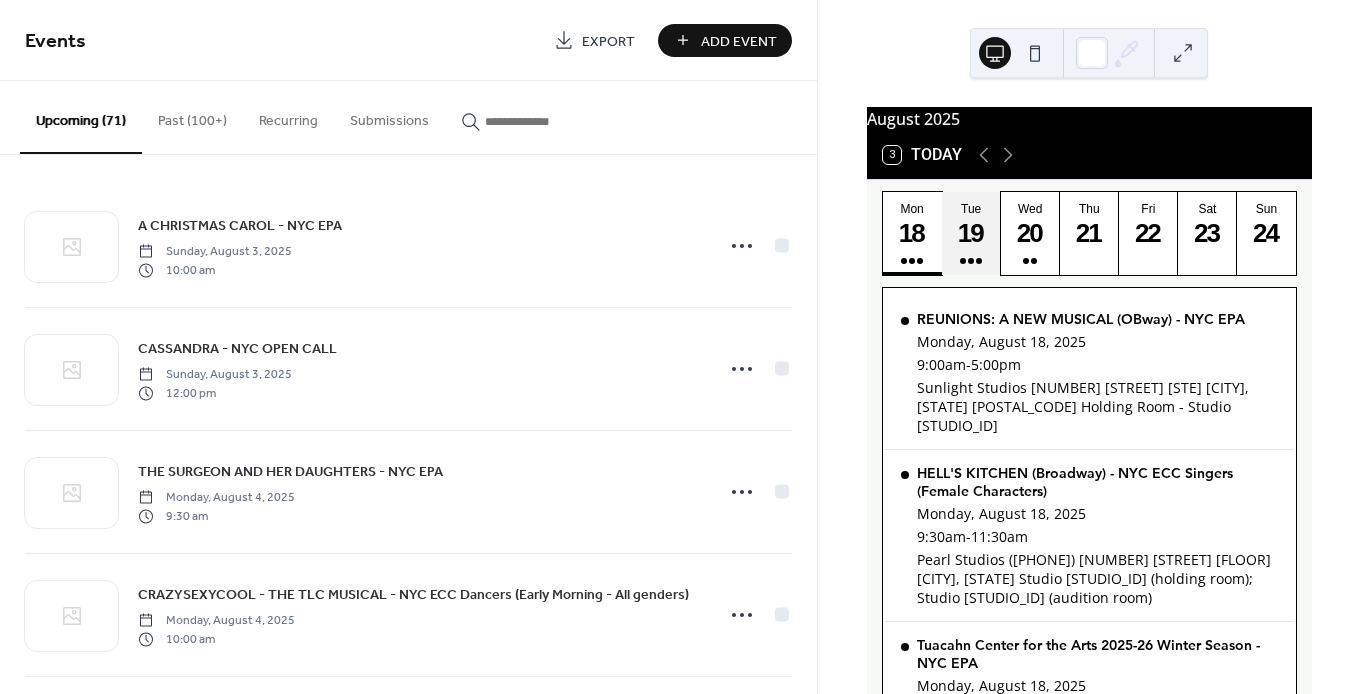 click at bounding box center [979, 261] 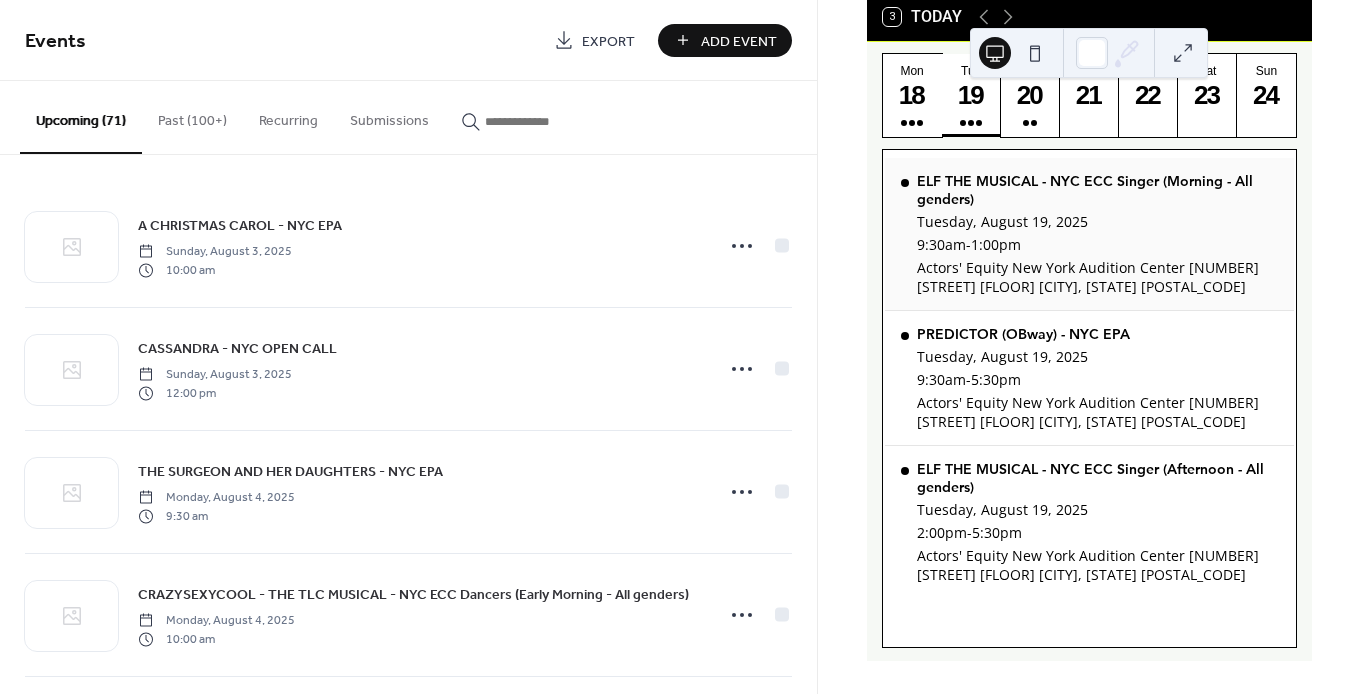 scroll, scrollTop: 136, scrollLeft: 0, axis: vertical 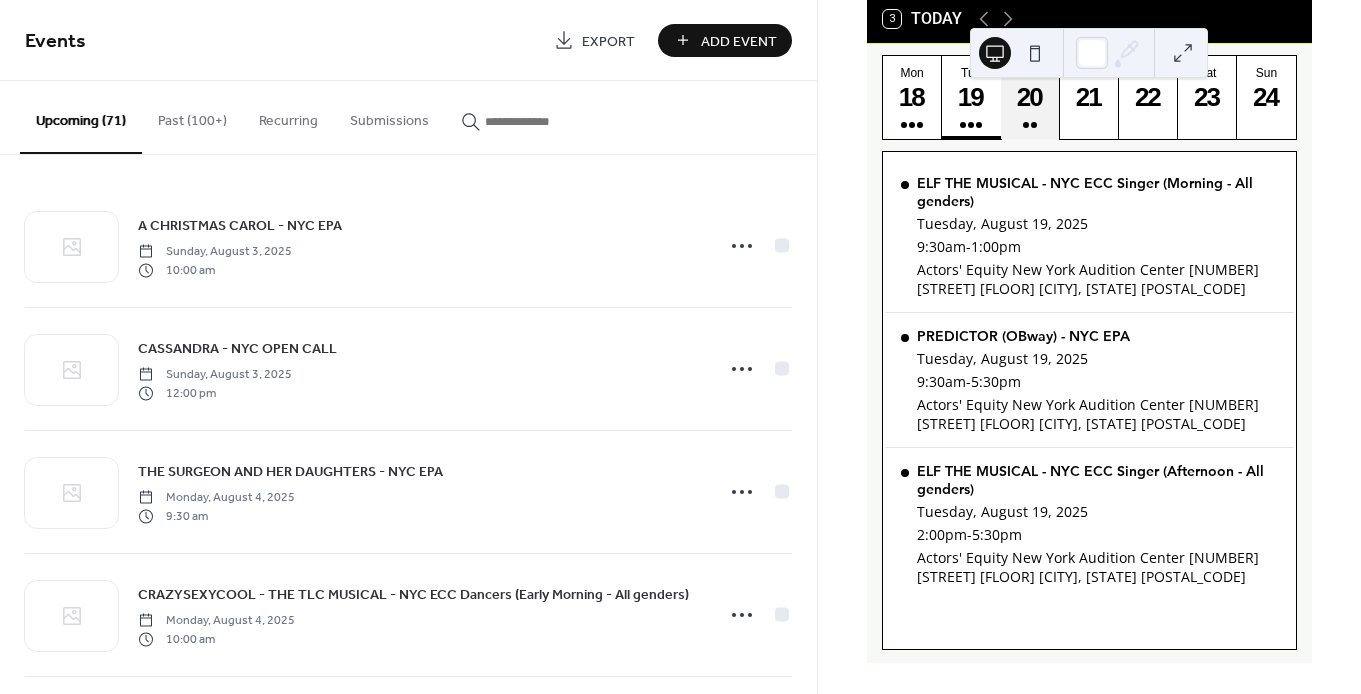 click on "20" at bounding box center [1029, 97] 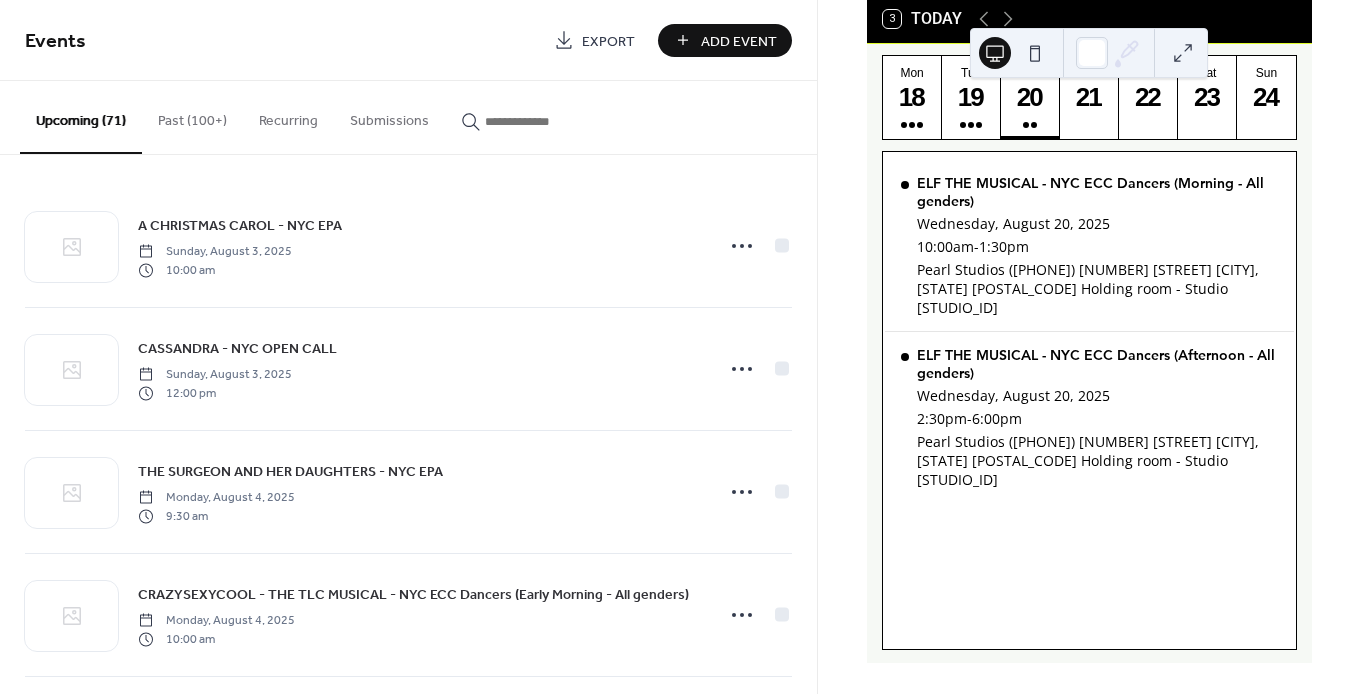 click on "Add Event" at bounding box center [739, 41] 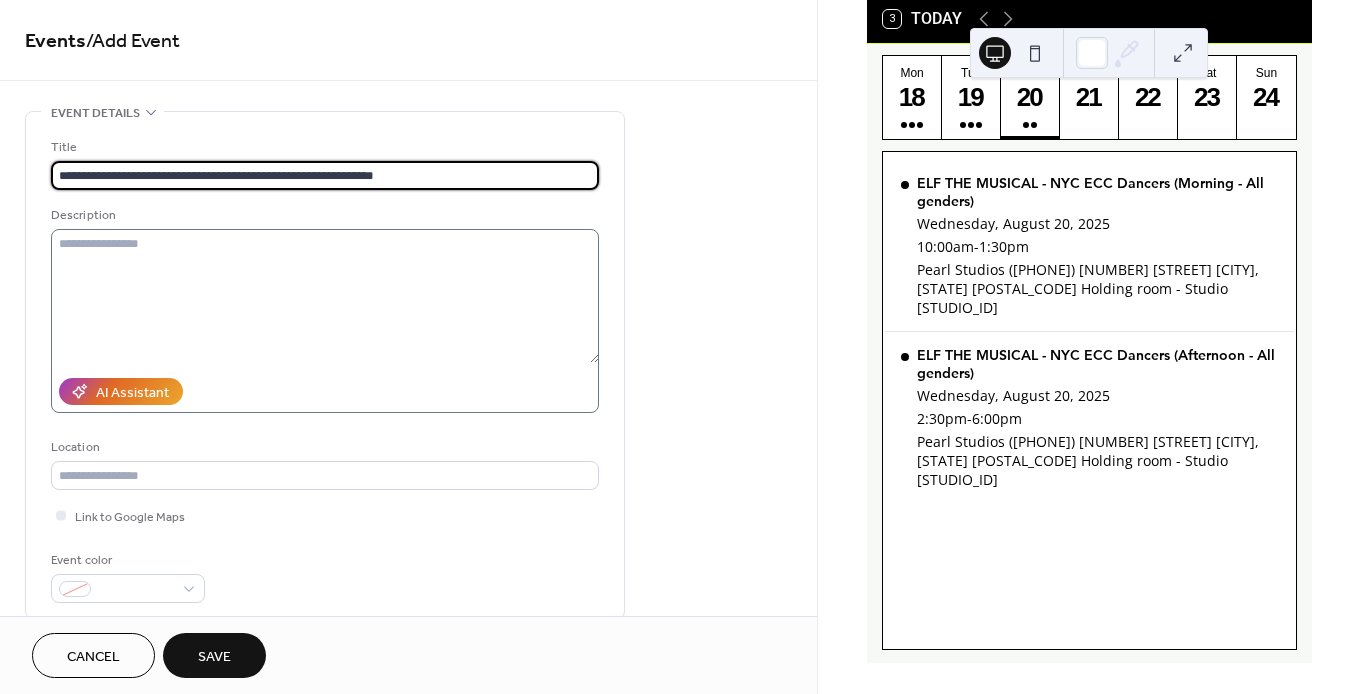 type on "**********" 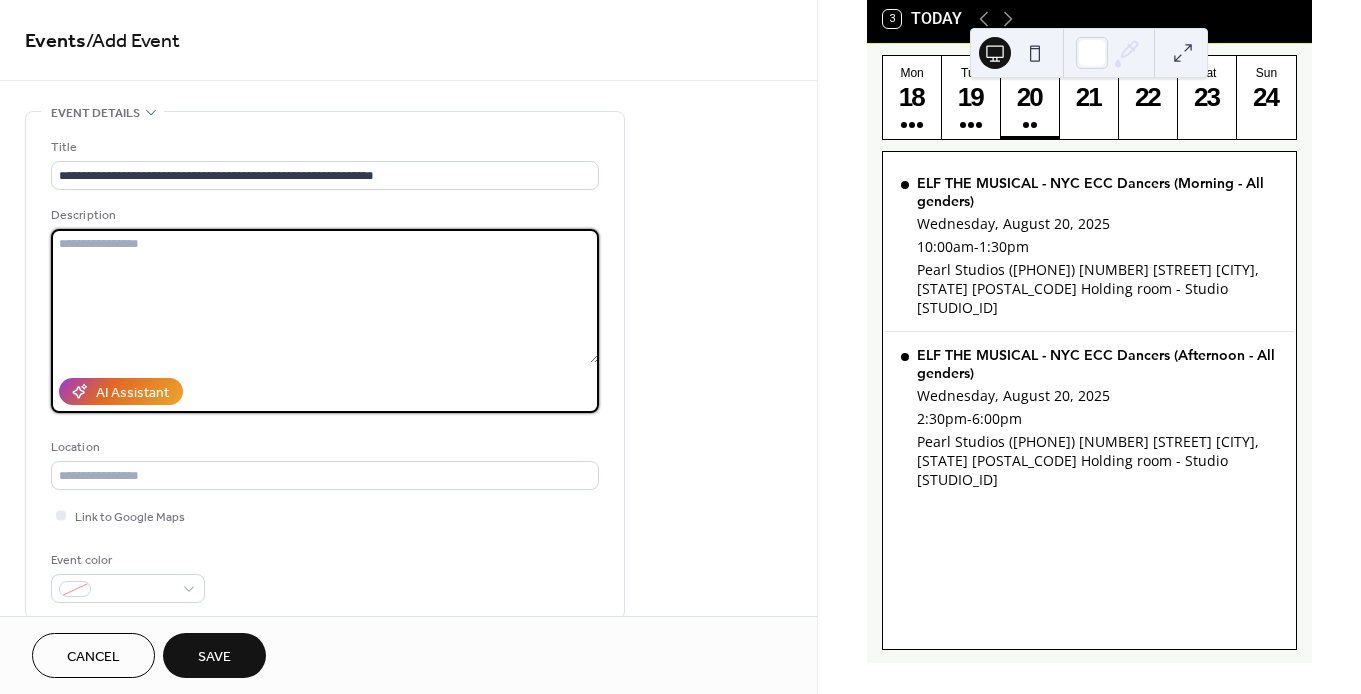 click at bounding box center [325, 296] 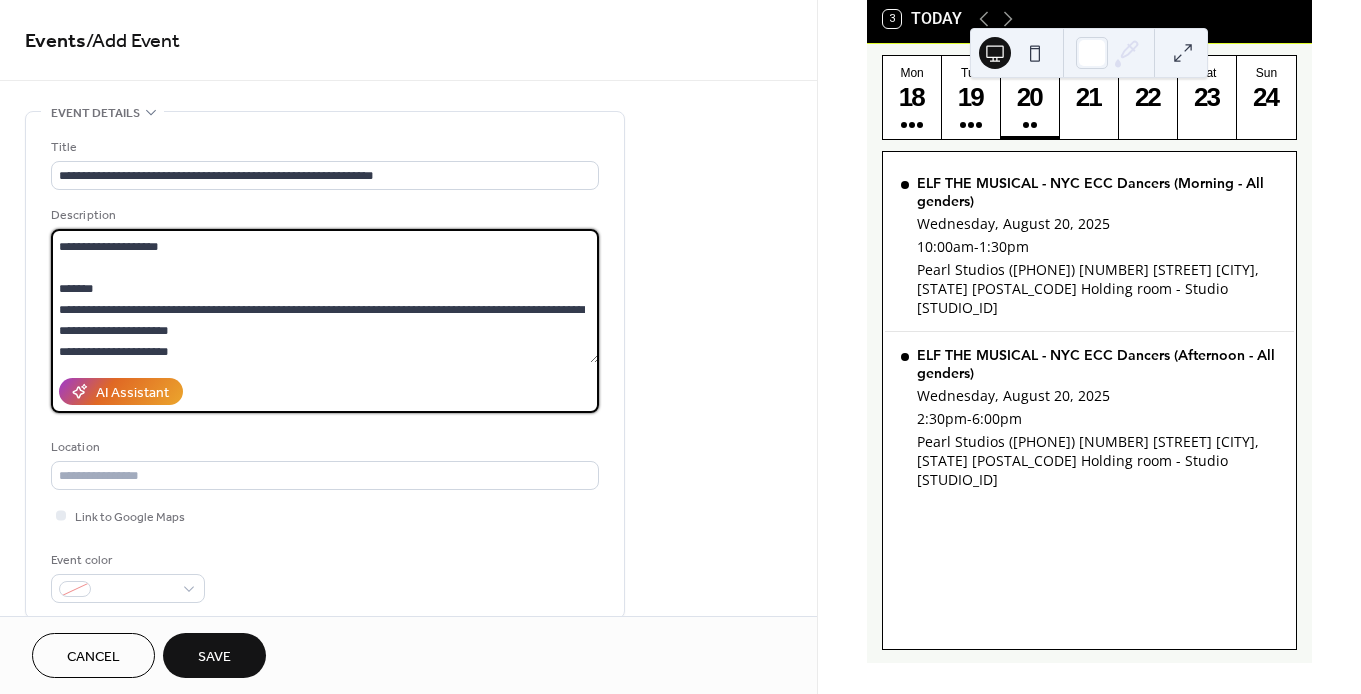 scroll, scrollTop: 237, scrollLeft: 0, axis: vertical 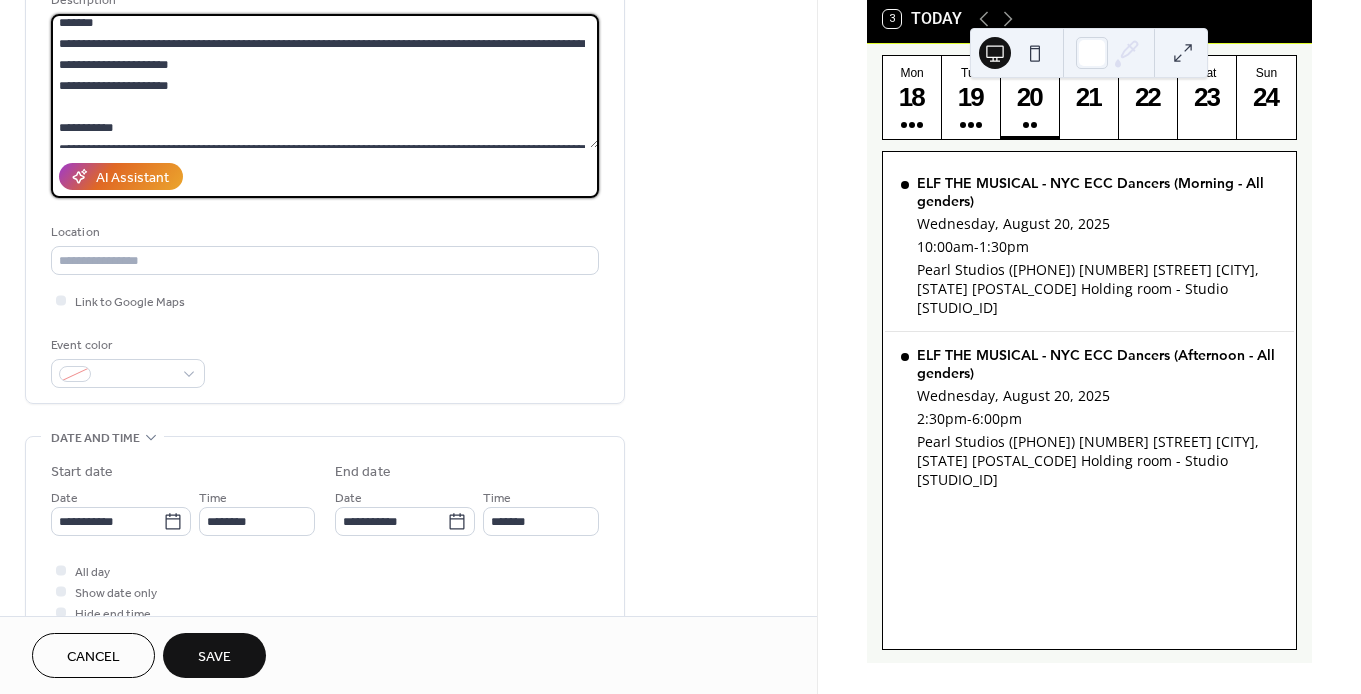 type on "**********" 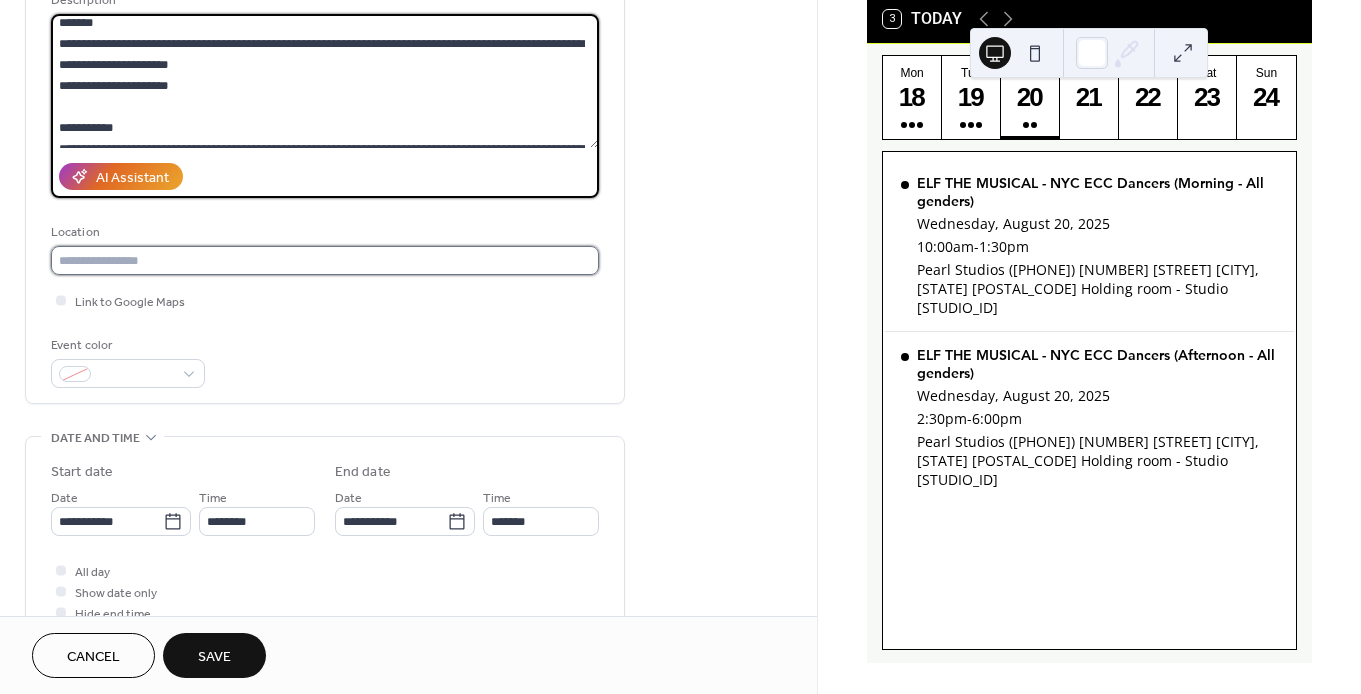 click at bounding box center [325, 260] 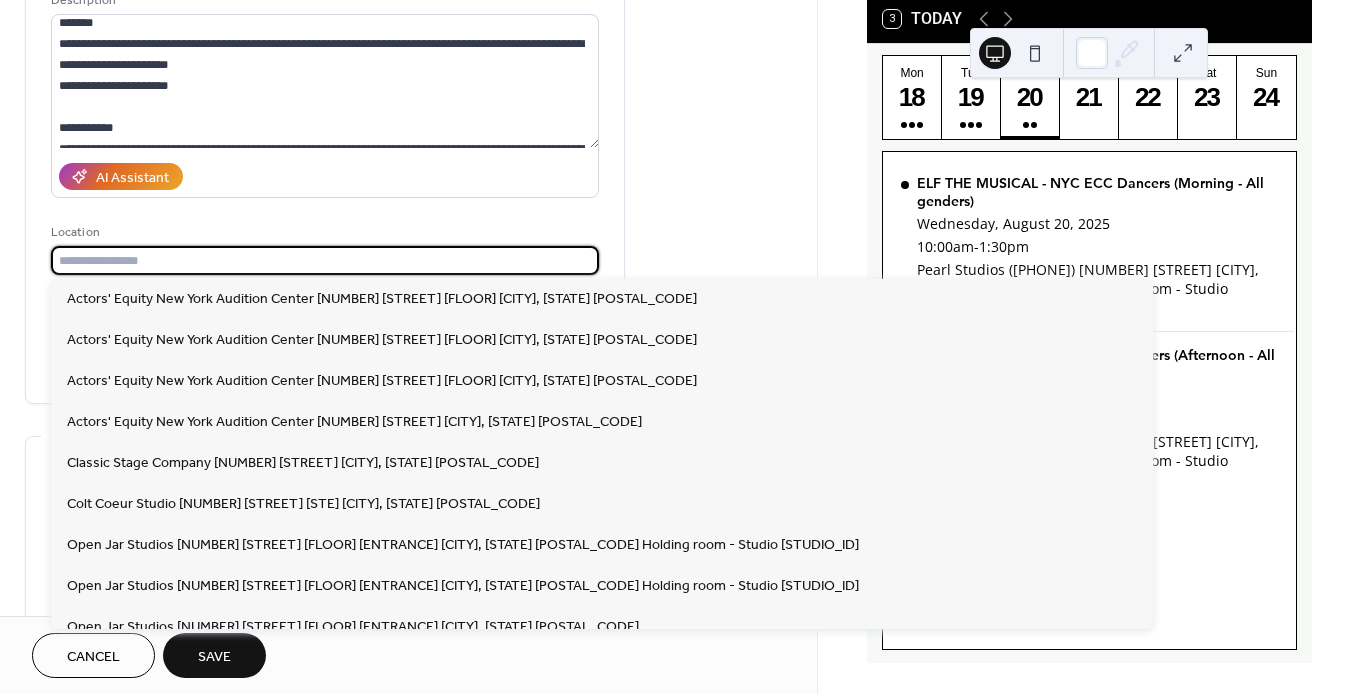paste on "**********" 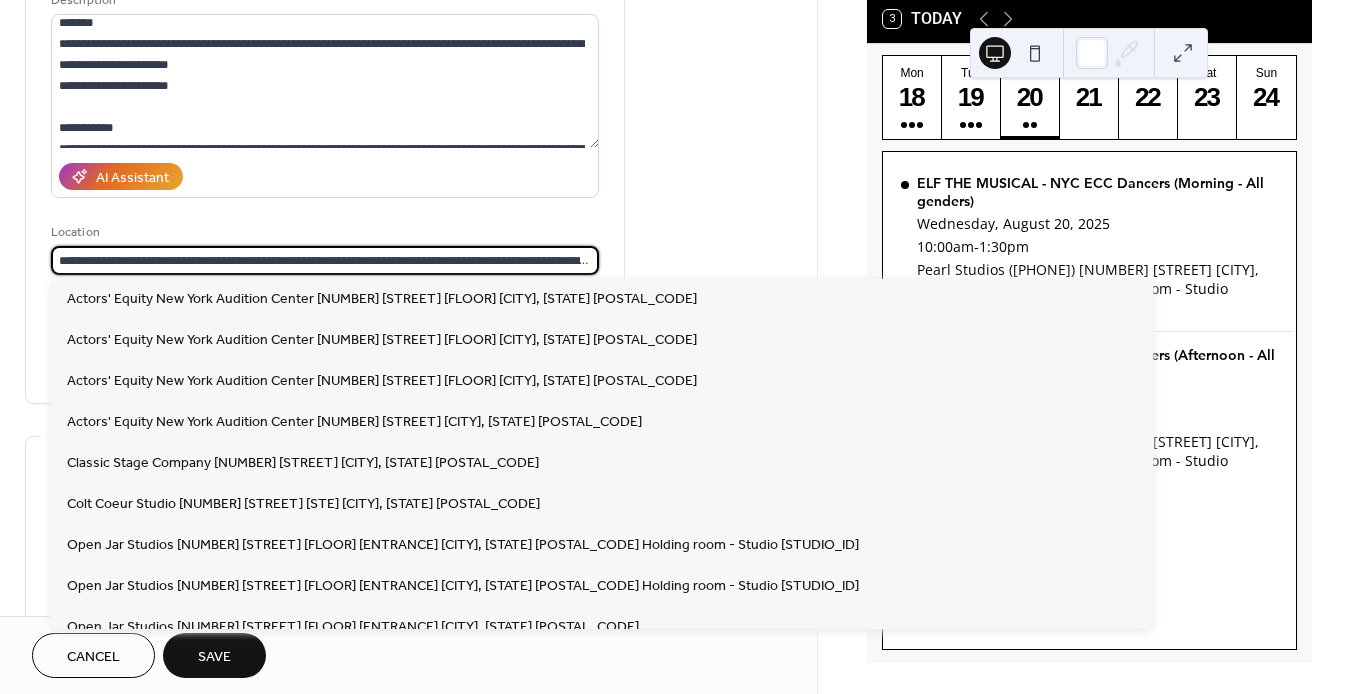 scroll, scrollTop: 0, scrollLeft: 93, axis: horizontal 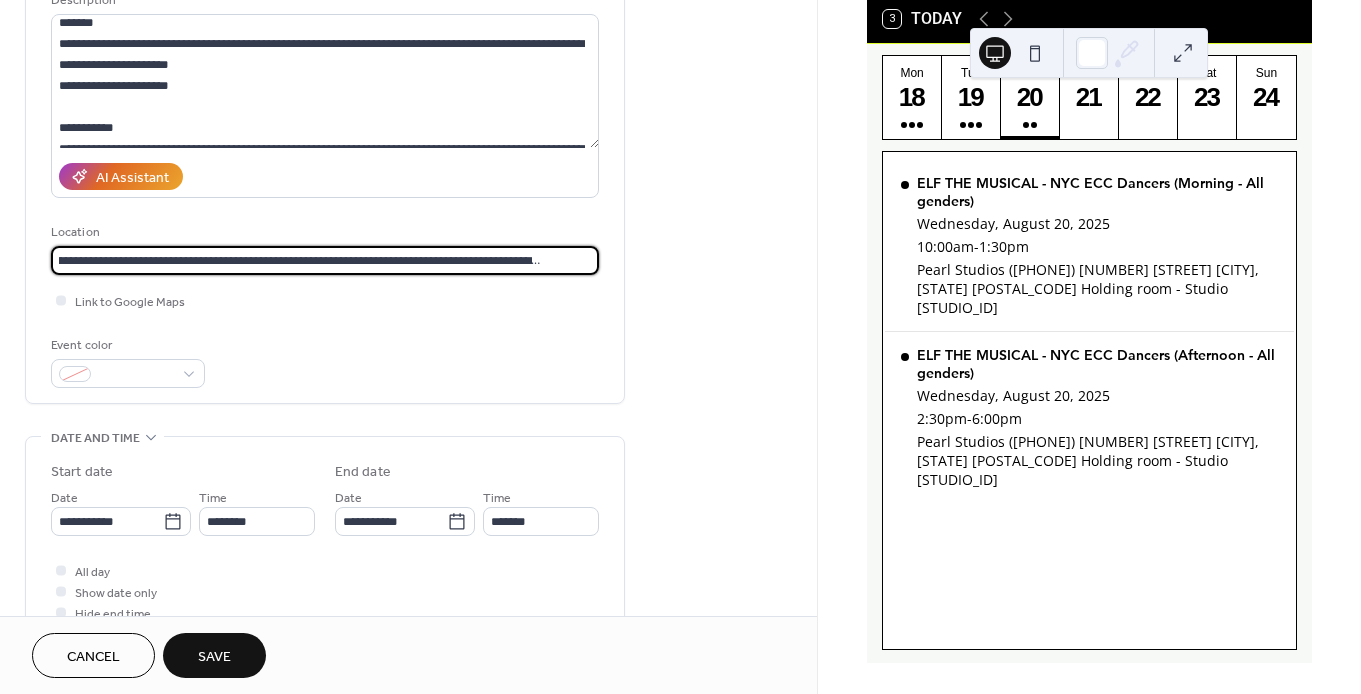 type on "**********" 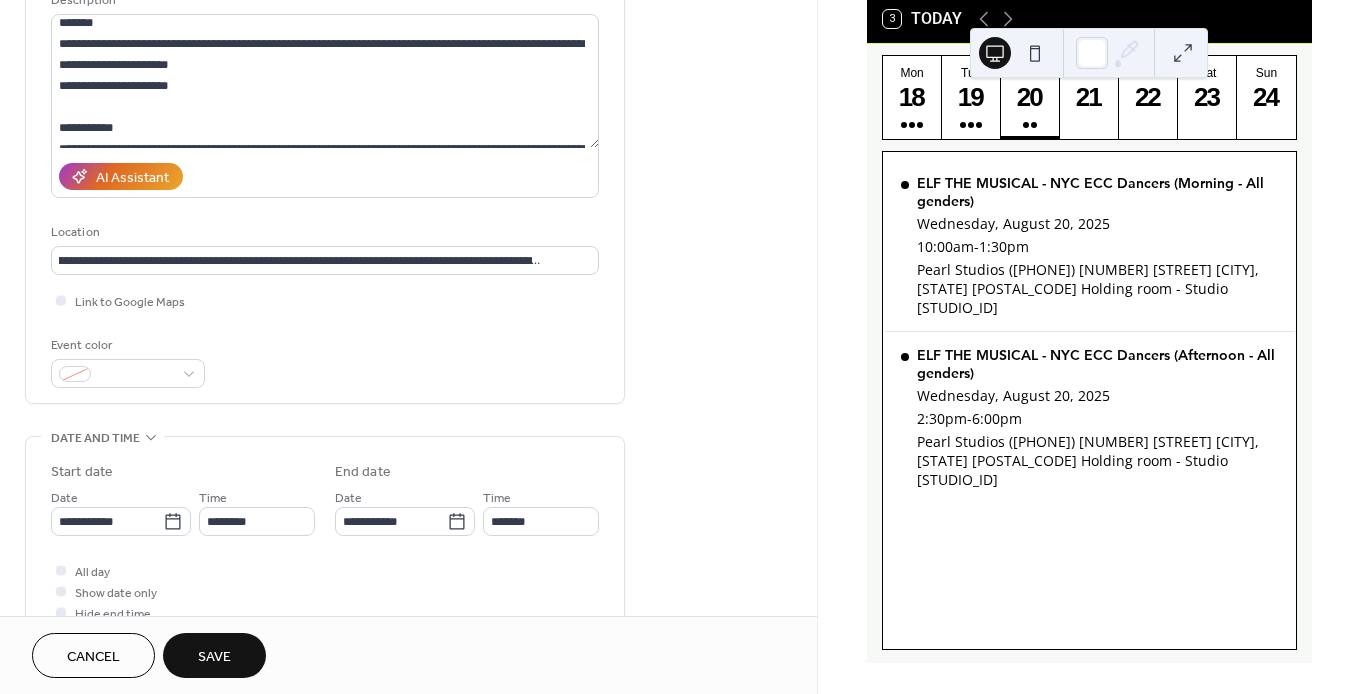 scroll, scrollTop: 0, scrollLeft: 0, axis: both 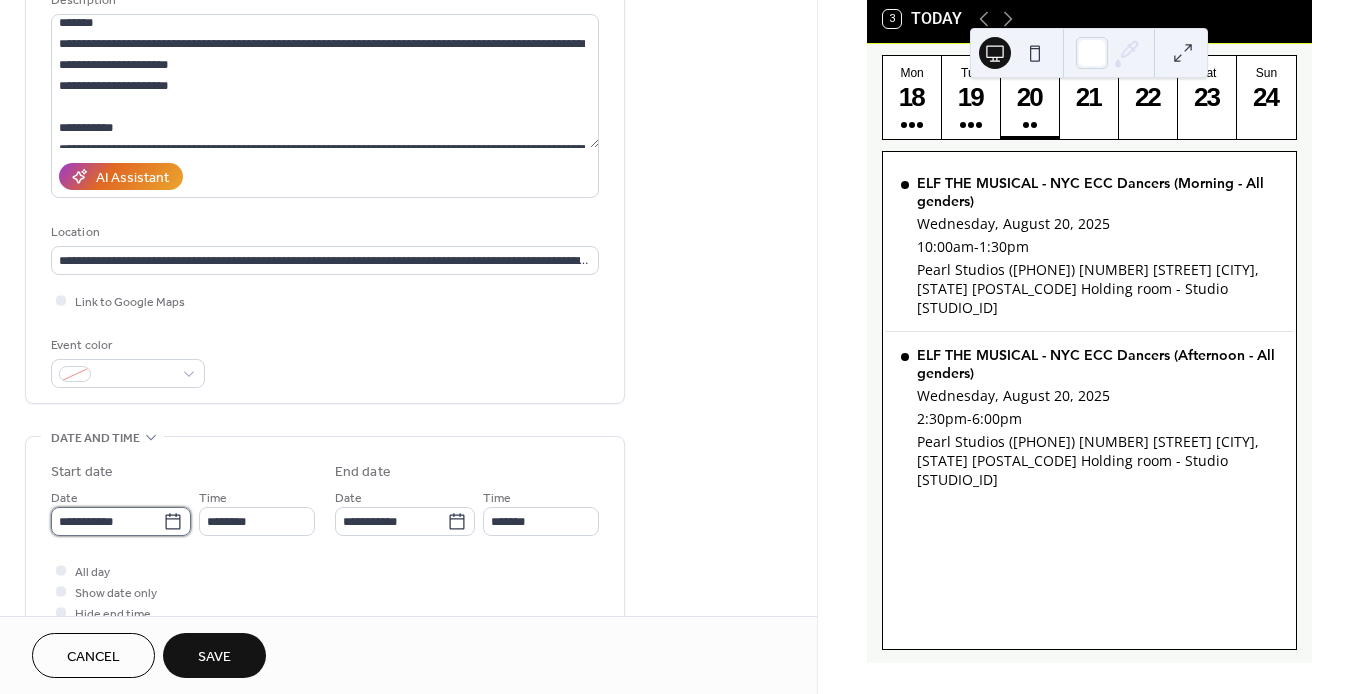 click on "ELF THE MUSICAL - NYC ECC Dancers (Morning - All genders) Wednesday, August 20, 2025 10:00am - 1:30pm Pearl Studios ([PHONE]) [NUMBER] [STREET] [CITY], [STATE] [POSTAL_CODE] Holding room - Studio [STUDIO_ID] ELF THE MUSICAL - NYC ECC Dancers (Afternoon - All genders) 2:30pm -" at bounding box center [680, 347] 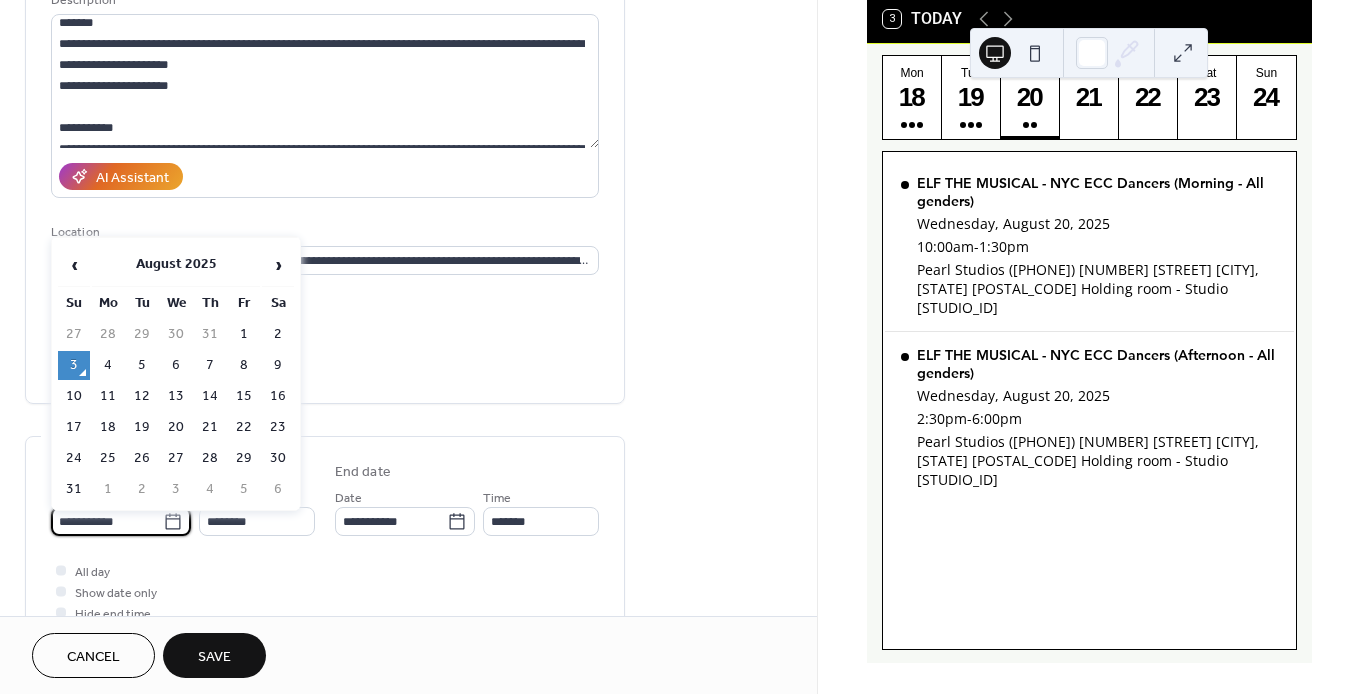 click on "19" at bounding box center (142, 427) 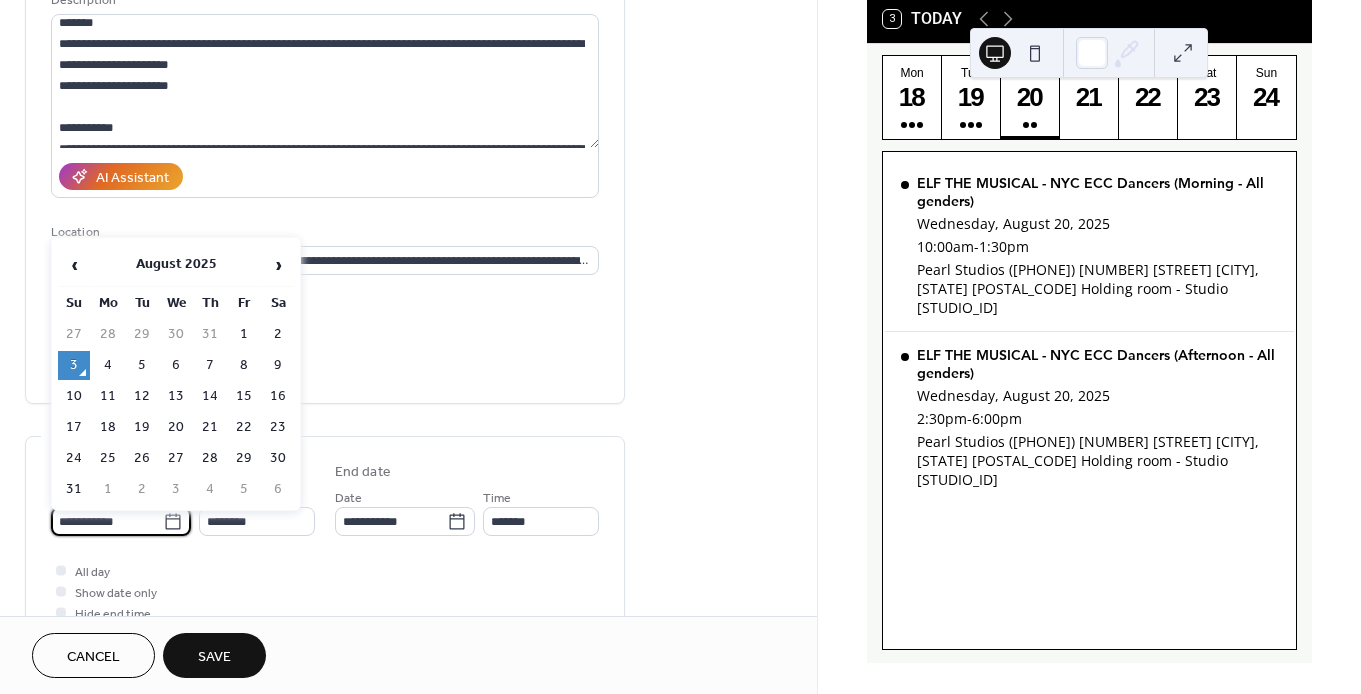 type on "**********" 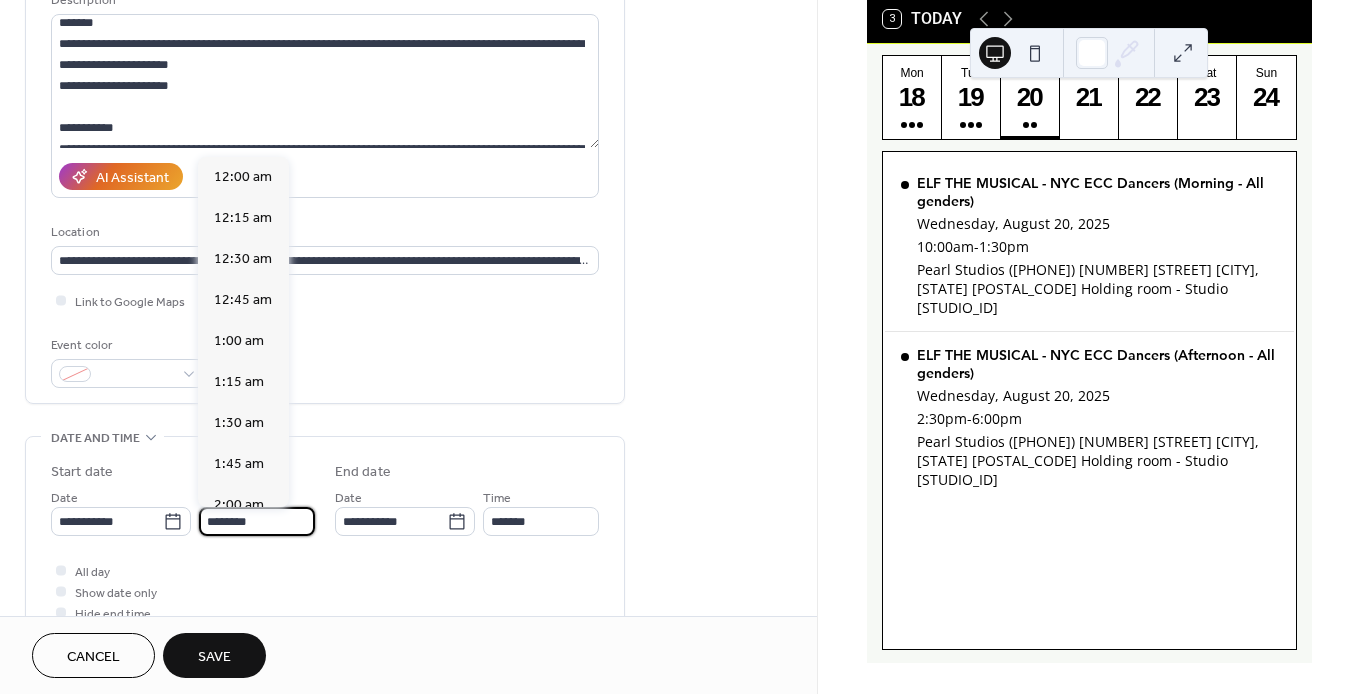 click on "********" at bounding box center [257, 521] 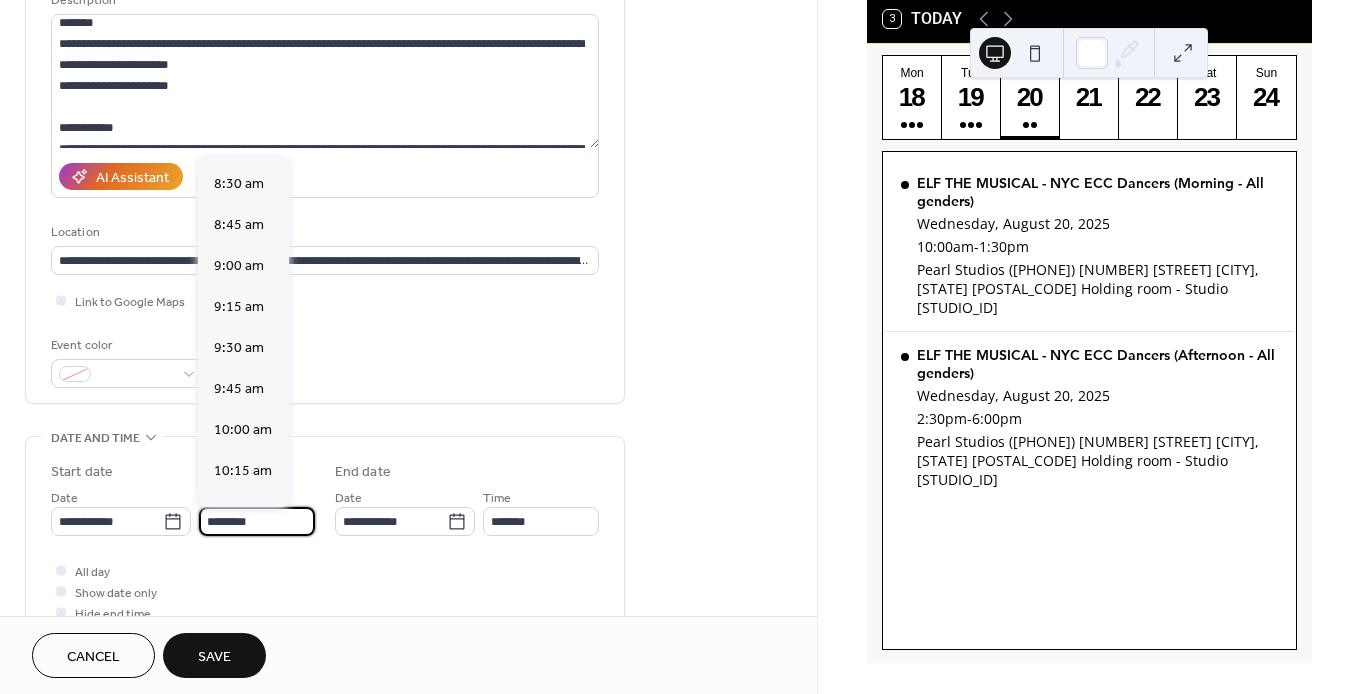 scroll, scrollTop: 1402, scrollLeft: 0, axis: vertical 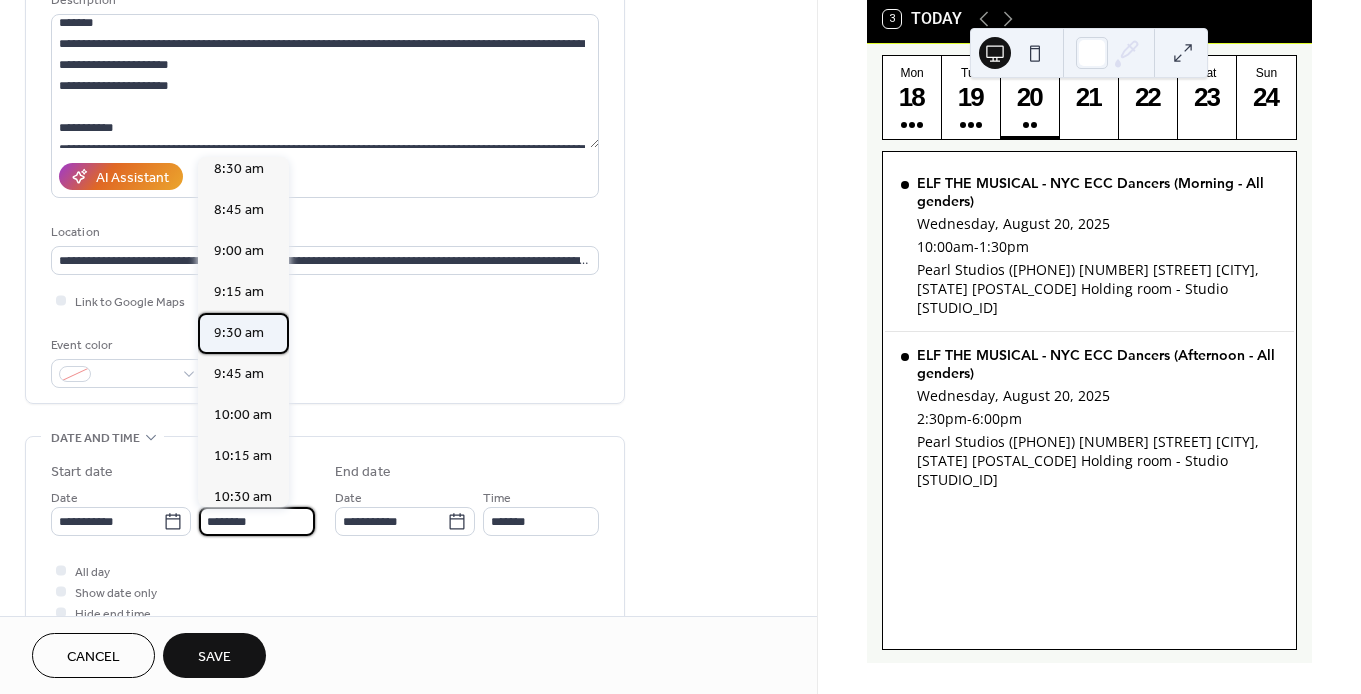 click on "9:30 am" at bounding box center [239, 333] 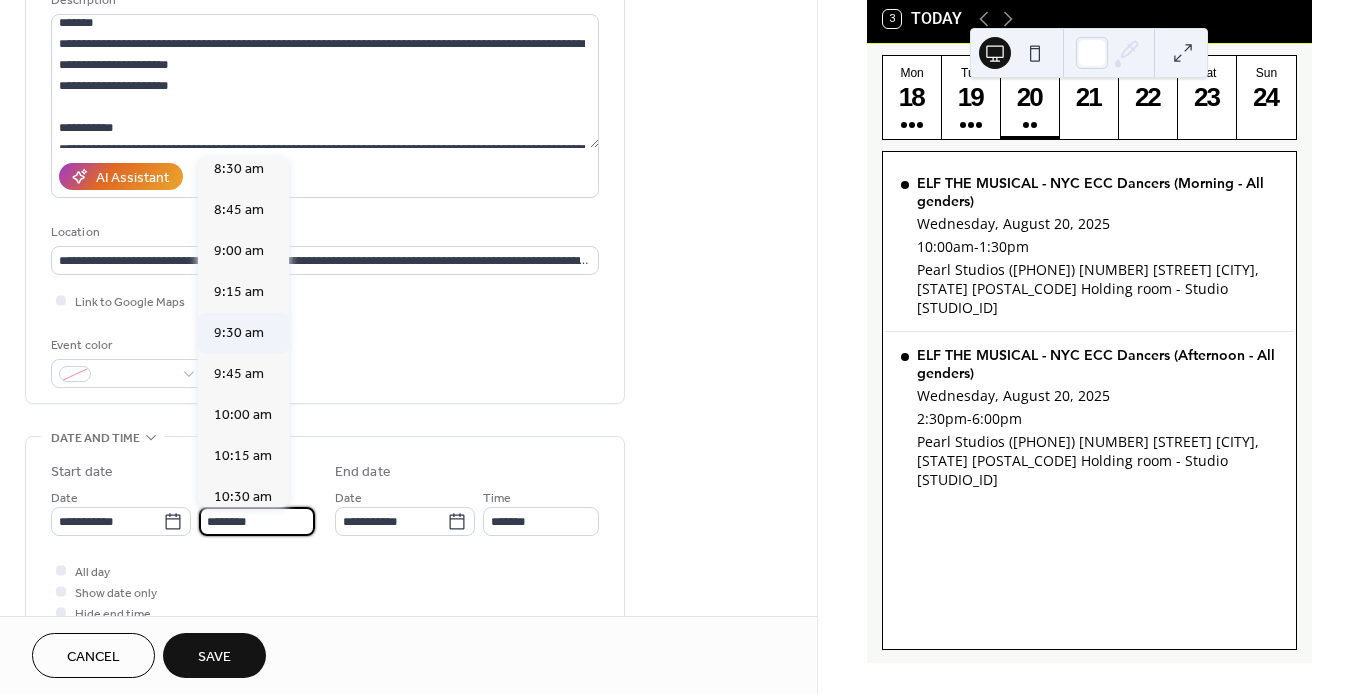 type on "*******" 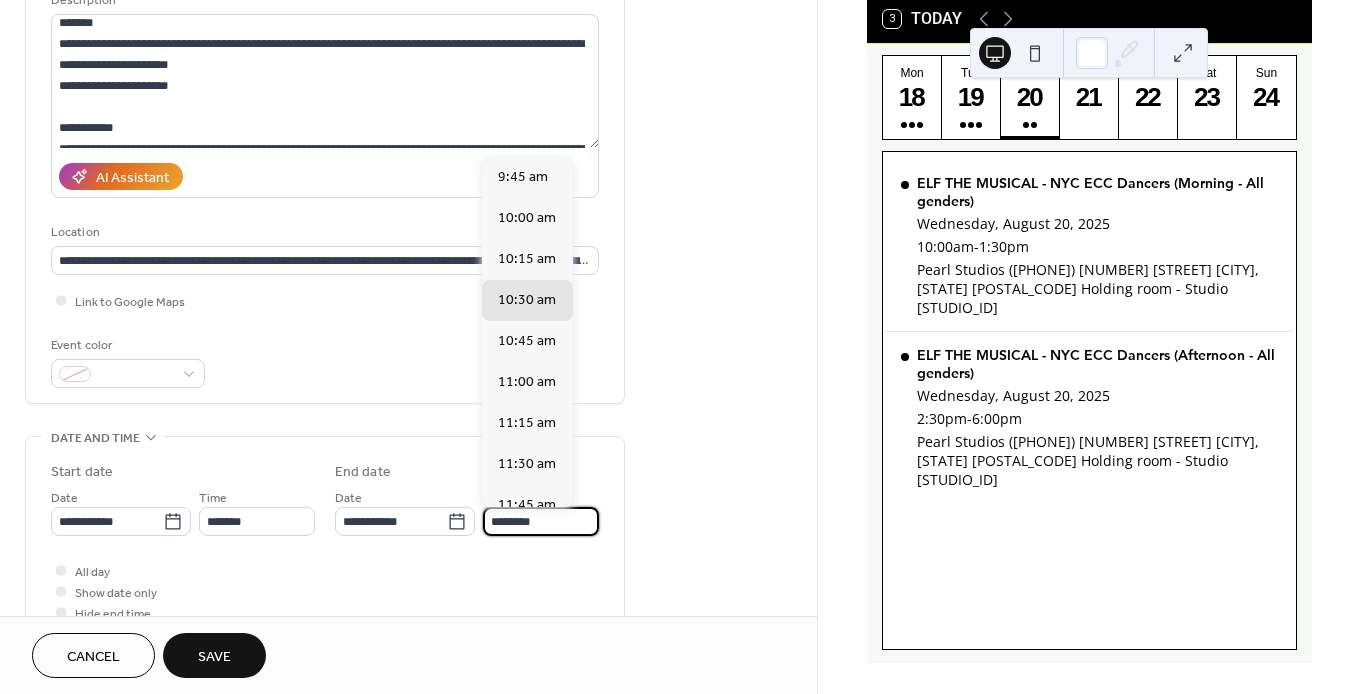click on "********" at bounding box center (541, 521) 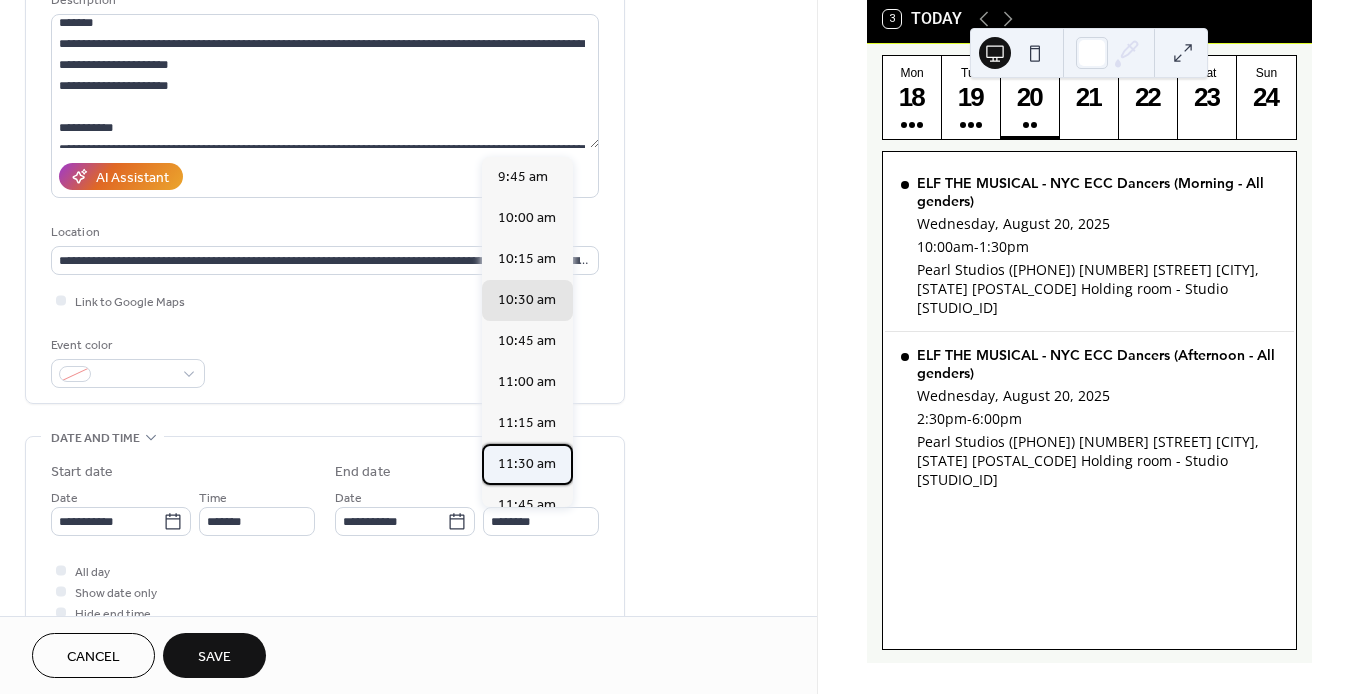 click on "11:30 am" at bounding box center [527, 464] 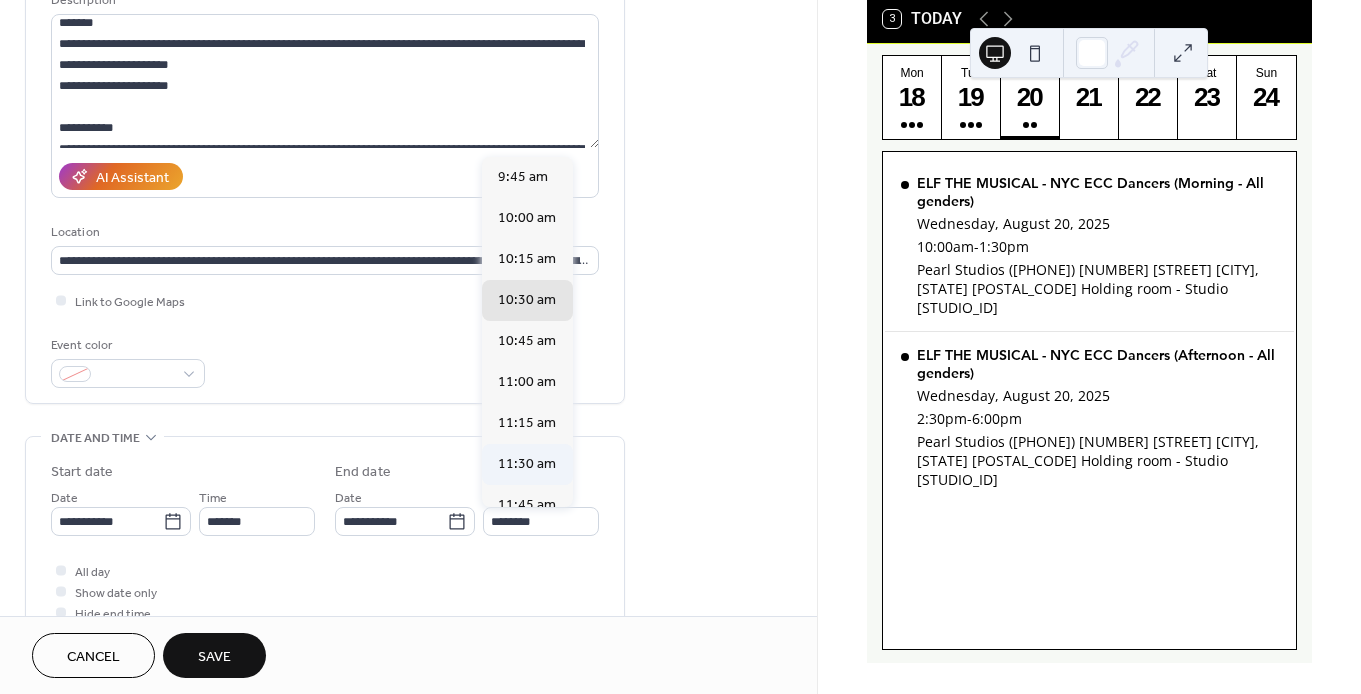 type on "********" 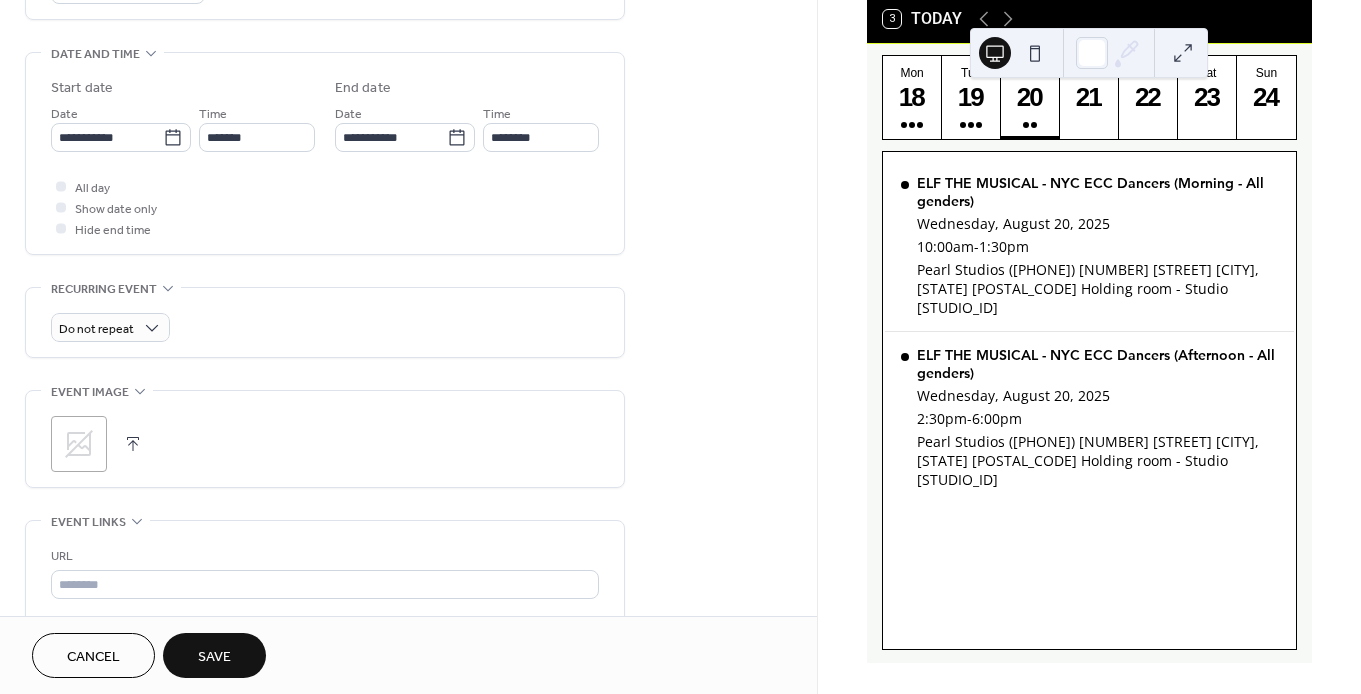 scroll, scrollTop: 745, scrollLeft: 0, axis: vertical 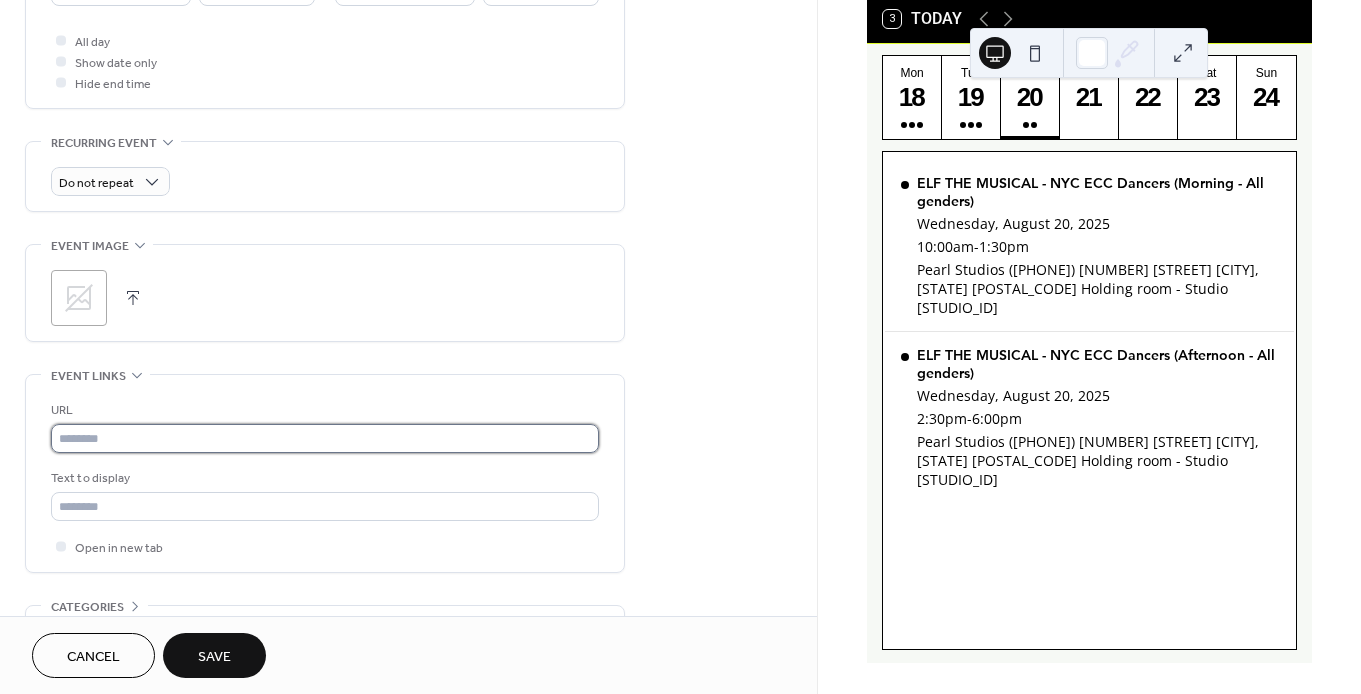 click at bounding box center (325, 438) 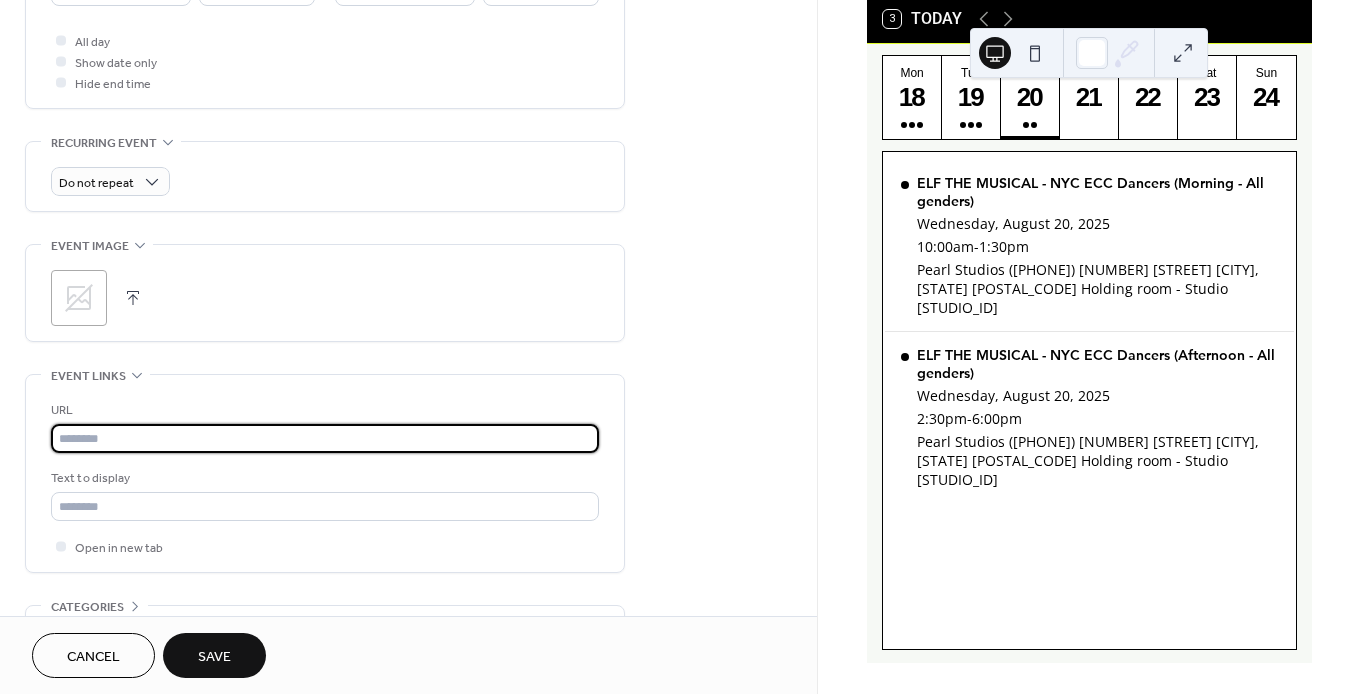 paste on "**********" 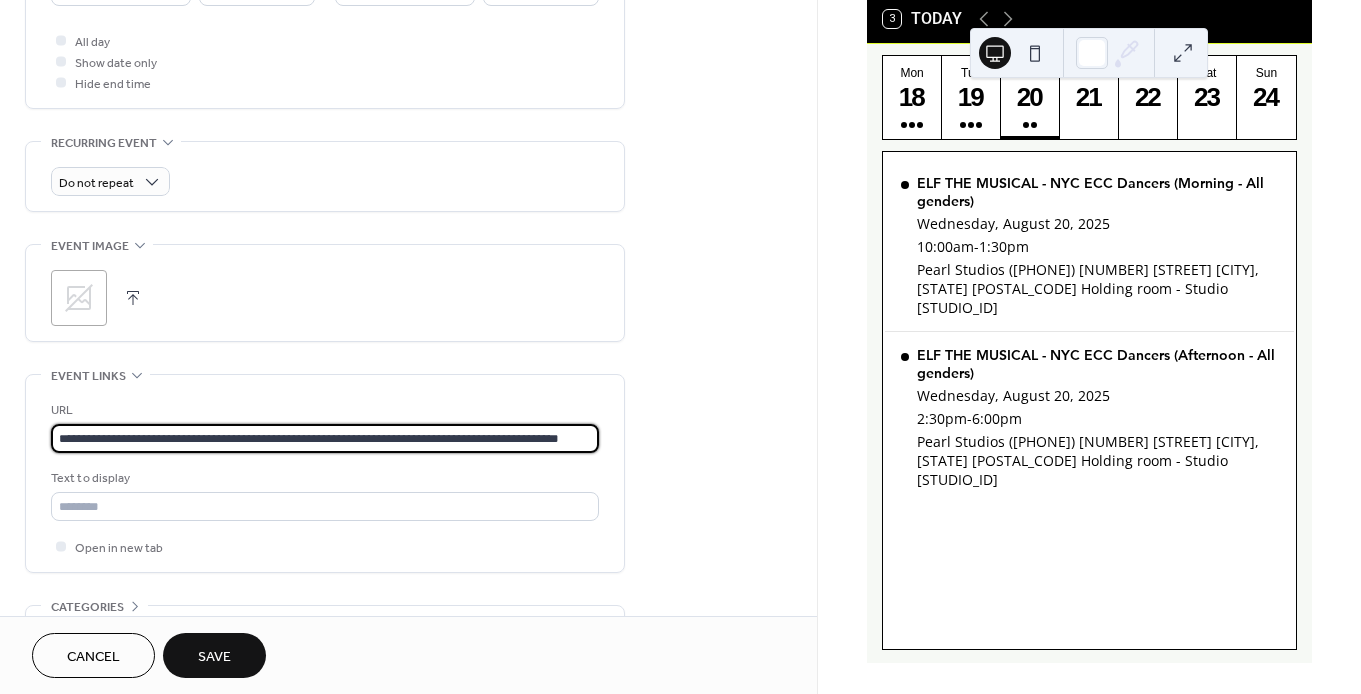 scroll, scrollTop: 0, scrollLeft: 71, axis: horizontal 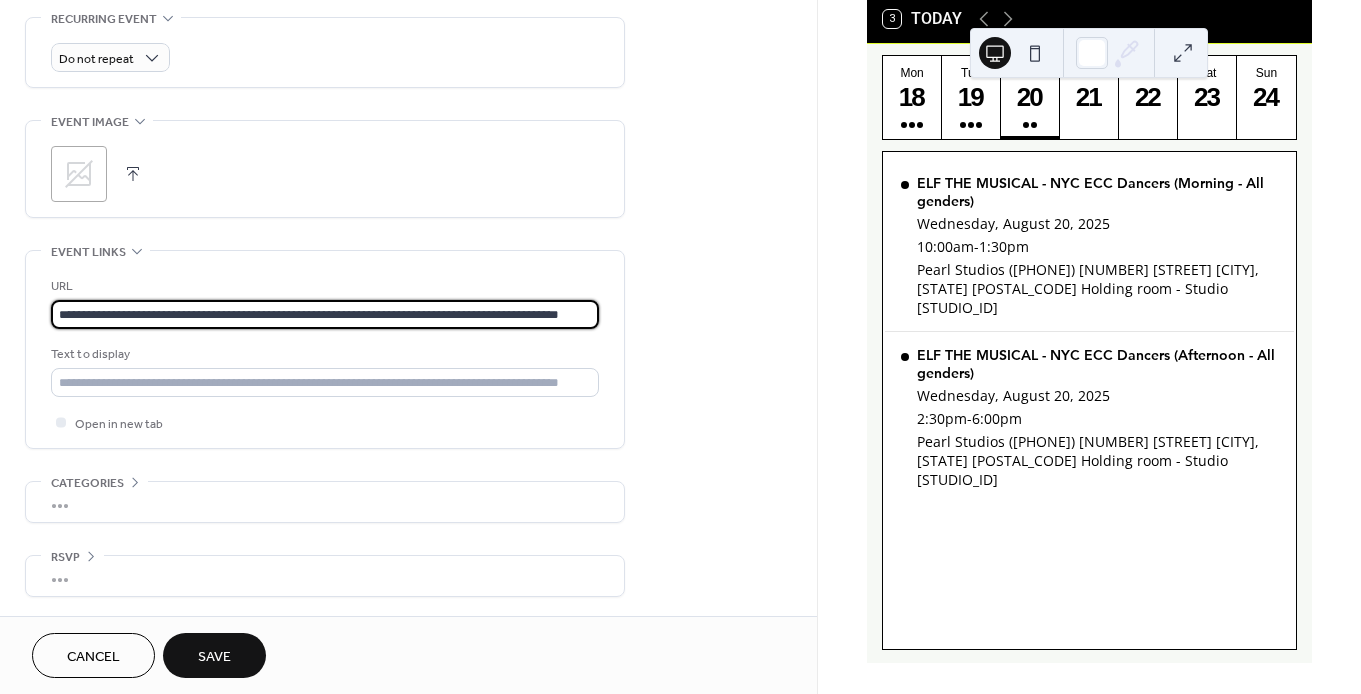type on "**********" 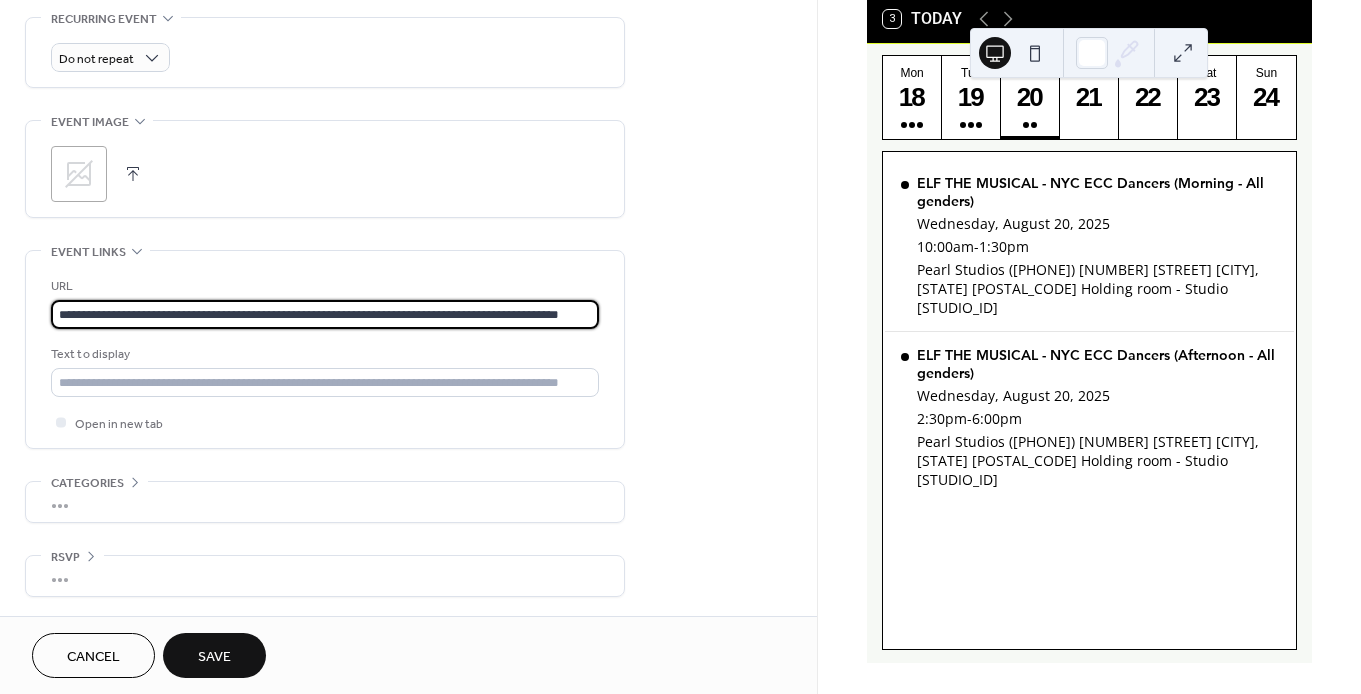 click on "Save" at bounding box center [214, 655] 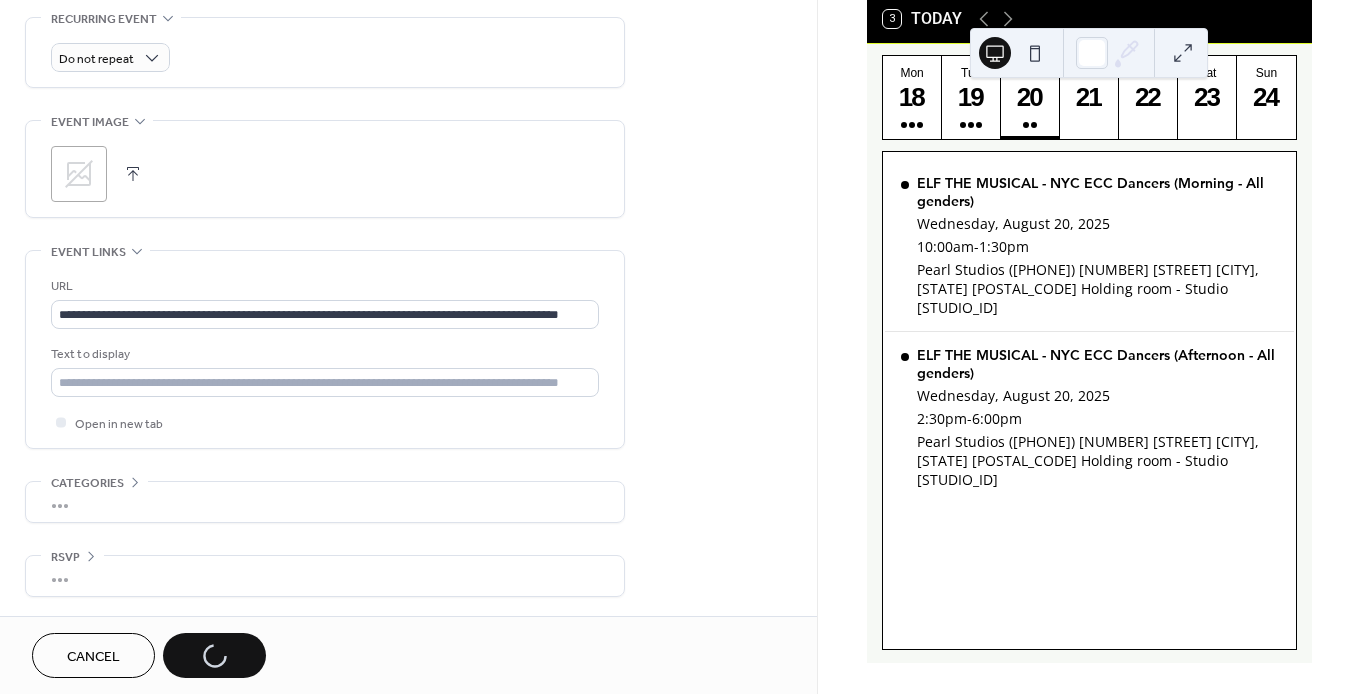 scroll, scrollTop: 0, scrollLeft: 0, axis: both 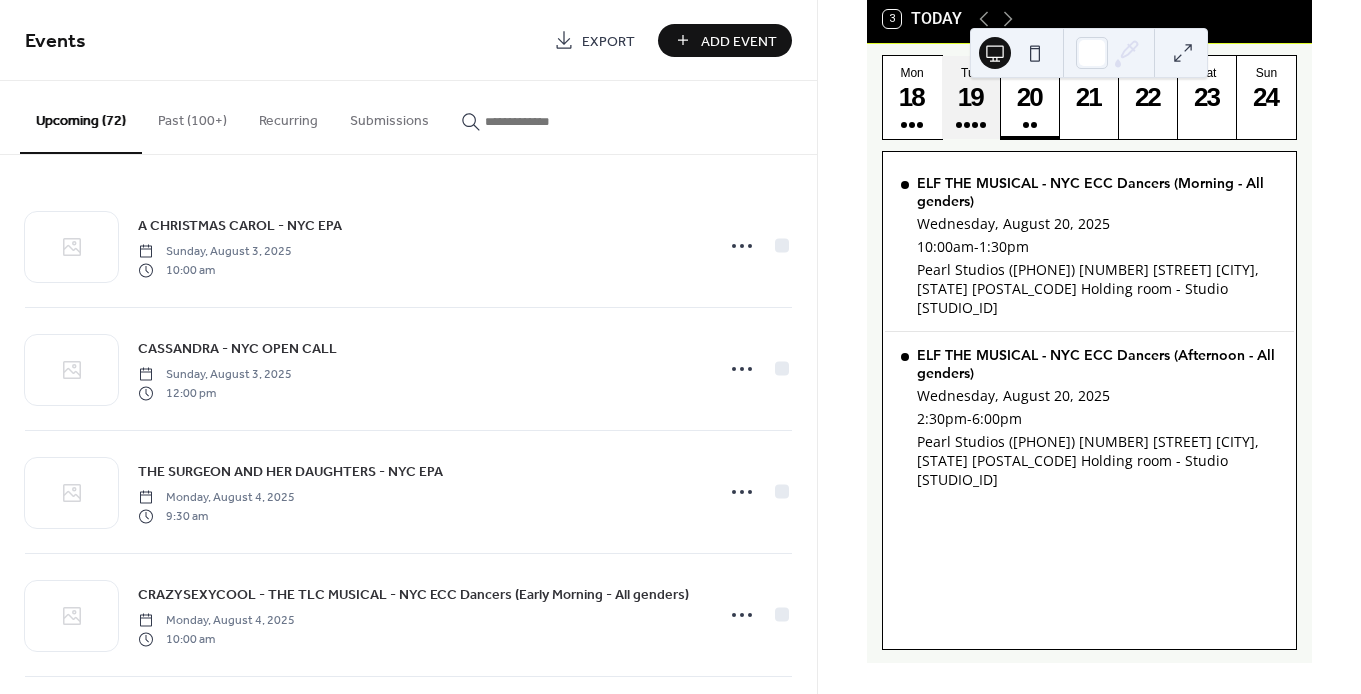 click on "19" at bounding box center (970, 97) 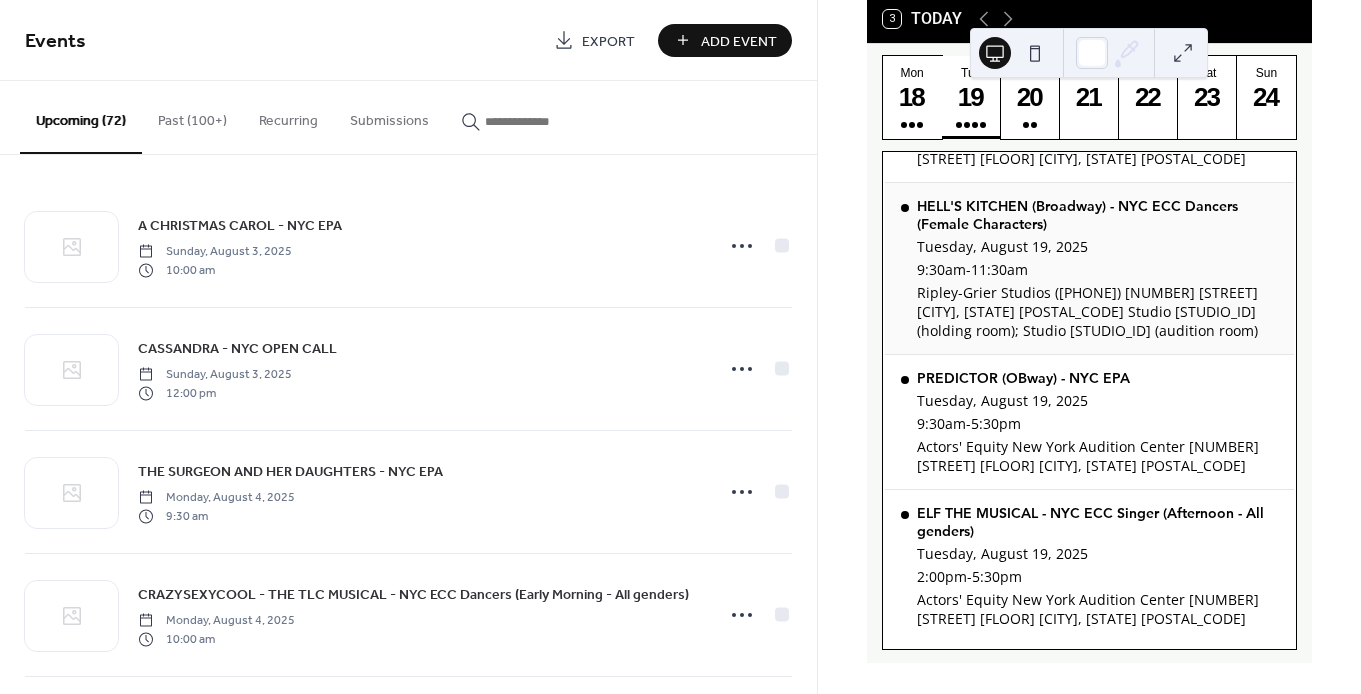 scroll, scrollTop: 124, scrollLeft: 0, axis: vertical 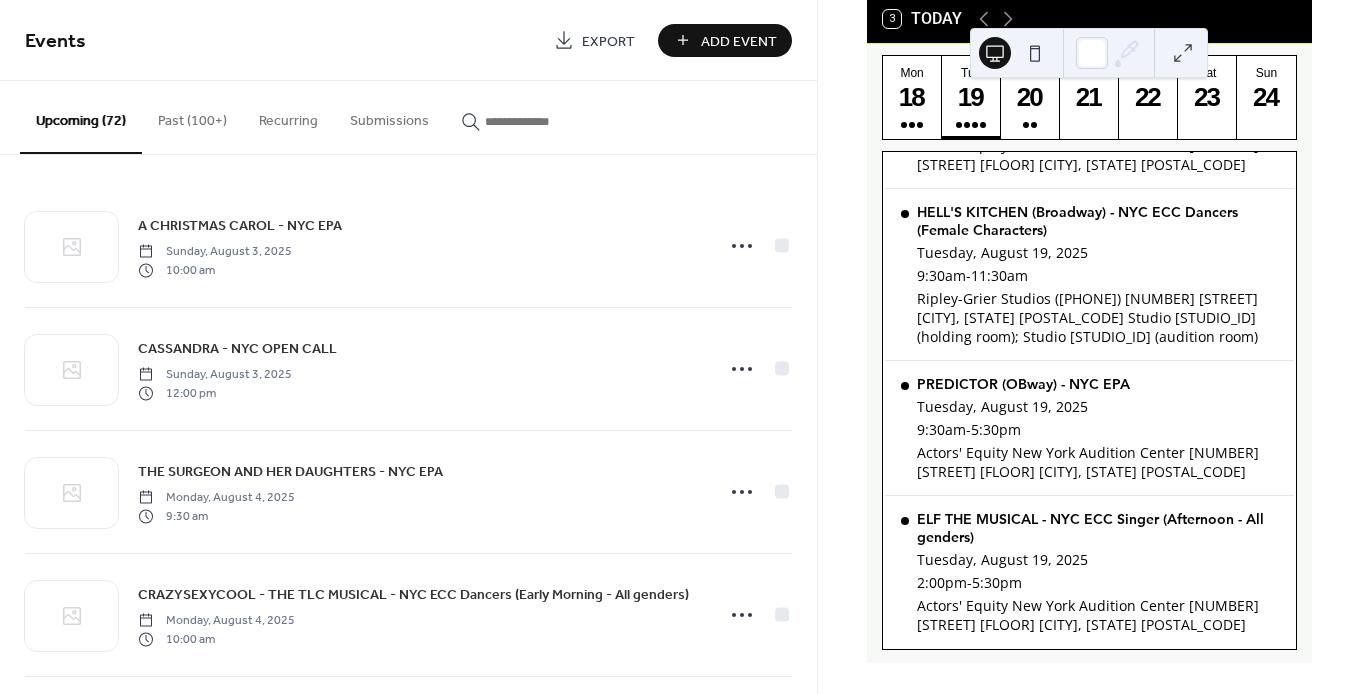 click on "Add Event" at bounding box center (739, 41) 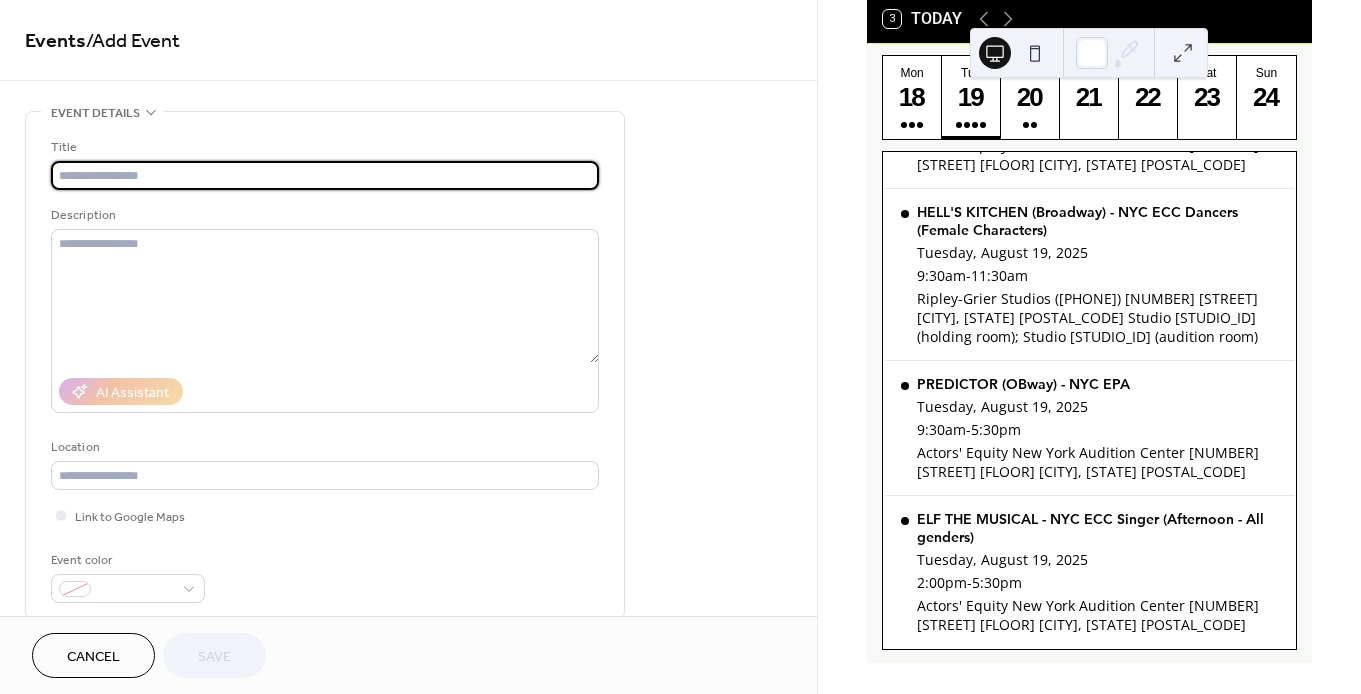 paste on "**********" 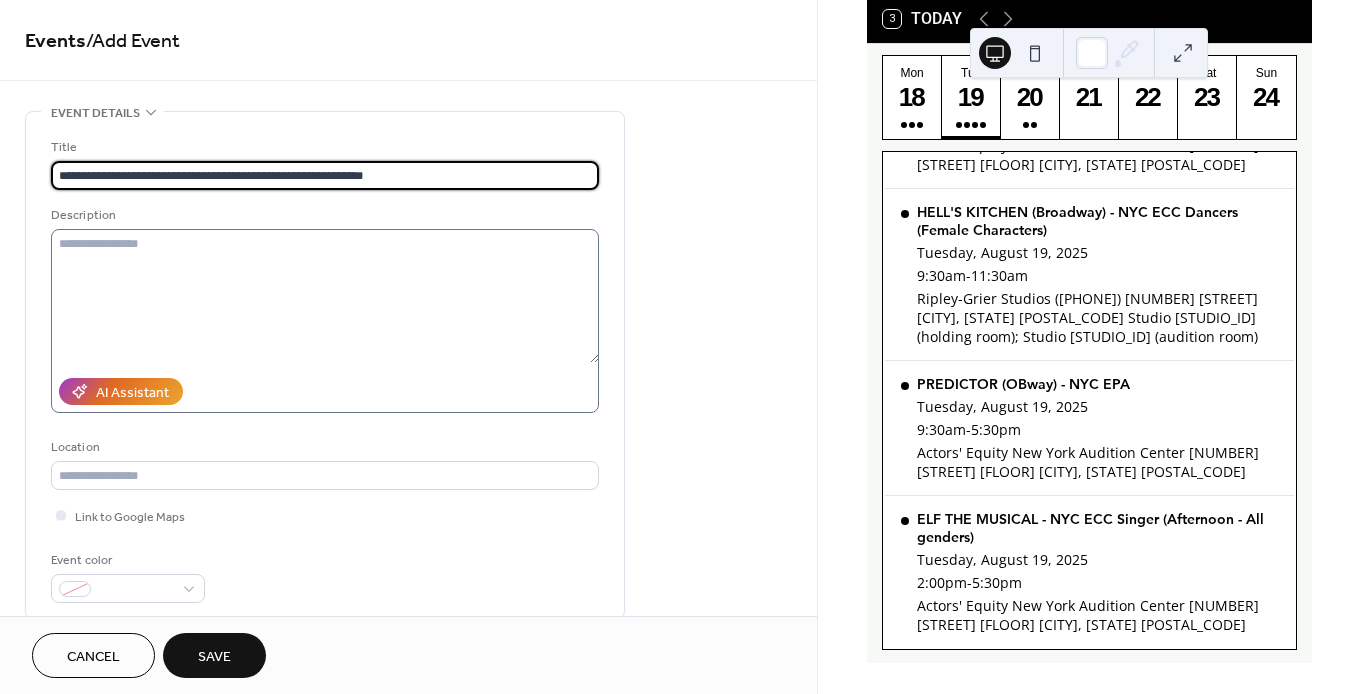 type on "**********" 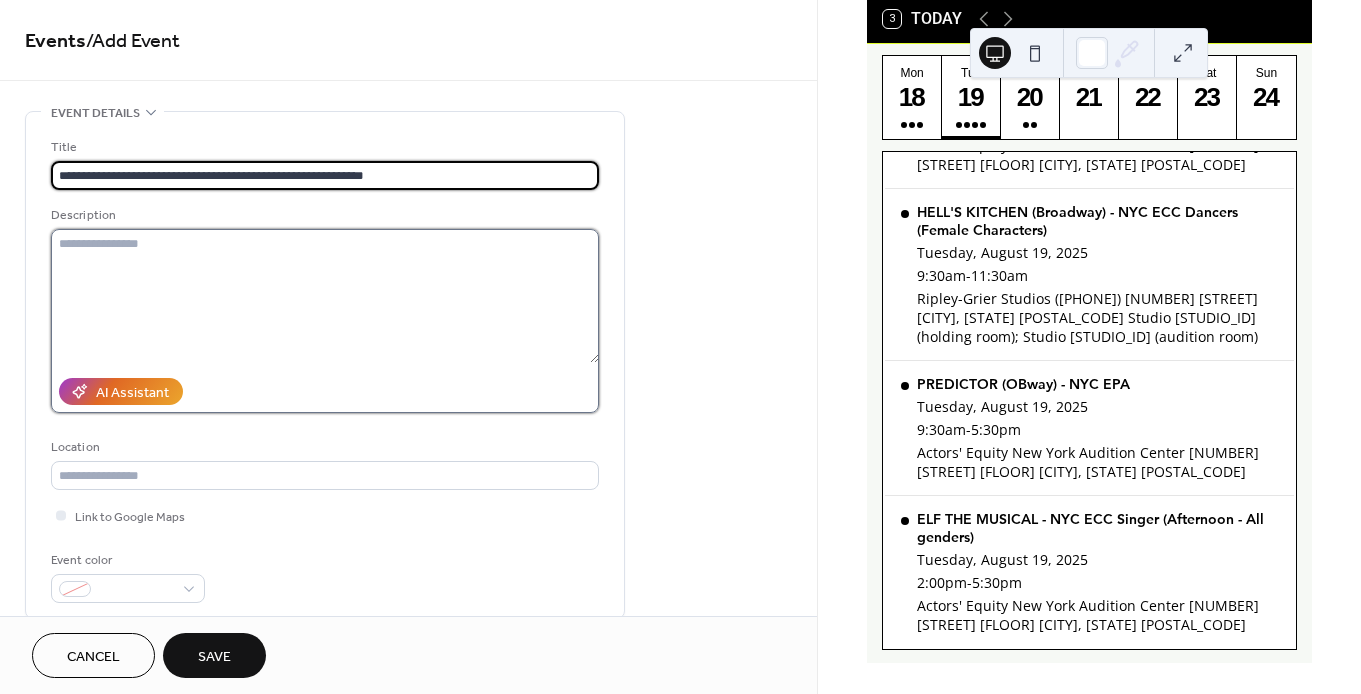 click at bounding box center [325, 296] 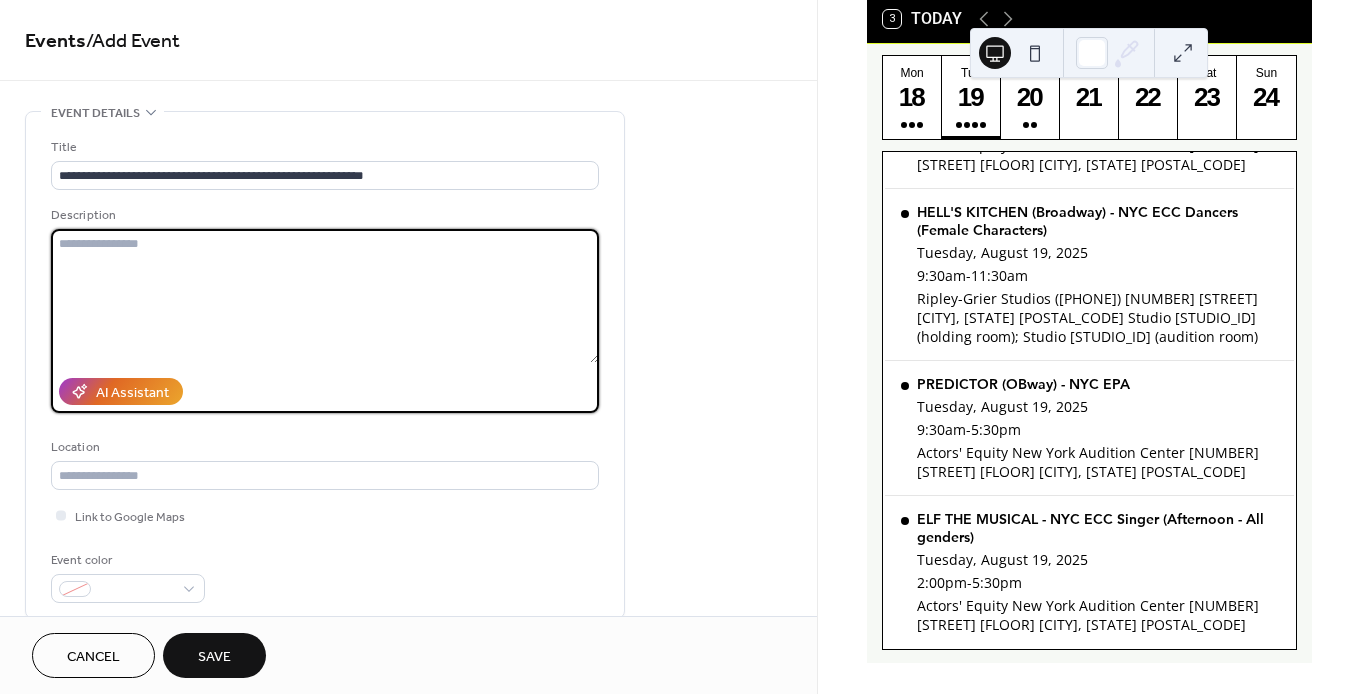 paste on "**********" 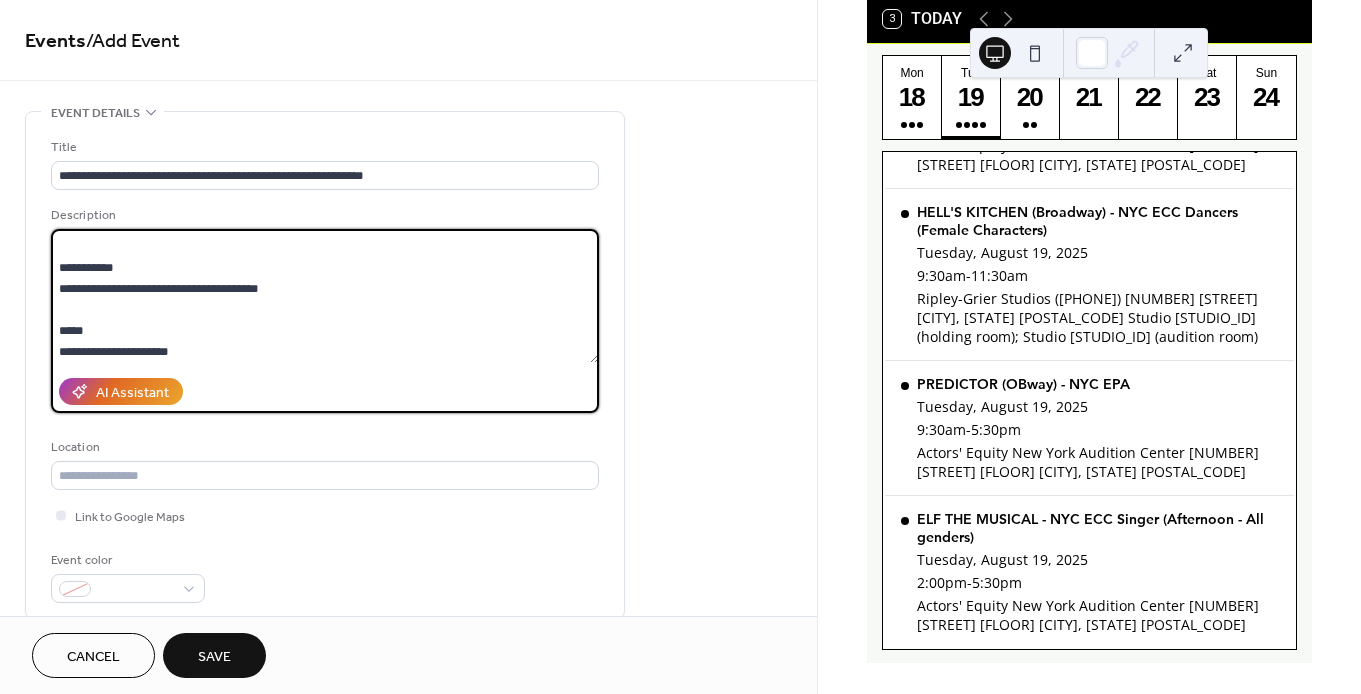 scroll, scrollTop: 0, scrollLeft: 0, axis: both 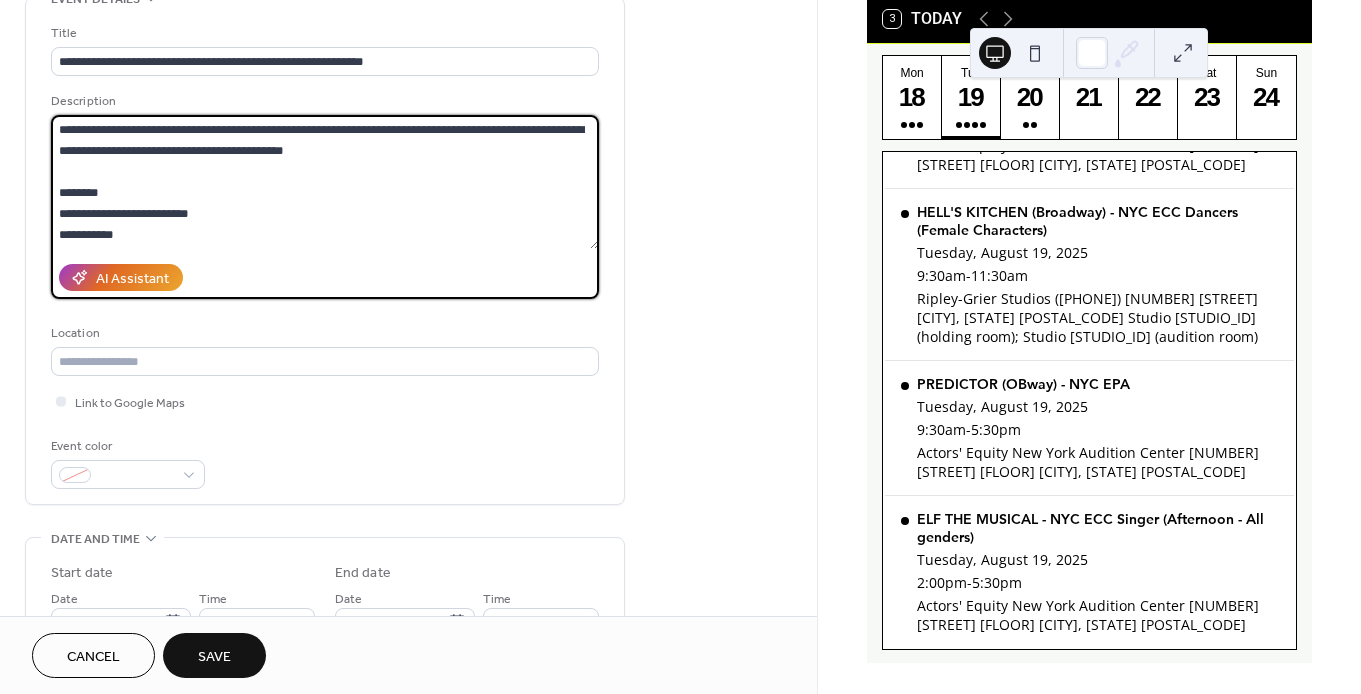 drag, startPoint x: 356, startPoint y: 156, endPoint x: 52, endPoint y: 219, distance: 310.45935 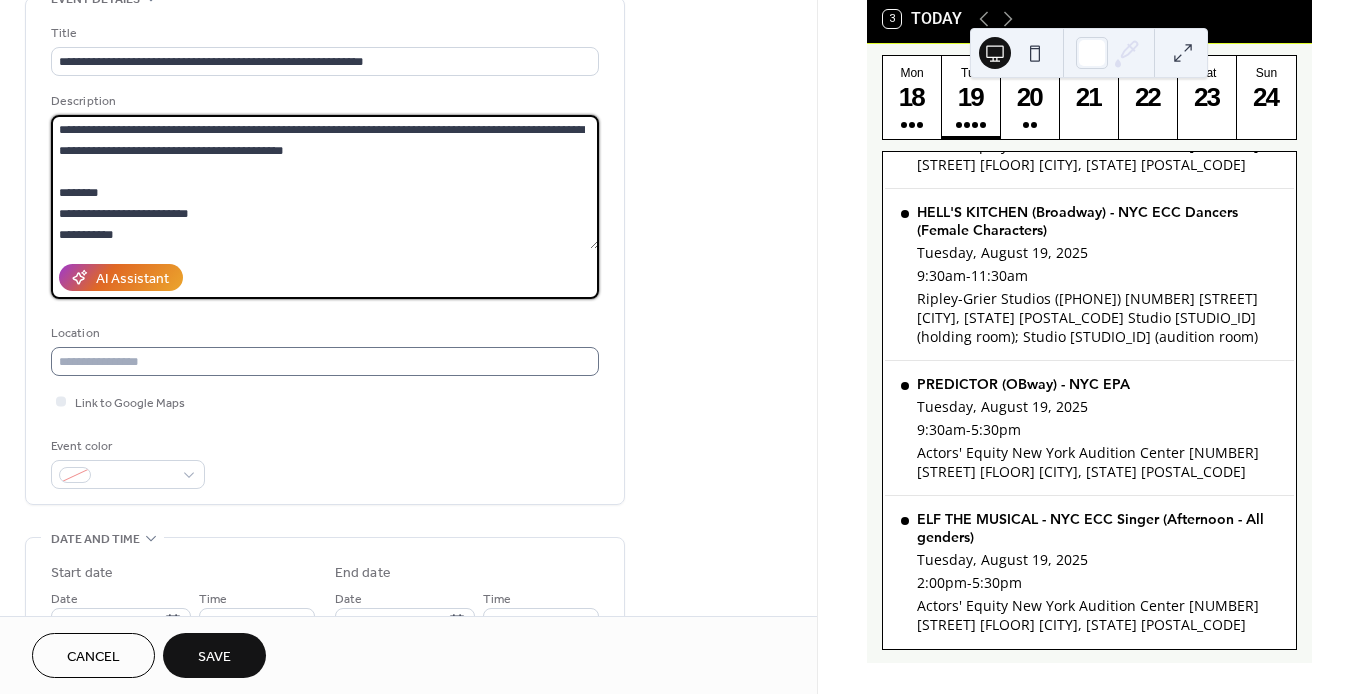 type on "**********" 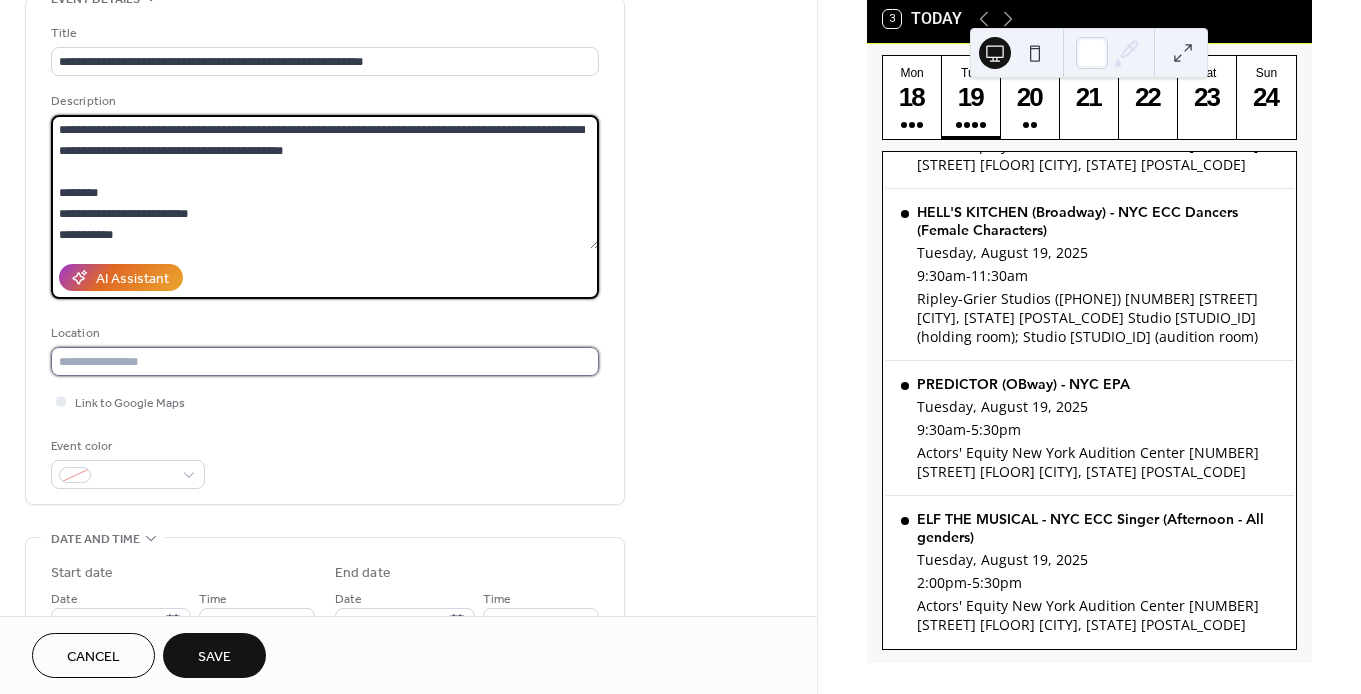 click at bounding box center [325, 361] 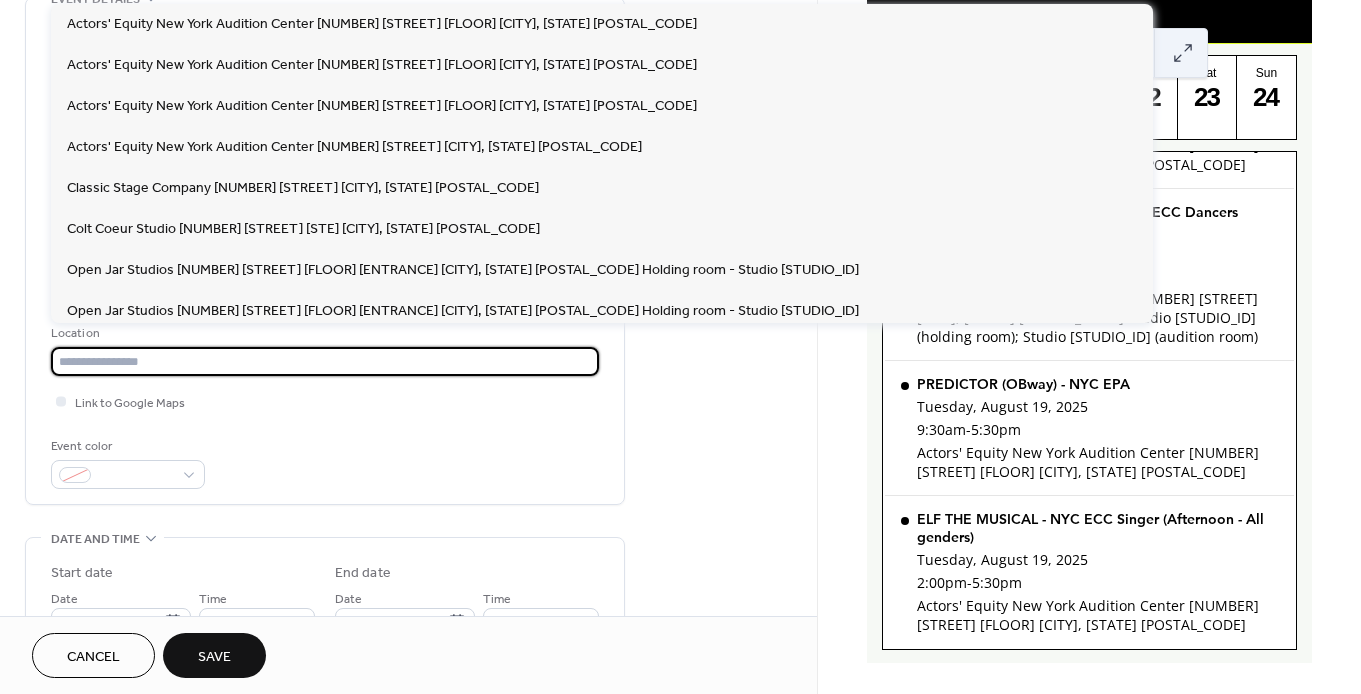 paste on "**********" 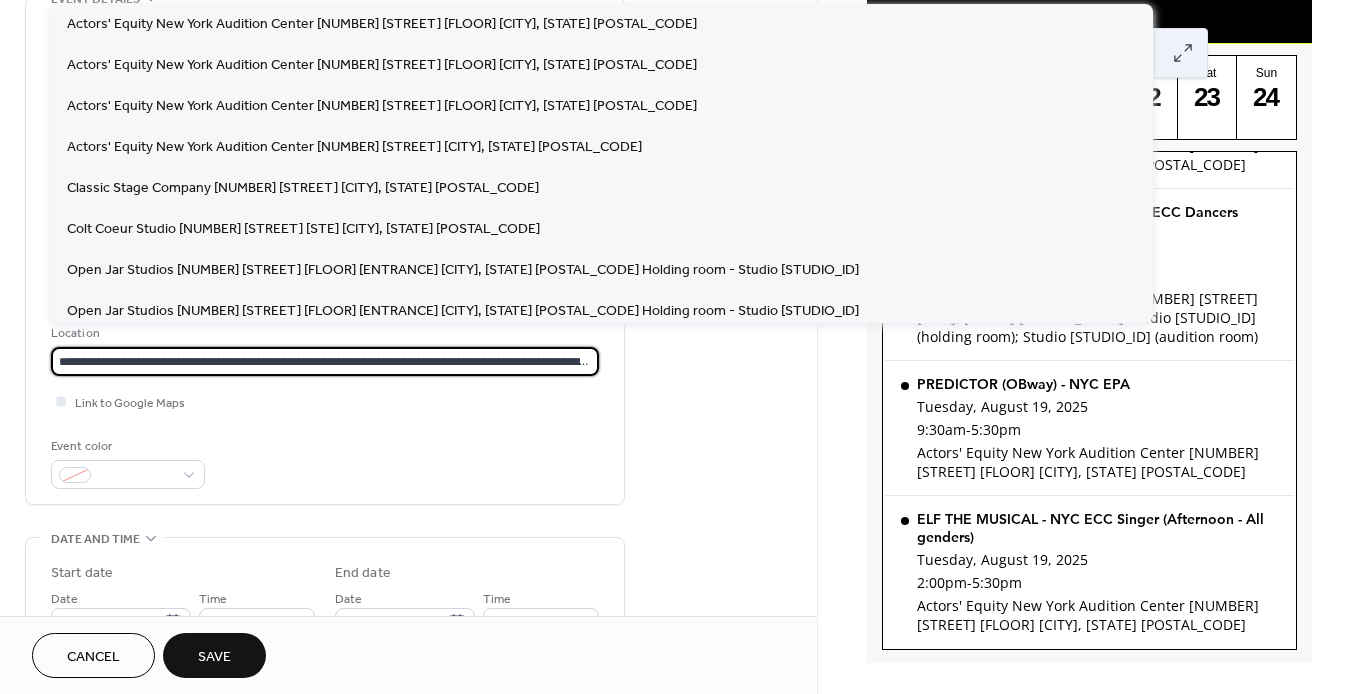 scroll, scrollTop: 0, scrollLeft: 93, axis: horizontal 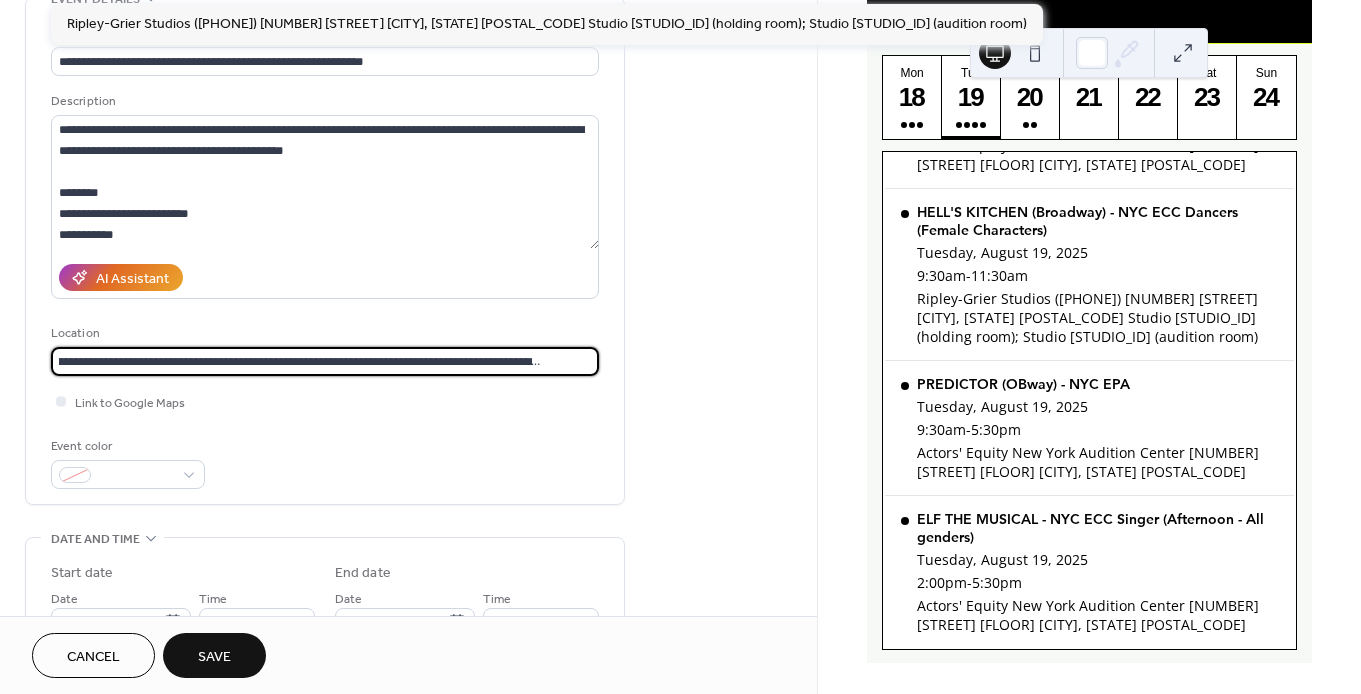 type on "**********" 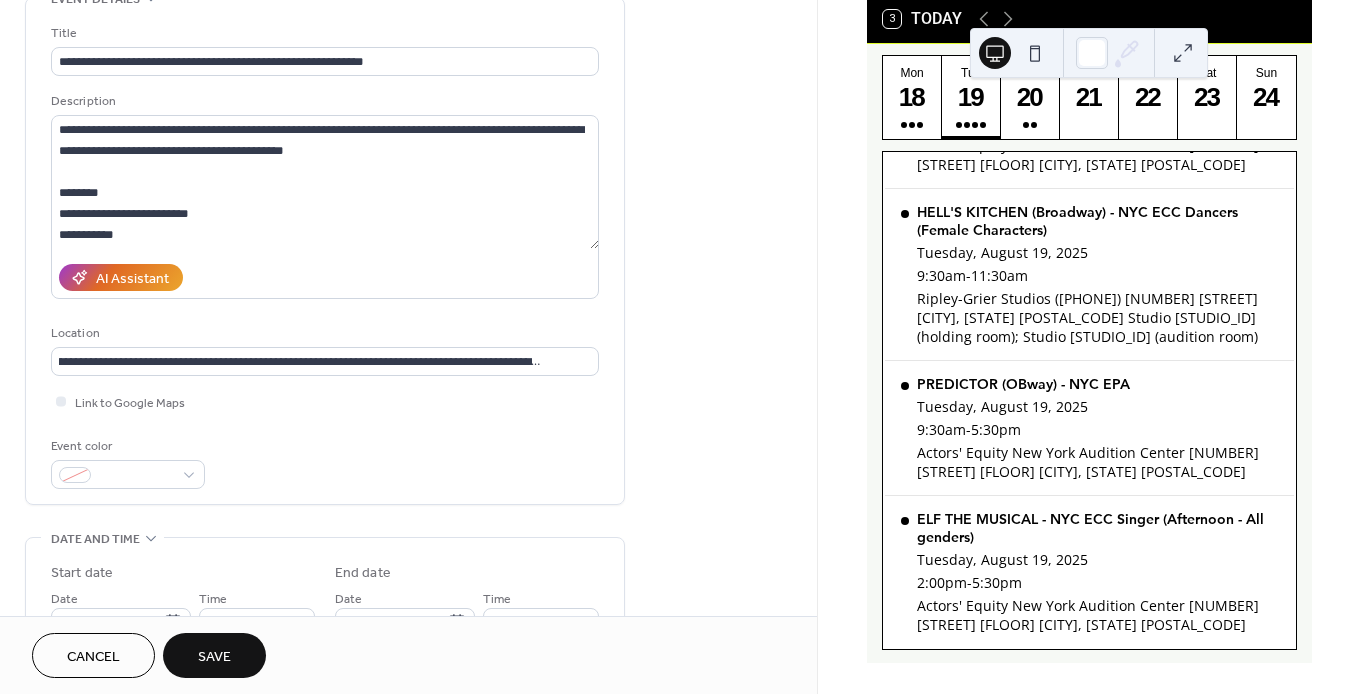 scroll, scrollTop: 0, scrollLeft: 0, axis: both 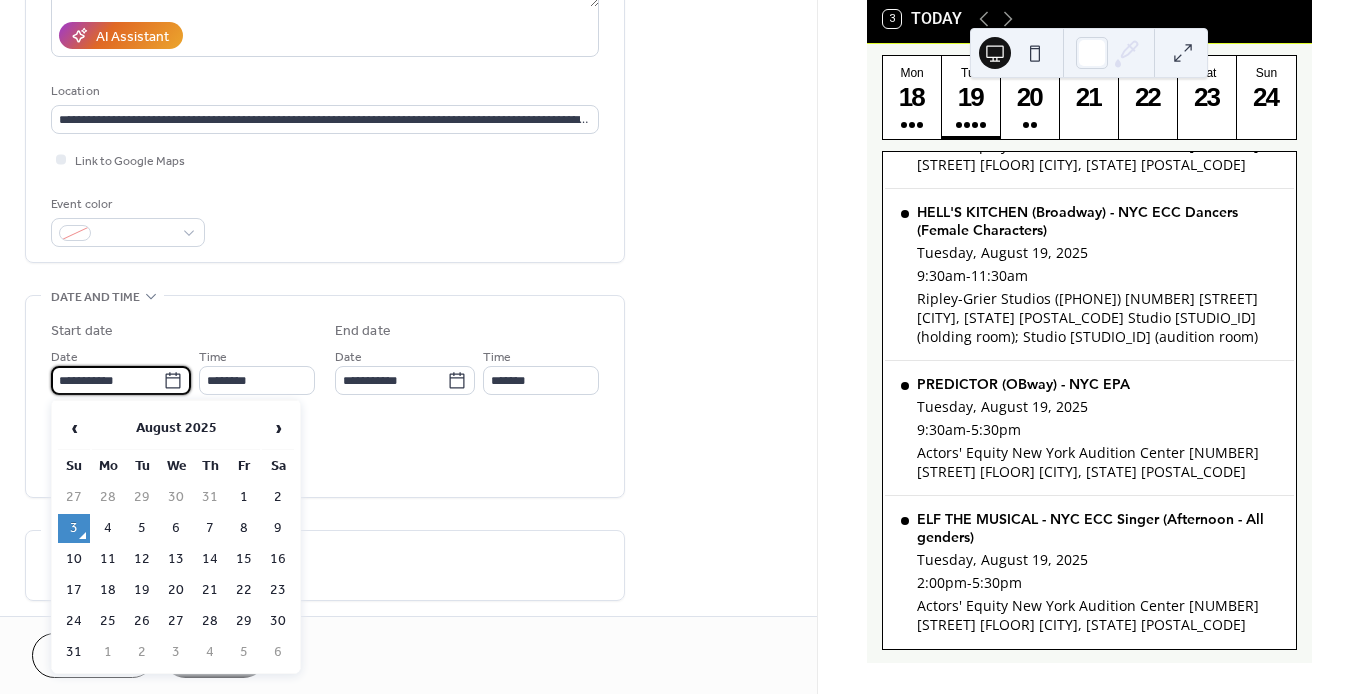 click on "**********" at bounding box center (107, 380) 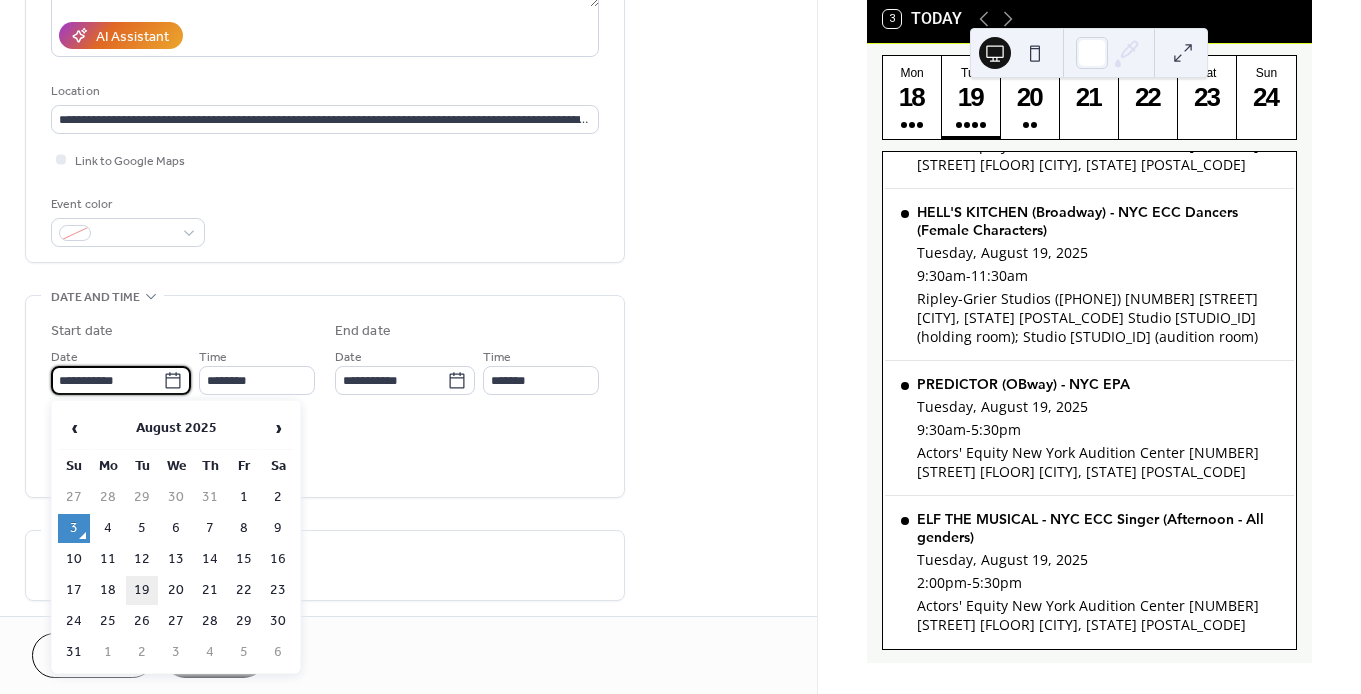 click on "19" at bounding box center (142, 590) 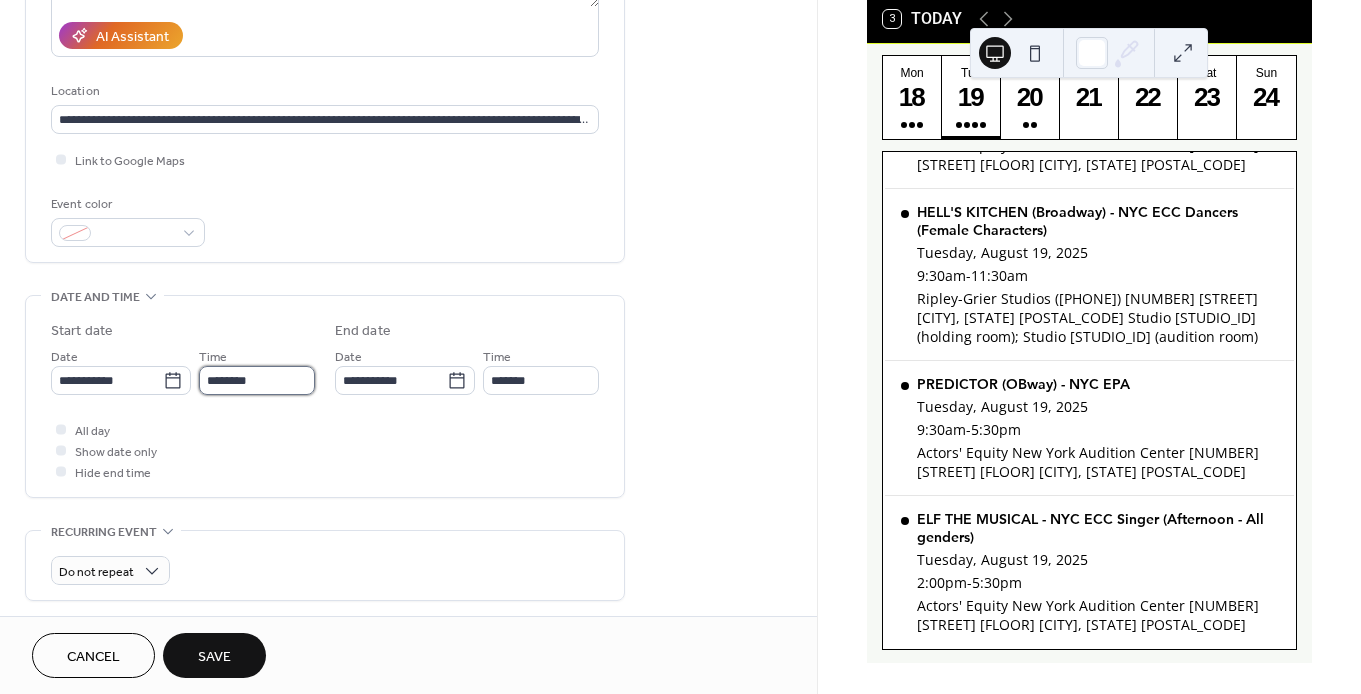 click on "********" at bounding box center [257, 380] 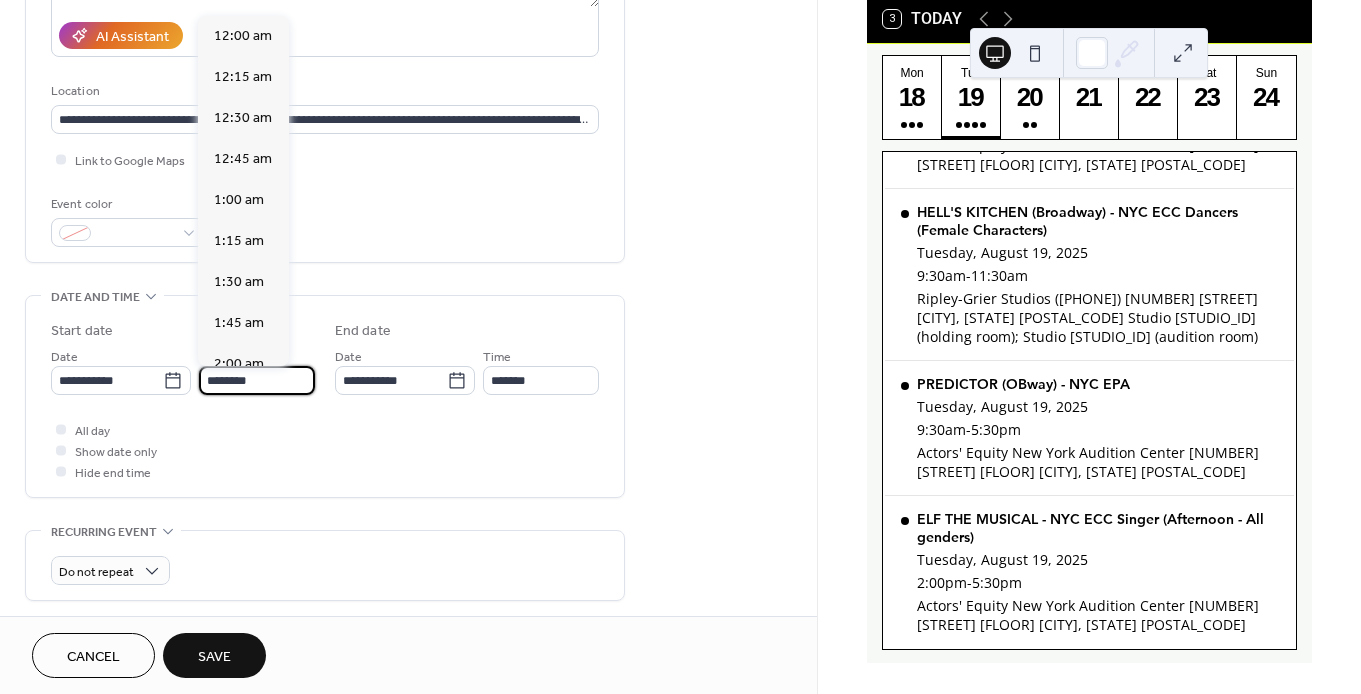 scroll, scrollTop: 1944, scrollLeft: 0, axis: vertical 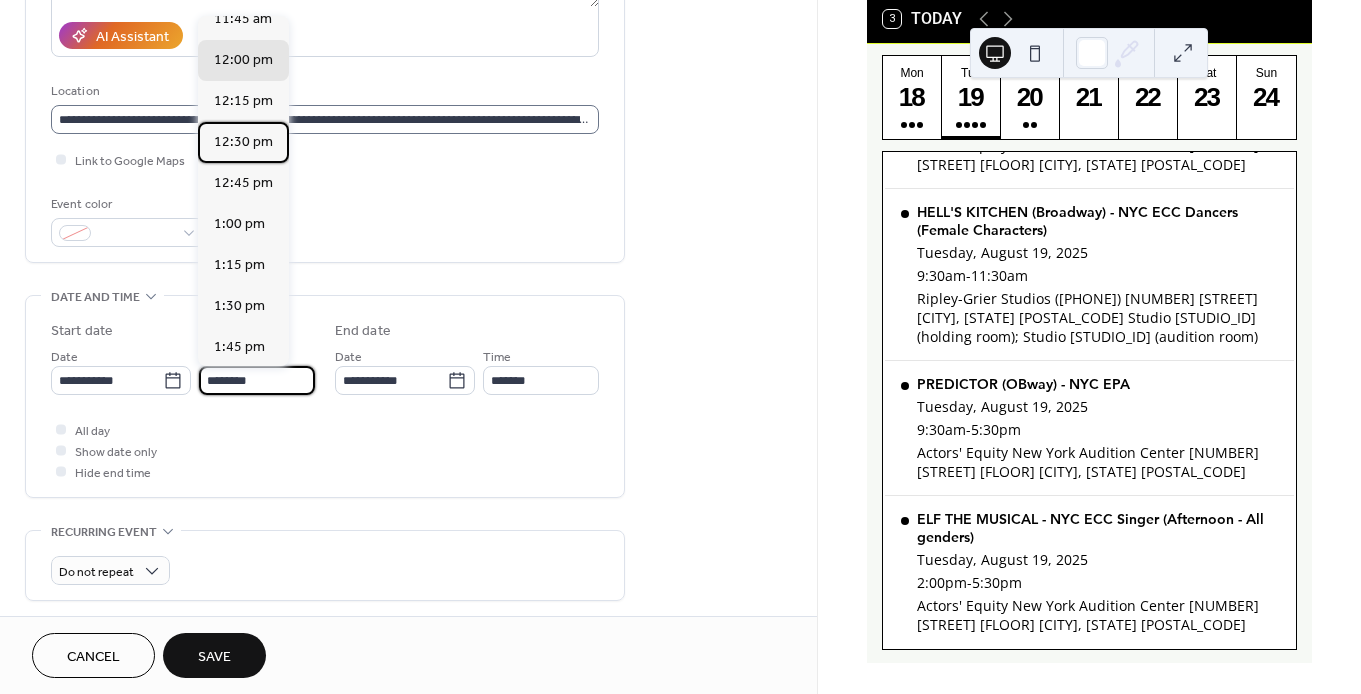 click on "12:30 pm" at bounding box center (243, 142) 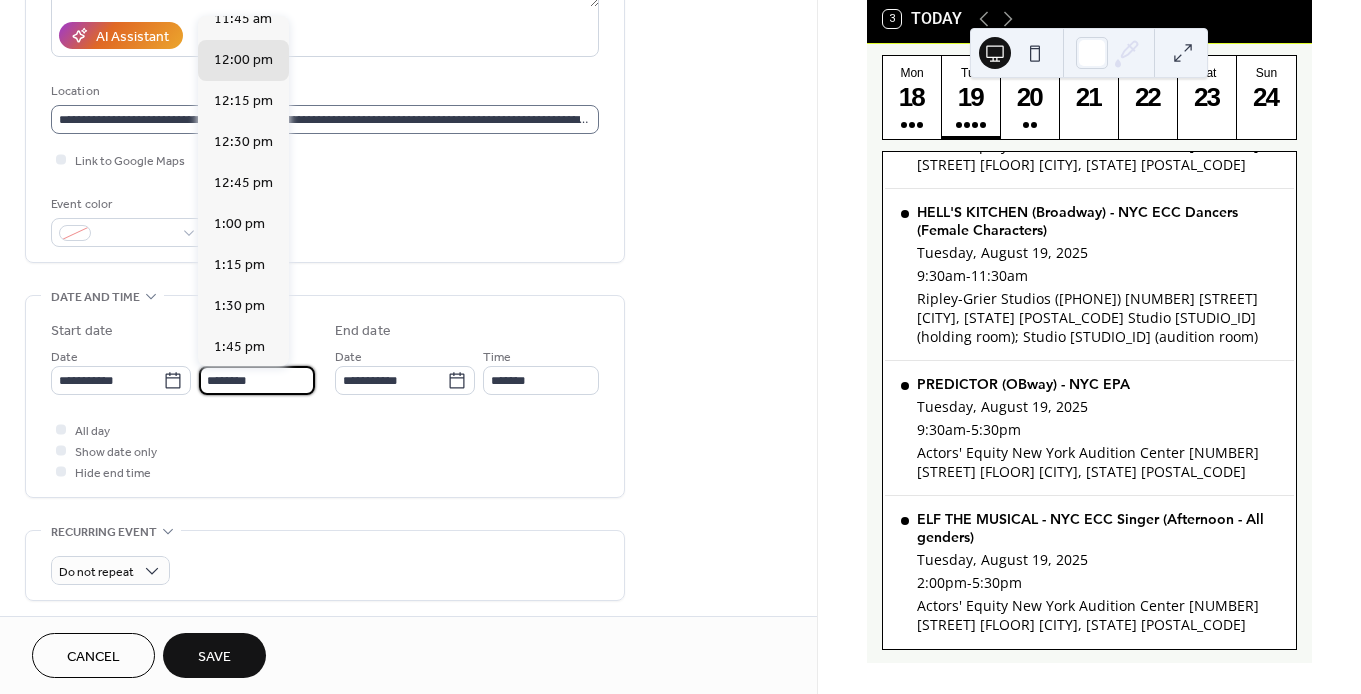 type on "********" 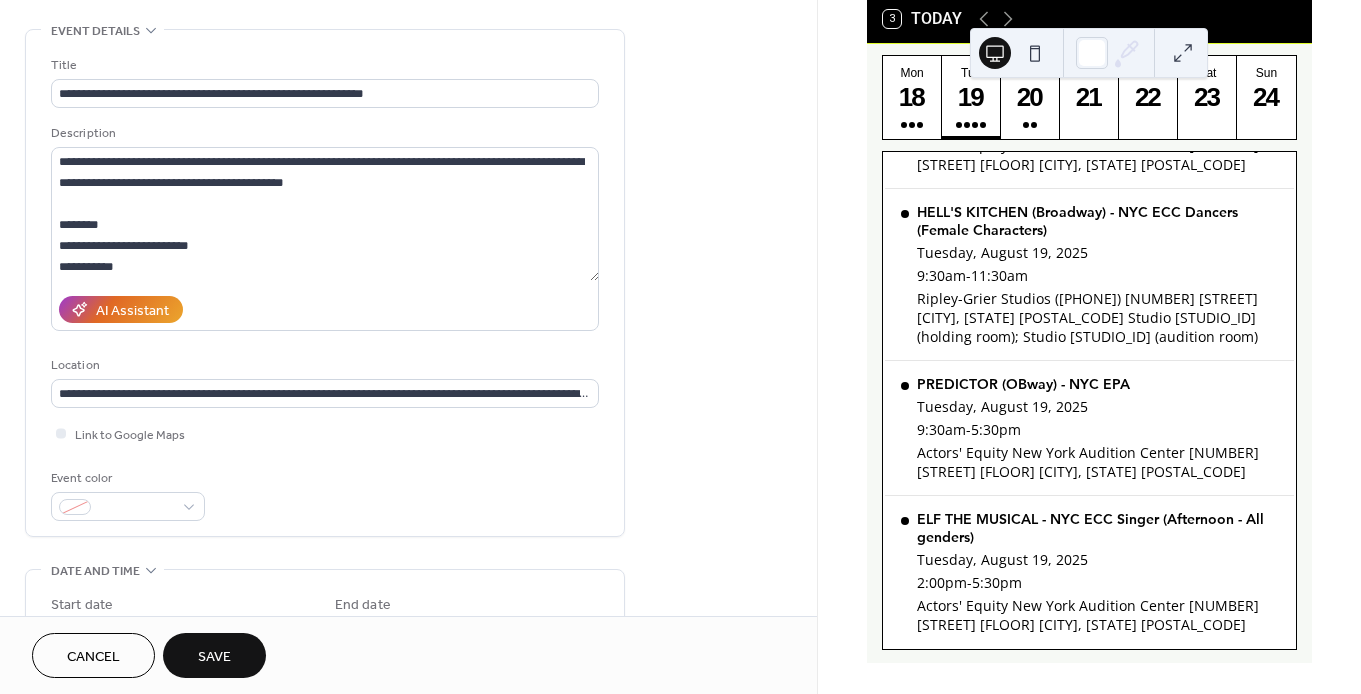 scroll, scrollTop: 90, scrollLeft: 0, axis: vertical 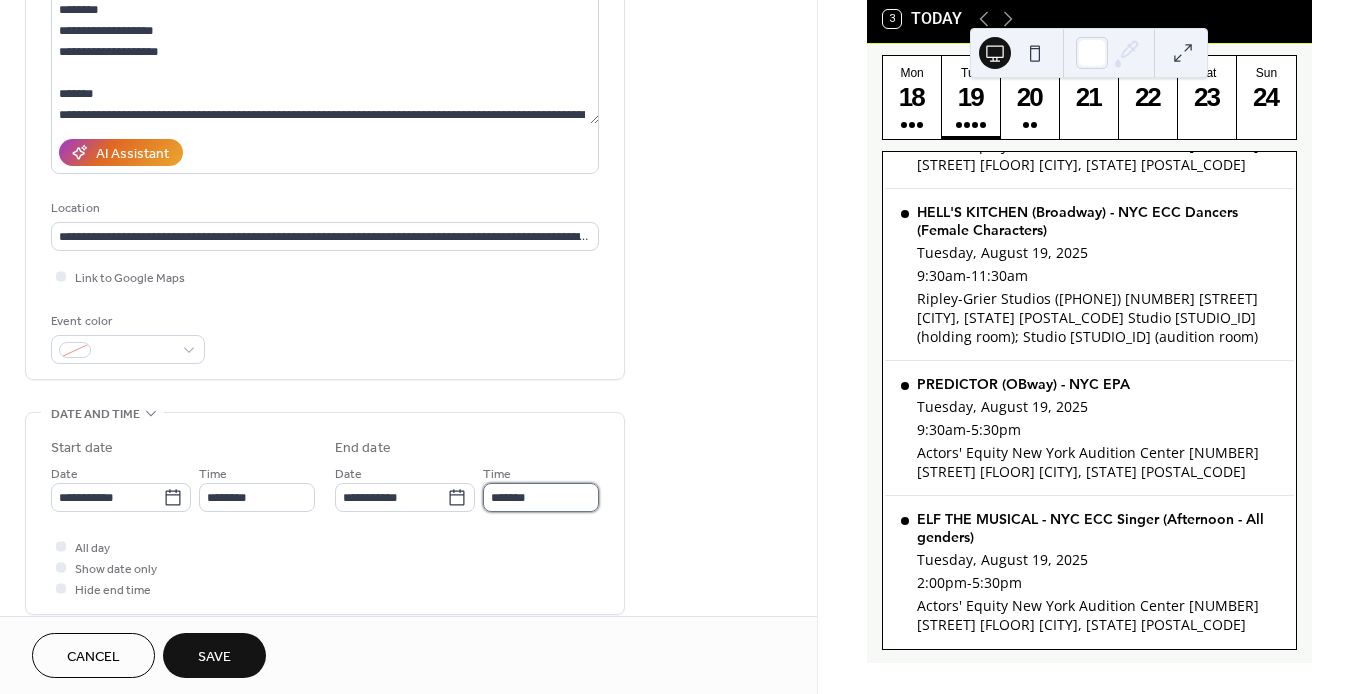 click on "*******" at bounding box center (541, 497) 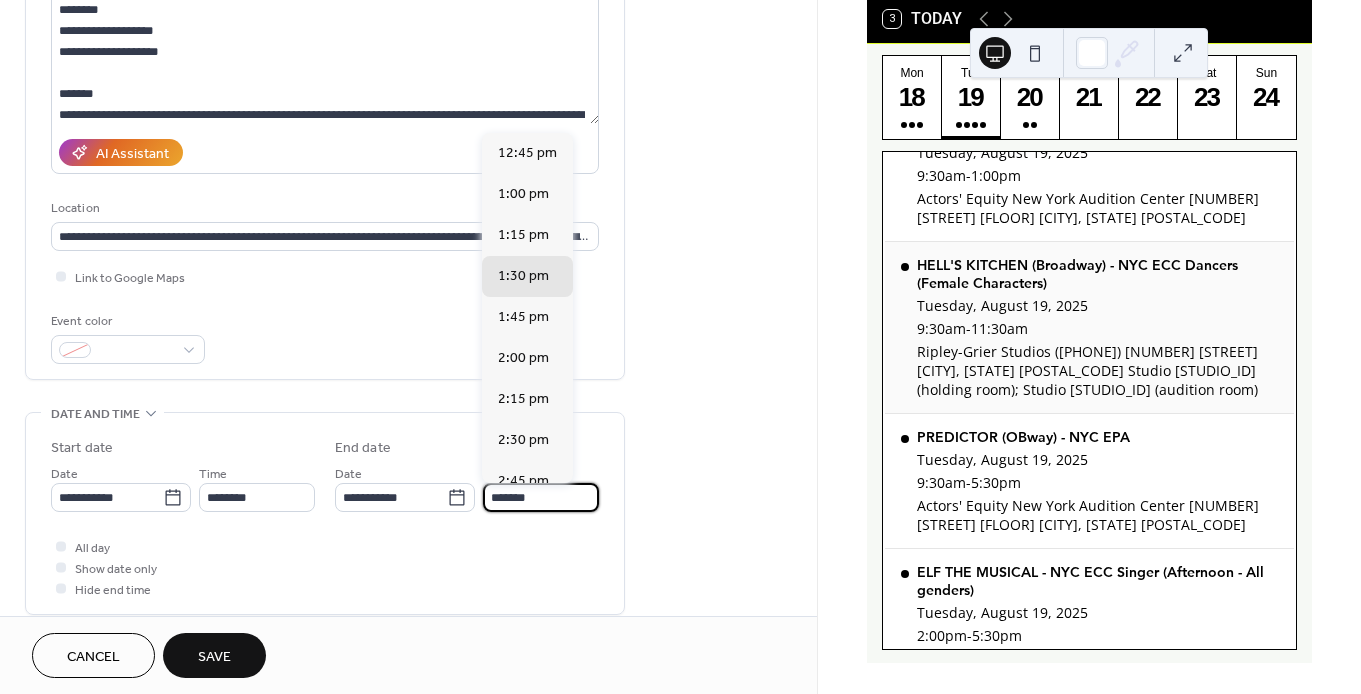 scroll, scrollTop: 73, scrollLeft: 0, axis: vertical 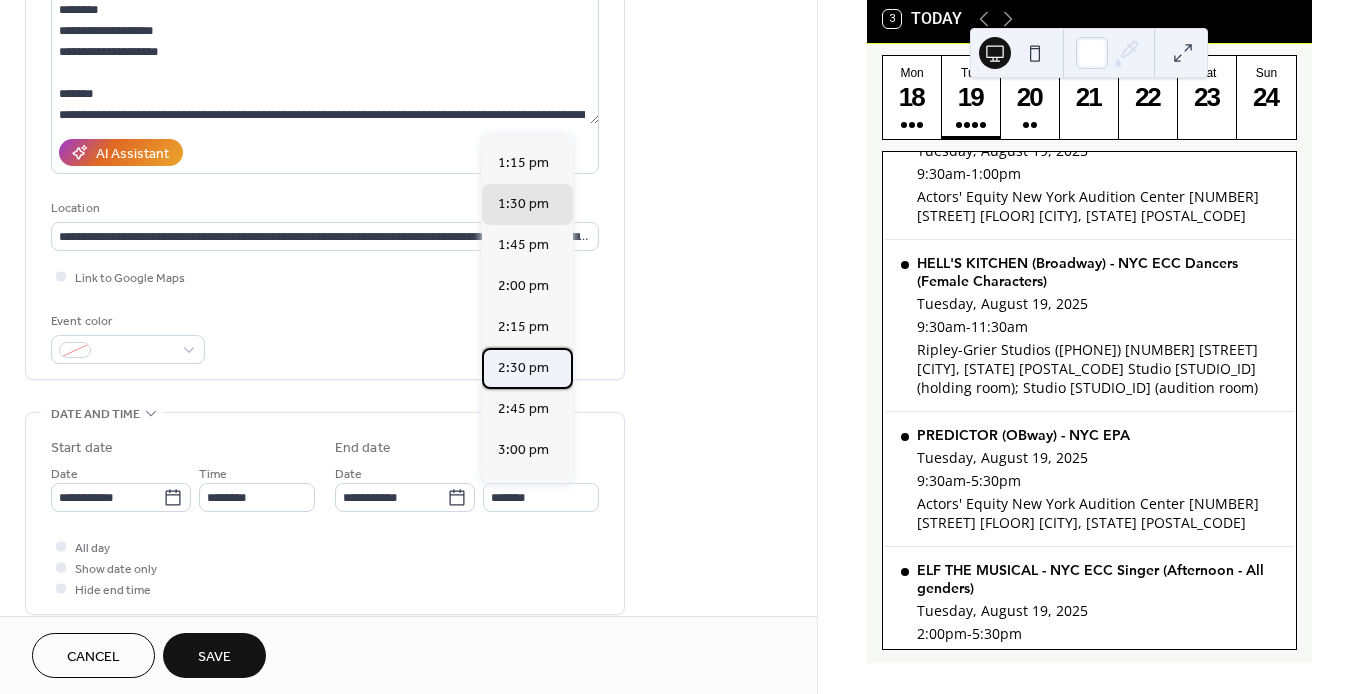 click on "2:30 pm" at bounding box center (523, 368) 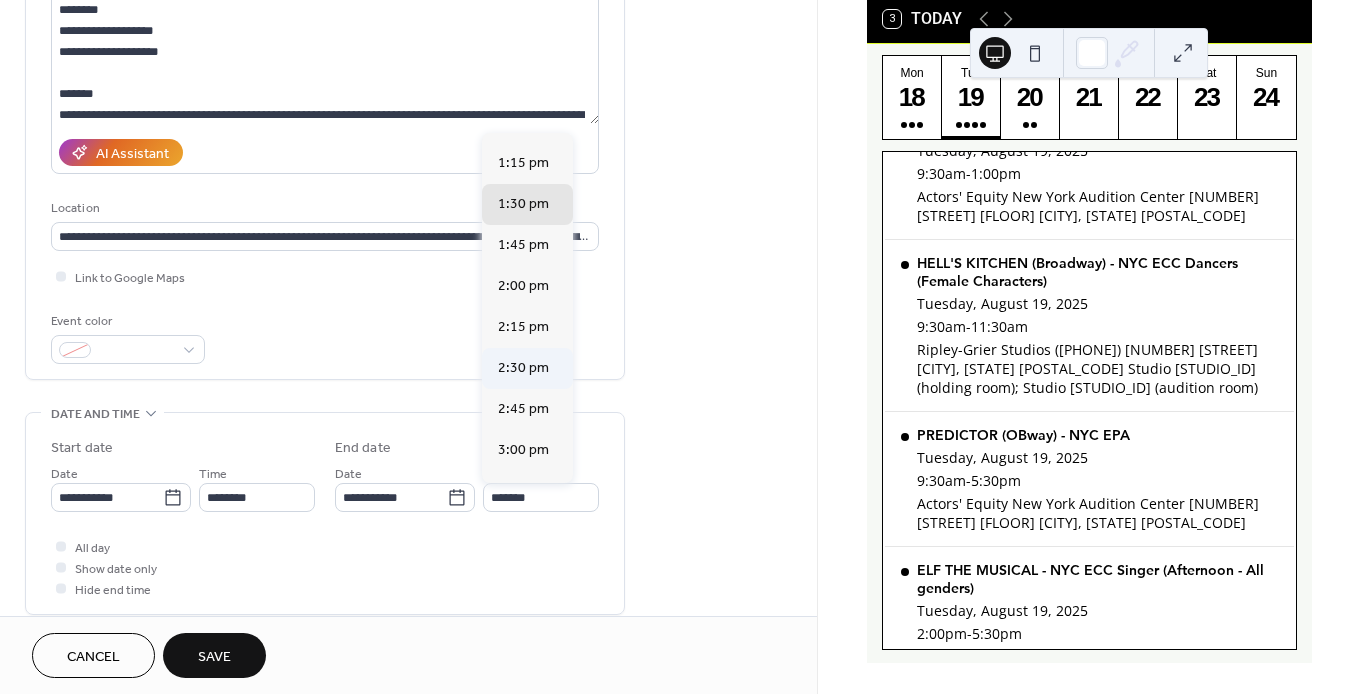 type on "*******" 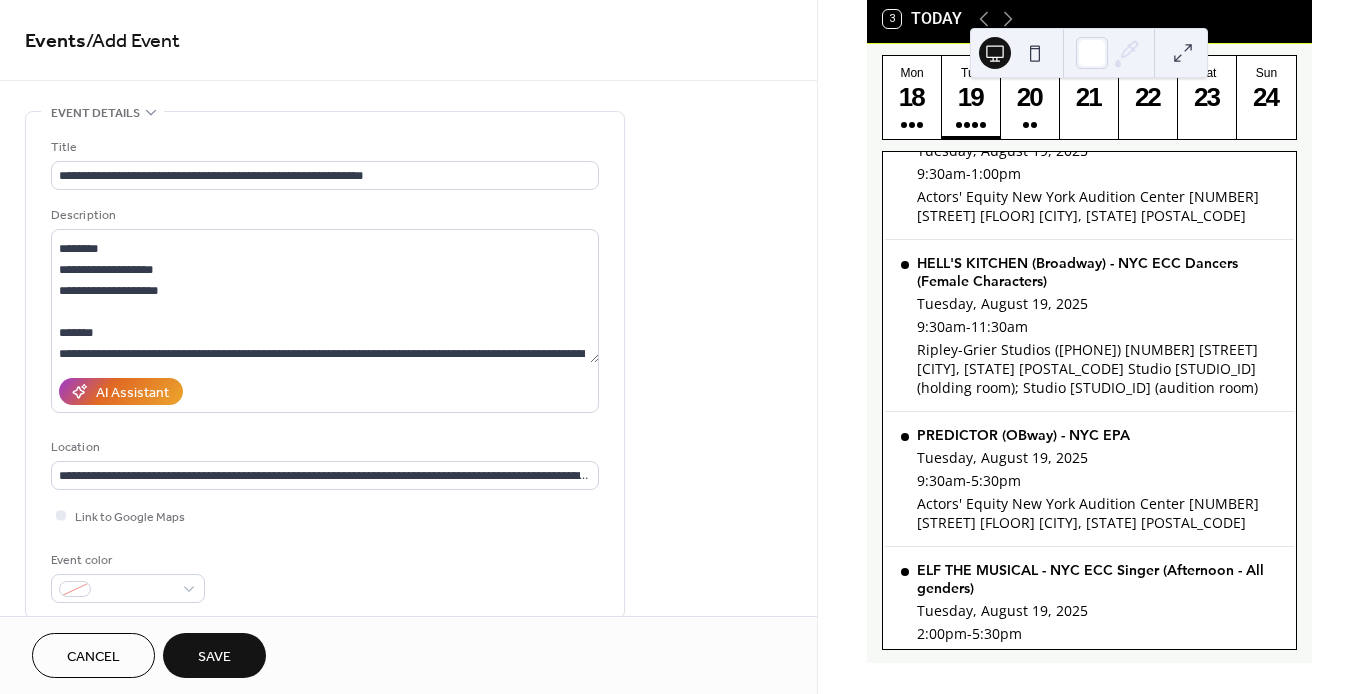 scroll, scrollTop: 1, scrollLeft: 0, axis: vertical 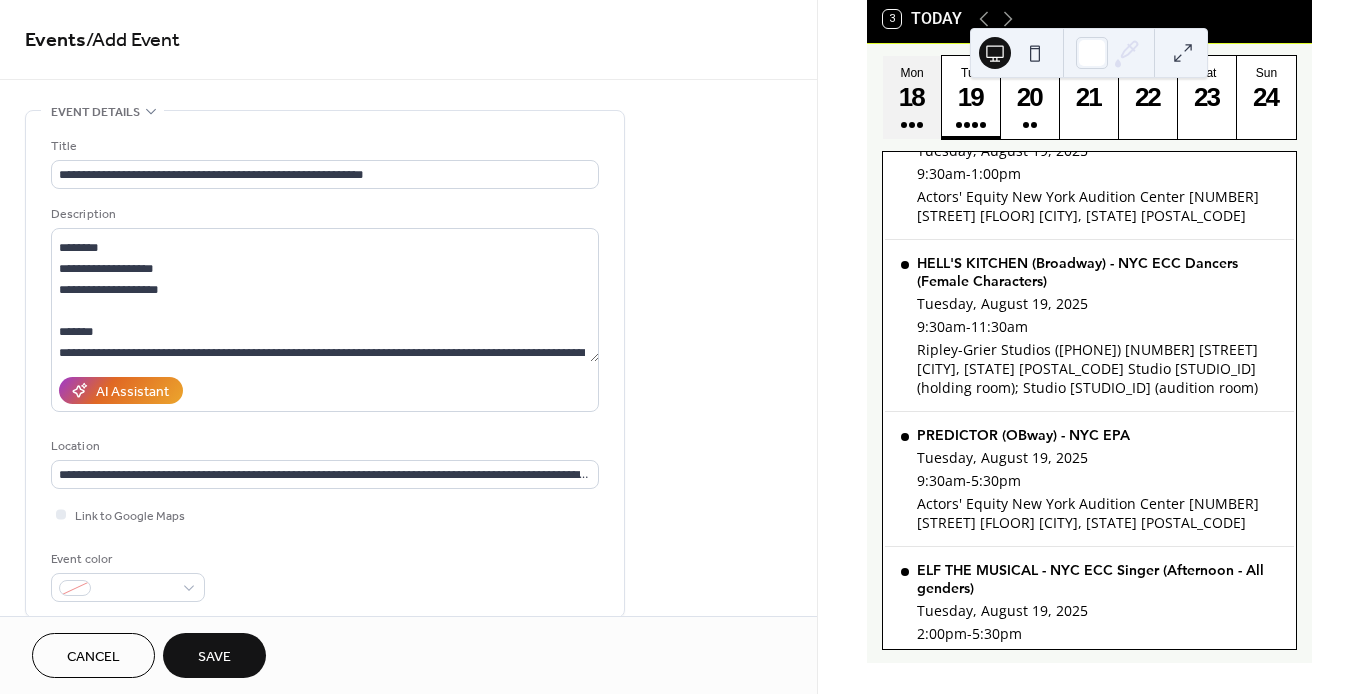 click on "18" at bounding box center (911, 97) 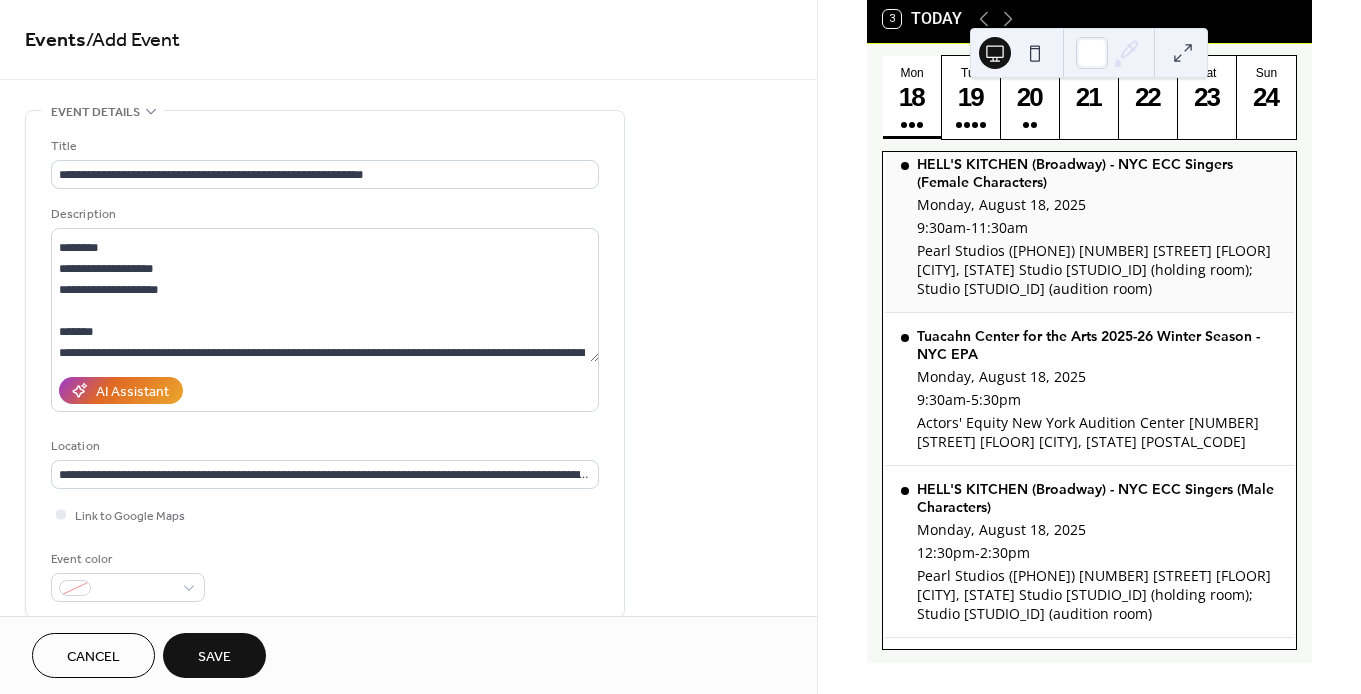 scroll, scrollTop: 174, scrollLeft: 0, axis: vertical 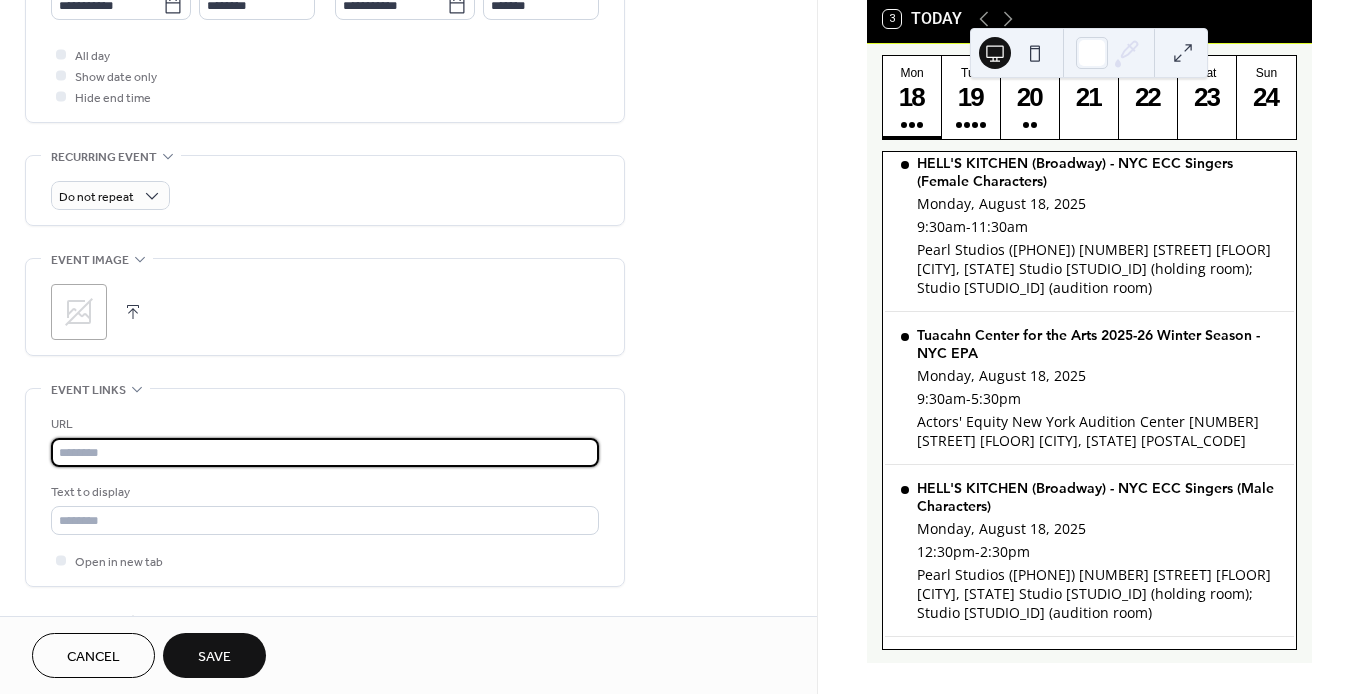 click at bounding box center [325, 452] 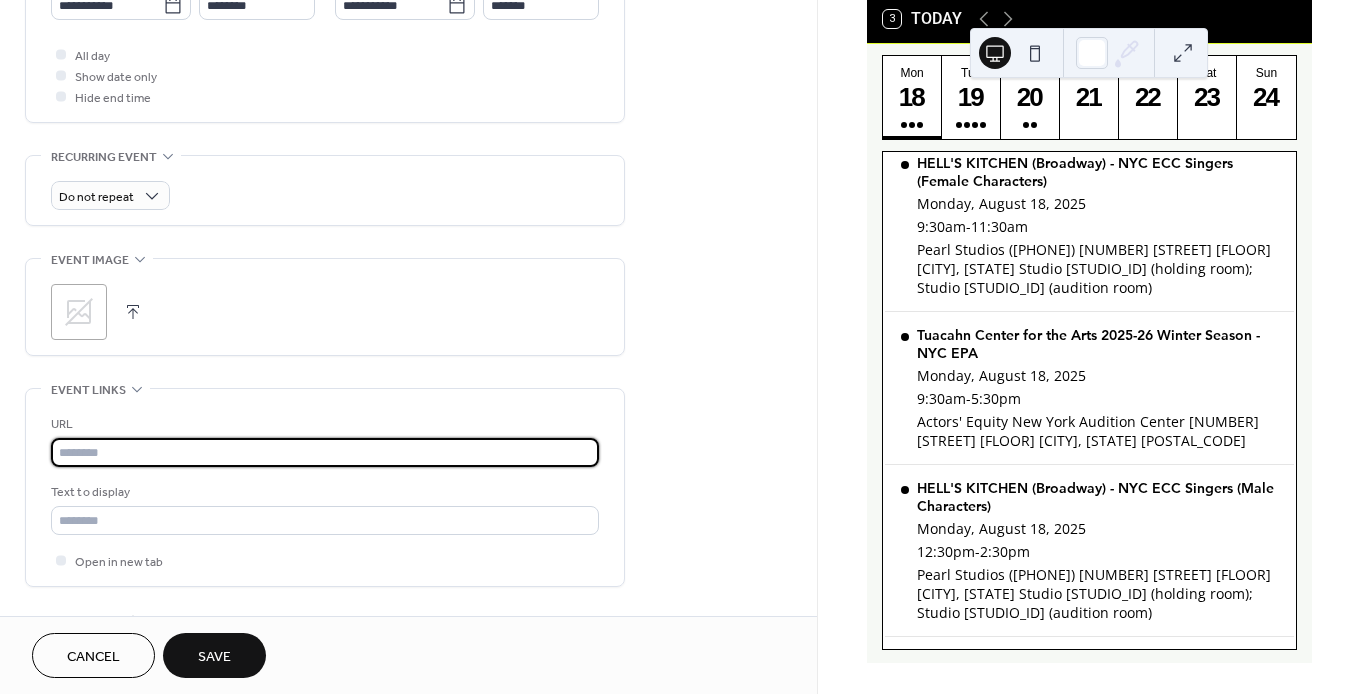 paste on "**********" 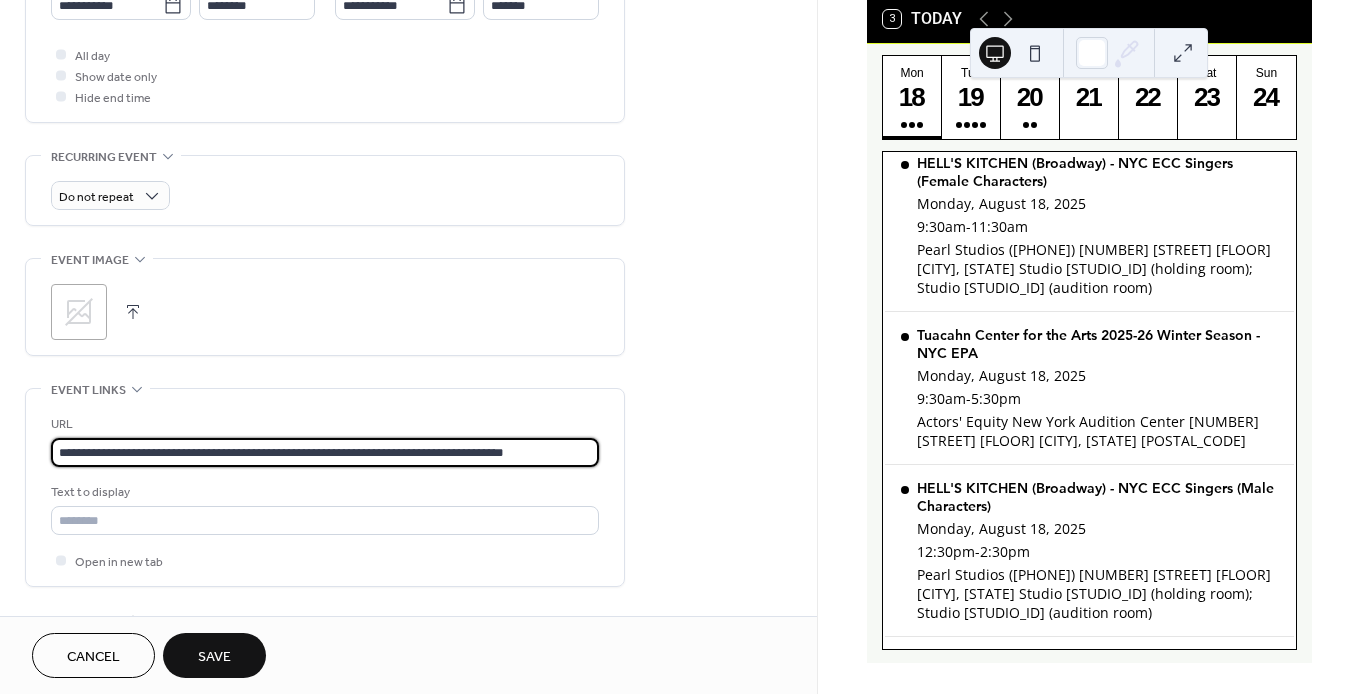 scroll, scrollTop: 0, scrollLeft: 3, axis: horizontal 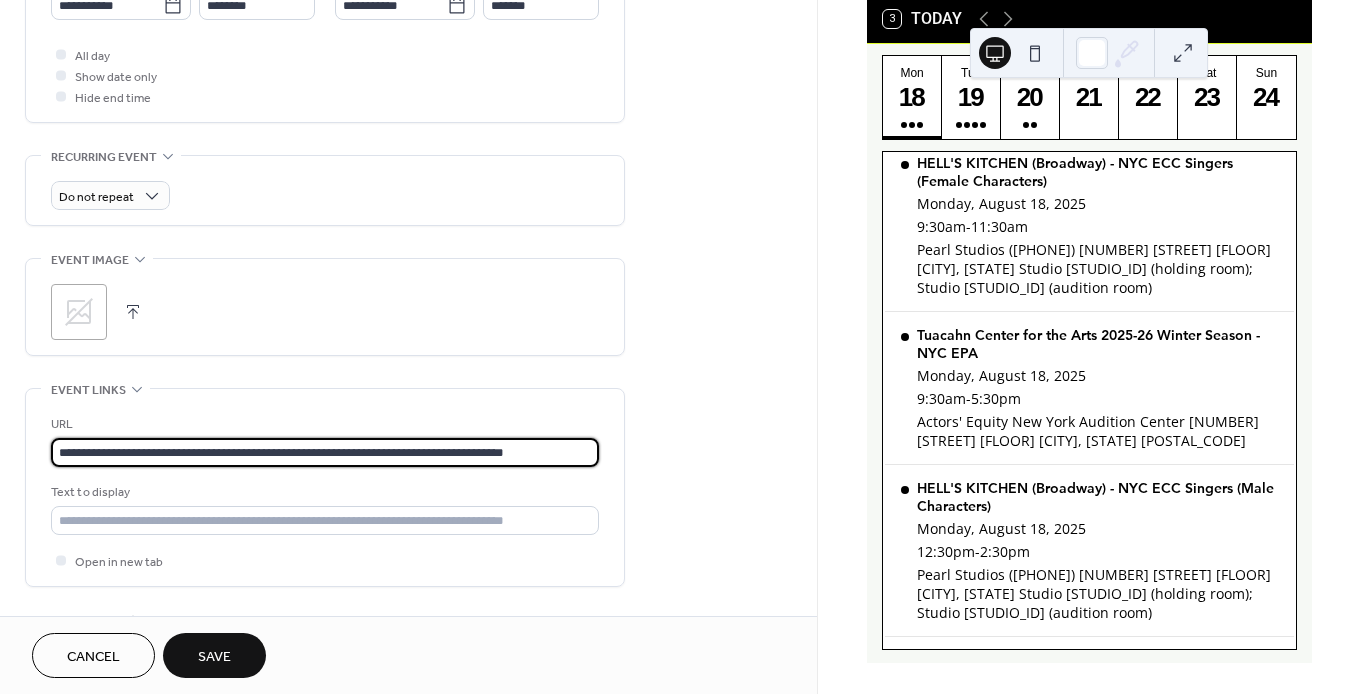 type on "**********" 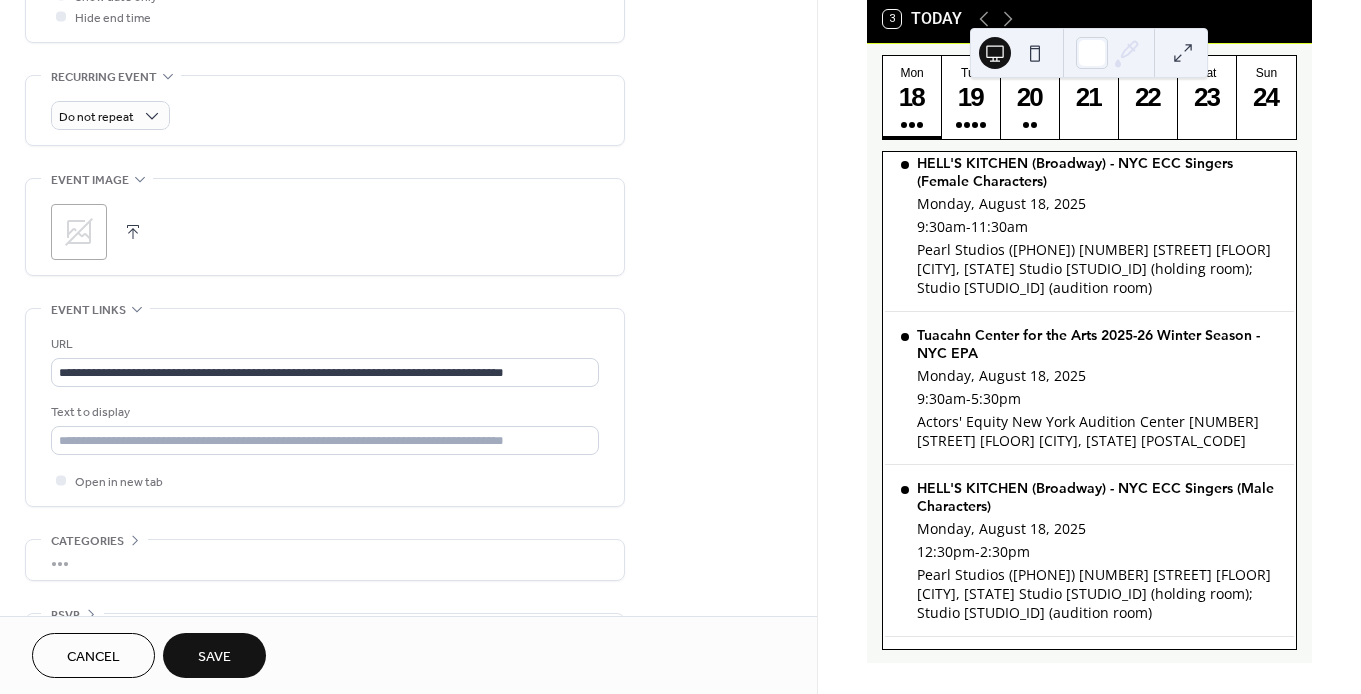 scroll, scrollTop: 870, scrollLeft: 0, axis: vertical 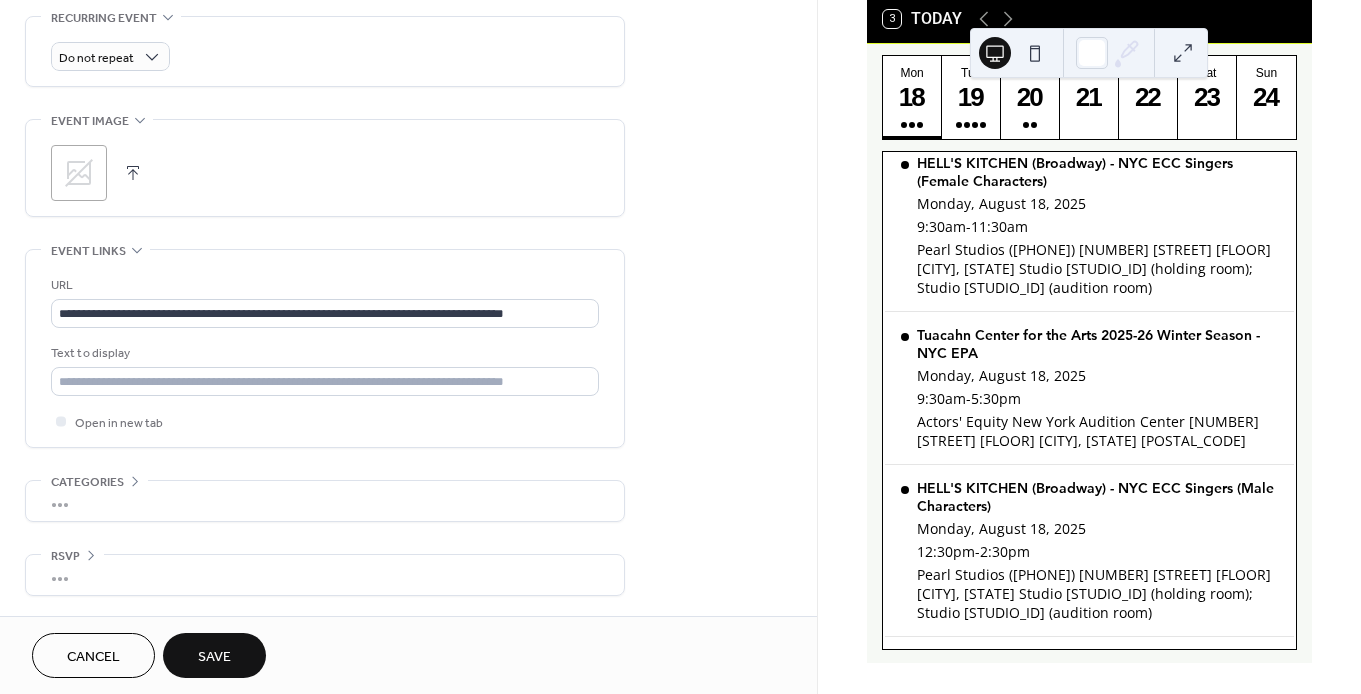 click on "Save" at bounding box center (214, 657) 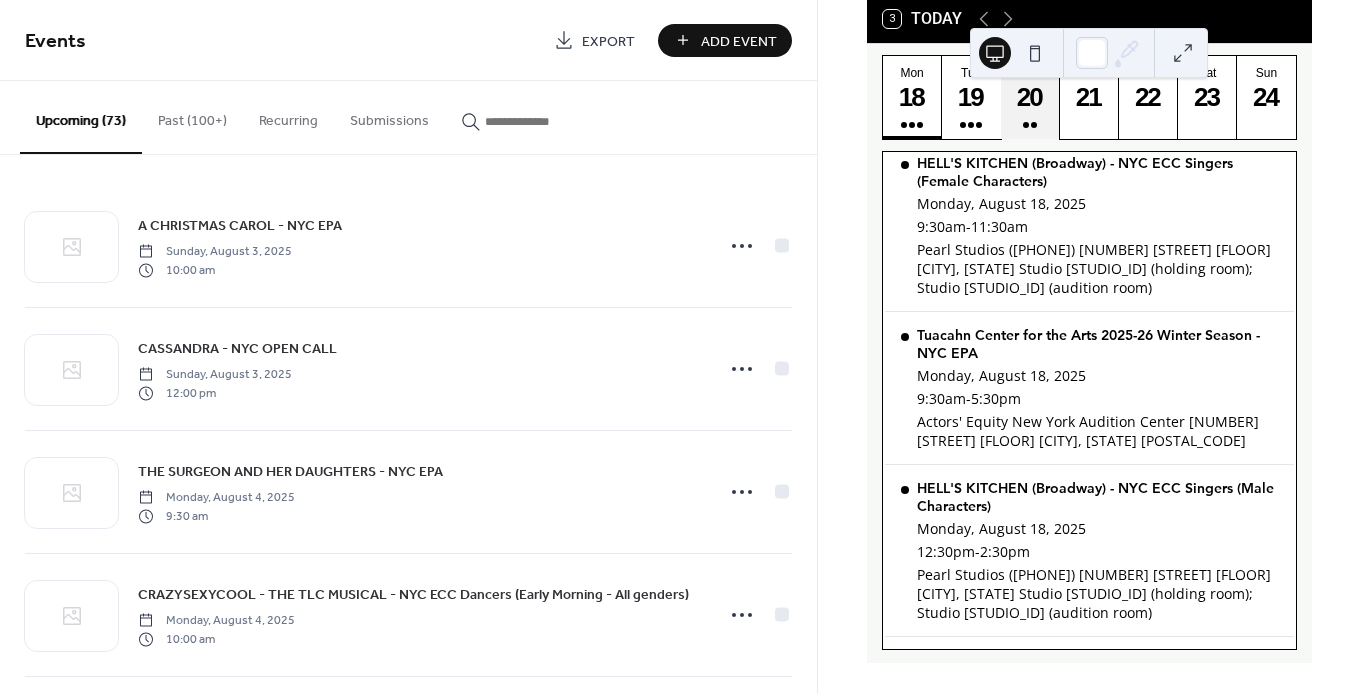 click on "20" at bounding box center (1029, 97) 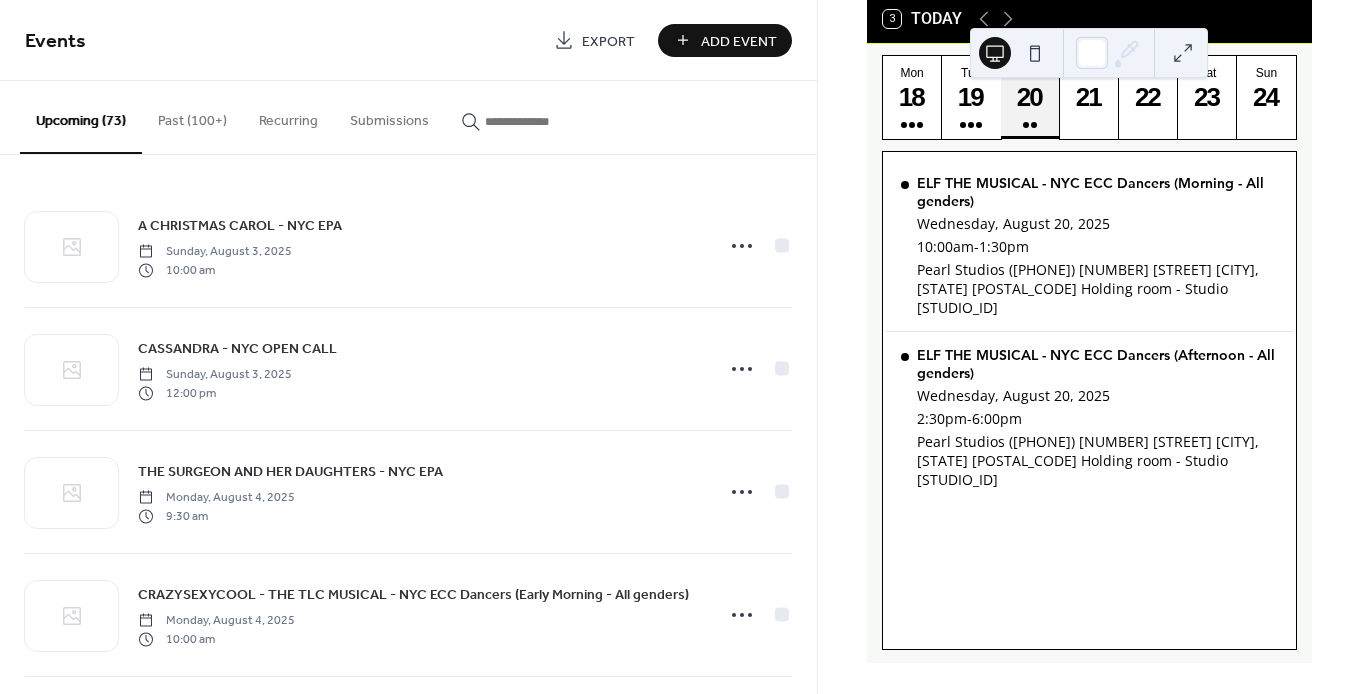 scroll, scrollTop: 0, scrollLeft: 0, axis: both 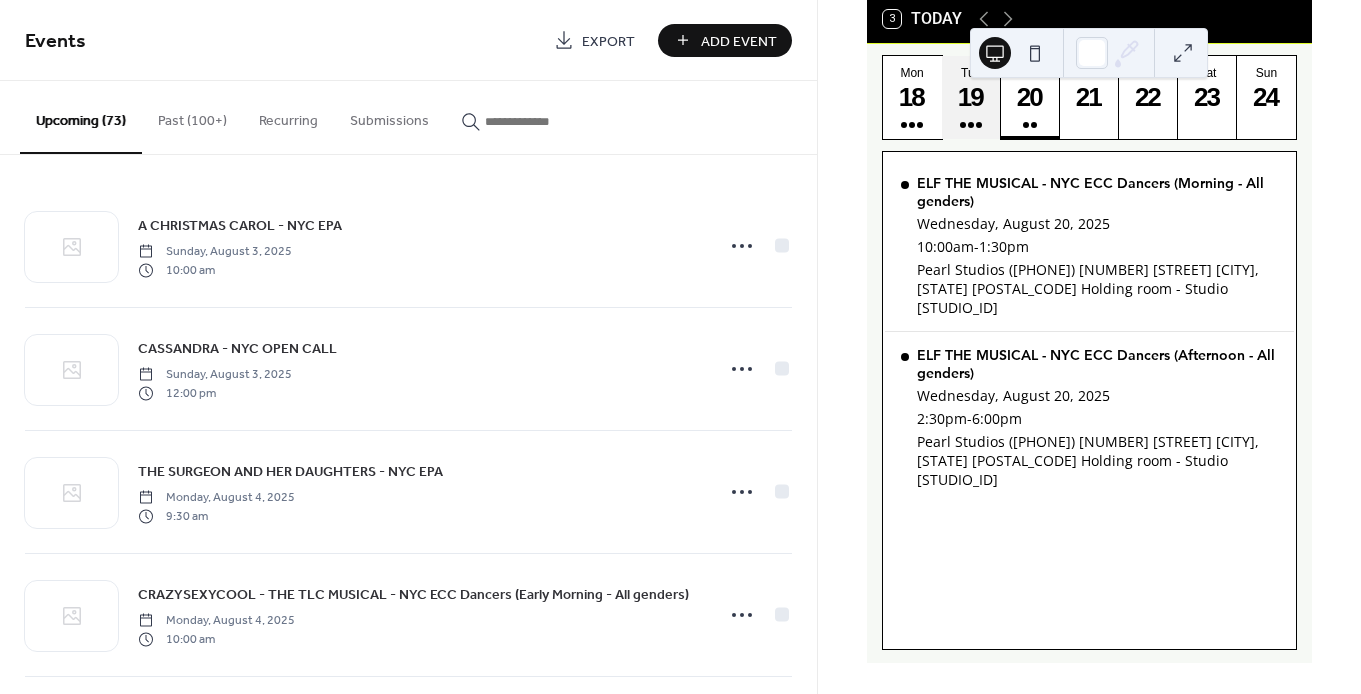click on "19" at bounding box center [970, 97] 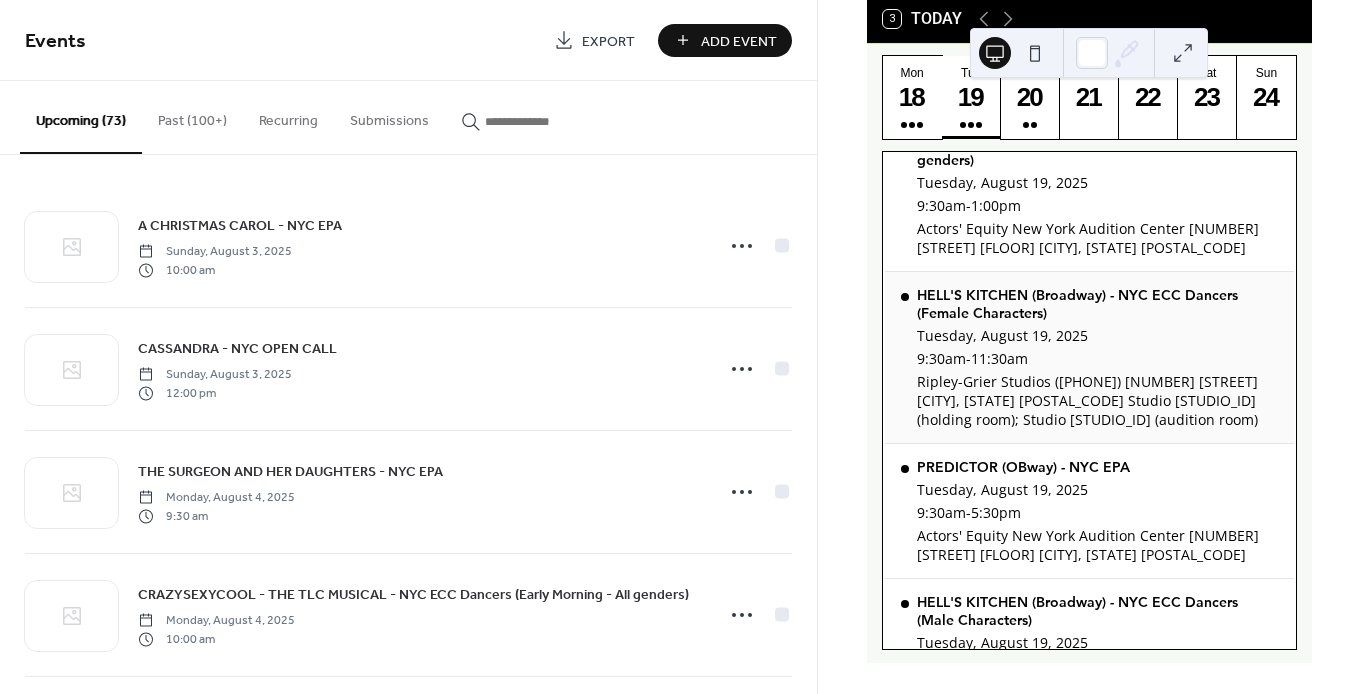 scroll, scrollTop: 0, scrollLeft: 0, axis: both 